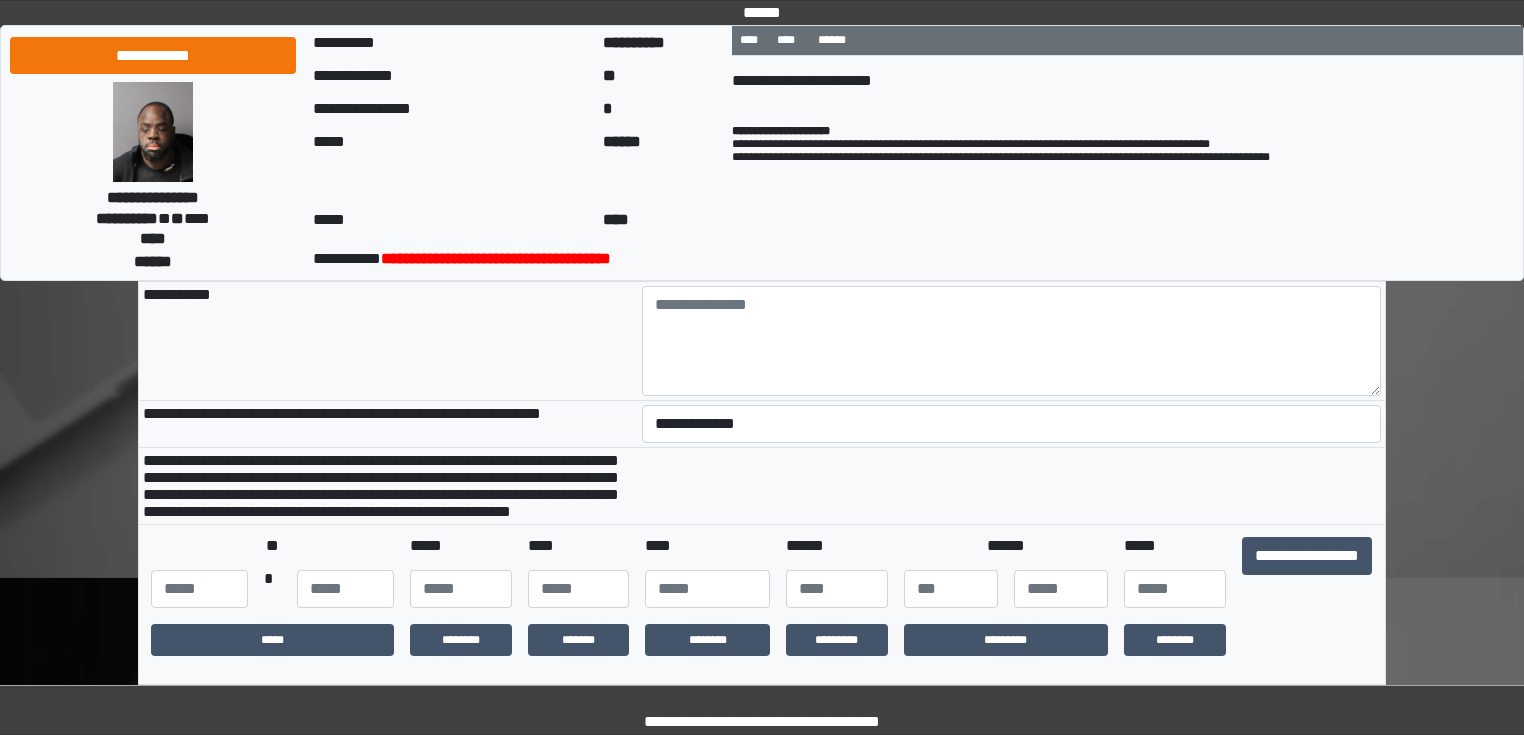 scroll, scrollTop: 320, scrollLeft: 0, axis: vertical 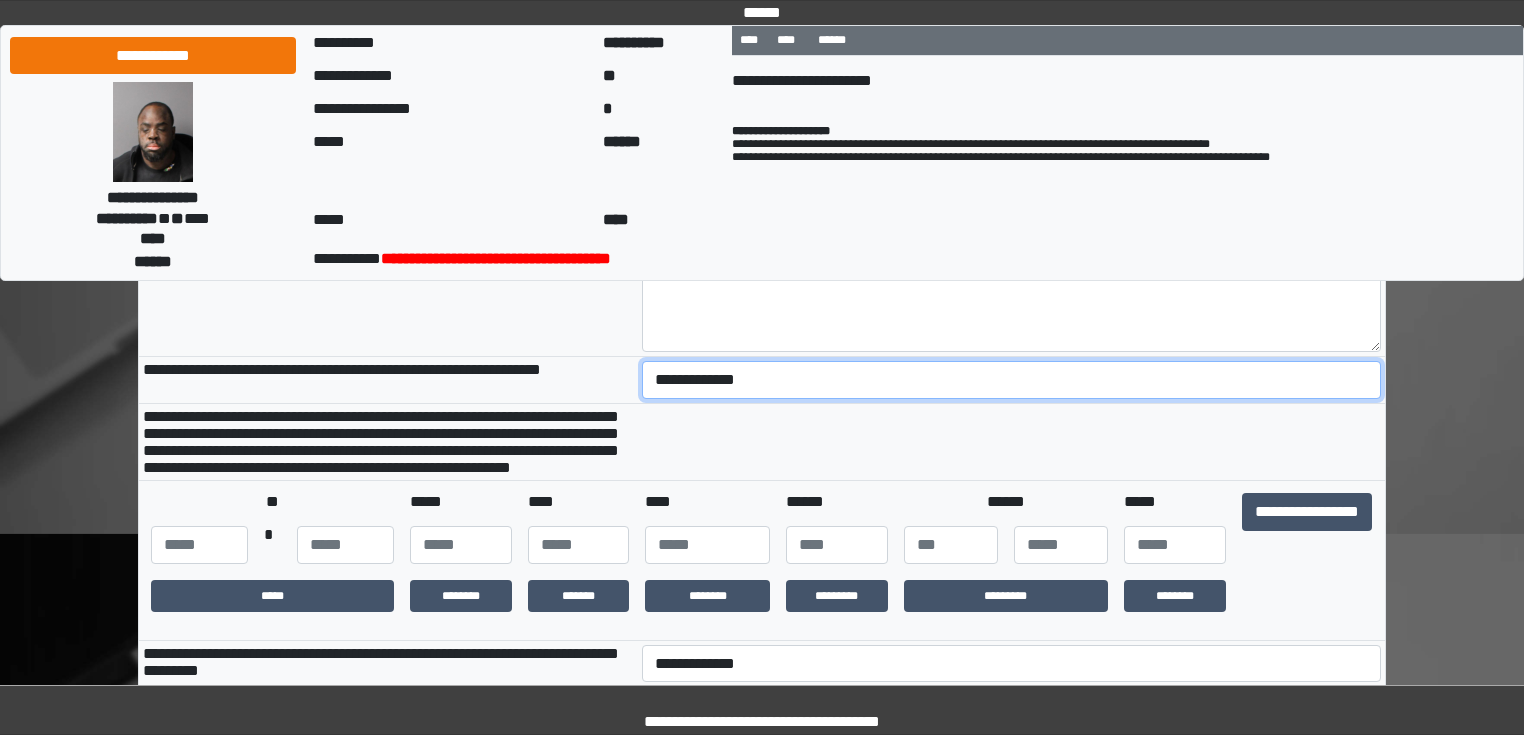 click on "**********" at bounding box center (1012, 380) 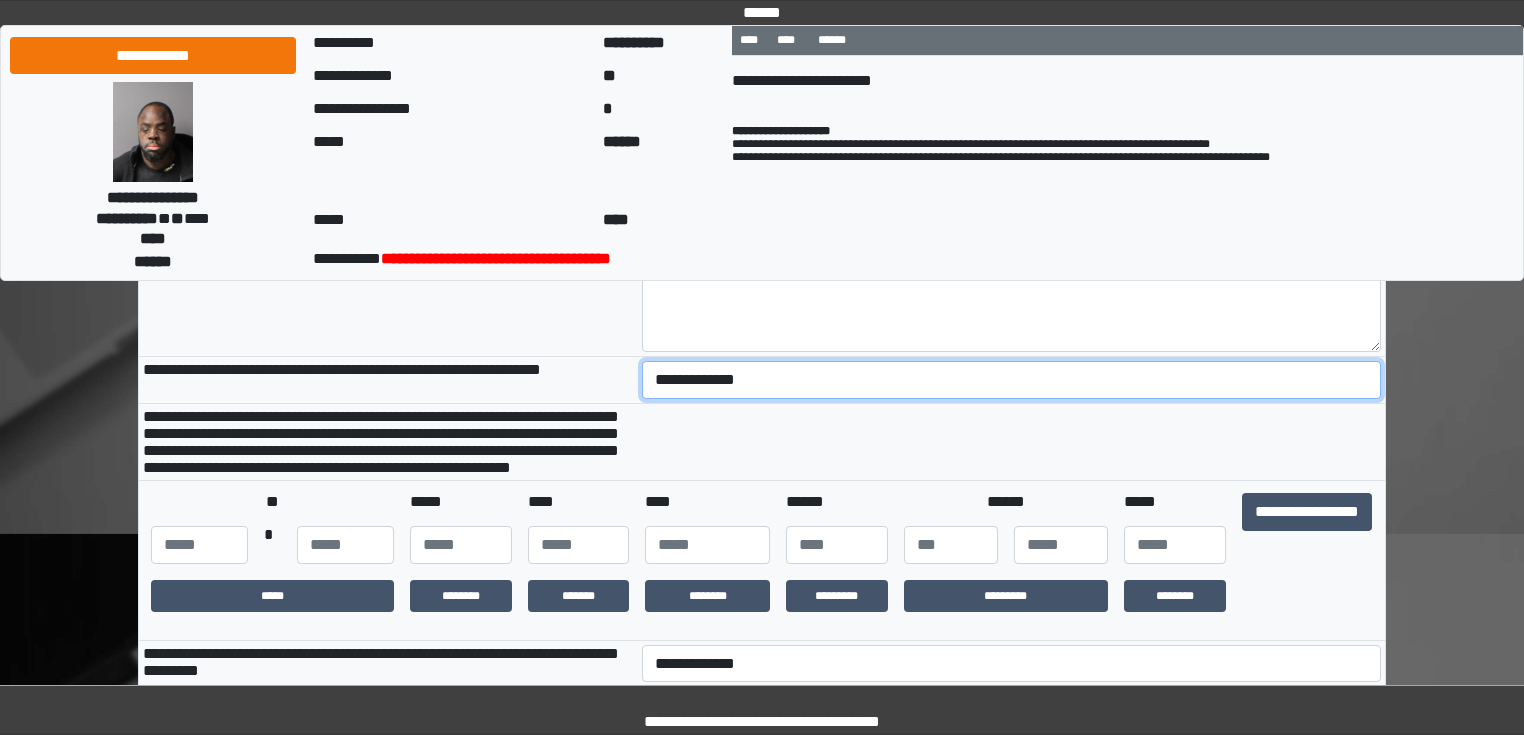 select on "*" 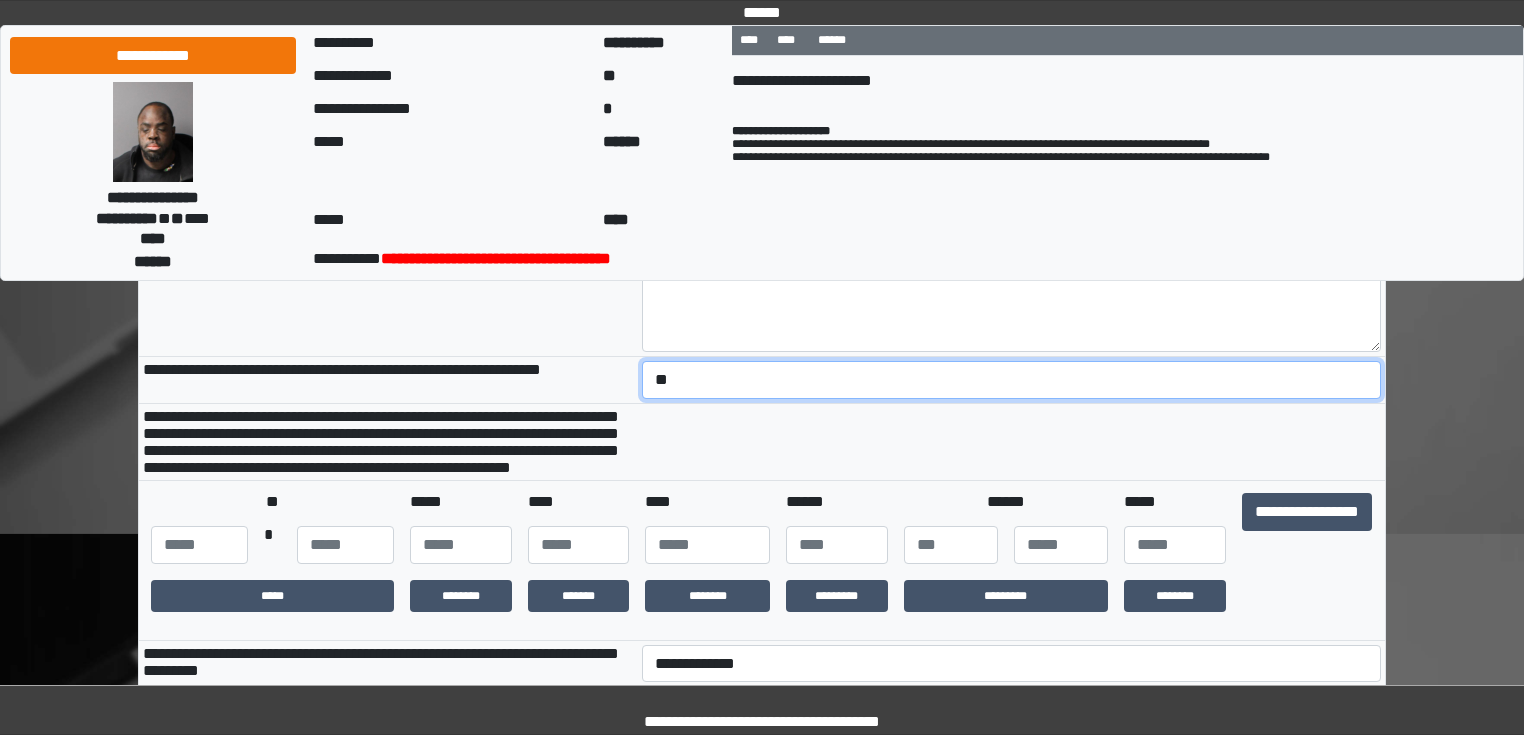 click on "**********" at bounding box center (1012, 380) 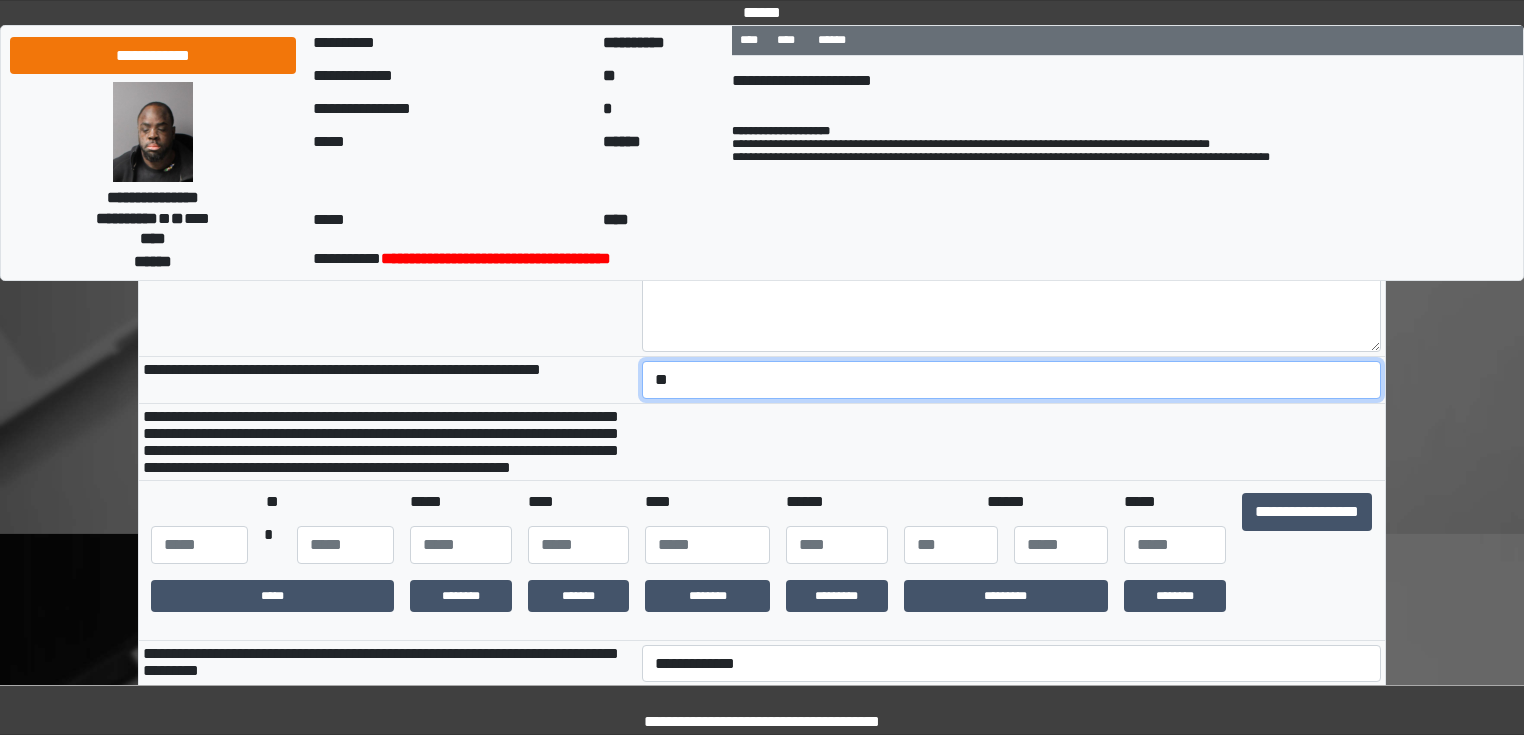 click on "**********" at bounding box center (1012, 380) 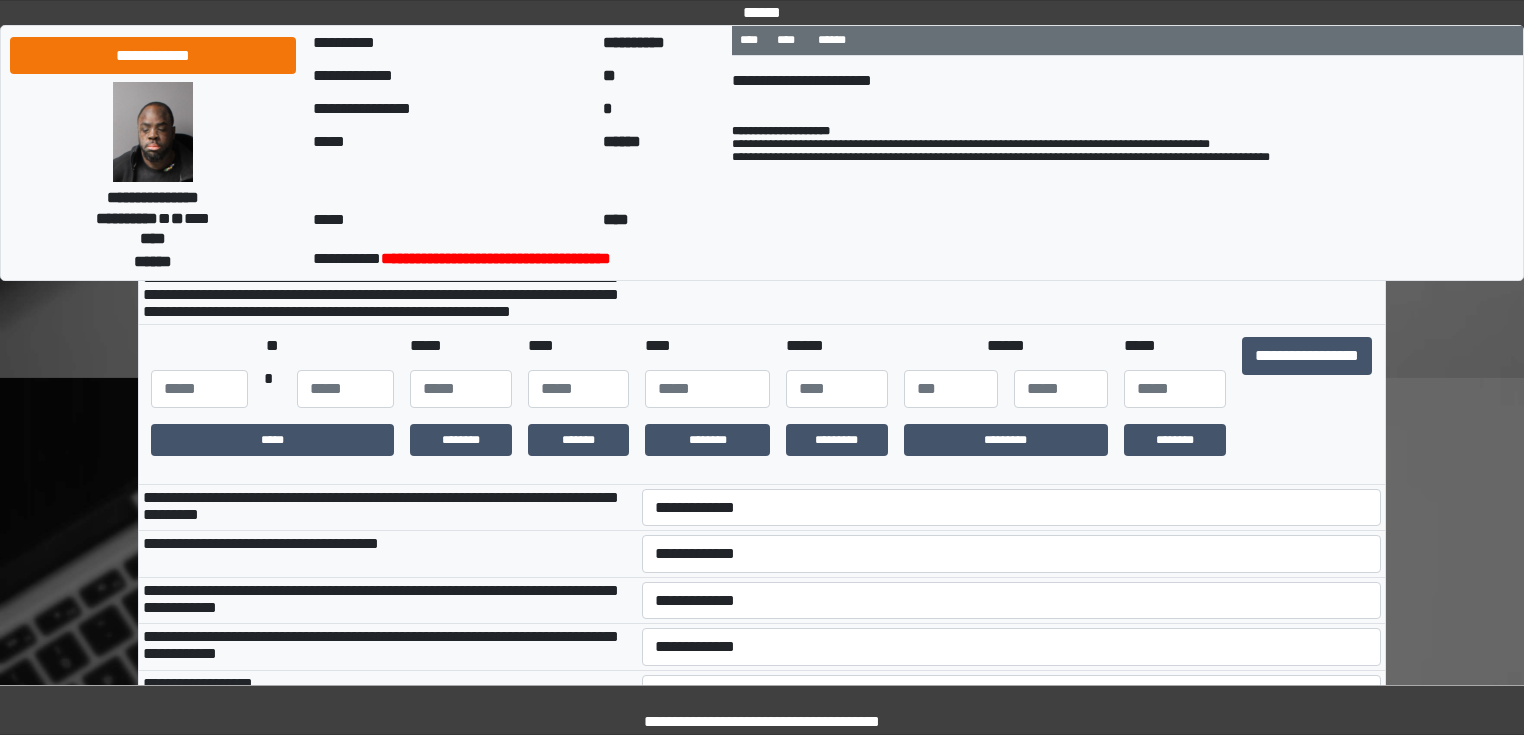 scroll, scrollTop: 480, scrollLeft: 0, axis: vertical 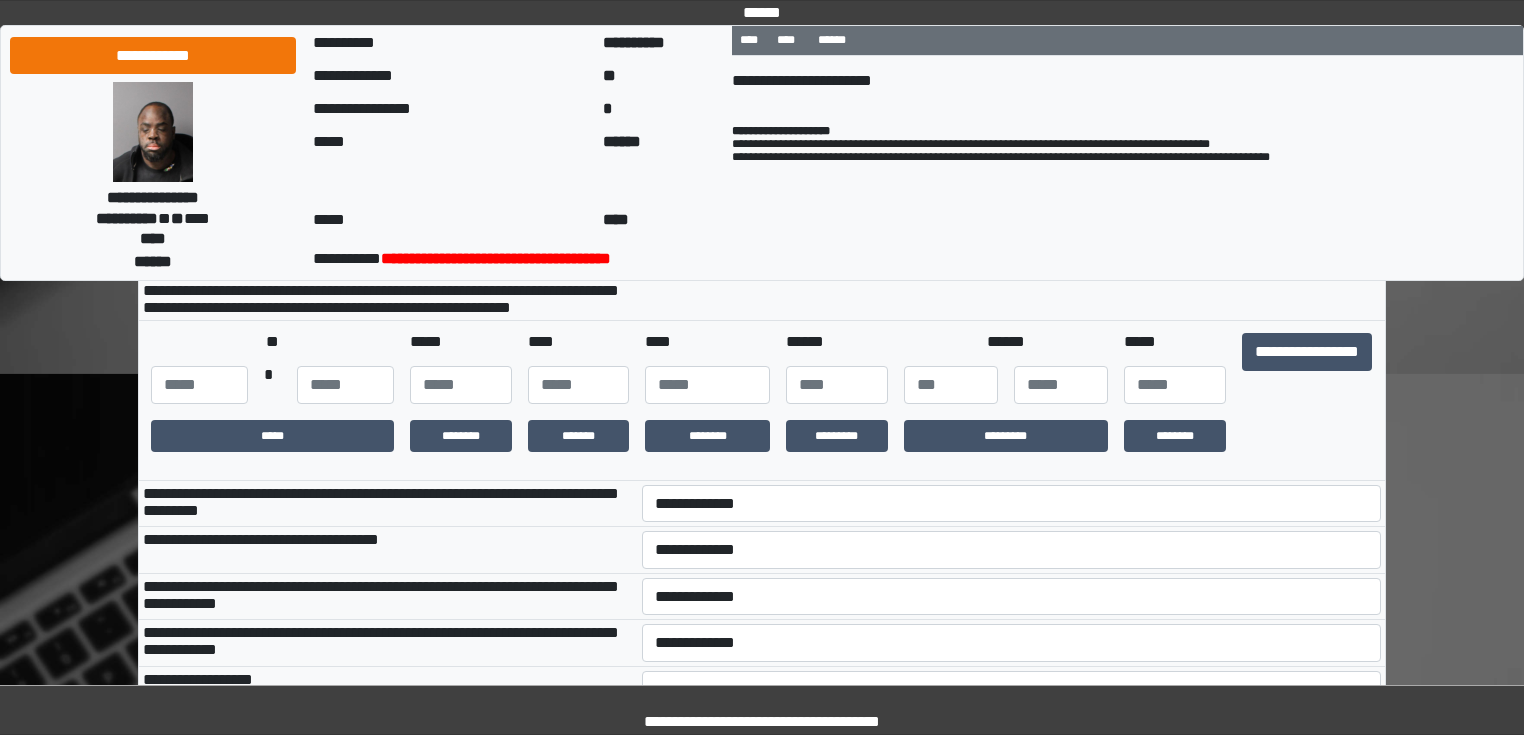 drag, startPoint x: 167, startPoint y: 405, endPoint x: 178, endPoint y: 430, distance: 27.313 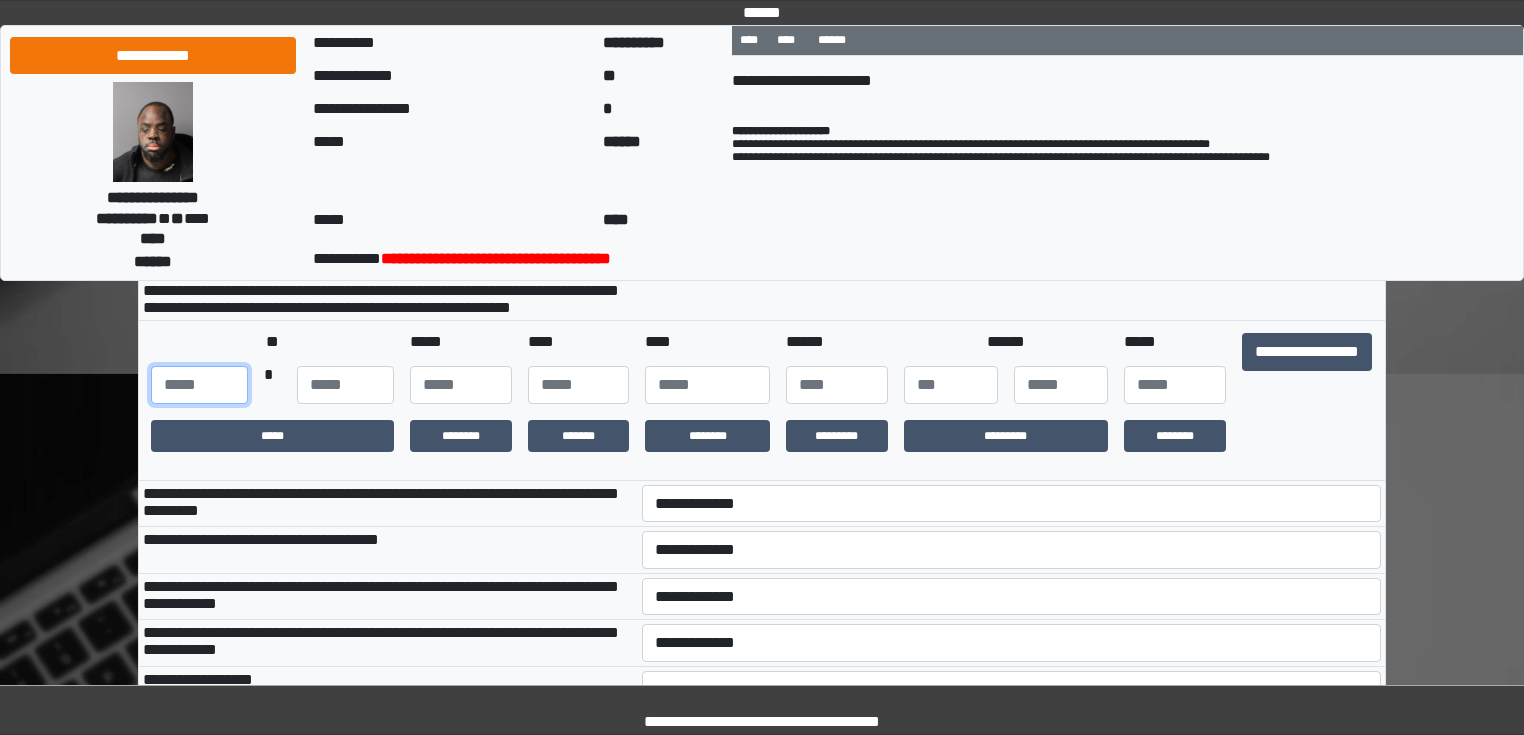 click at bounding box center [199, 385] 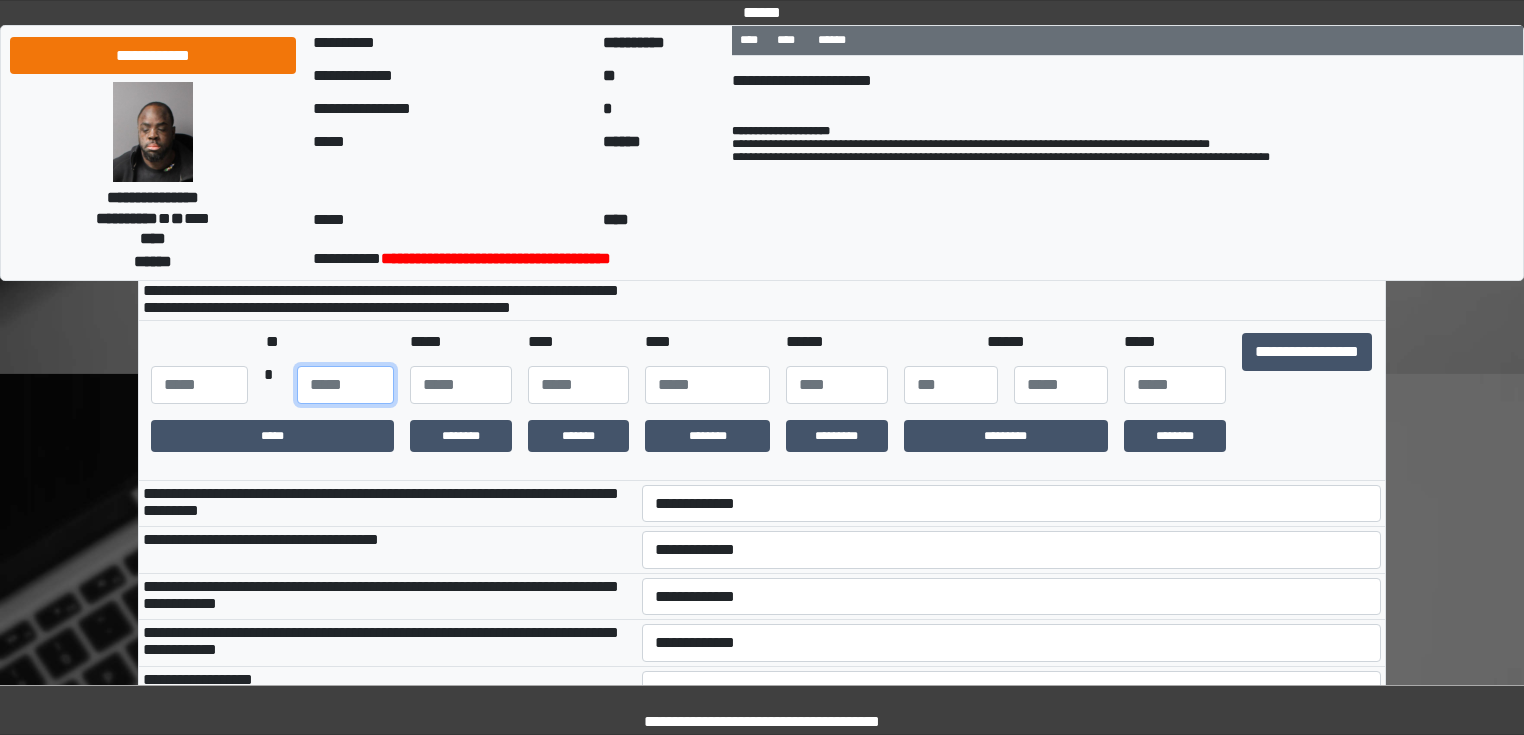 type on "*" 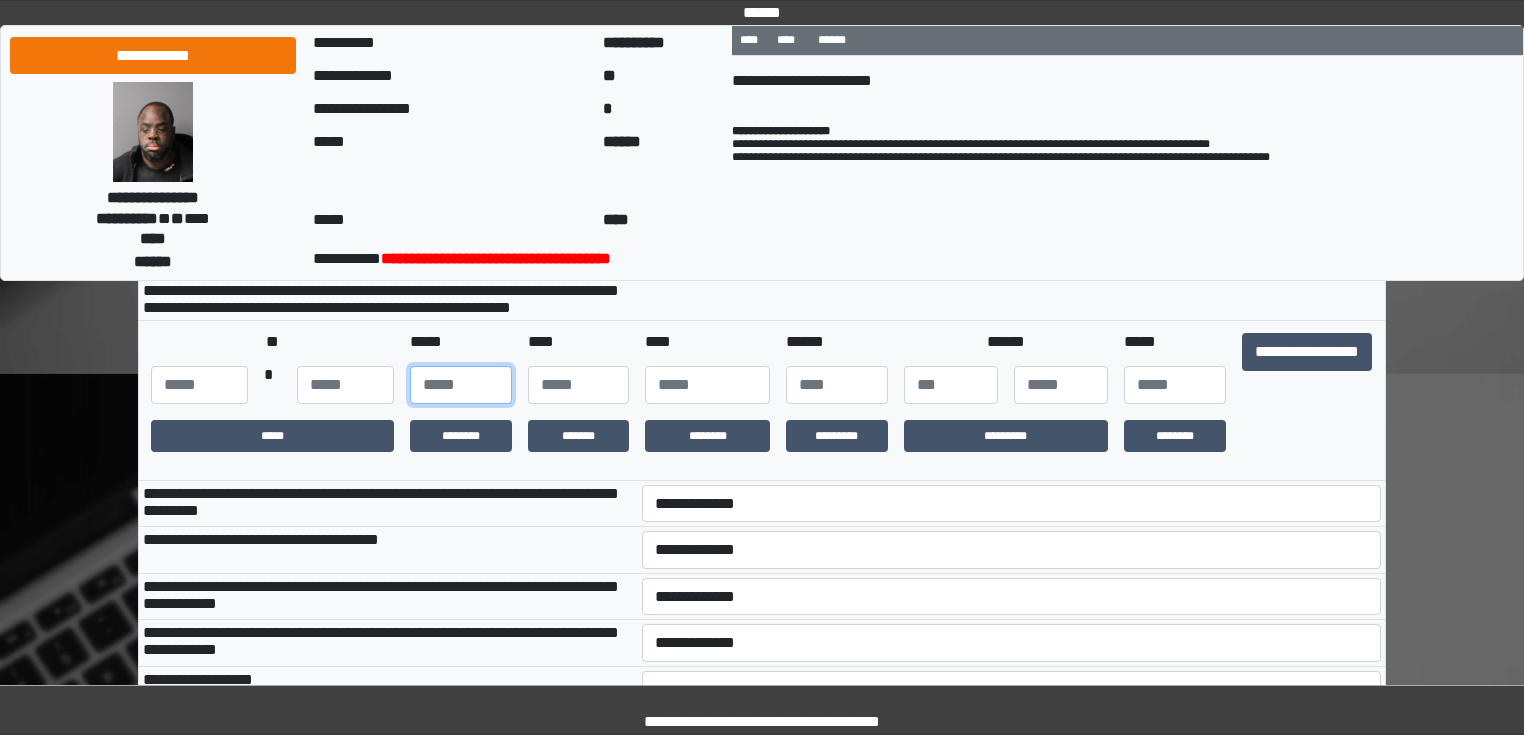 type on "*" 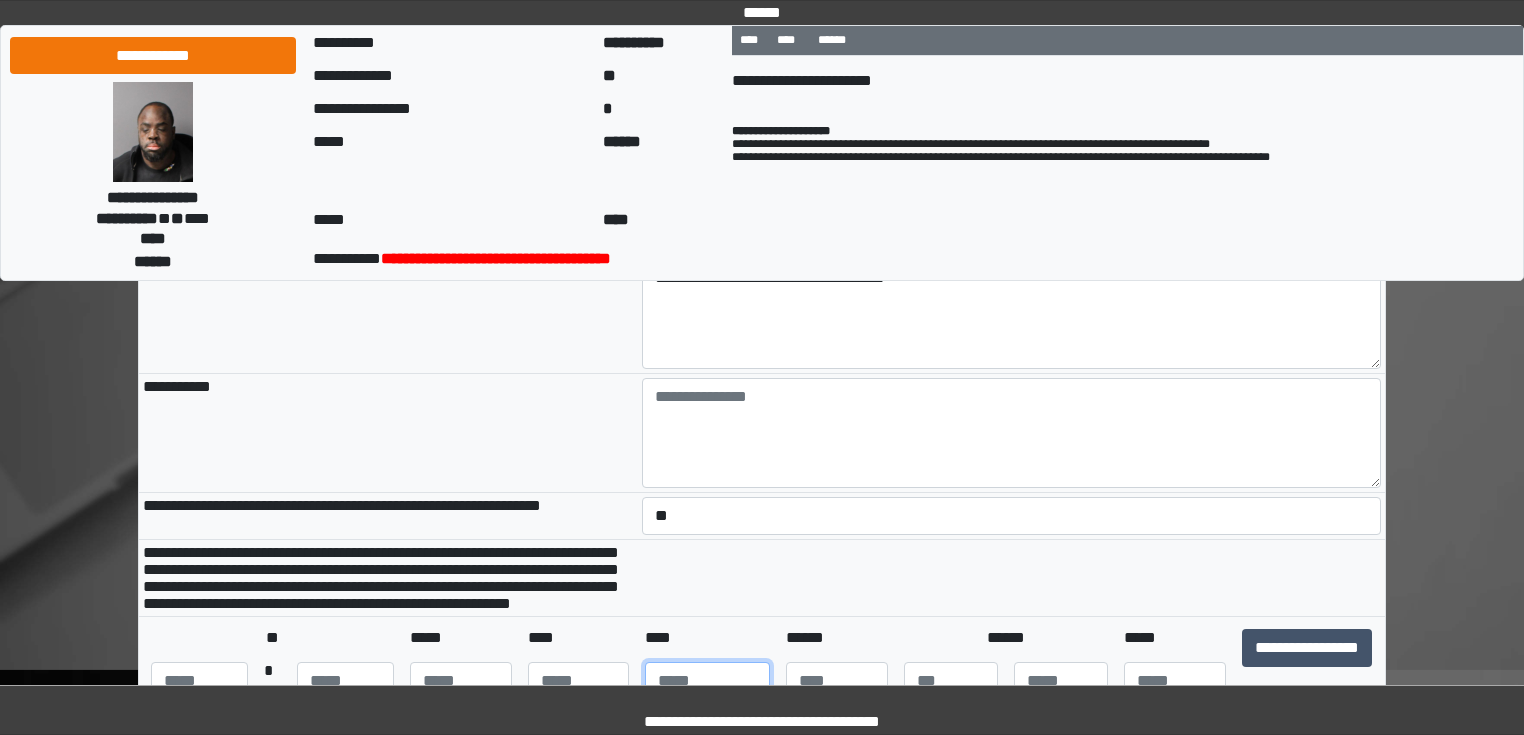 scroll, scrollTop: 400, scrollLeft: 0, axis: vertical 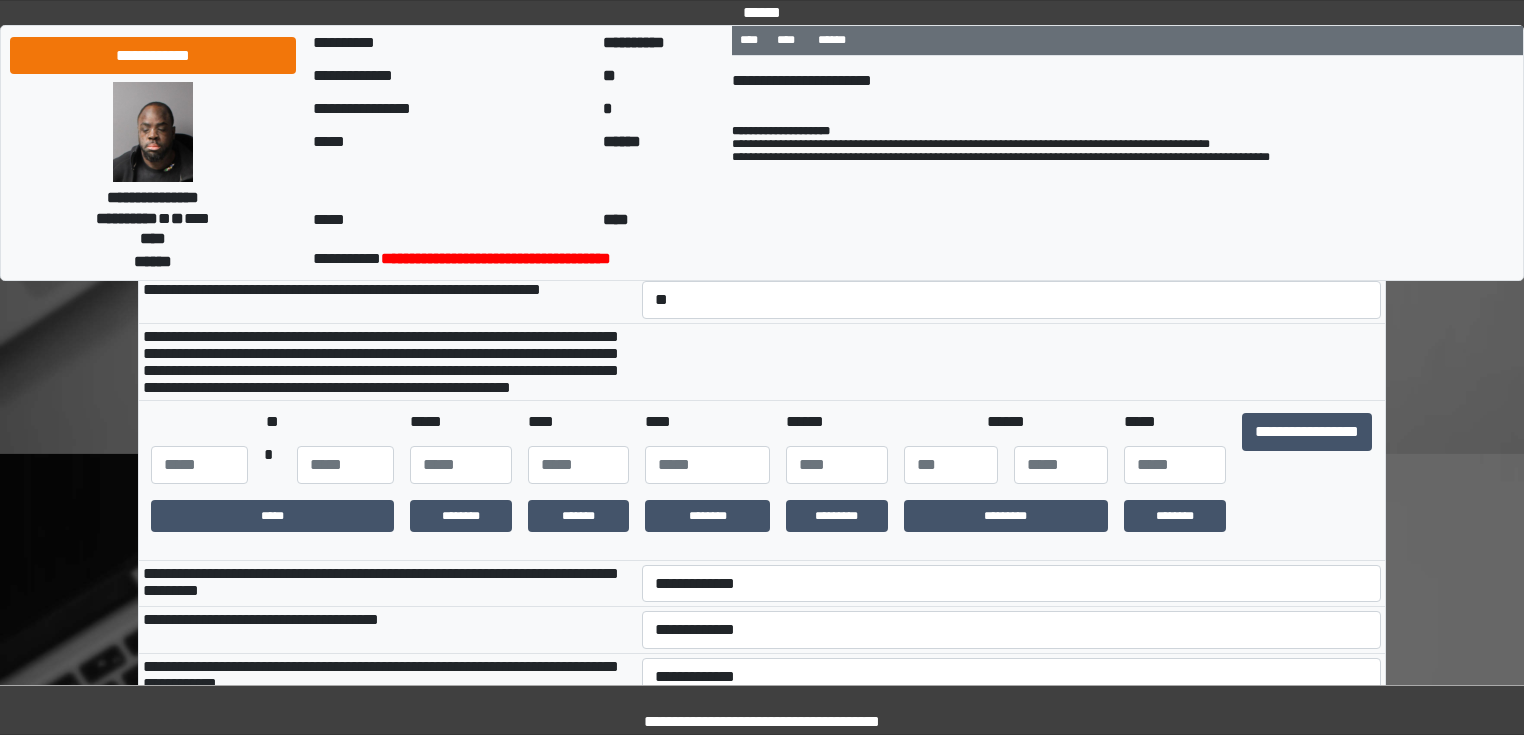 click on "****" at bounding box center (707, 421) 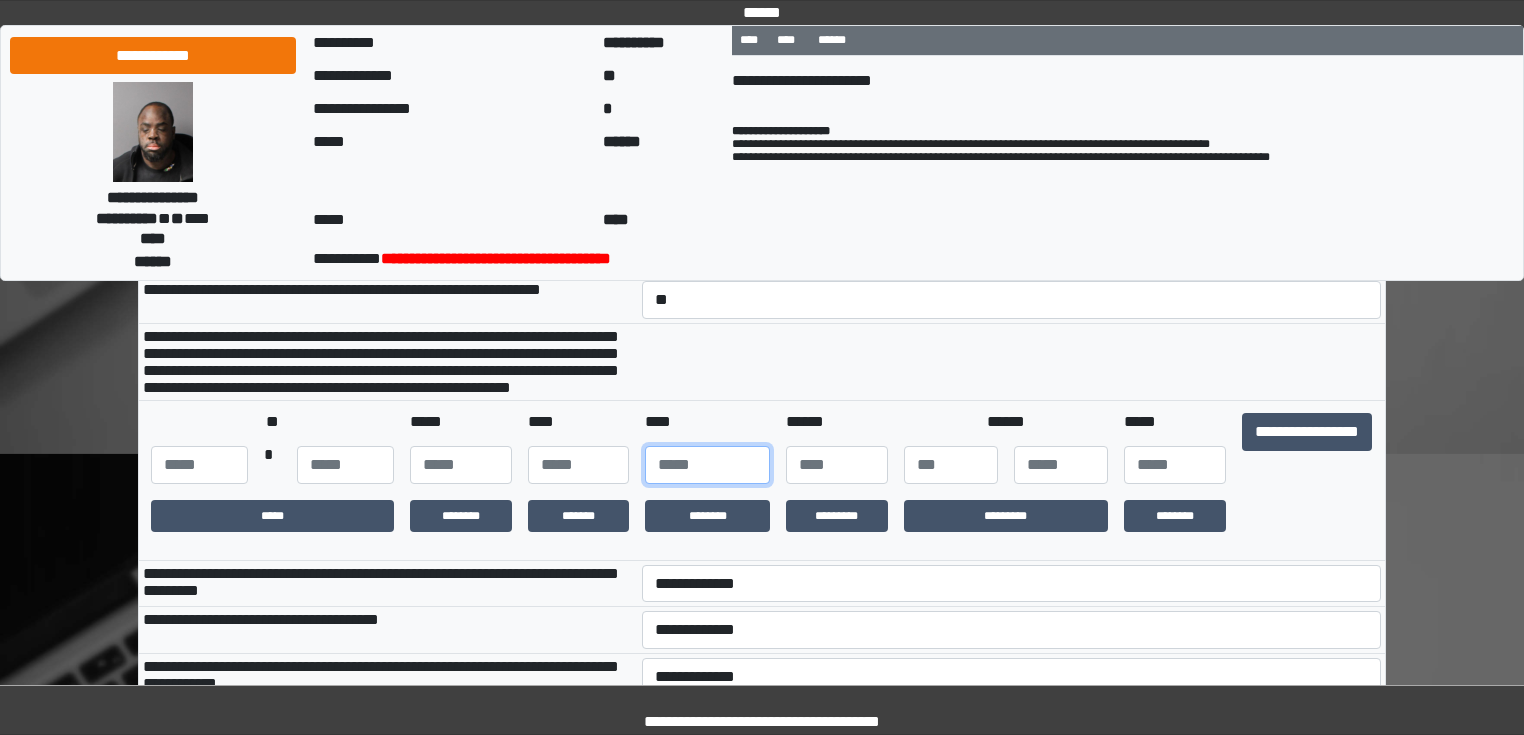 click at bounding box center (707, 465) 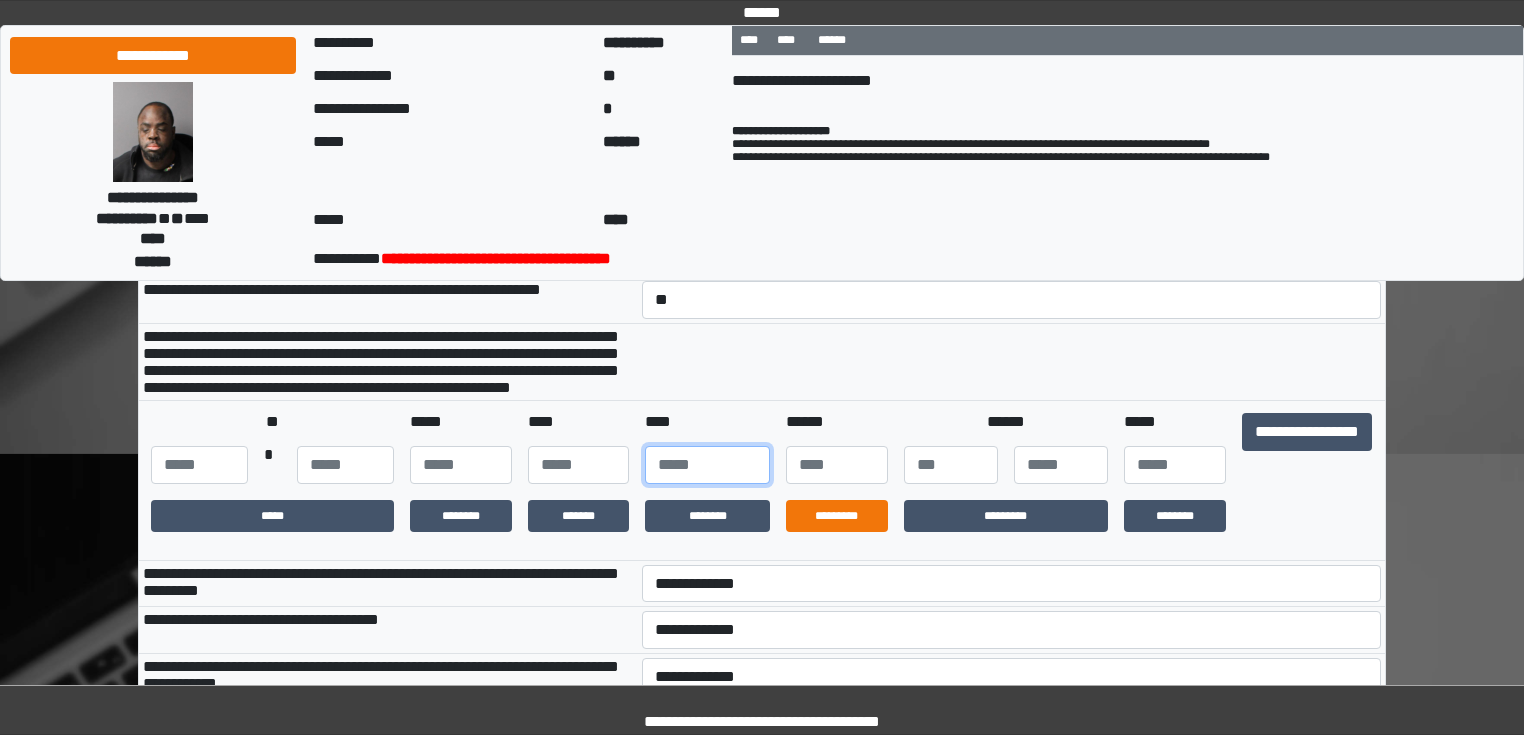 type on "****" 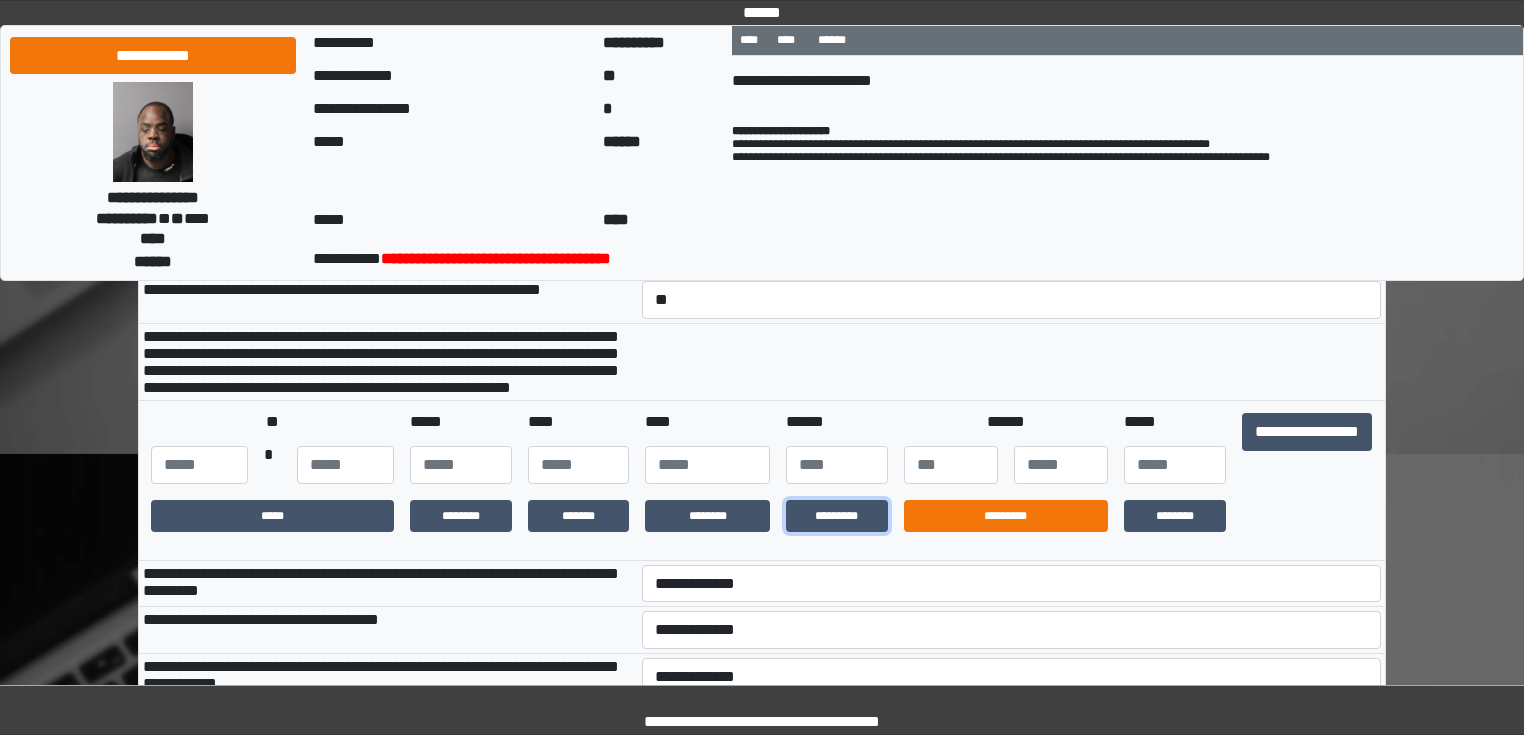 drag, startPoint x: 840, startPoint y: 562, endPoint x: 1096, endPoint y: 556, distance: 256.0703 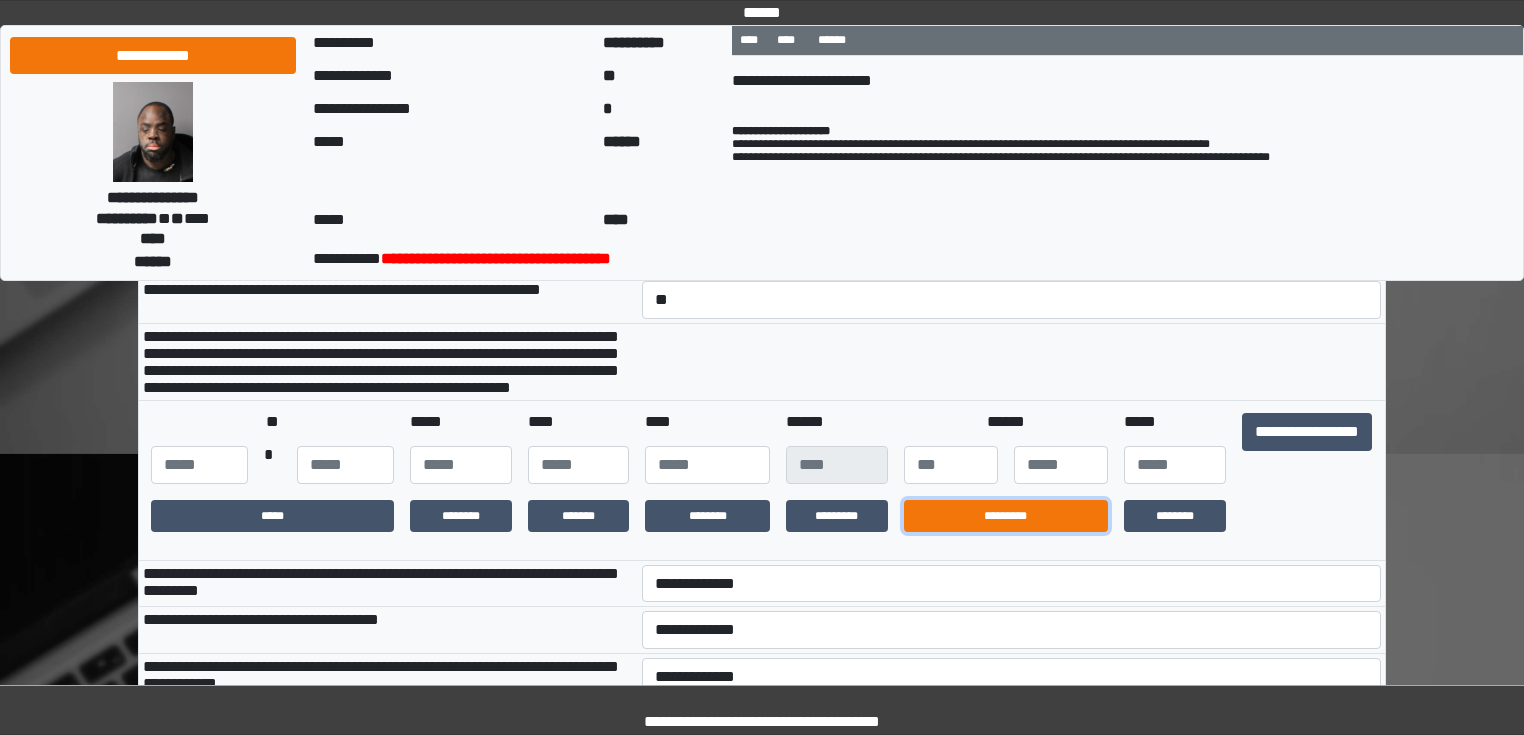 click on "*********" at bounding box center (1006, 516) 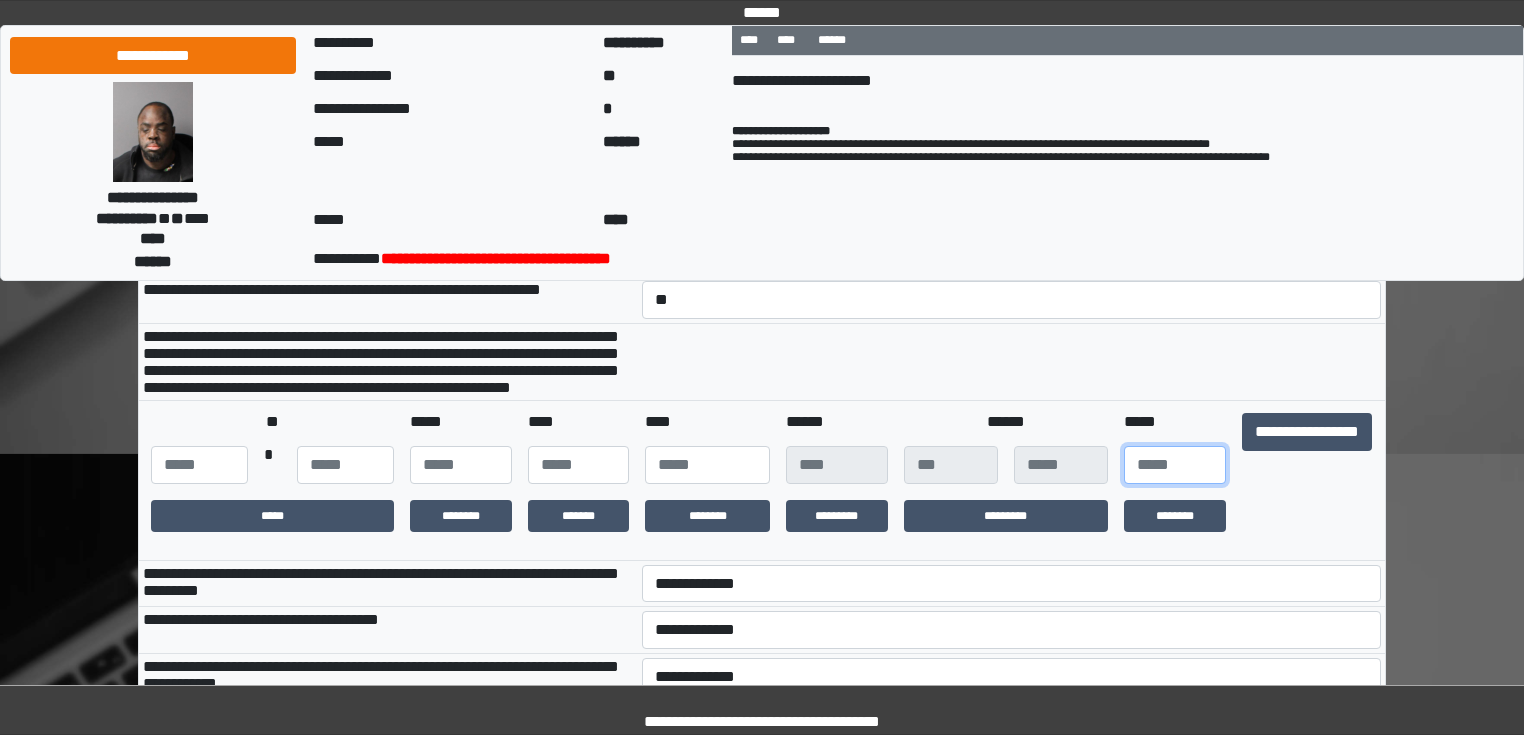 click at bounding box center [1175, 465] 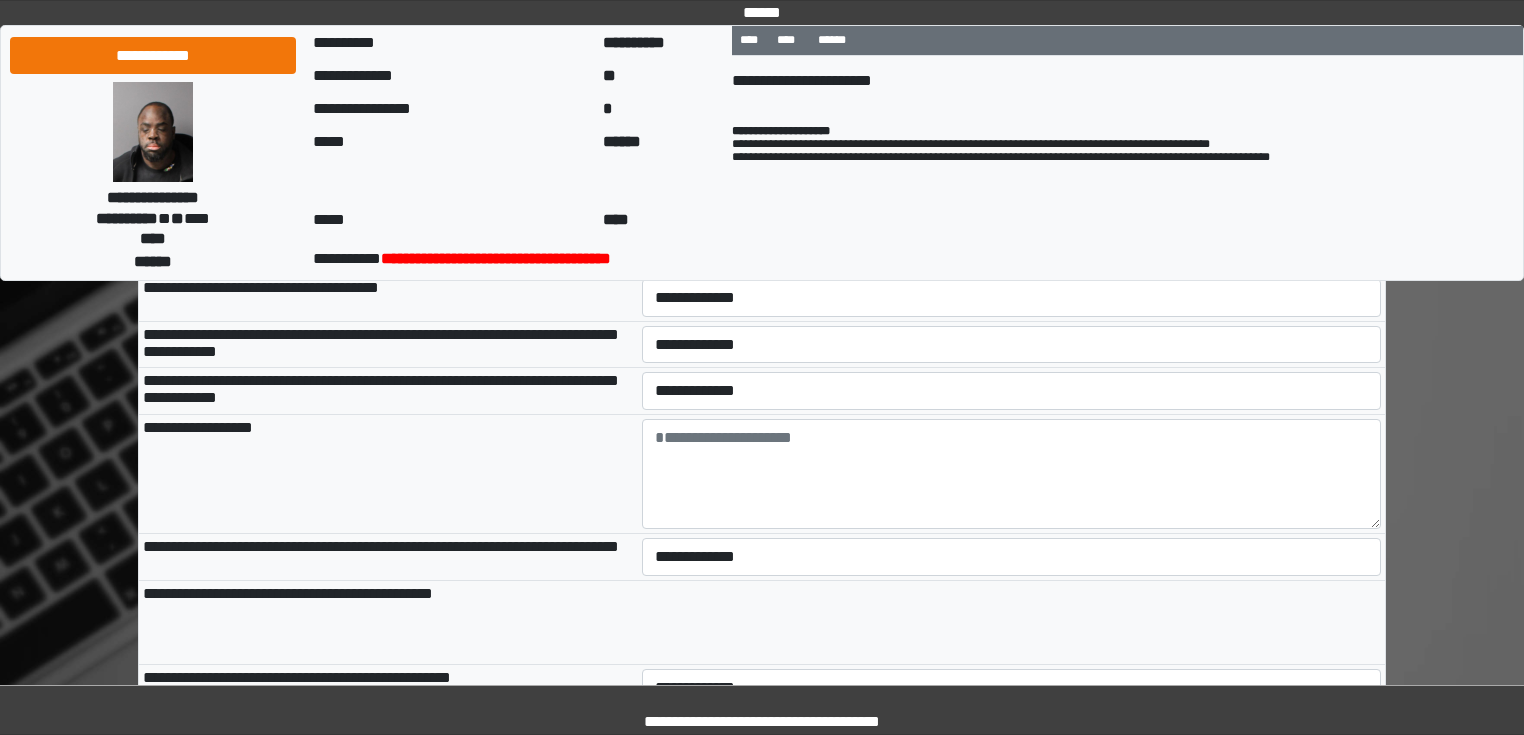 scroll, scrollTop: 640, scrollLeft: 0, axis: vertical 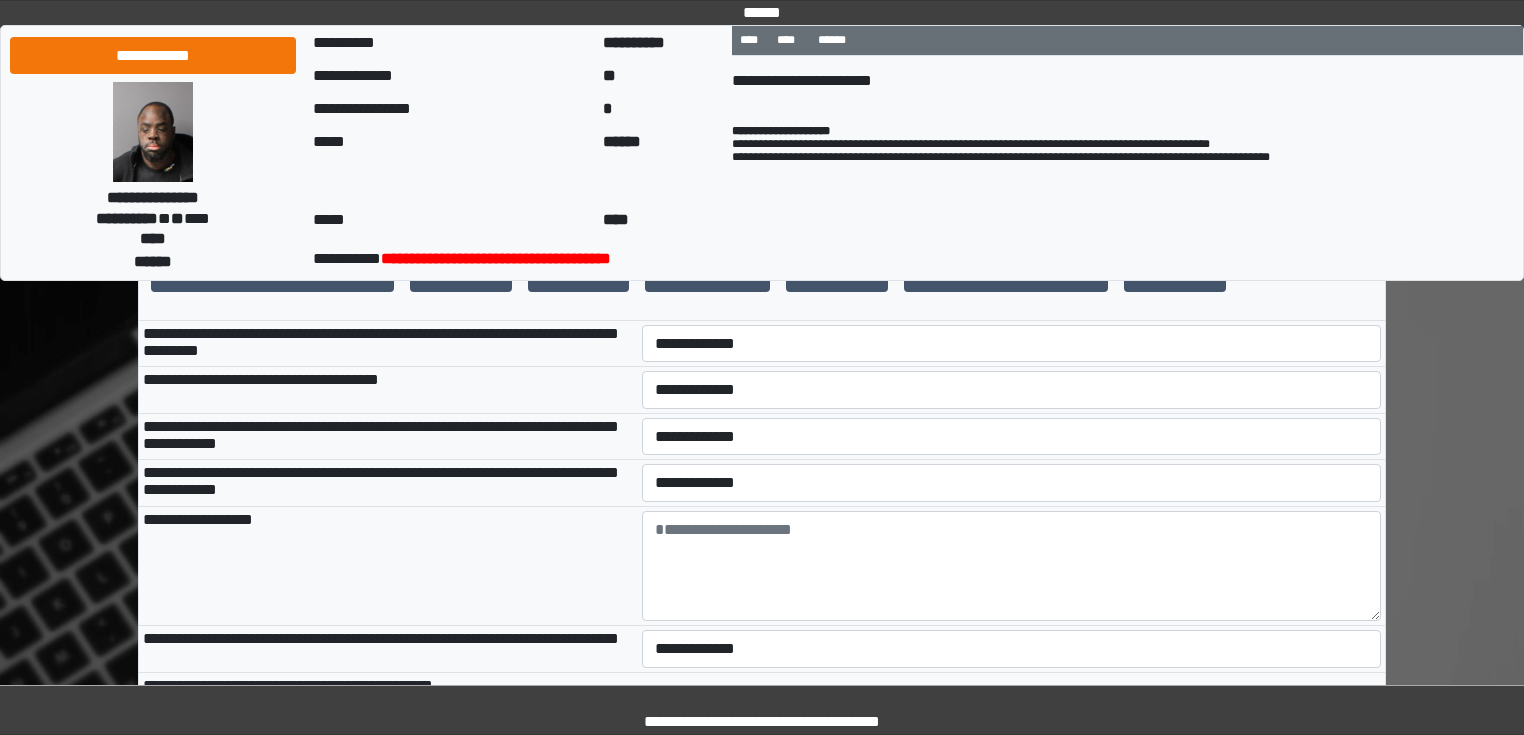 type on "**" 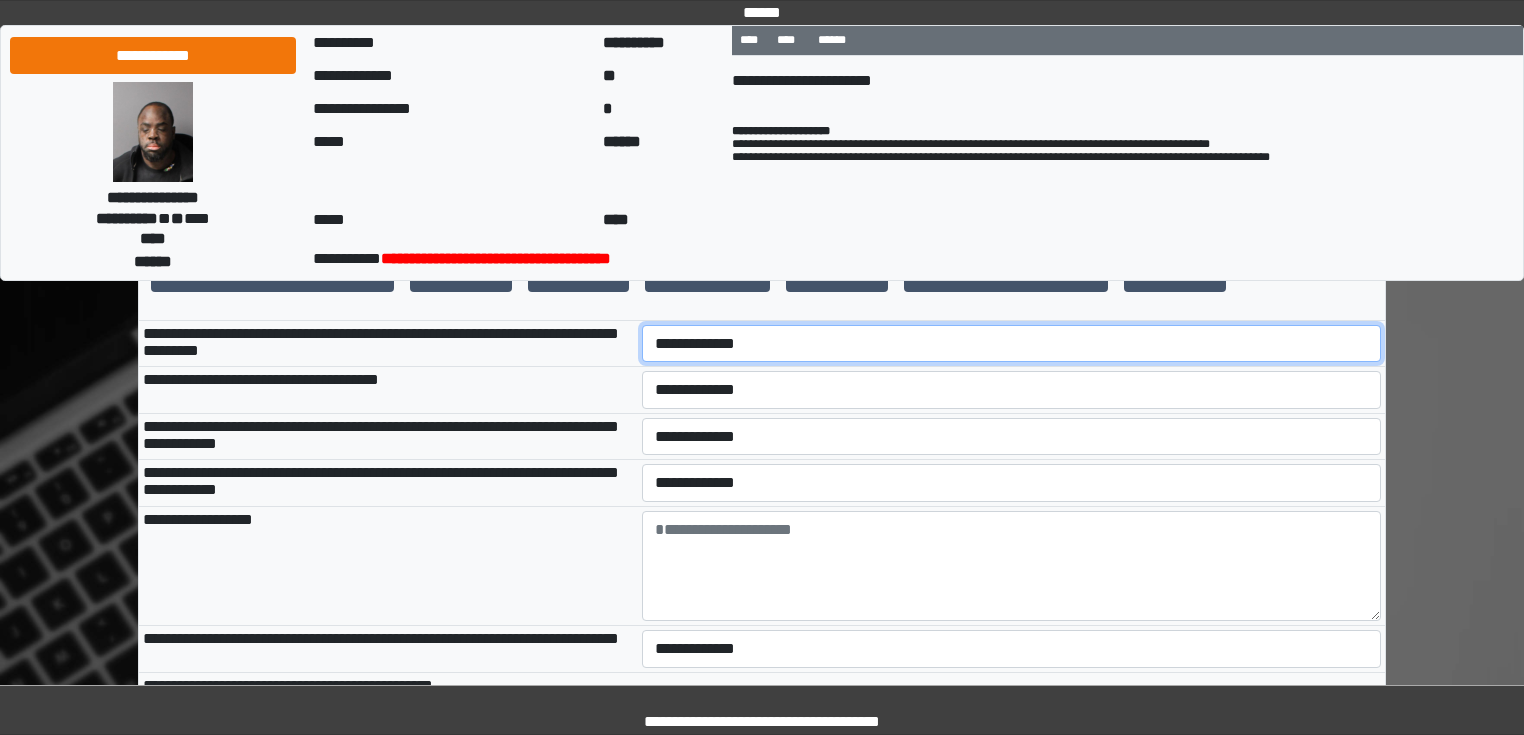 click on "**********" at bounding box center (1012, 344) 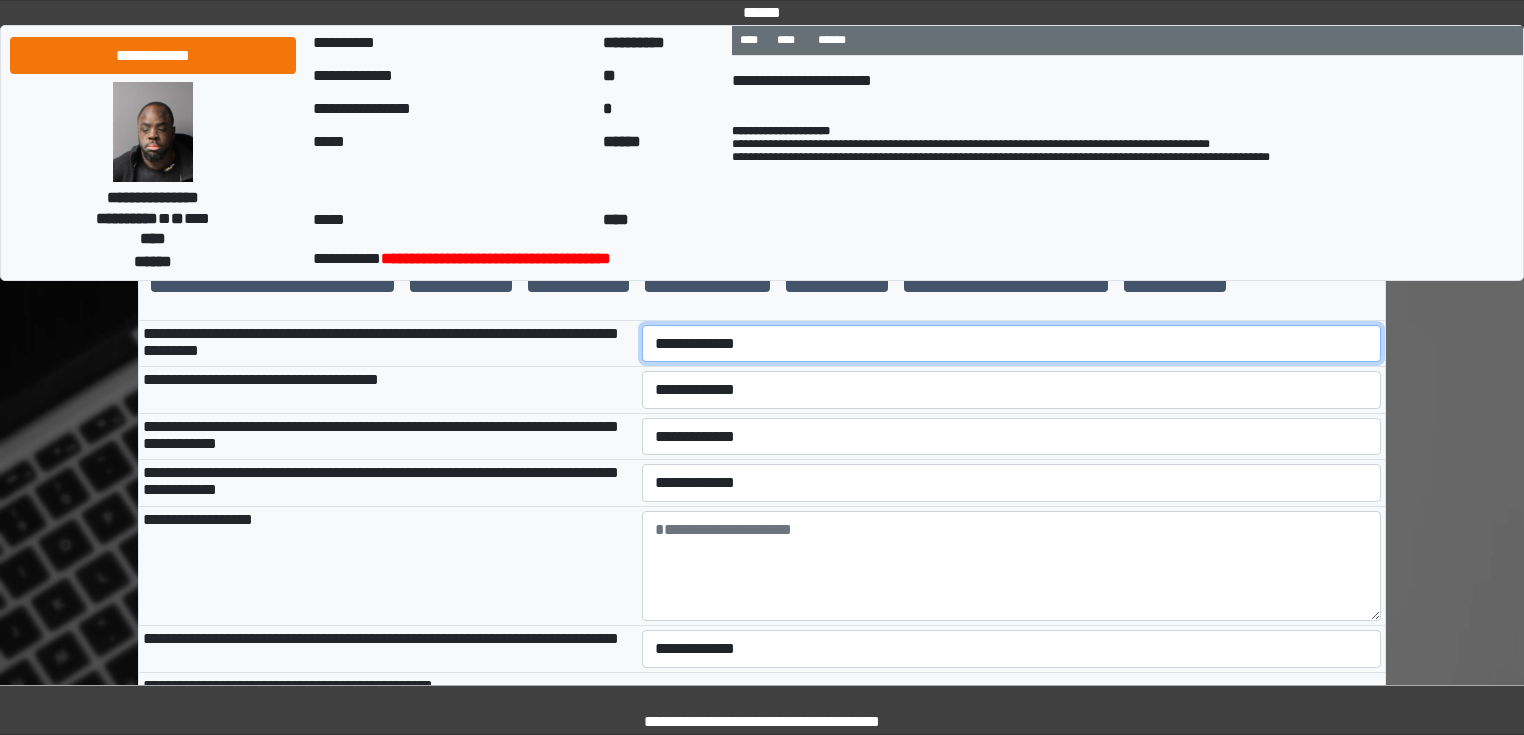 select on "*" 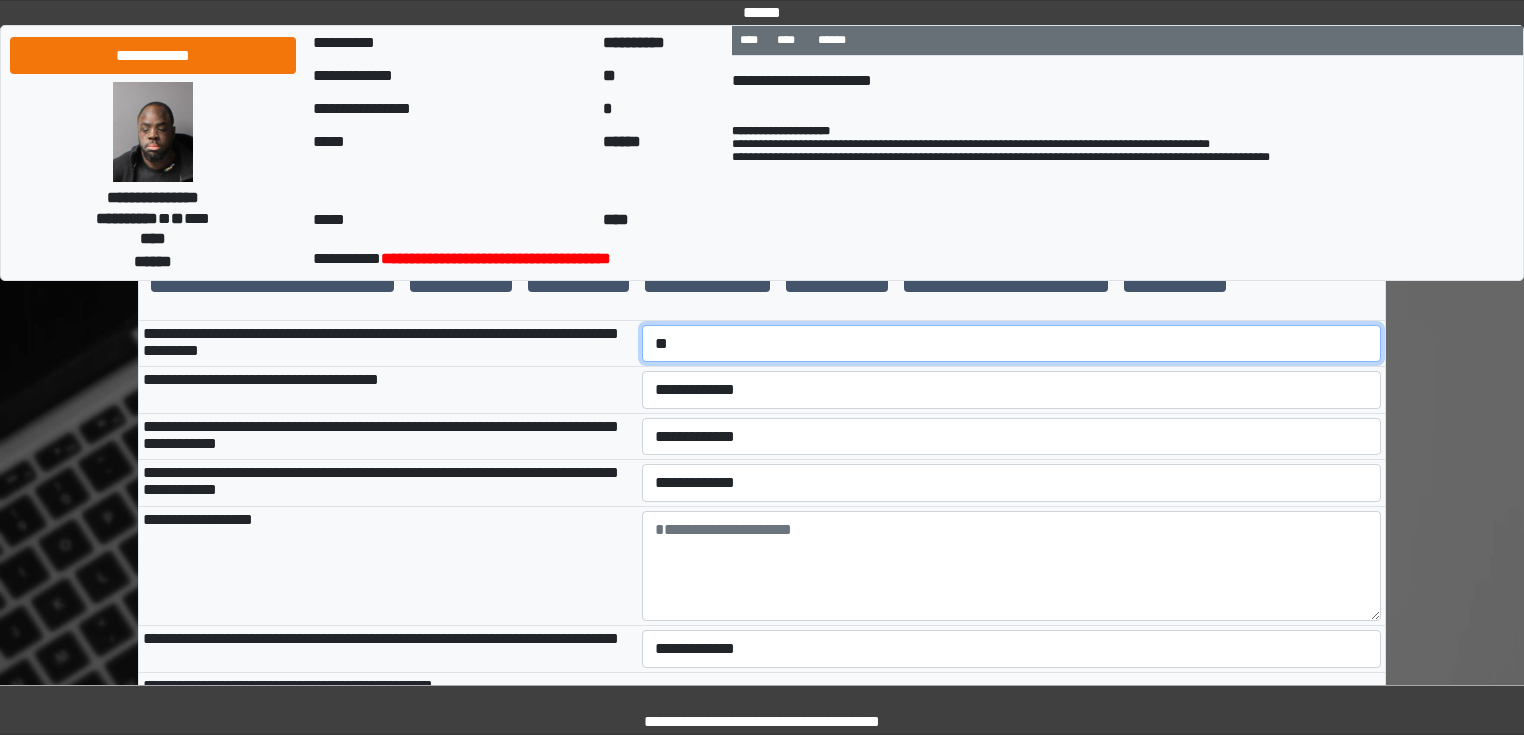 click on "**********" at bounding box center [1012, 344] 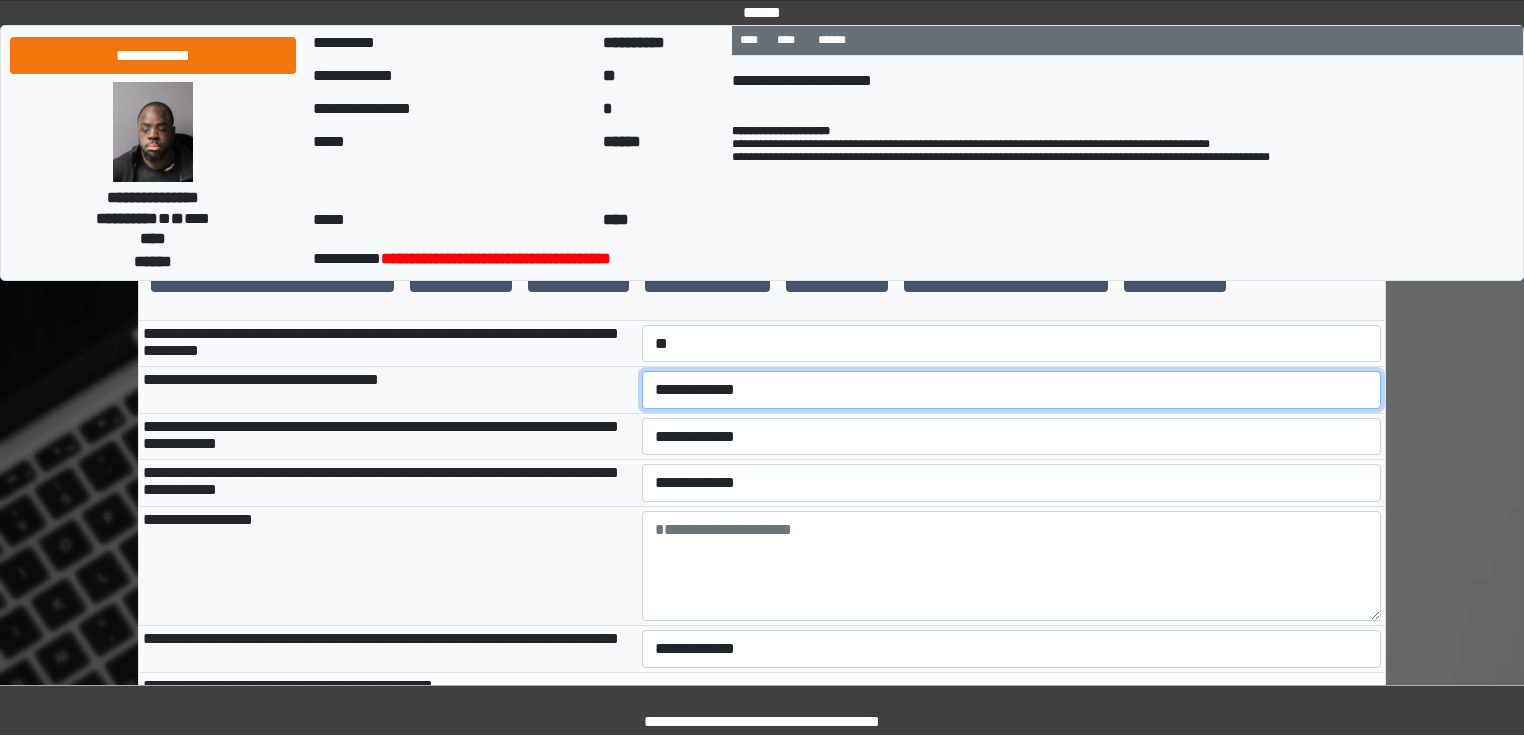 select on "*" 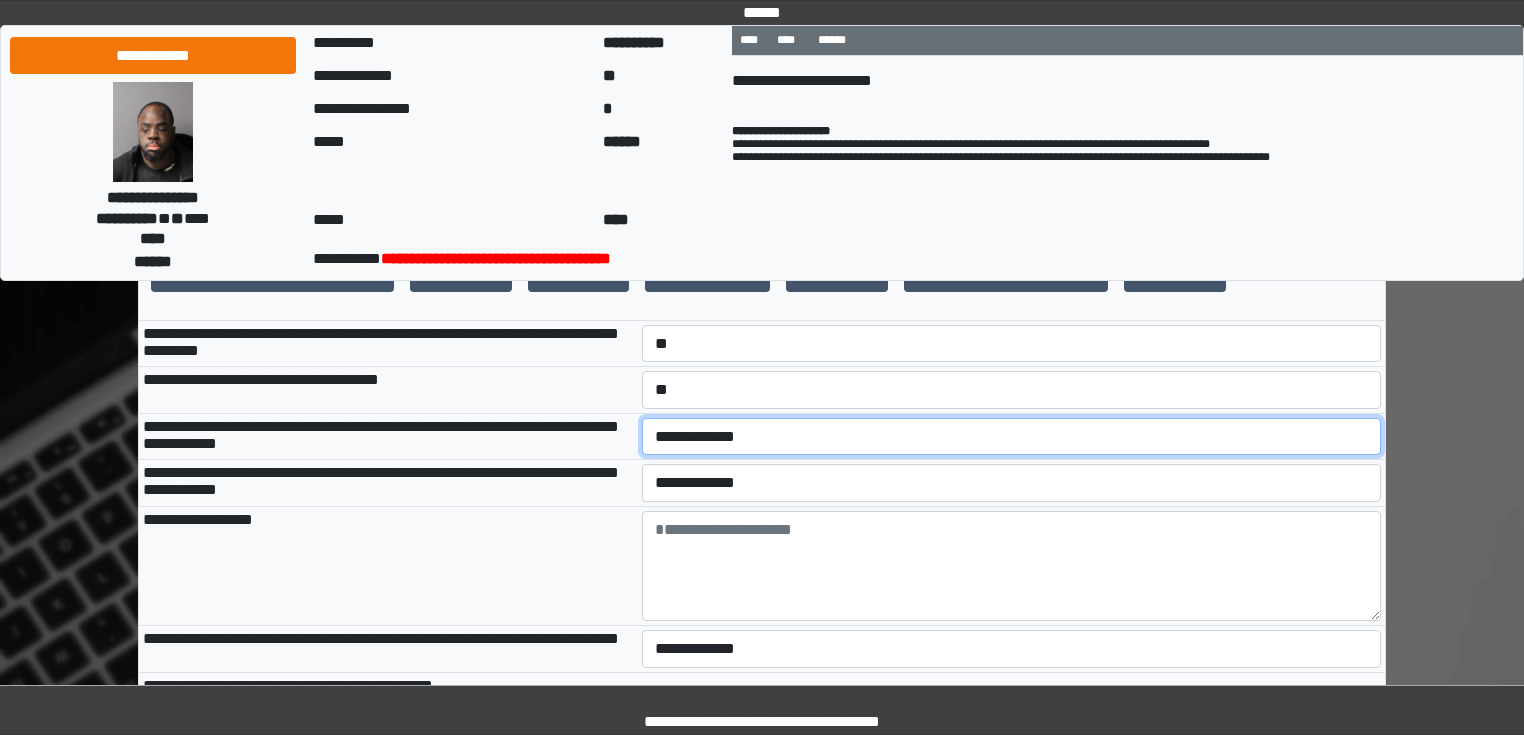 select on "*" 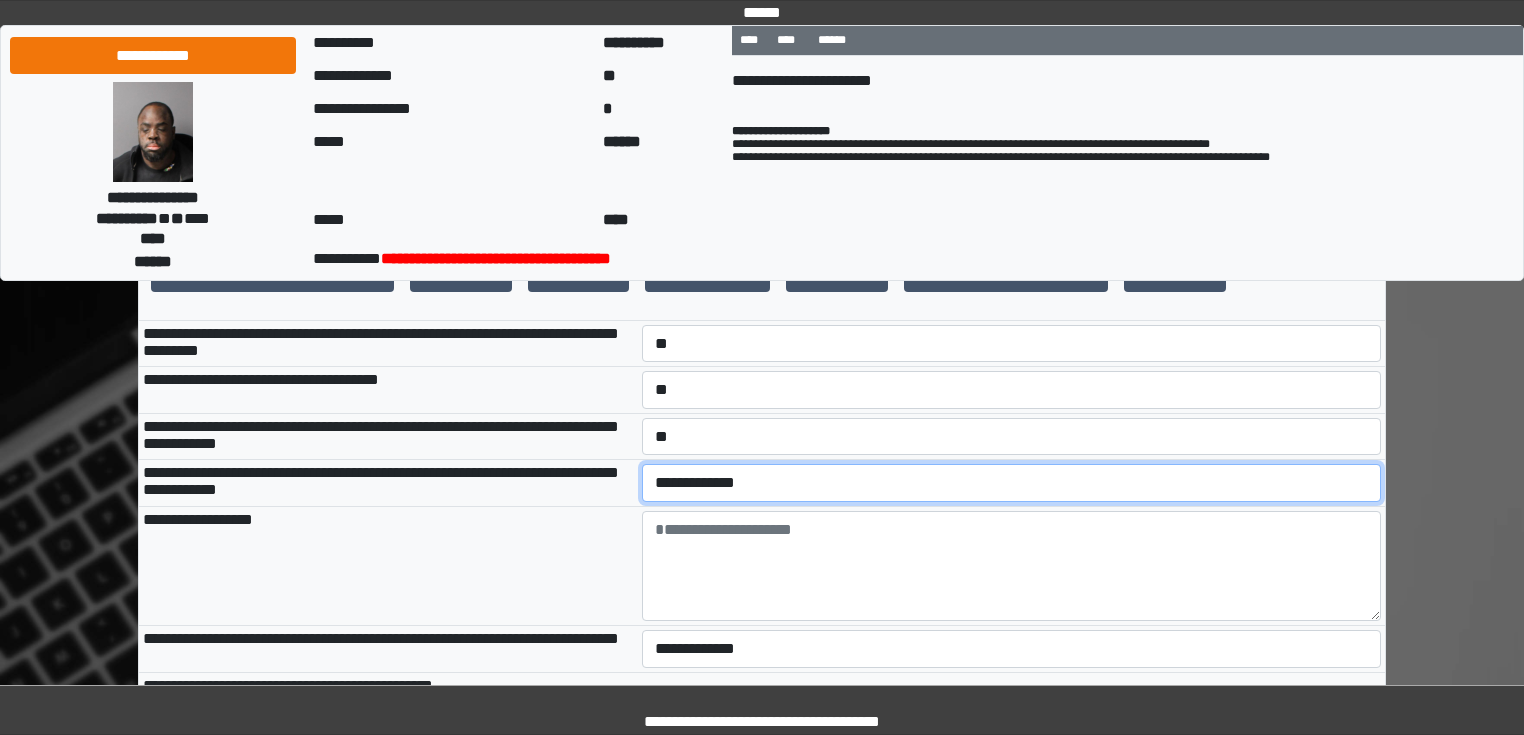 select on "*" 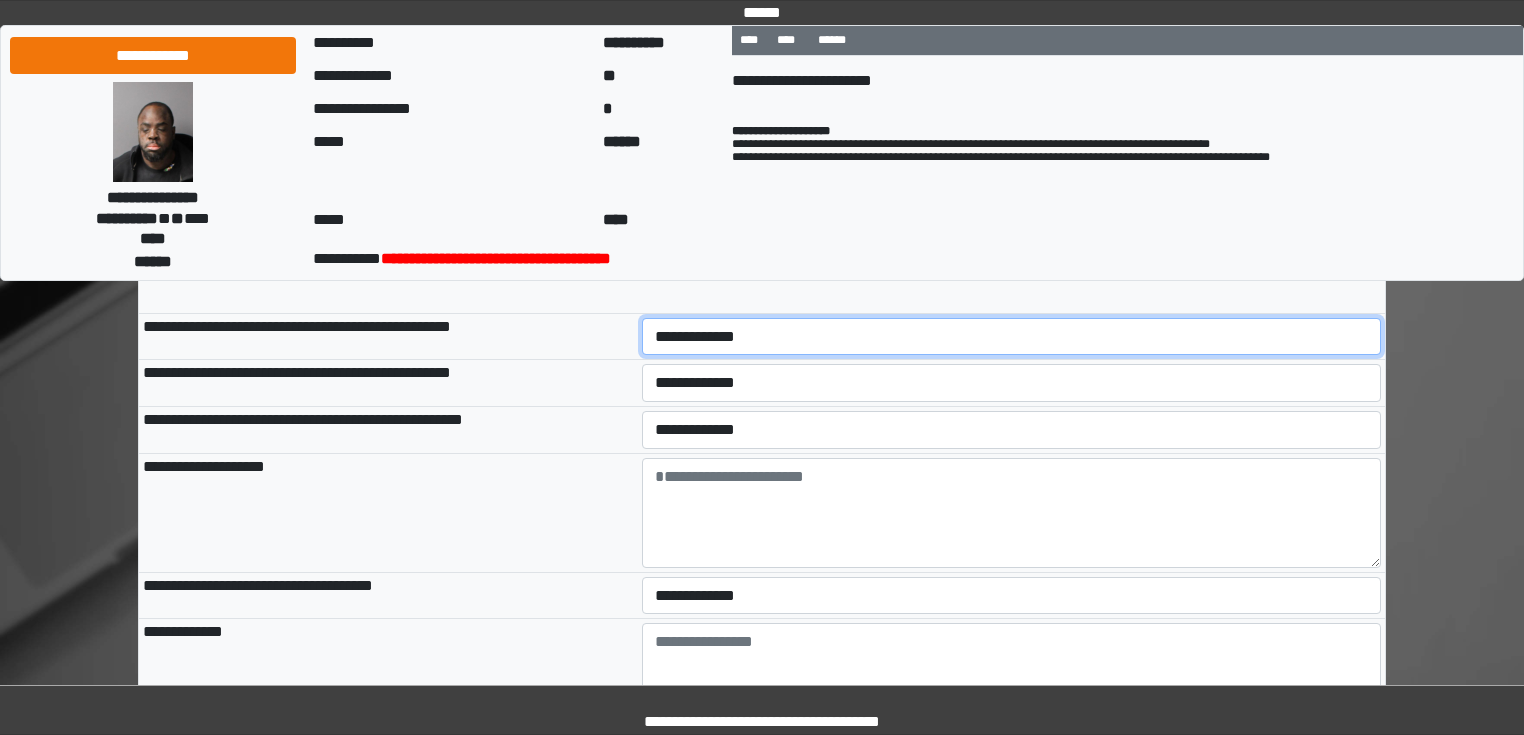 scroll, scrollTop: 1115, scrollLeft: 0, axis: vertical 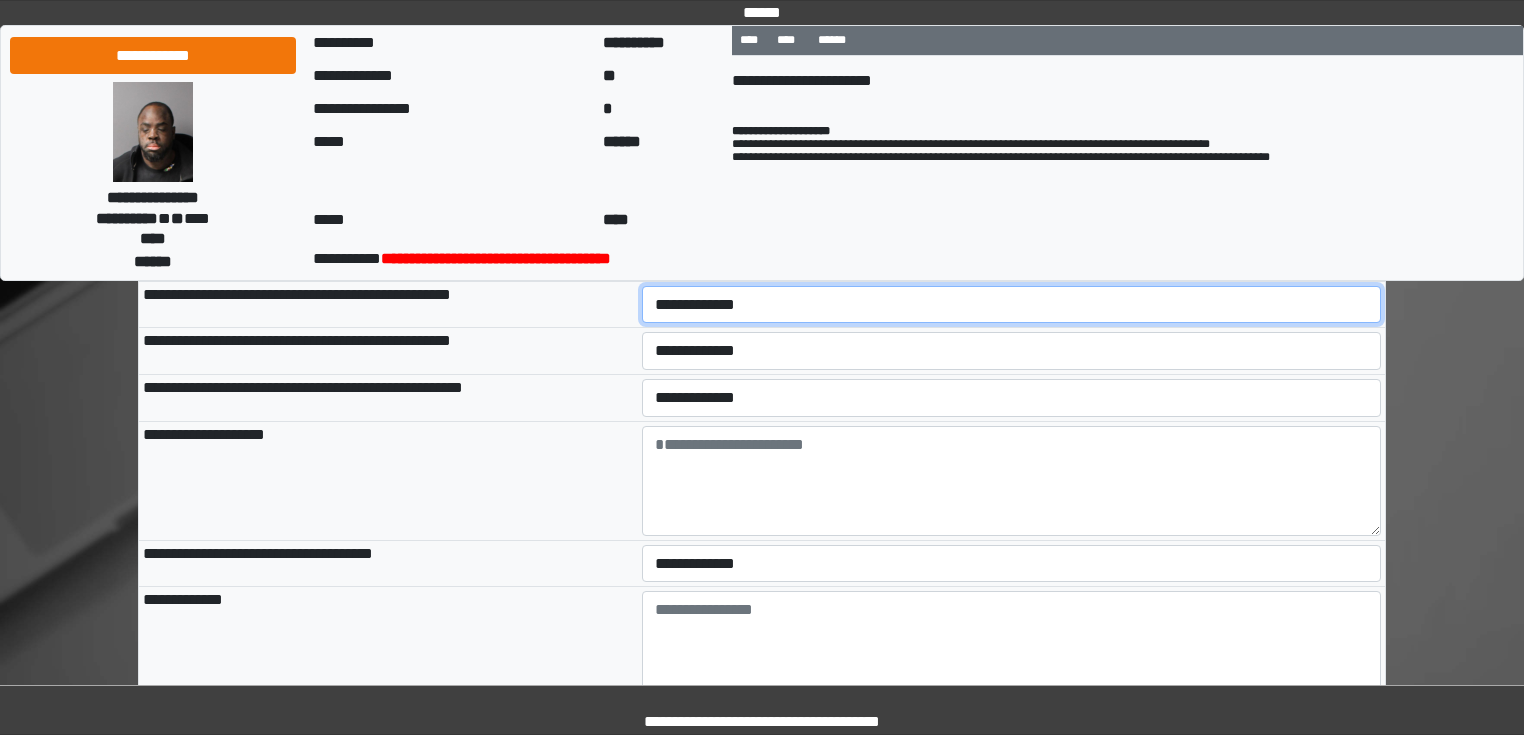 select on "*" 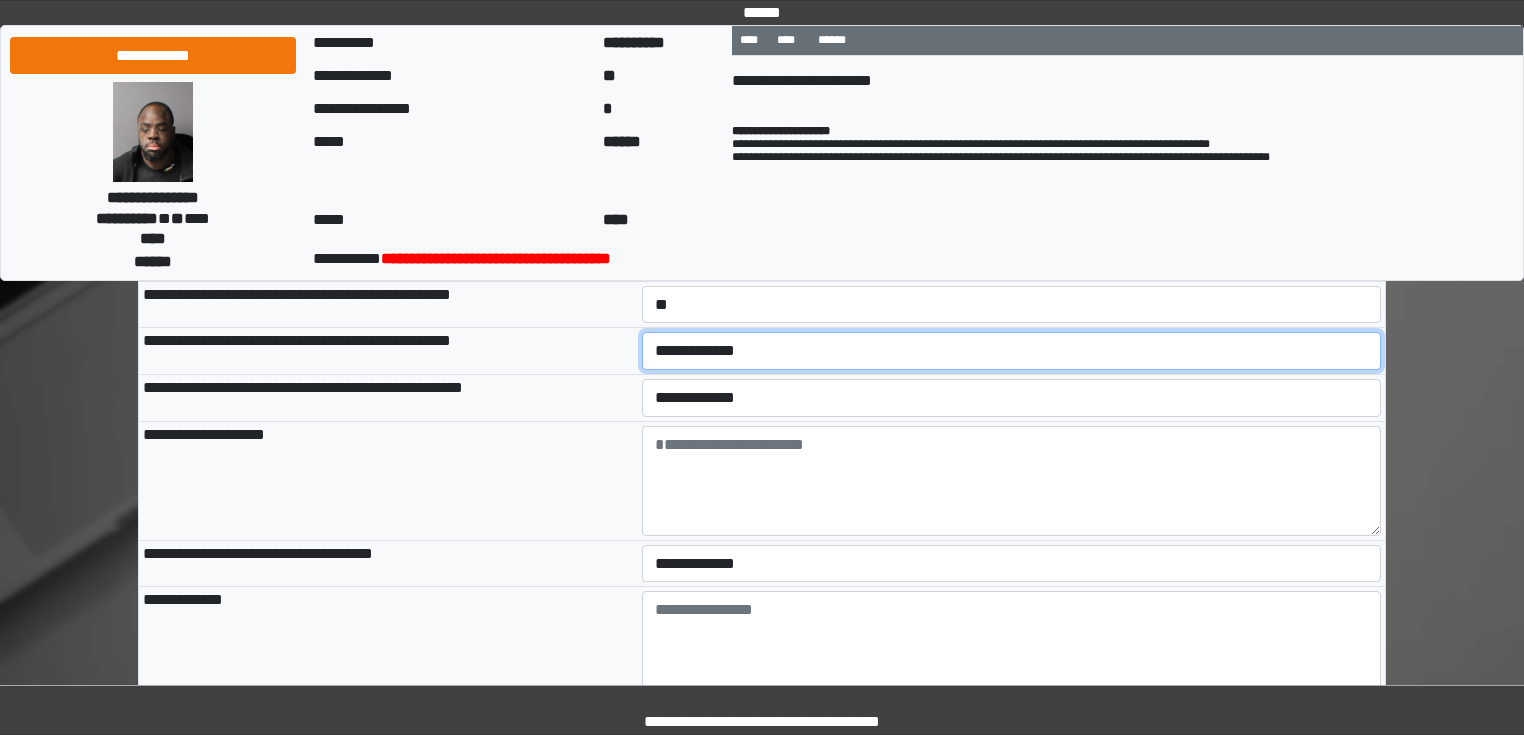 select on "*" 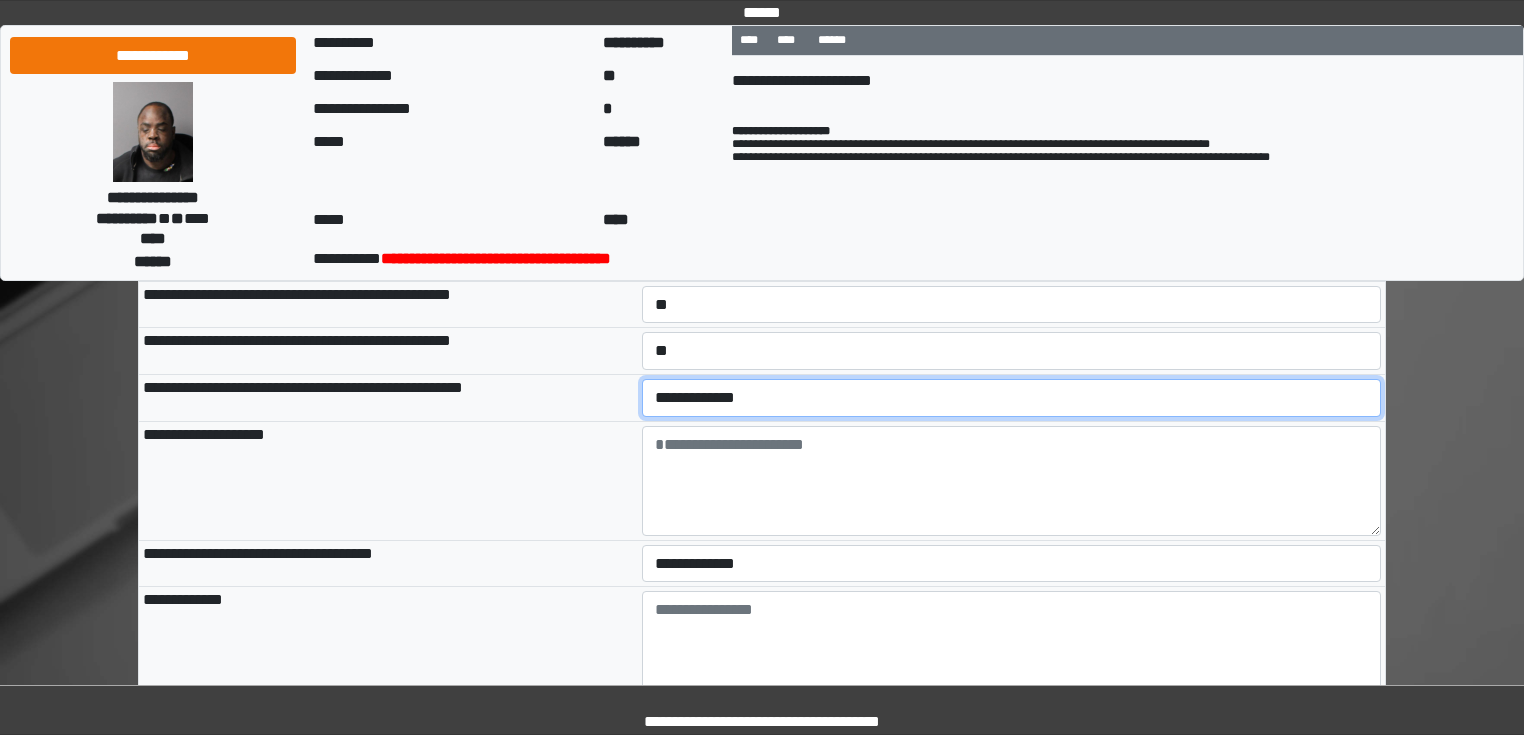 select on "*" 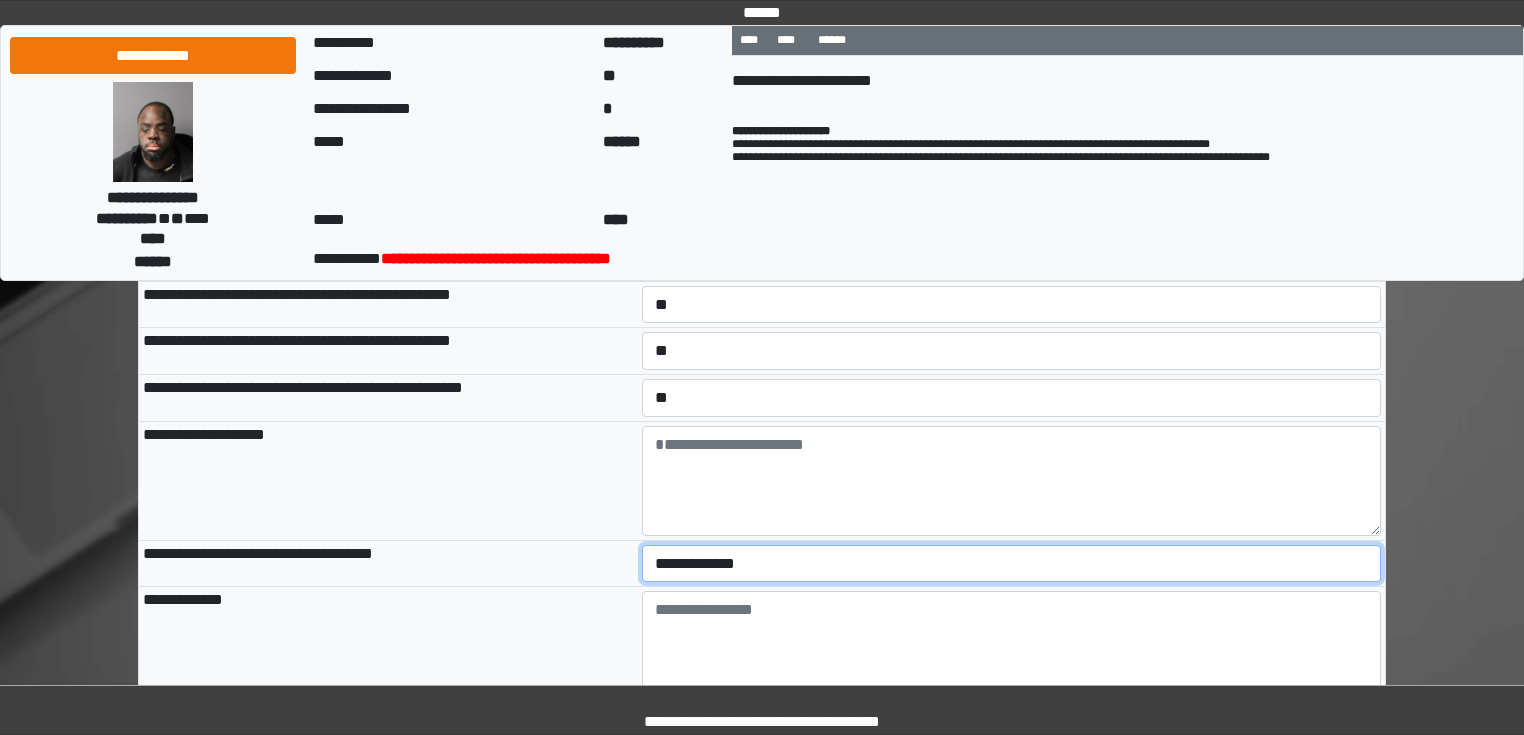 select on "*" 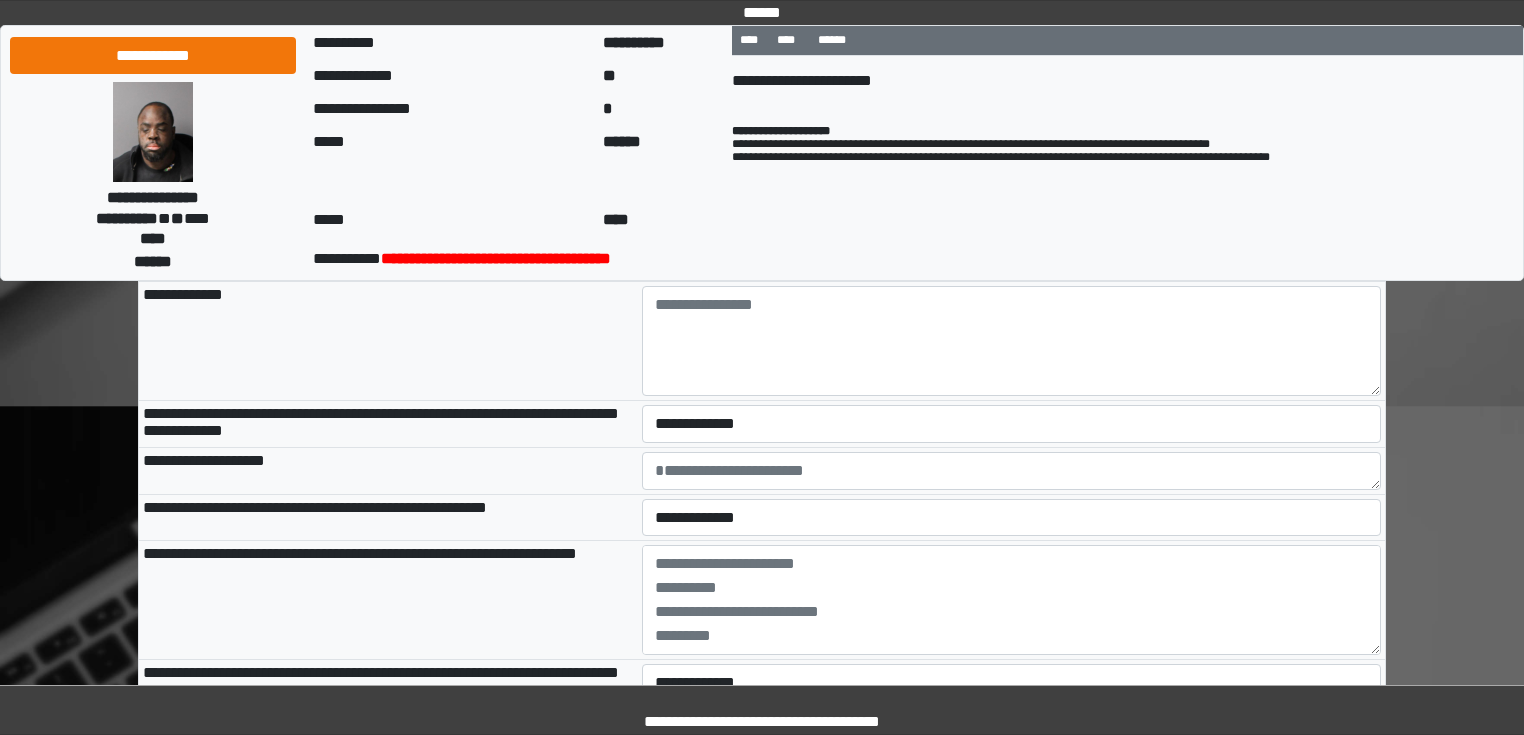 scroll, scrollTop: 1435, scrollLeft: 0, axis: vertical 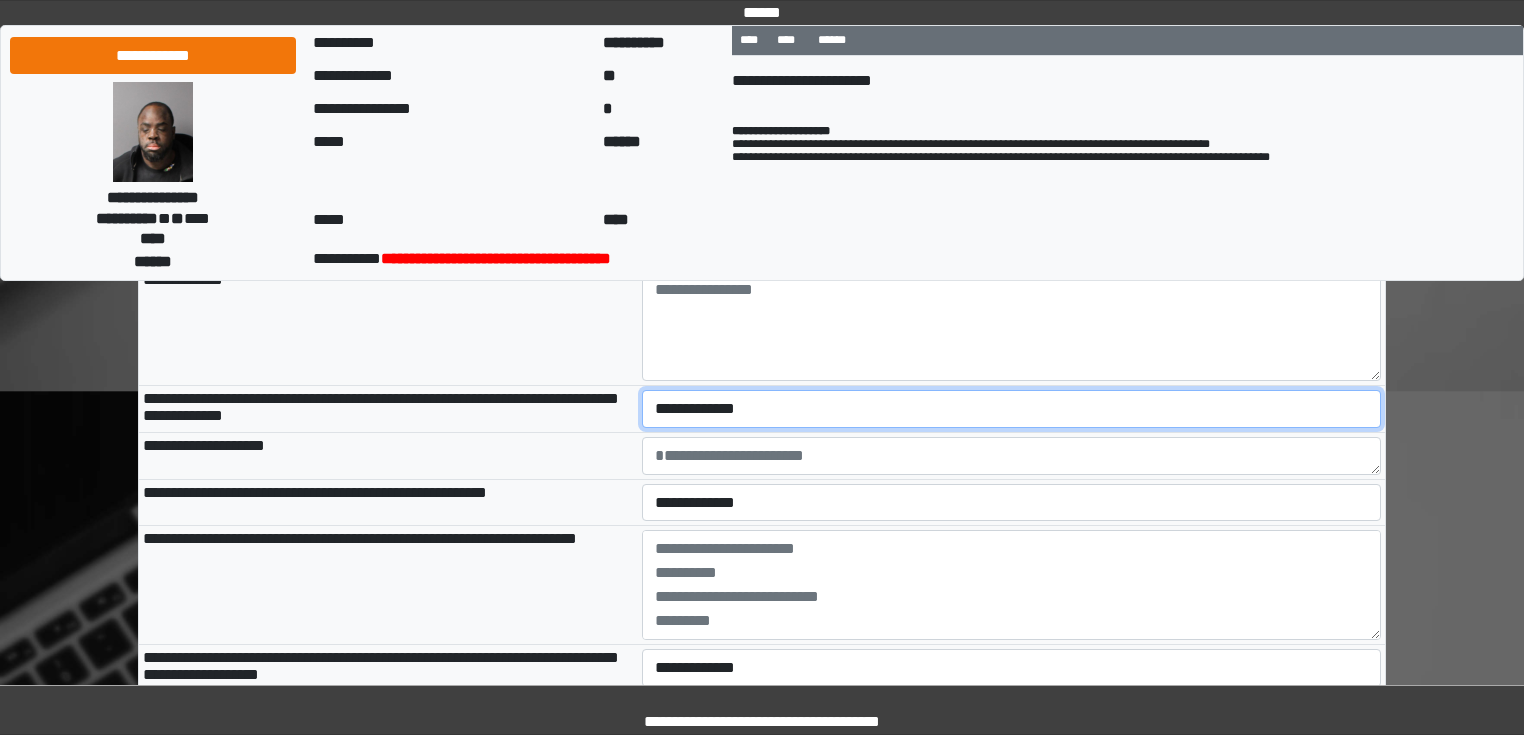 click on "**********" at bounding box center (1012, 409) 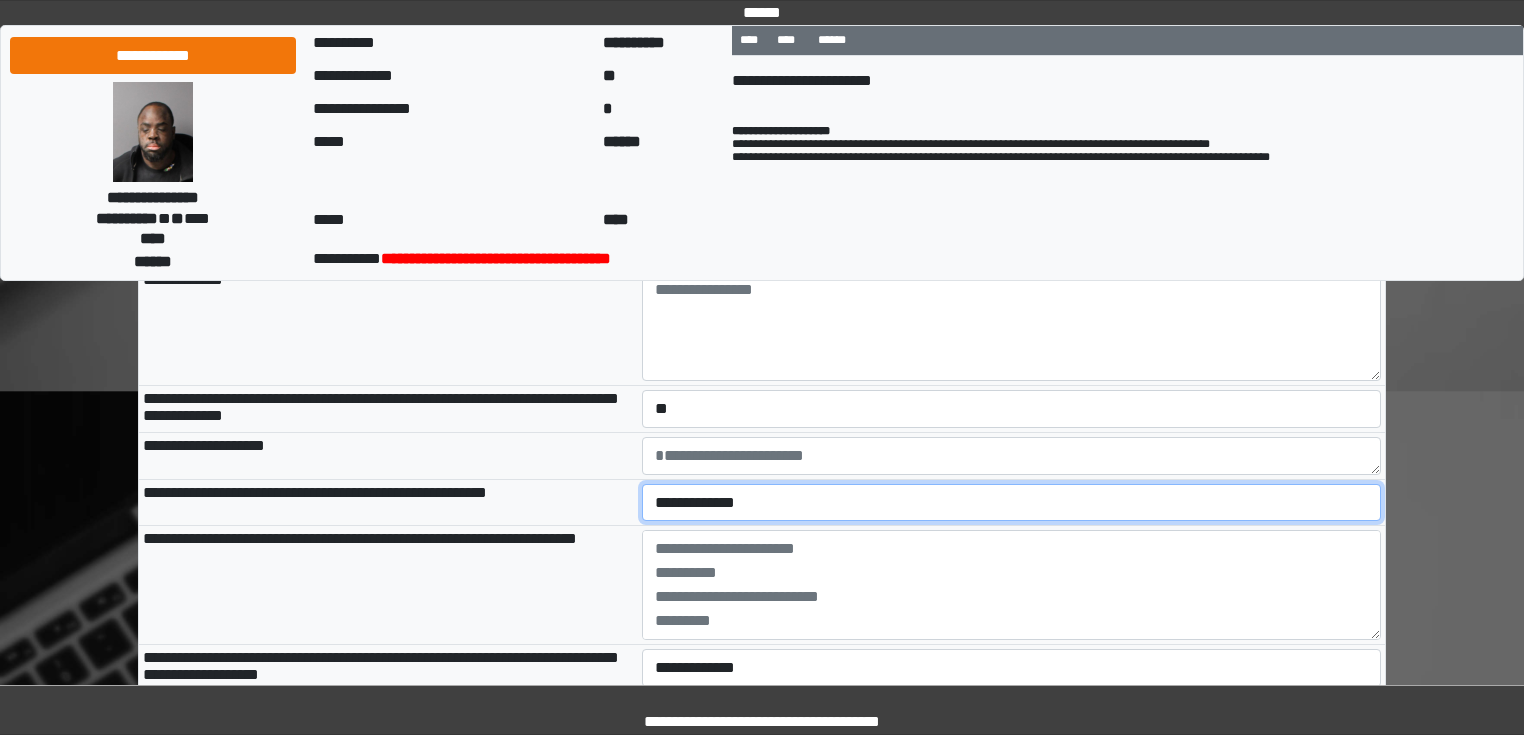 select on "*" 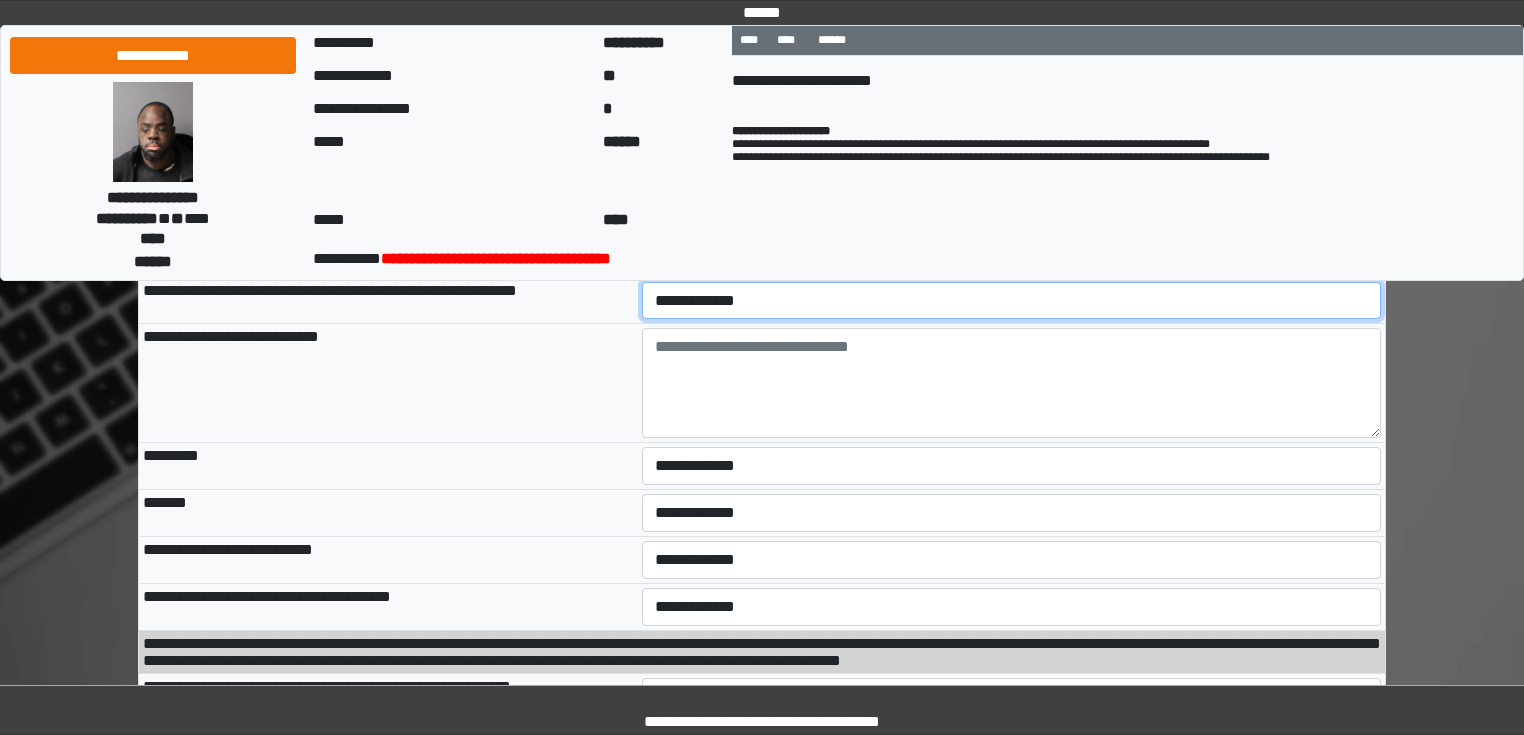 scroll, scrollTop: 1852, scrollLeft: 0, axis: vertical 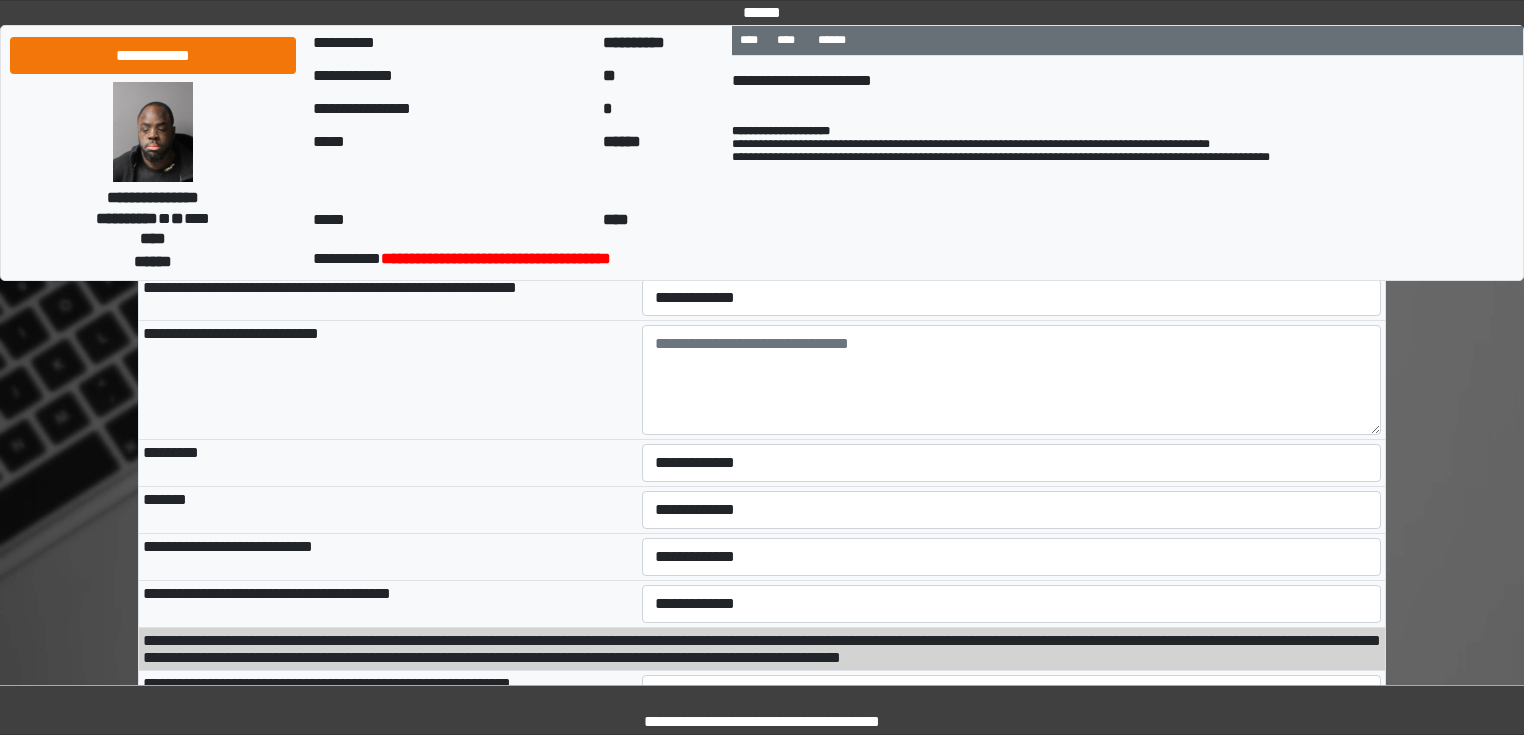 select on "*" 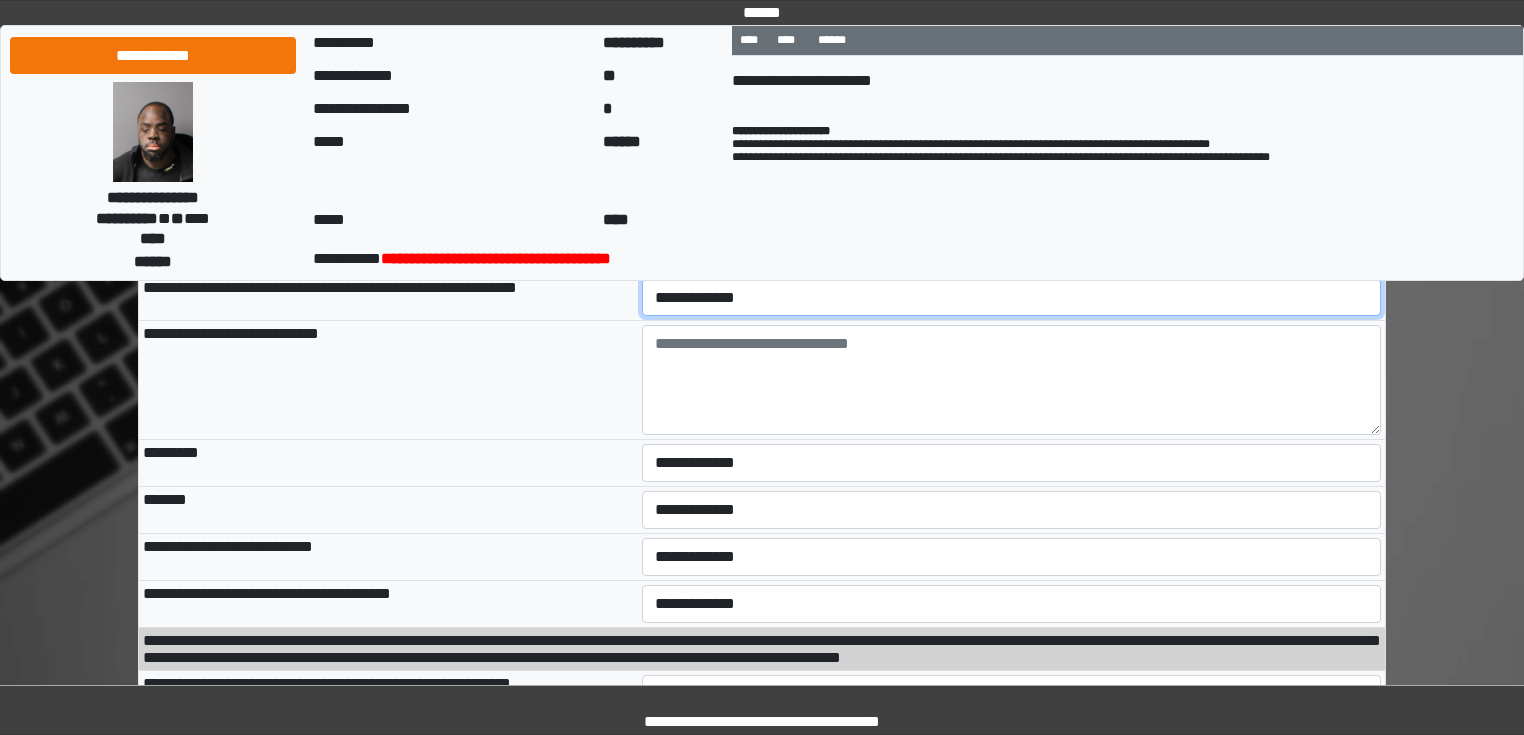 select on "*" 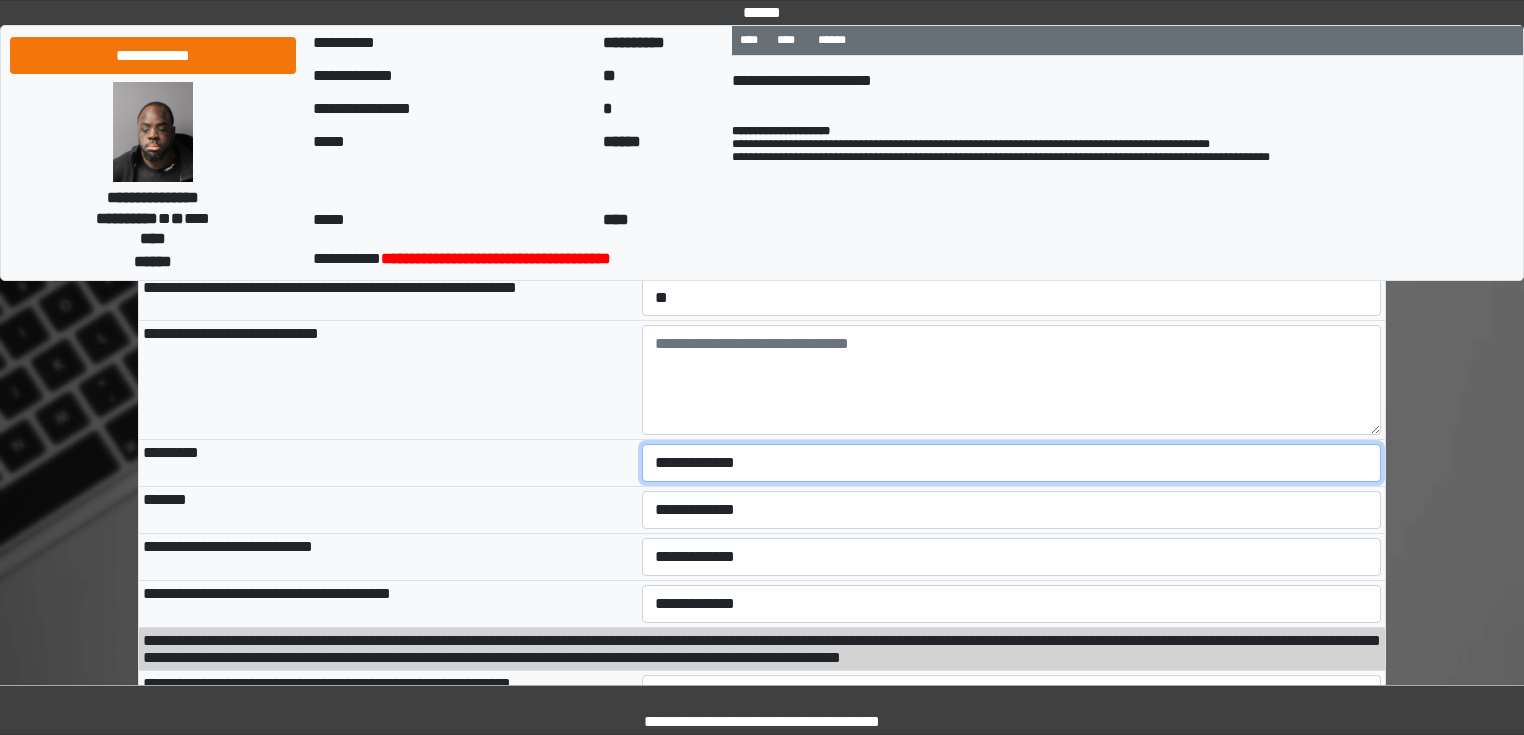 click on "**********" at bounding box center [1012, 463] 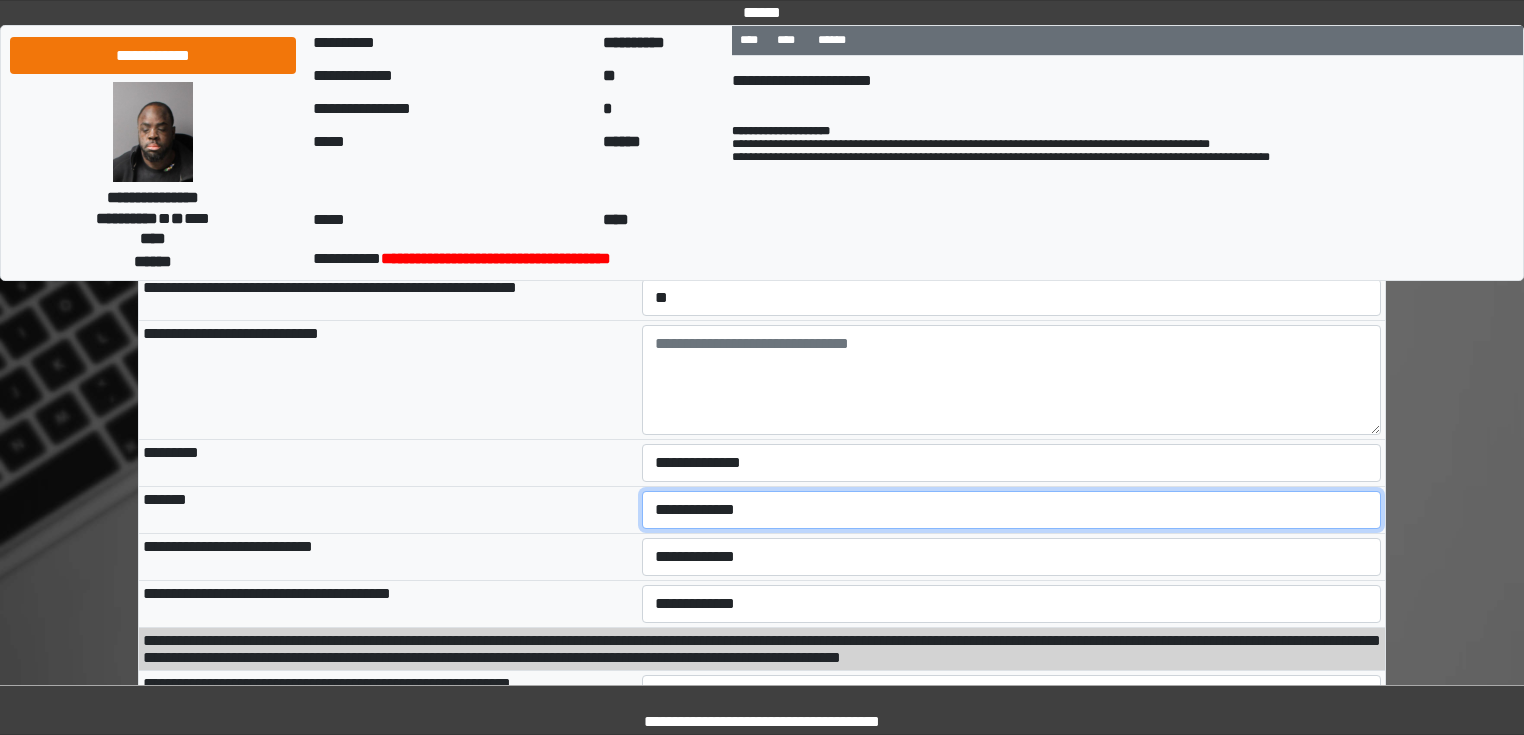click on "**********" at bounding box center (1012, 510) 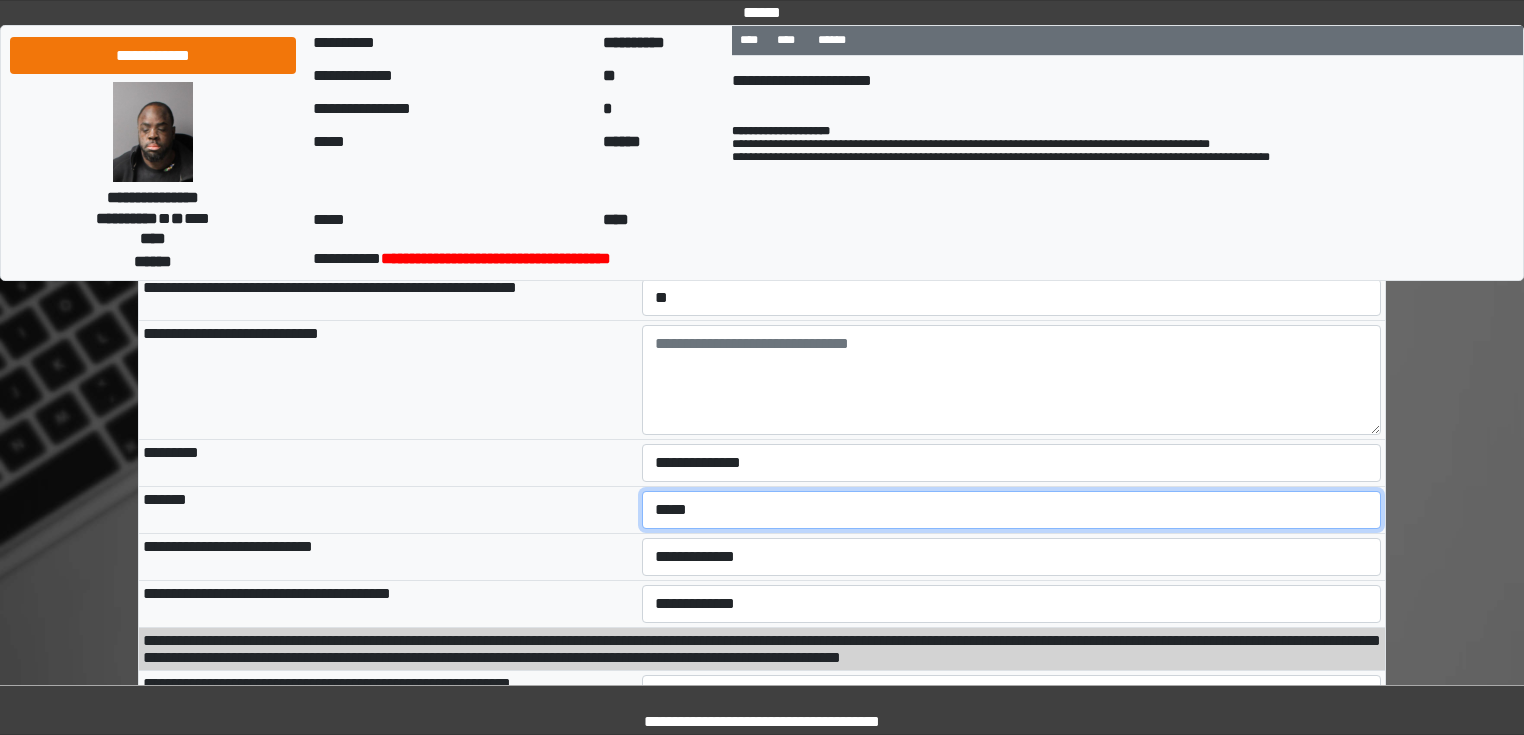 click on "**********" at bounding box center (1012, 510) 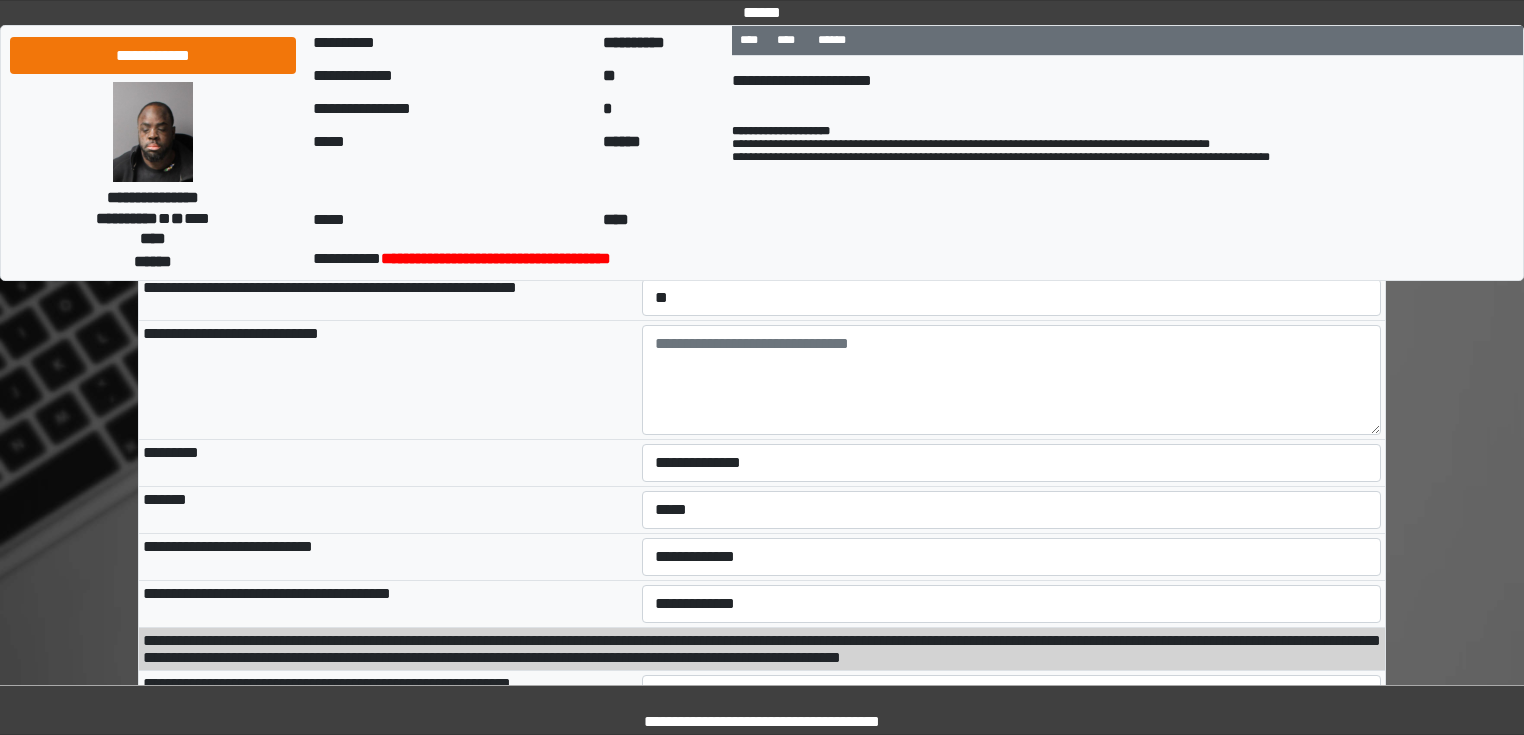 click on "**********" at bounding box center [1012, 510] 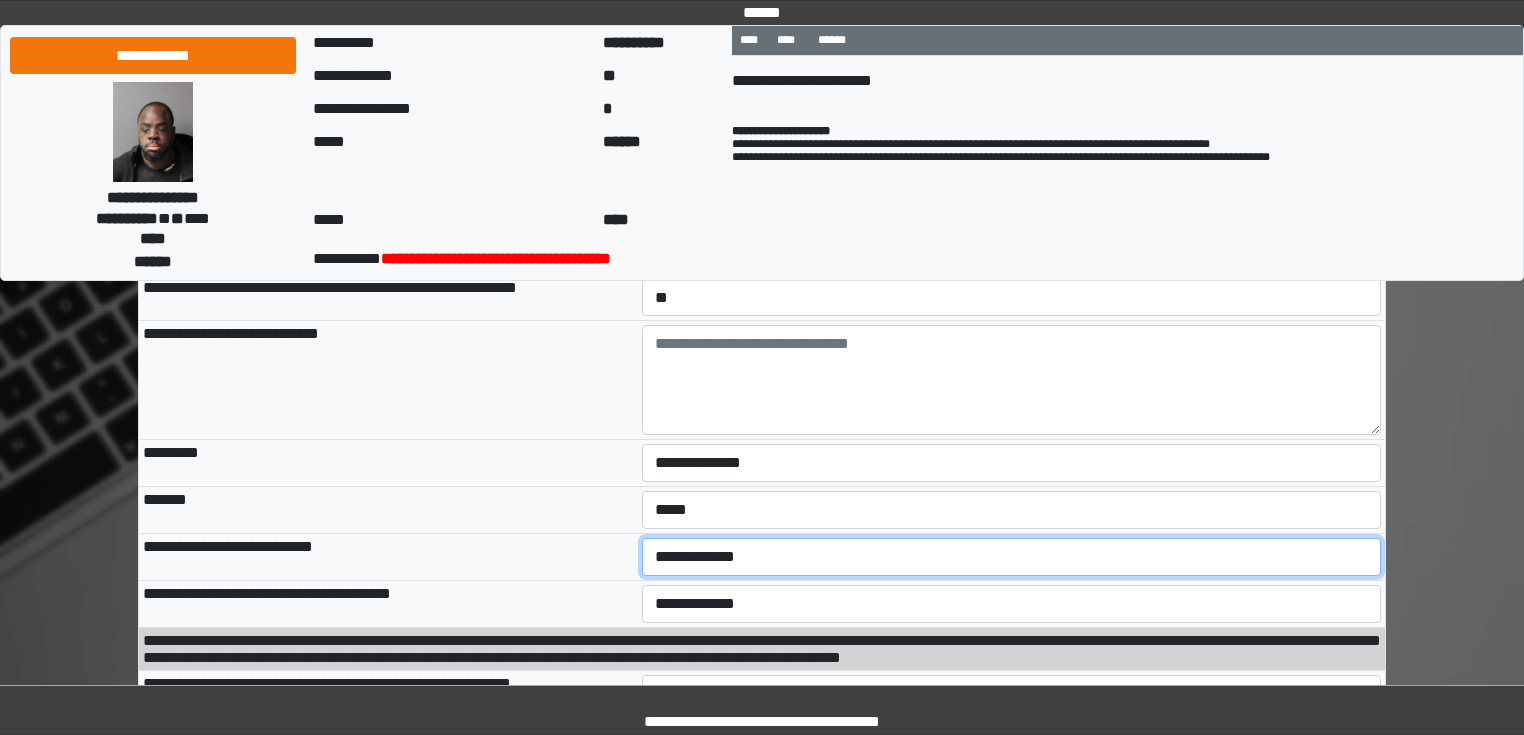 click on "**********" at bounding box center (1012, 557) 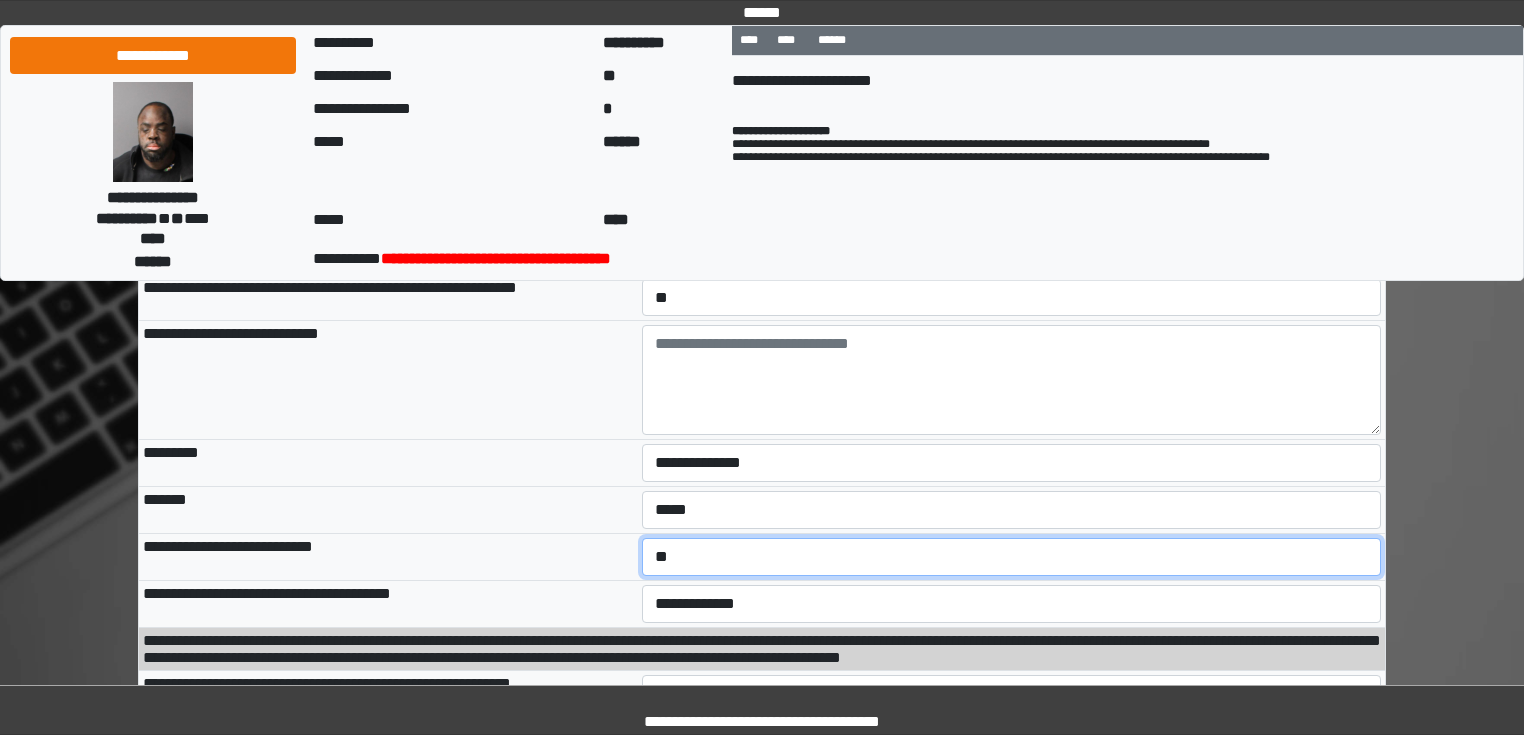 click on "**********" at bounding box center [1012, 557] 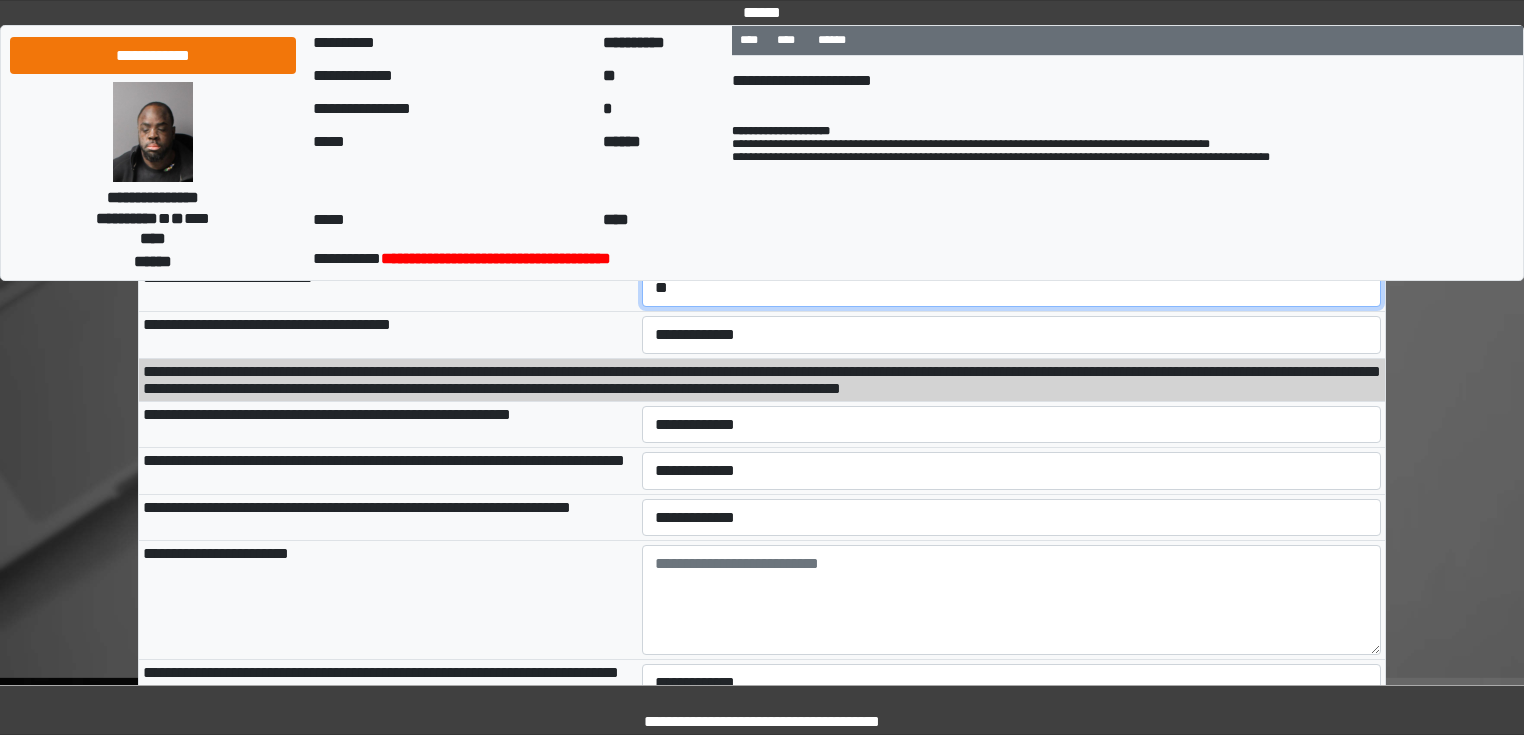 scroll, scrollTop: 2092, scrollLeft: 0, axis: vertical 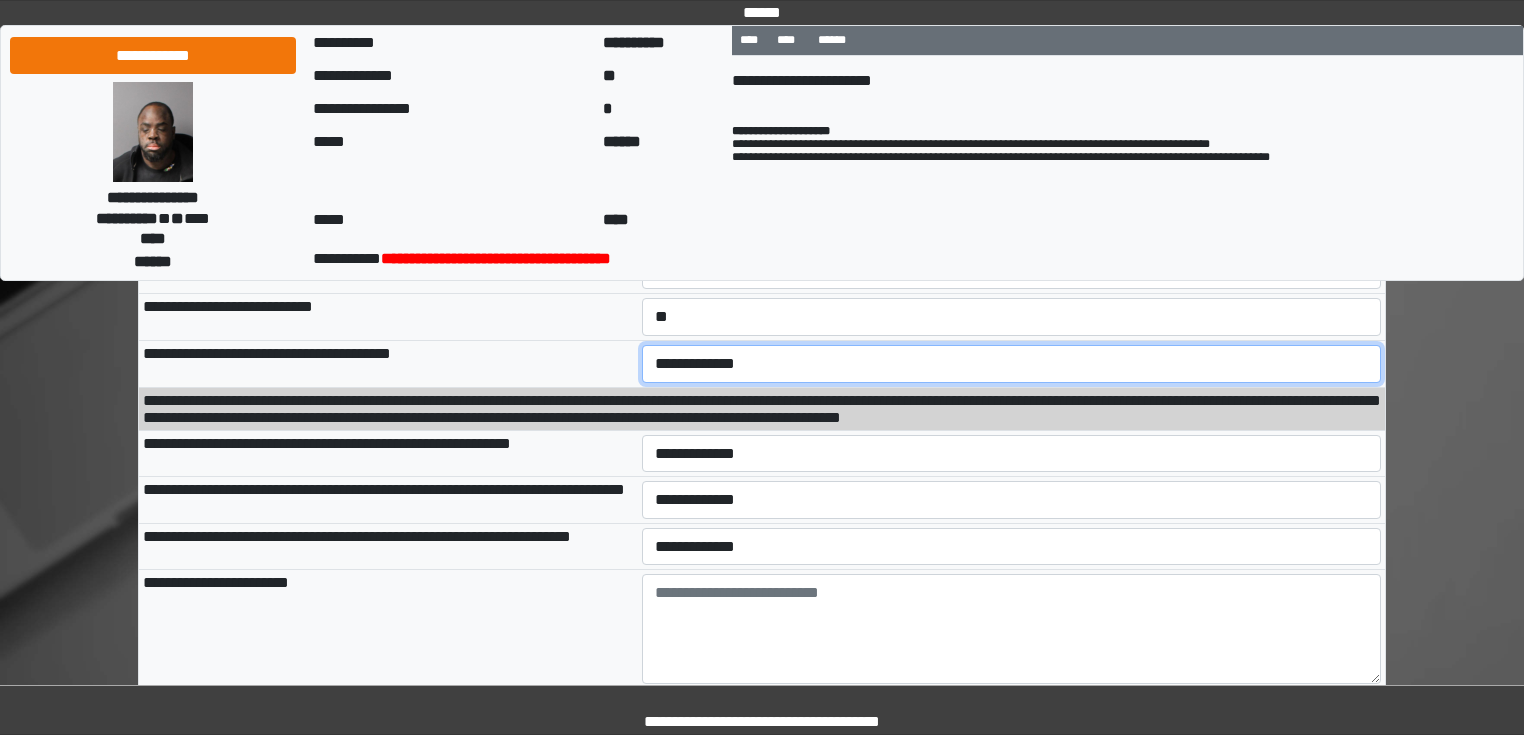 click on "**********" at bounding box center (1012, 364) 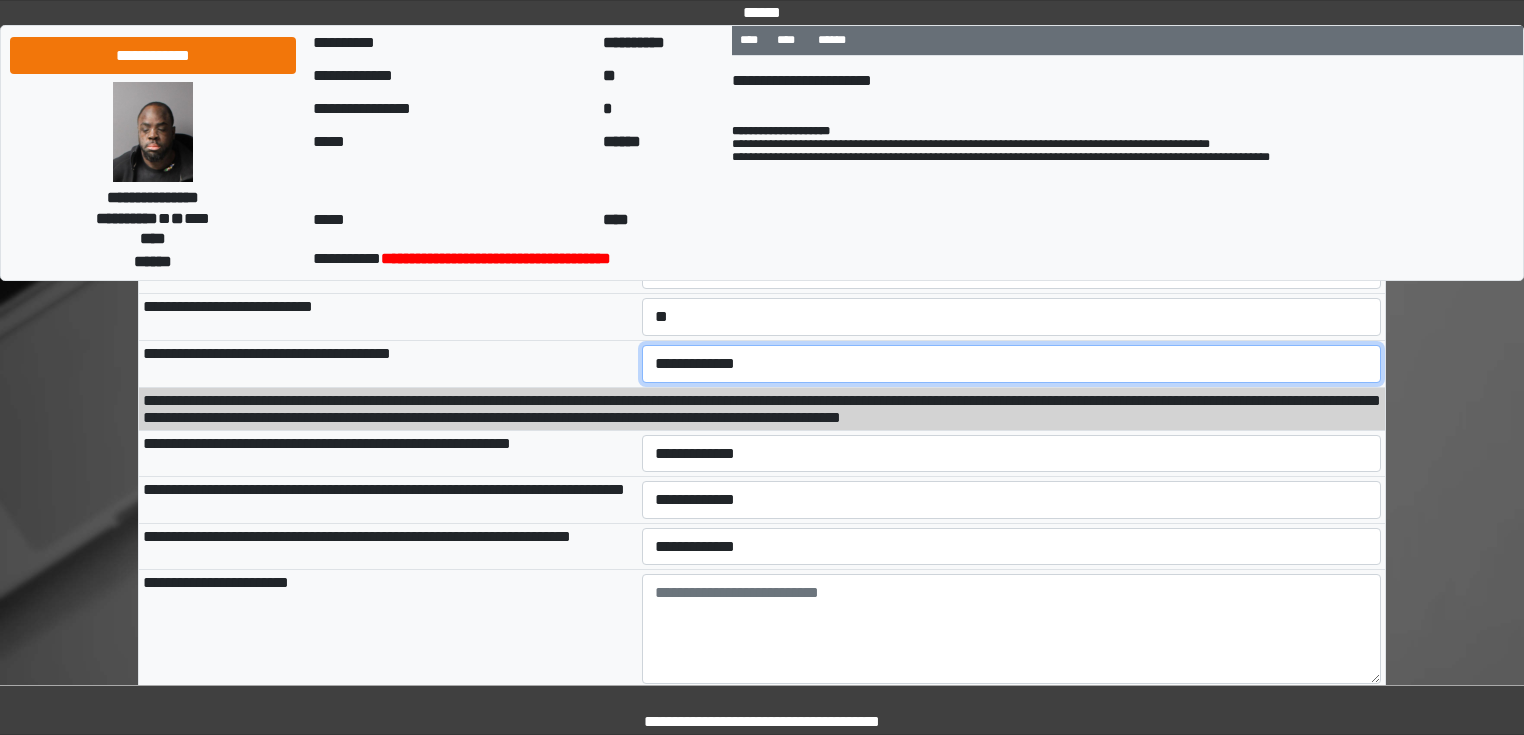 select on "*" 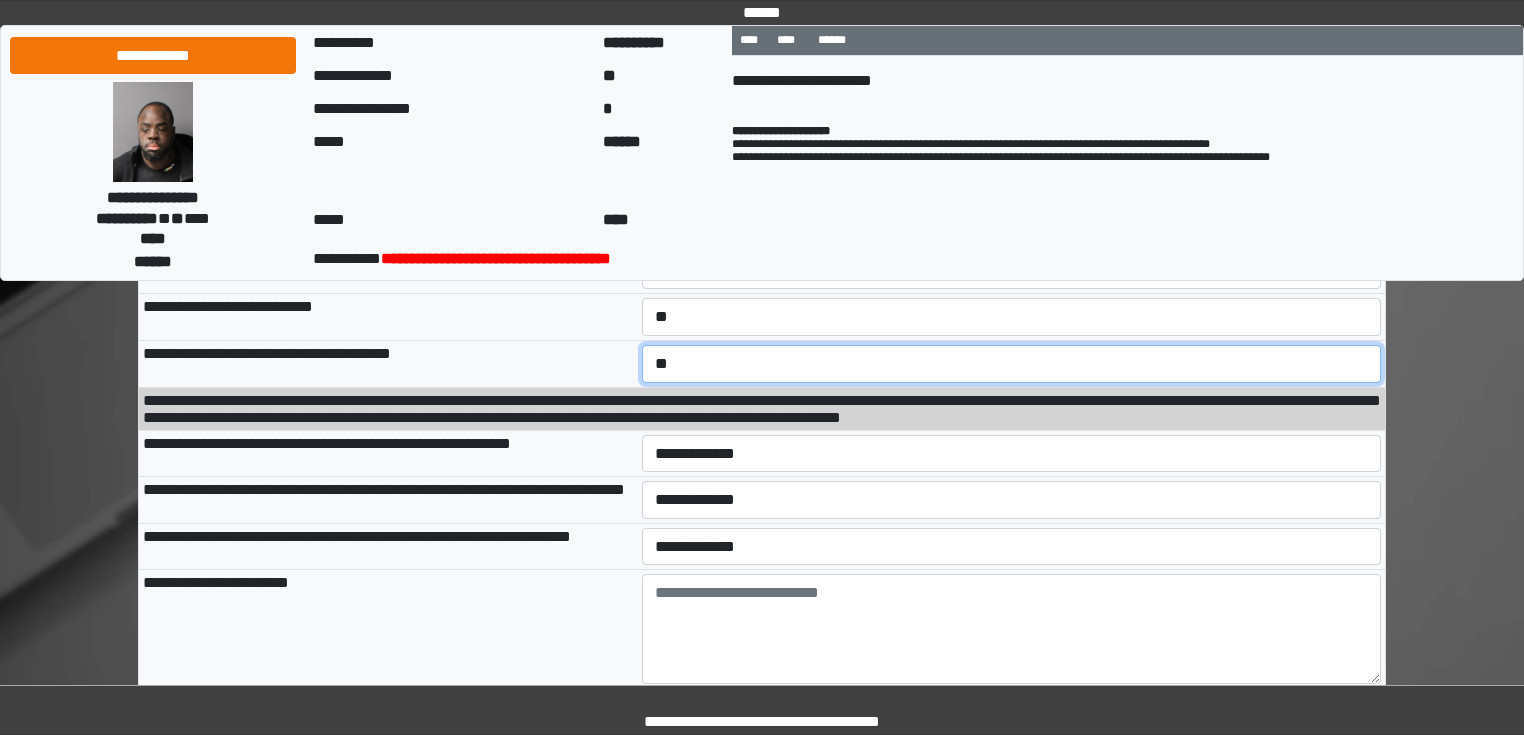 click on "**********" at bounding box center [1012, 364] 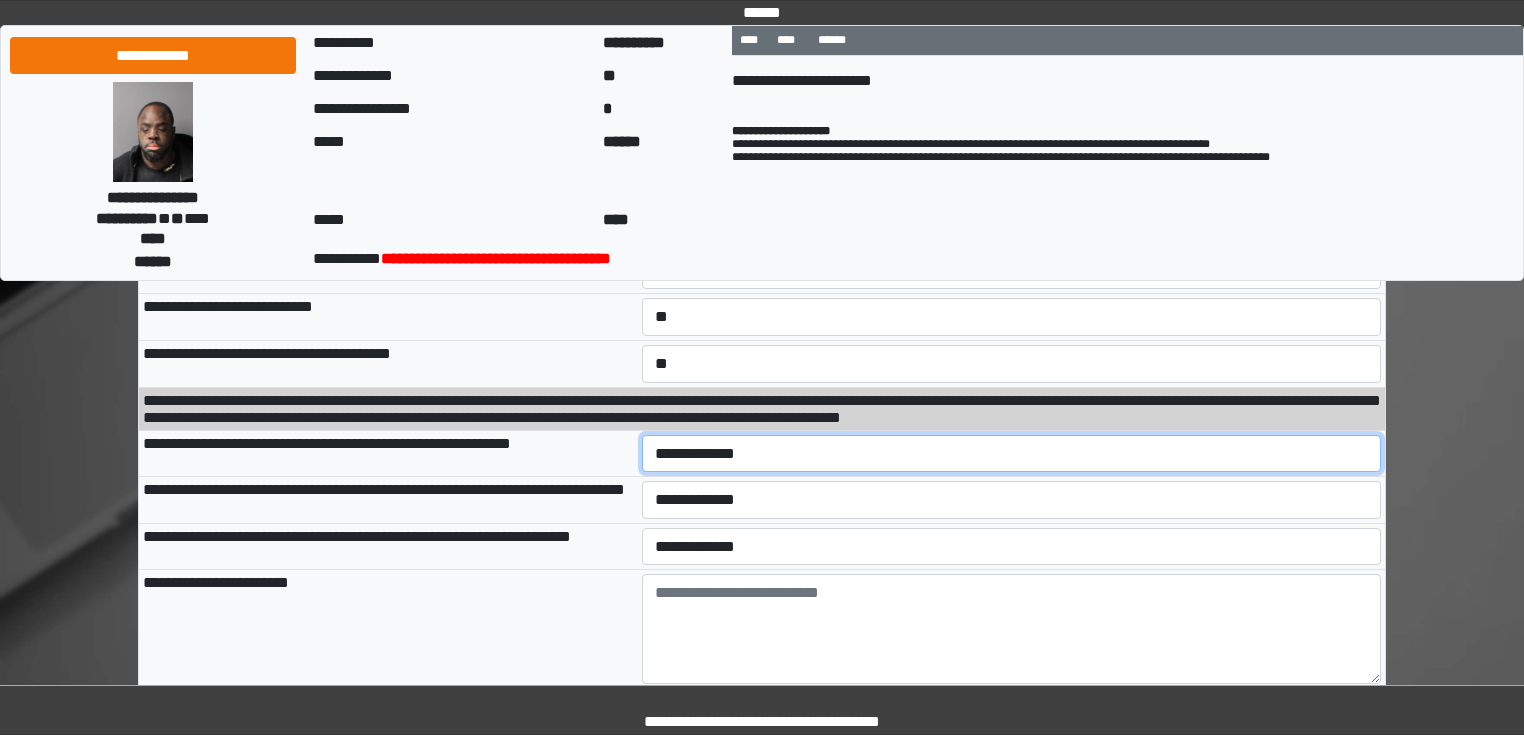 click on "**********" at bounding box center [1012, 454] 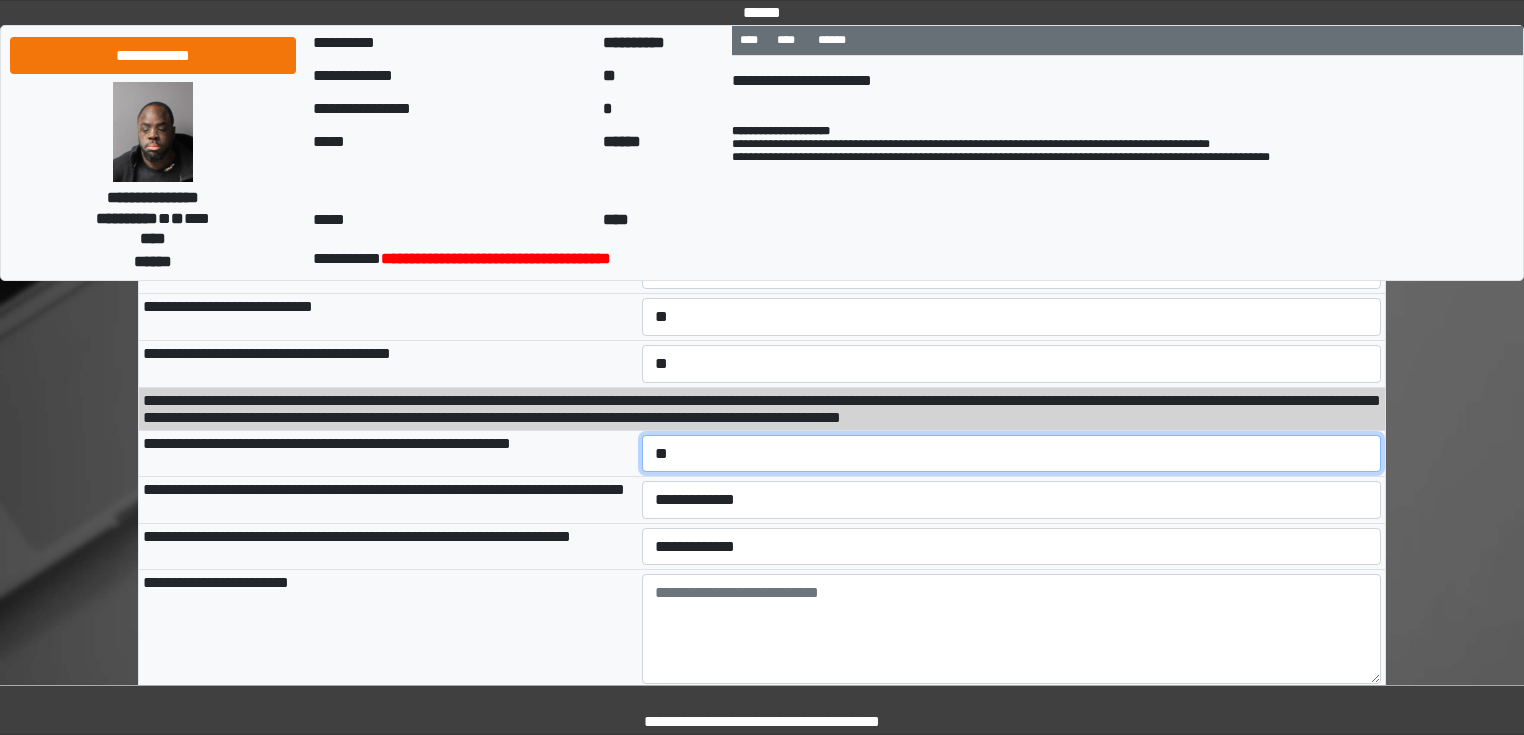click on "**********" at bounding box center [1012, 454] 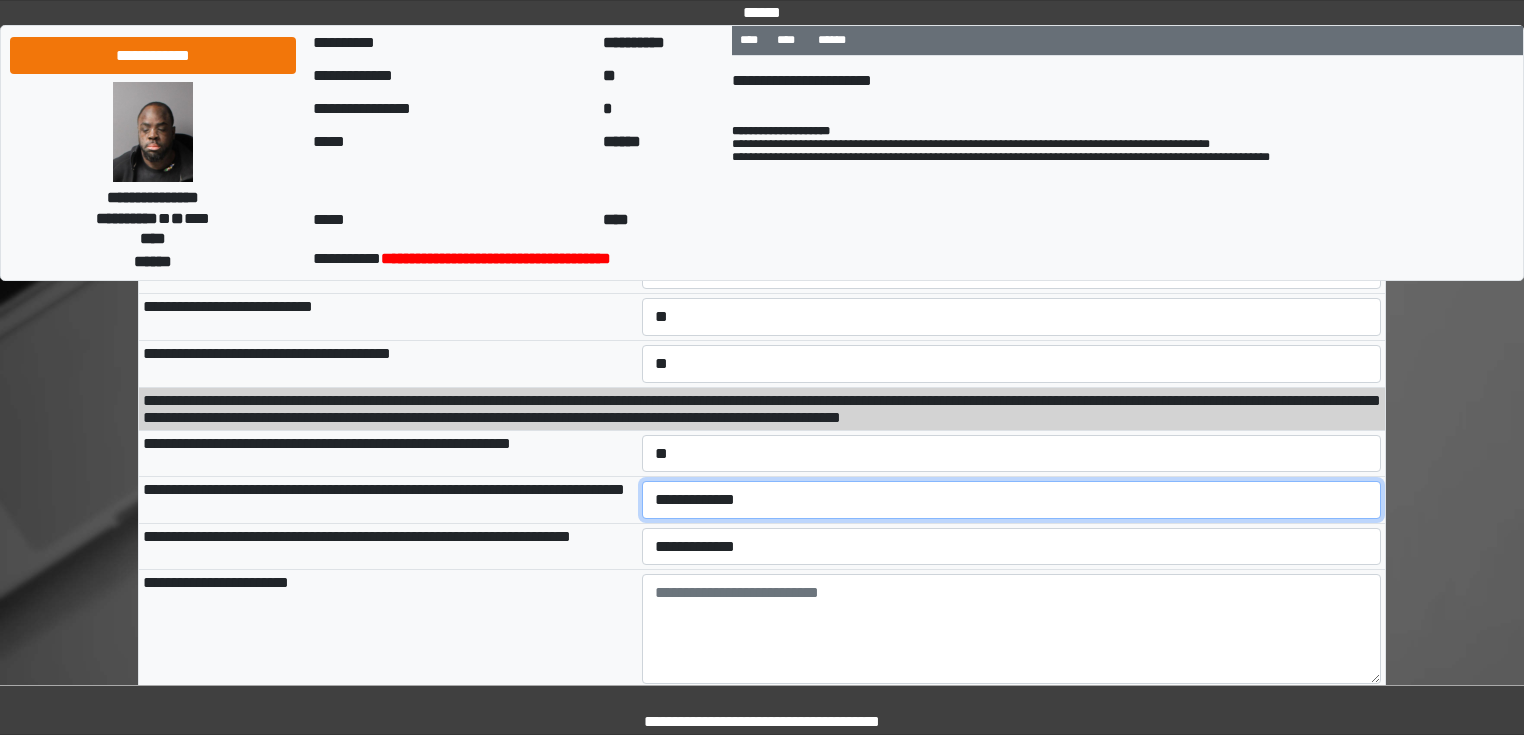 select on "*" 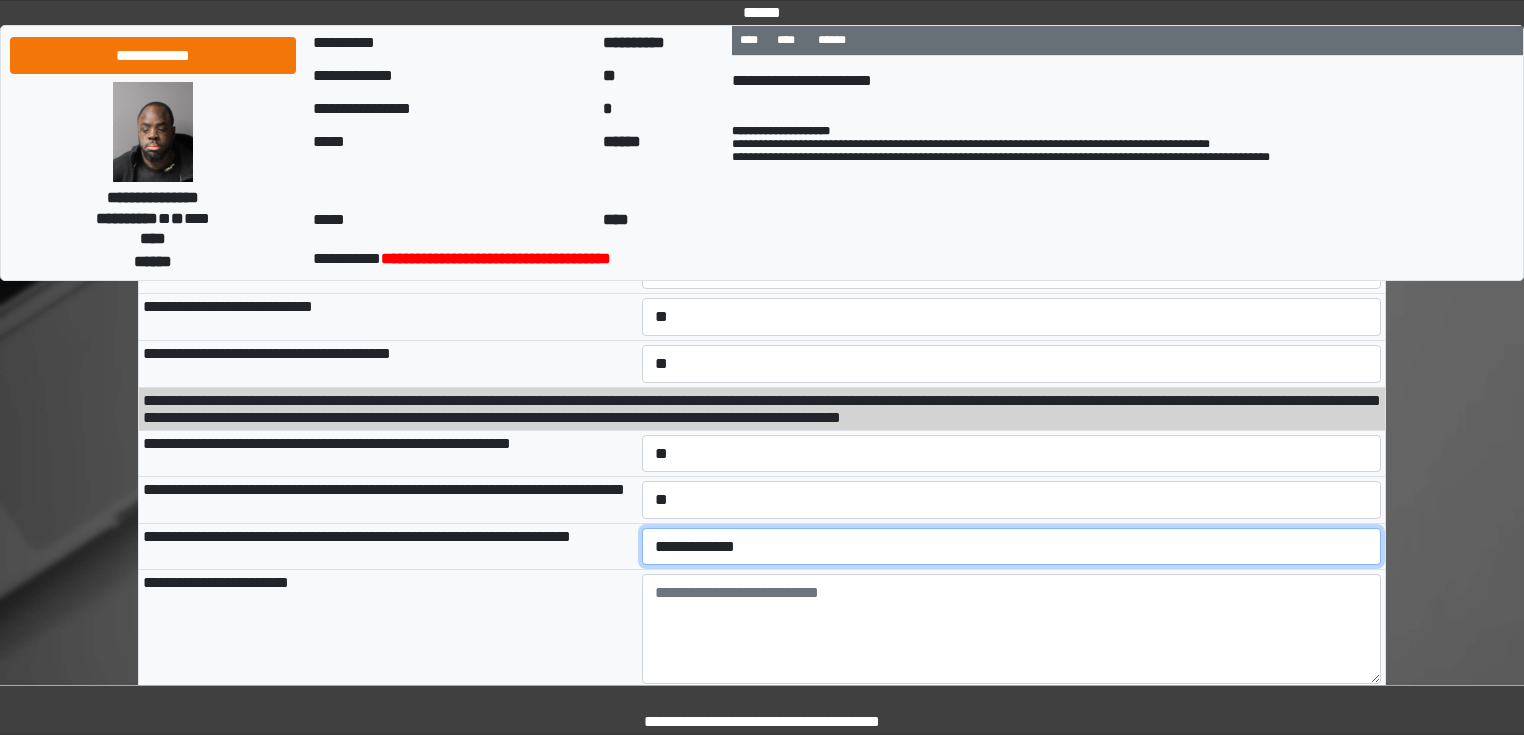 select on "*" 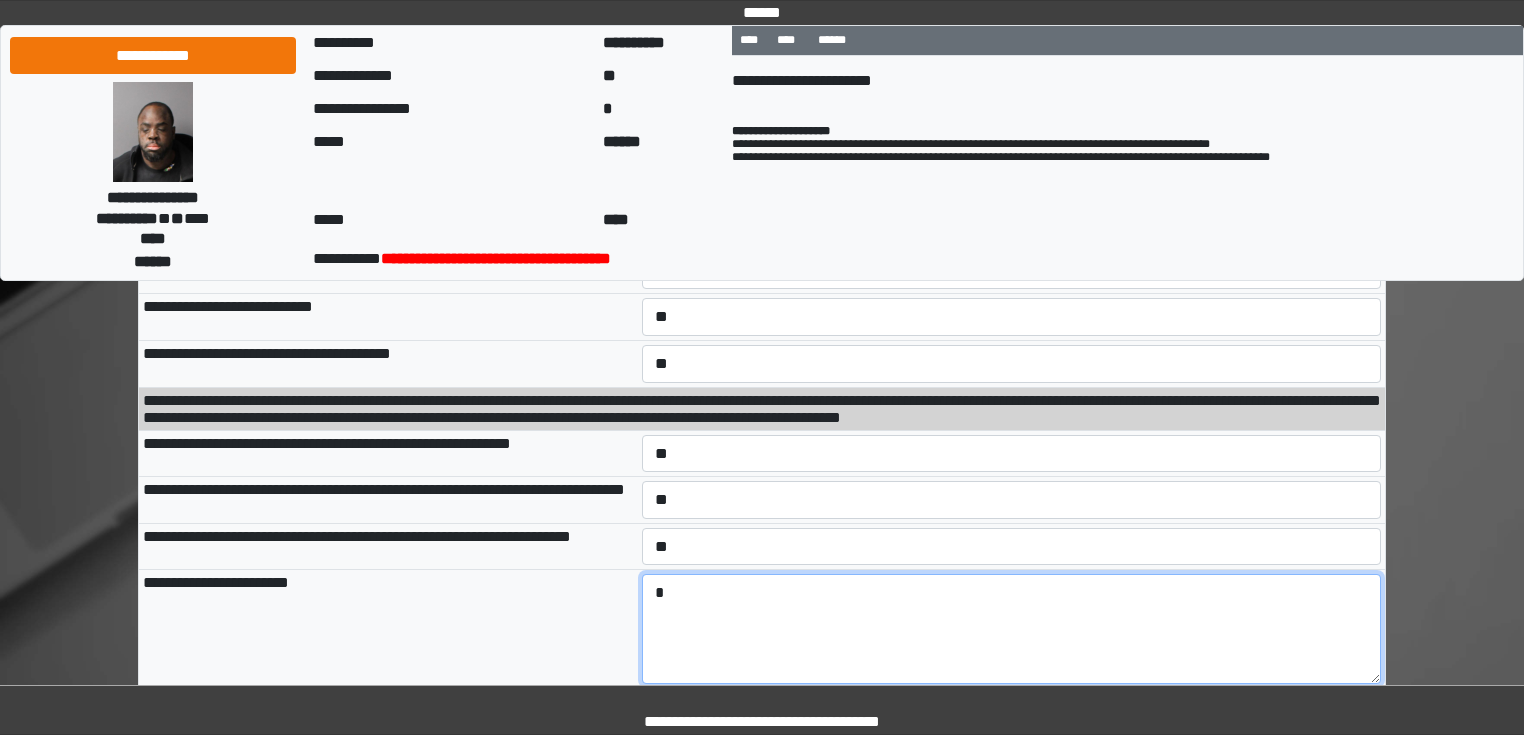 type on "*" 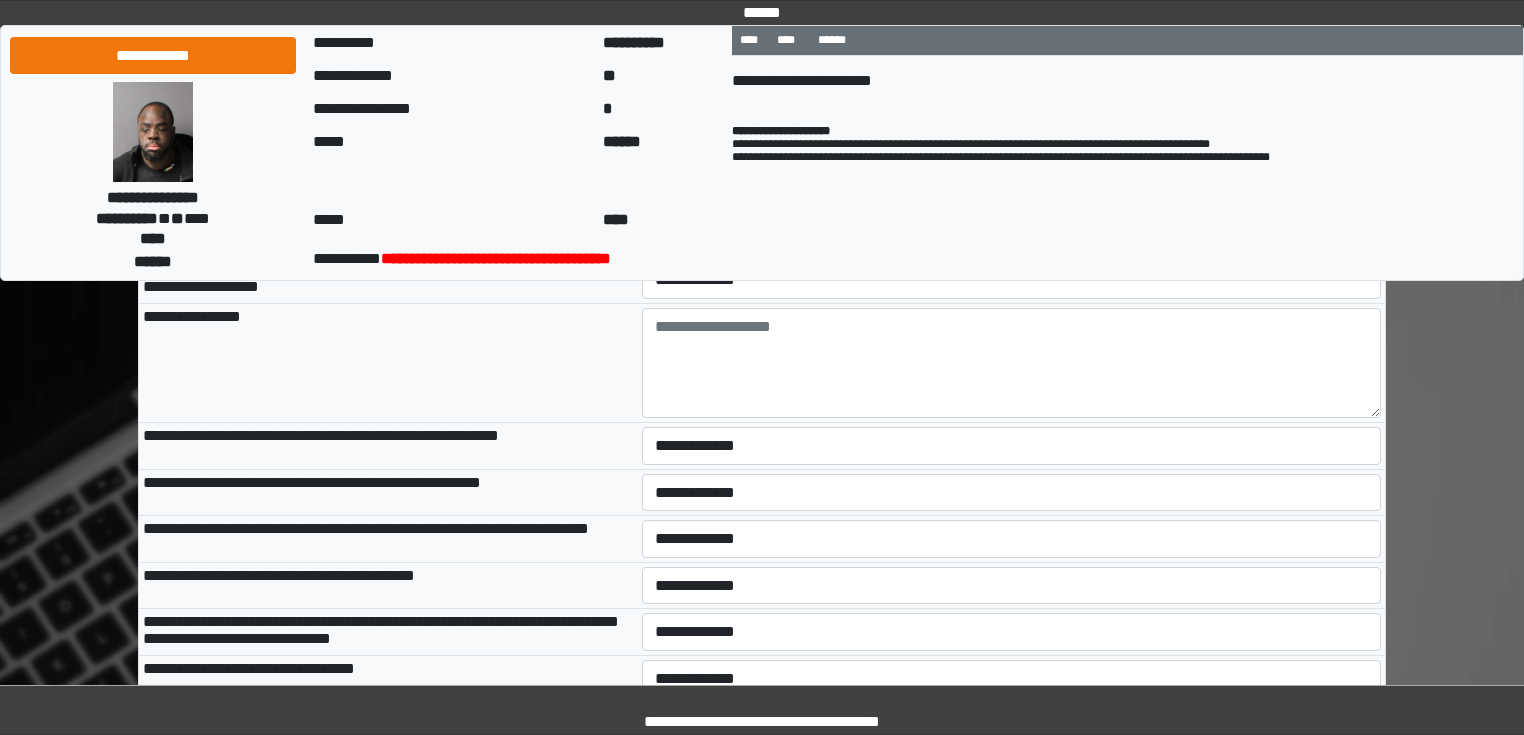 scroll, scrollTop: 2444, scrollLeft: 0, axis: vertical 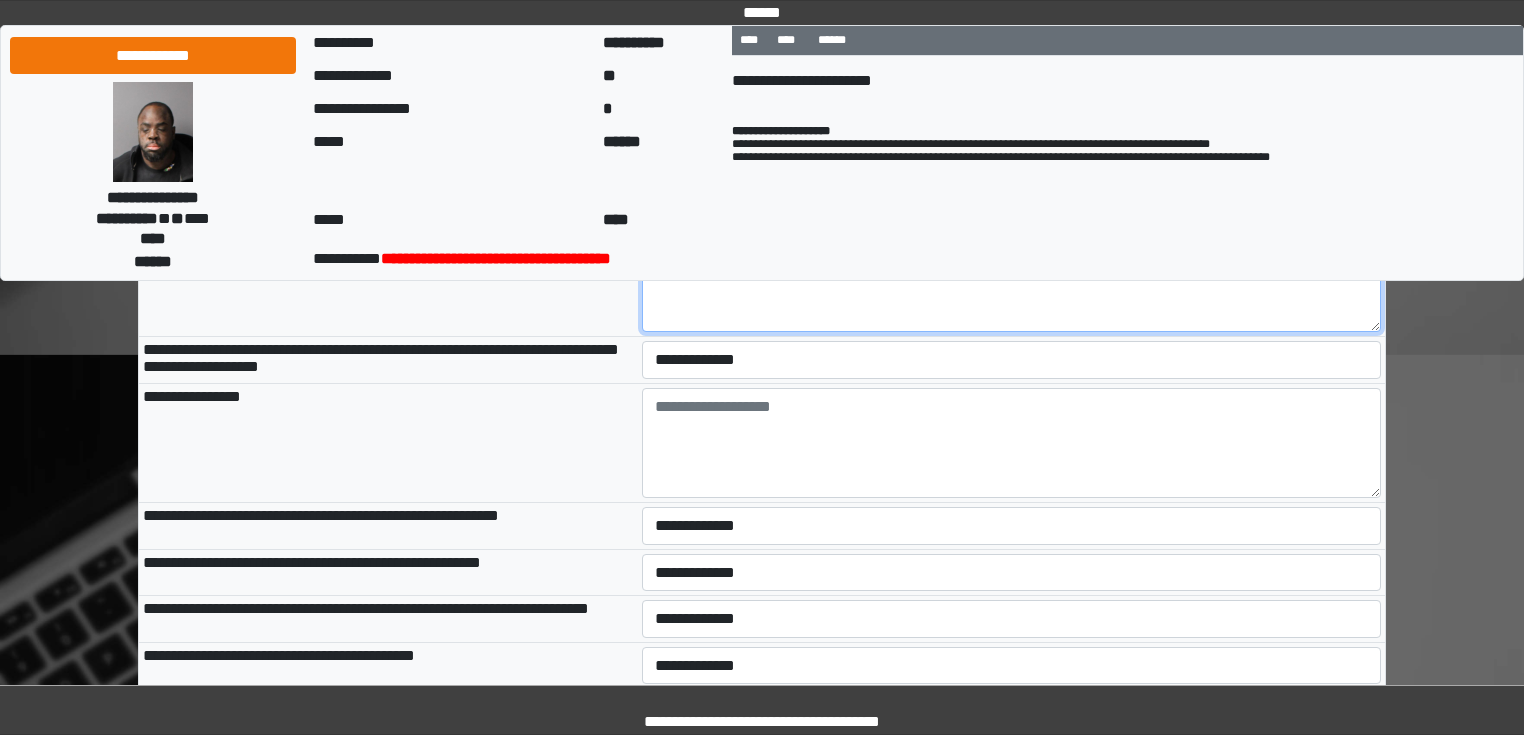 type 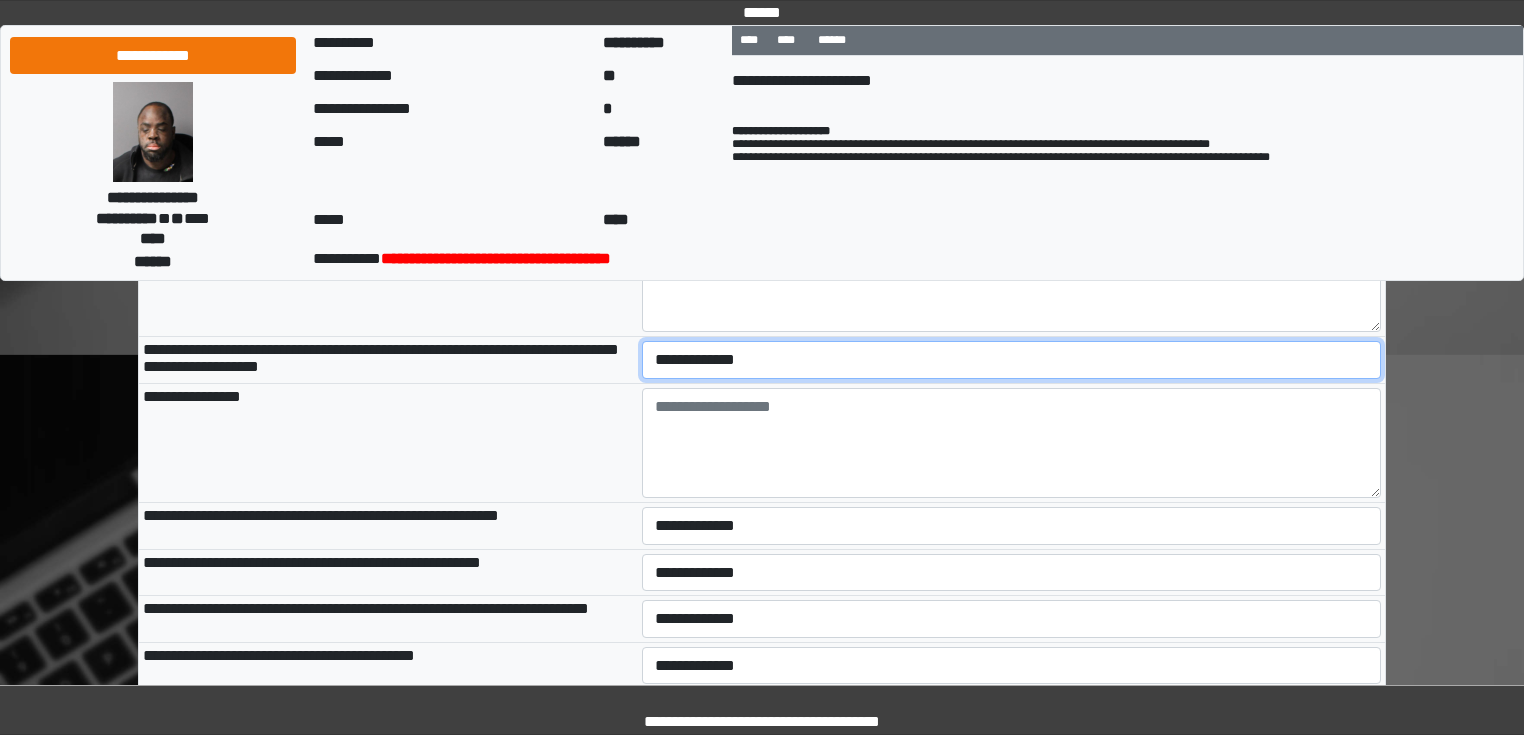 click on "**********" at bounding box center (1012, 360) 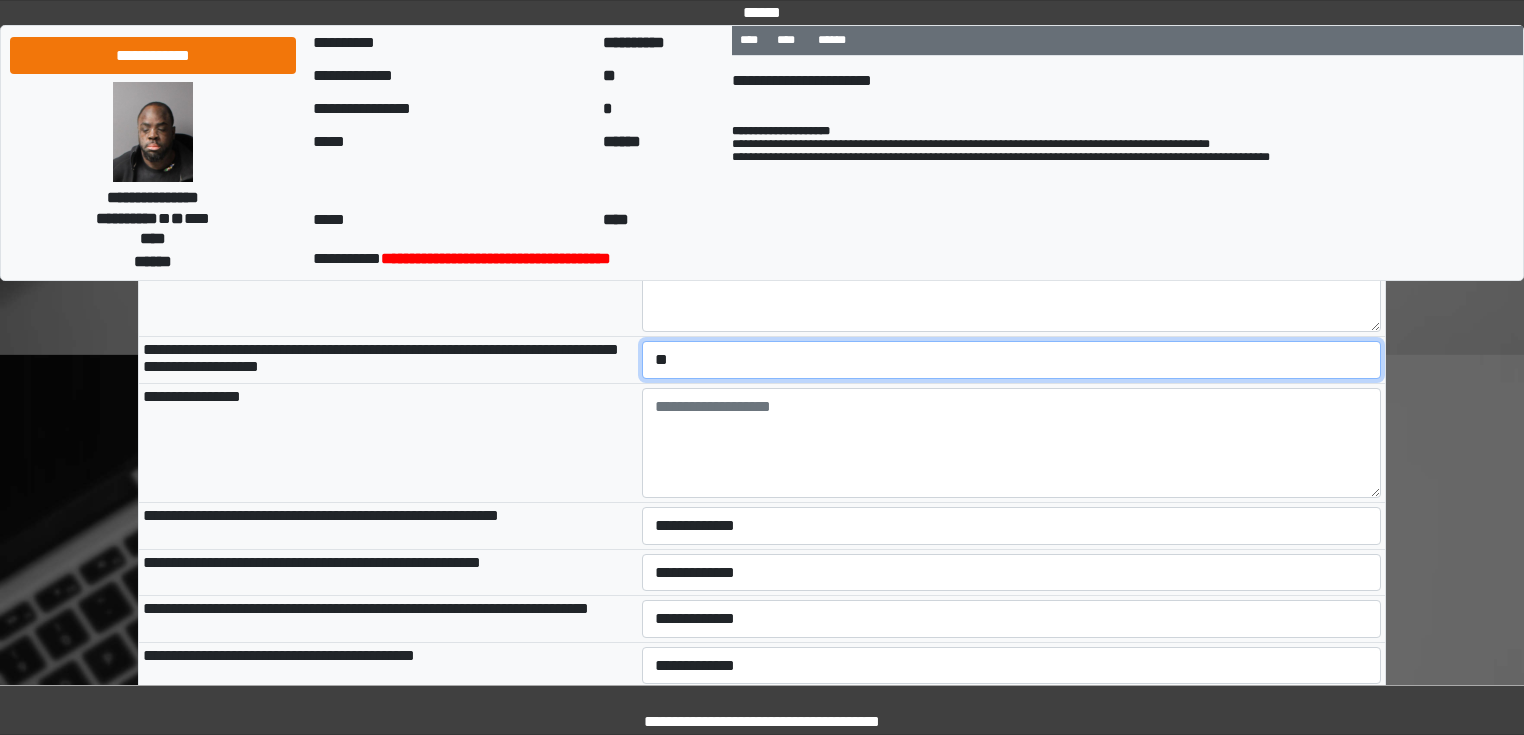 click on "**********" at bounding box center [1012, 360] 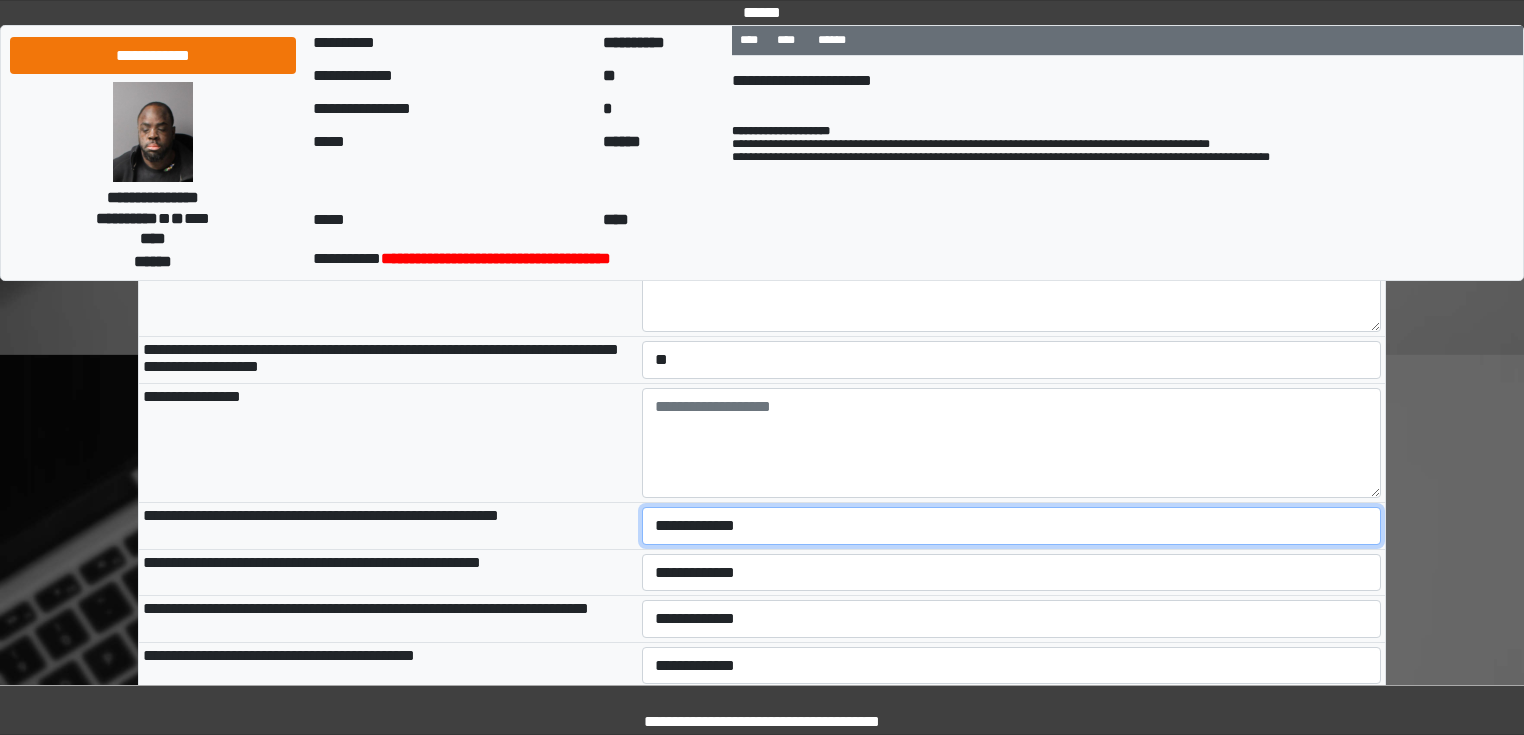 drag, startPoint x: 727, startPoint y: 620, endPoint x: 727, endPoint y: 600, distance: 20 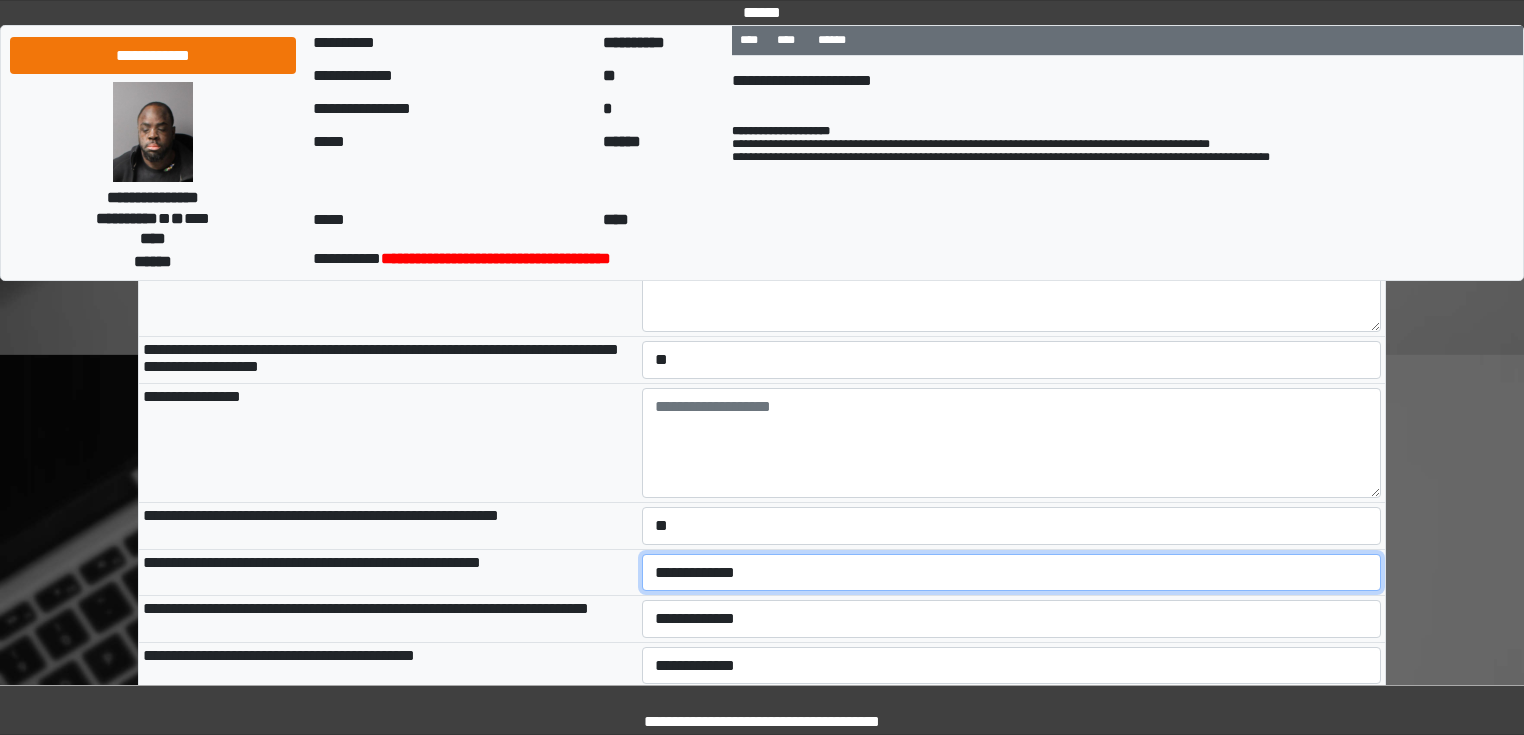 select on "*" 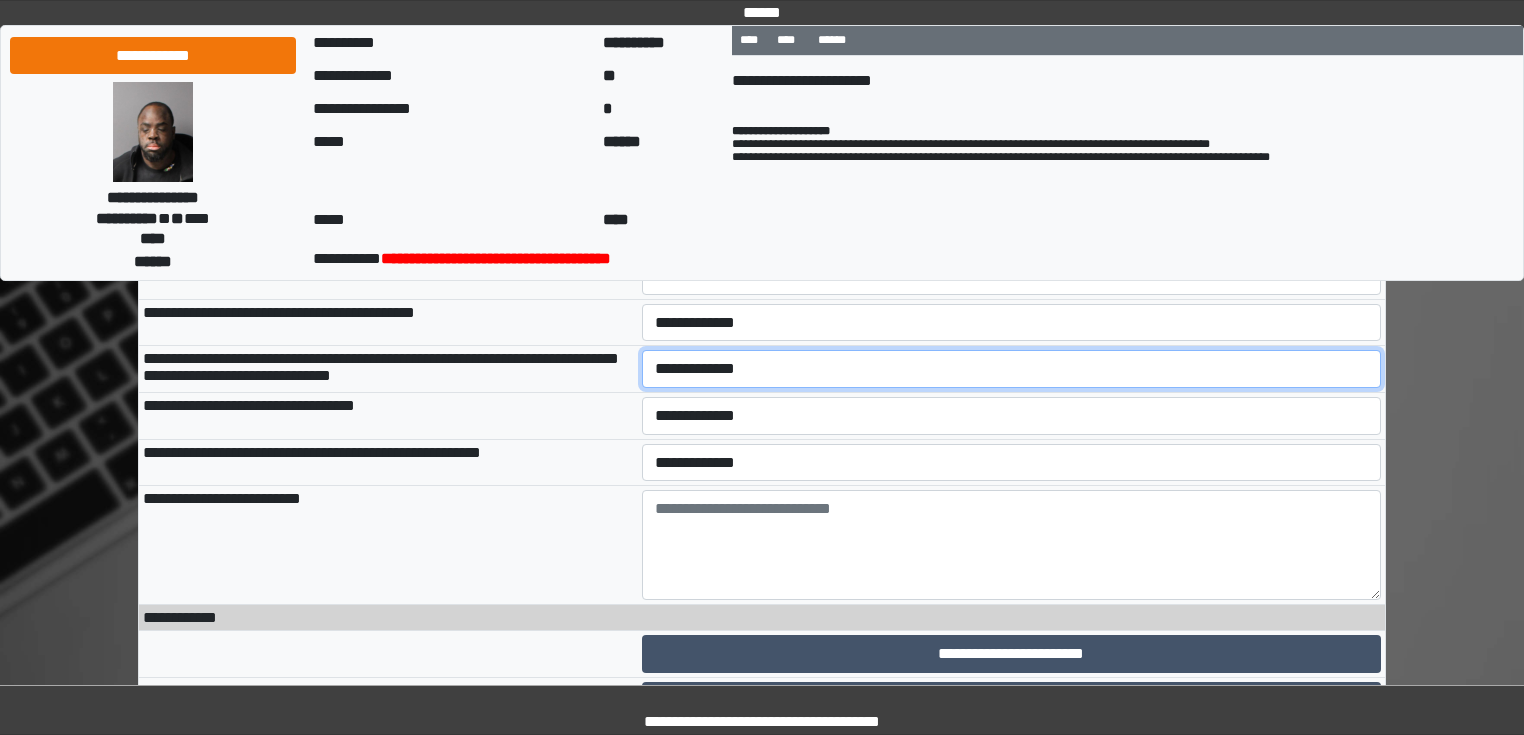 scroll, scrollTop: 2759, scrollLeft: 0, axis: vertical 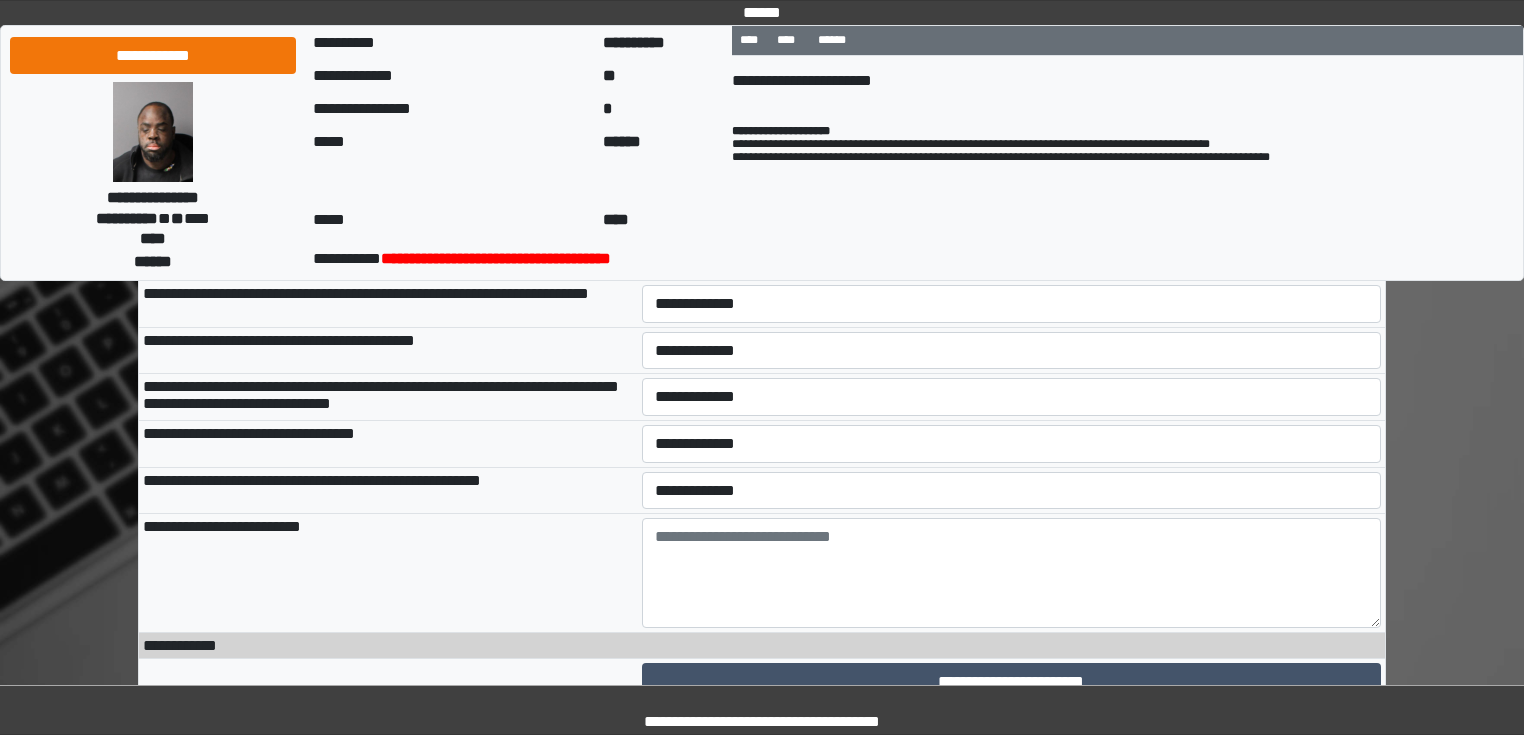 click on "**********" at bounding box center [1012, 304] 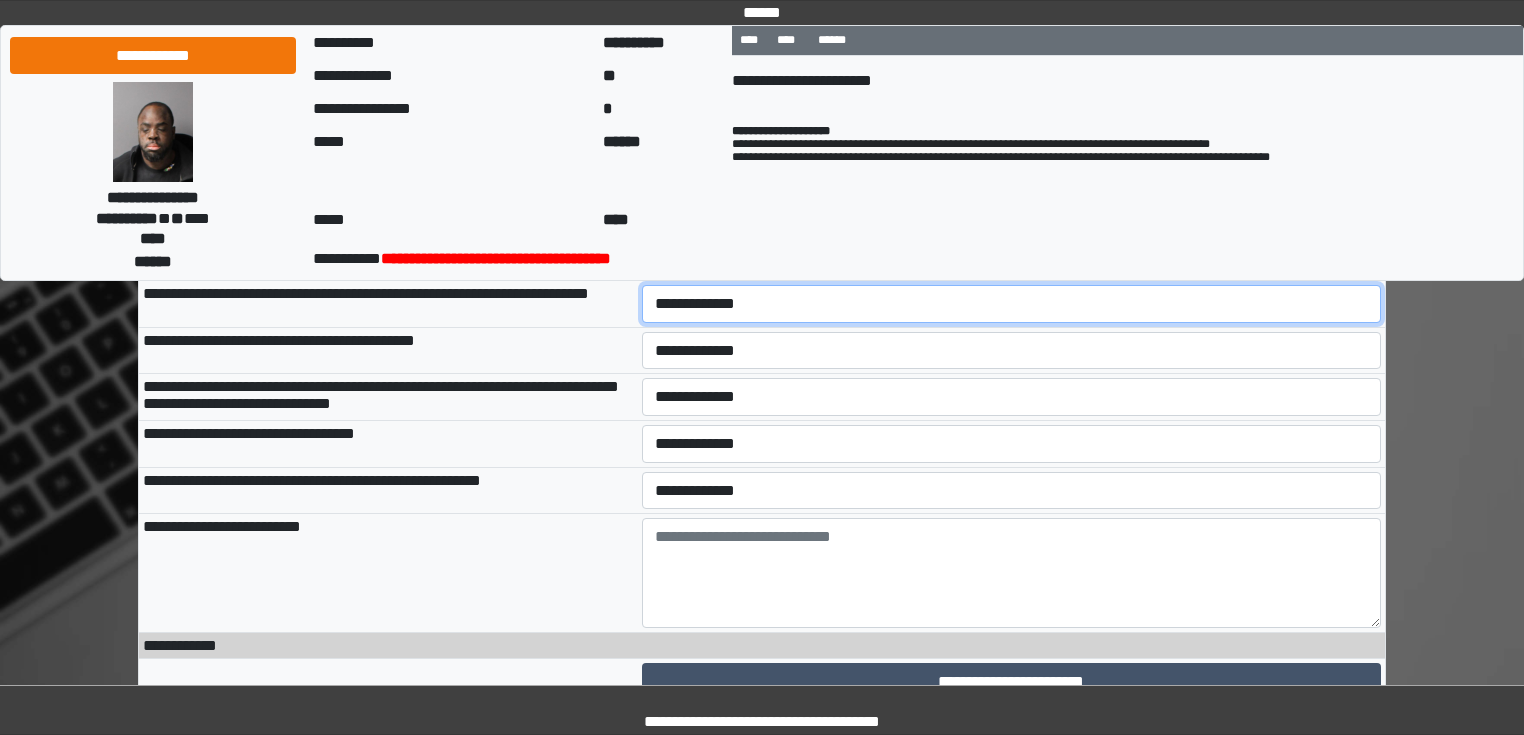 click on "**********" at bounding box center [1012, 304] 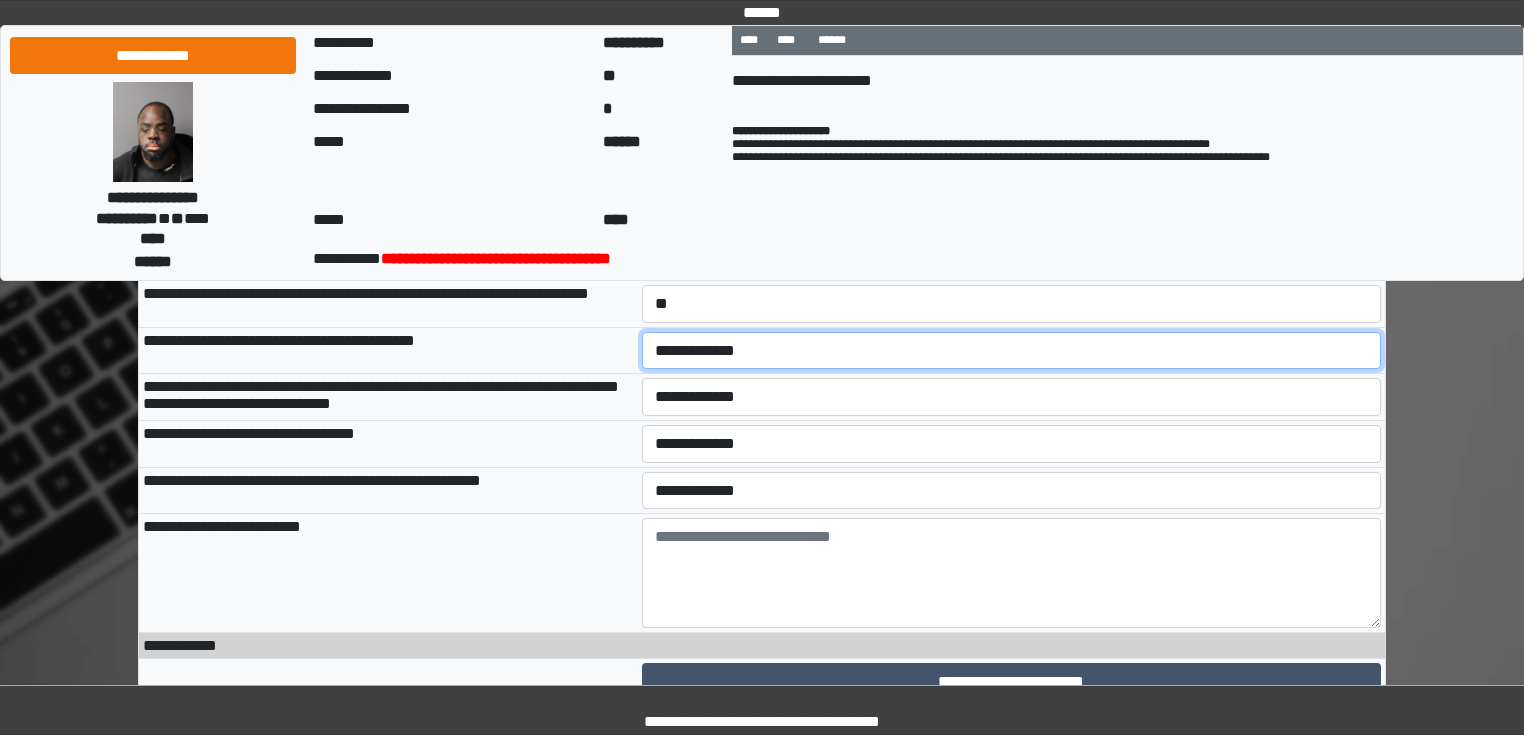 select on "*" 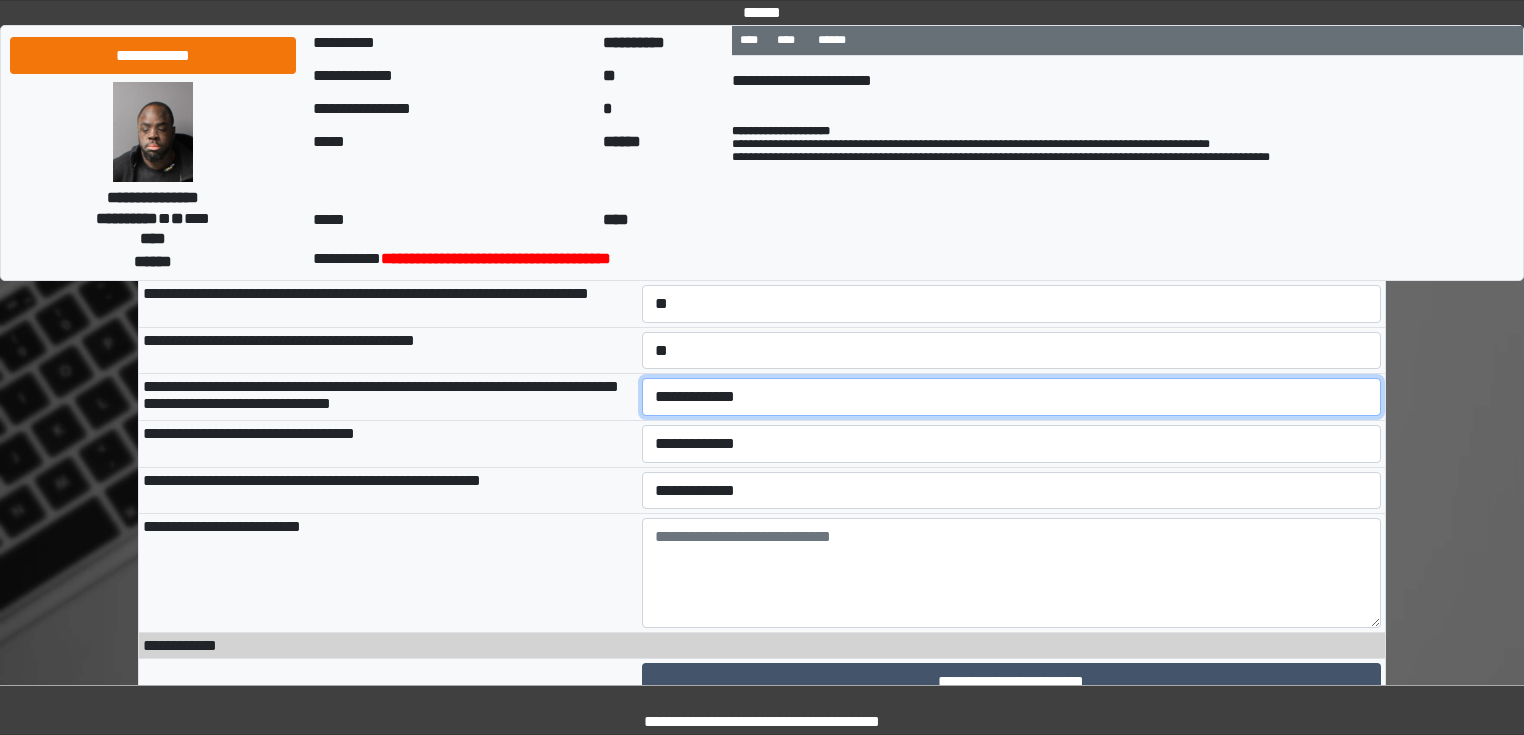 select on "*" 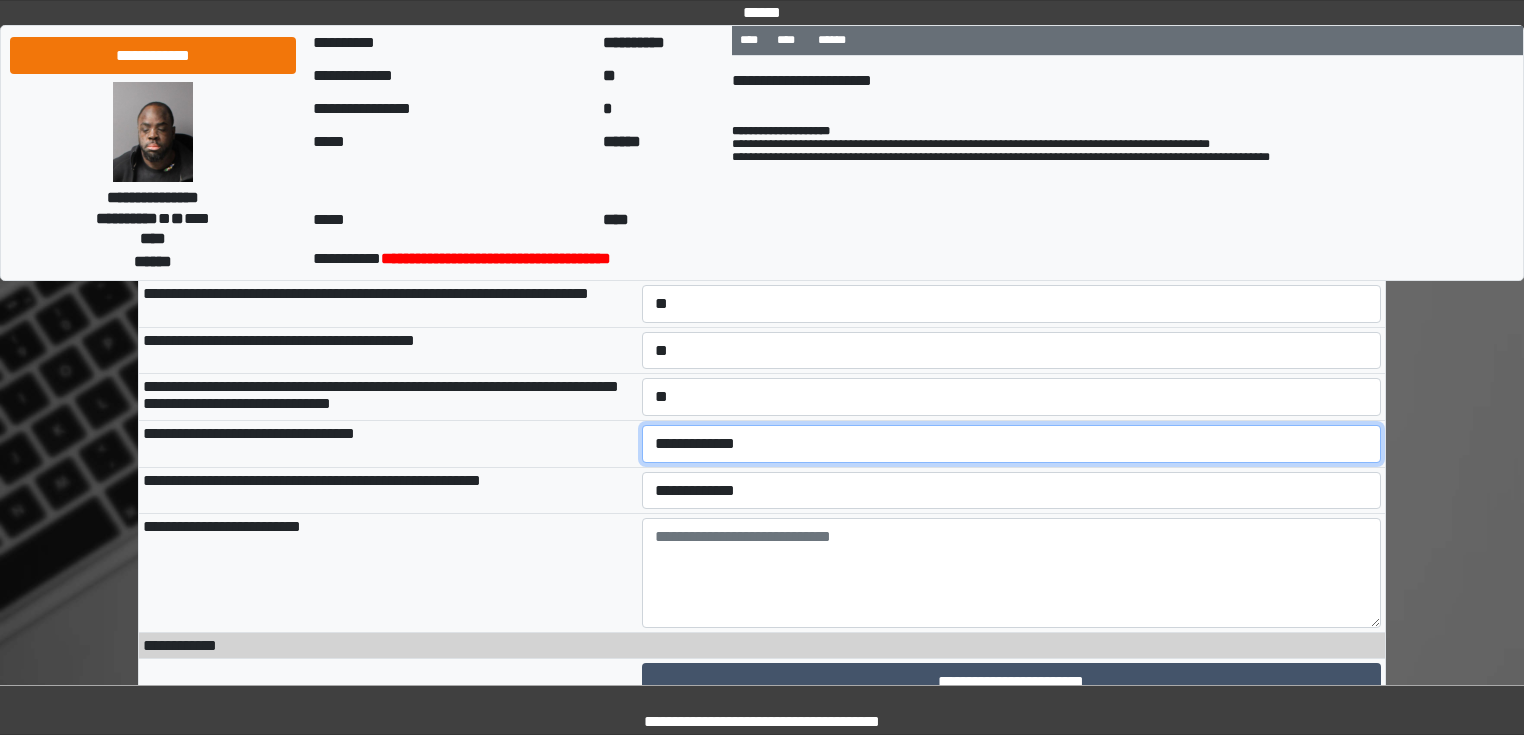 select on "*" 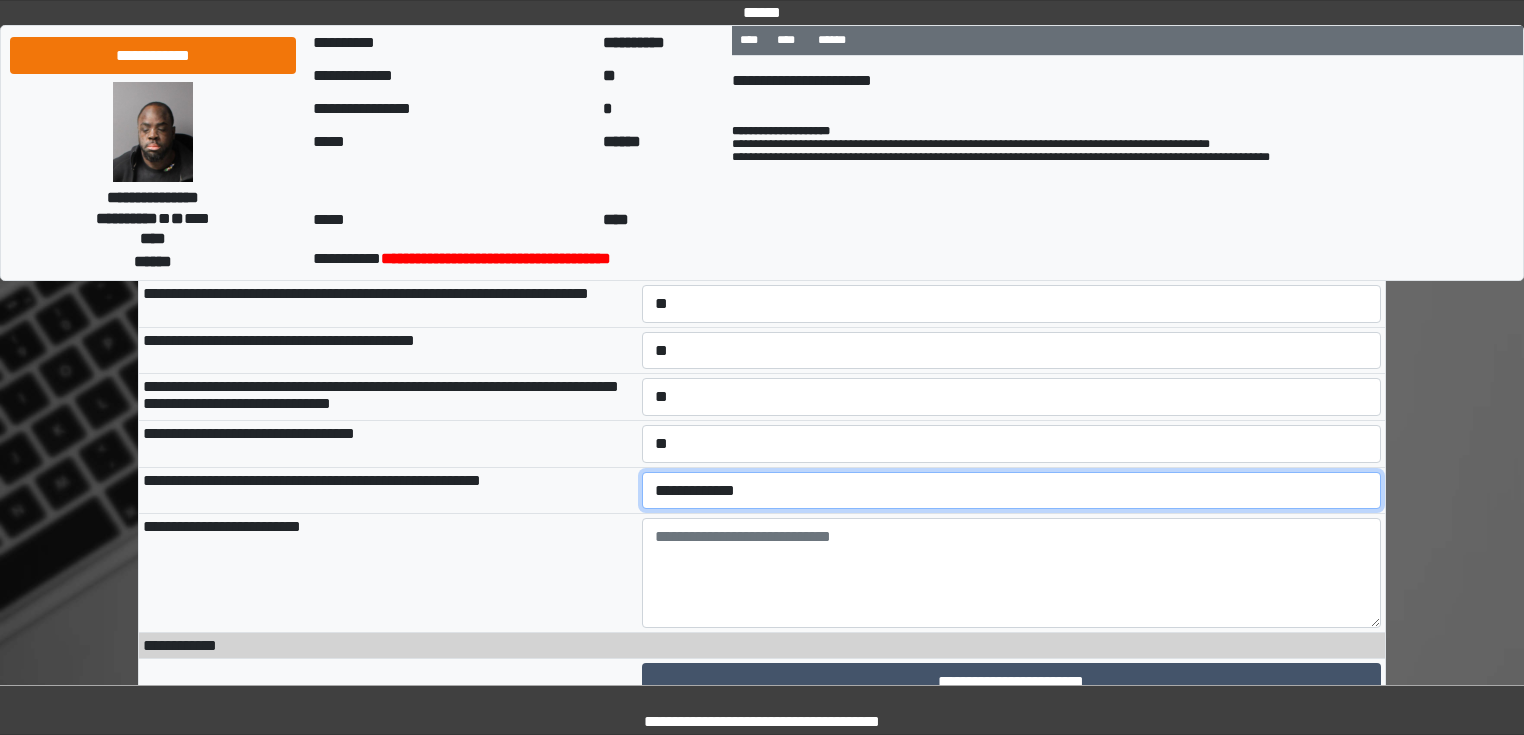 select on "*" 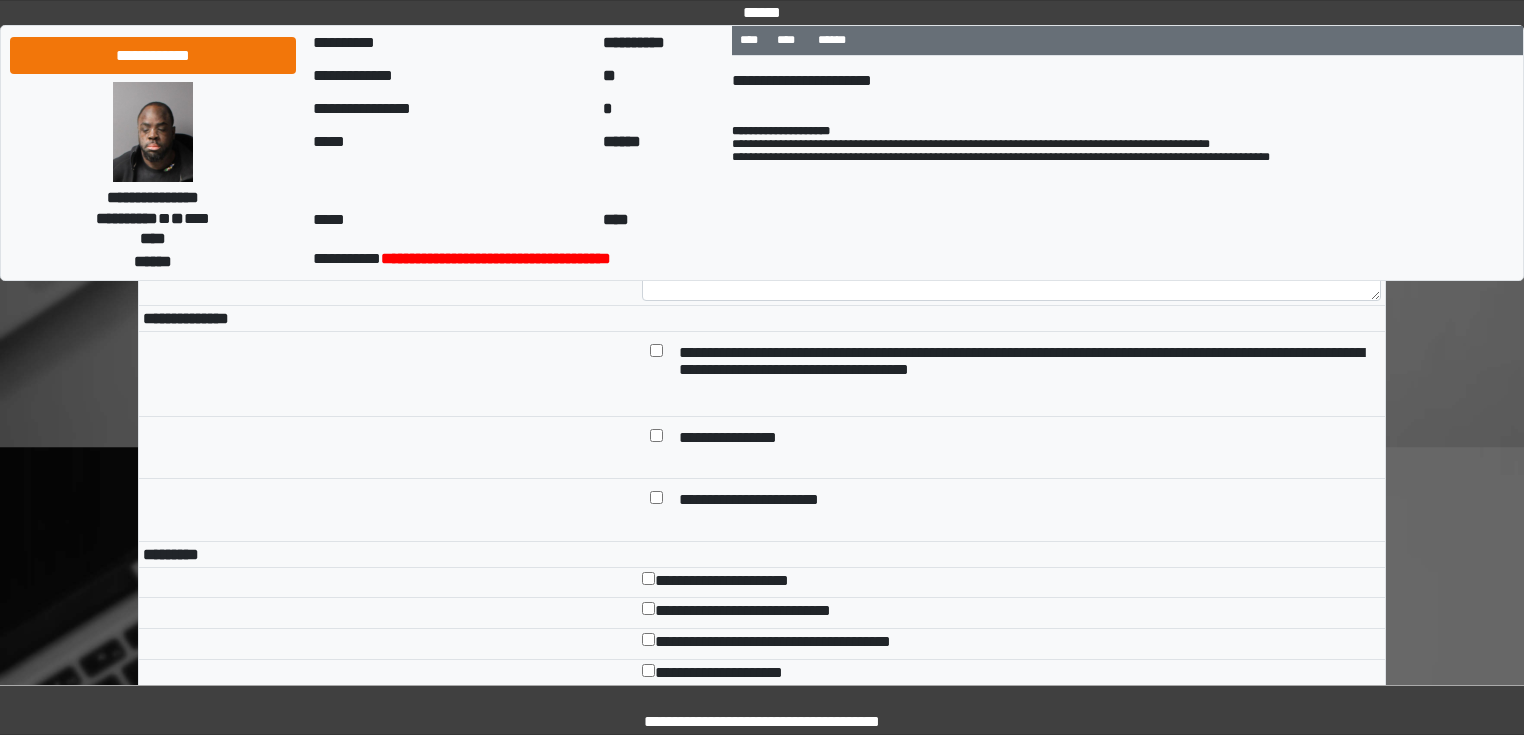scroll, scrollTop: 3399, scrollLeft: 0, axis: vertical 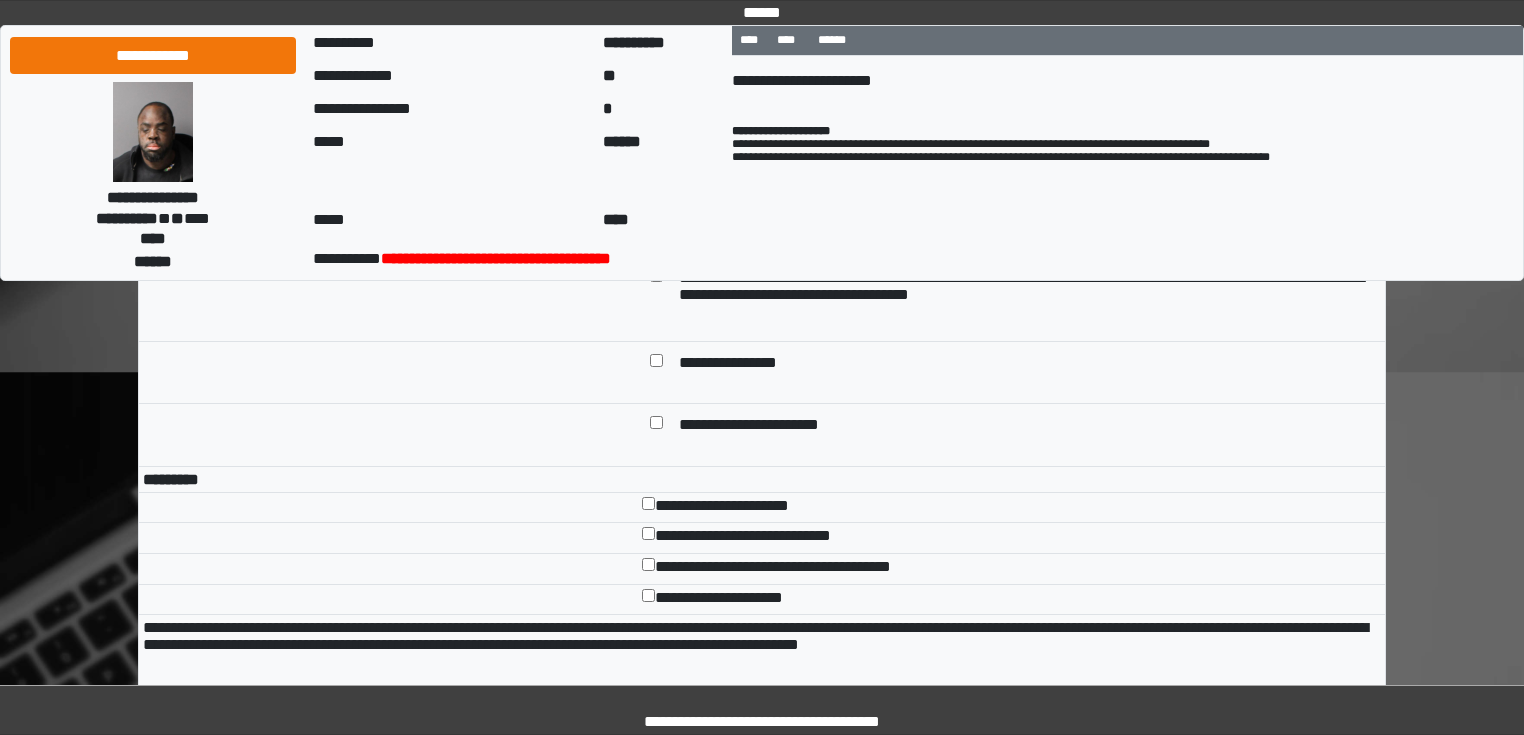 type on "****" 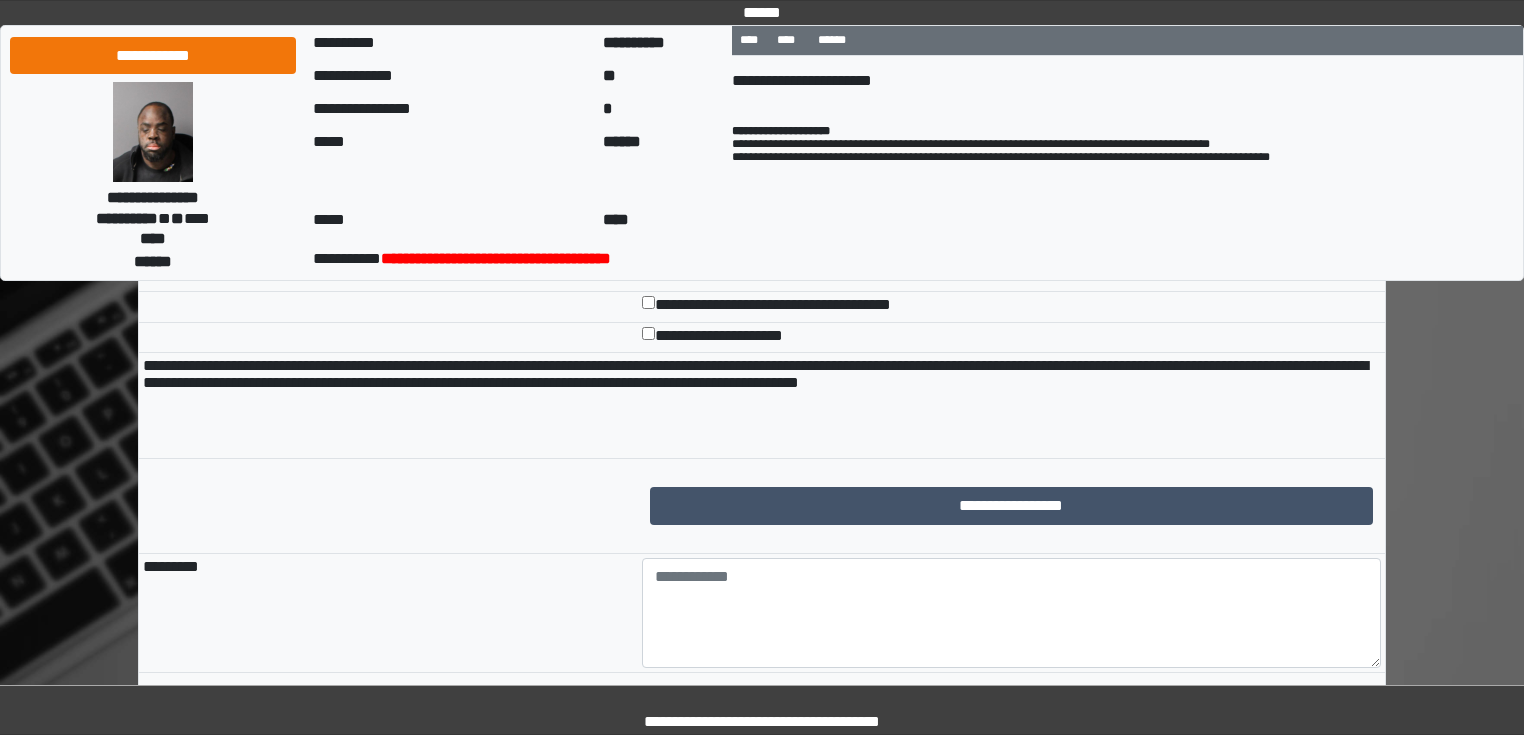 scroll, scrollTop: 3719, scrollLeft: 0, axis: vertical 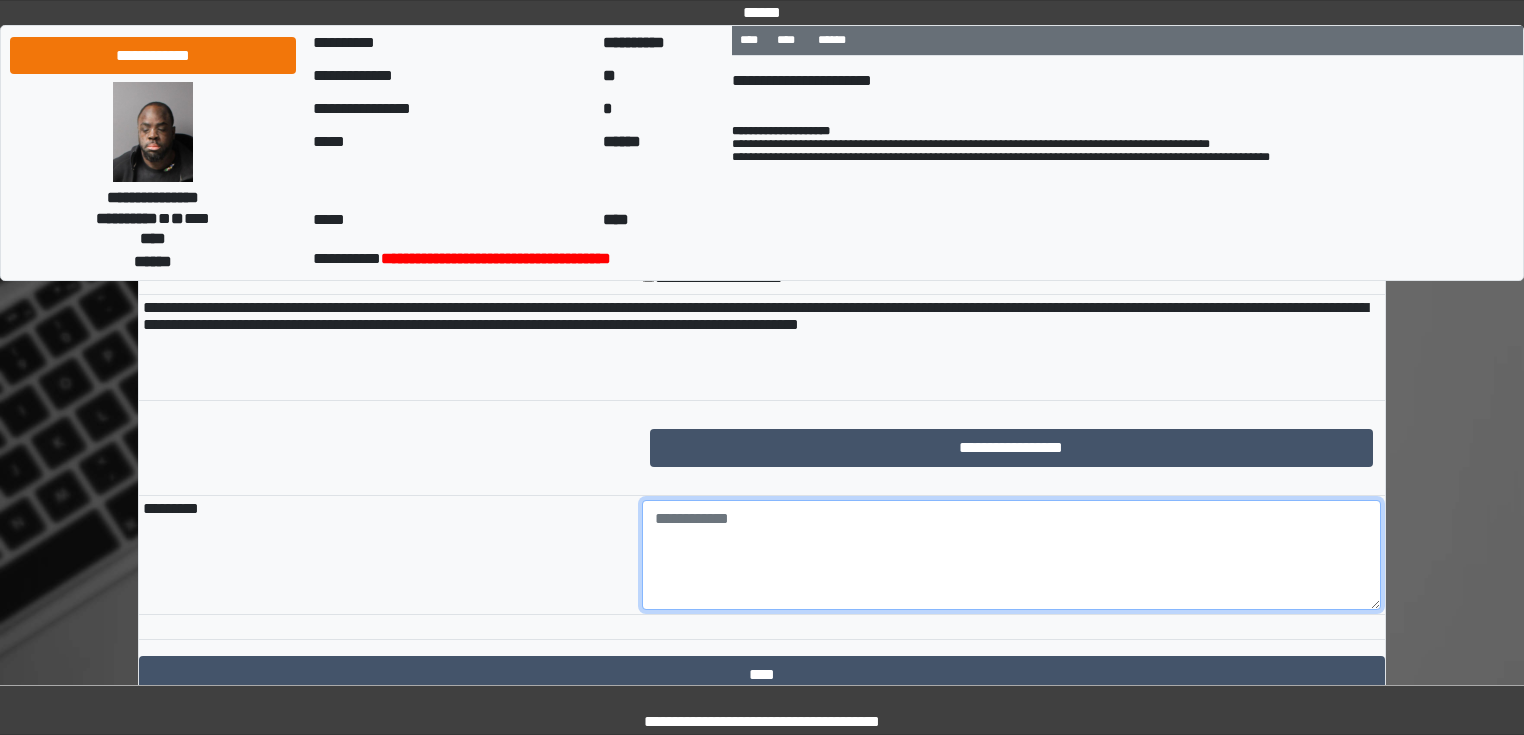 click at bounding box center (1012, 555) 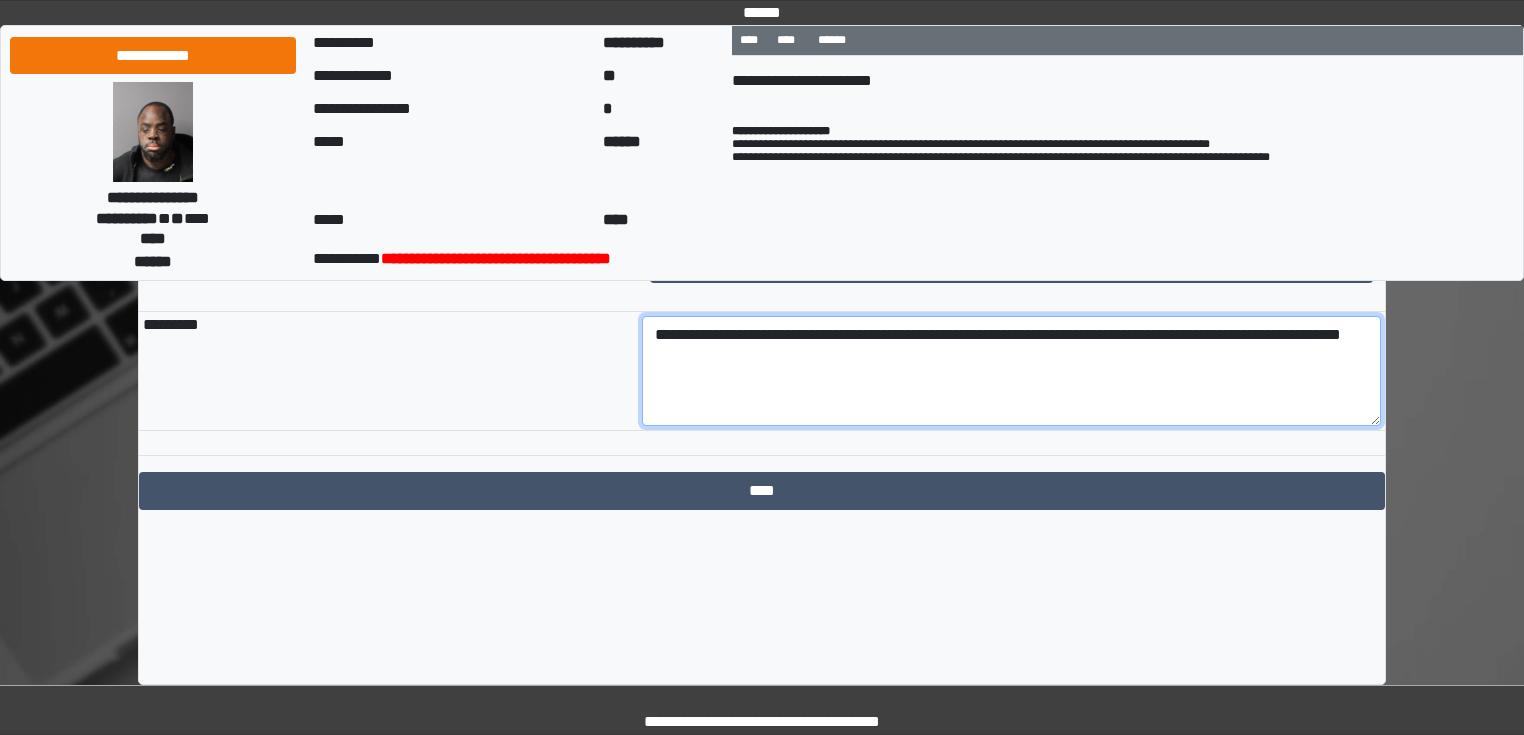 scroll, scrollTop: 3916, scrollLeft: 0, axis: vertical 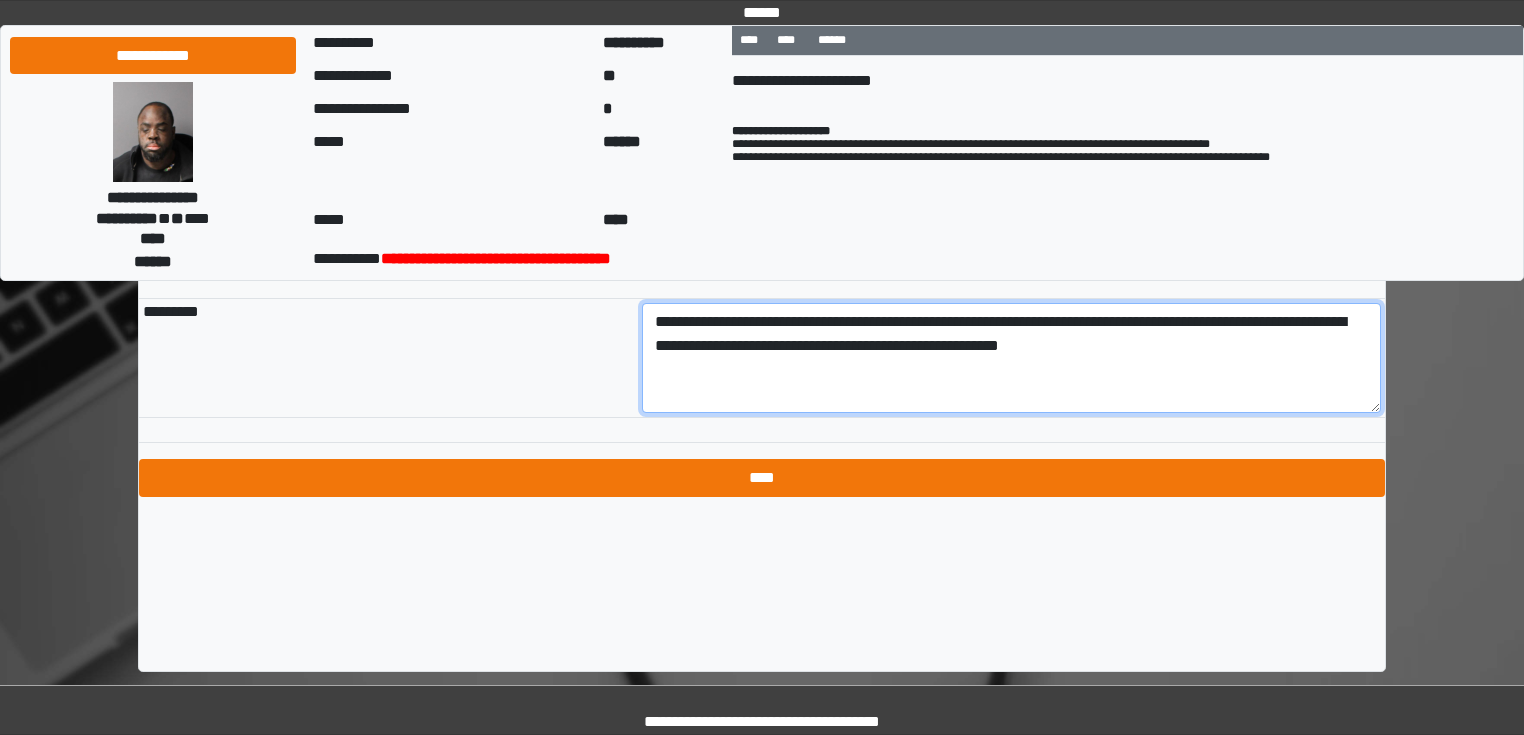 type on "**********" 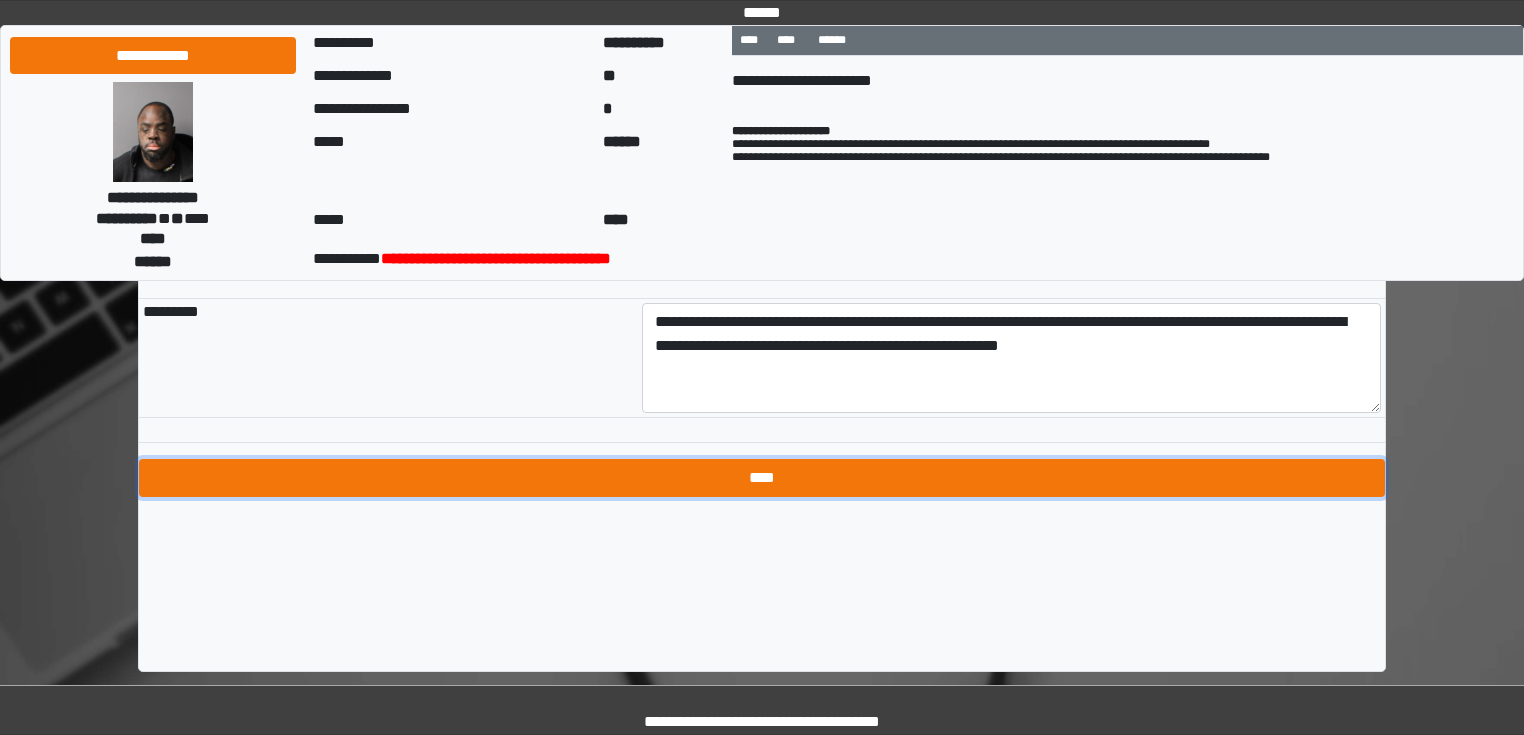 click on "****" at bounding box center [762, 478] 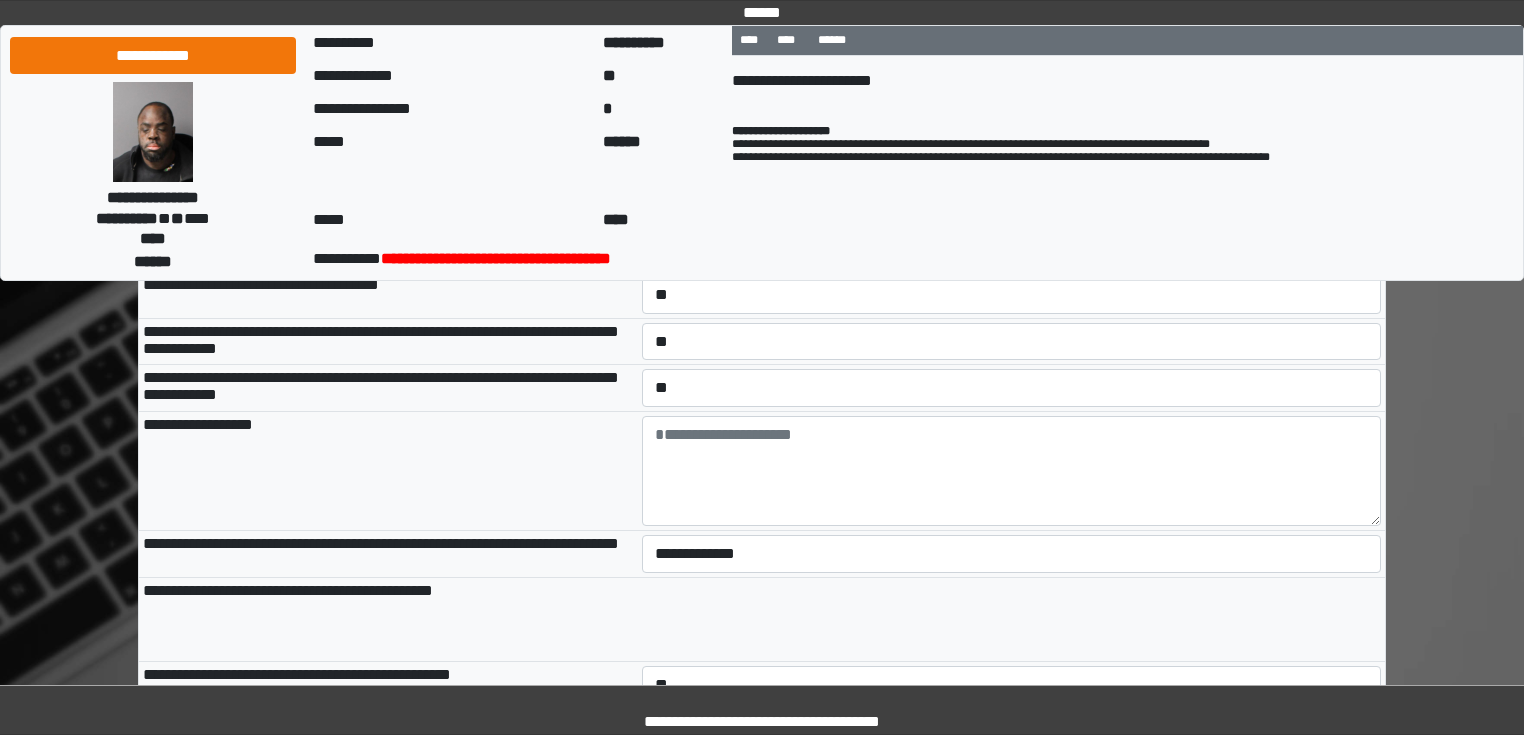 scroll, scrollTop: 540, scrollLeft: 0, axis: vertical 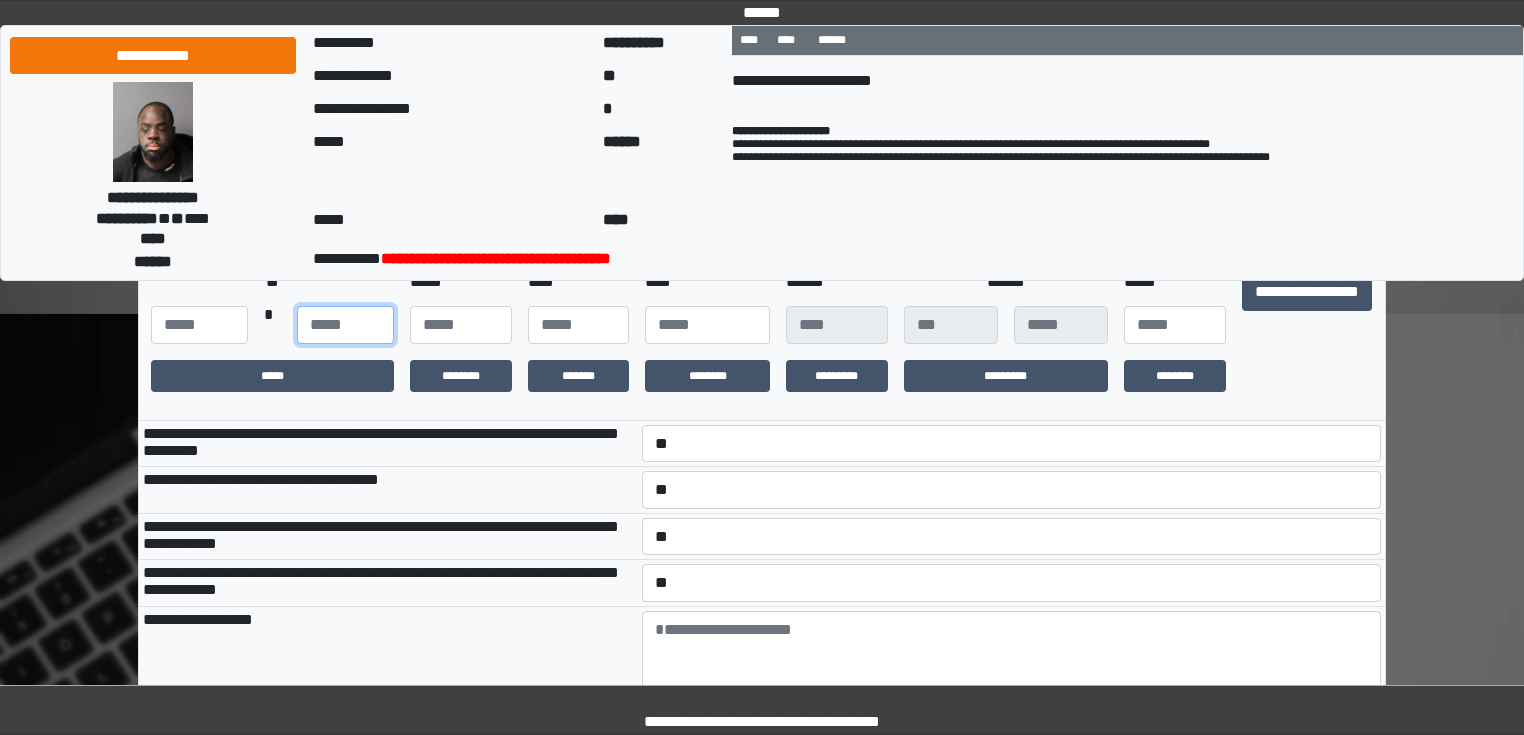 type on "**" 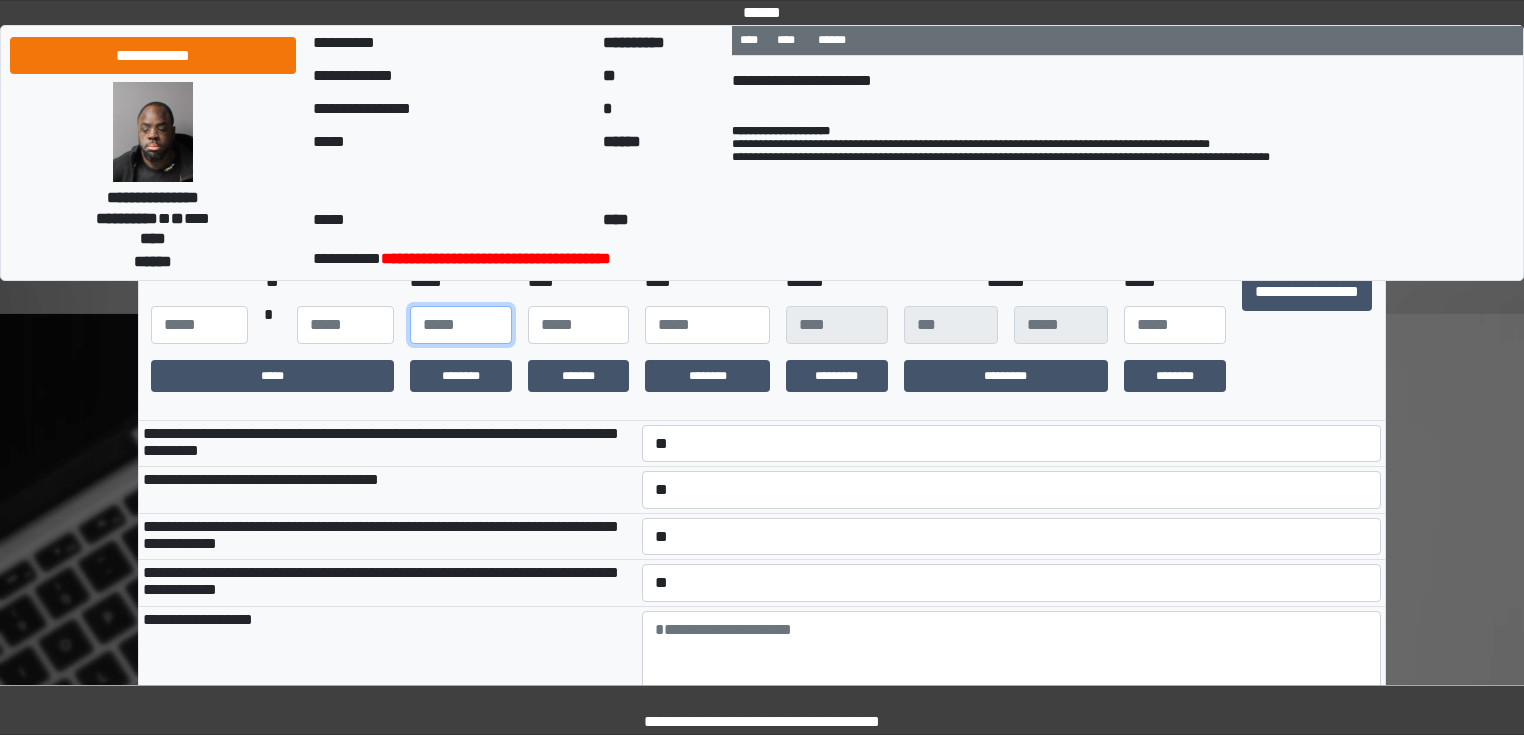 click on "*" at bounding box center [461, 325] 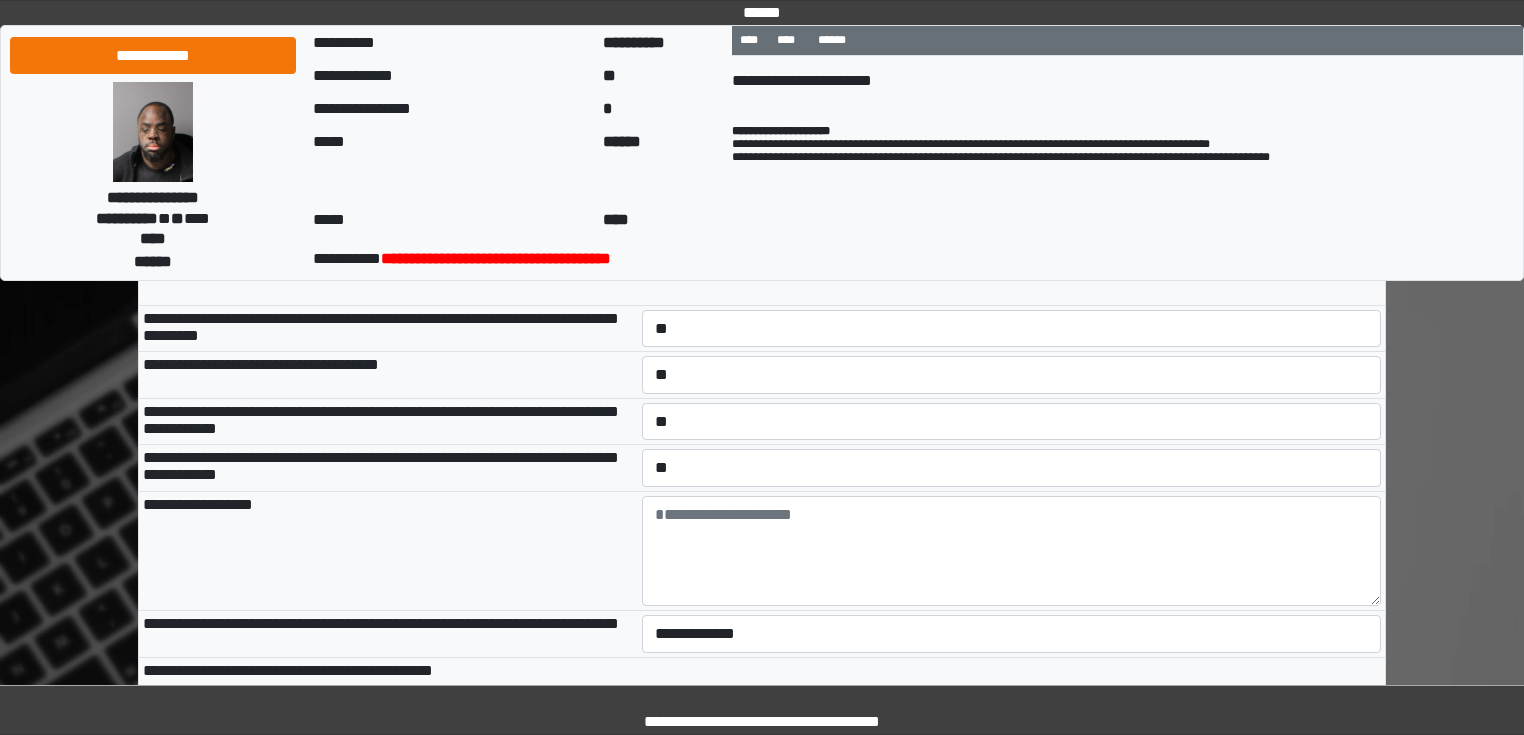 scroll, scrollTop: 540, scrollLeft: 0, axis: vertical 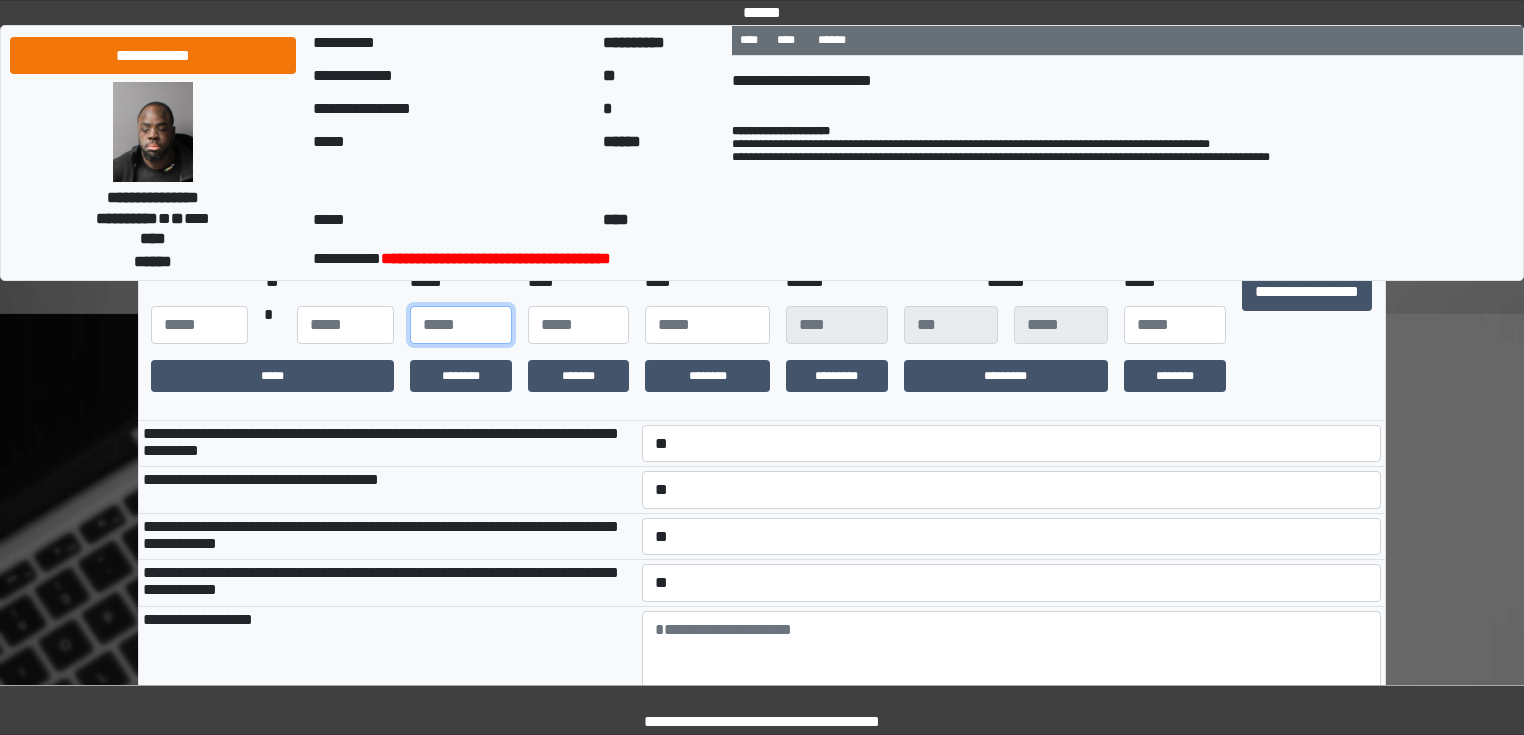 type on "**" 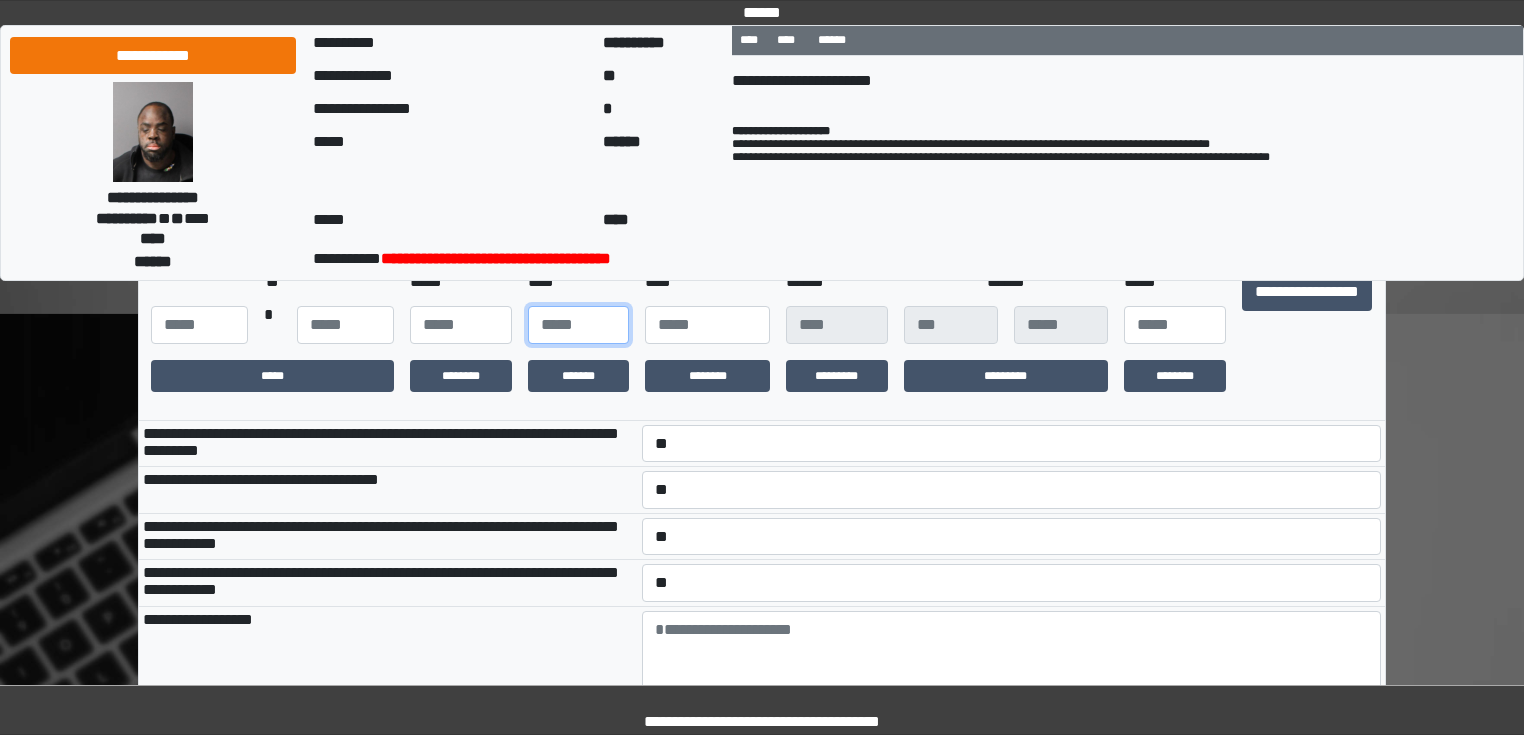 click at bounding box center [579, 325] 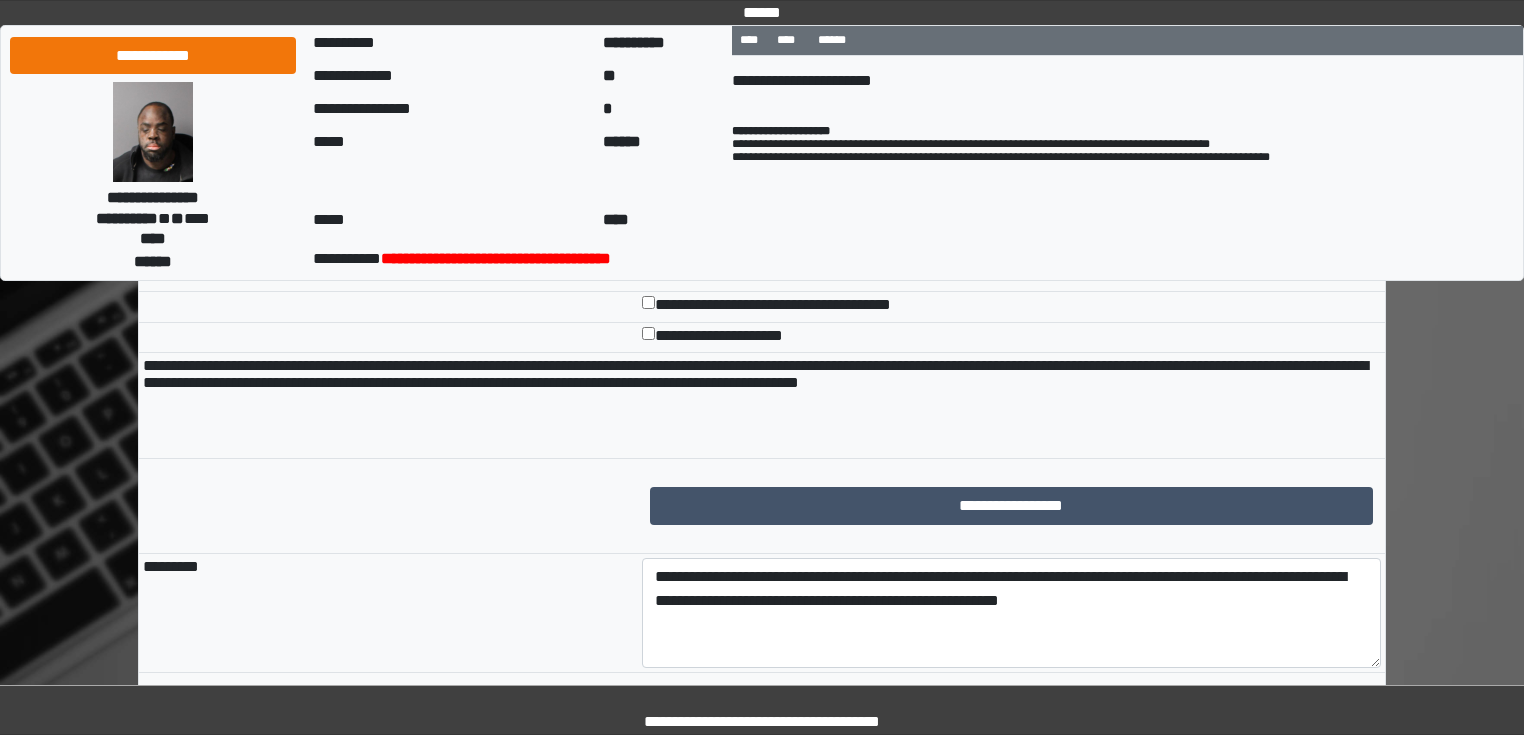 scroll, scrollTop: 3916, scrollLeft: 0, axis: vertical 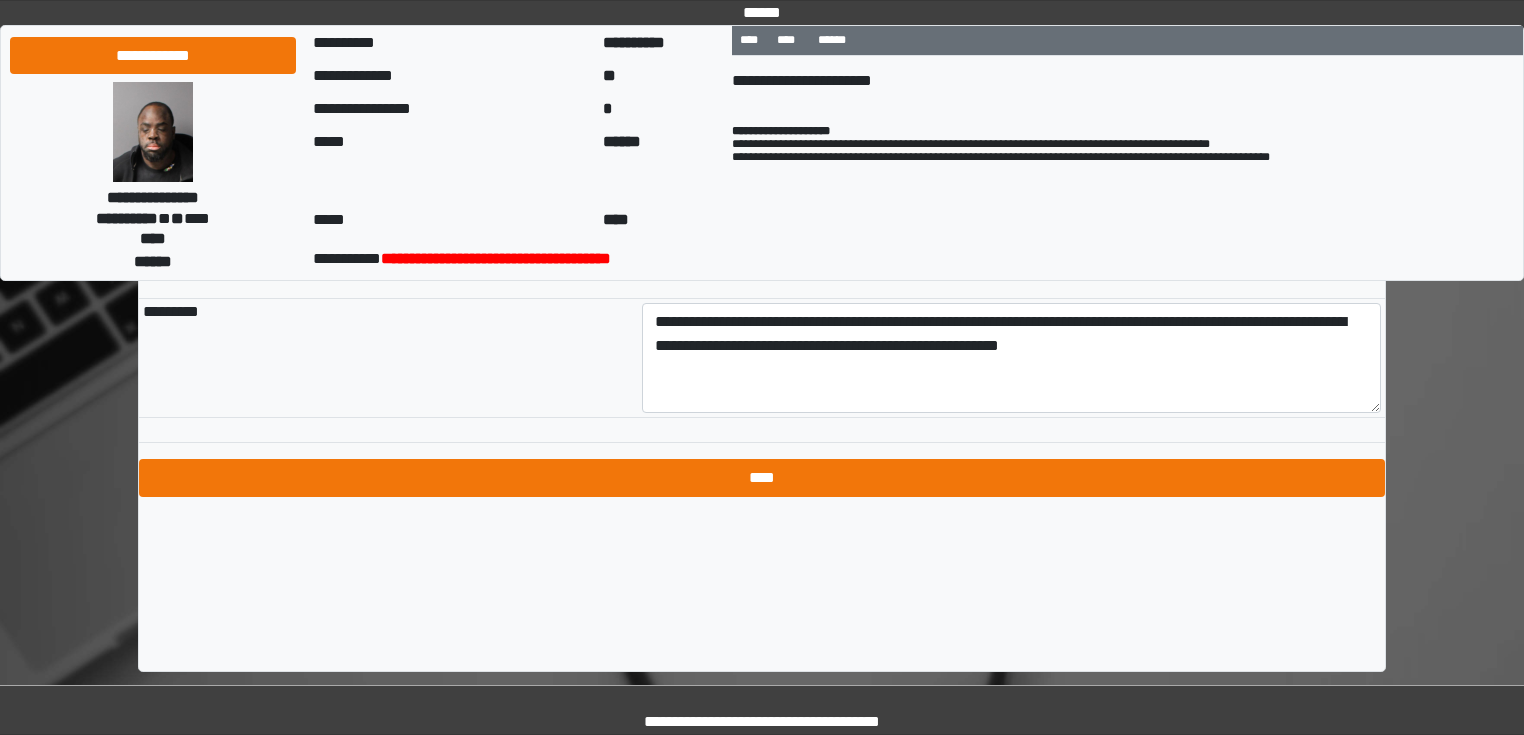 type on "**" 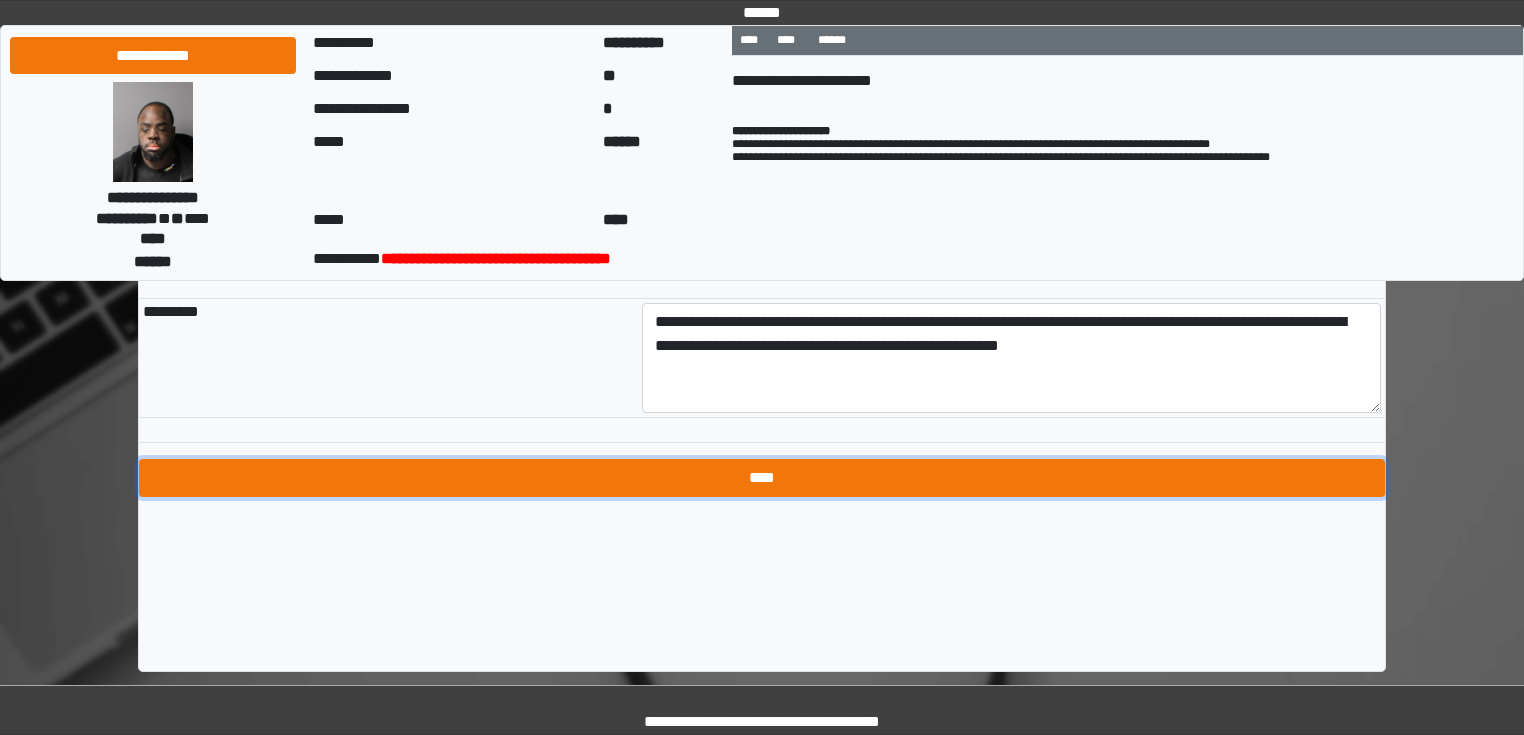 click on "****" at bounding box center [762, 478] 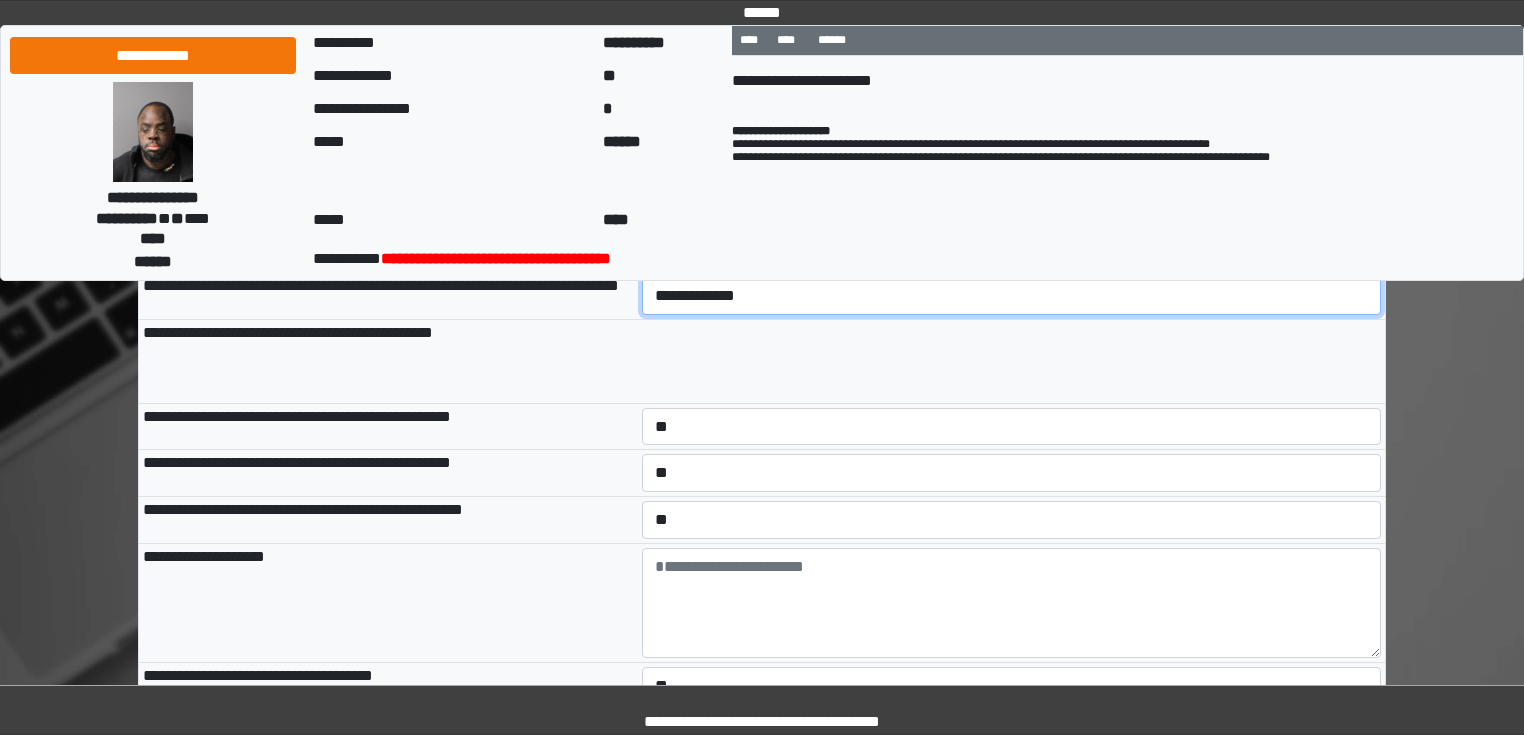 scroll, scrollTop: 979, scrollLeft: 0, axis: vertical 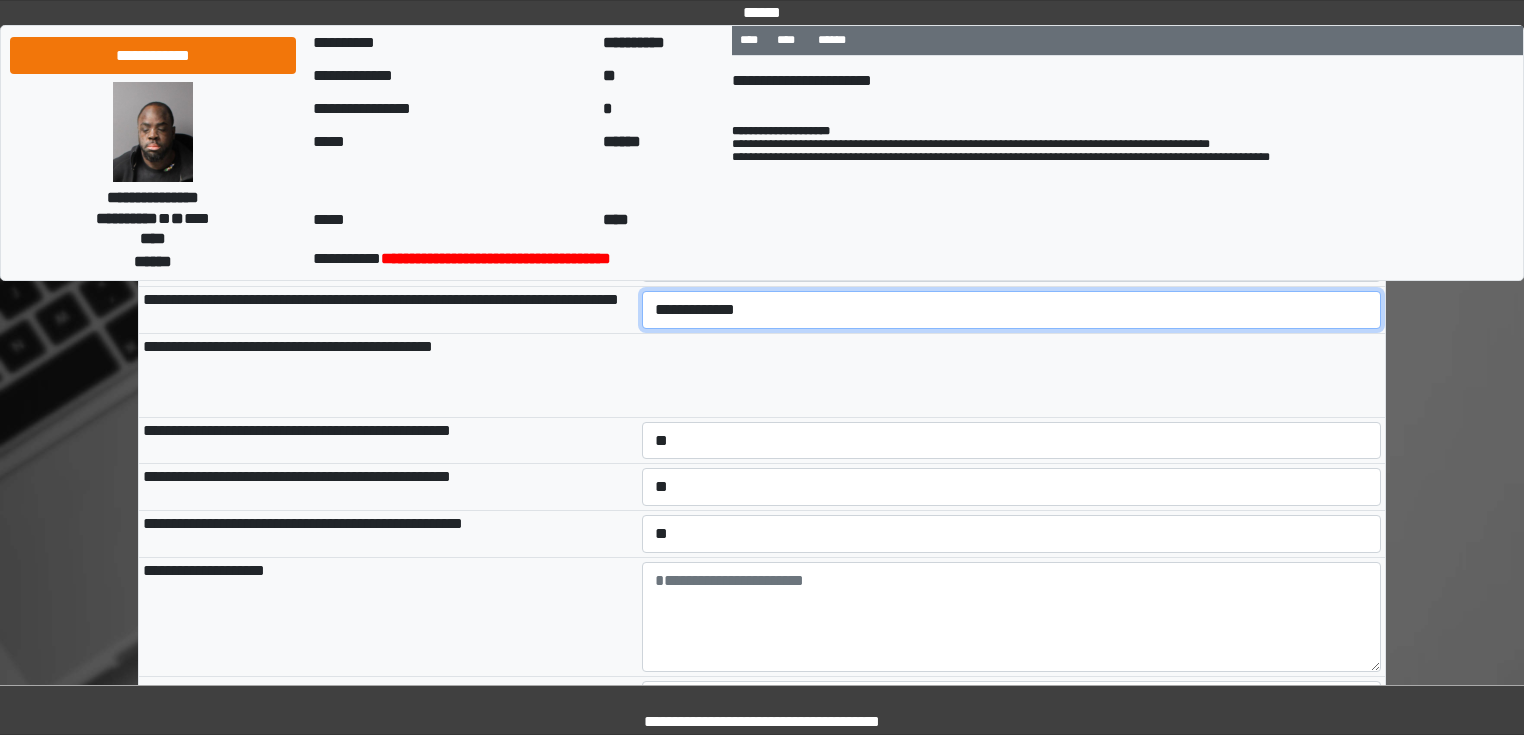 click on "**********" at bounding box center (1012, 310) 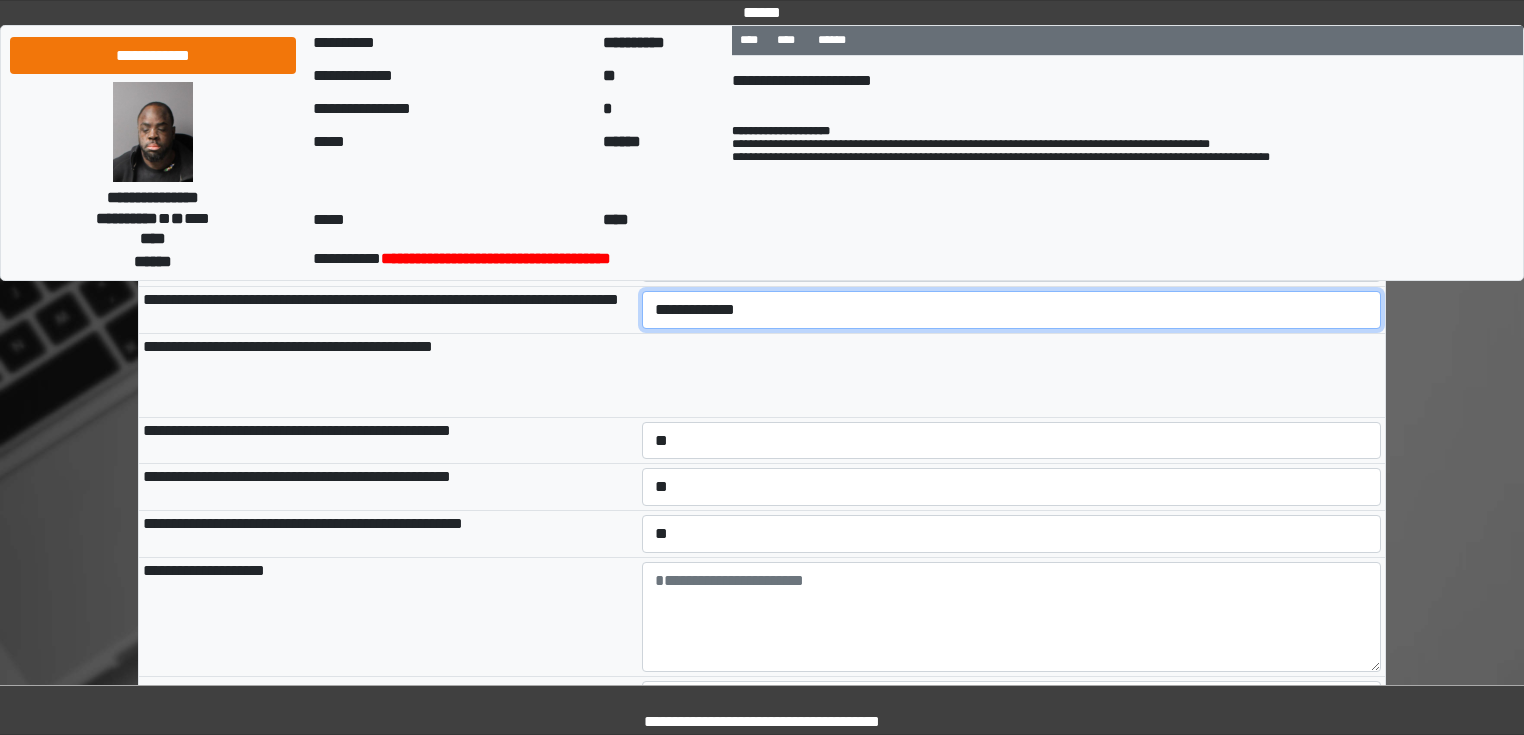 select on "*" 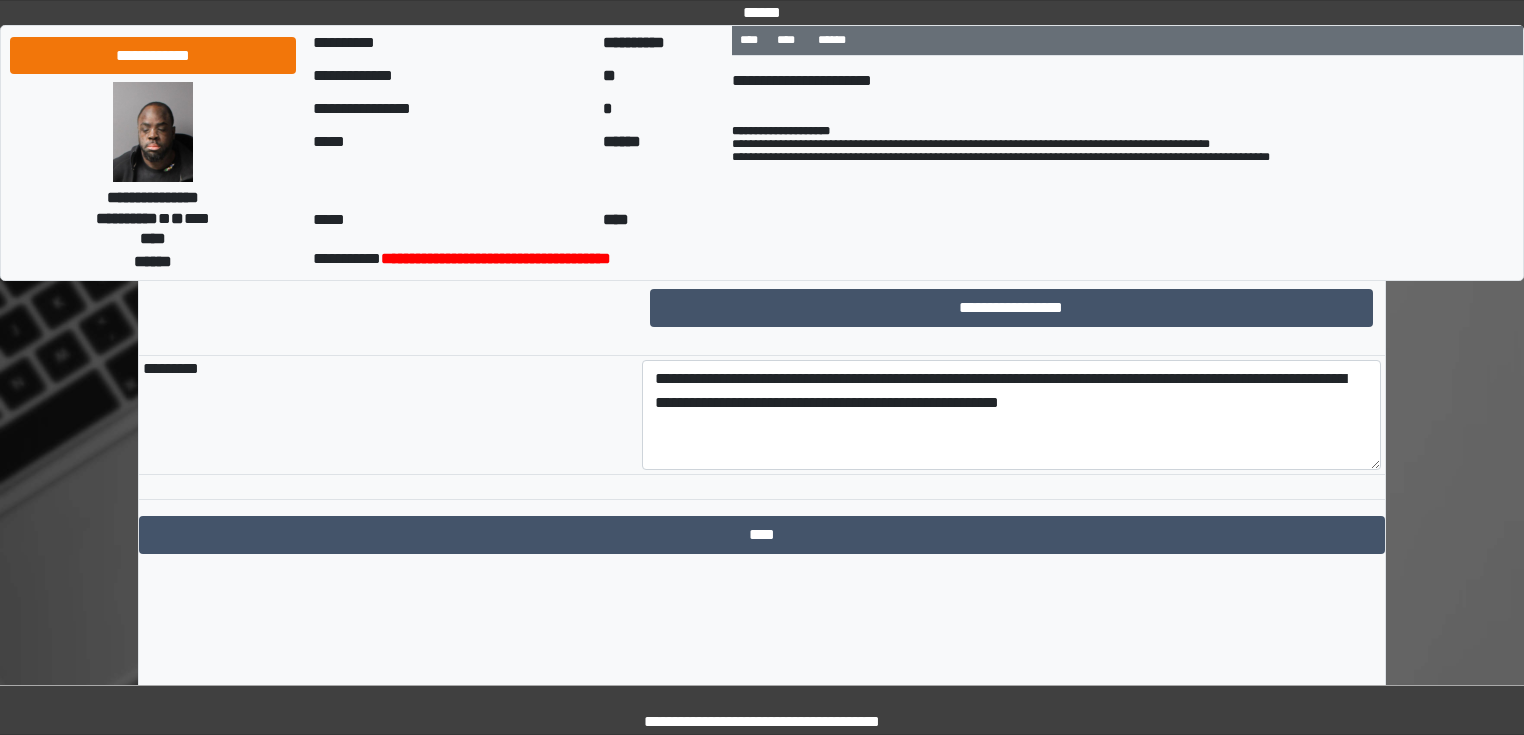 scroll, scrollTop: 3916, scrollLeft: 0, axis: vertical 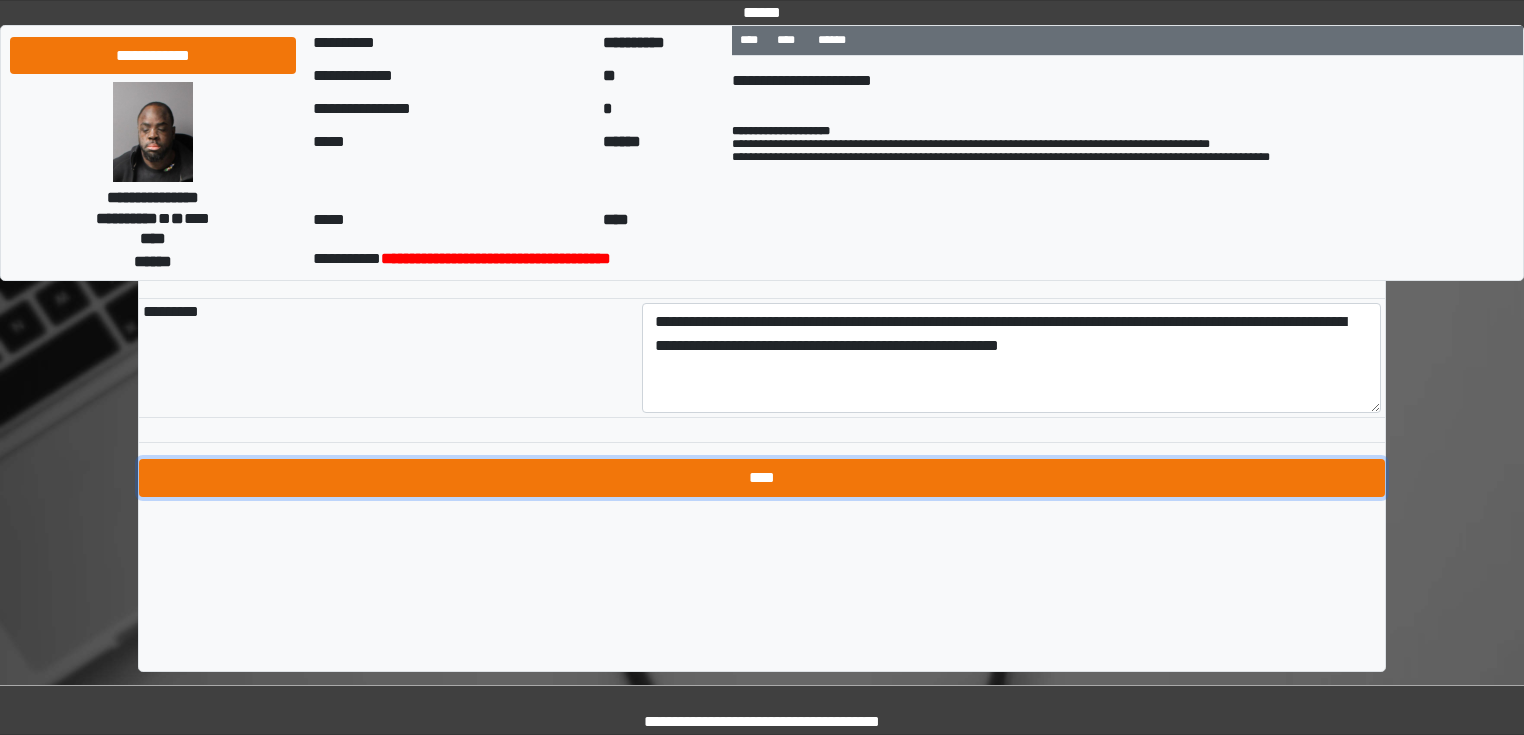 click on "****" at bounding box center [762, 478] 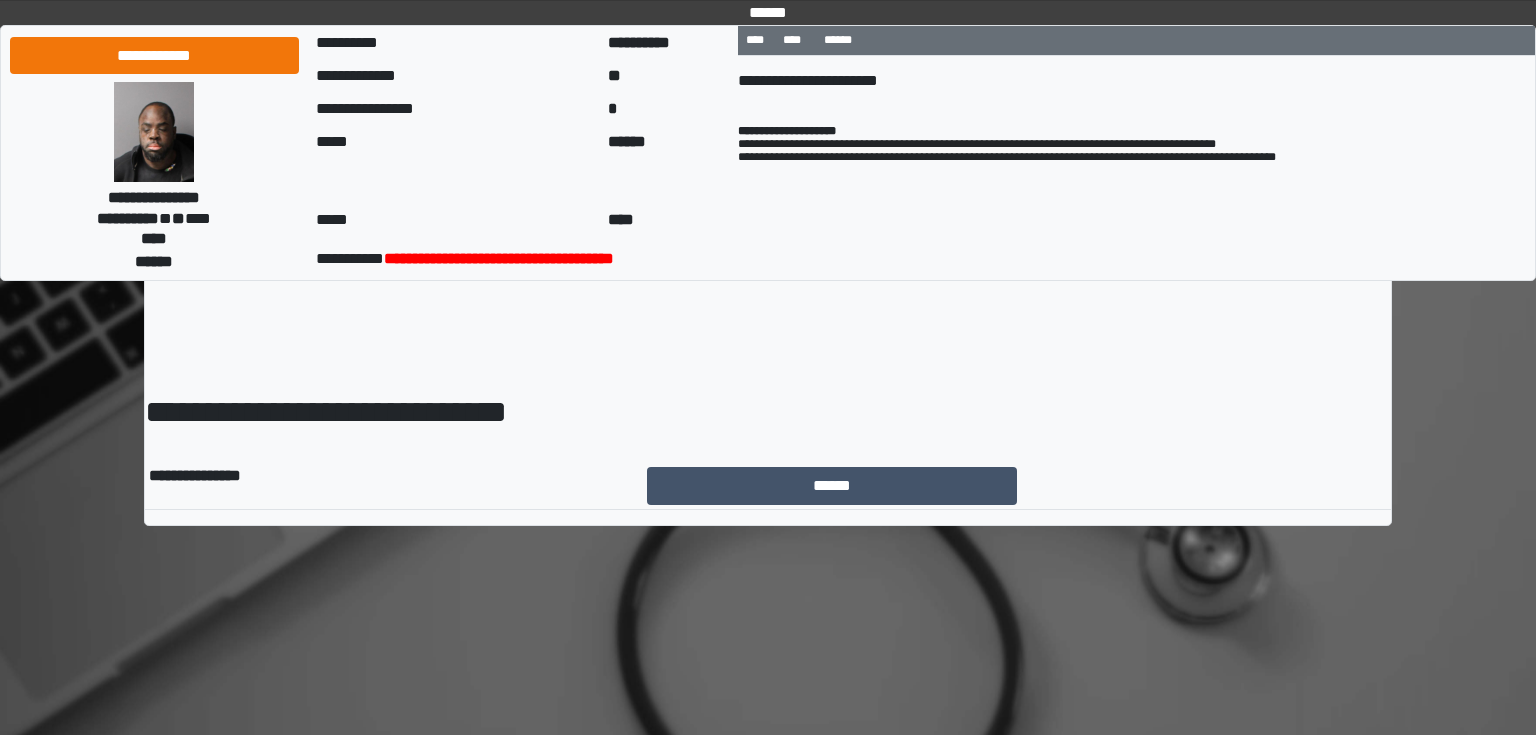 scroll, scrollTop: 0, scrollLeft: 0, axis: both 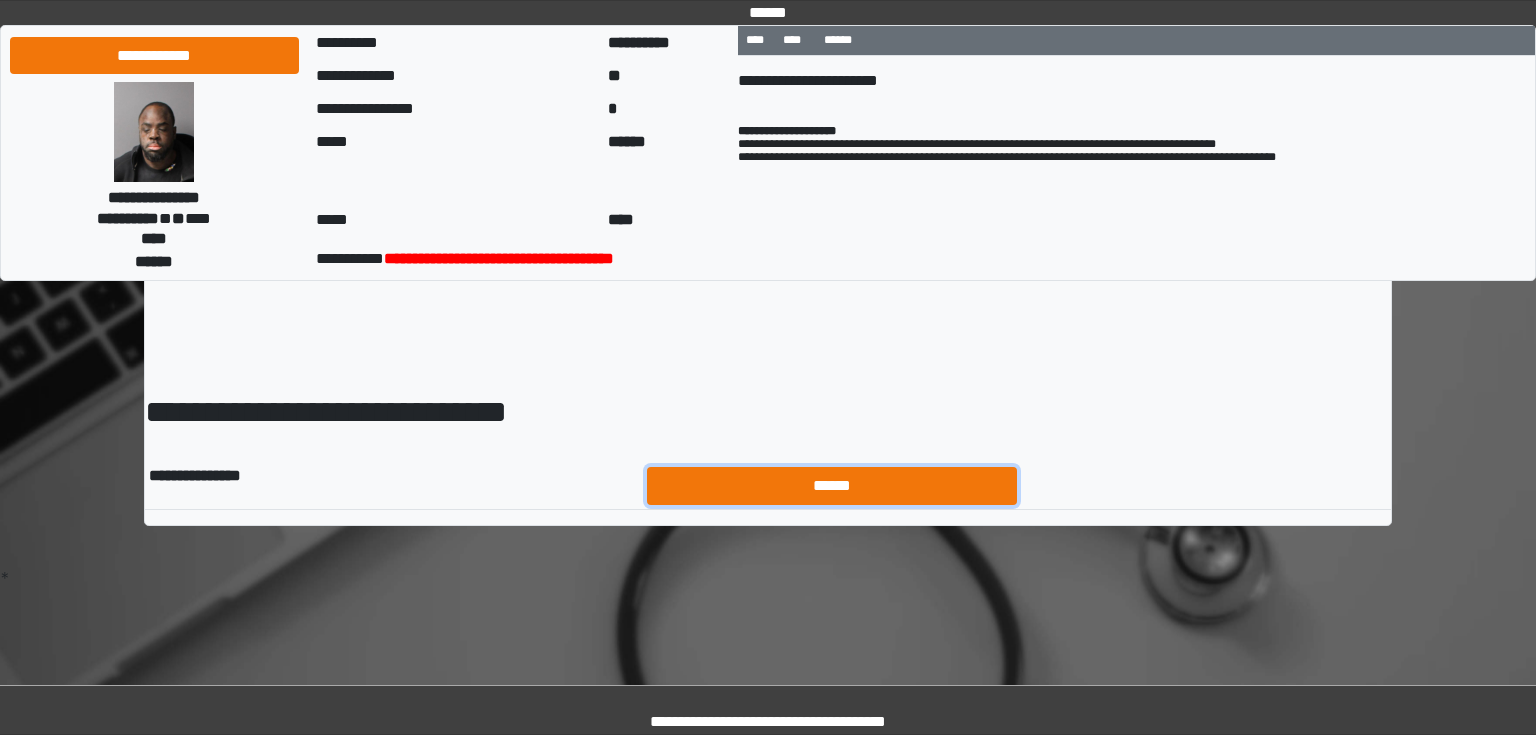 click on "******" at bounding box center [832, 486] 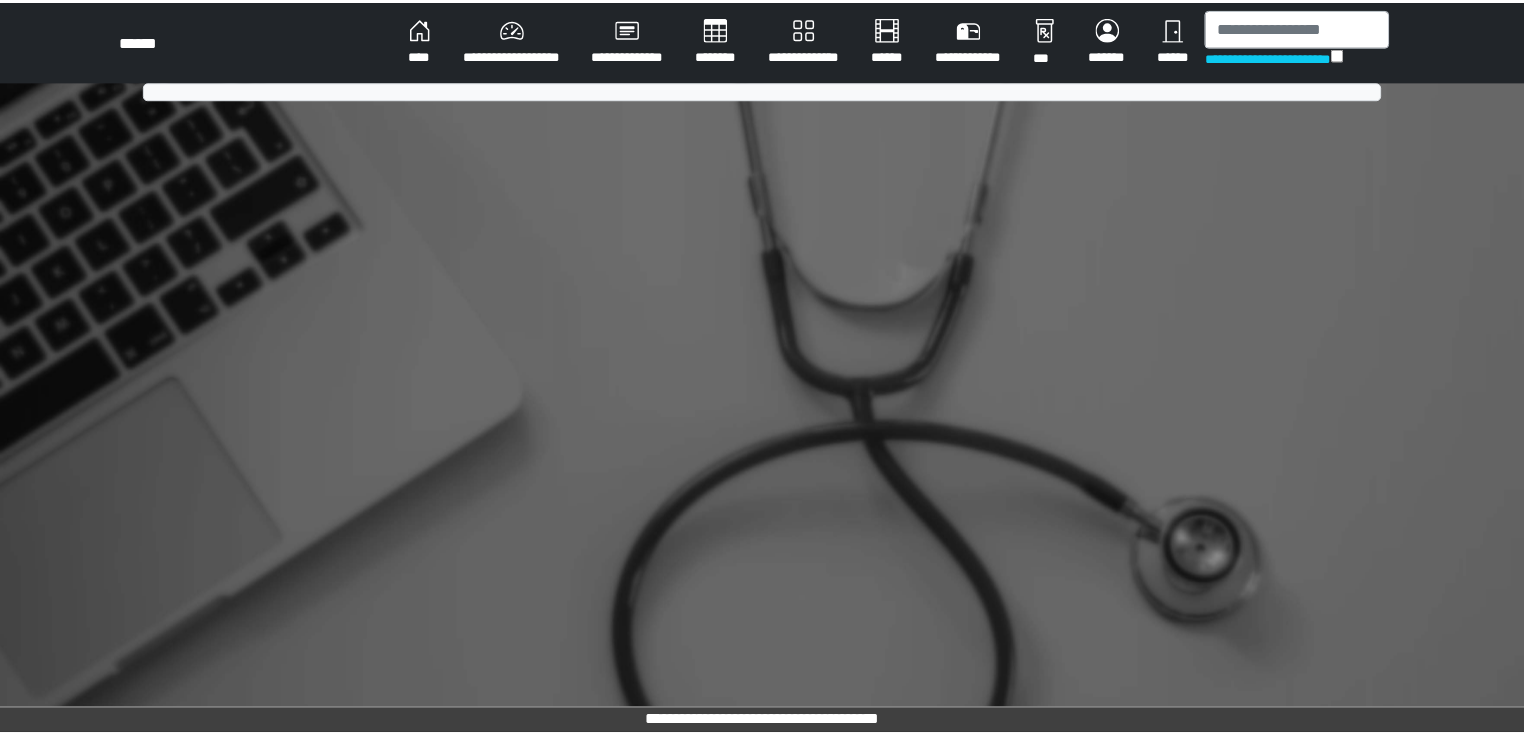 scroll, scrollTop: 0, scrollLeft: 0, axis: both 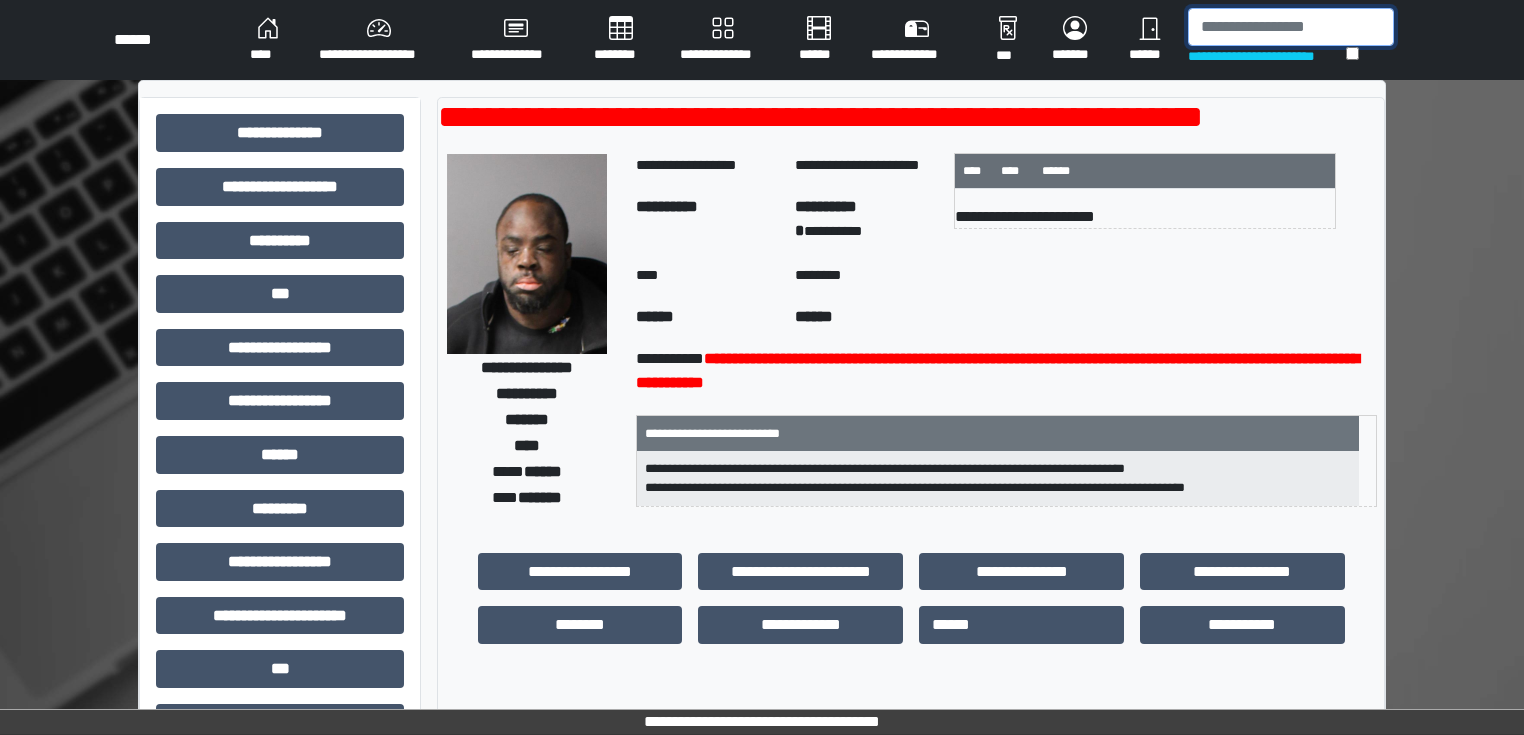 click at bounding box center [1291, 27] 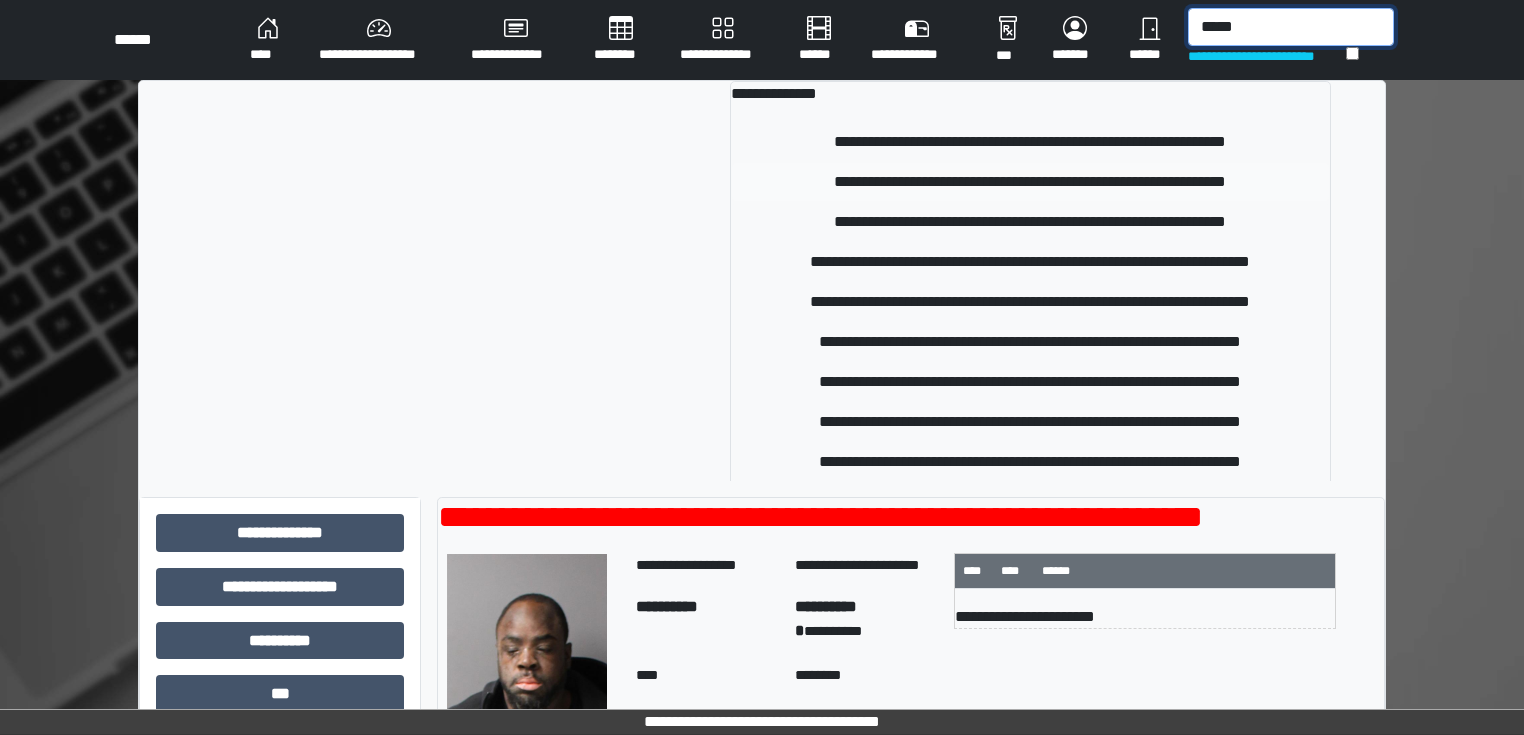 type on "*****" 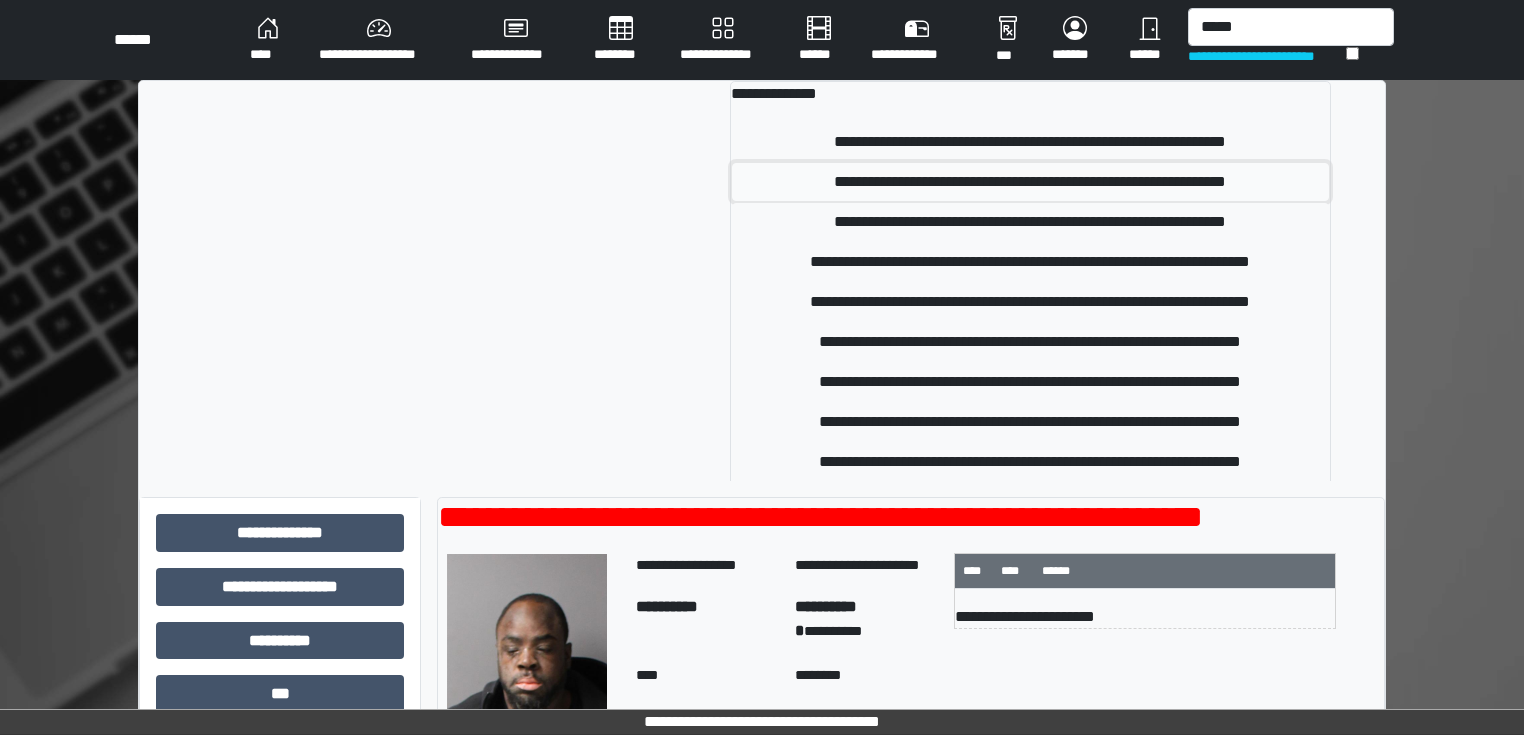 click on "**********" at bounding box center [1031, 182] 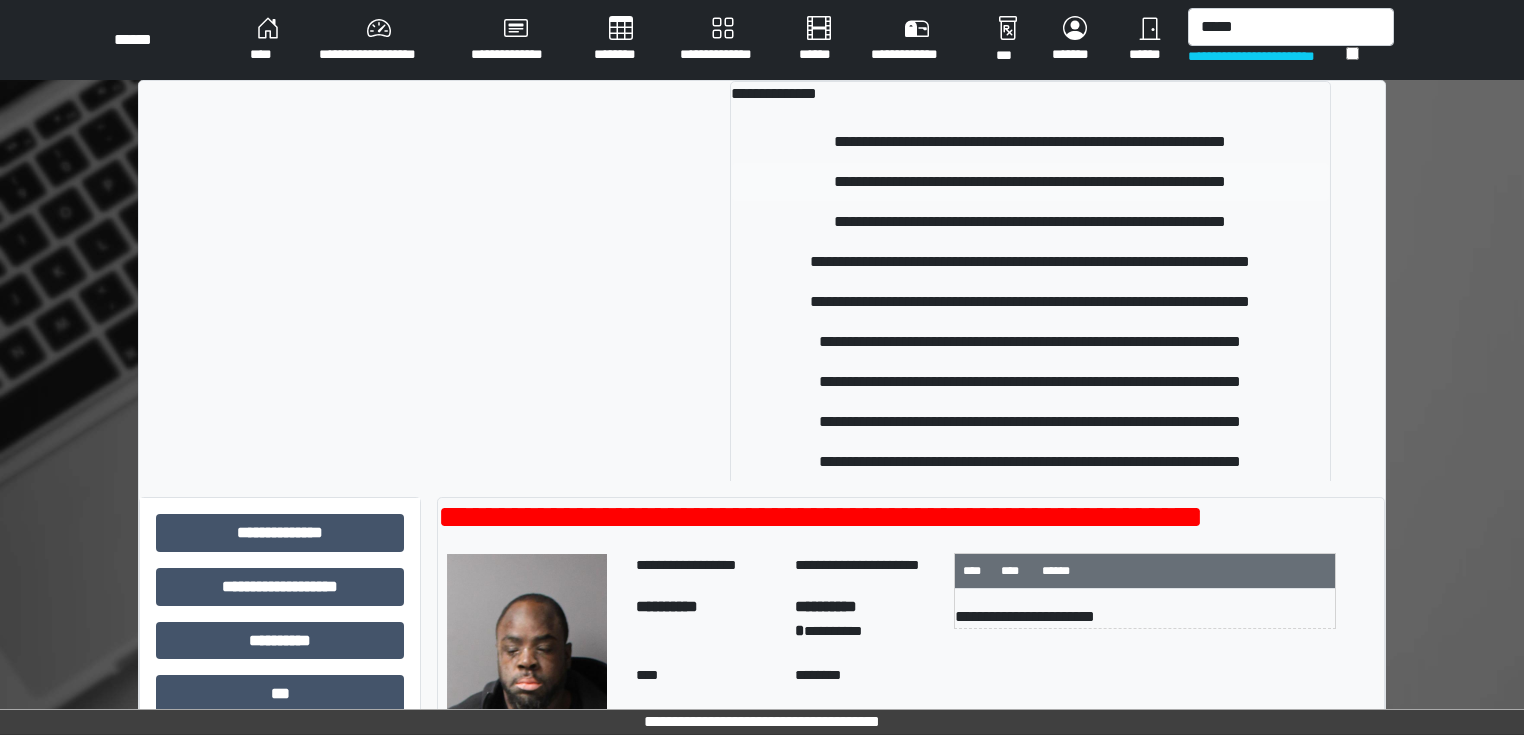 type 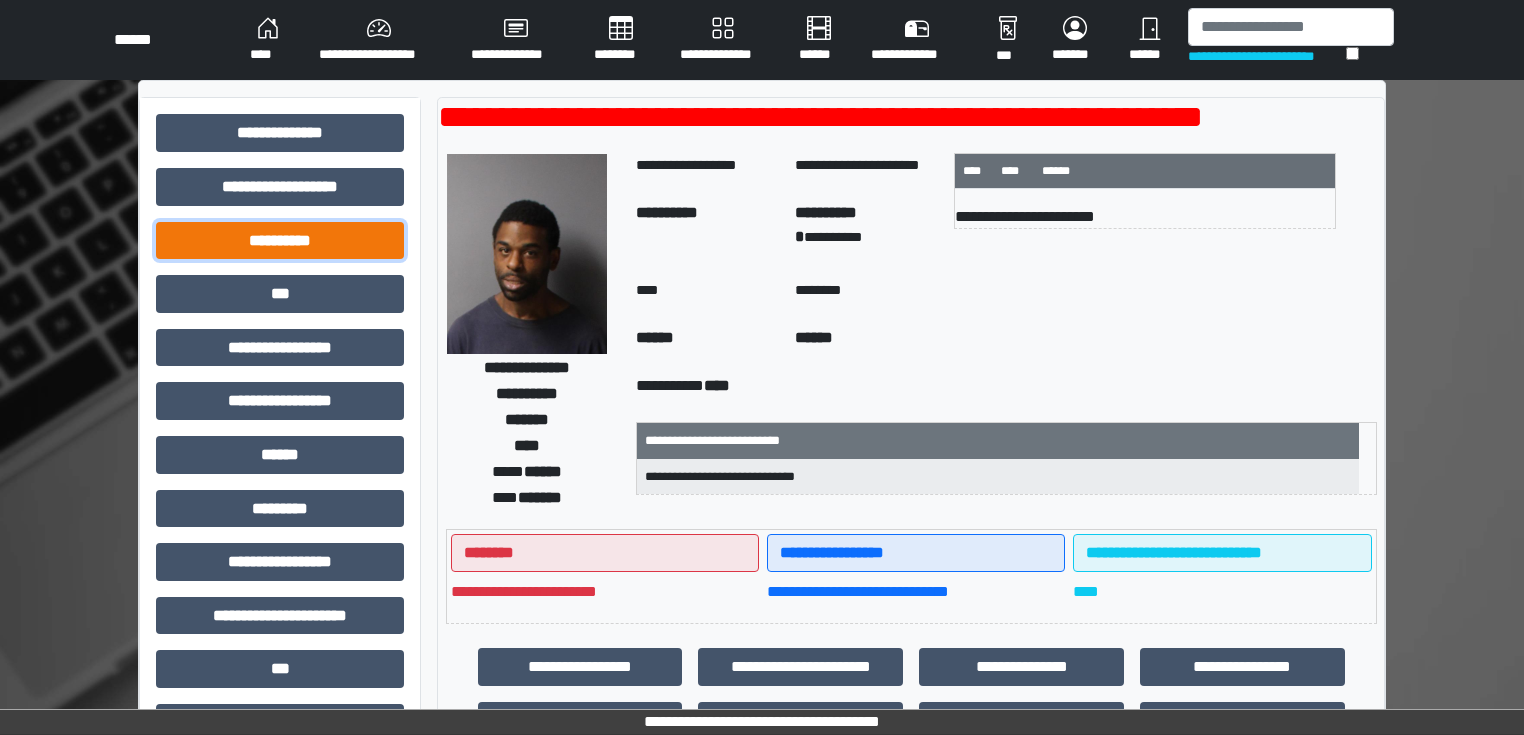 click on "**********" at bounding box center [280, 241] 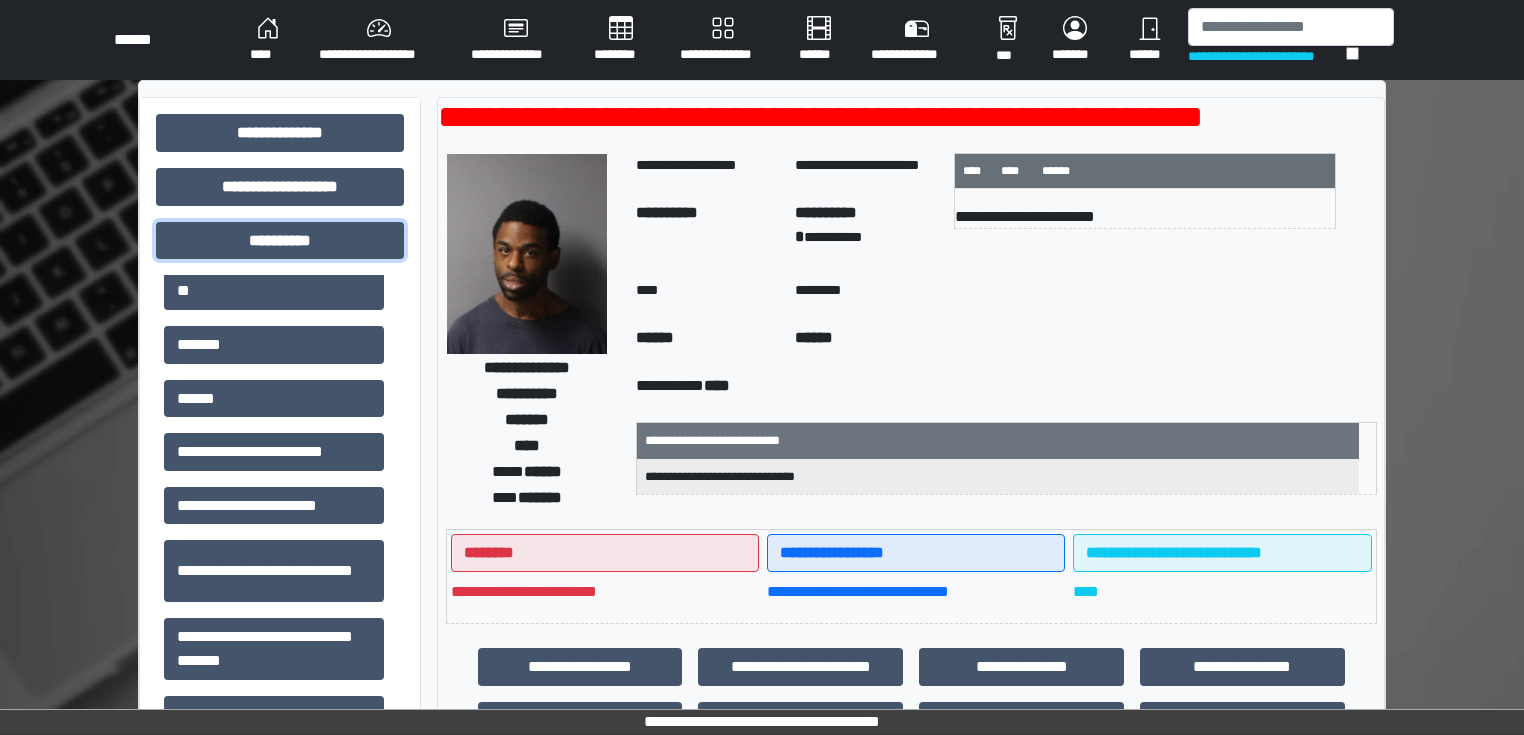 scroll, scrollTop: 160, scrollLeft: 0, axis: vertical 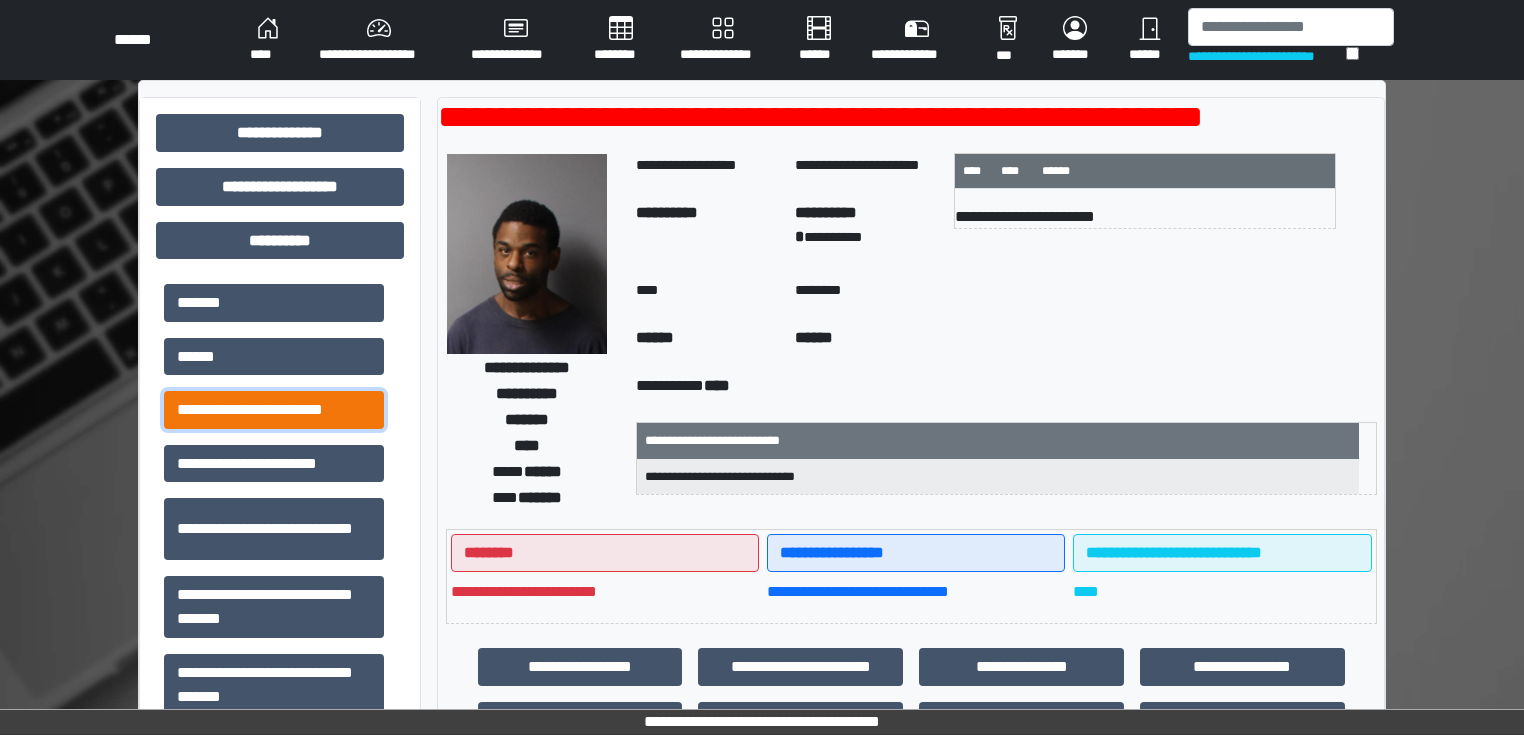 click on "**********" at bounding box center [274, 410] 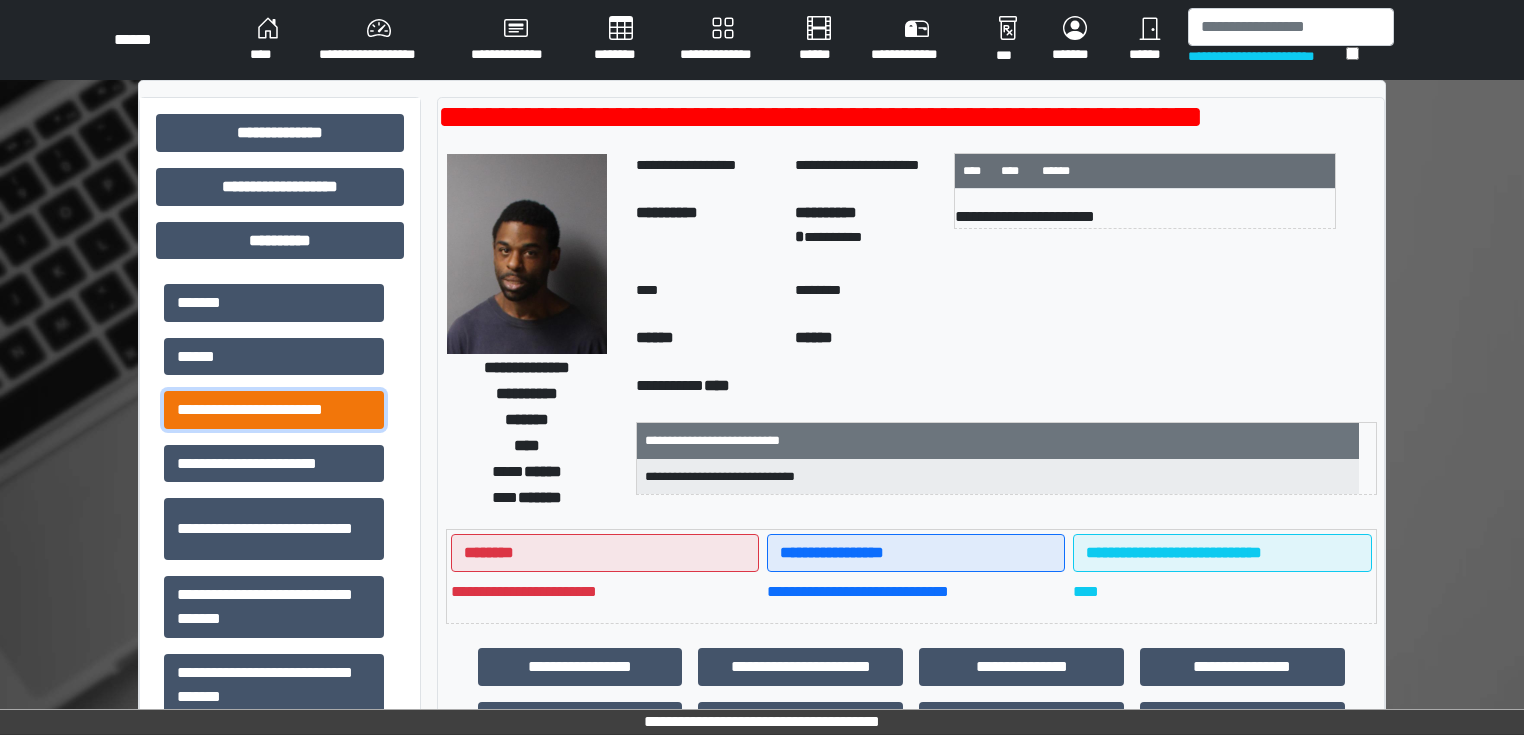 click on "**********" at bounding box center (274, 410) 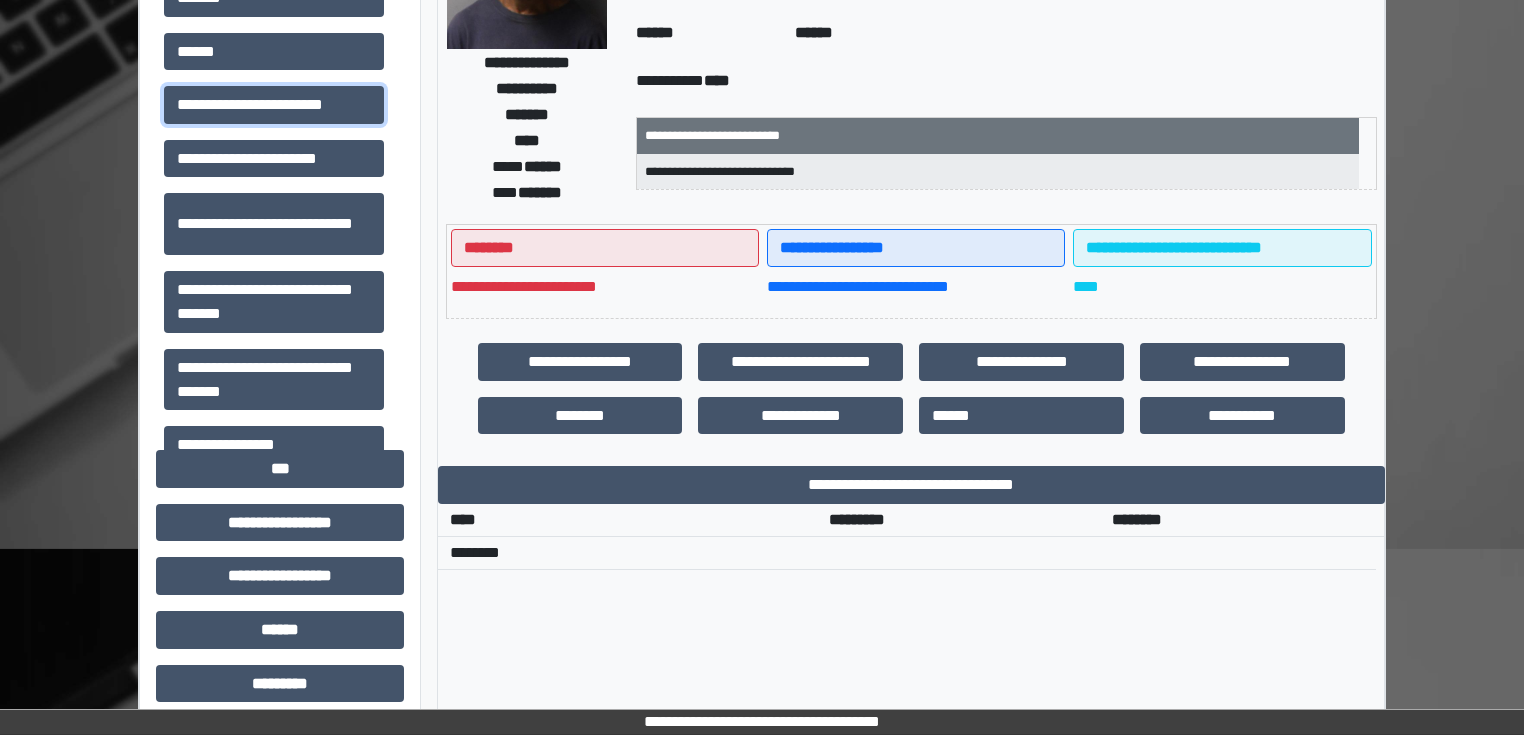 scroll, scrollTop: 320, scrollLeft: 0, axis: vertical 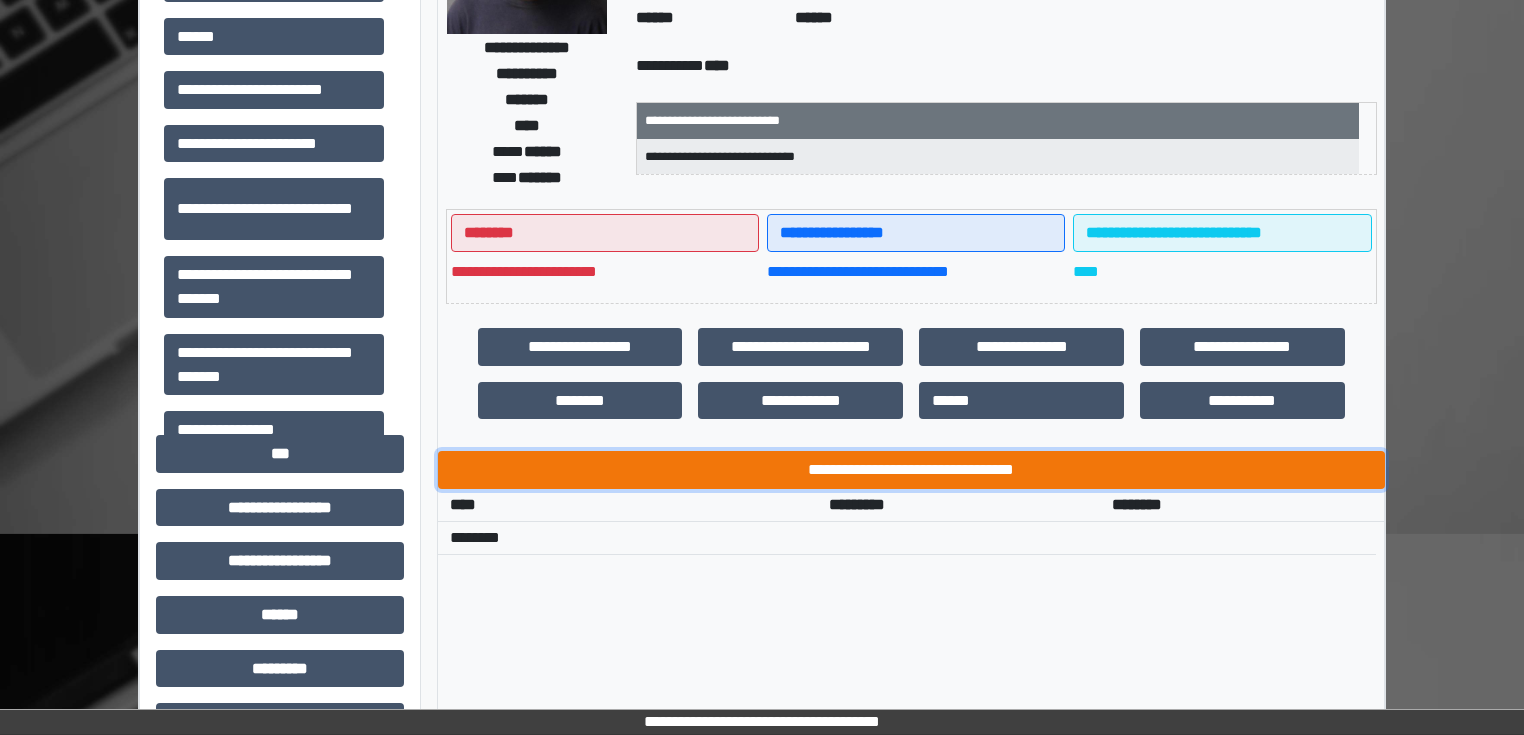 click on "**********" at bounding box center [911, 470] 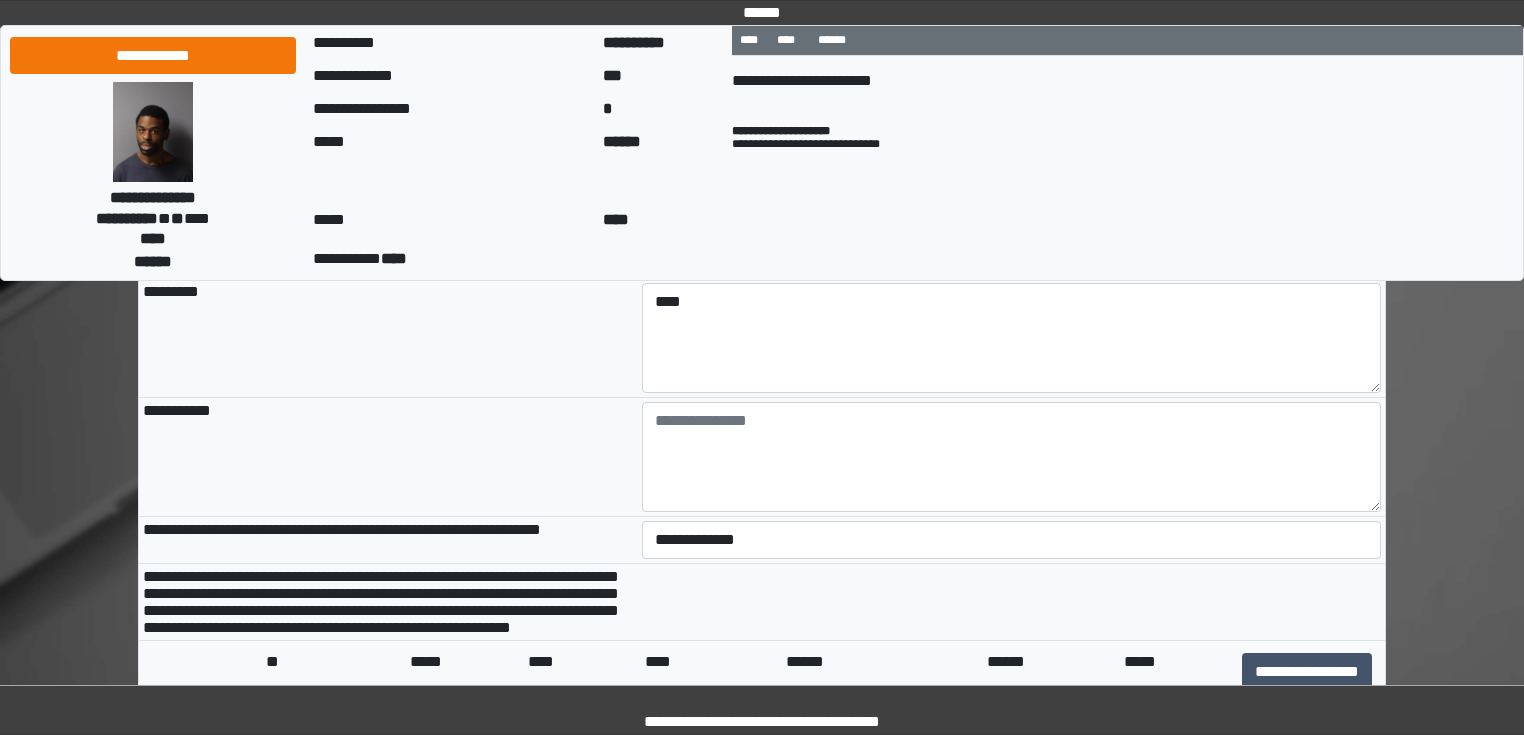 scroll, scrollTop: 240, scrollLeft: 0, axis: vertical 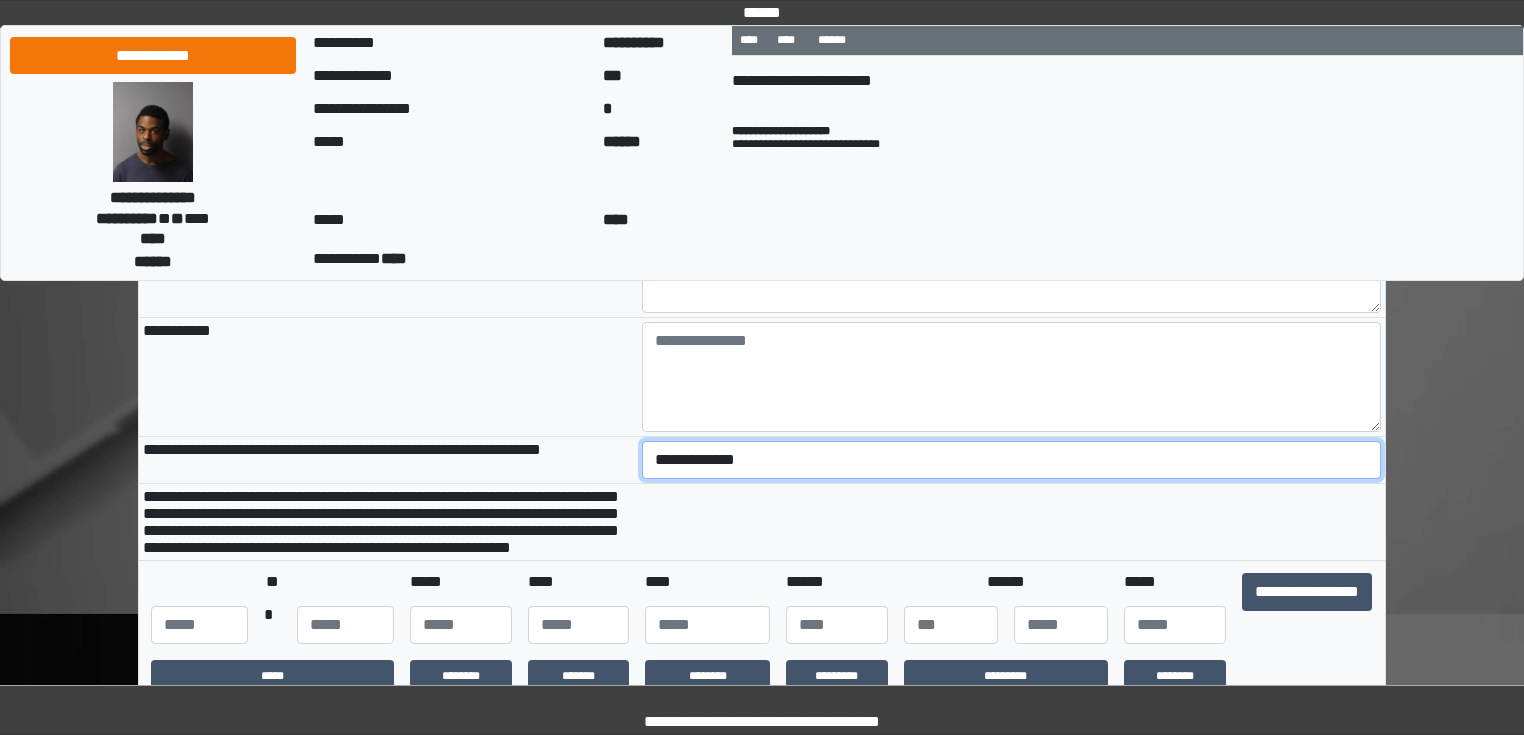 click on "**********" at bounding box center (1012, 460) 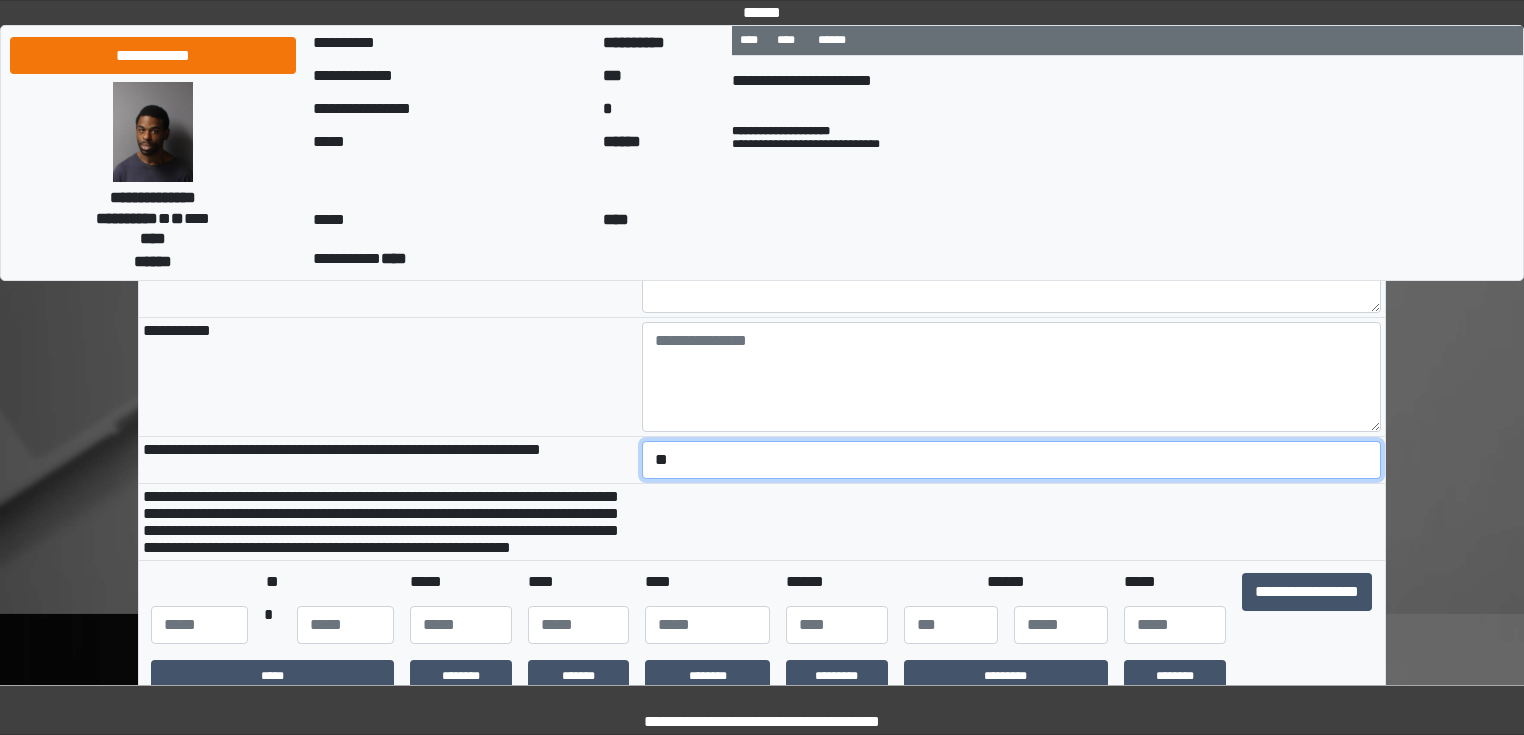 click on "**********" at bounding box center (1012, 460) 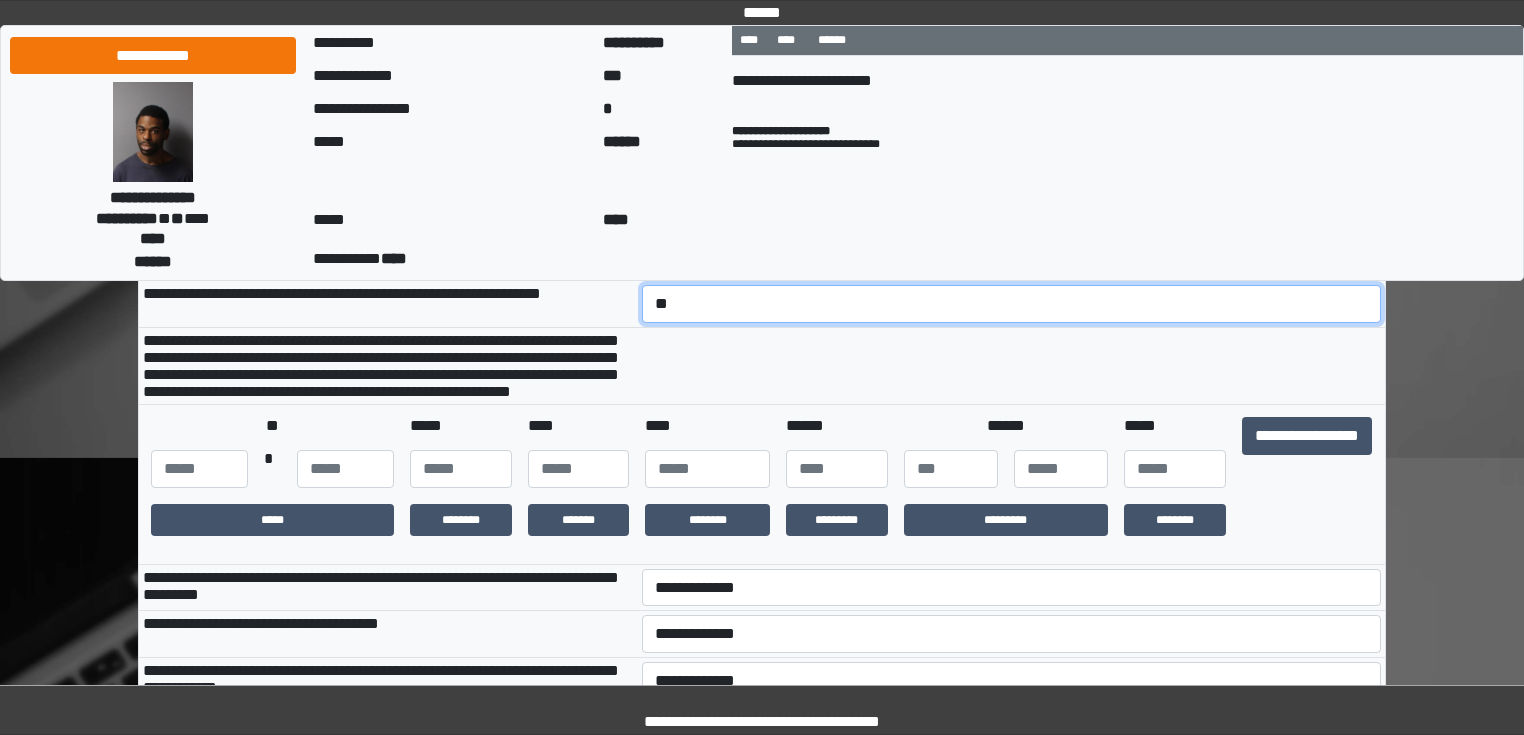 scroll, scrollTop: 400, scrollLeft: 0, axis: vertical 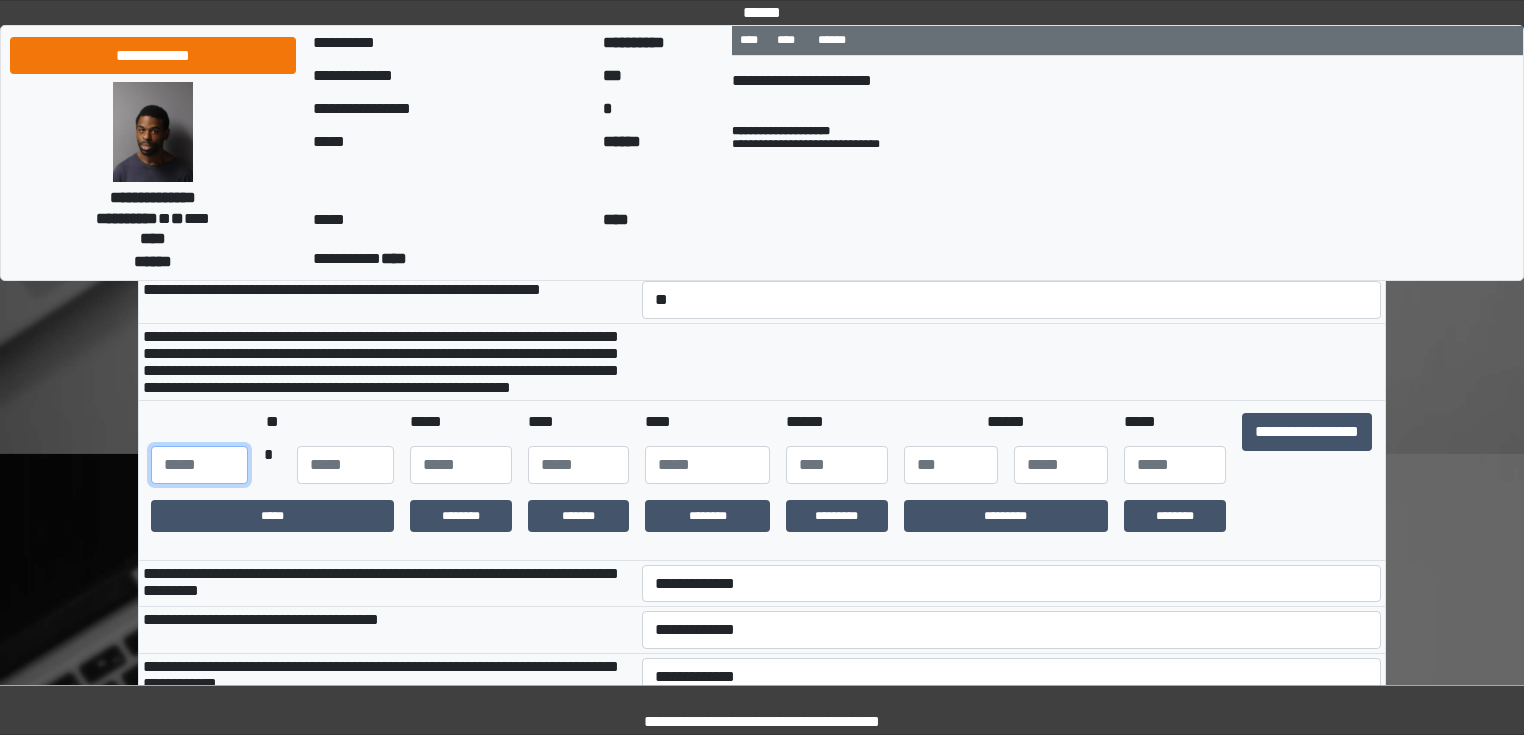 click at bounding box center (199, 465) 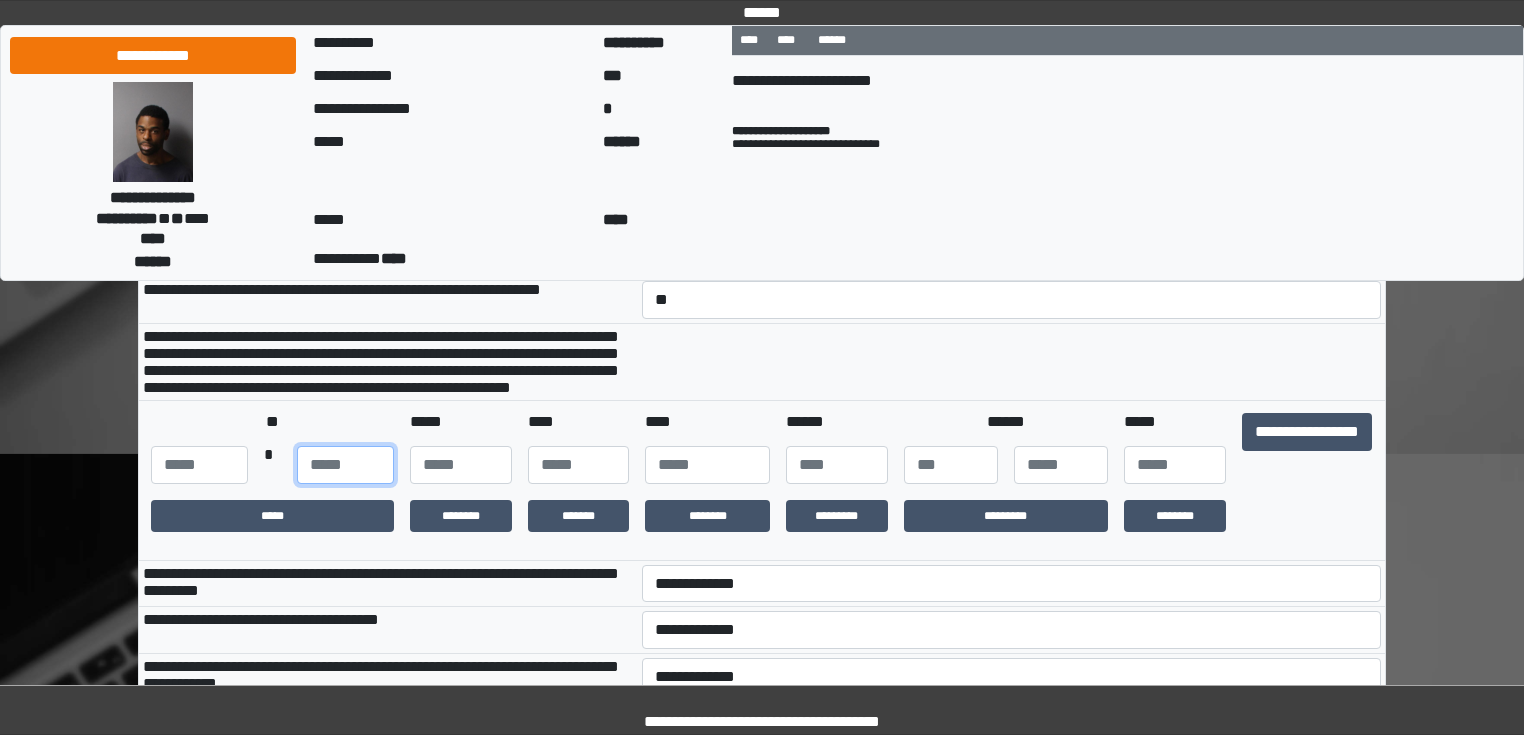 type on "**" 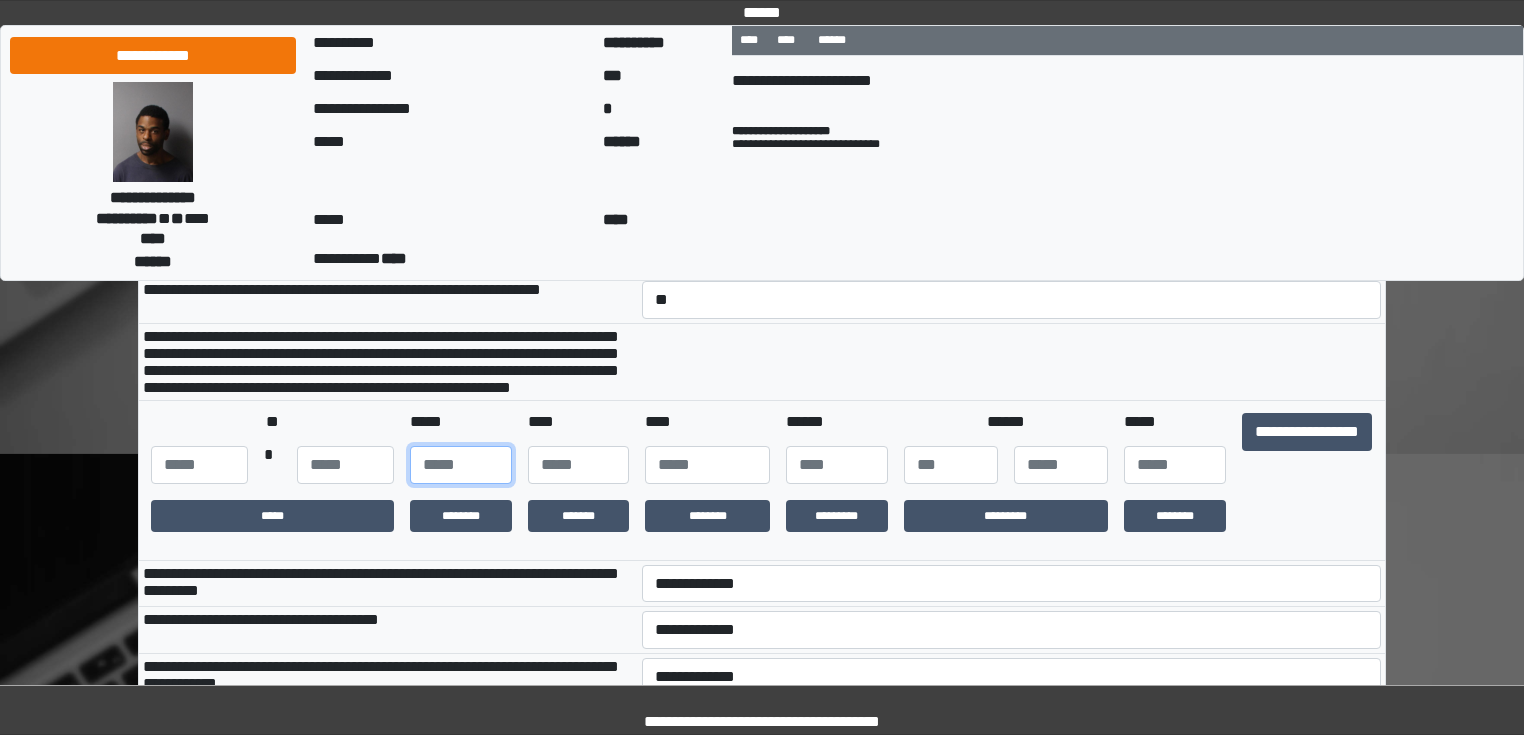 type on "**" 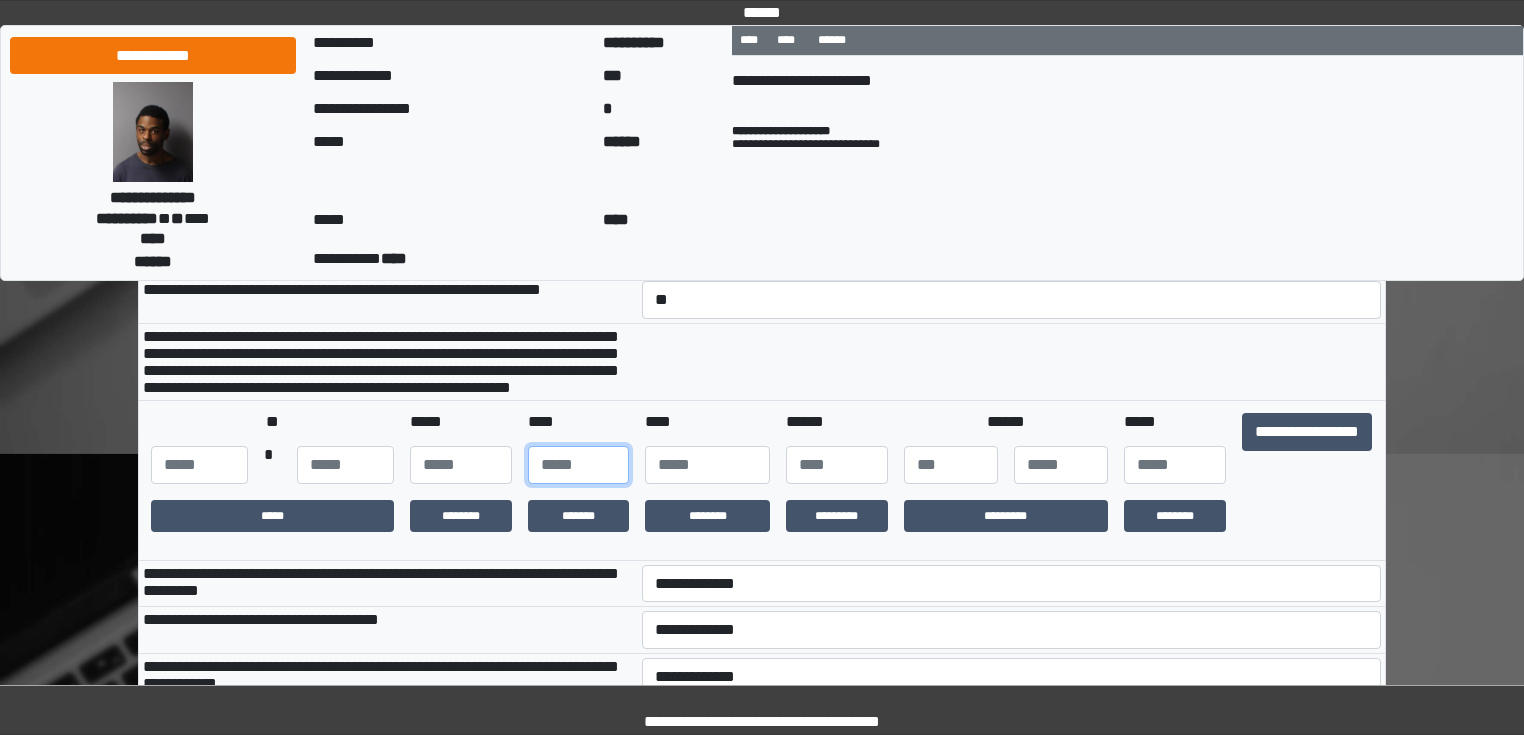 type on "**" 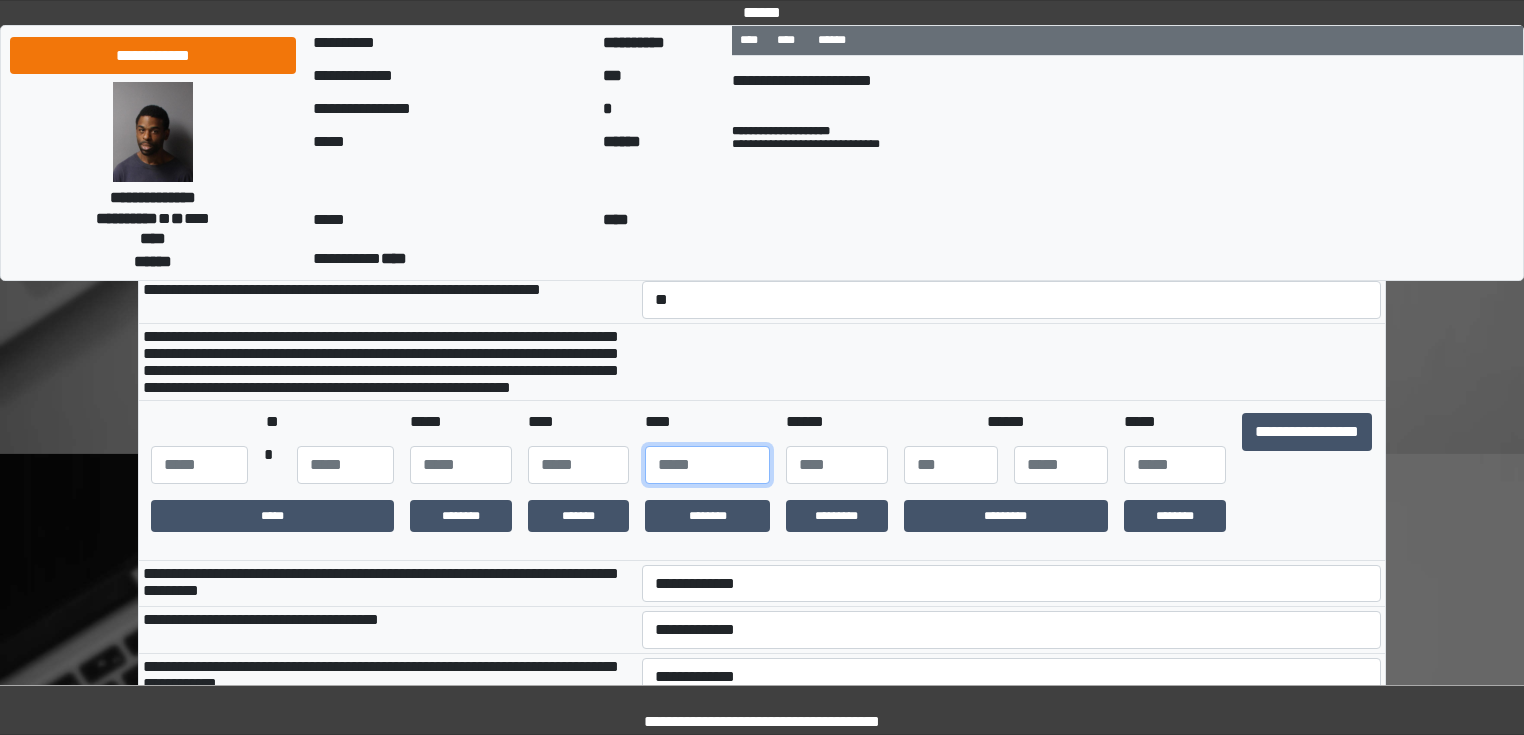 type on "****" 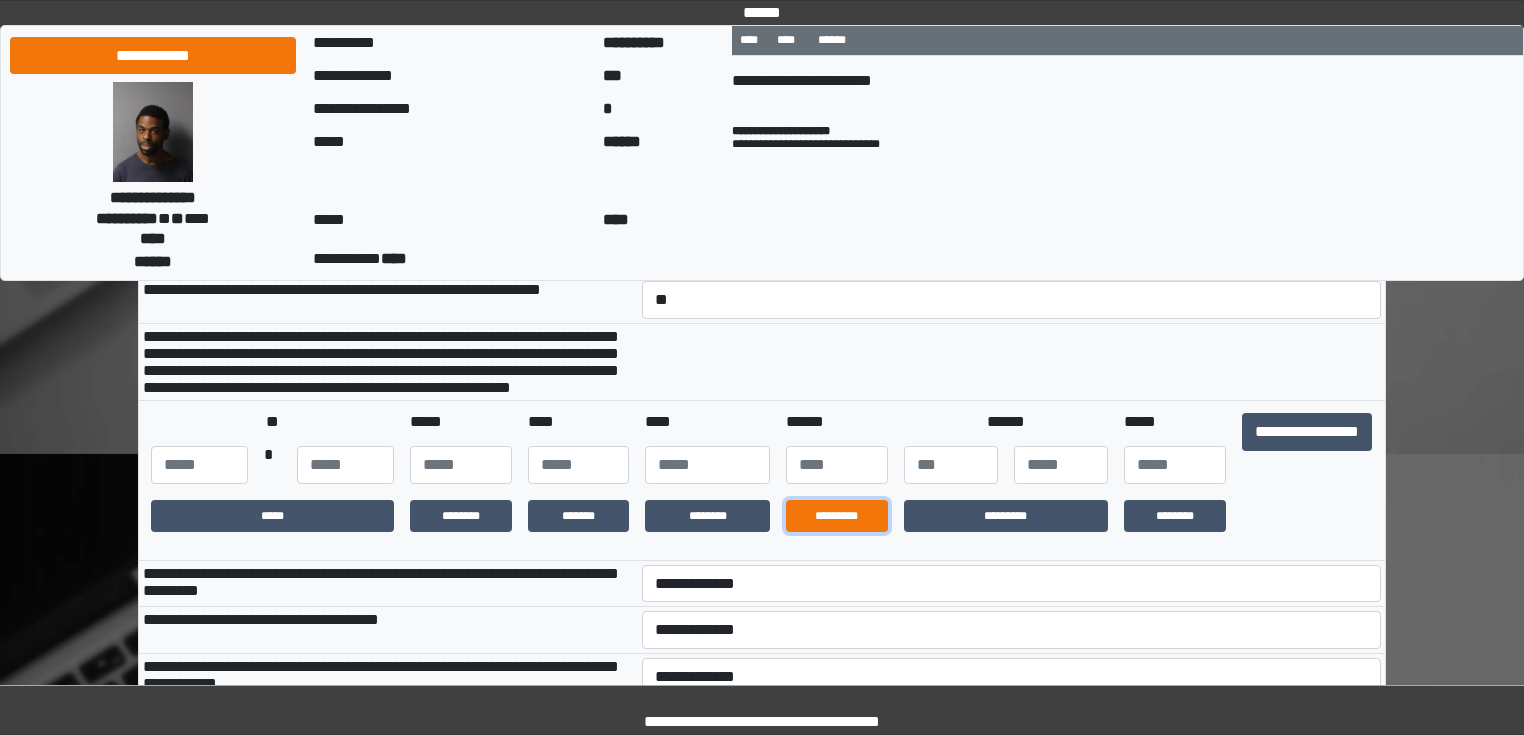 click on "*********" at bounding box center (837, 516) 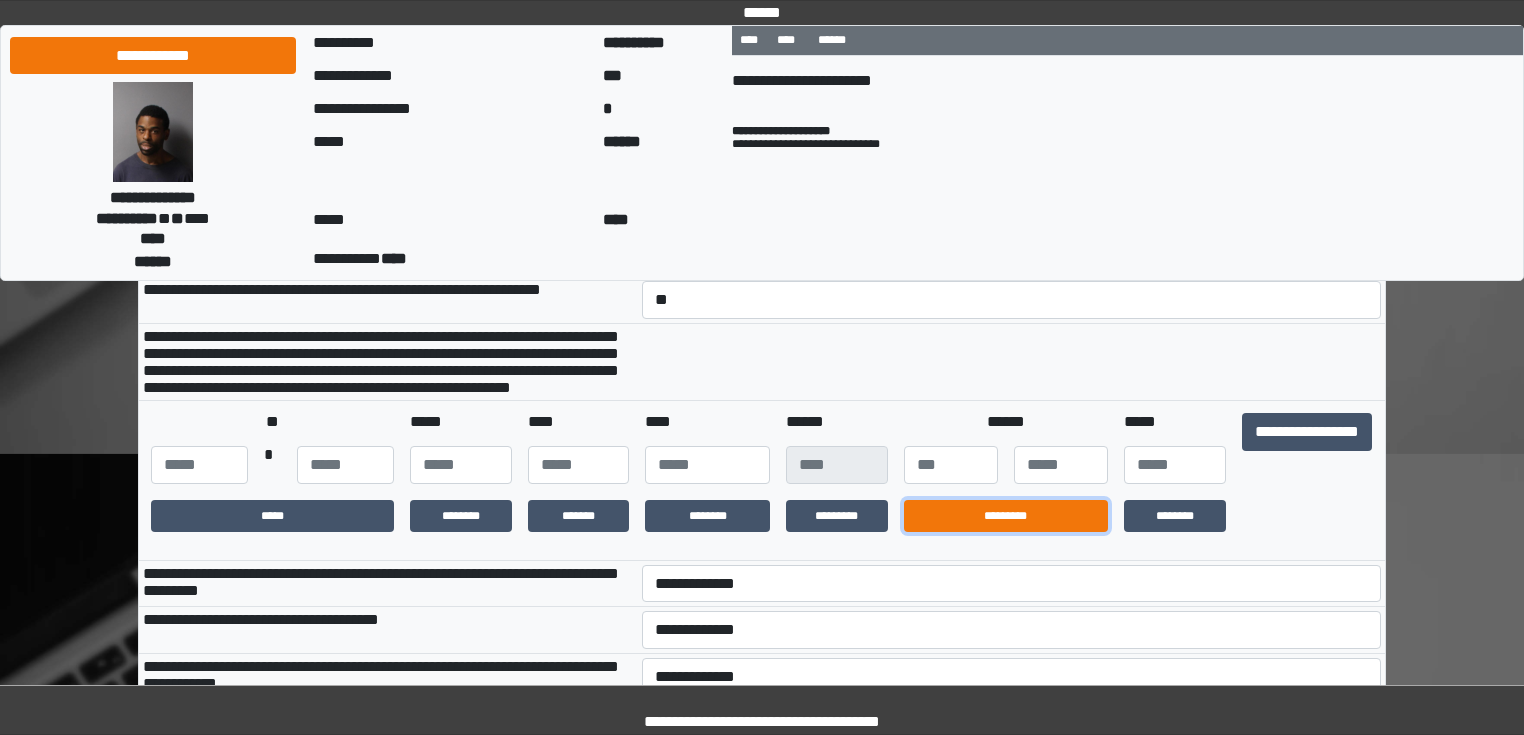 click on "*********" at bounding box center (1006, 516) 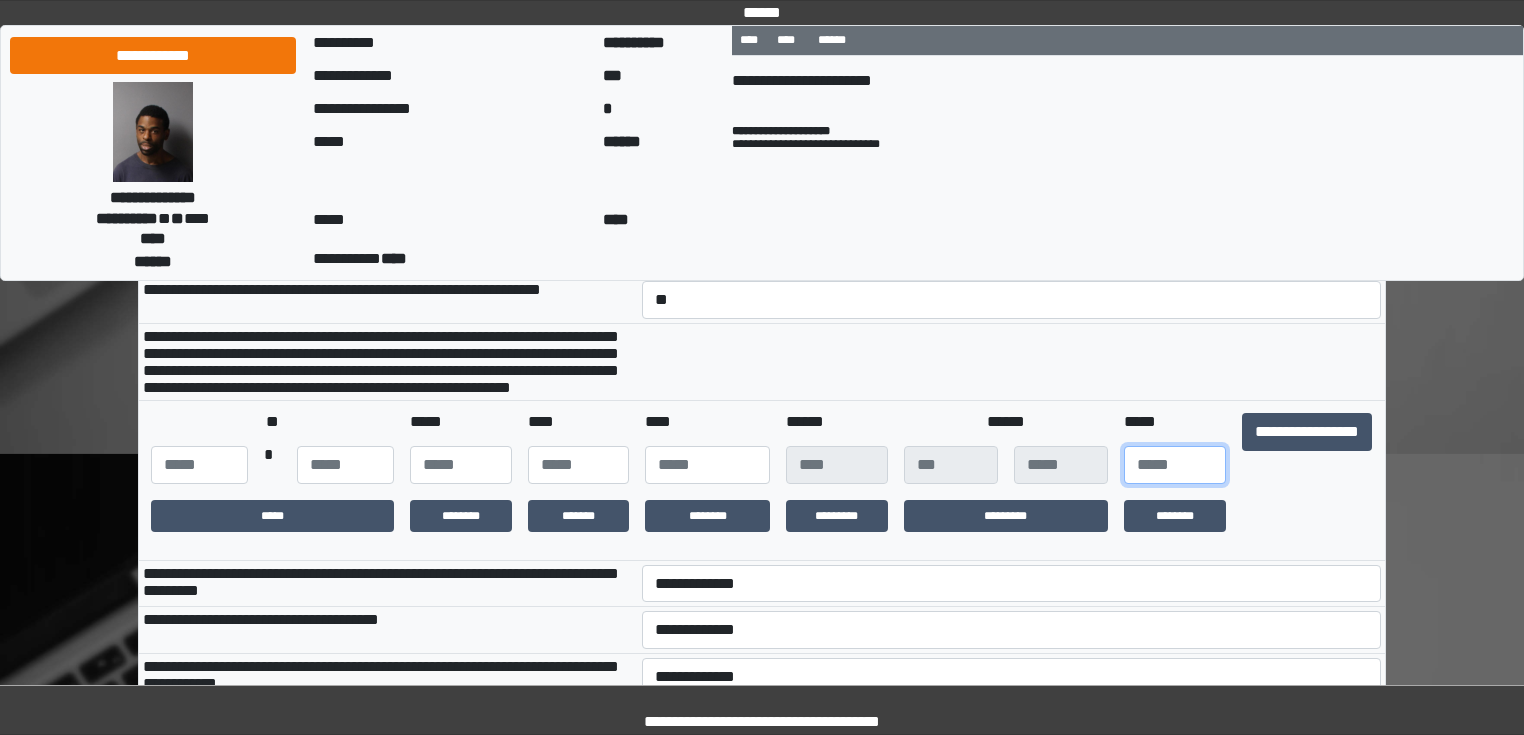 click at bounding box center (1175, 465) 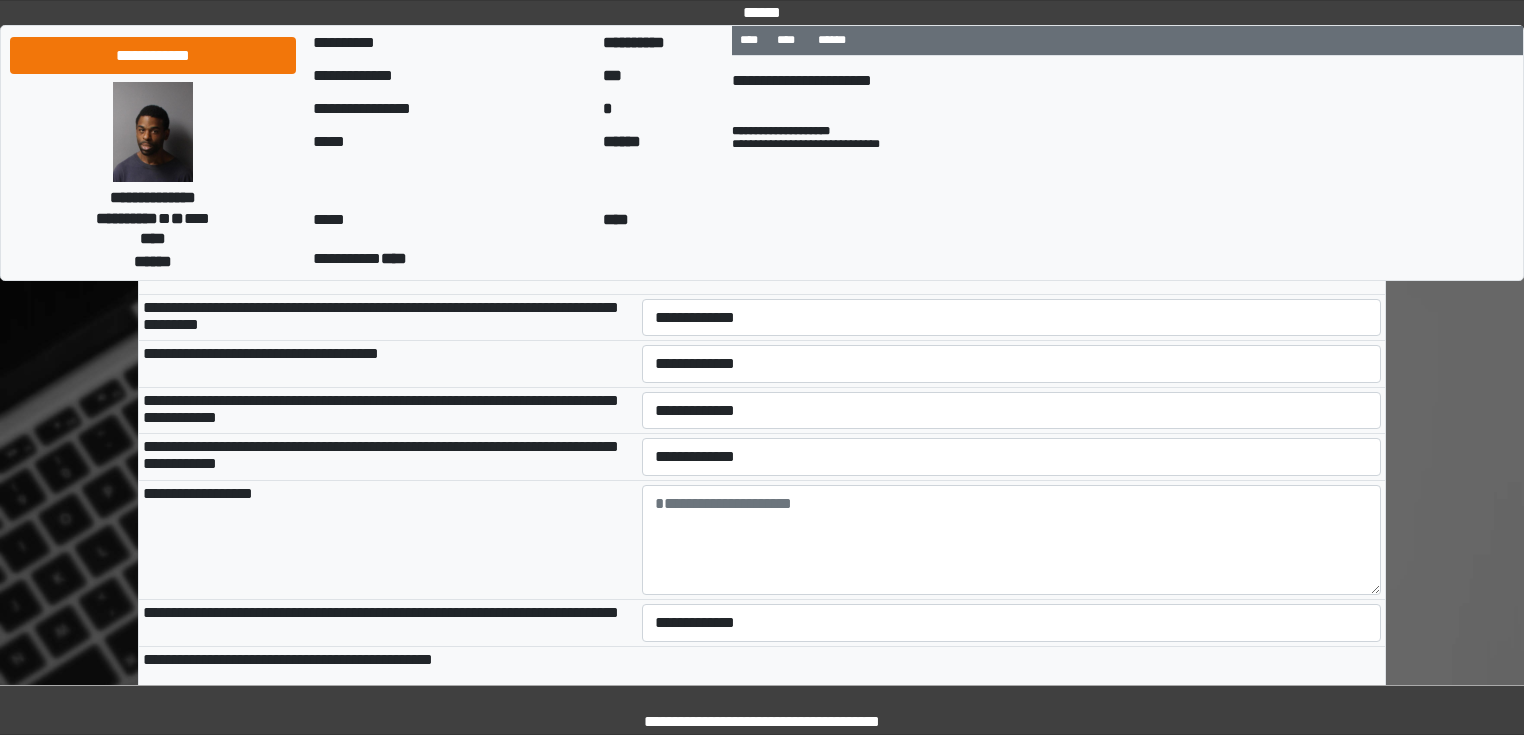 scroll, scrollTop: 720, scrollLeft: 0, axis: vertical 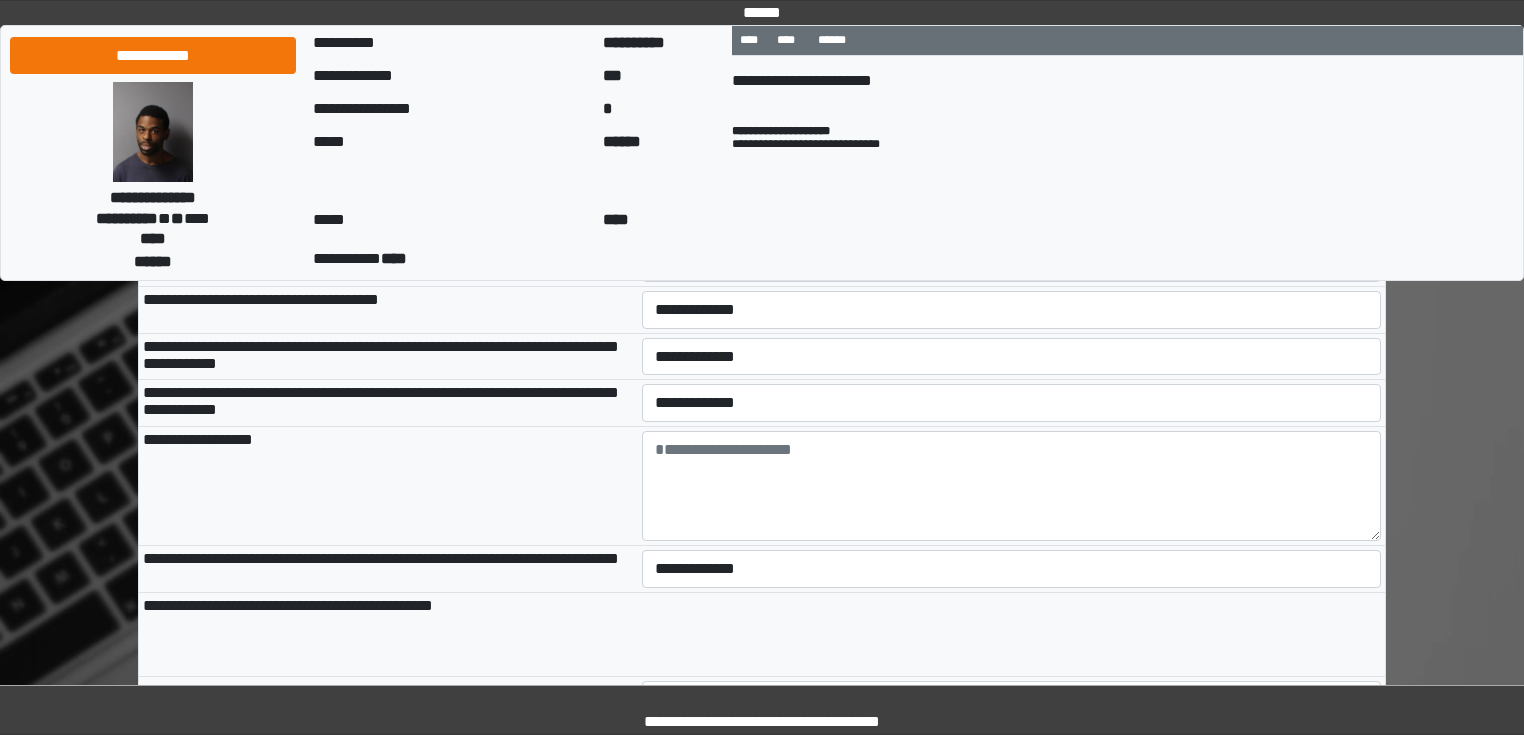 type on "***" 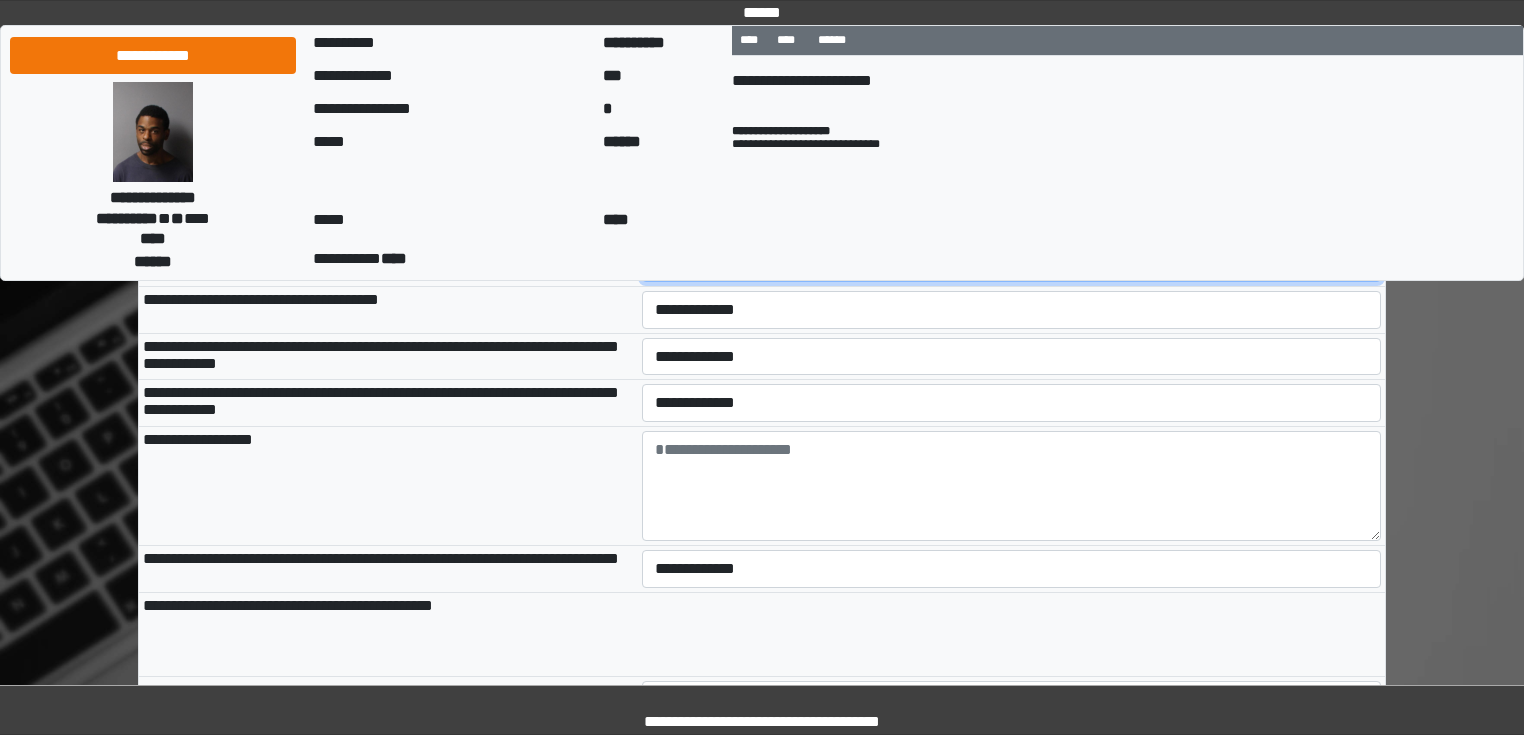 drag, startPoint x: 669, startPoint y: 297, endPoint x: 681, endPoint y: 296, distance: 12.0415945 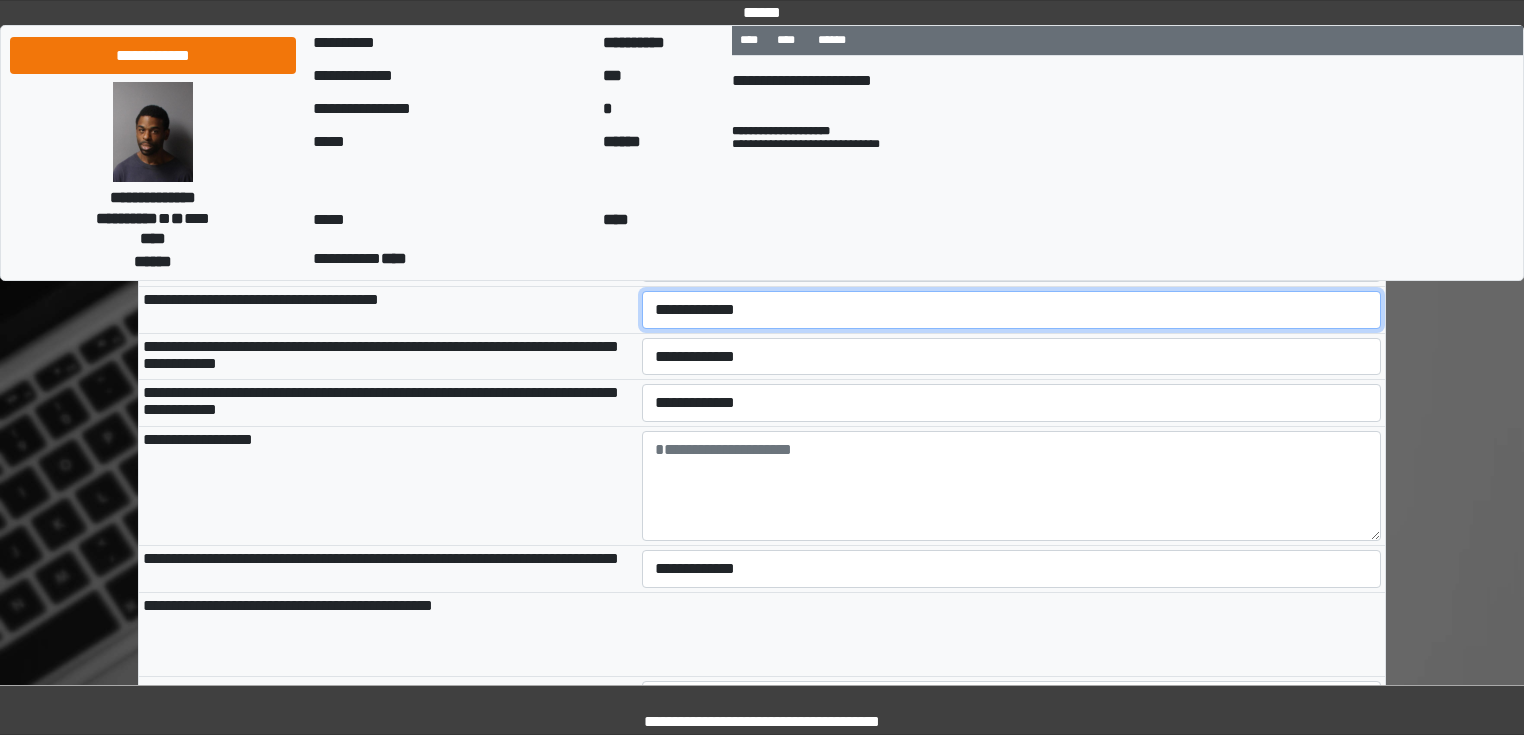 select on "*" 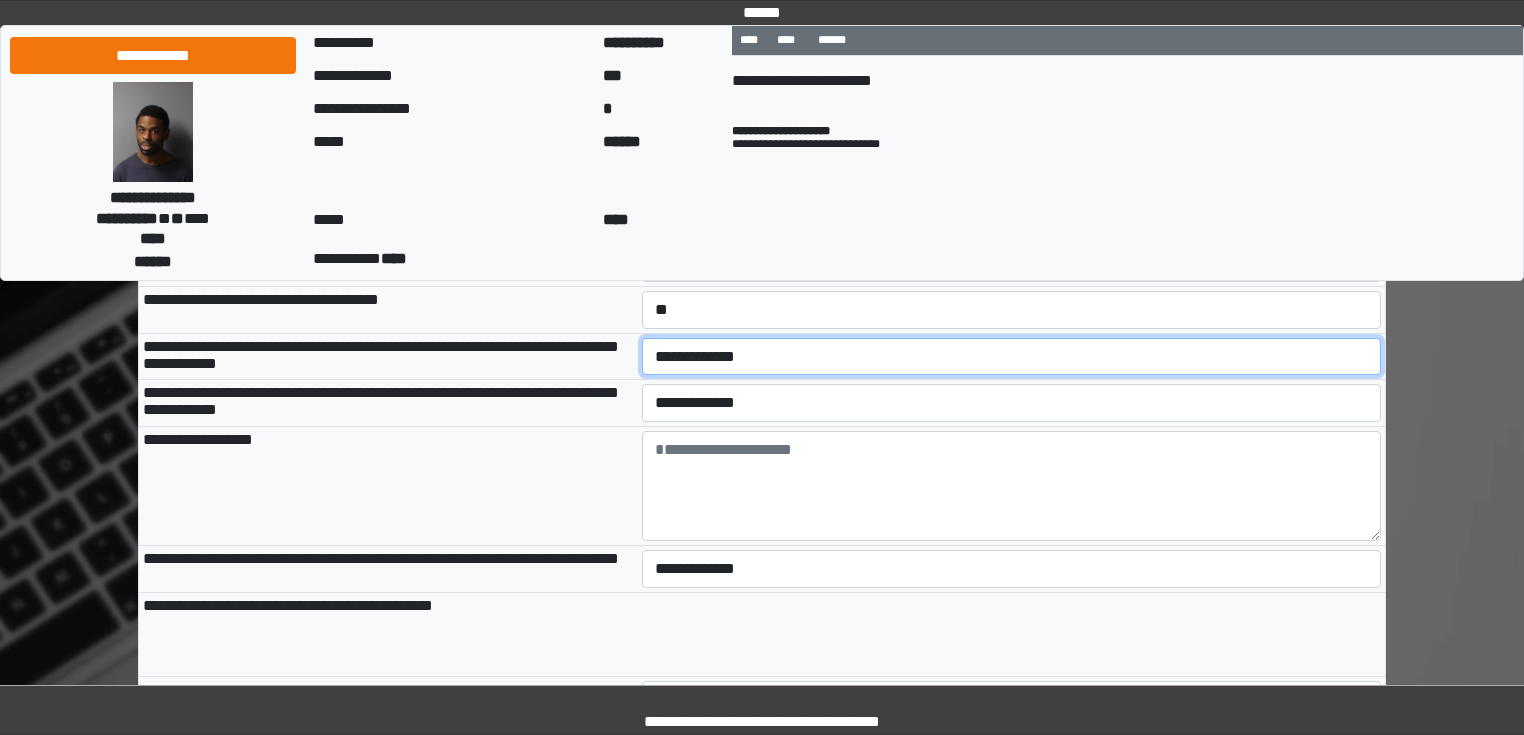 select on "*" 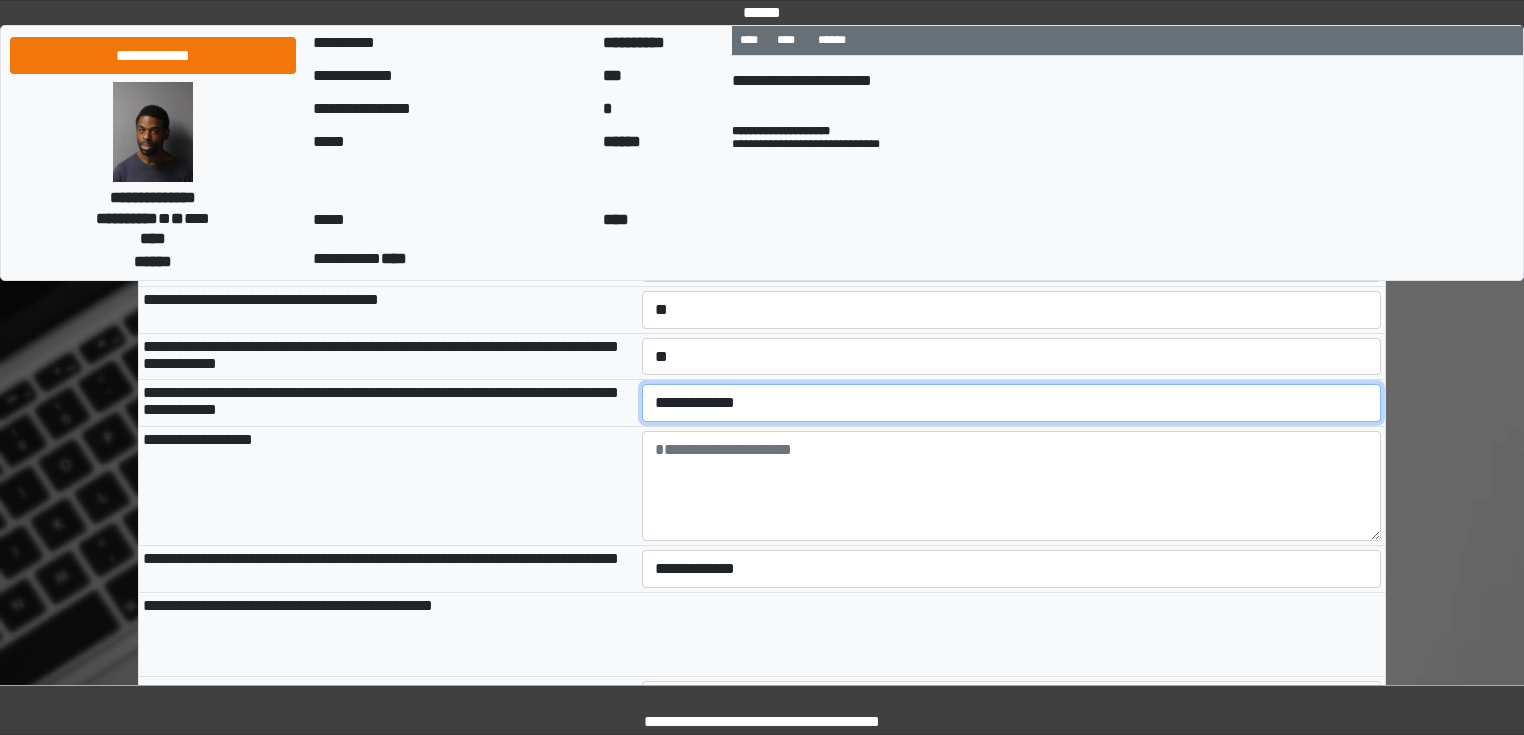select on "*" 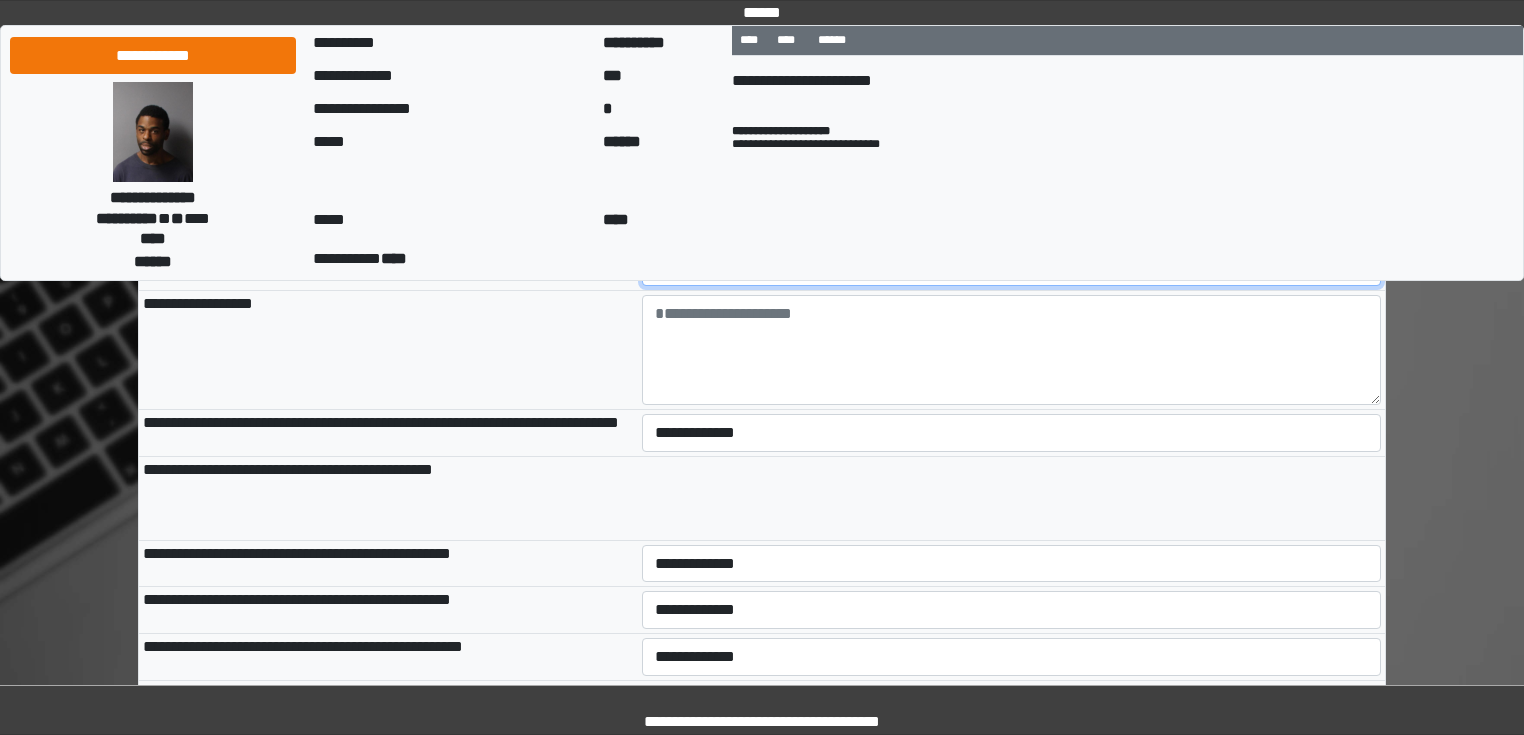 scroll, scrollTop: 880, scrollLeft: 0, axis: vertical 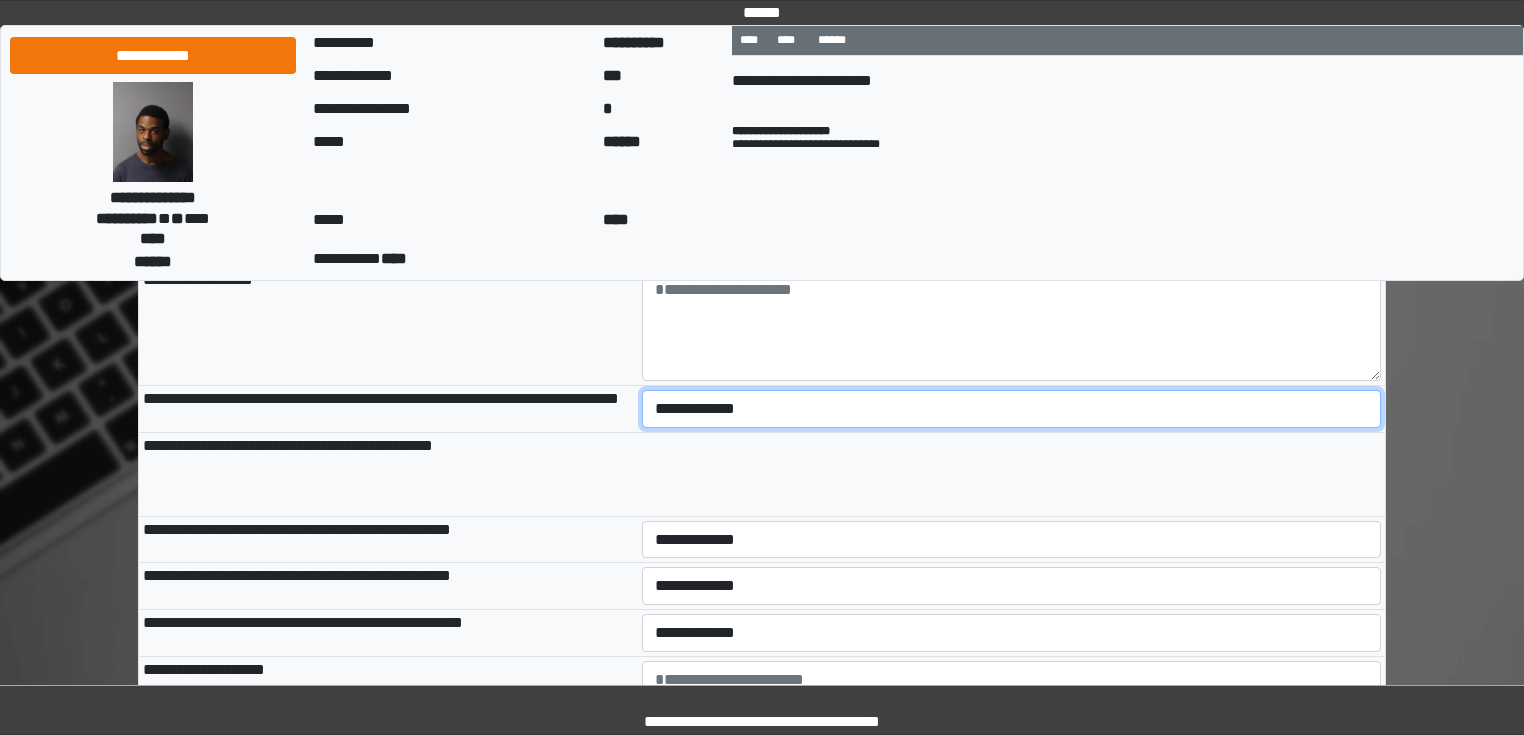 click on "**********" at bounding box center [1012, 409] 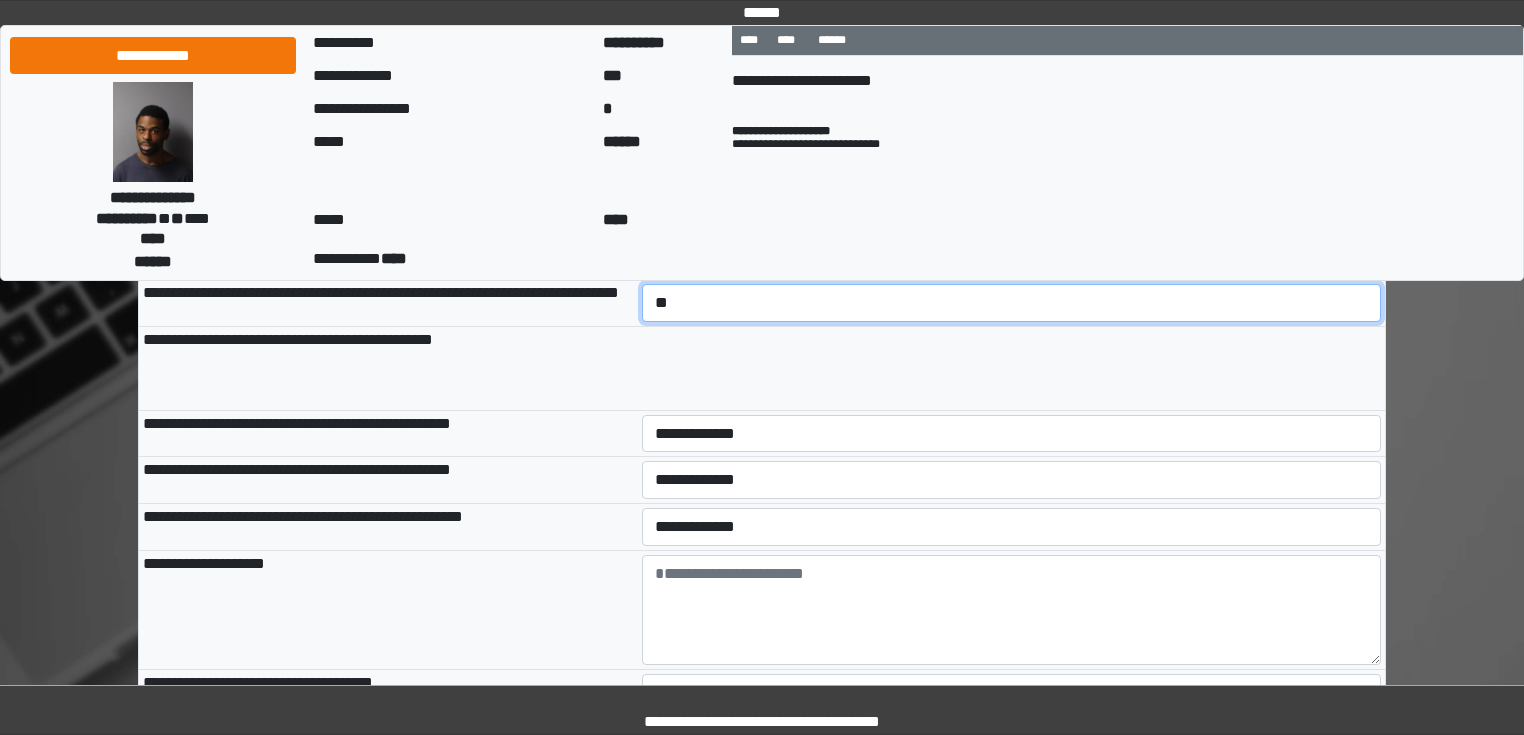 scroll, scrollTop: 1040, scrollLeft: 0, axis: vertical 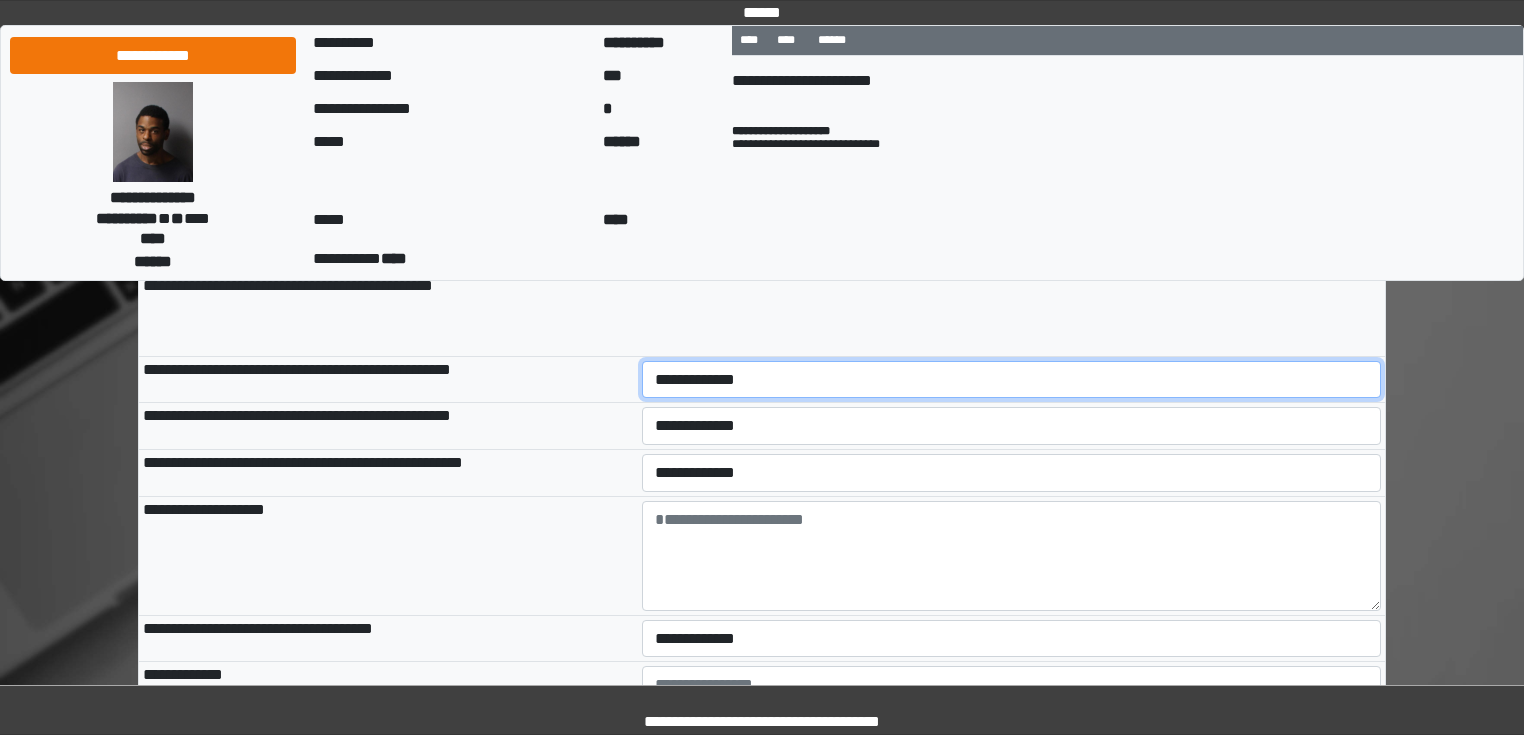 click on "**********" at bounding box center (1012, 380) 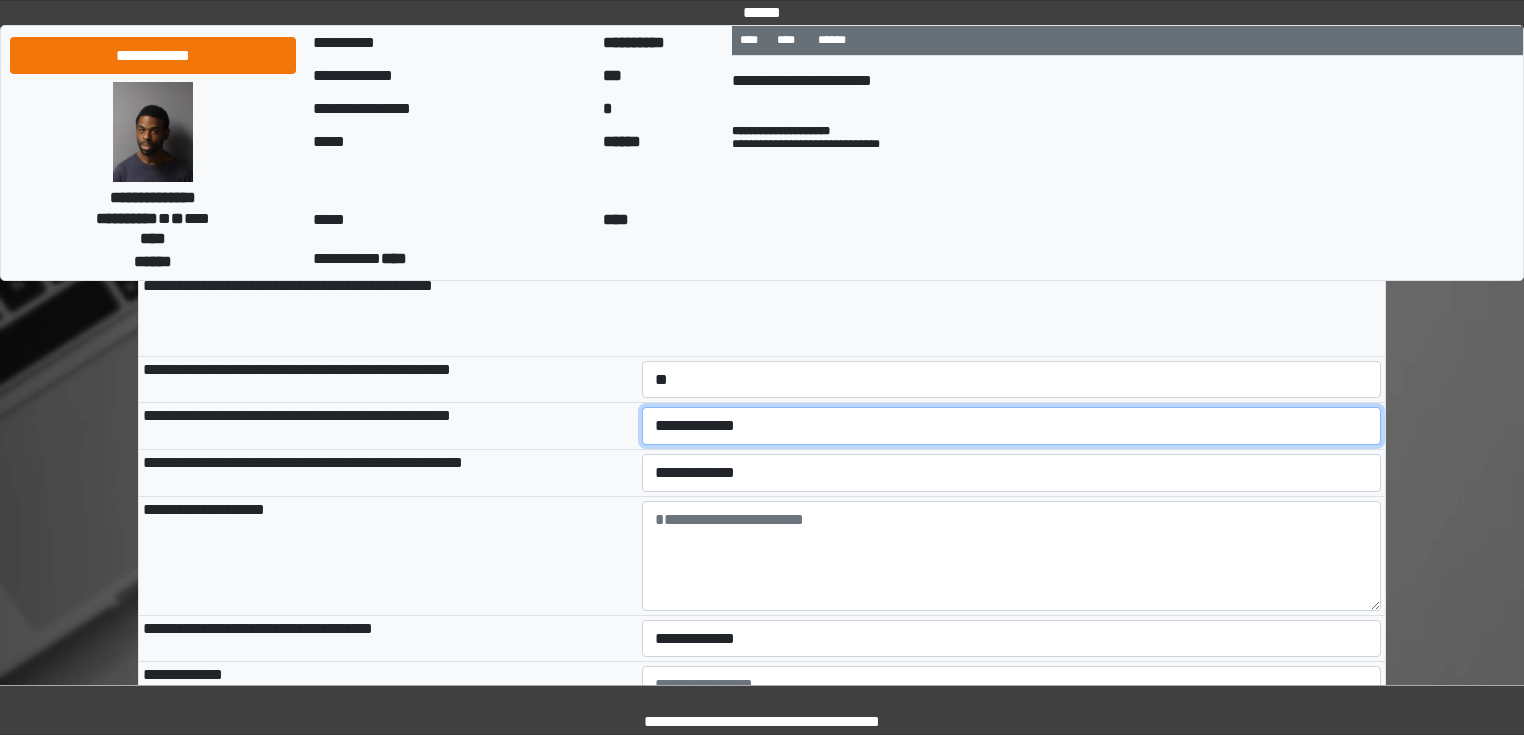 click on "**********" at bounding box center [1012, 426] 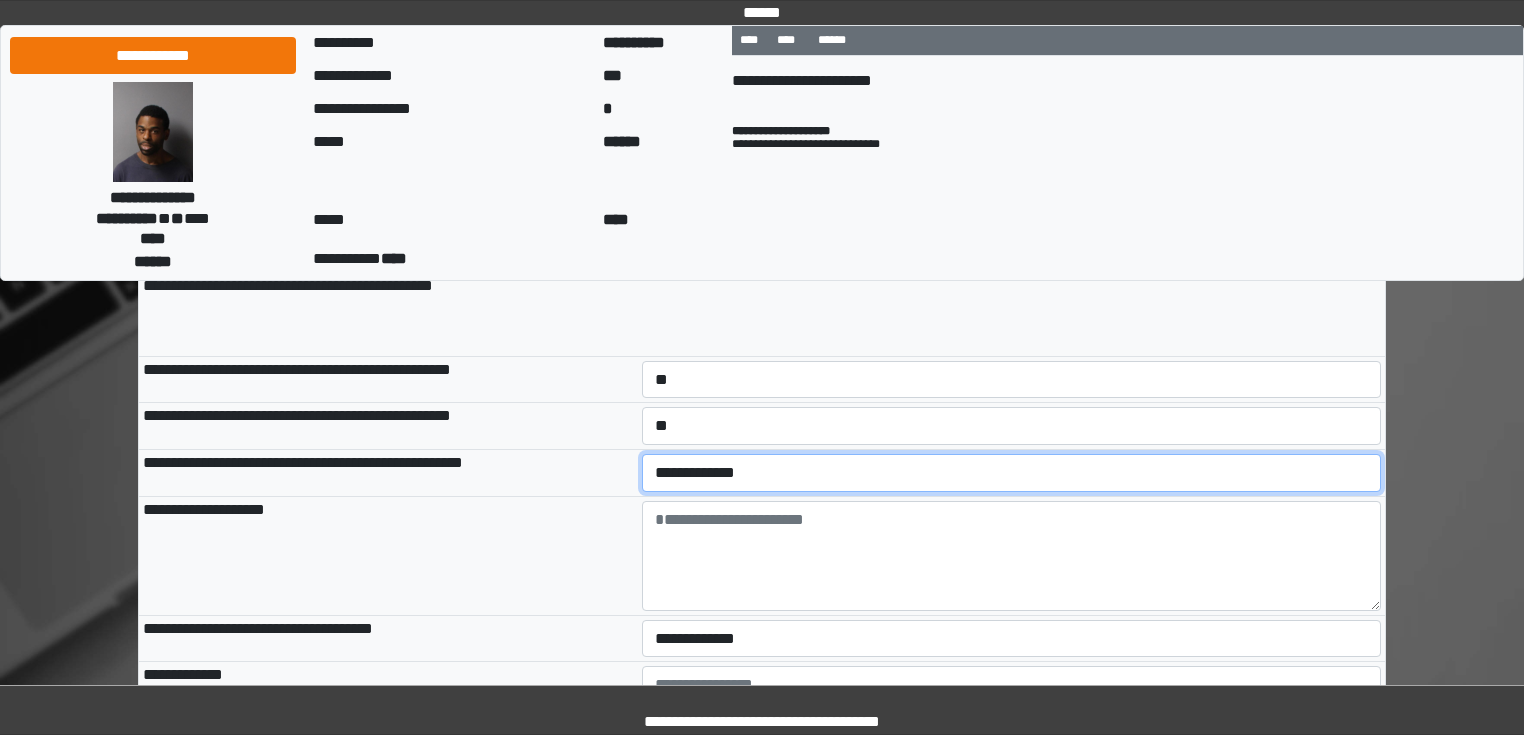 click on "**********" at bounding box center [1012, 473] 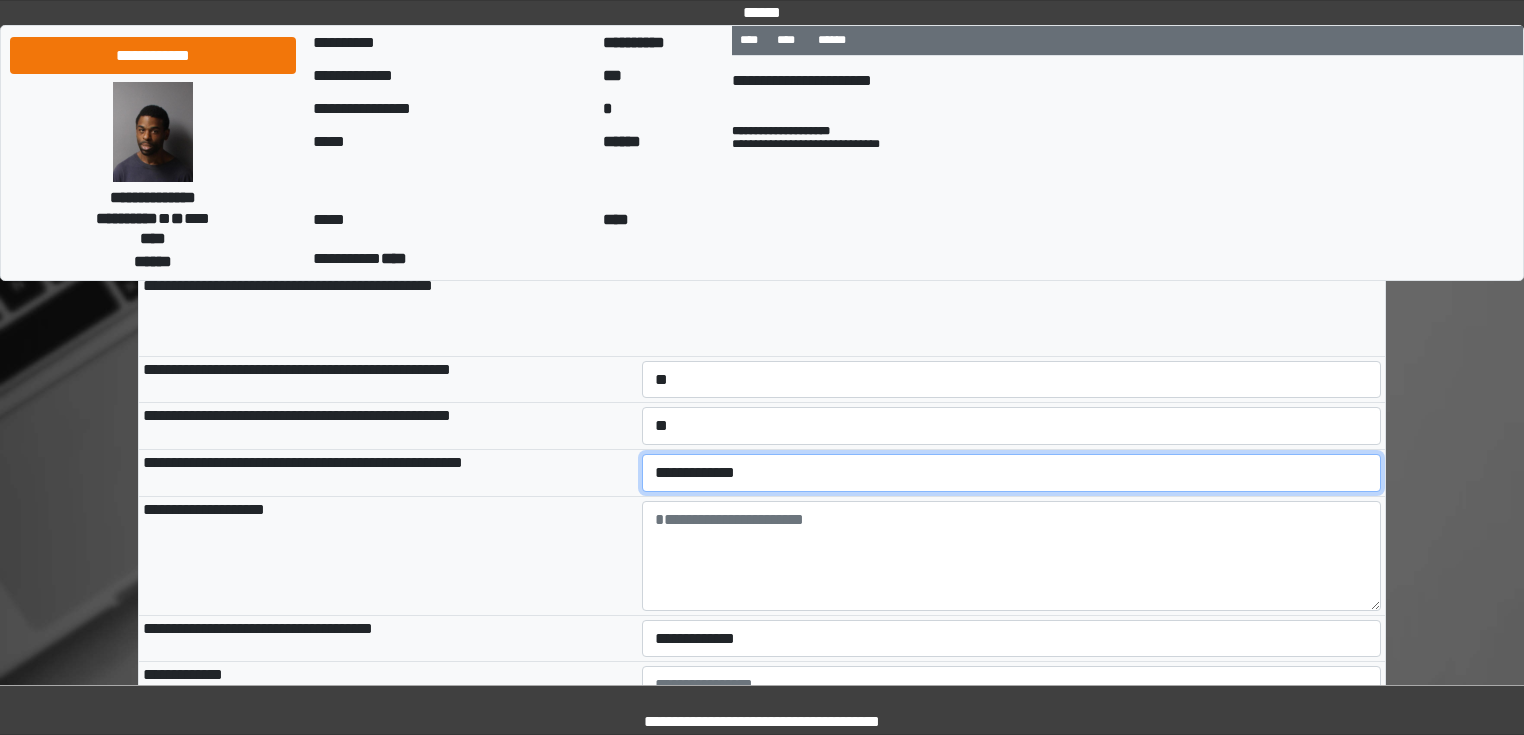 select on "*" 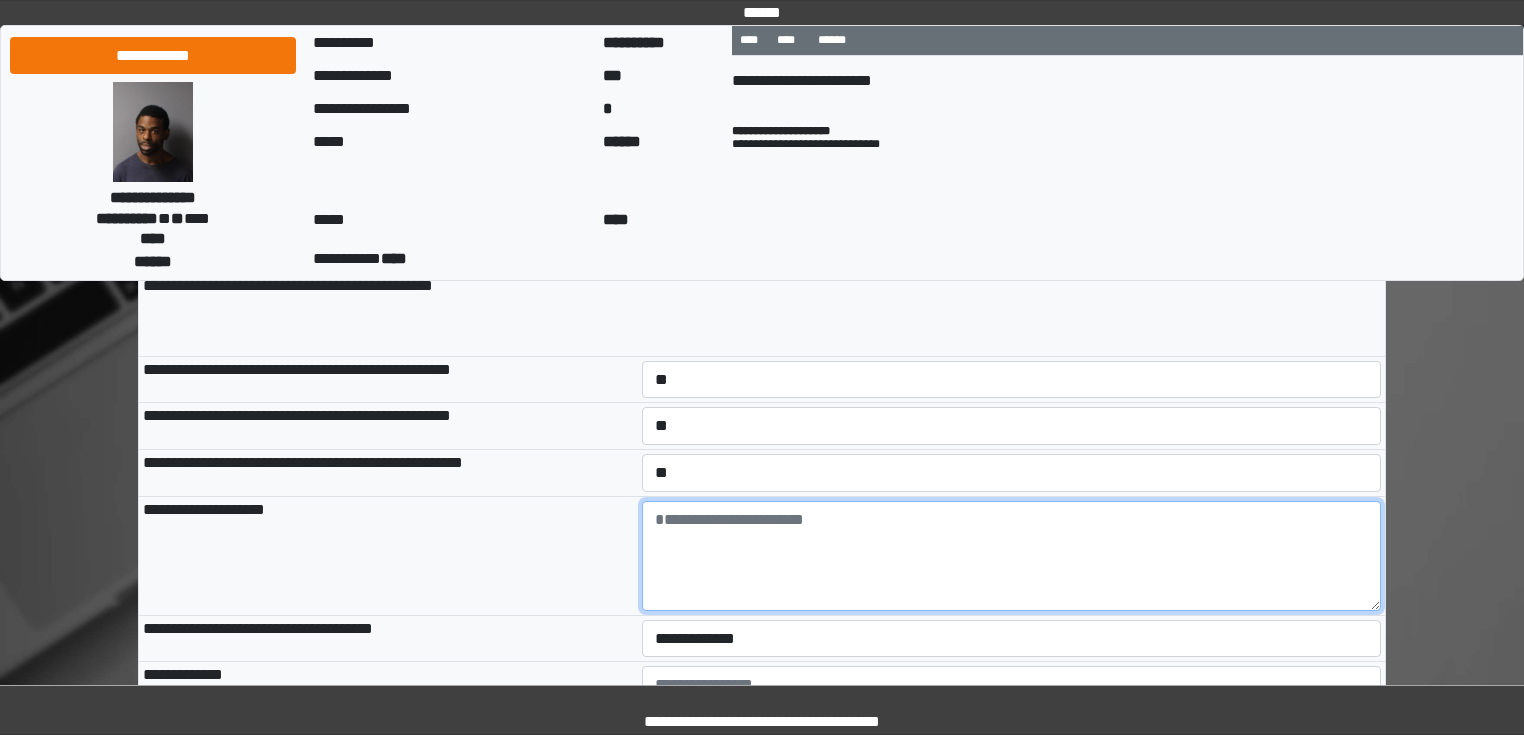 click at bounding box center [1012, 556] 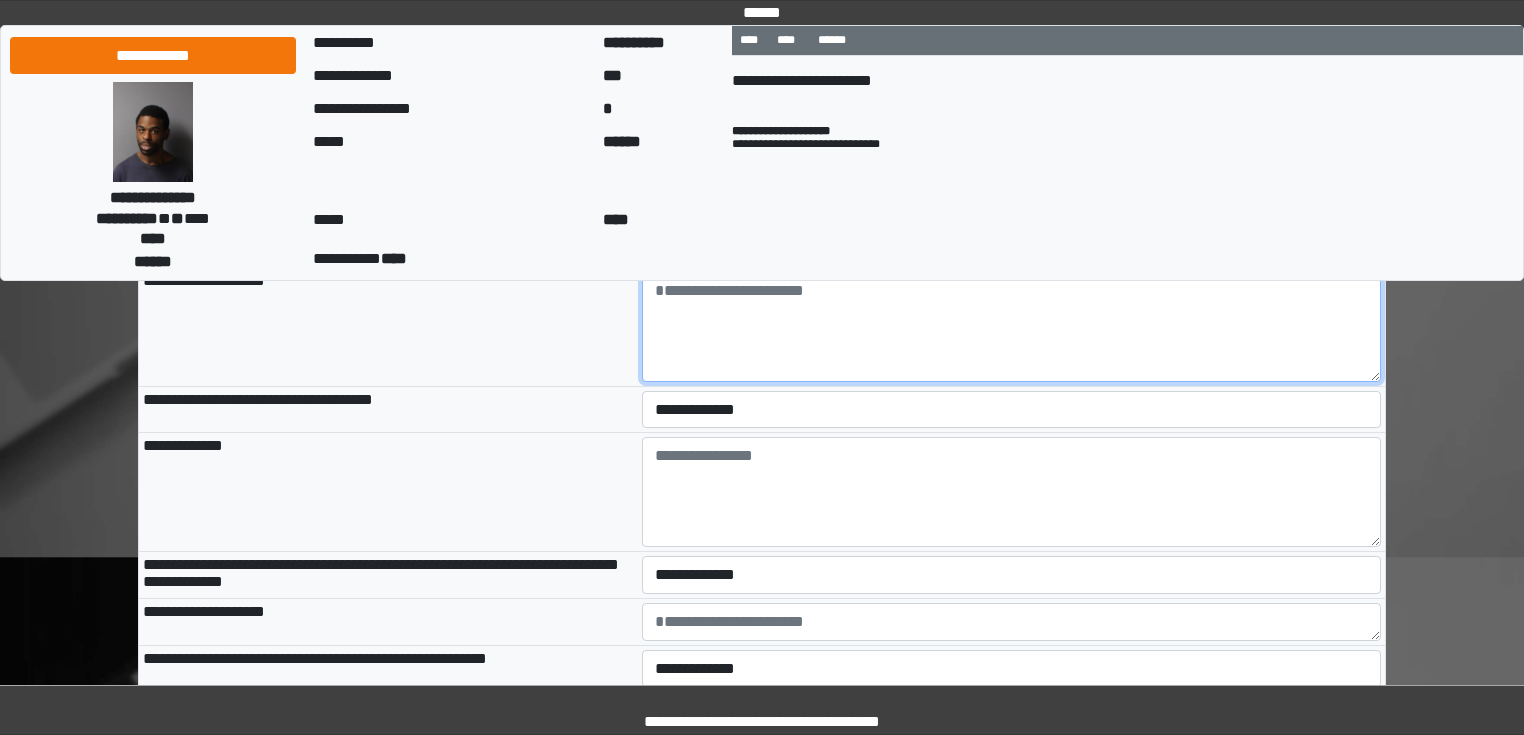 scroll, scrollTop: 1280, scrollLeft: 0, axis: vertical 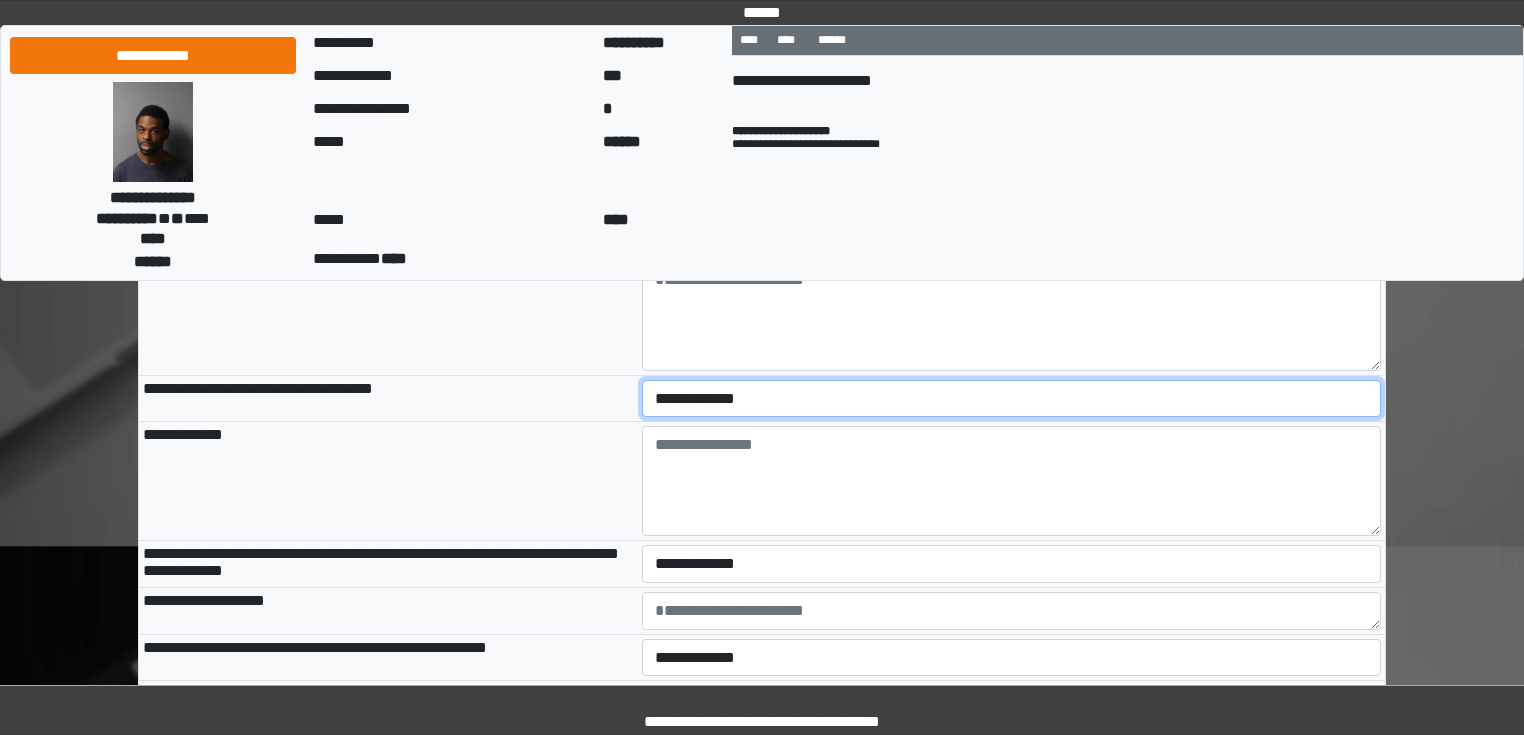 click on "**********" at bounding box center [1012, 399] 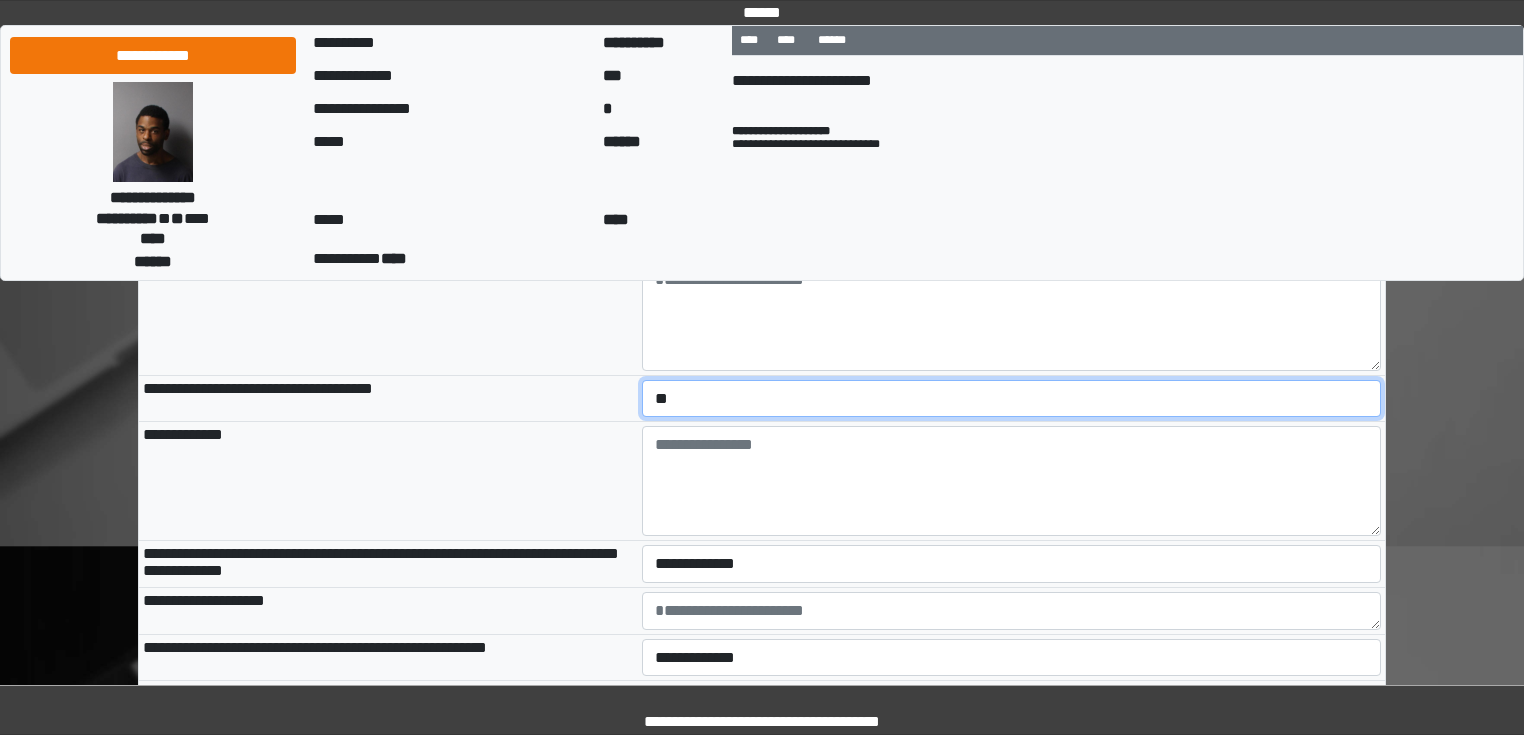 click on "**********" at bounding box center (1012, 399) 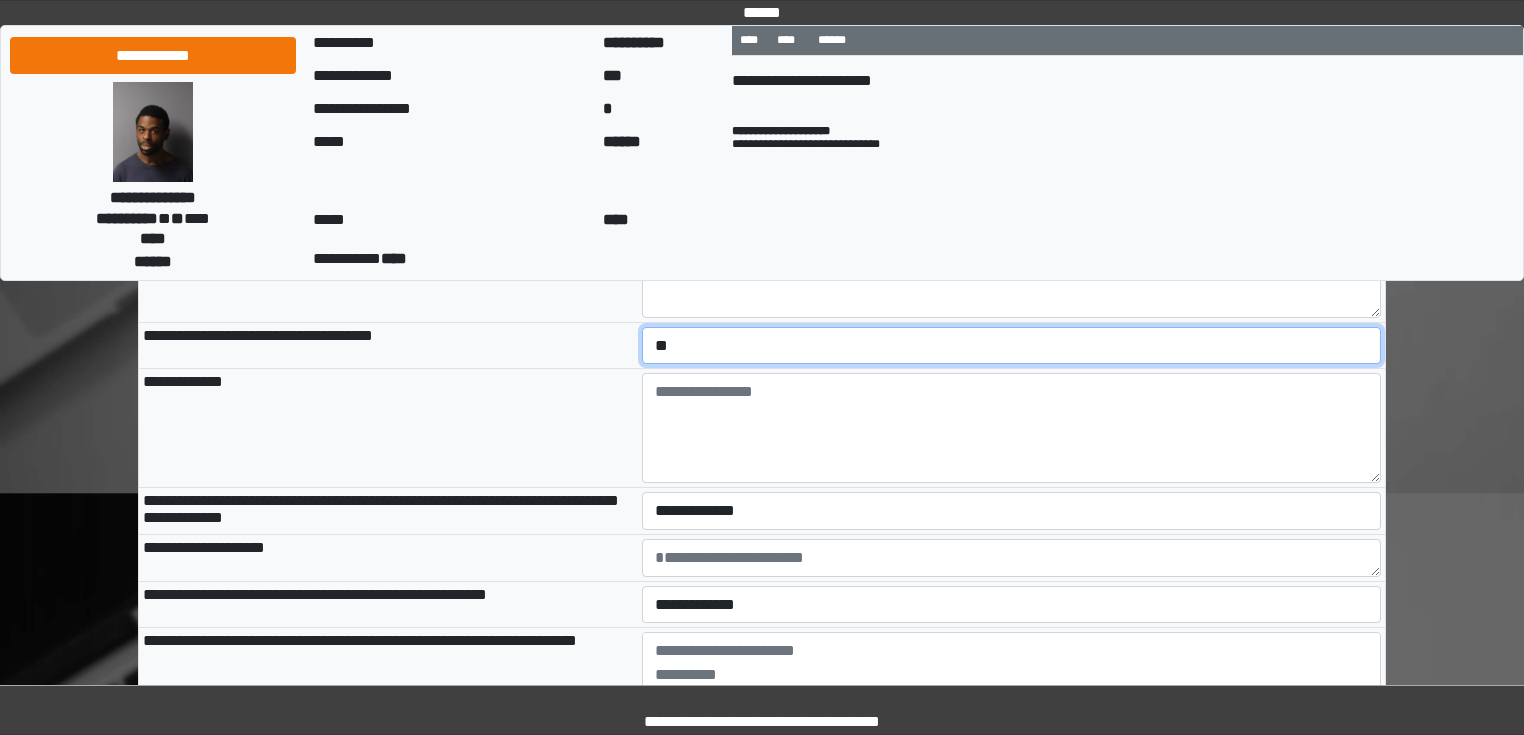 scroll, scrollTop: 1360, scrollLeft: 0, axis: vertical 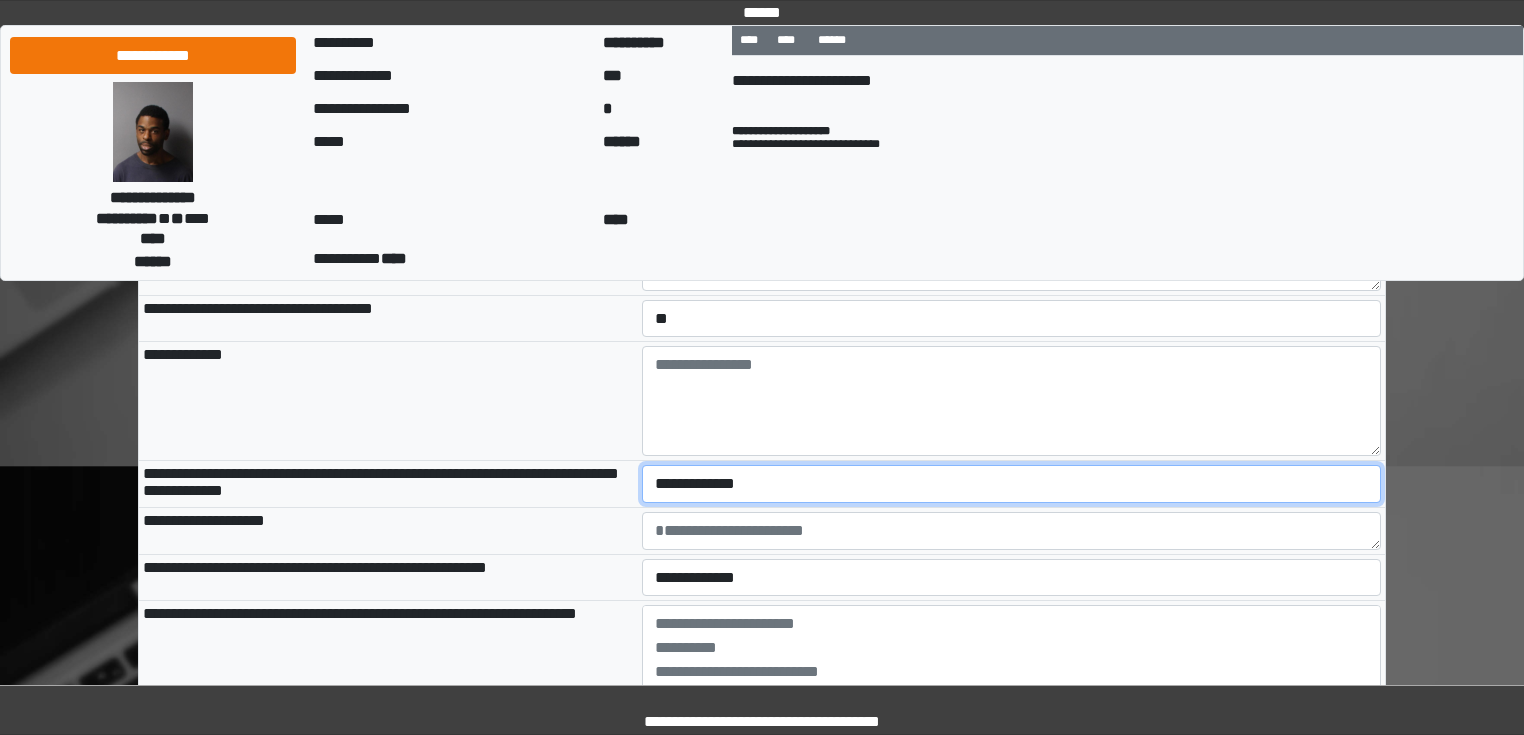 click on "**********" at bounding box center [1012, 484] 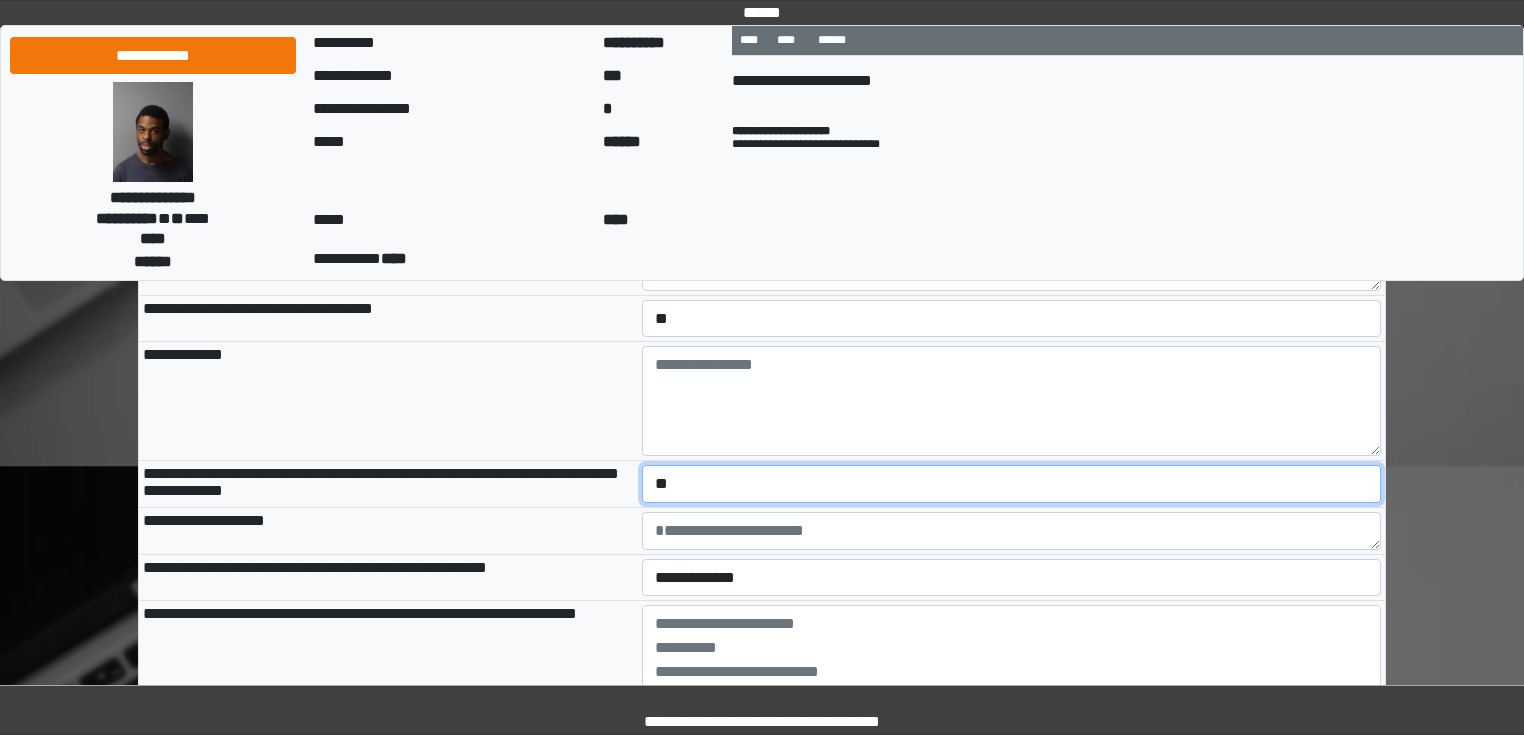 click on "**********" at bounding box center (1012, 484) 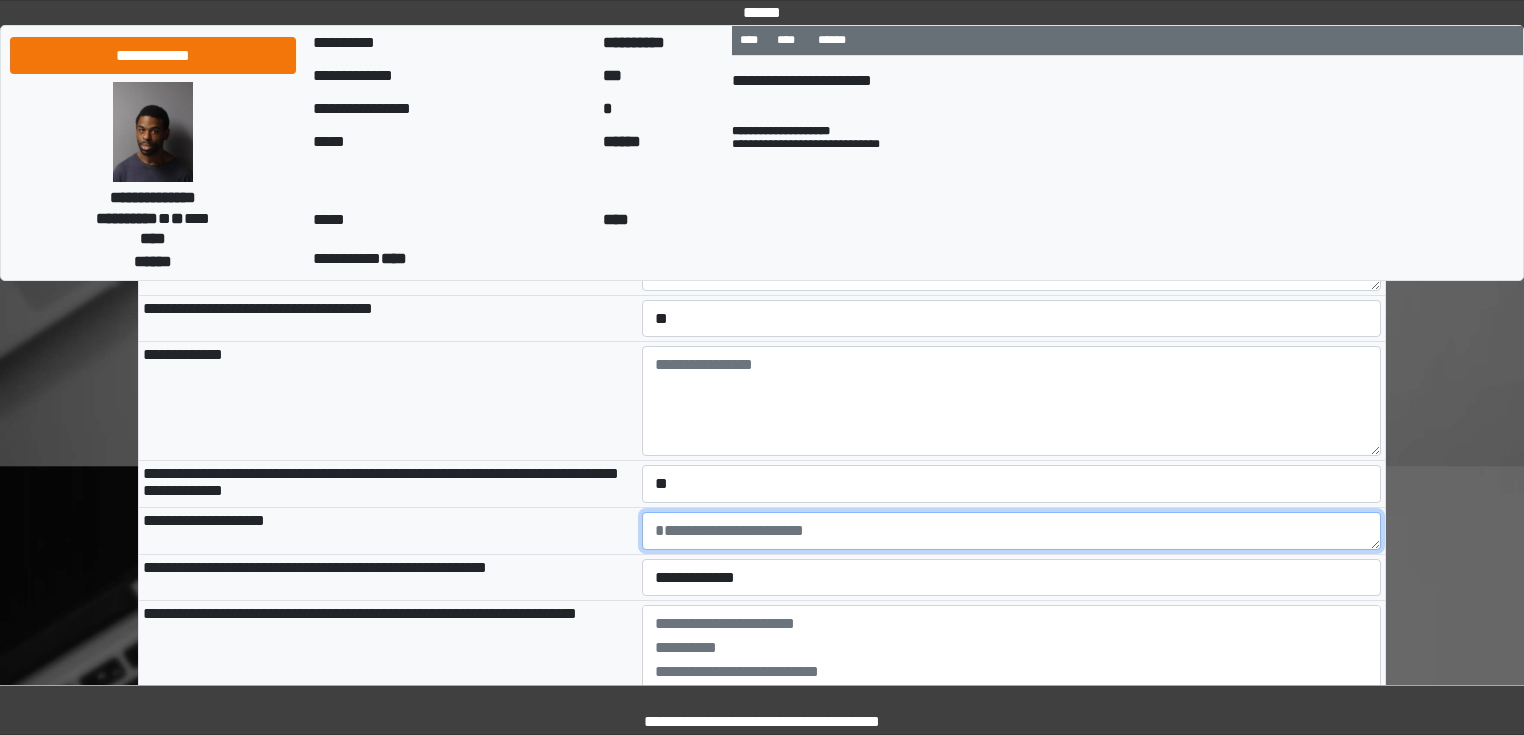 click at bounding box center (1012, 531) 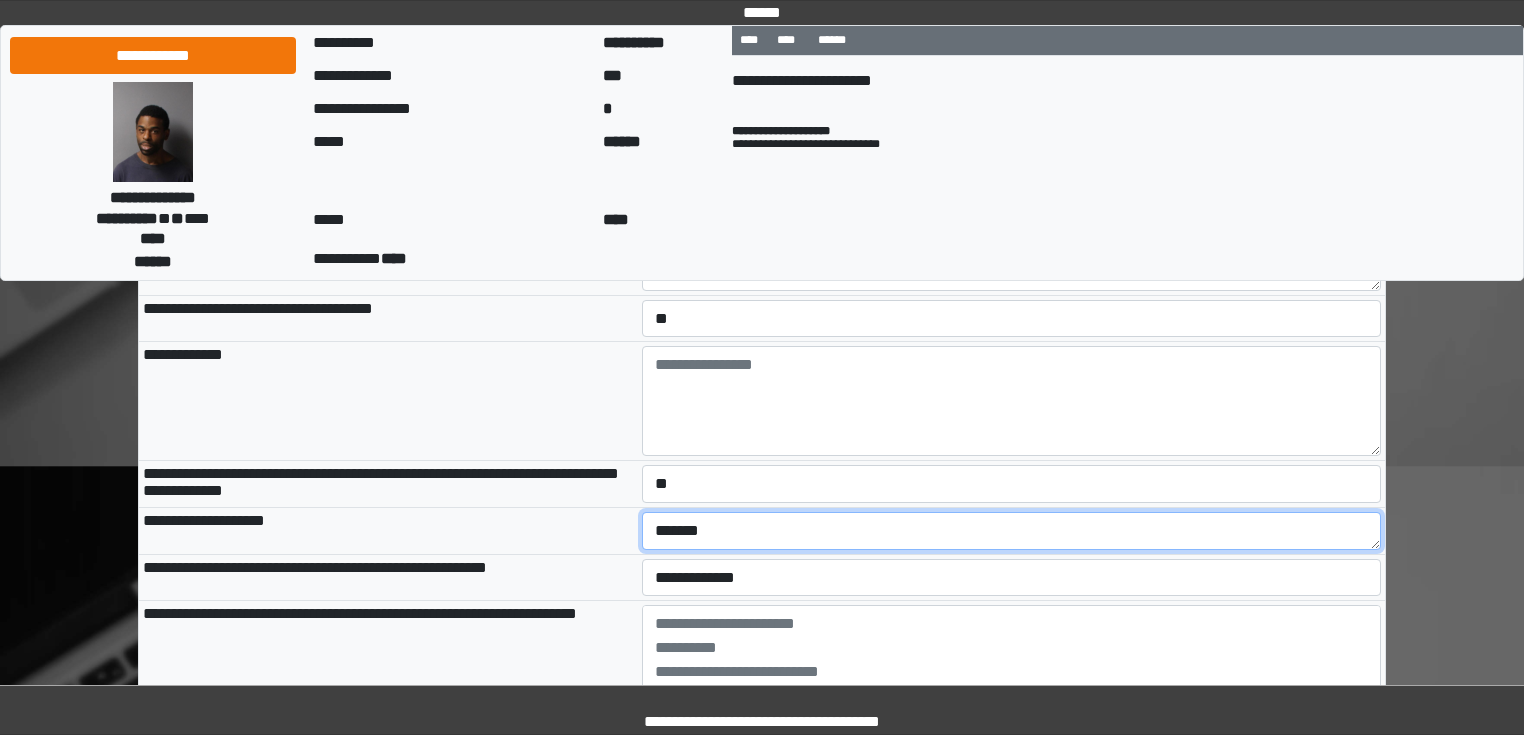 type on "********" 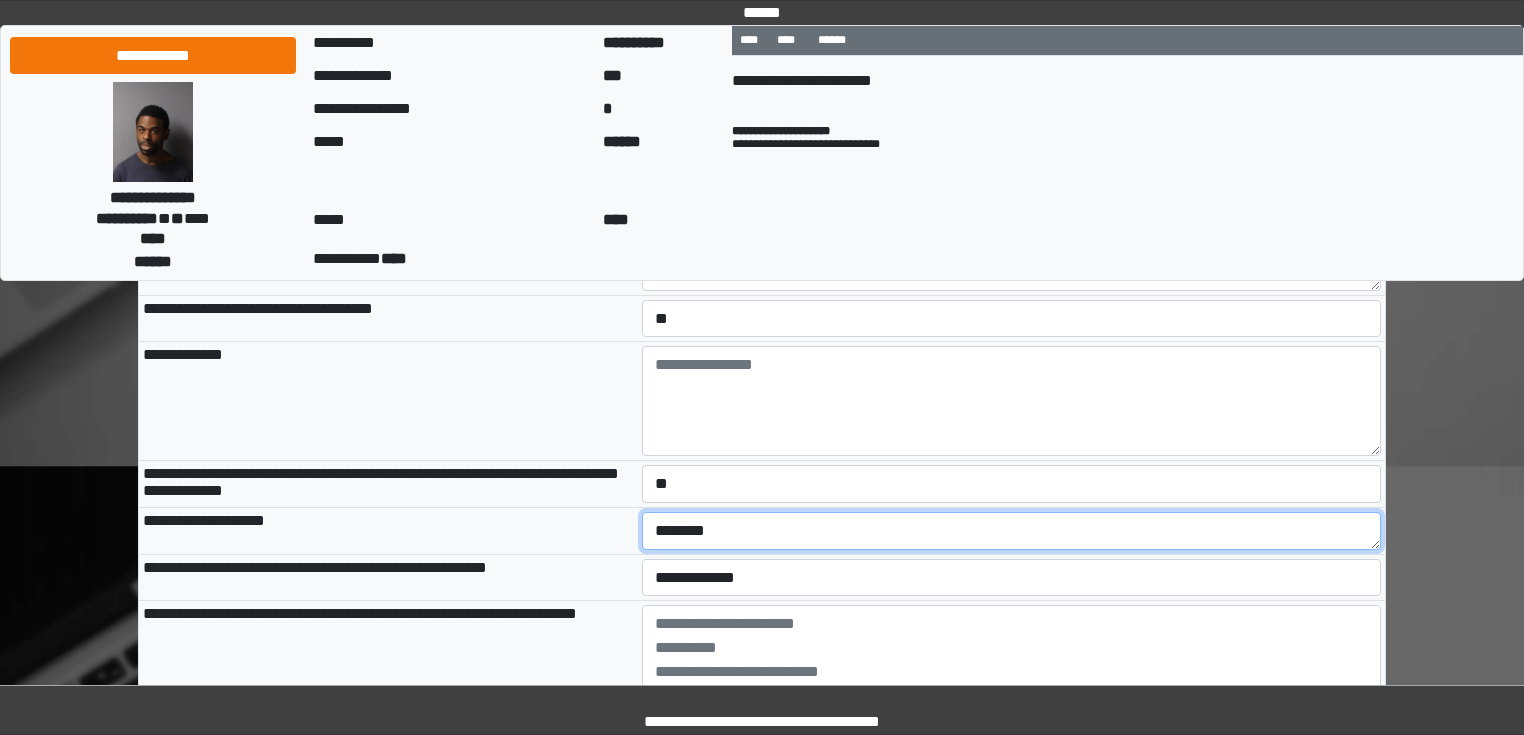 scroll, scrollTop: 1440, scrollLeft: 0, axis: vertical 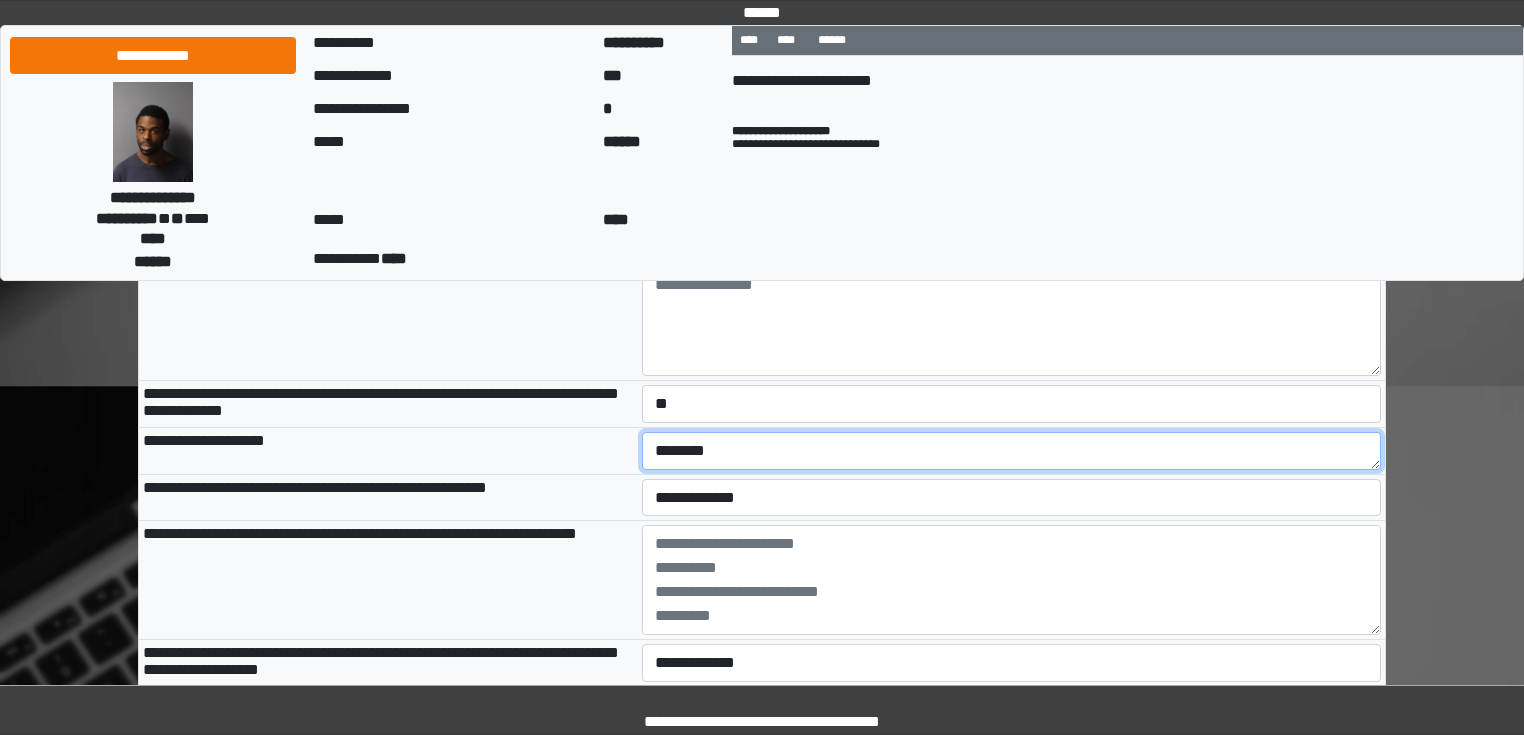 drag, startPoint x: 577, startPoint y: 511, endPoint x: 380, endPoint y: 508, distance: 197.02284 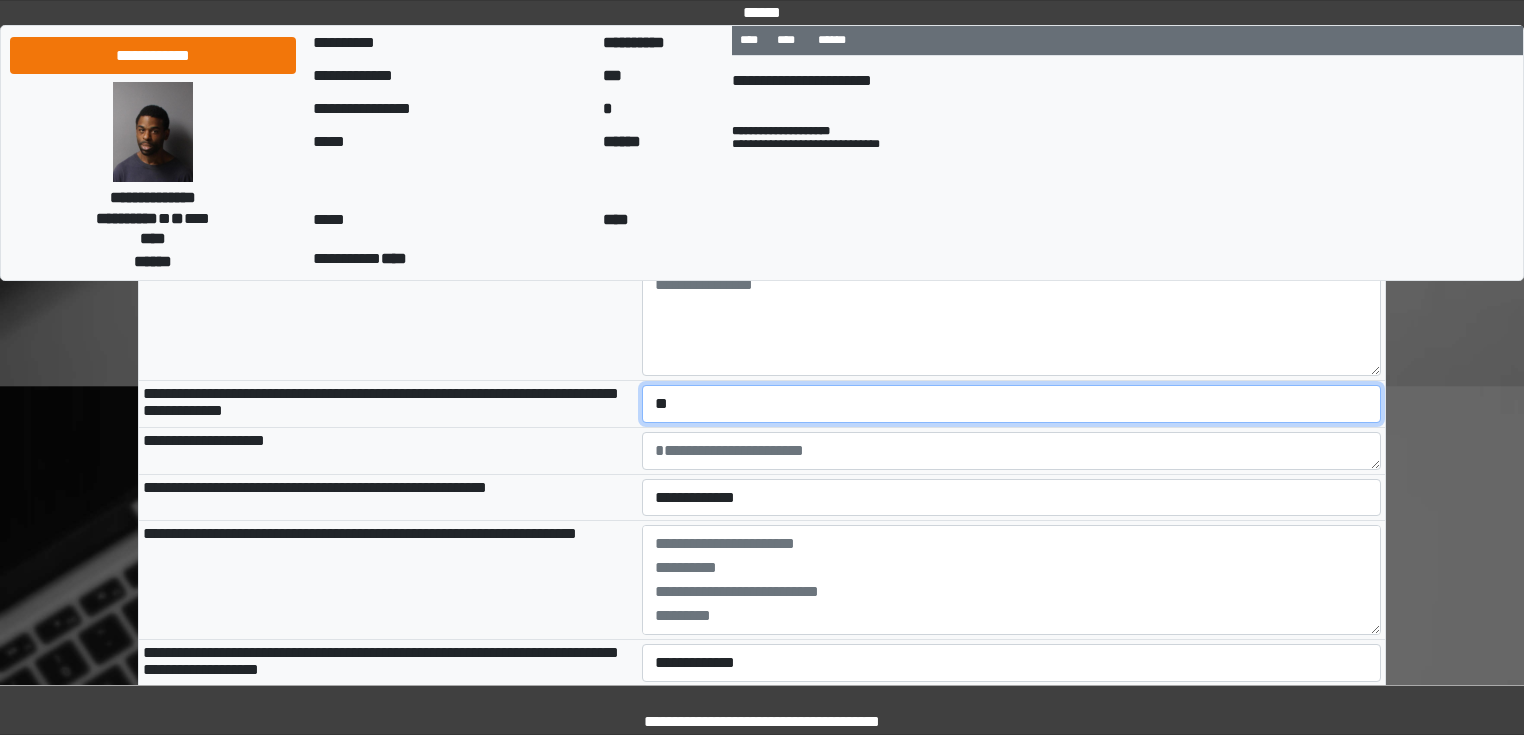 click on "**********" at bounding box center (1012, 404) 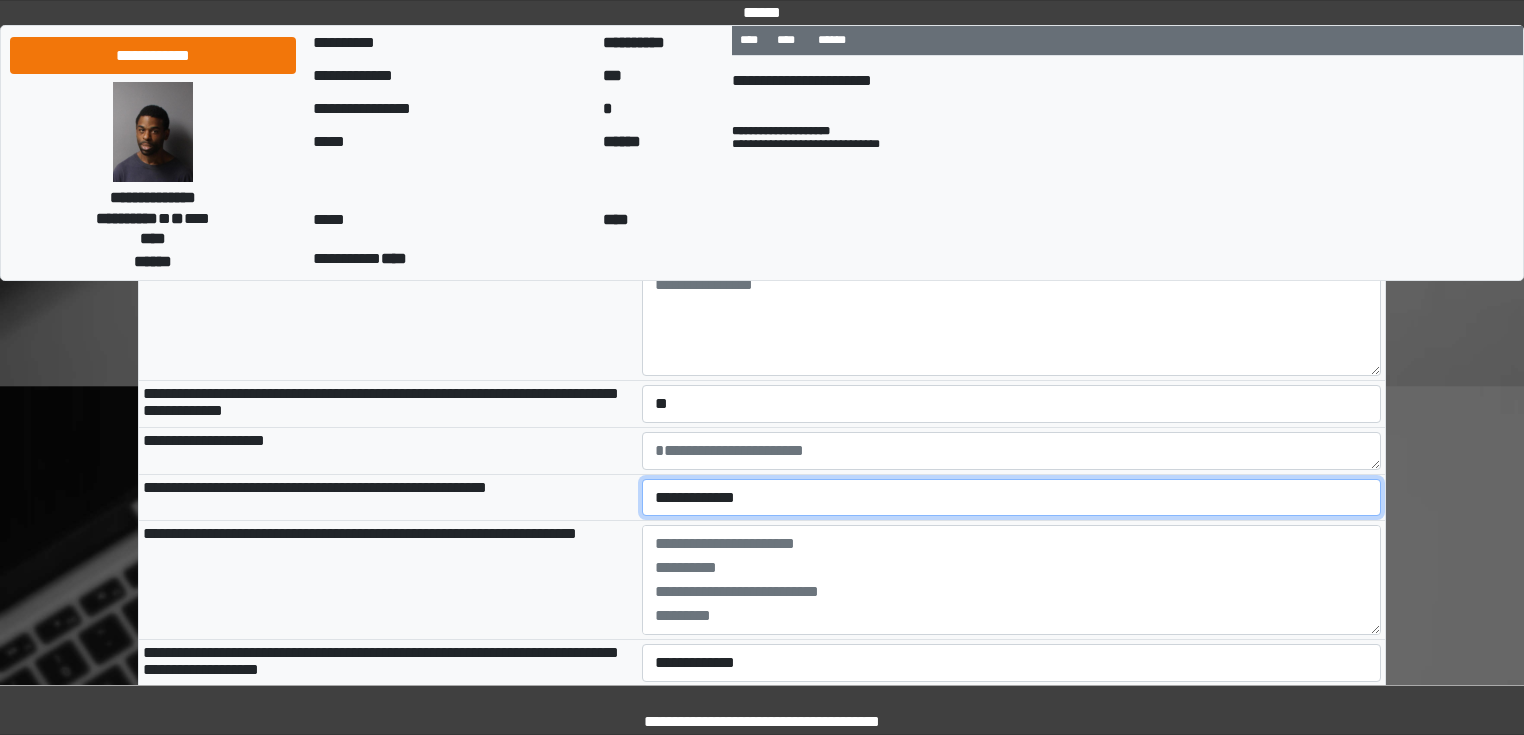 click on "**********" at bounding box center [1012, 498] 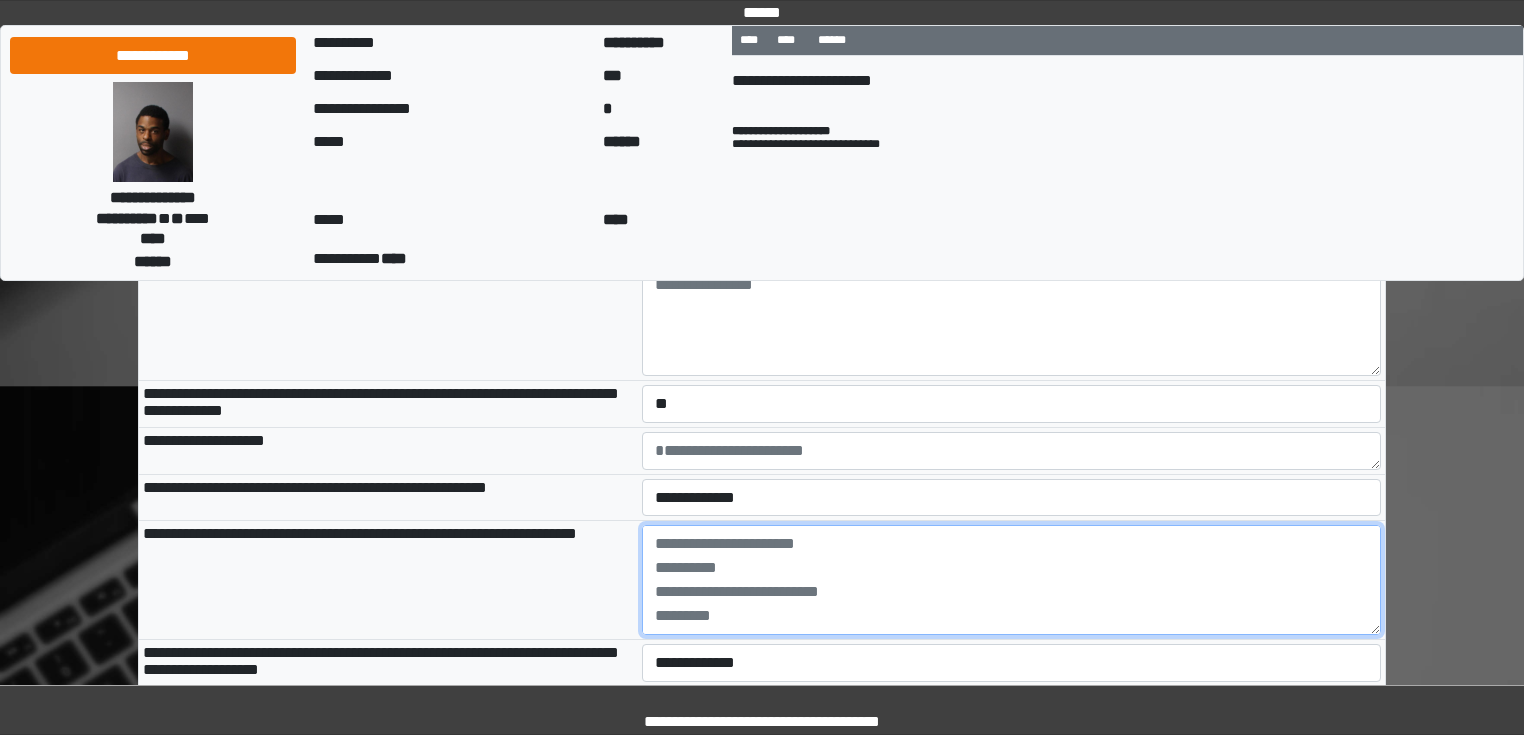 click at bounding box center [1012, 580] 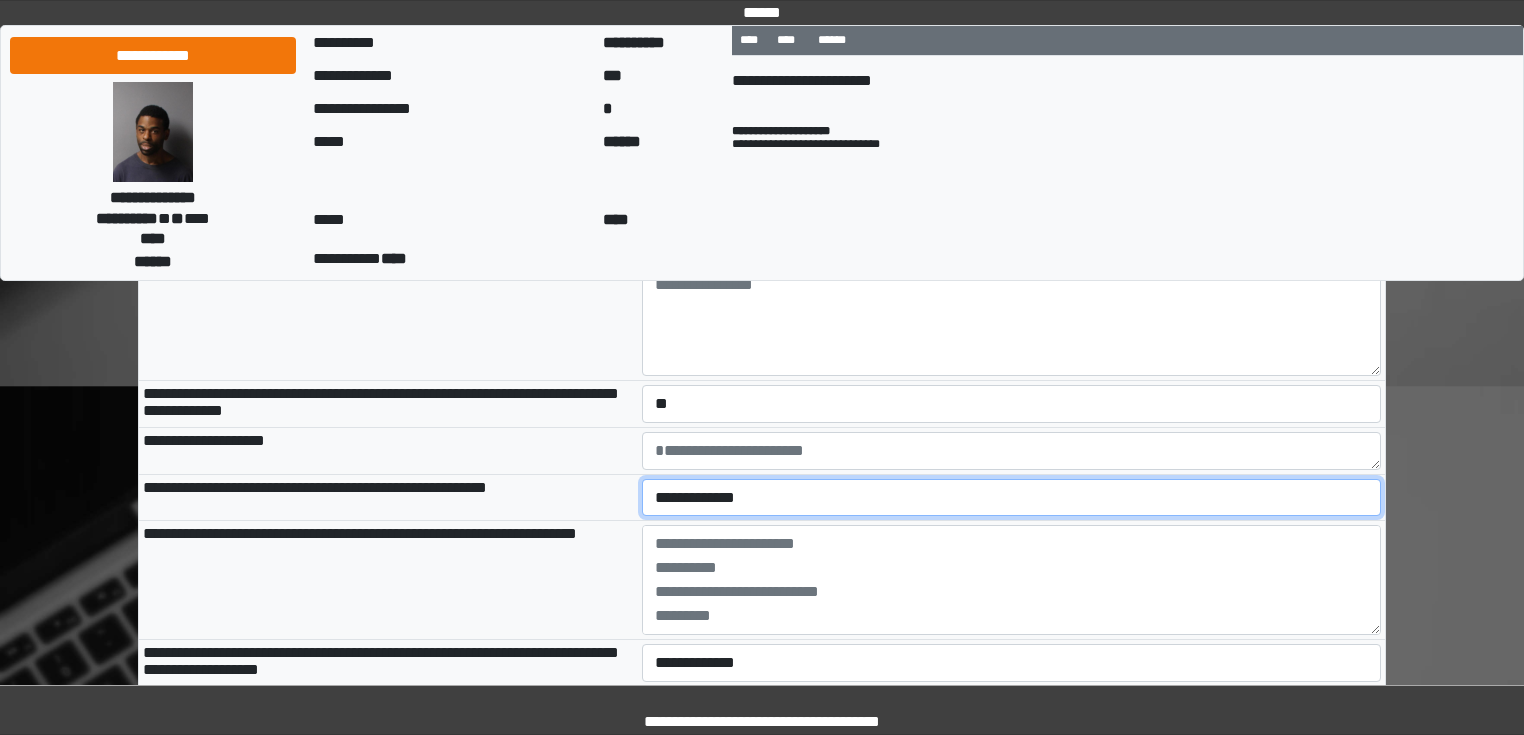 click on "**********" at bounding box center [1012, 498] 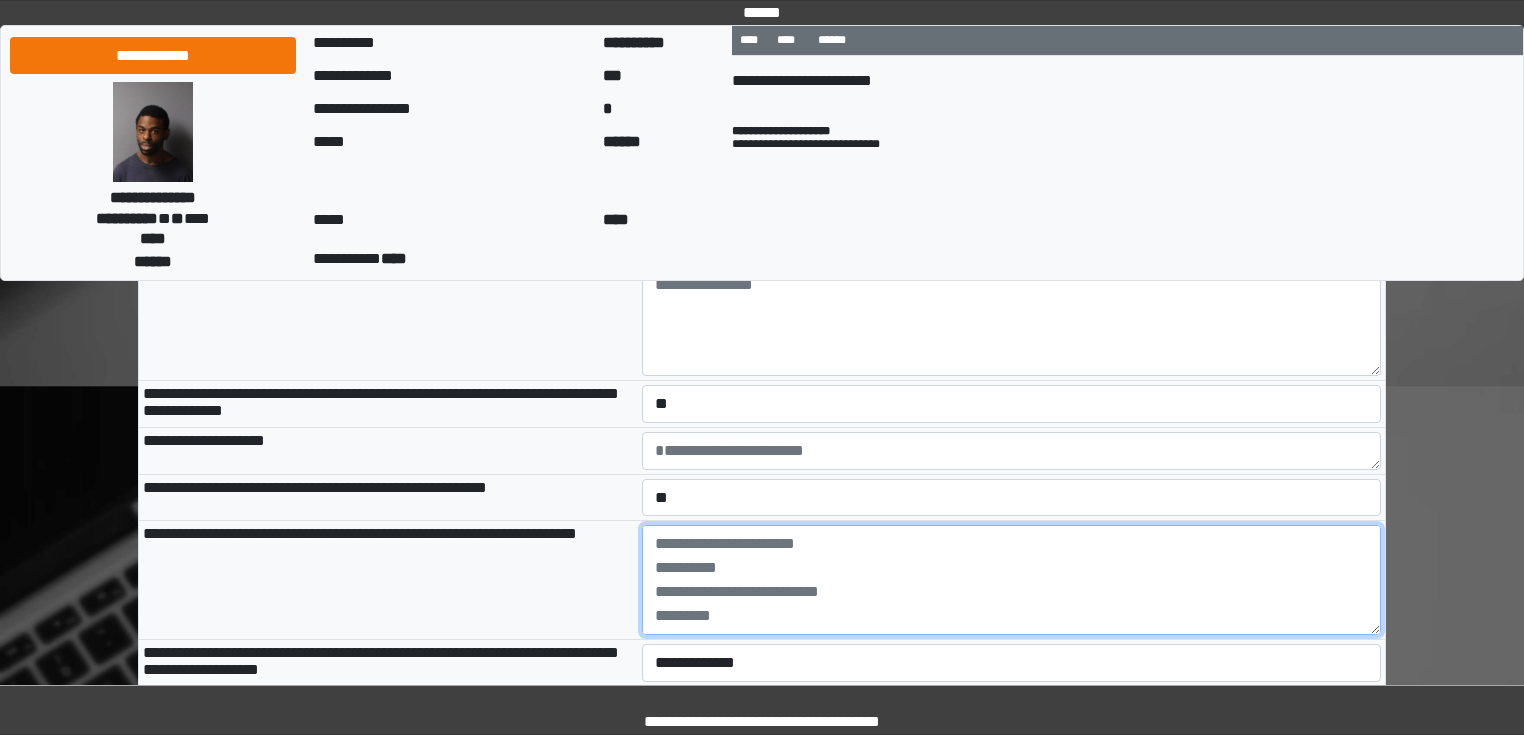click at bounding box center (1012, 580) 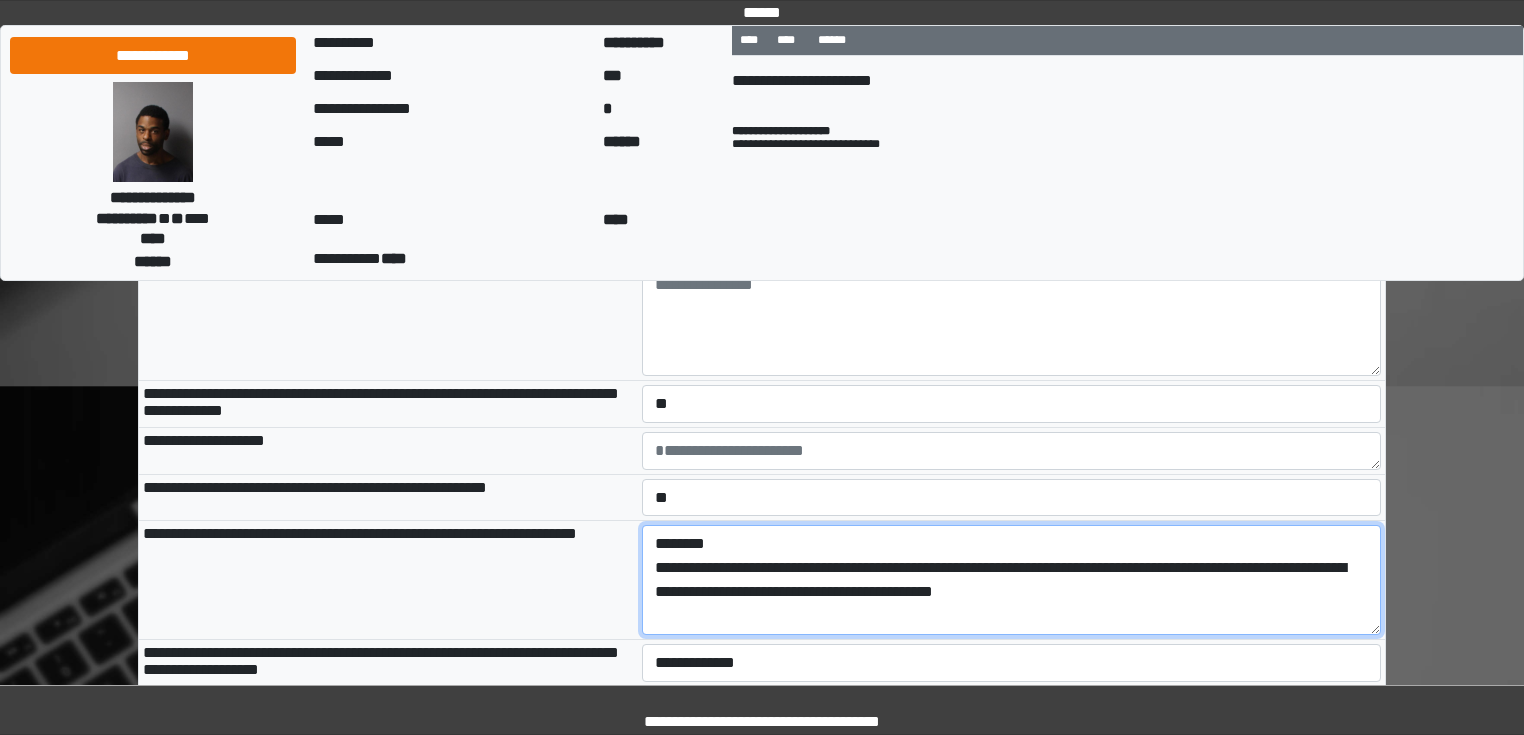 scroll, scrollTop: 1760, scrollLeft: 0, axis: vertical 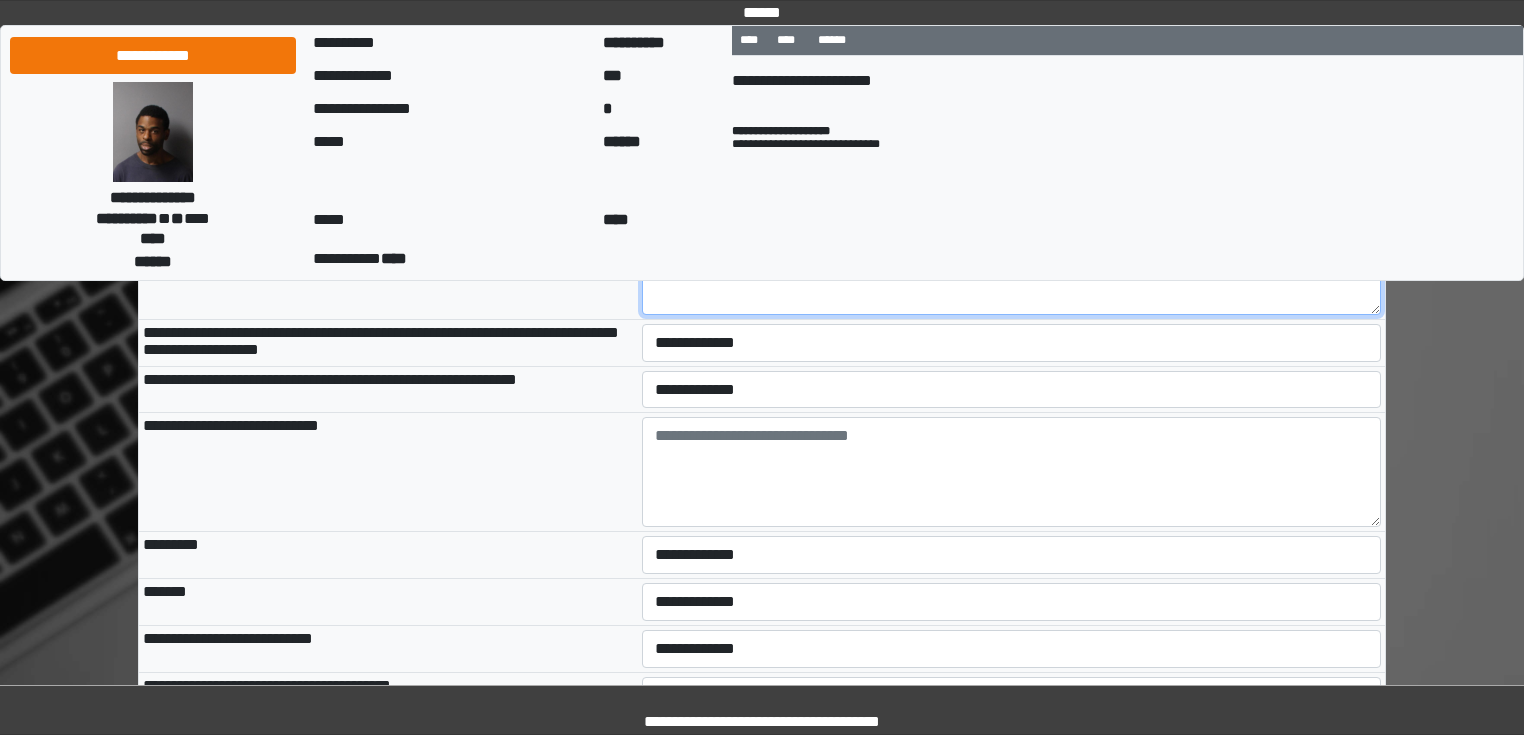 type on "**********" 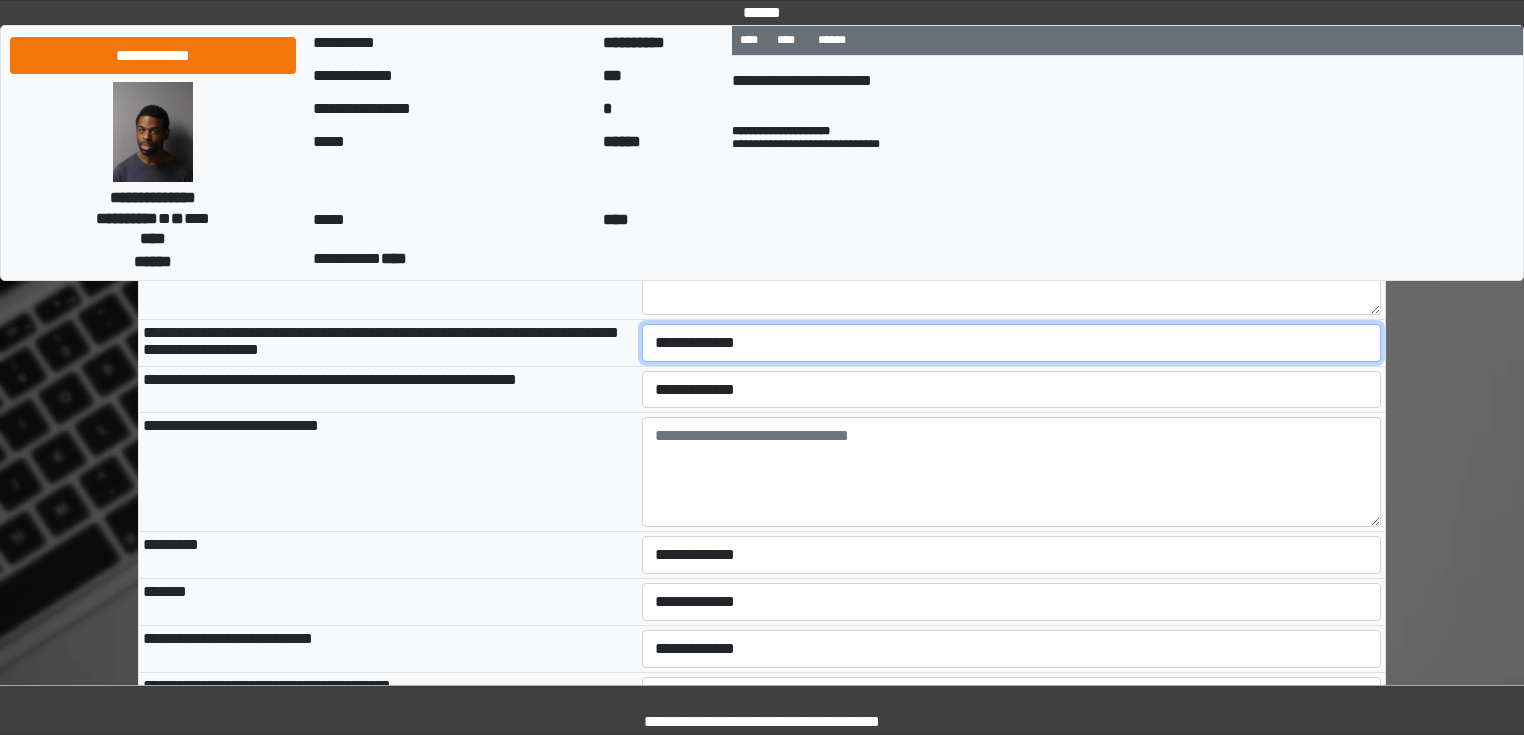 click on "**********" at bounding box center [1012, 343] 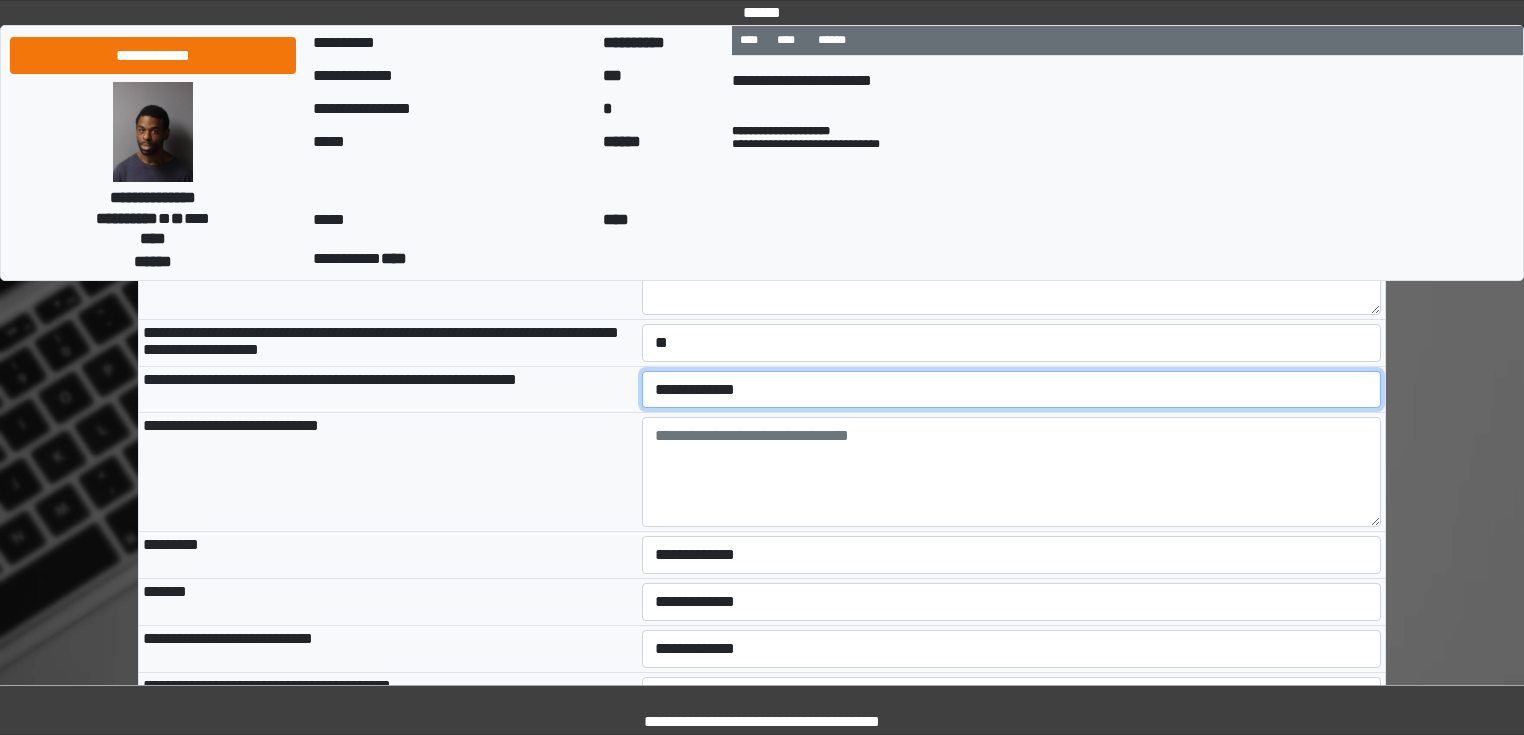click on "**********" at bounding box center [1012, 390] 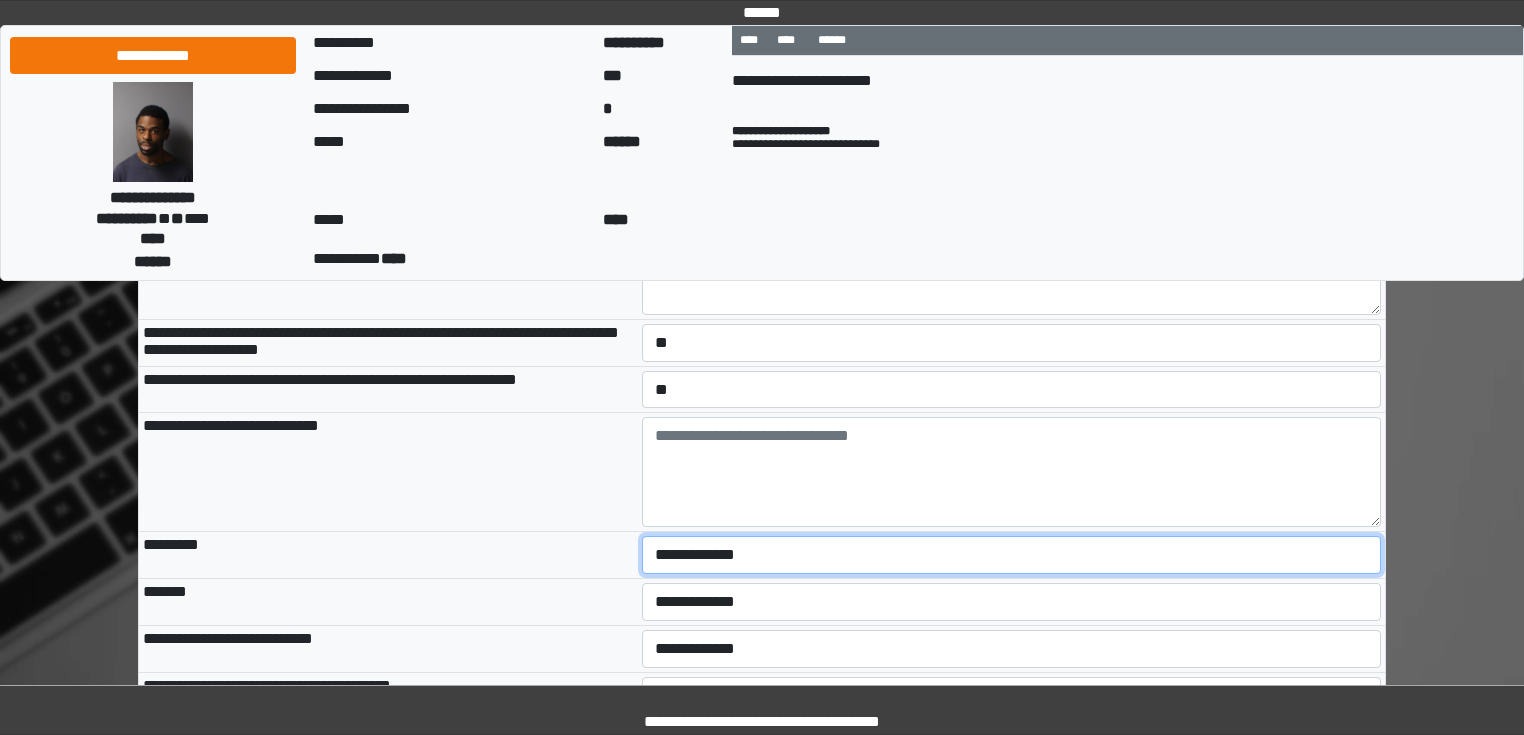 click on "**********" at bounding box center [1012, 555] 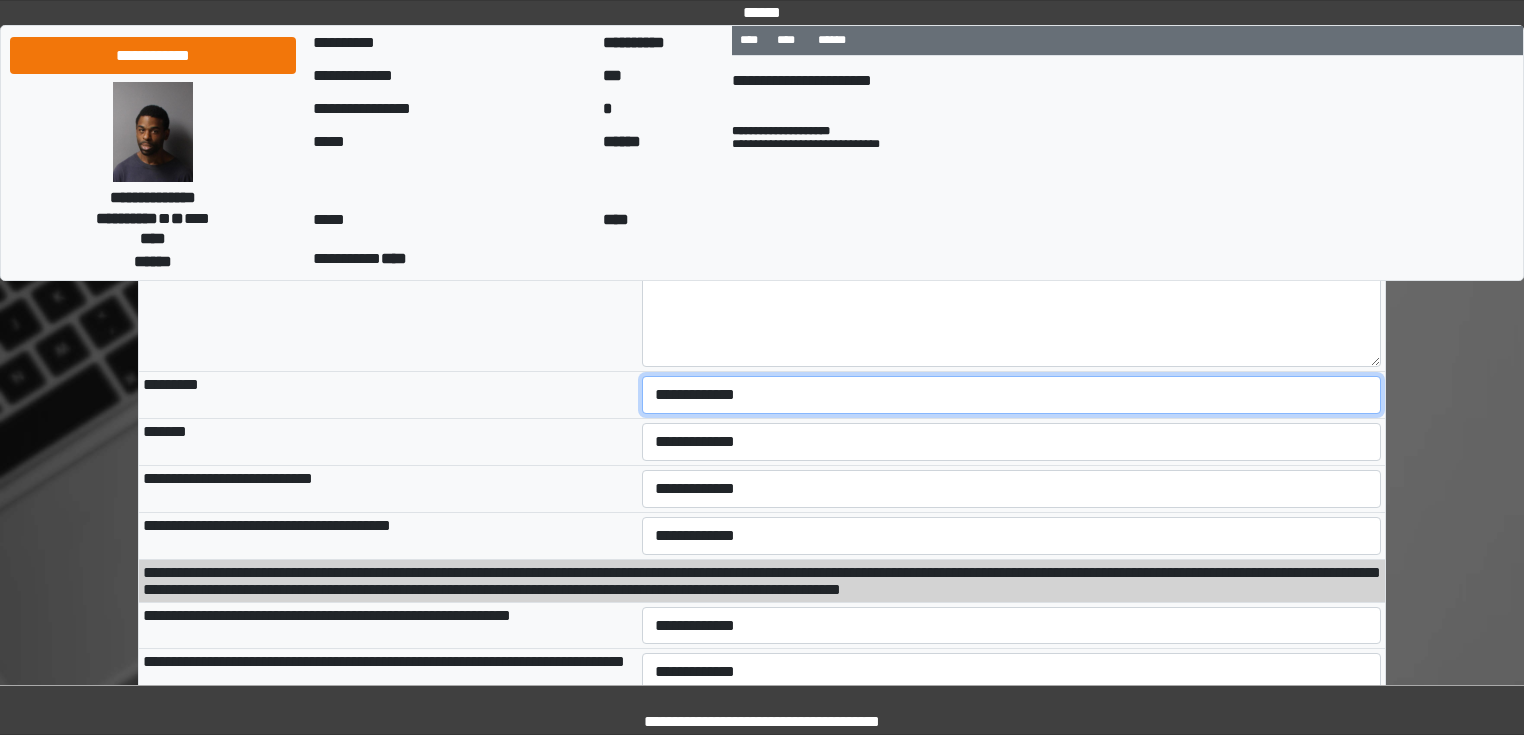scroll, scrollTop: 1840, scrollLeft: 0, axis: vertical 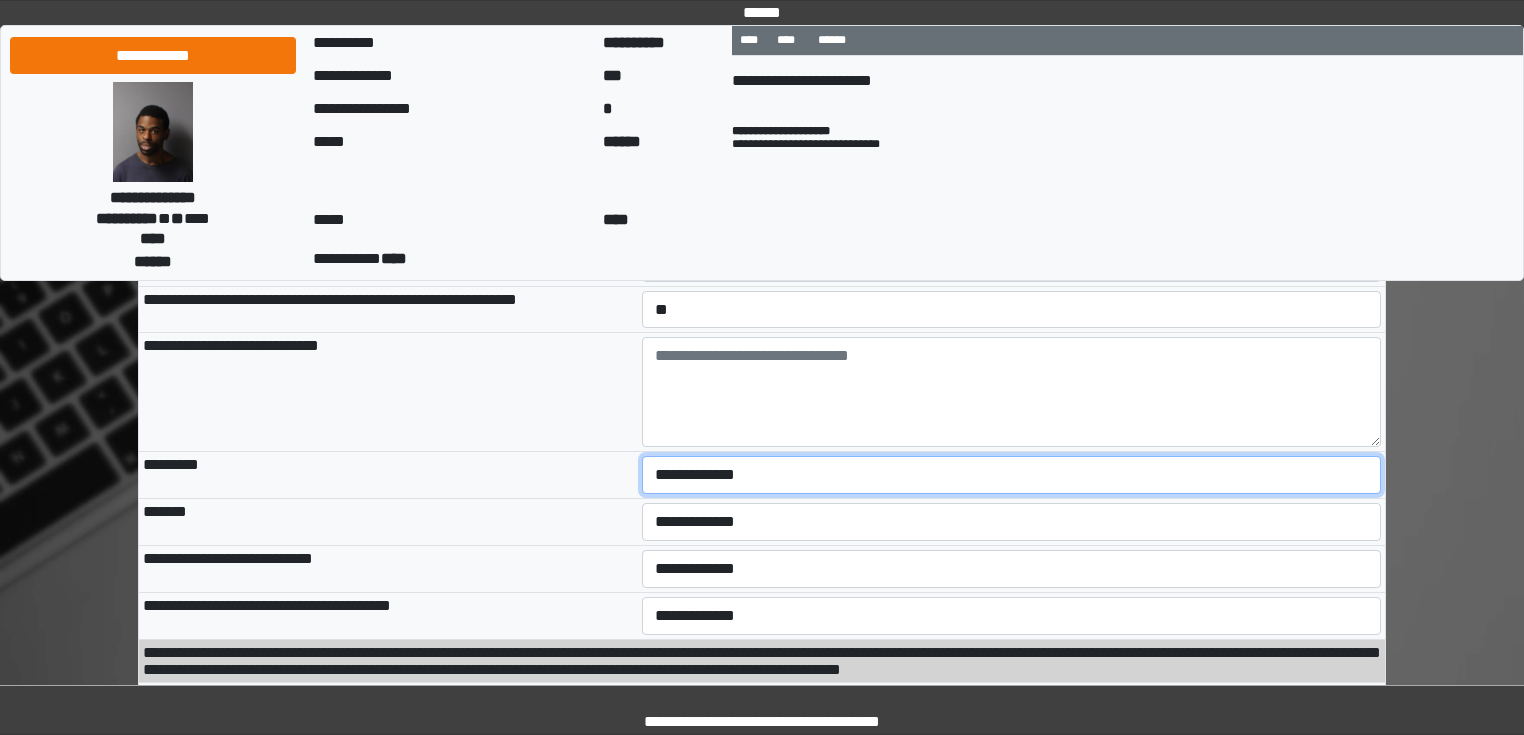 click on "**********" at bounding box center [1012, 475] 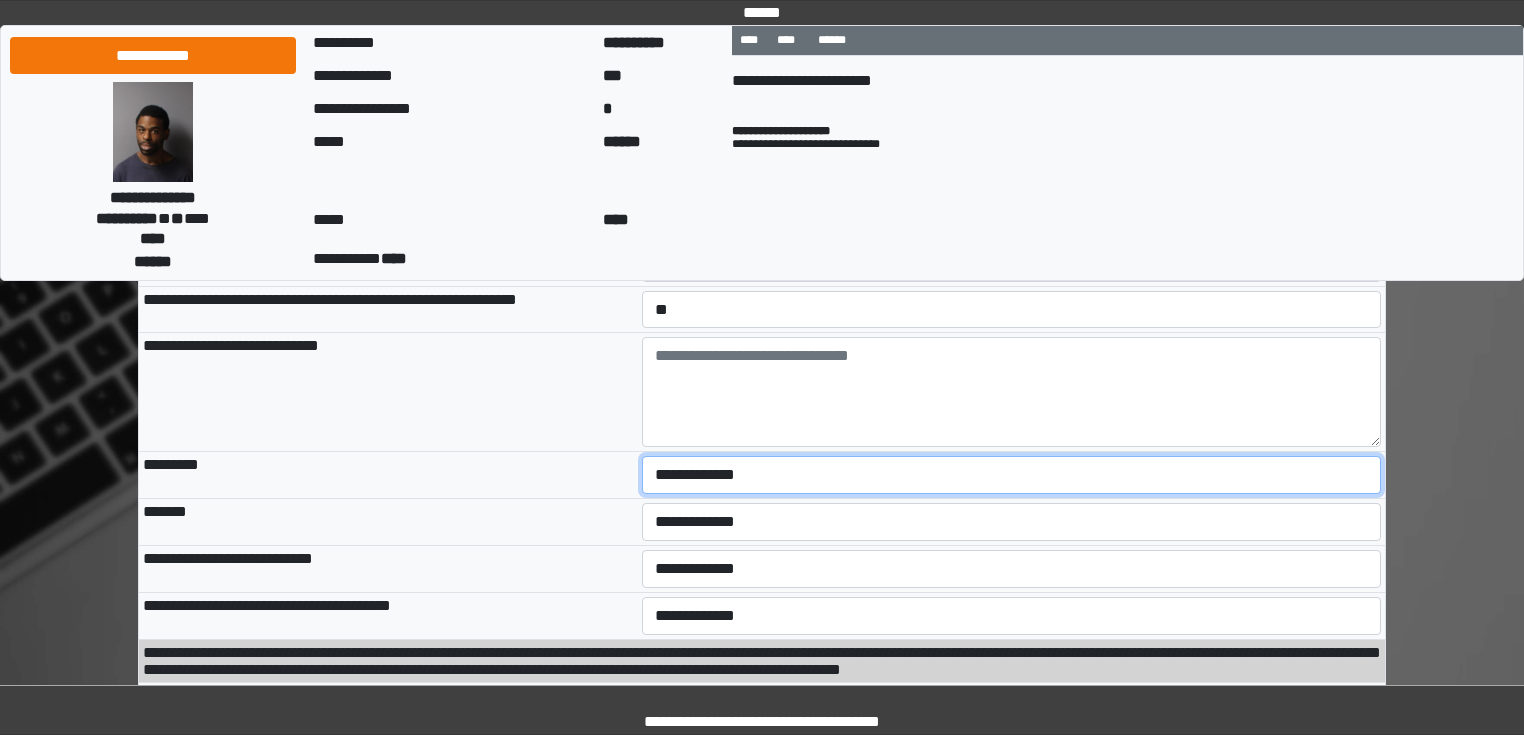 select on "***" 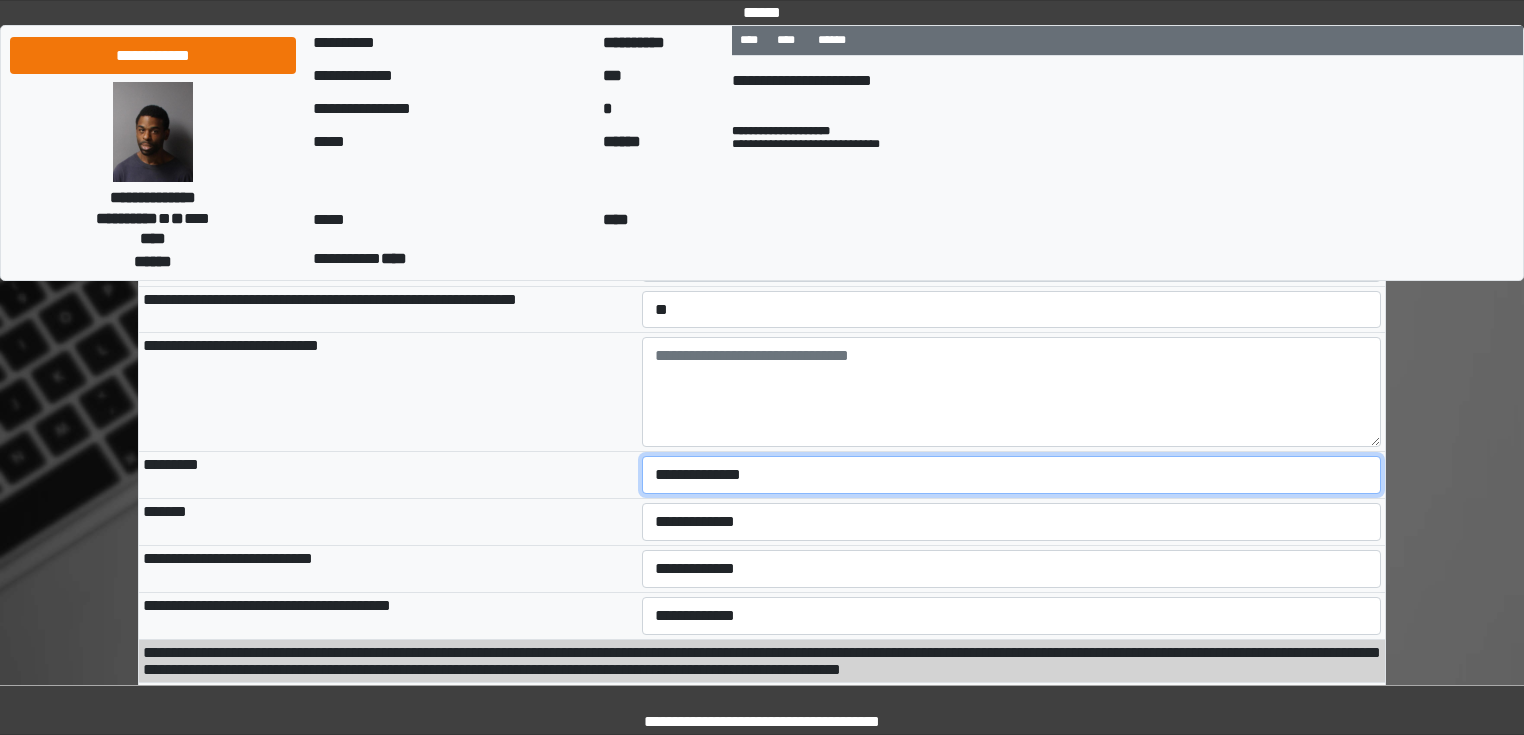 click on "**********" at bounding box center [1012, 475] 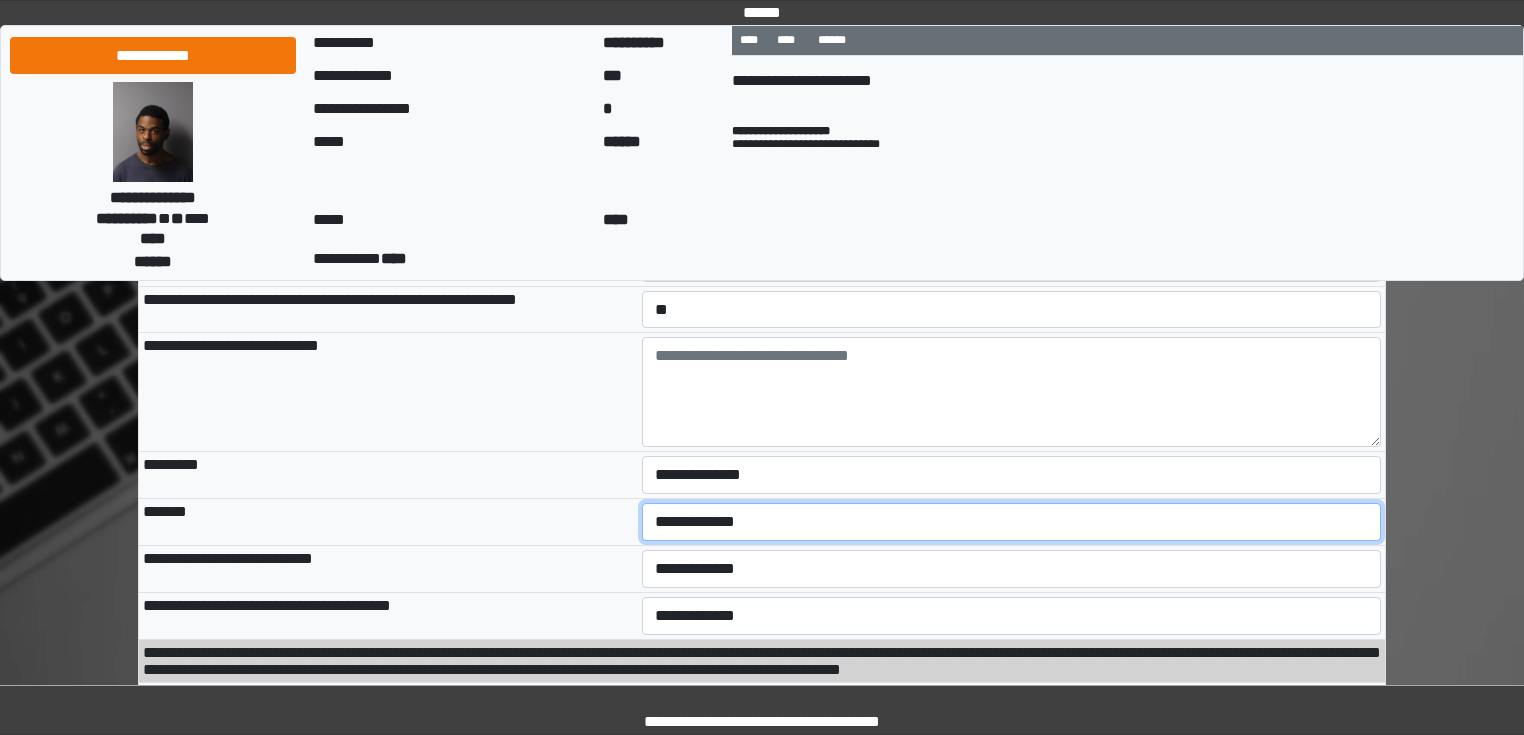 click on "**********" at bounding box center [1012, 522] 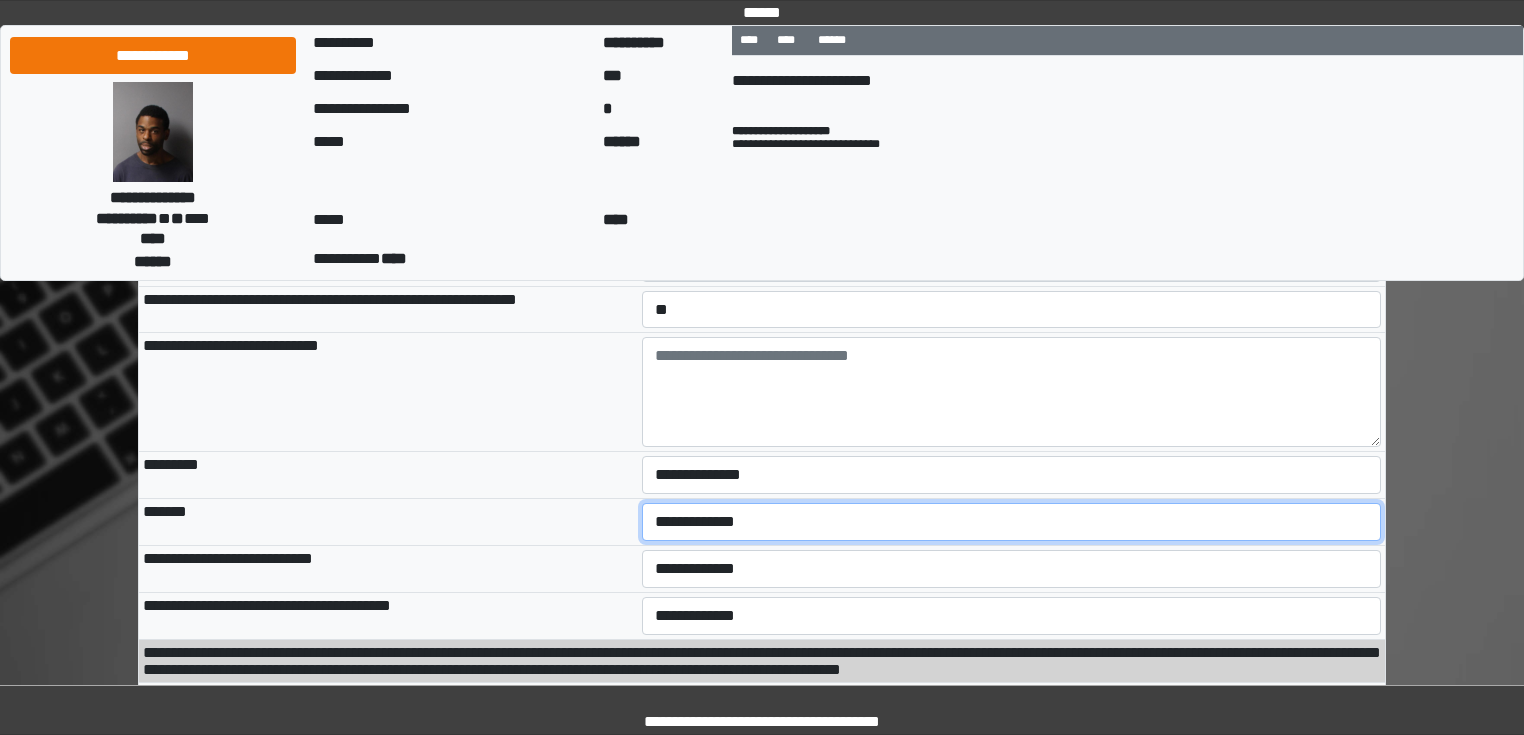 select on "***" 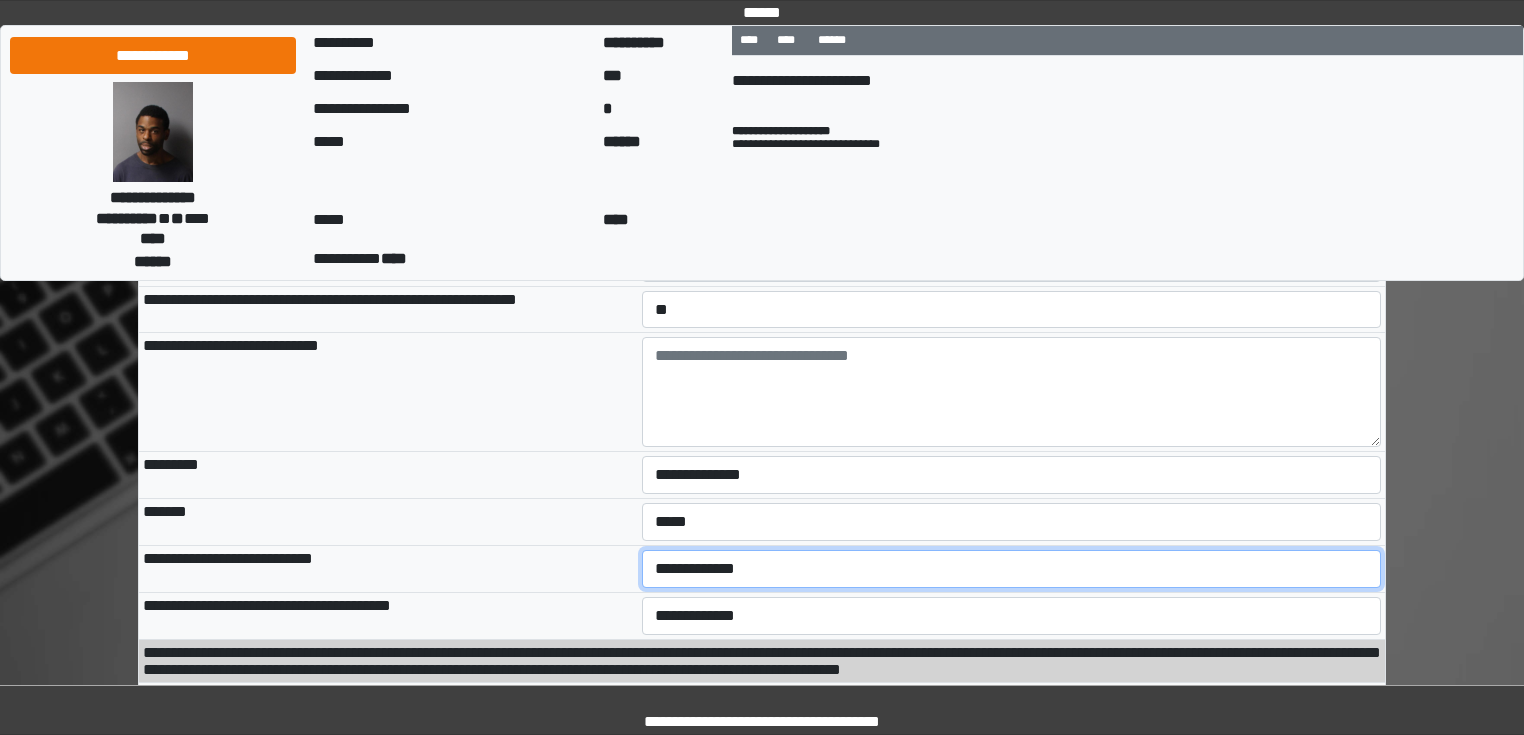 click on "**********" at bounding box center (1012, 569) 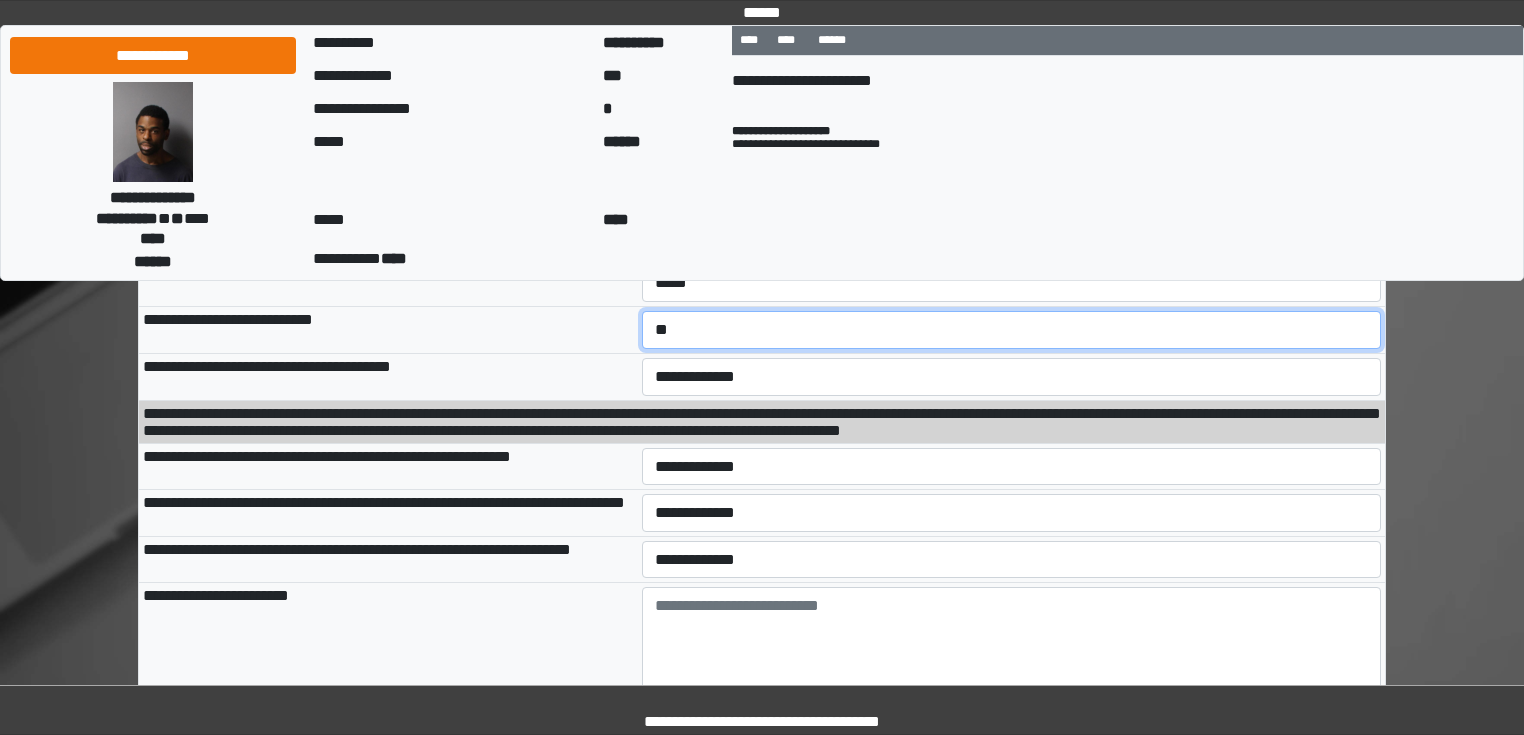 scroll, scrollTop: 2080, scrollLeft: 0, axis: vertical 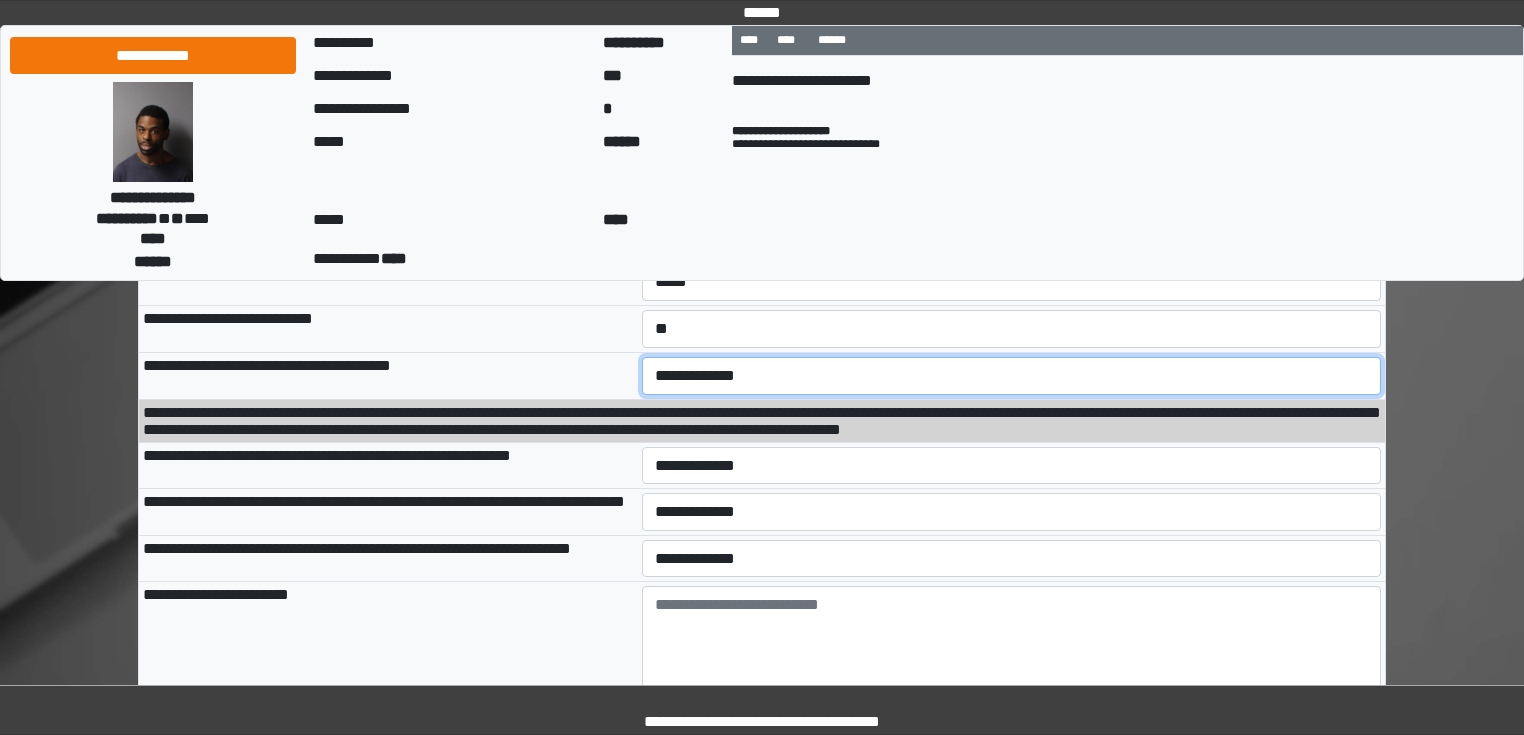 click on "**********" at bounding box center (1012, 376) 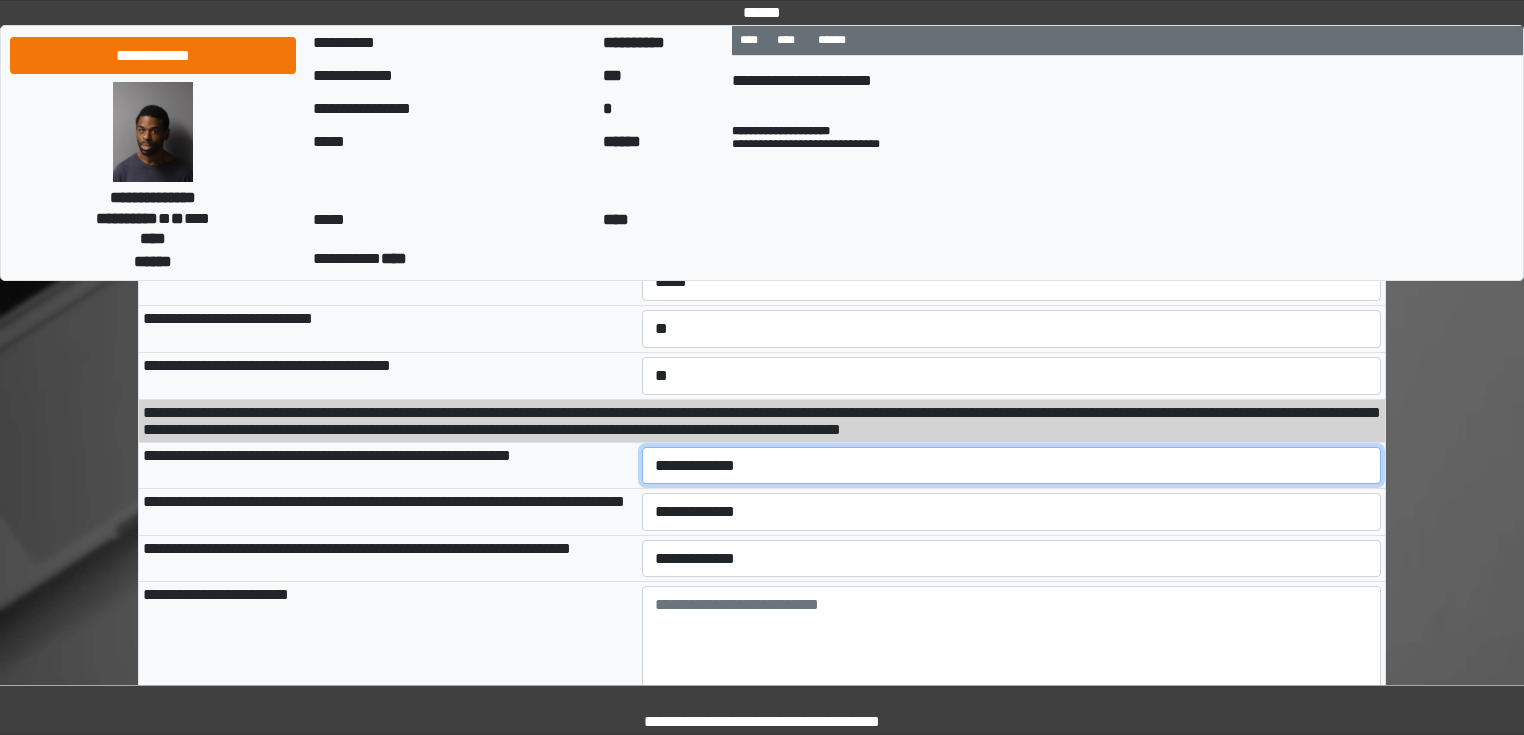 click on "**********" at bounding box center (1012, 466) 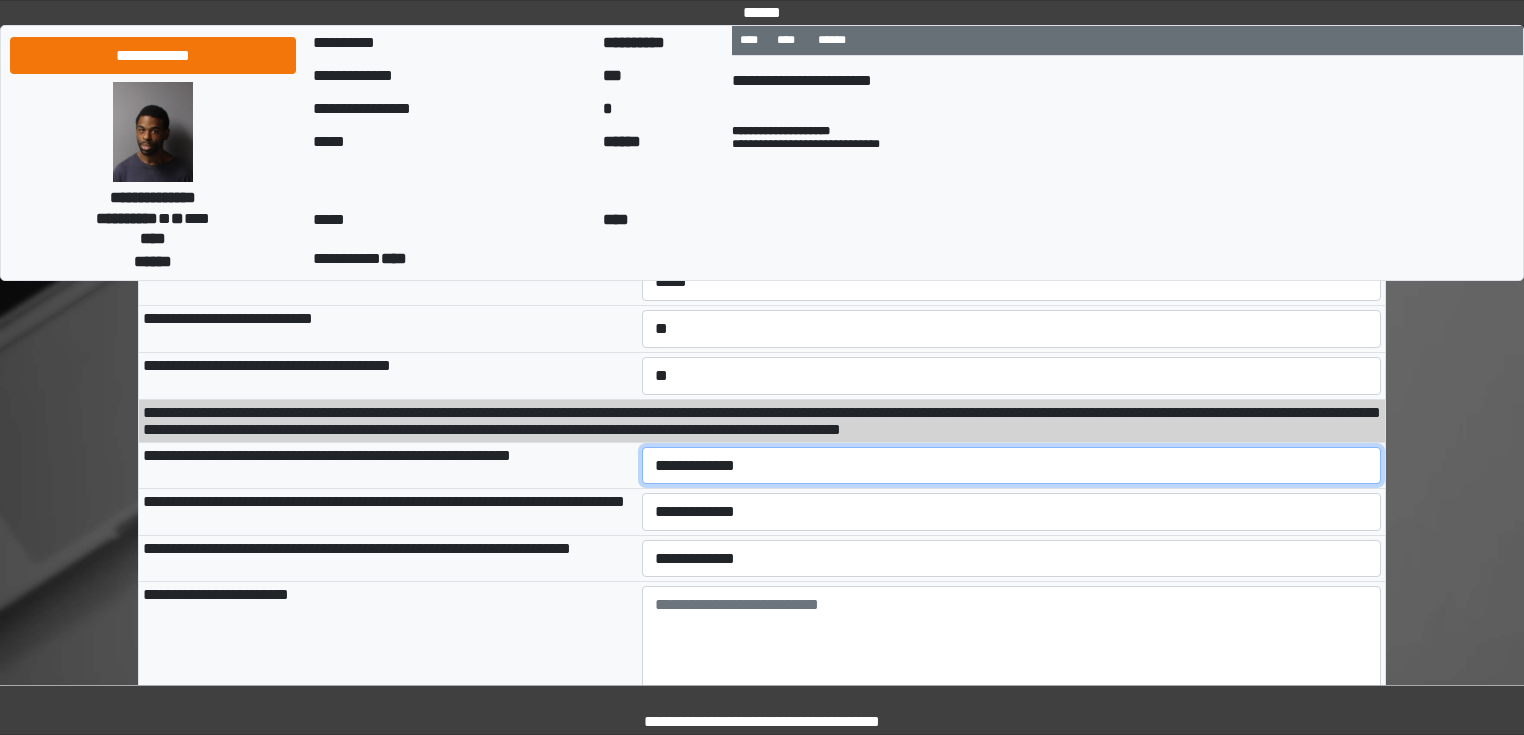 select on "*" 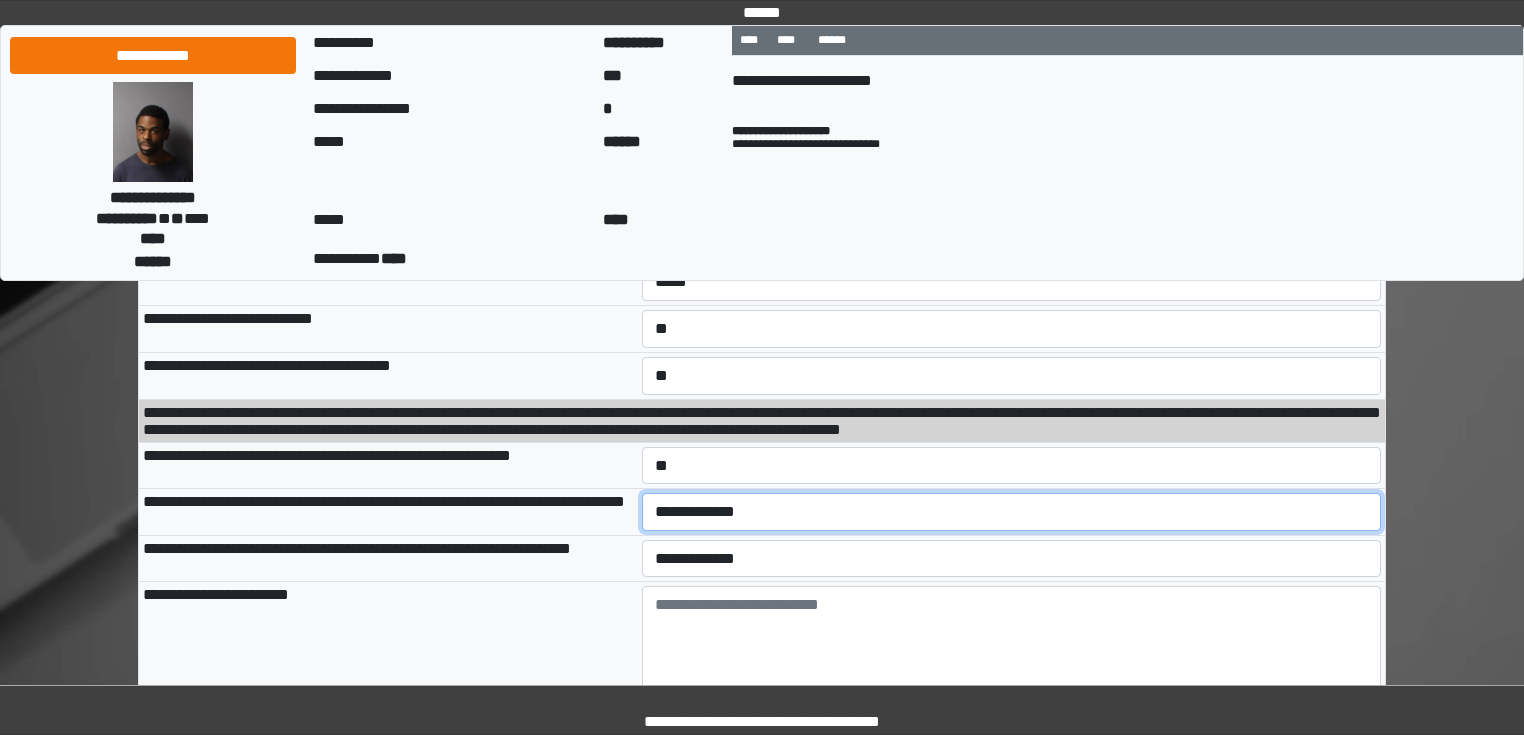click on "**********" at bounding box center [1012, 512] 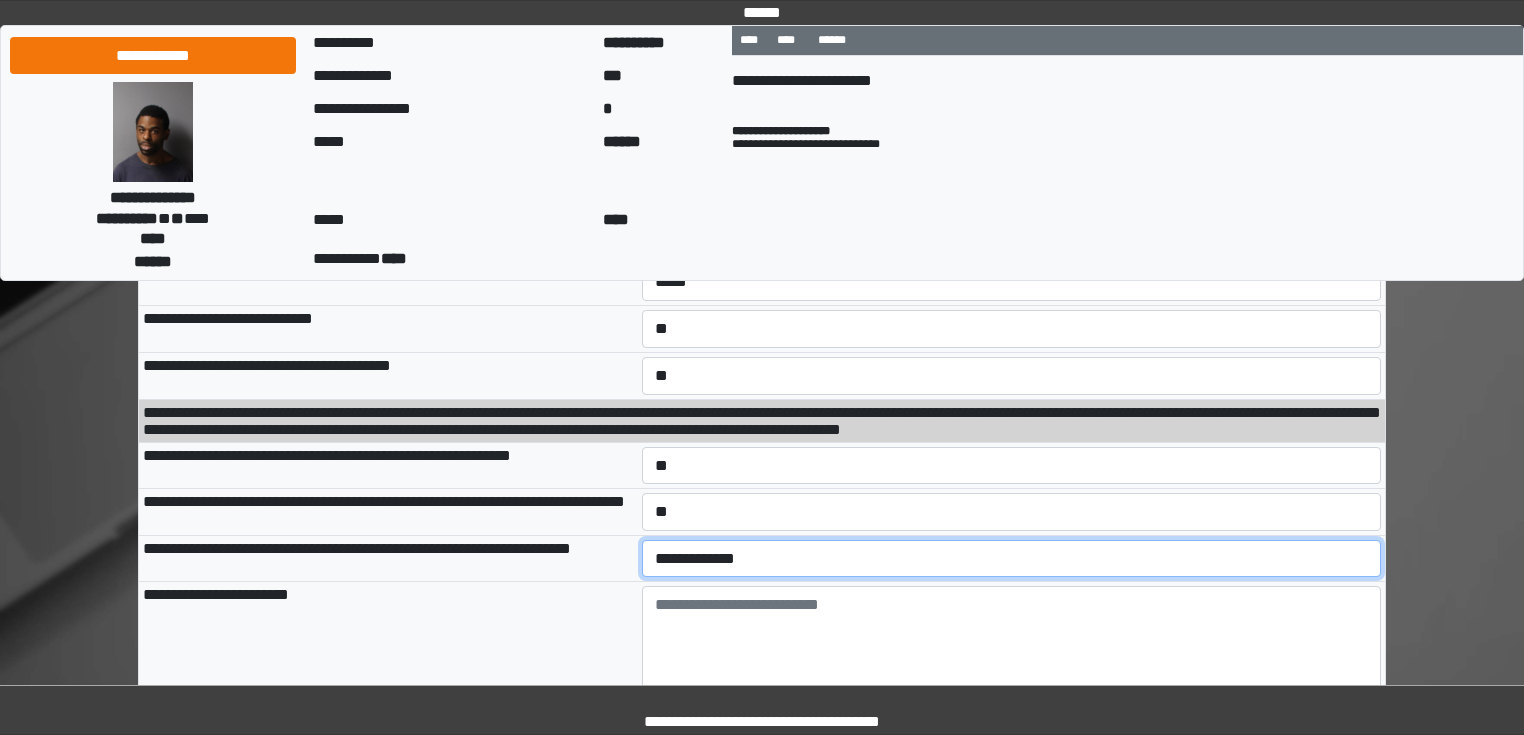 click on "**********" at bounding box center (1012, 559) 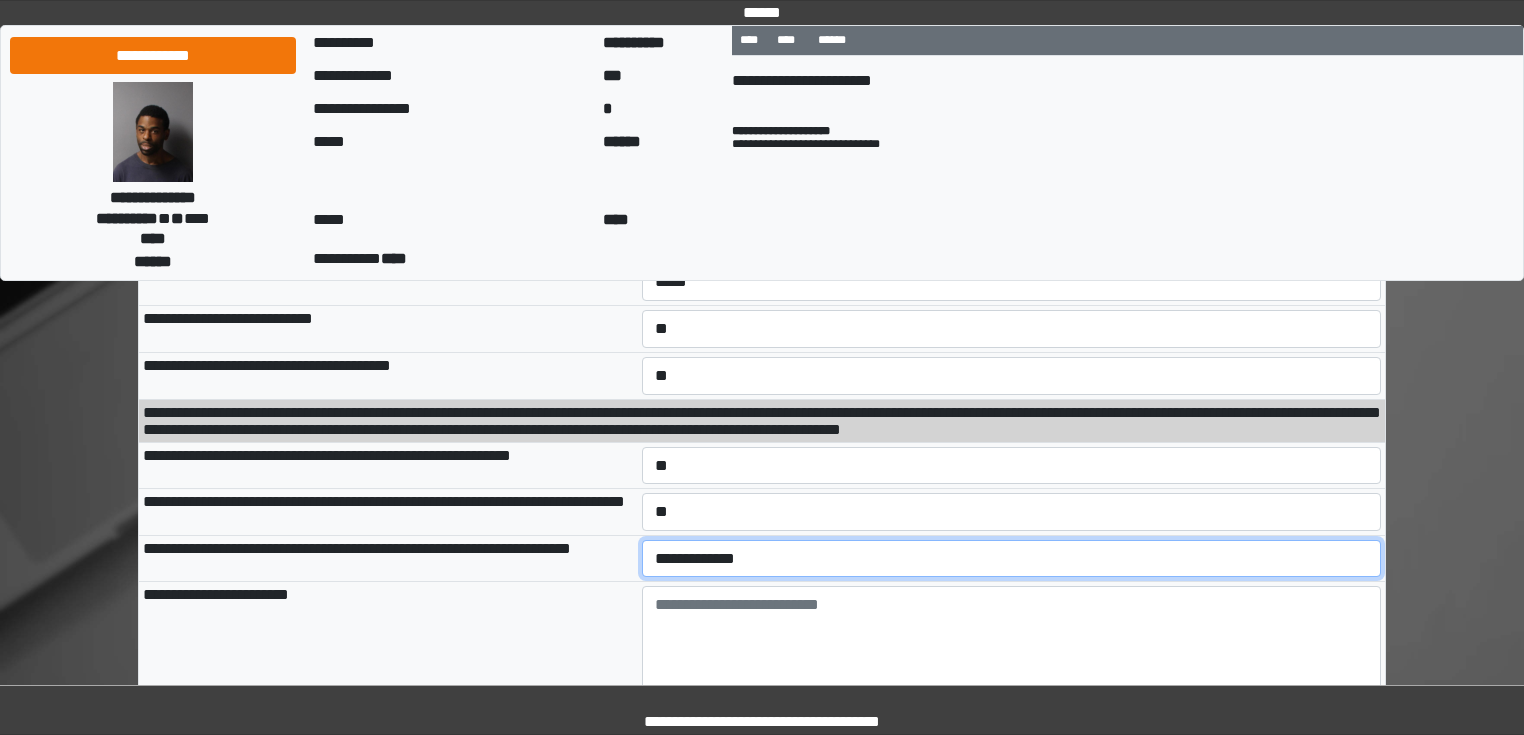select on "*" 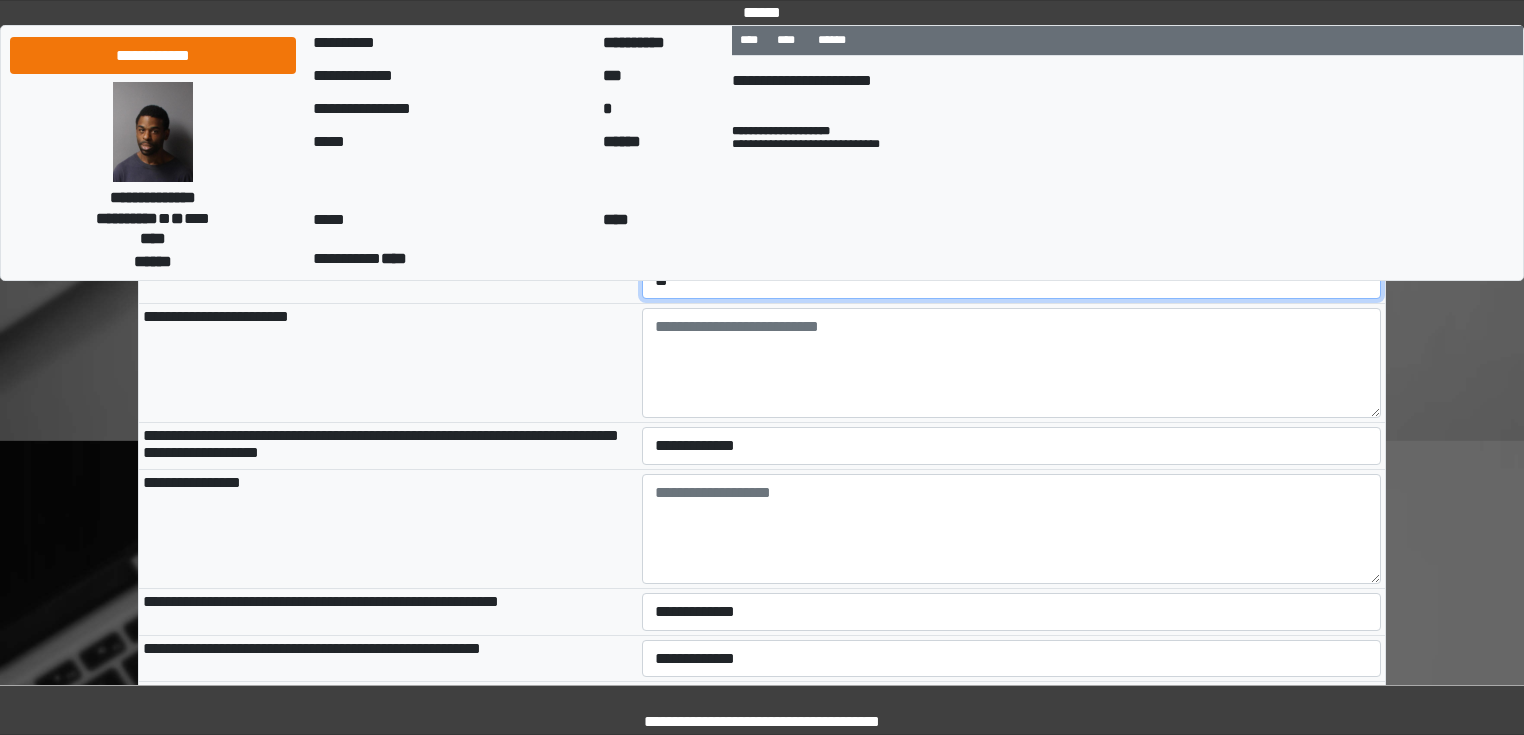 scroll, scrollTop: 2400, scrollLeft: 0, axis: vertical 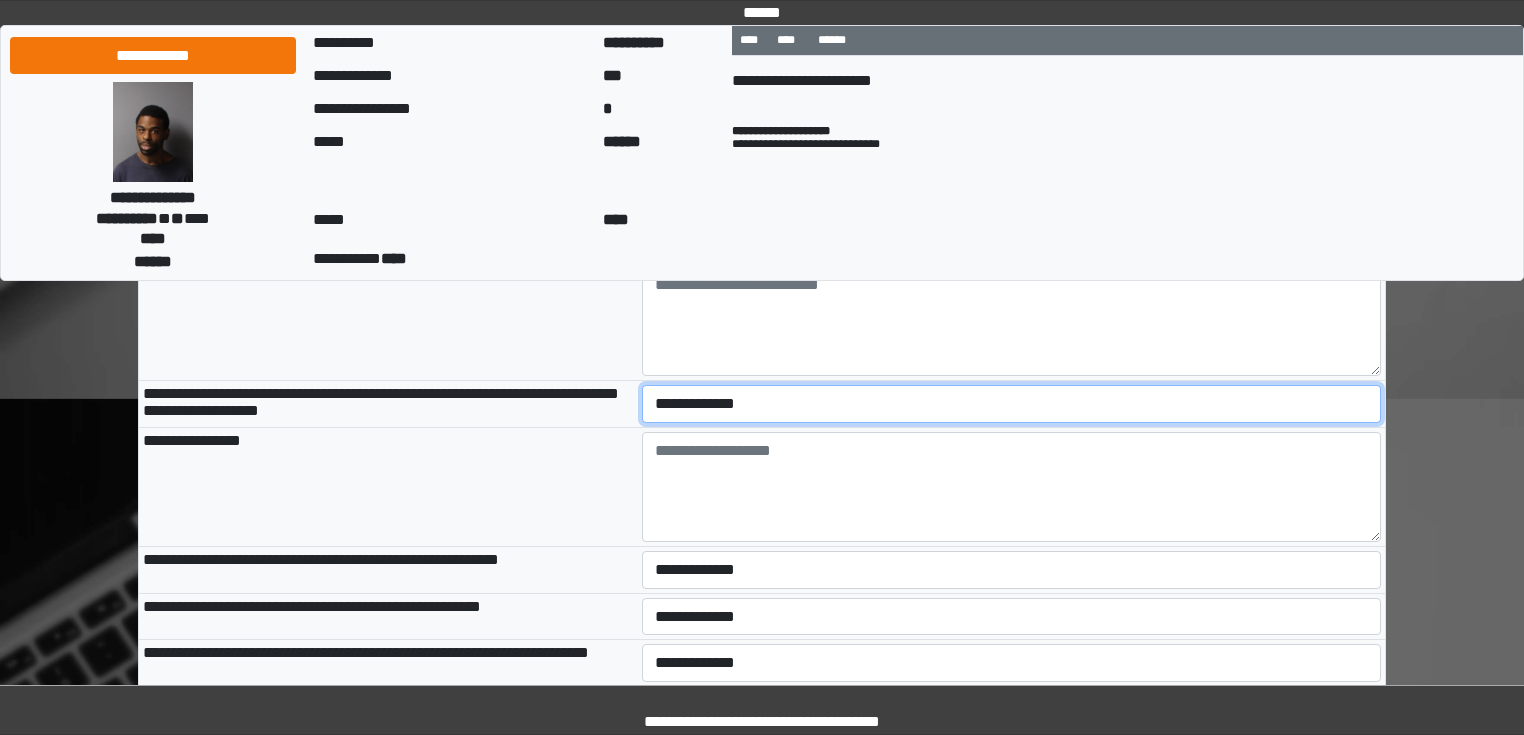 click on "**********" at bounding box center [1012, 404] 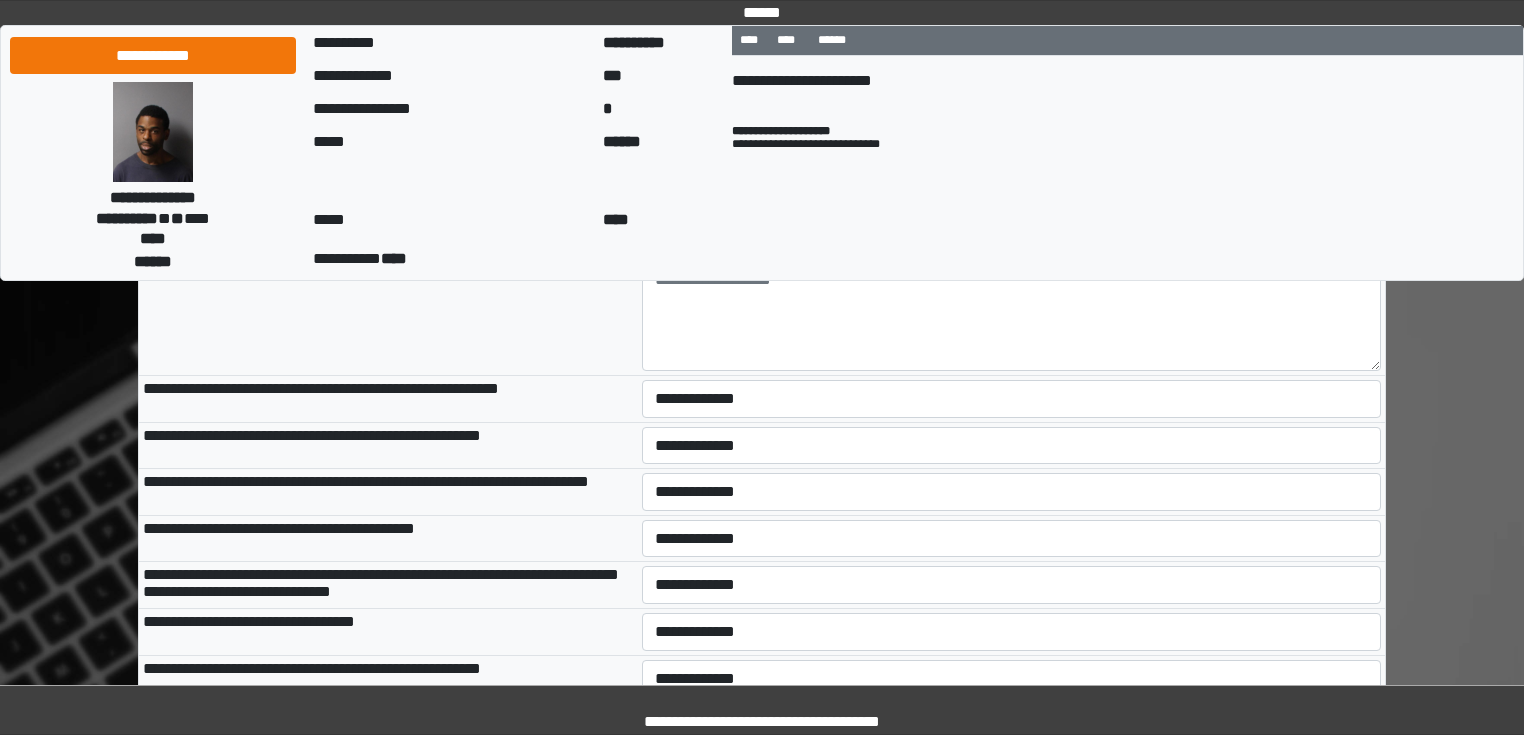 scroll, scrollTop: 2720, scrollLeft: 0, axis: vertical 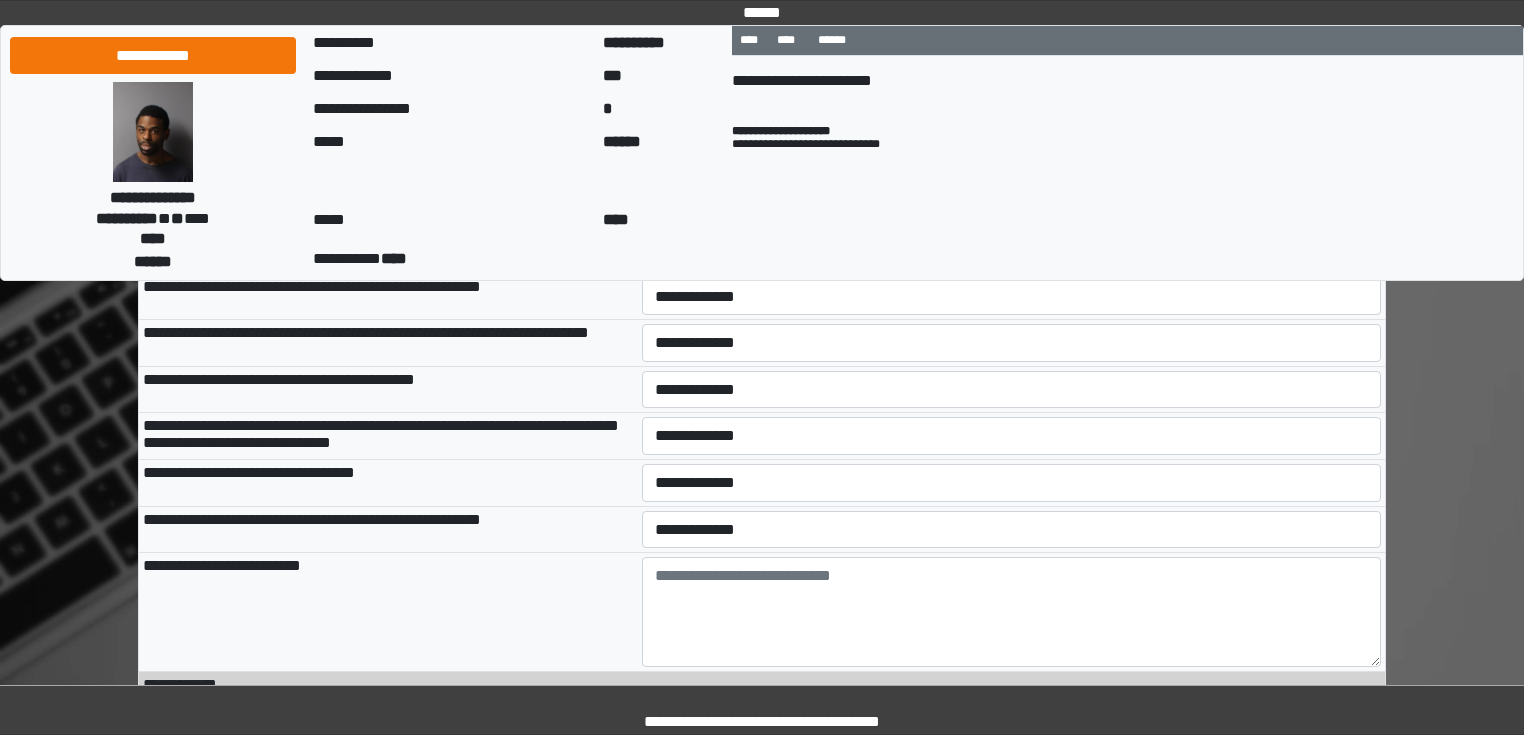 click on "**********" at bounding box center [1012, 250] 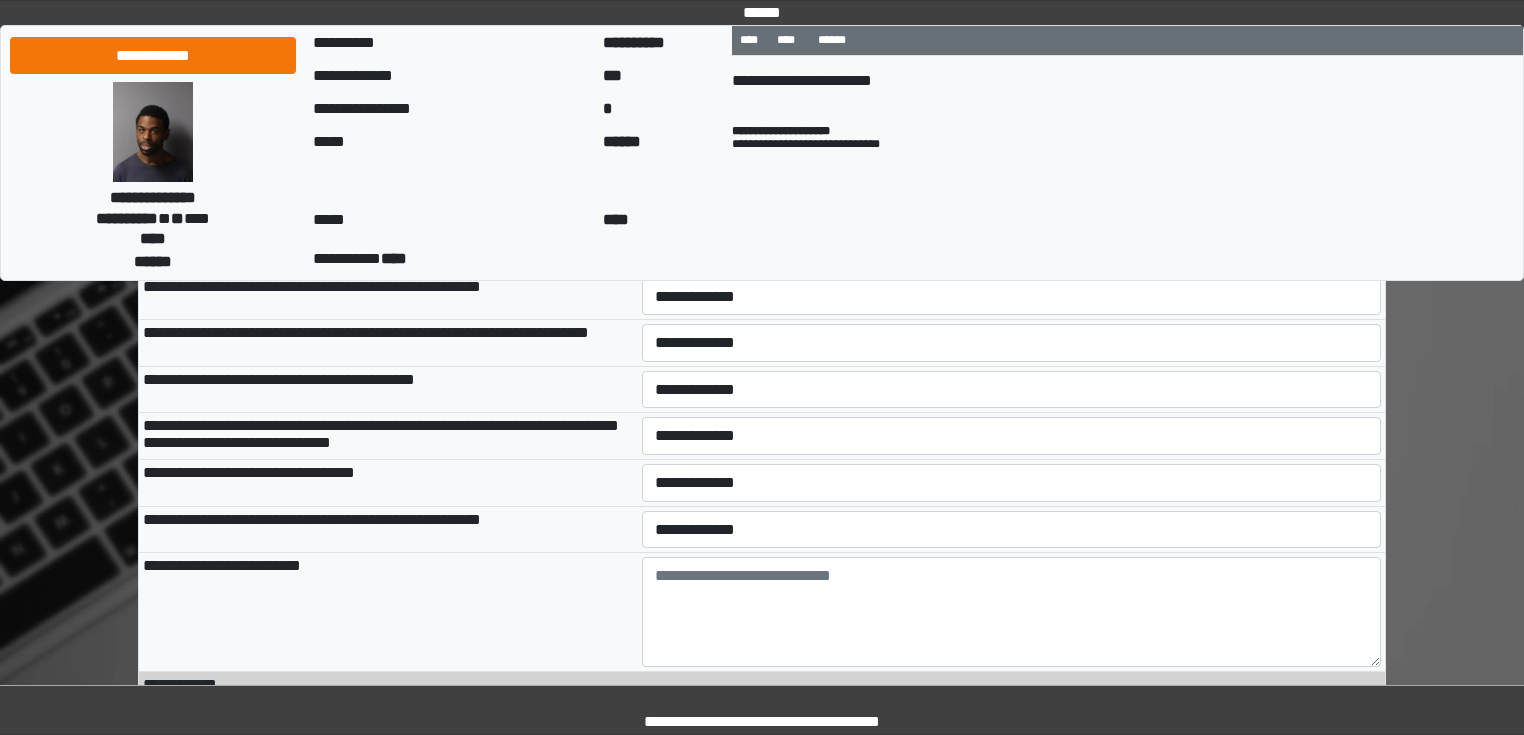 select on "*" 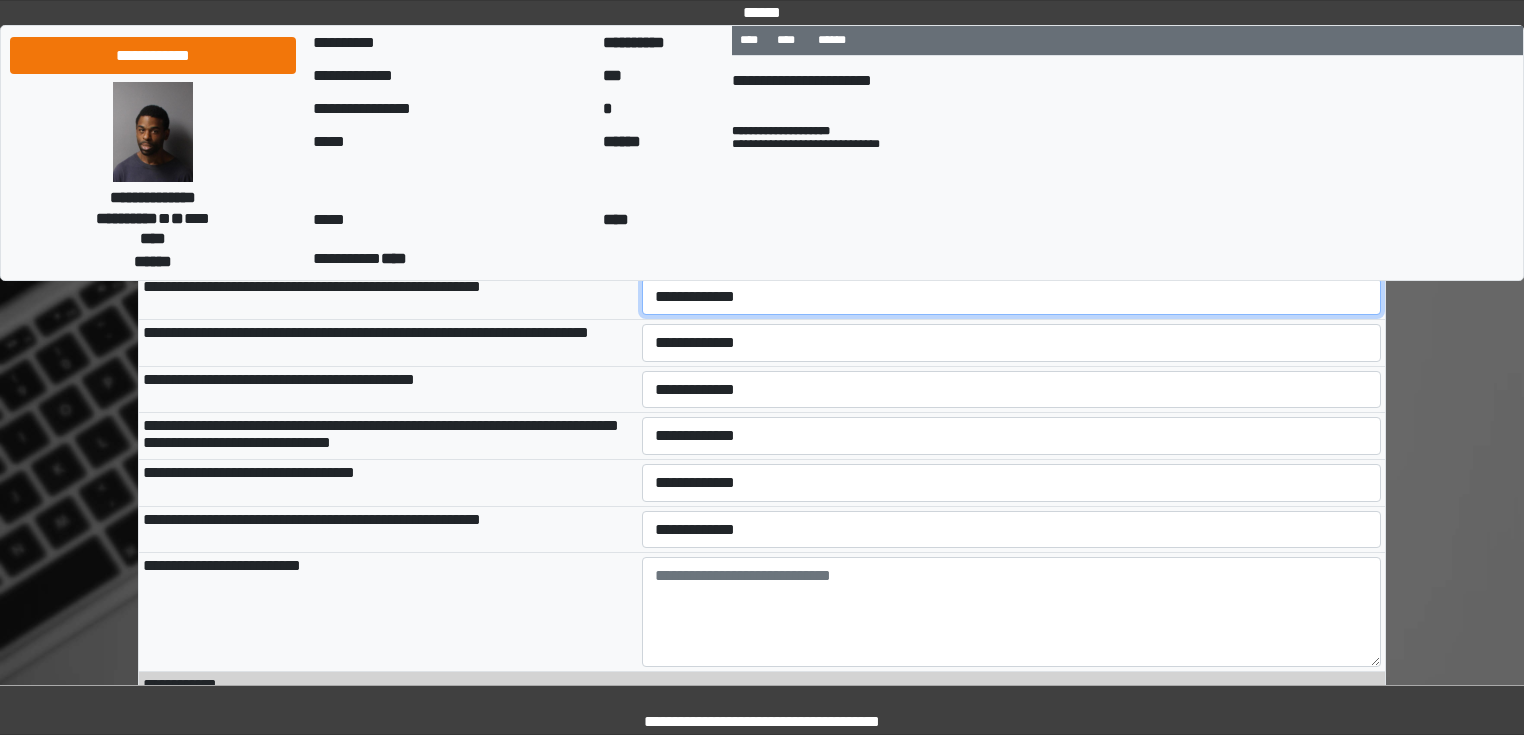 select on "*" 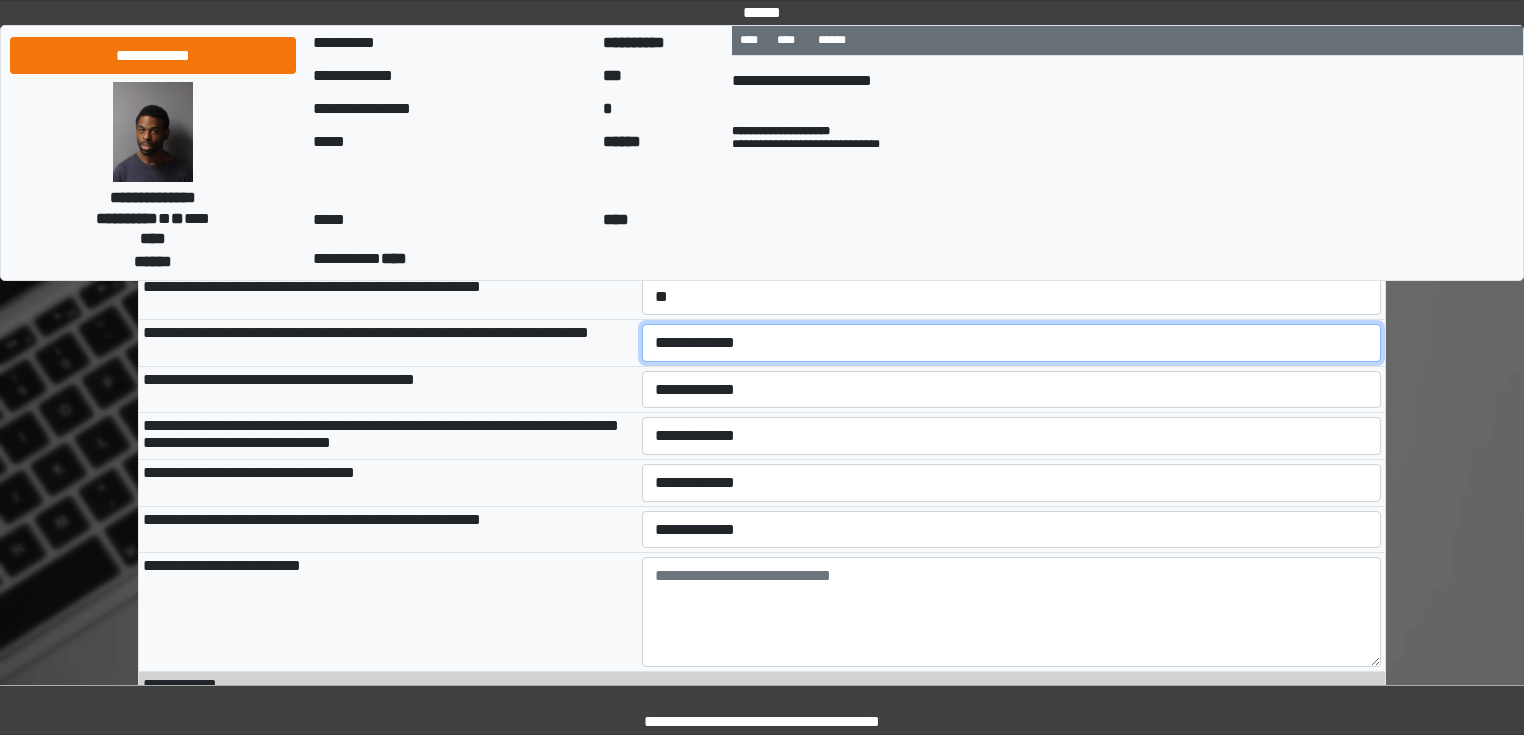 select on "*" 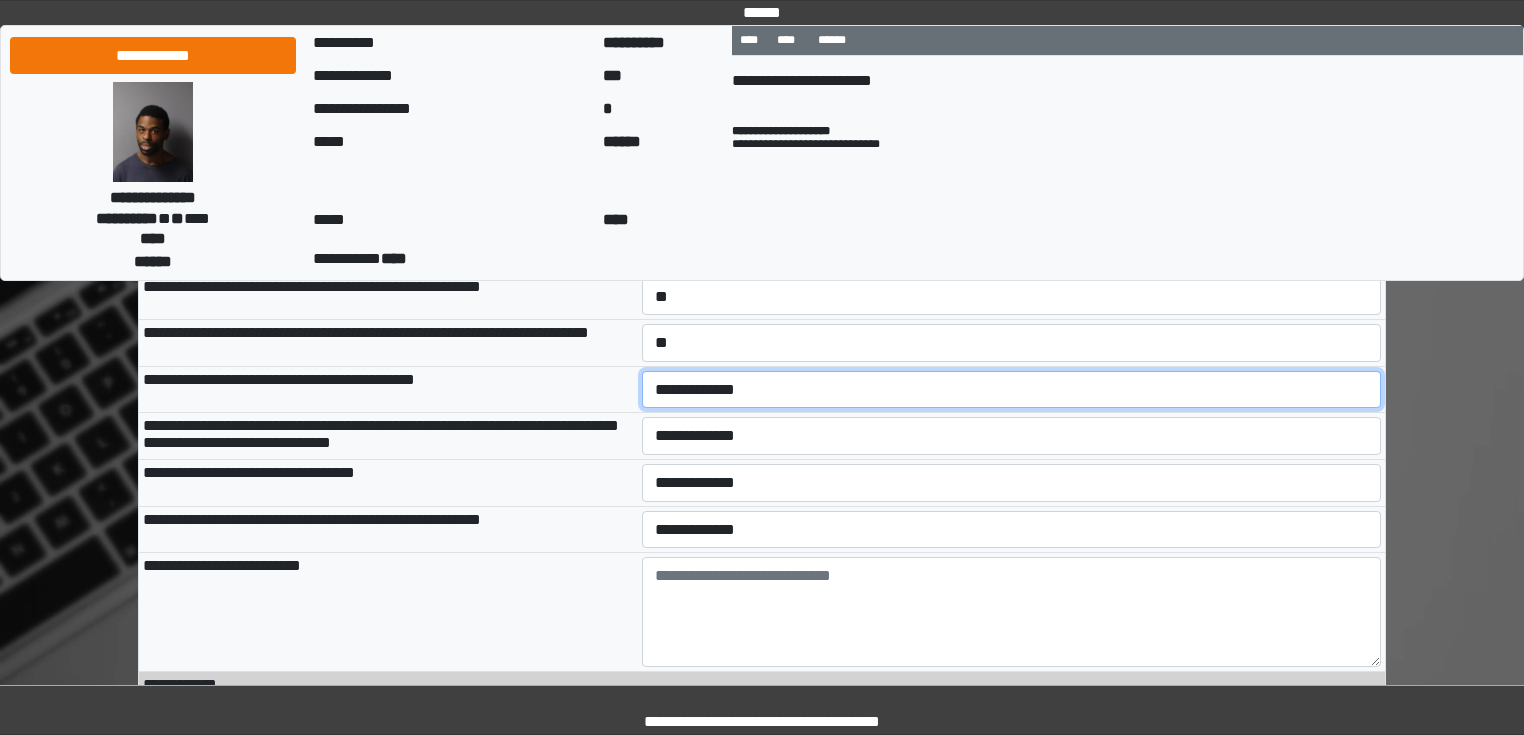 select on "*" 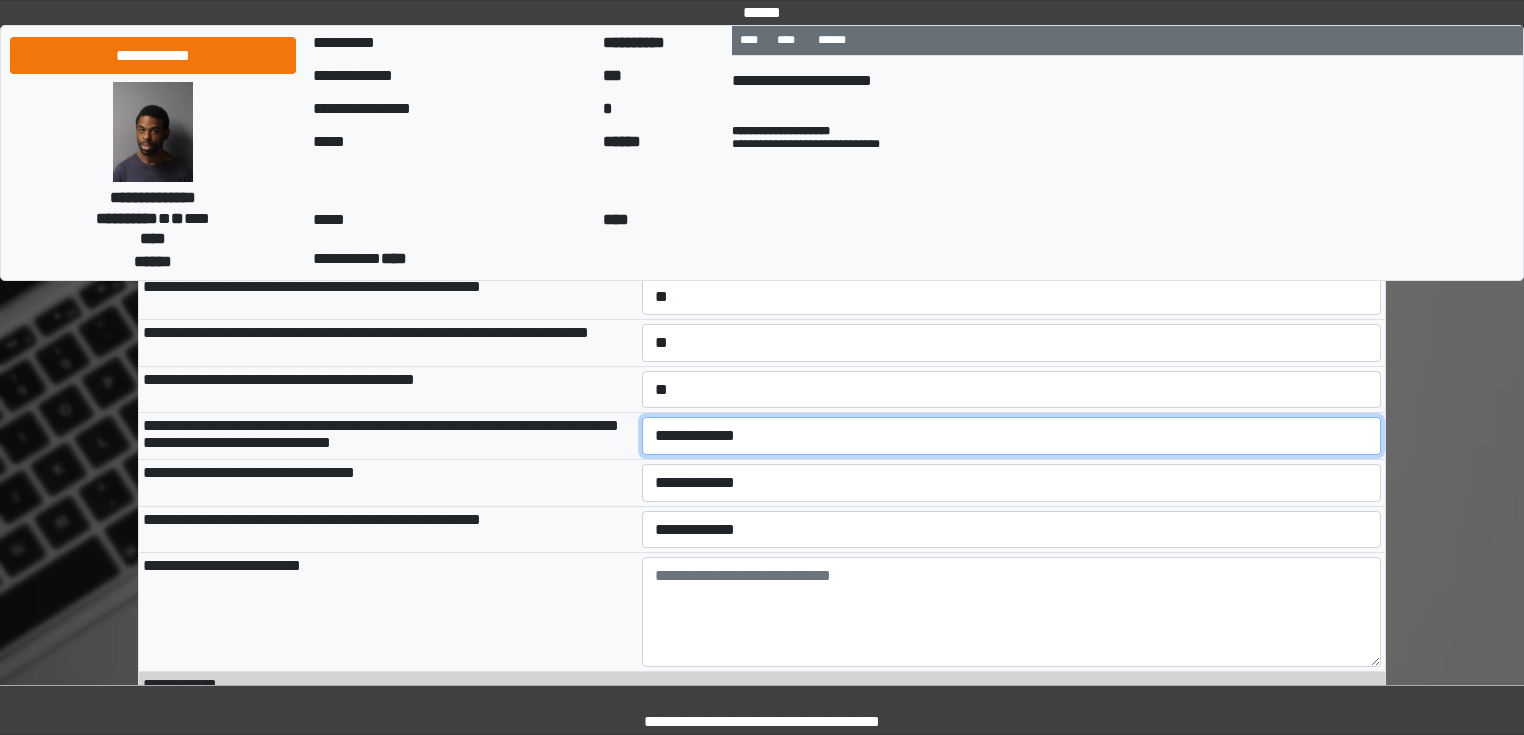 select on "*" 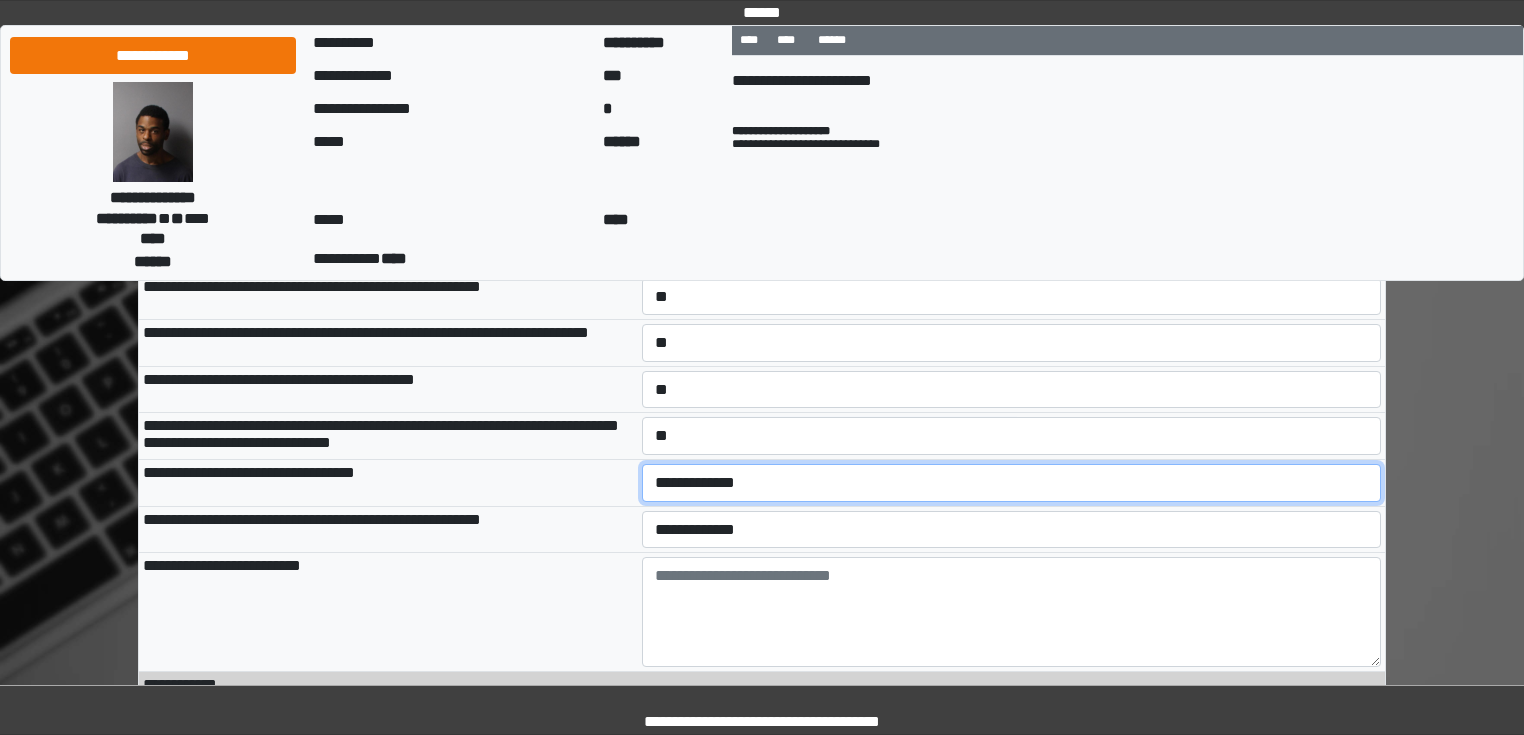 select on "*" 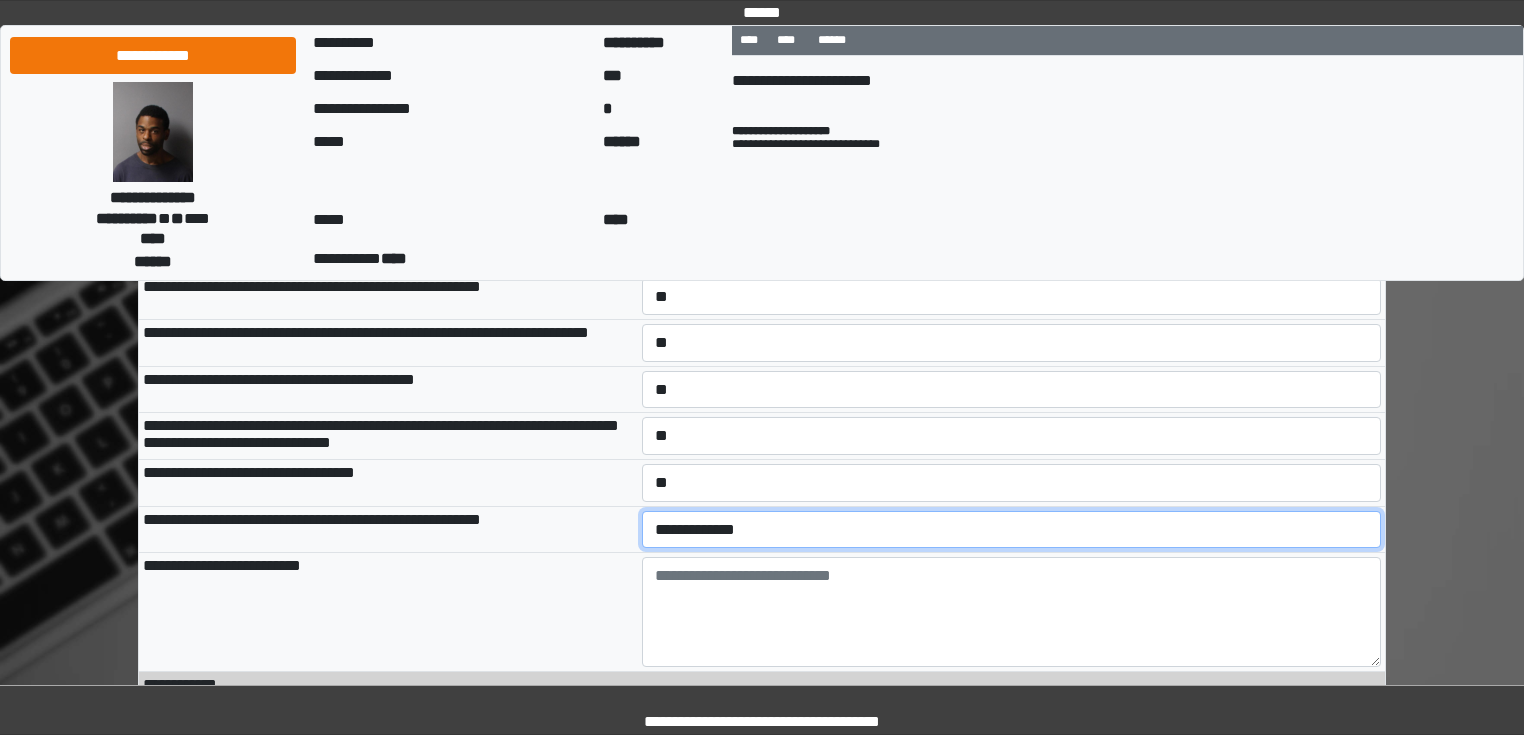 select on "*" 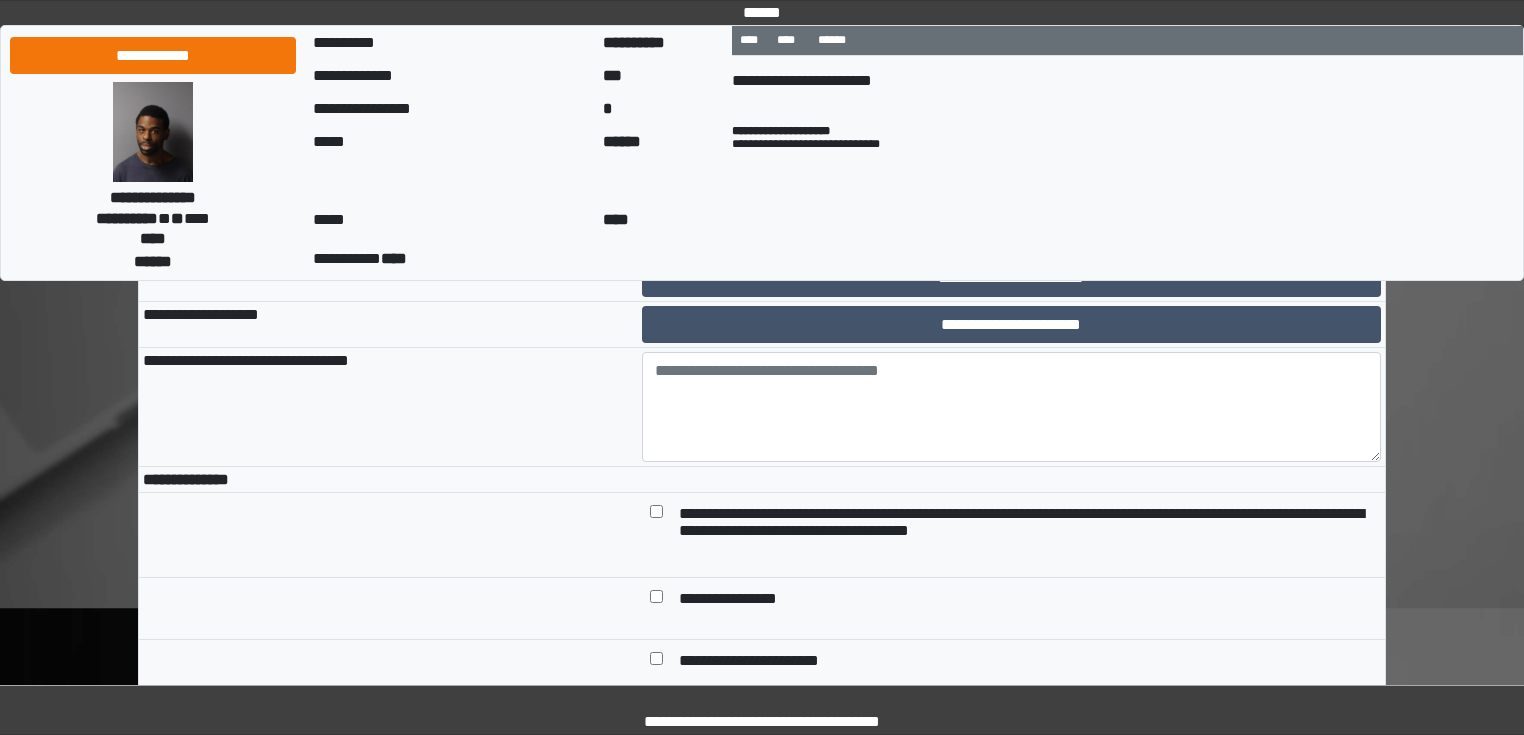 scroll, scrollTop: 3120, scrollLeft: 0, axis: vertical 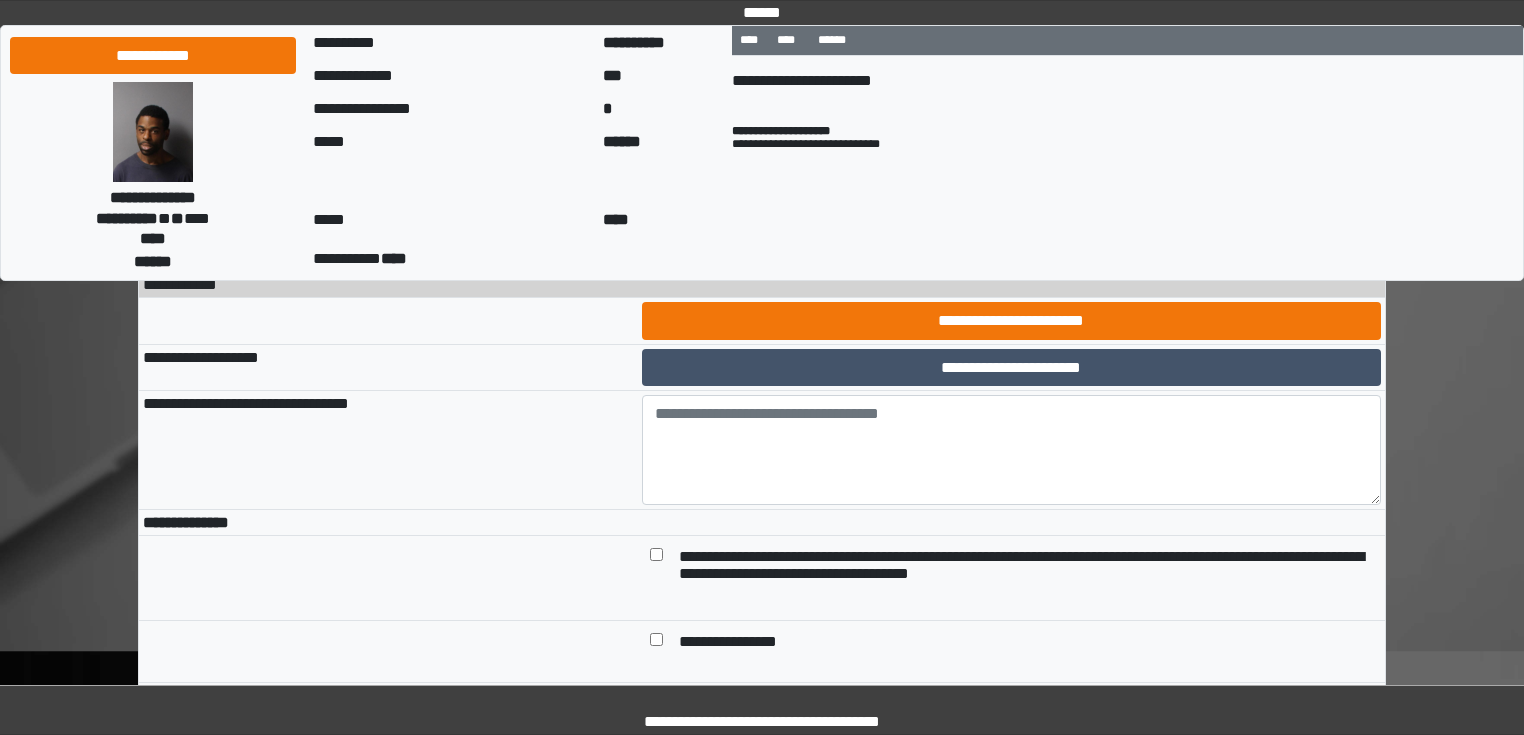 type on "****" 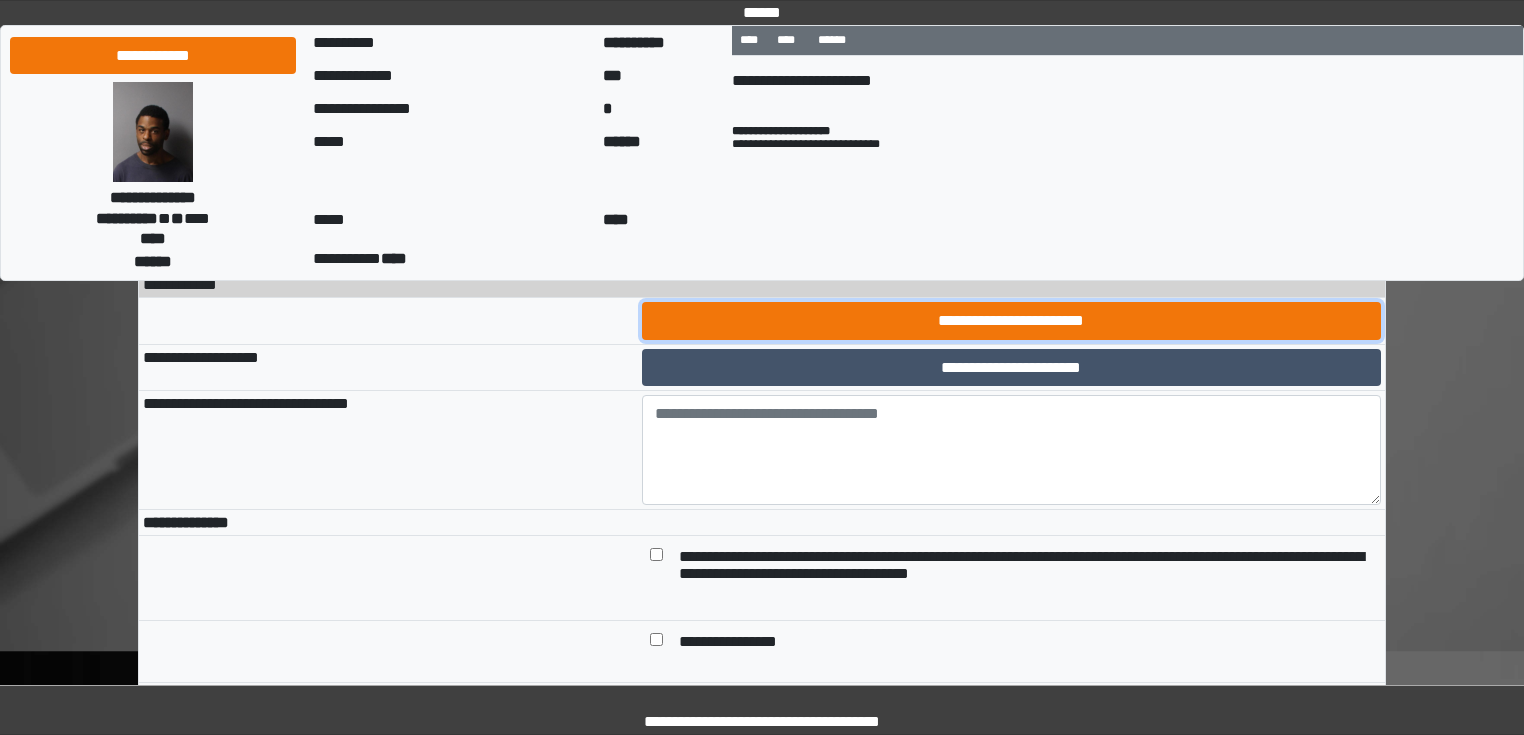 click on "**********" at bounding box center [1012, 321] 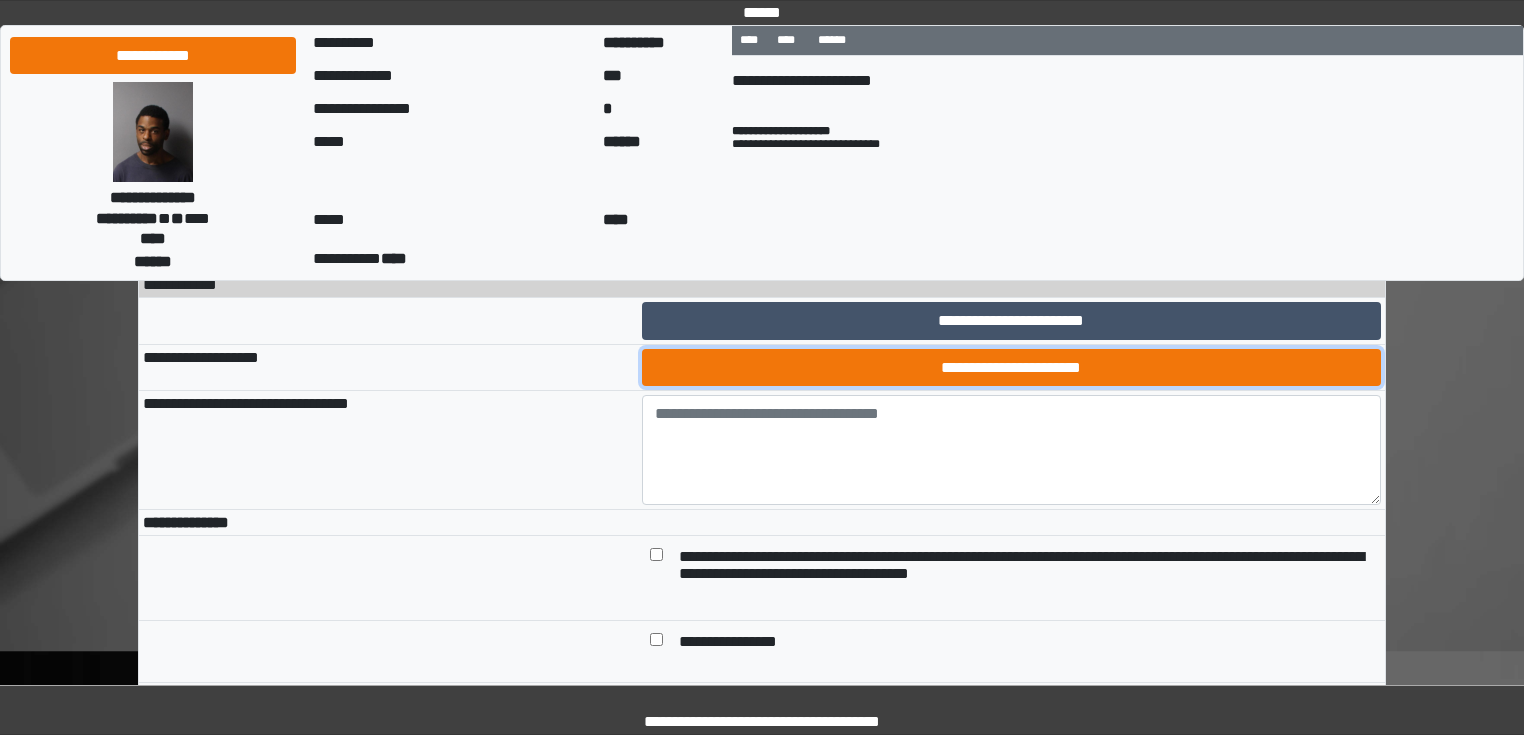 click on "**********" at bounding box center (1012, 368) 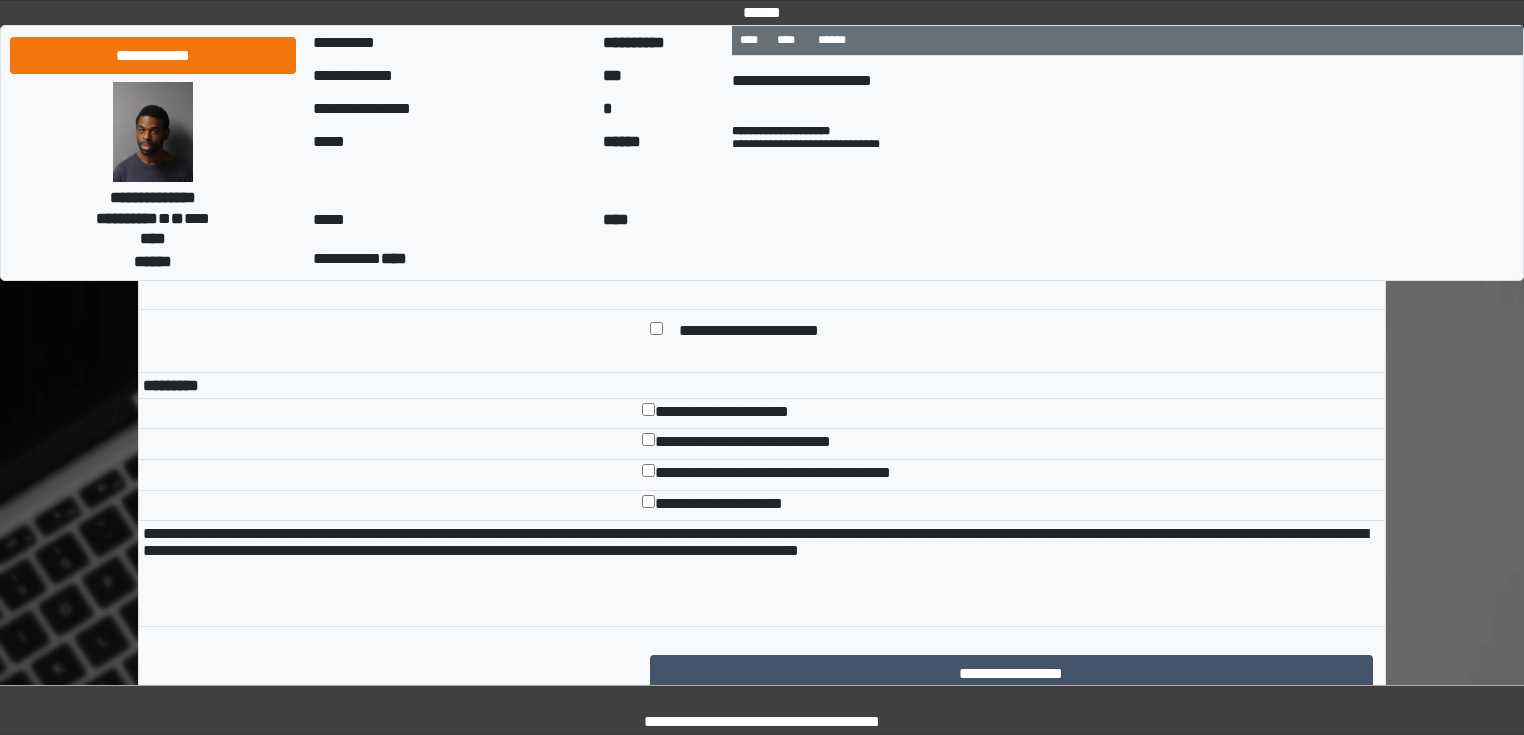 scroll, scrollTop: 3440, scrollLeft: 0, axis: vertical 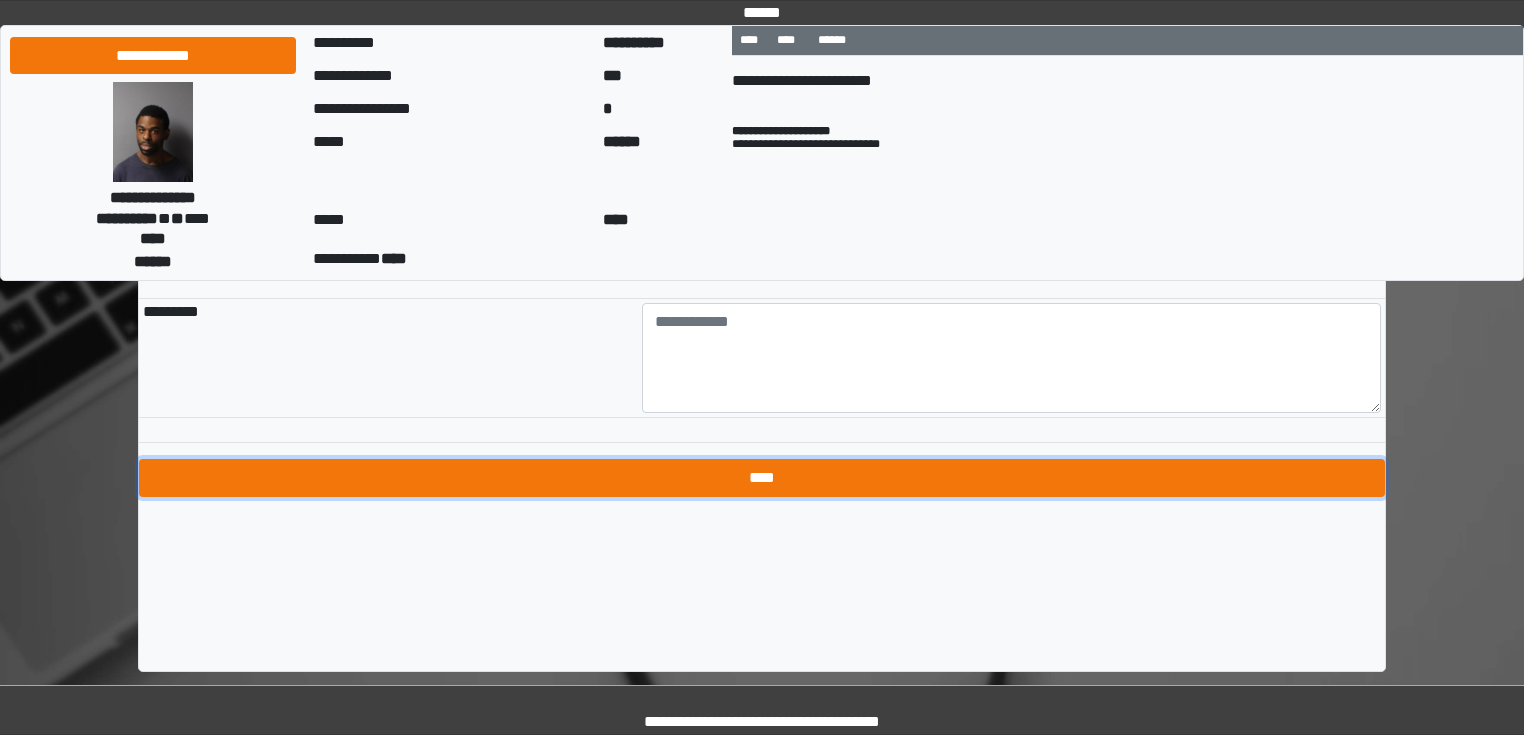 click on "****" at bounding box center [762, 478] 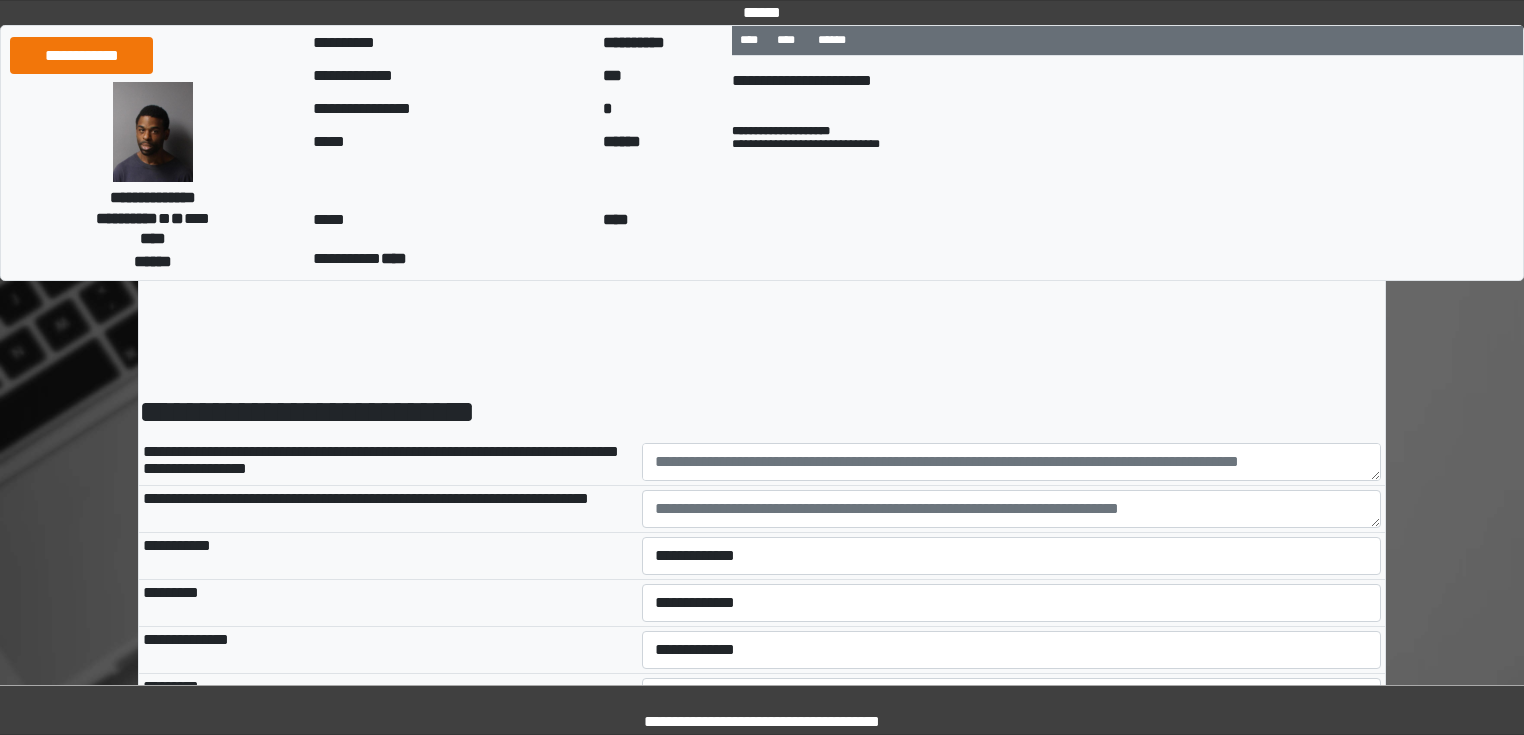 scroll, scrollTop: 0, scrollLeft: 0, axis: both 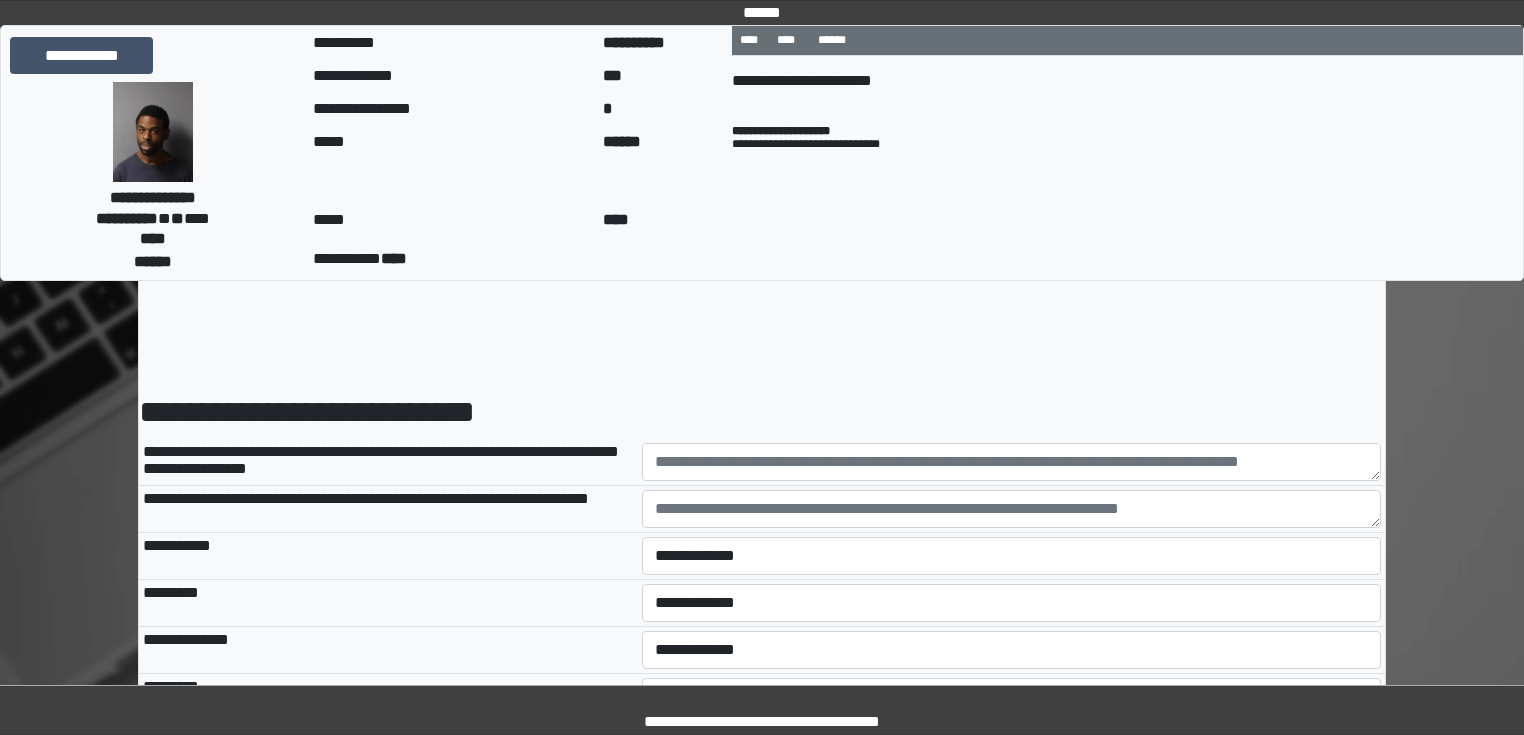 click on "**********" at bounding box center [81, 56] 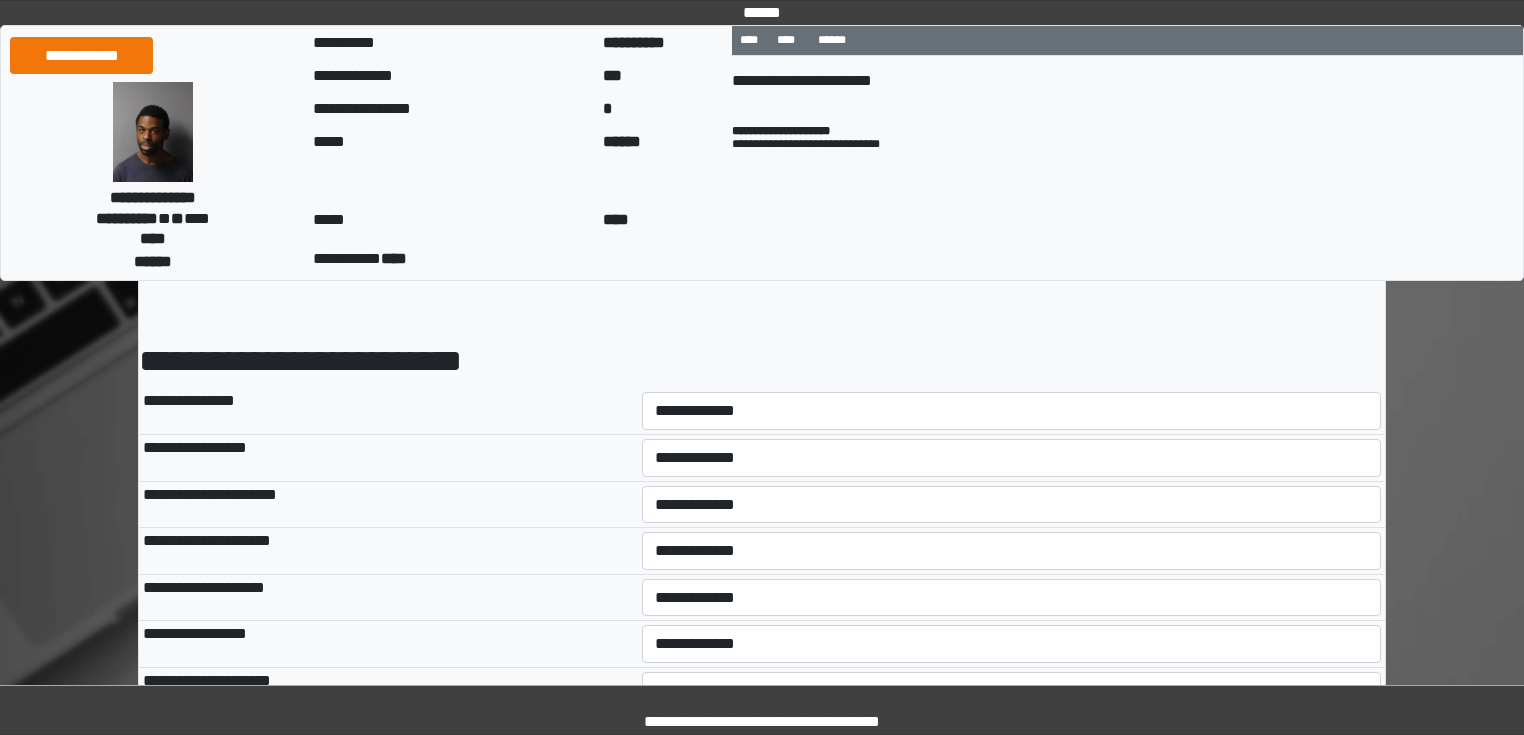 scroll, scrollTop: 80, scrollLeft: 0, axis: vertical 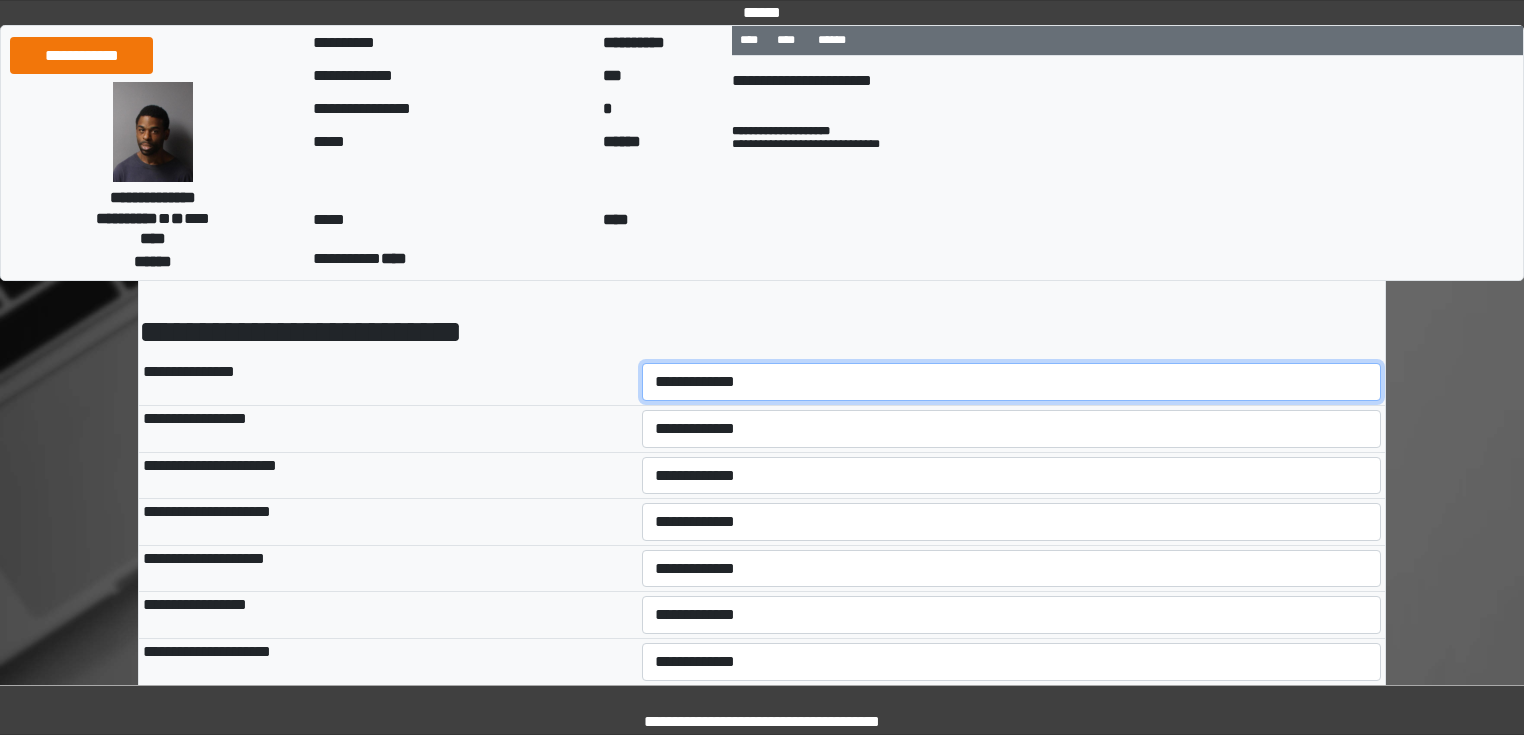 click on "**********" at bounding box center (1012, 382) 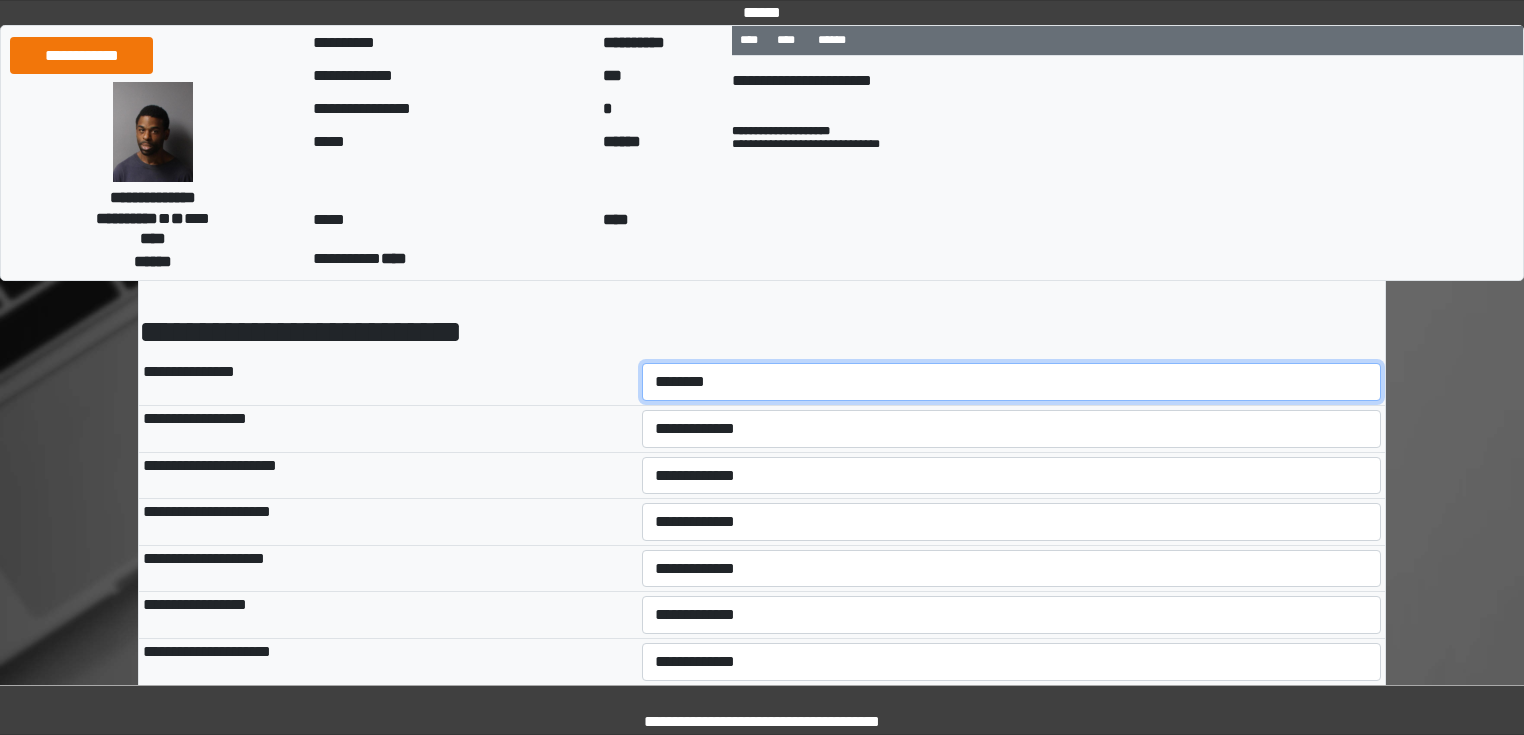 click on "**********" at bounding box center (1012, 382) 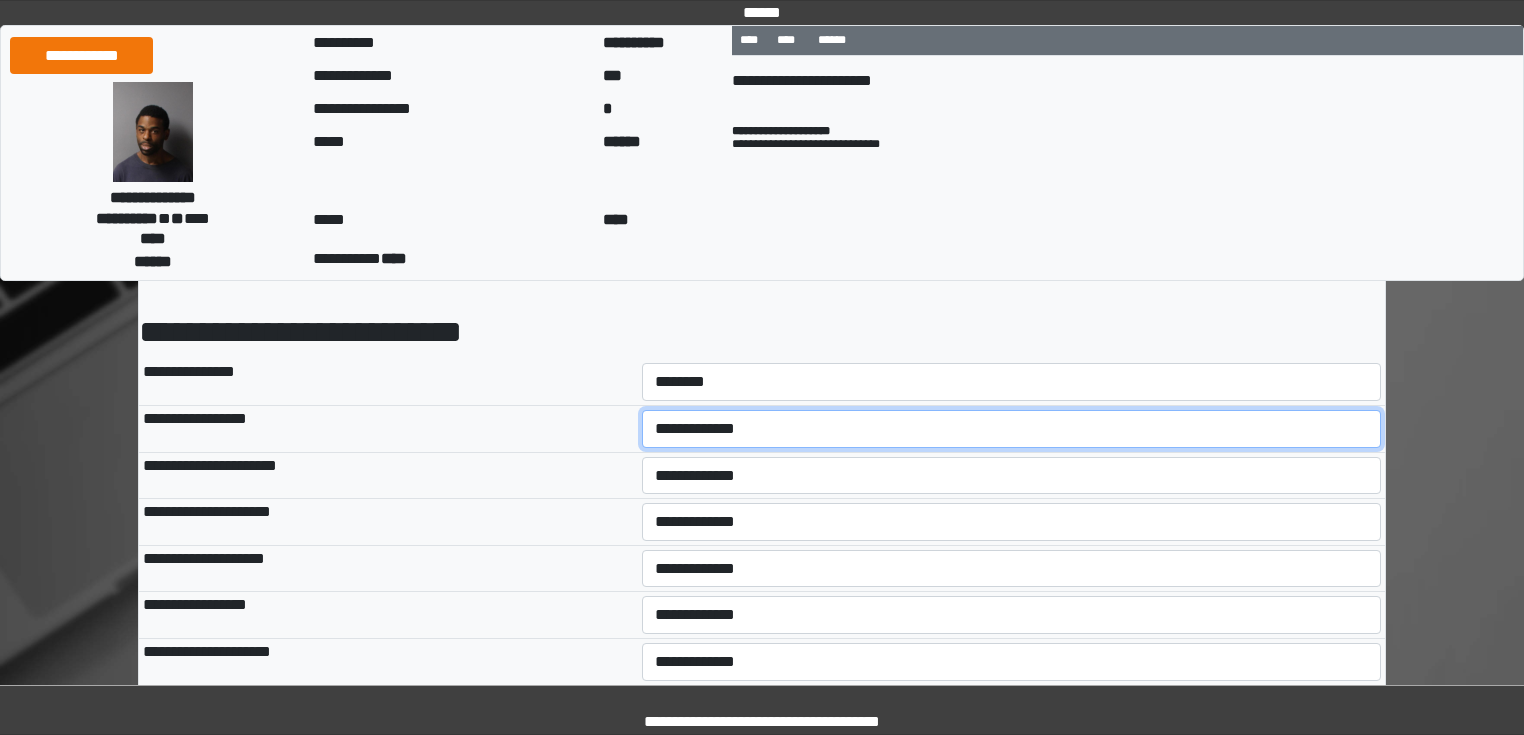 click on "**********" at bounding box center [1012, 429] 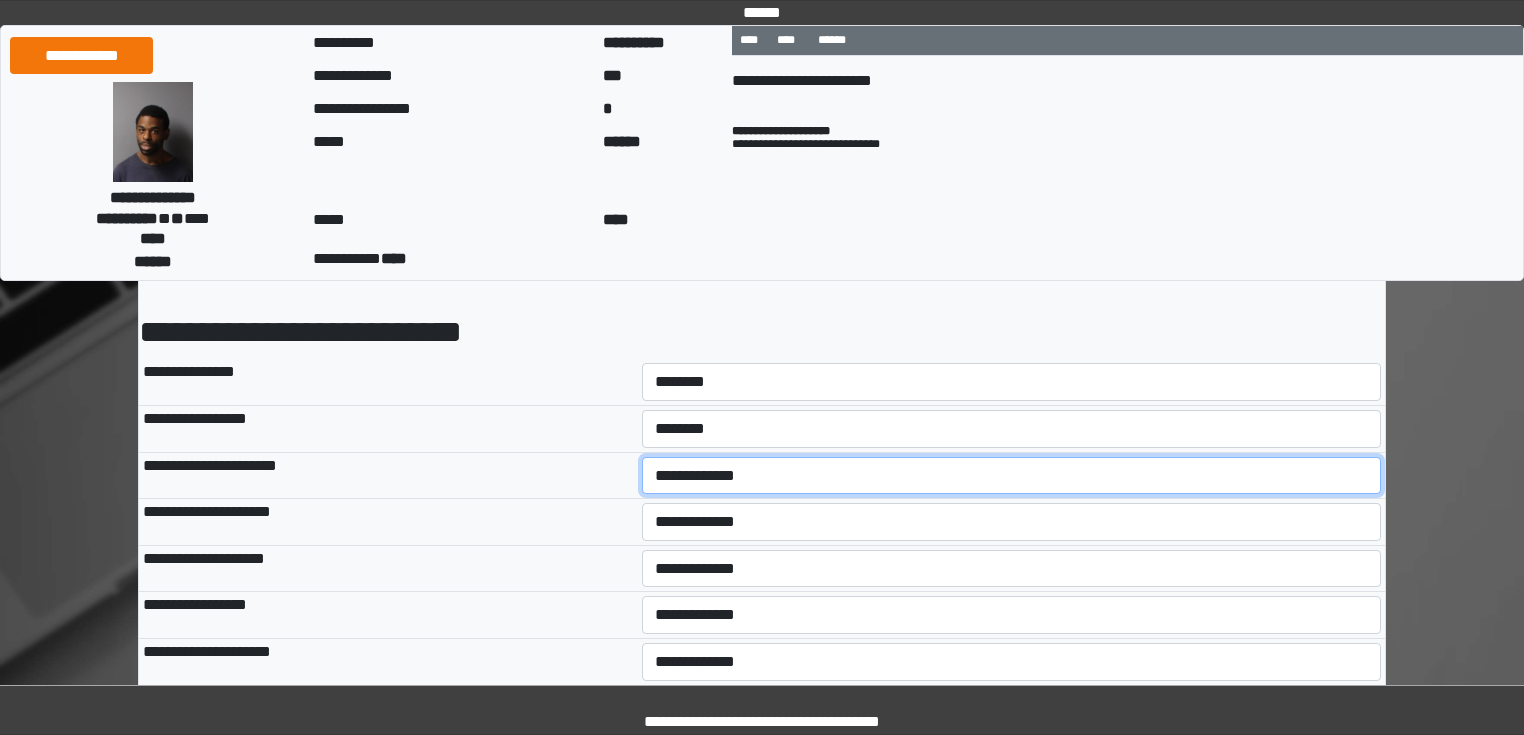 click on "**********" at bounding box center (1012, 476) 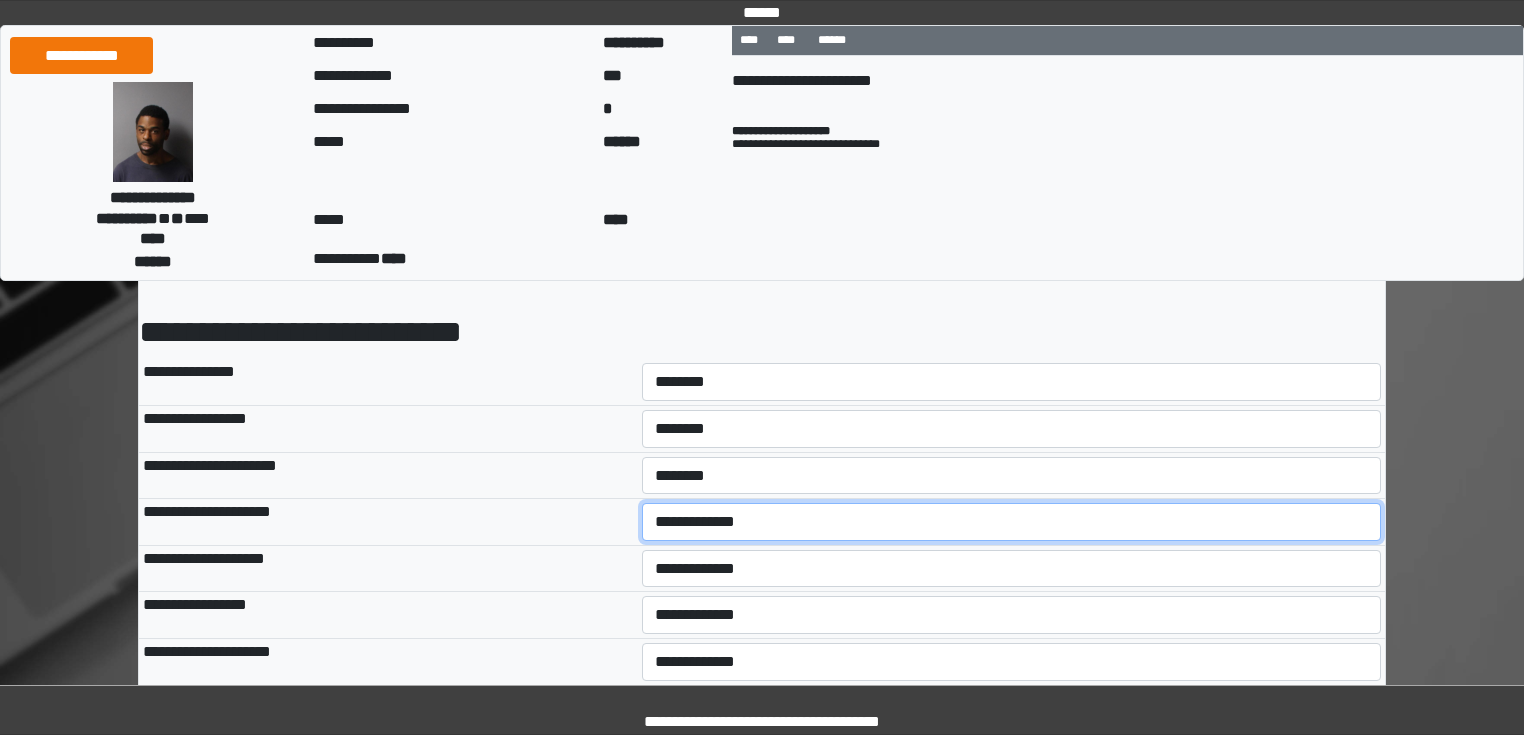 click on "**********" at bounding box center [1012, 522] 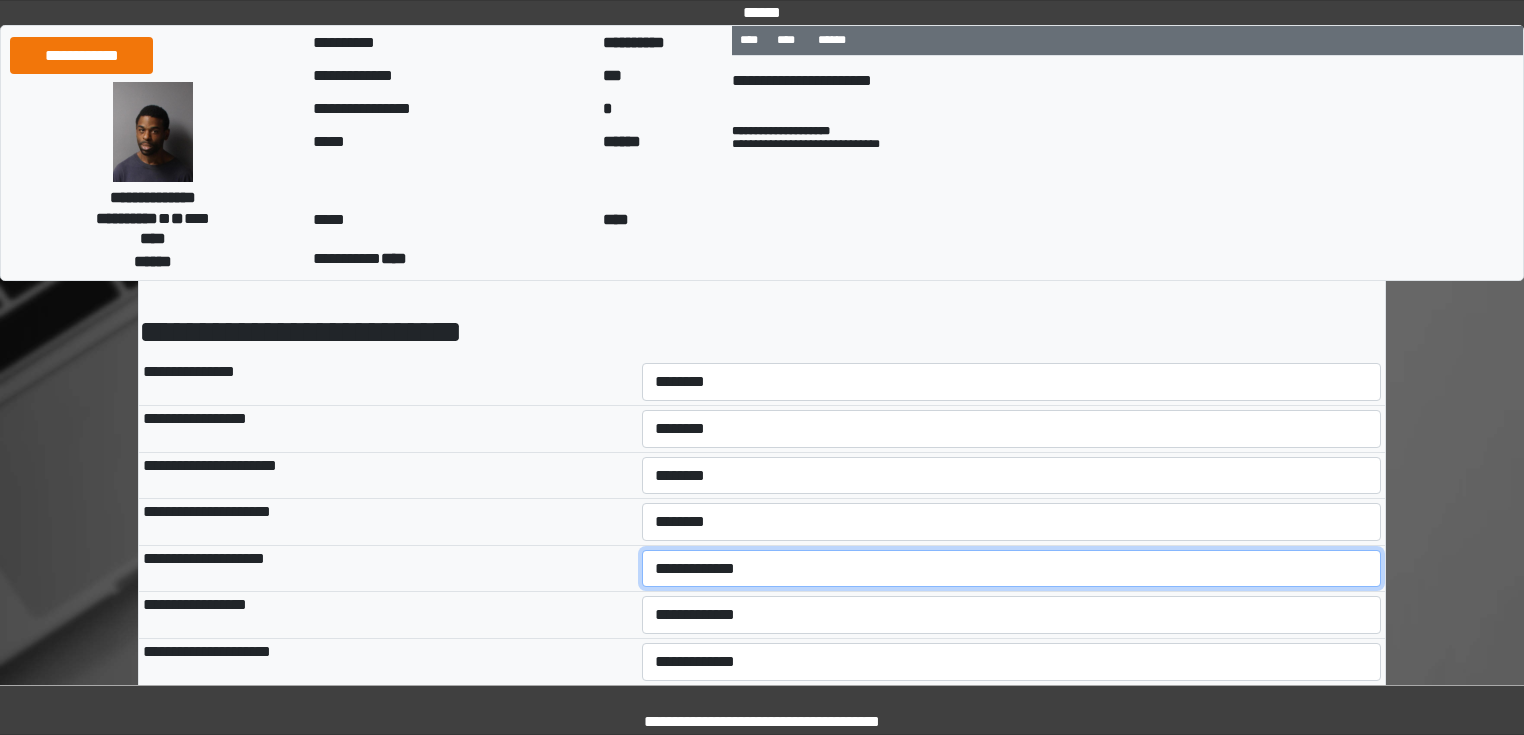 click on "**********" at bounding box center [1012, 569] 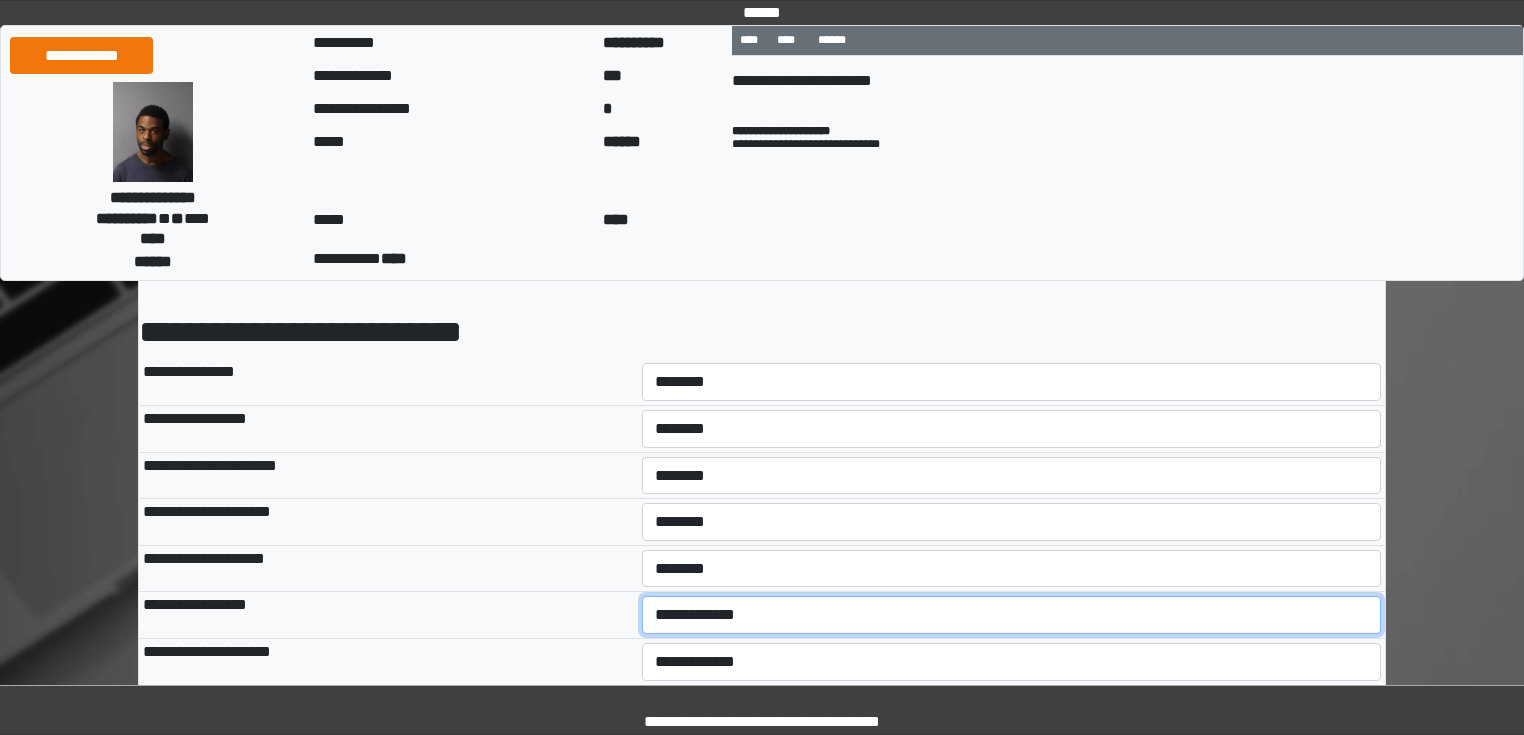 click on "**********" at bounding box center (1012, 615) 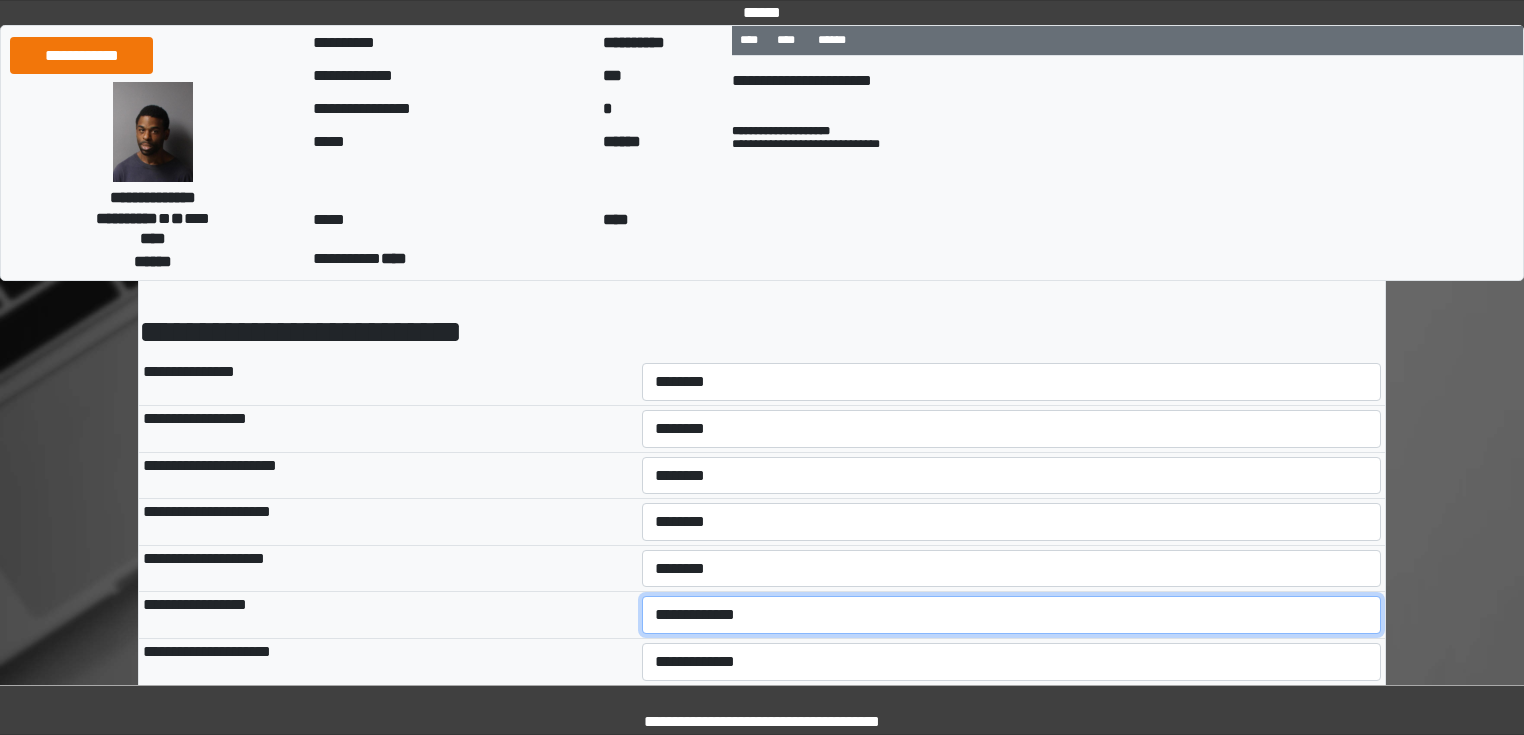 select on "*" 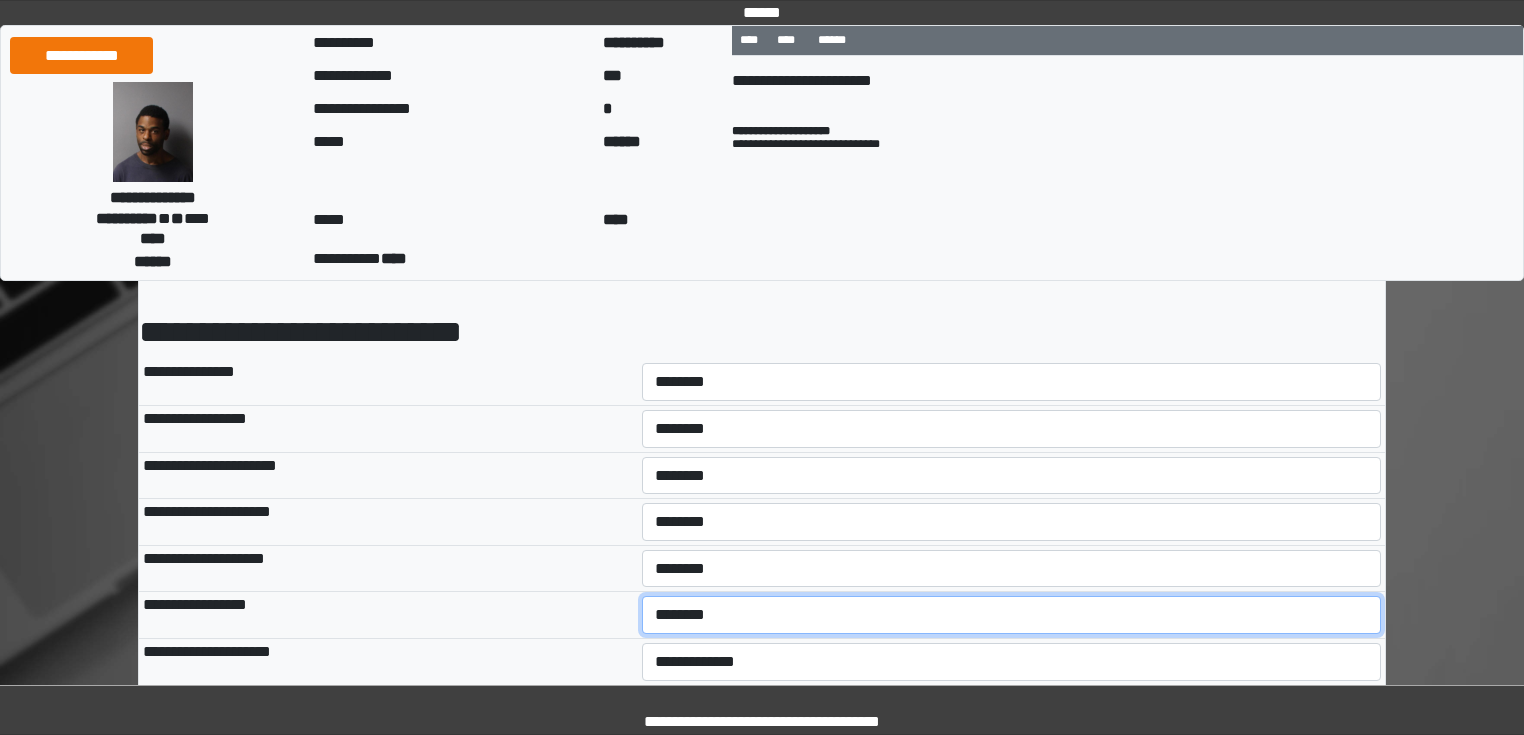 click on "**********" at bounding box center (1012, 615) 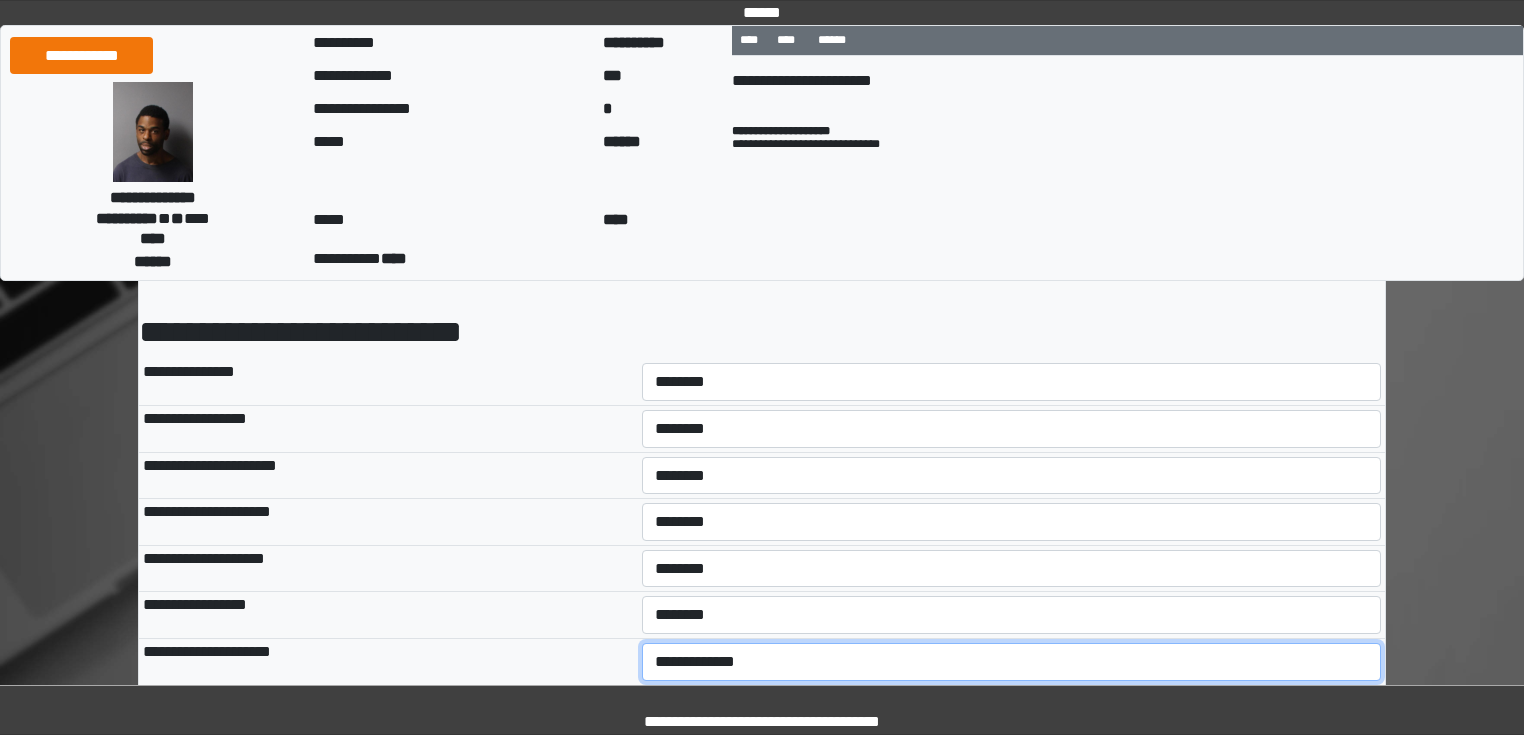 select on "*" 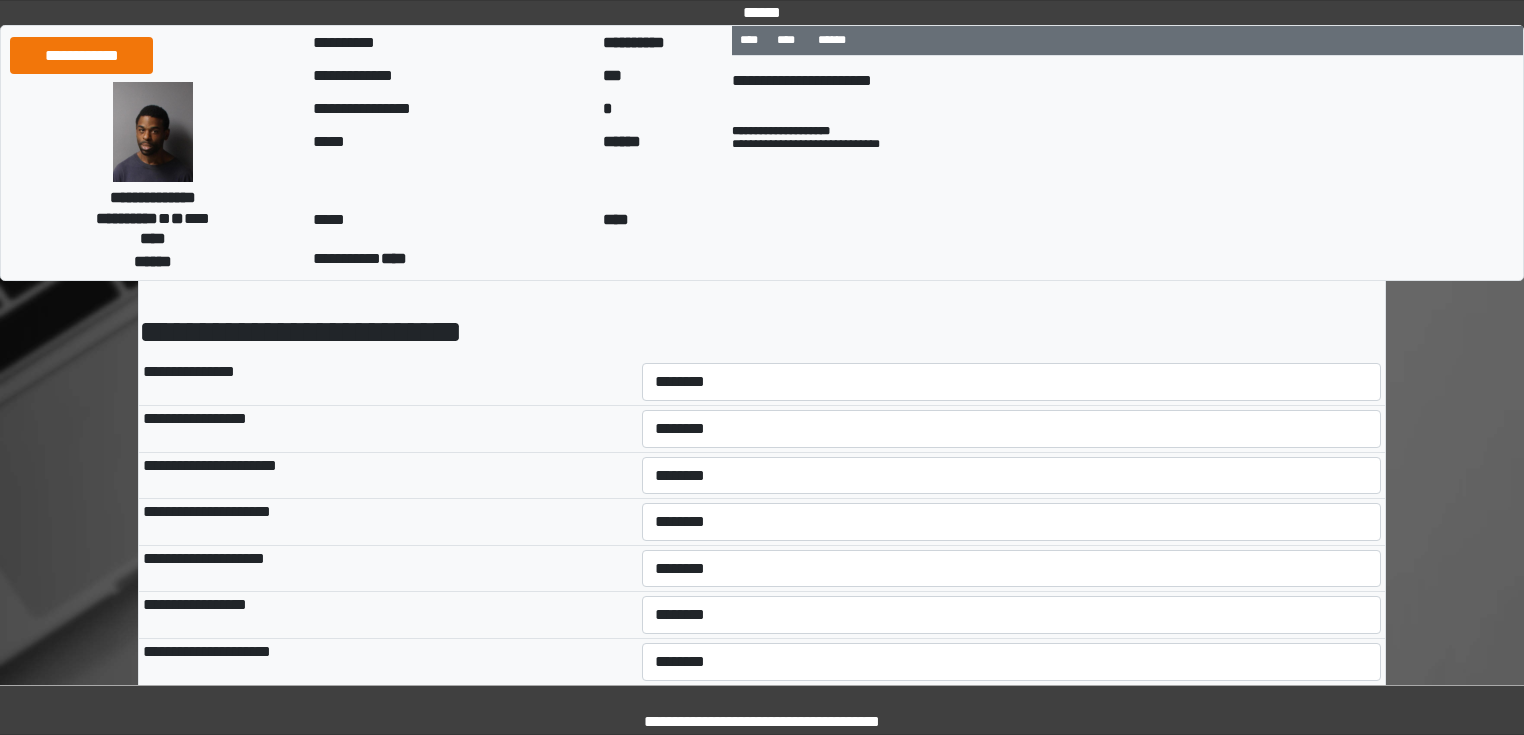 select on "*" 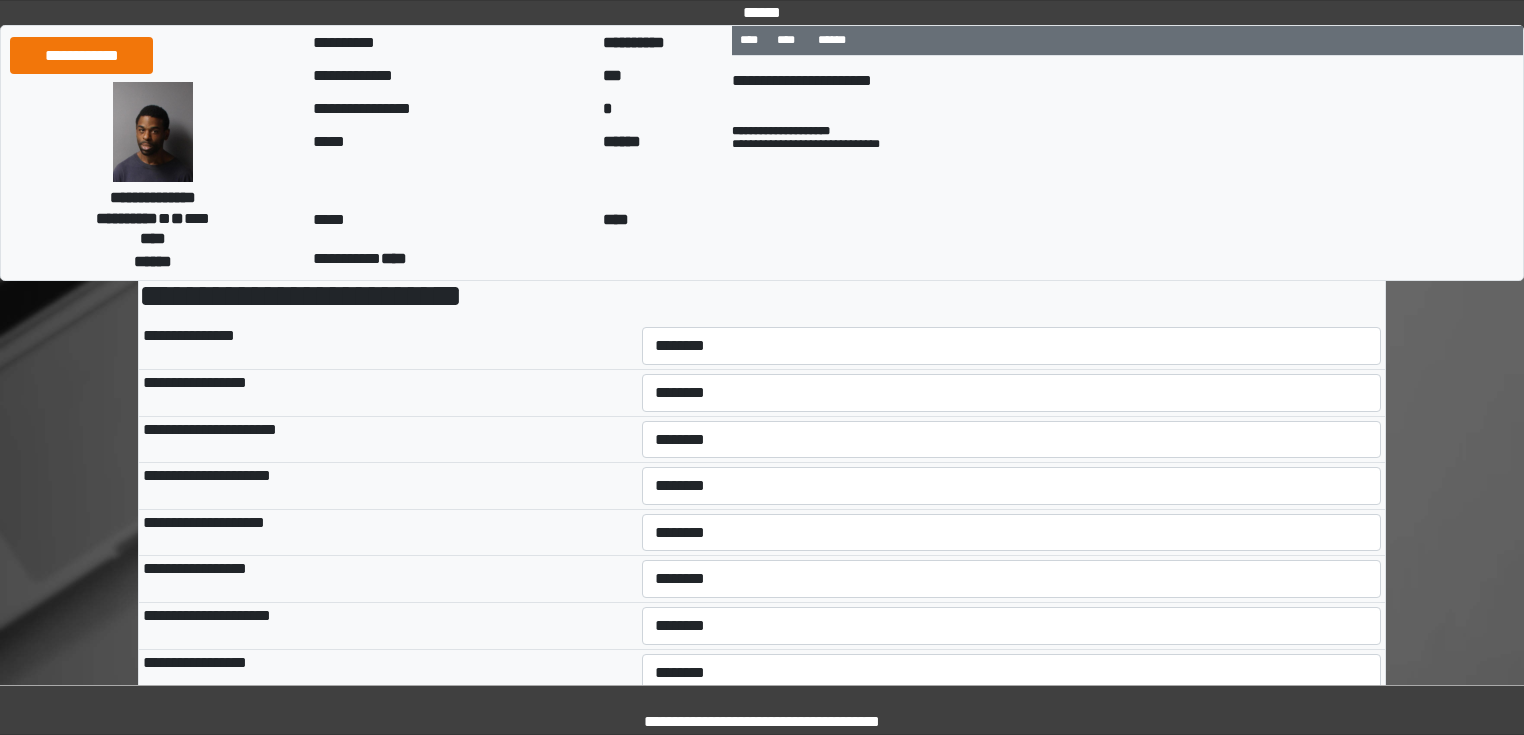 select on "*" 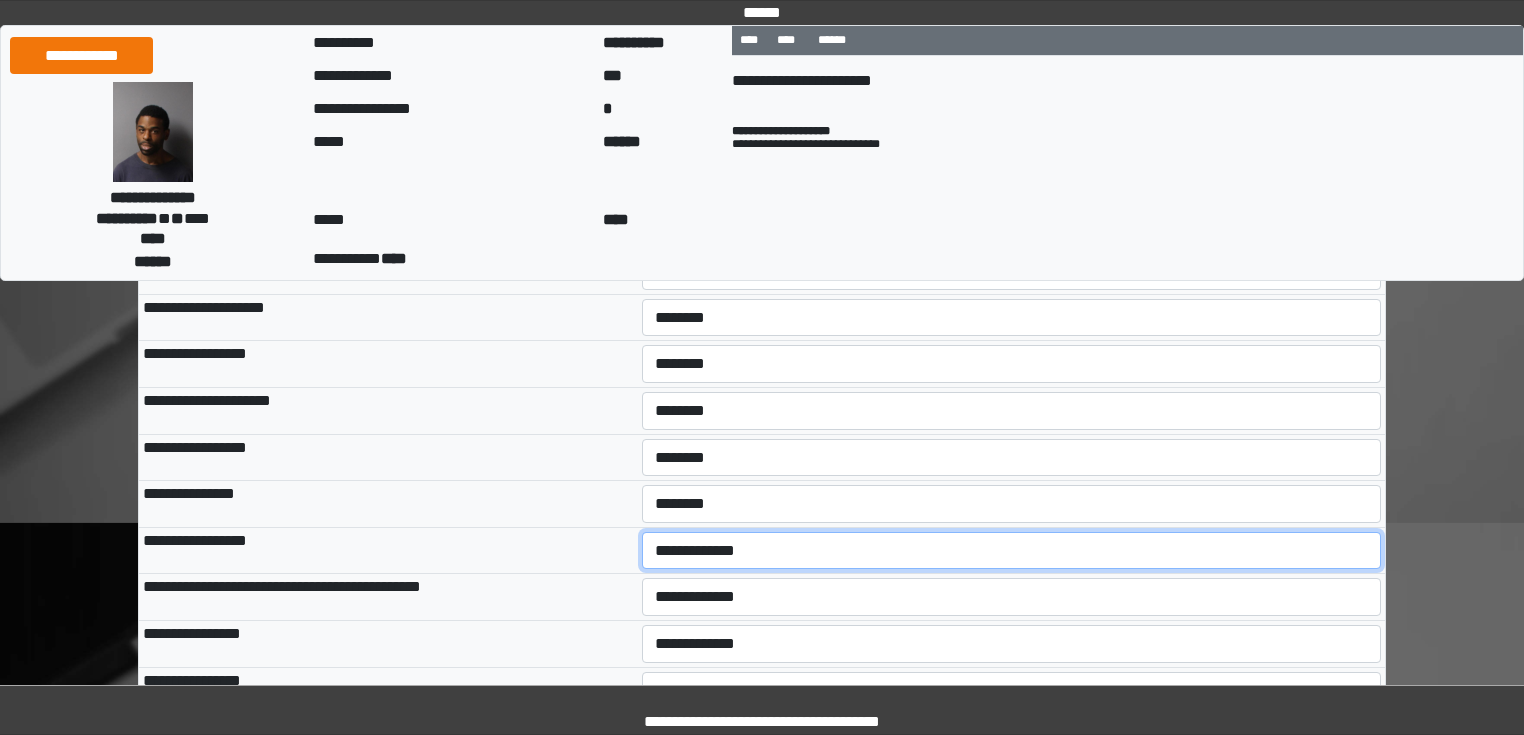 select on "*" 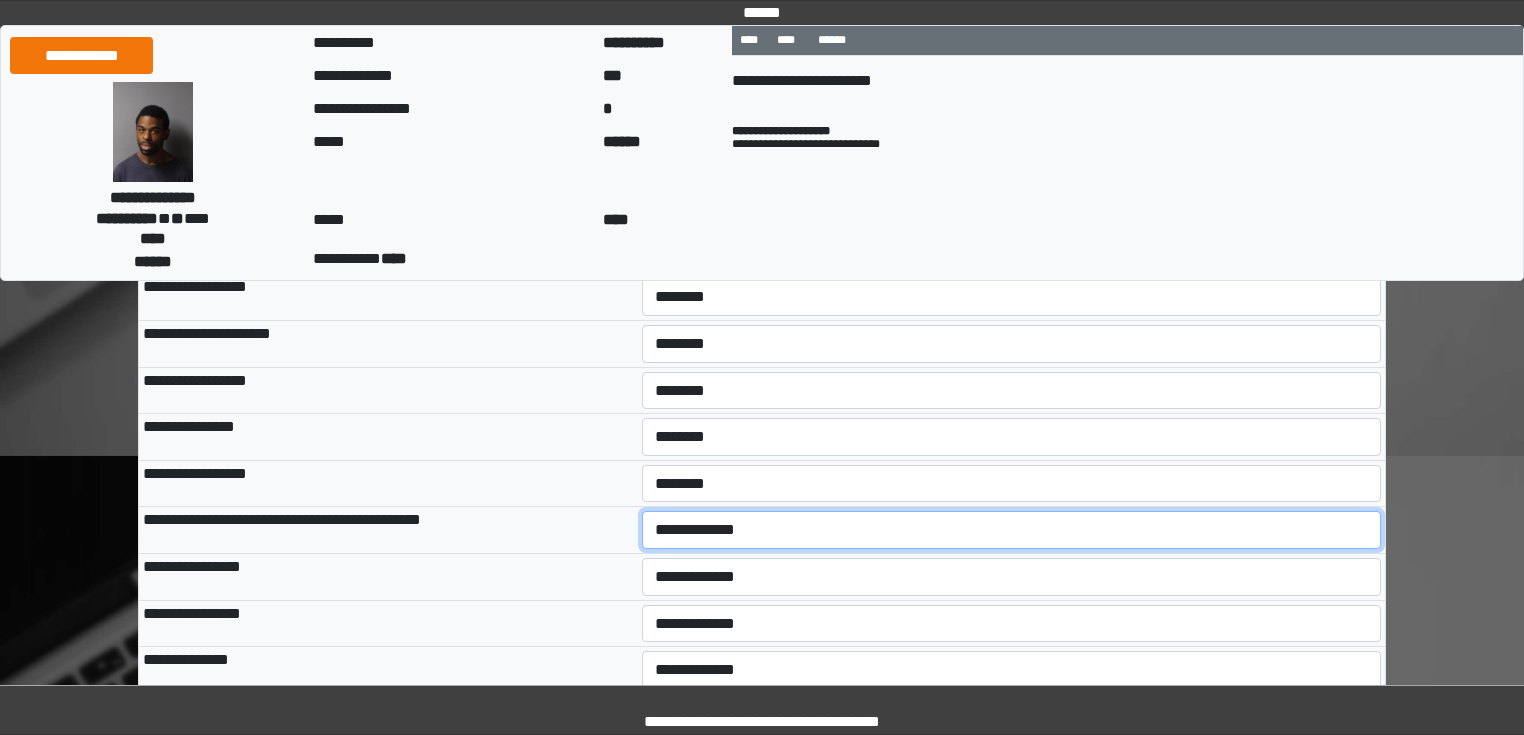 scroll, scrollTop: 512, scrollLeft: 0, axis: vertical 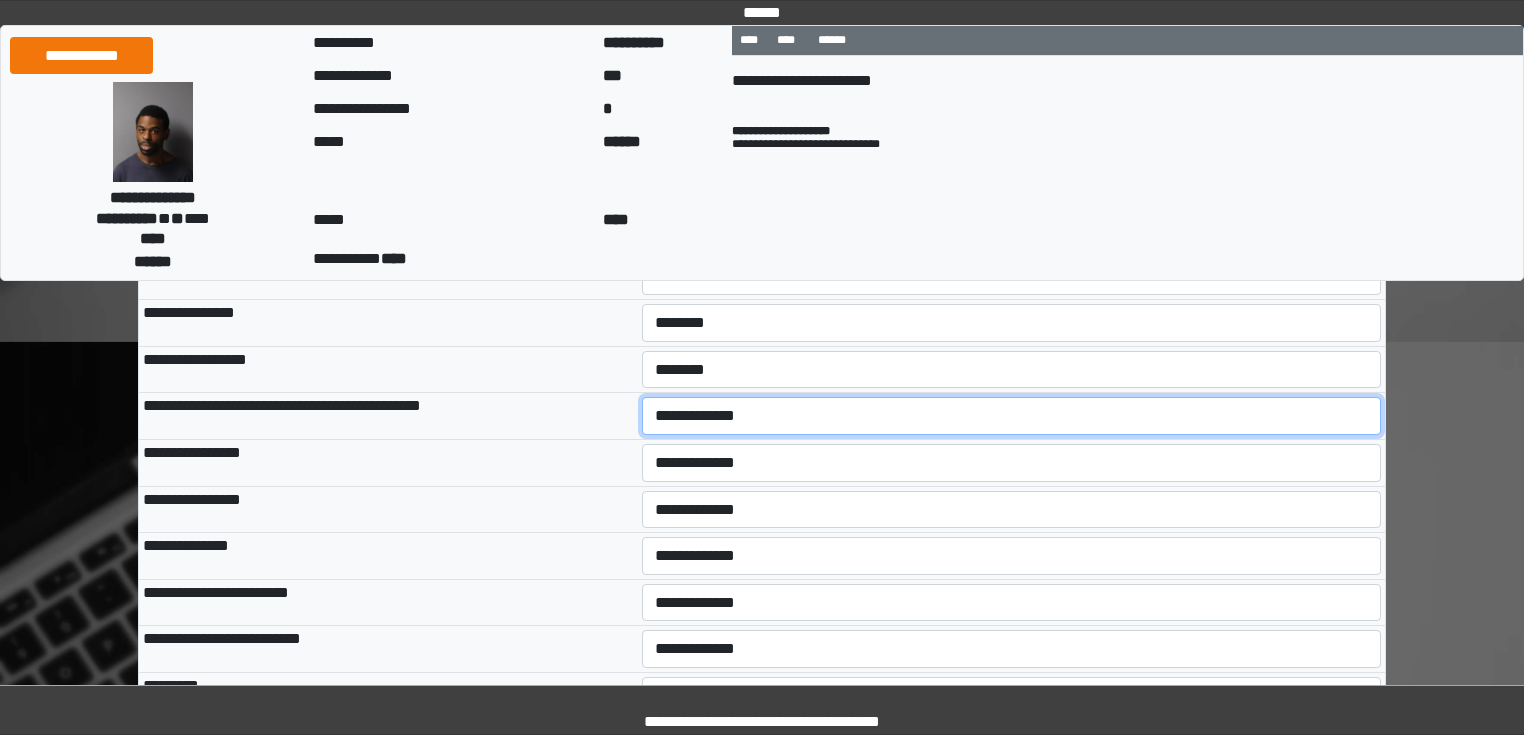 select on "*" 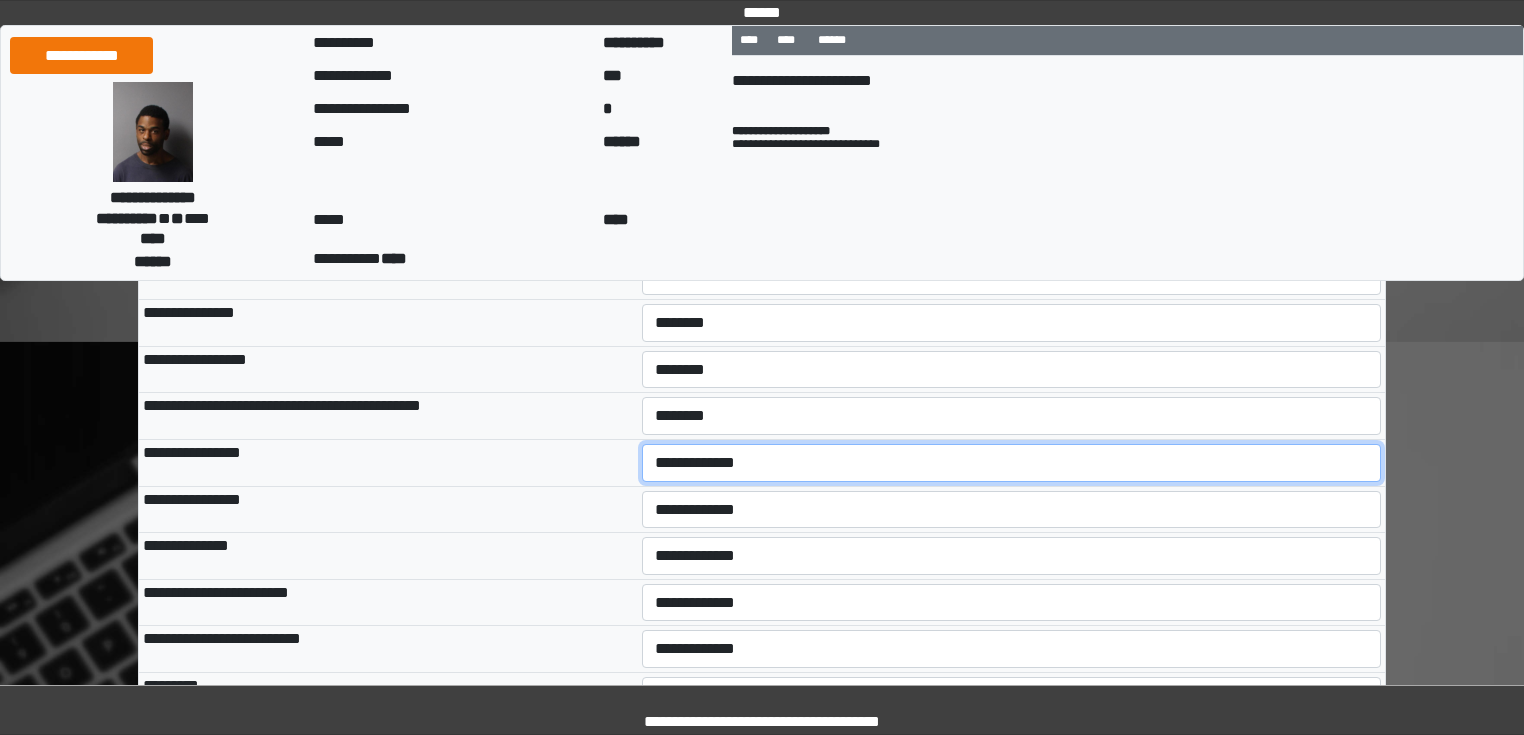 select on "*" 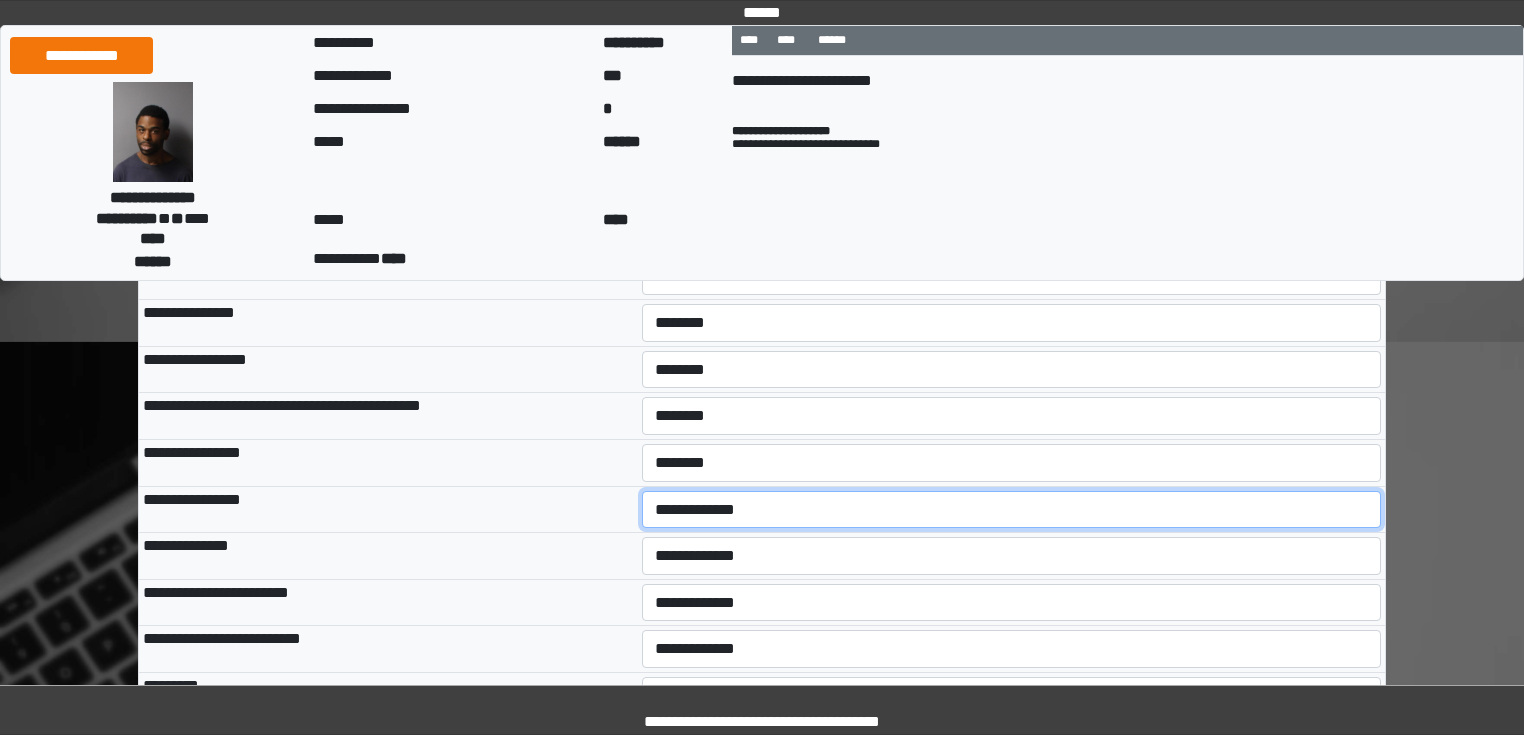 select on "*" 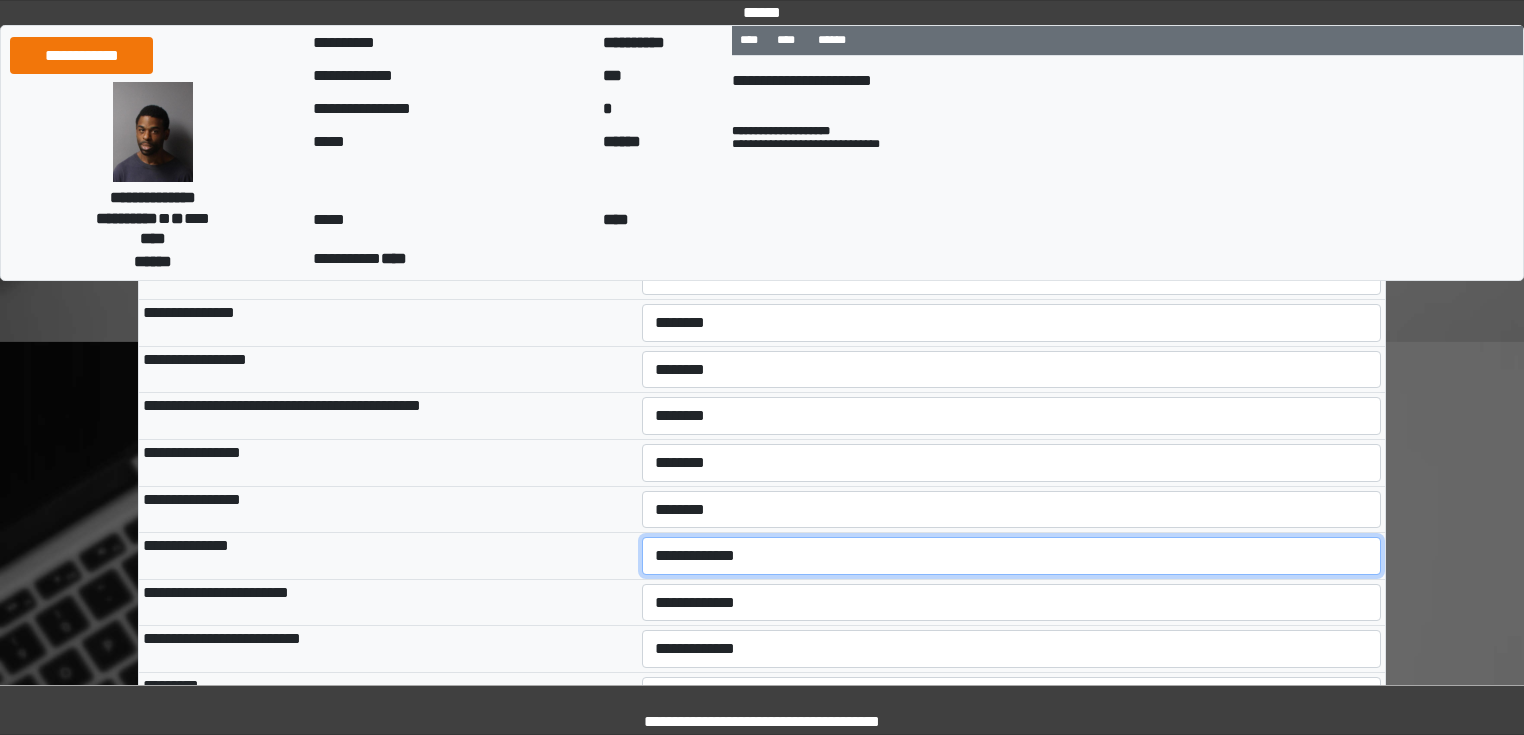 select on "*" 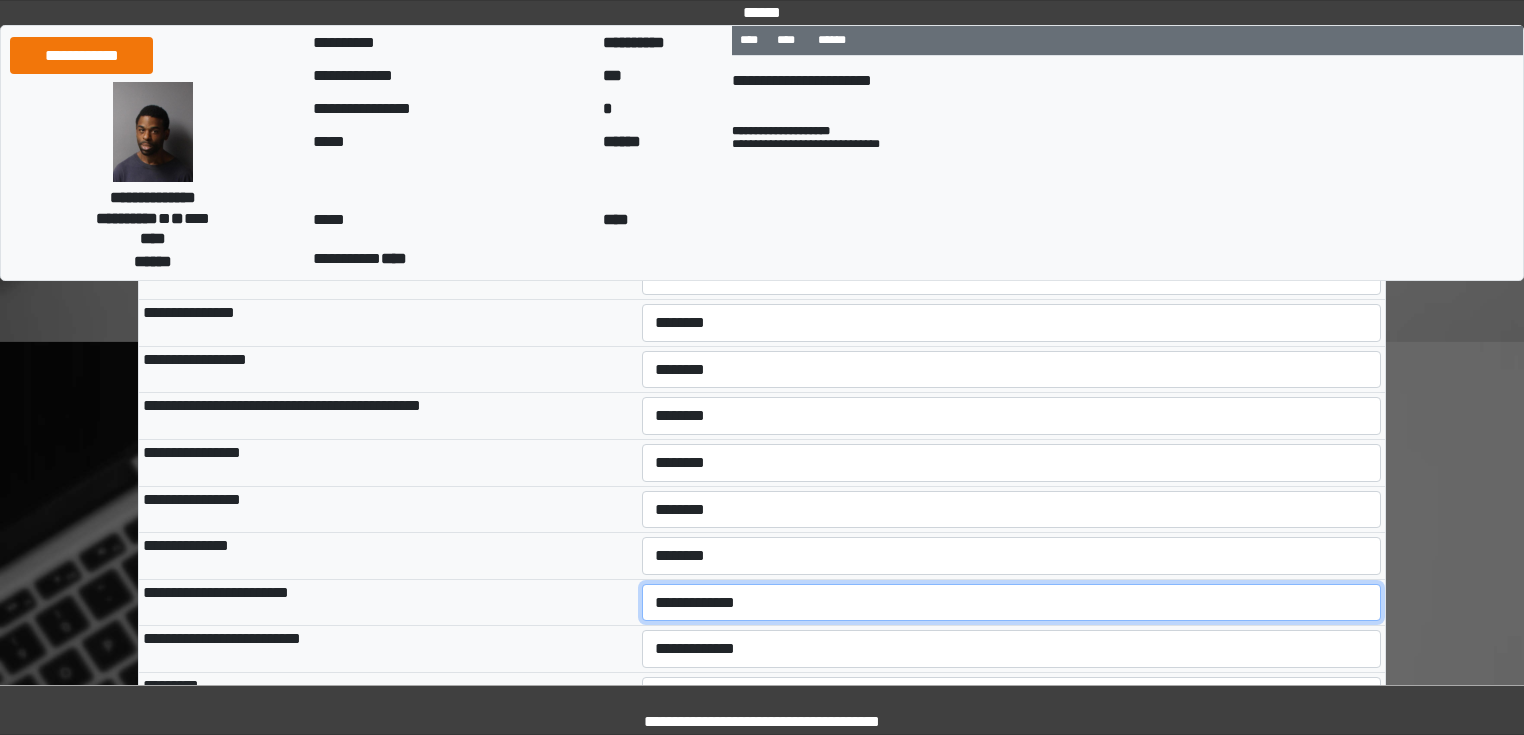 select on "*" 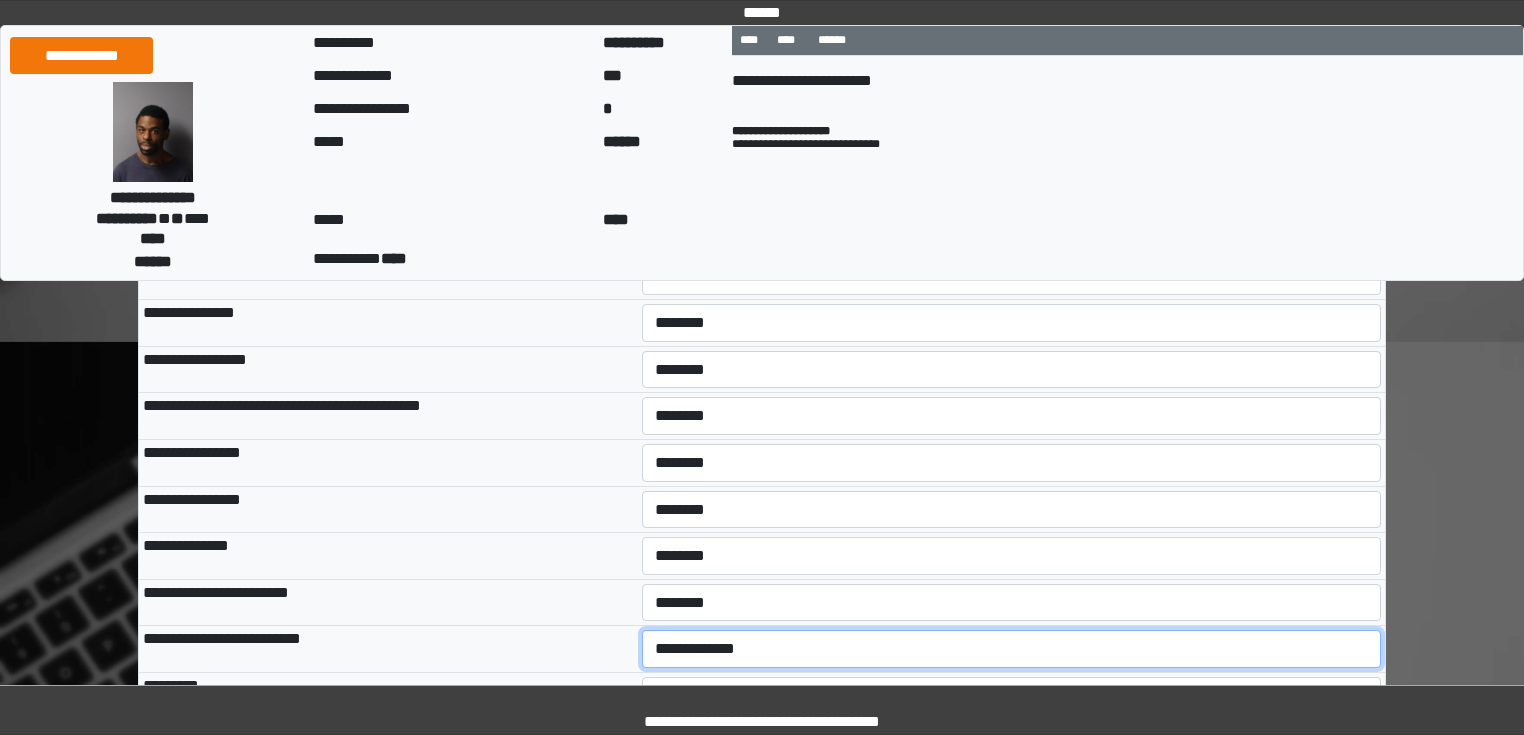 select on "*" 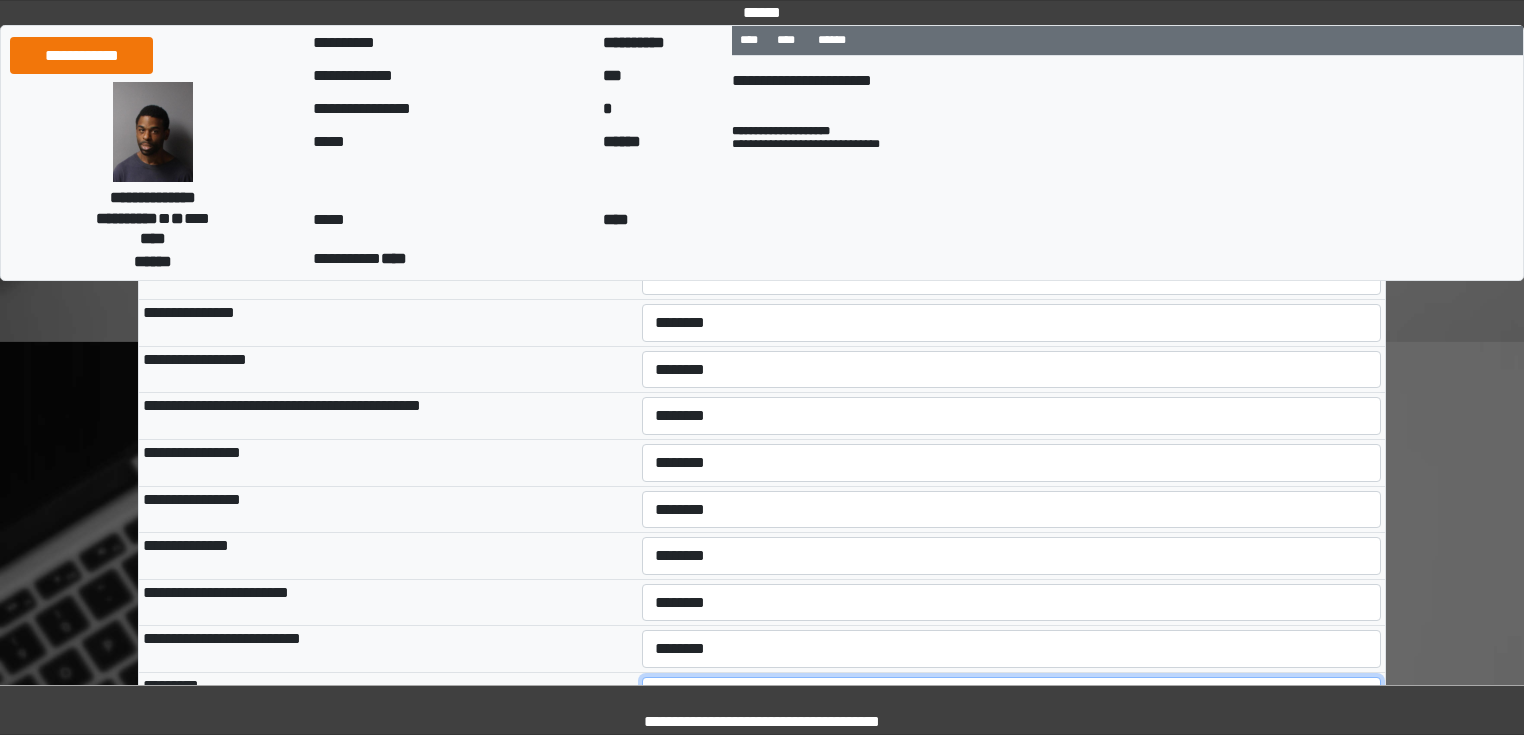 select on "*" 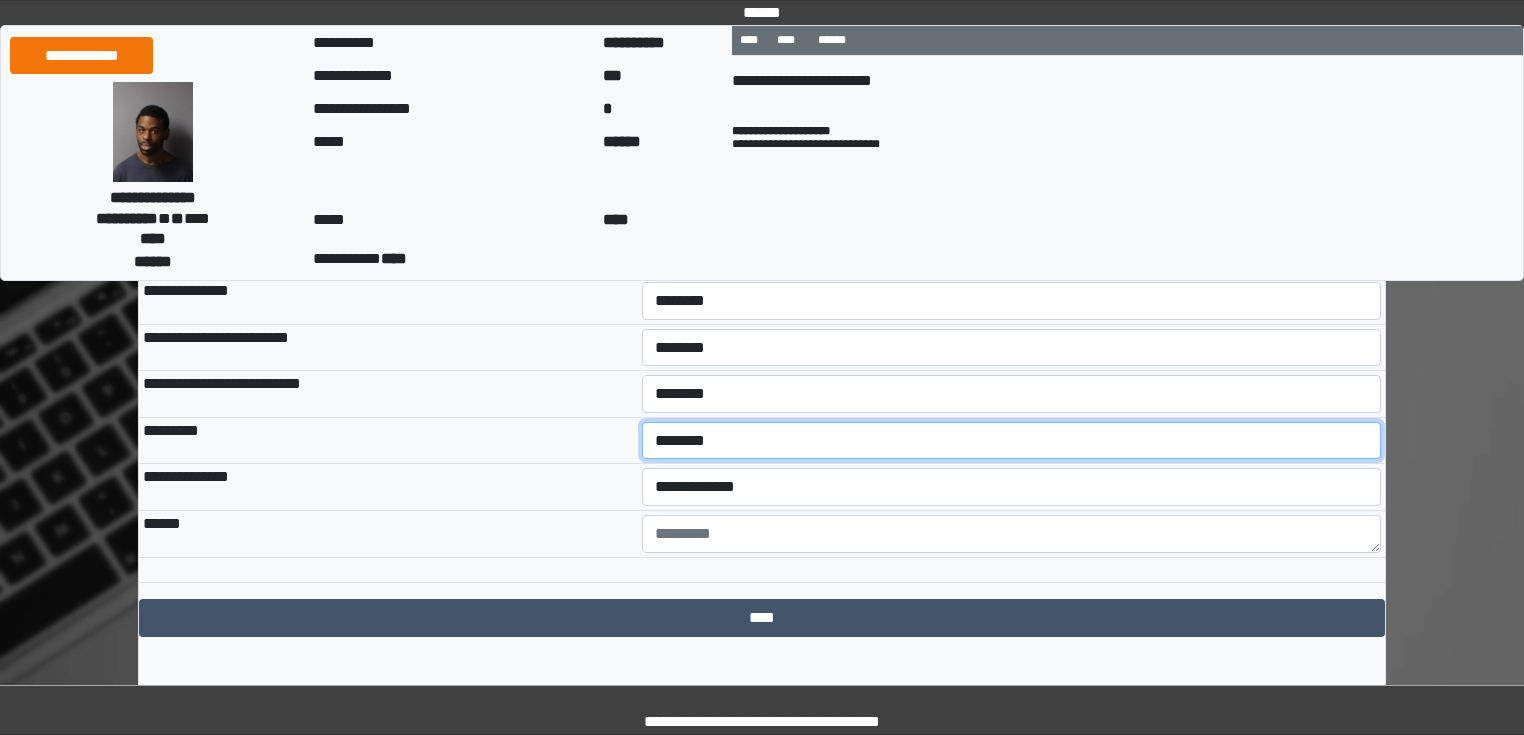 scroll, scrollTop: 793, scrollLeft: 0, axis: vertical 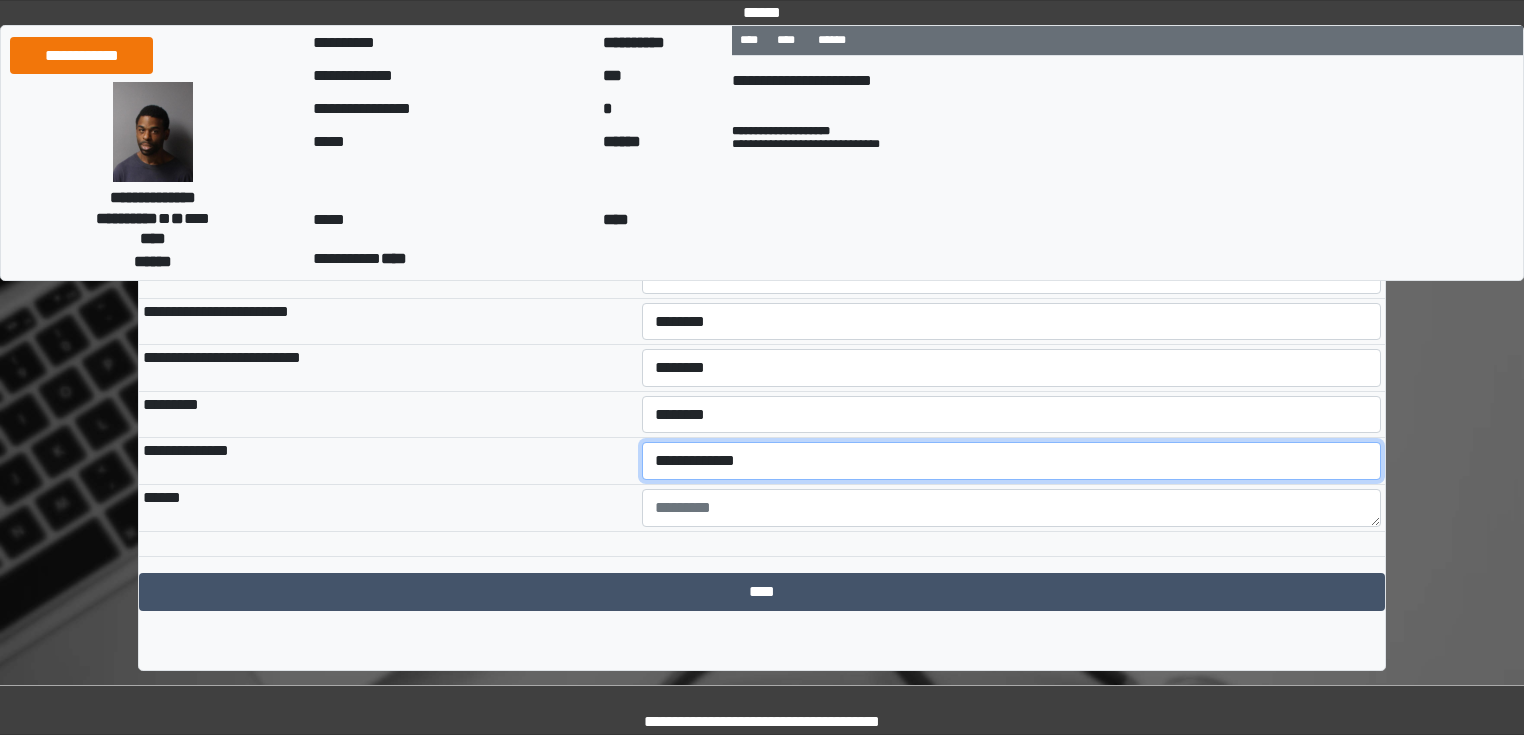 click on "**********" at bounding box center [1012, 461] 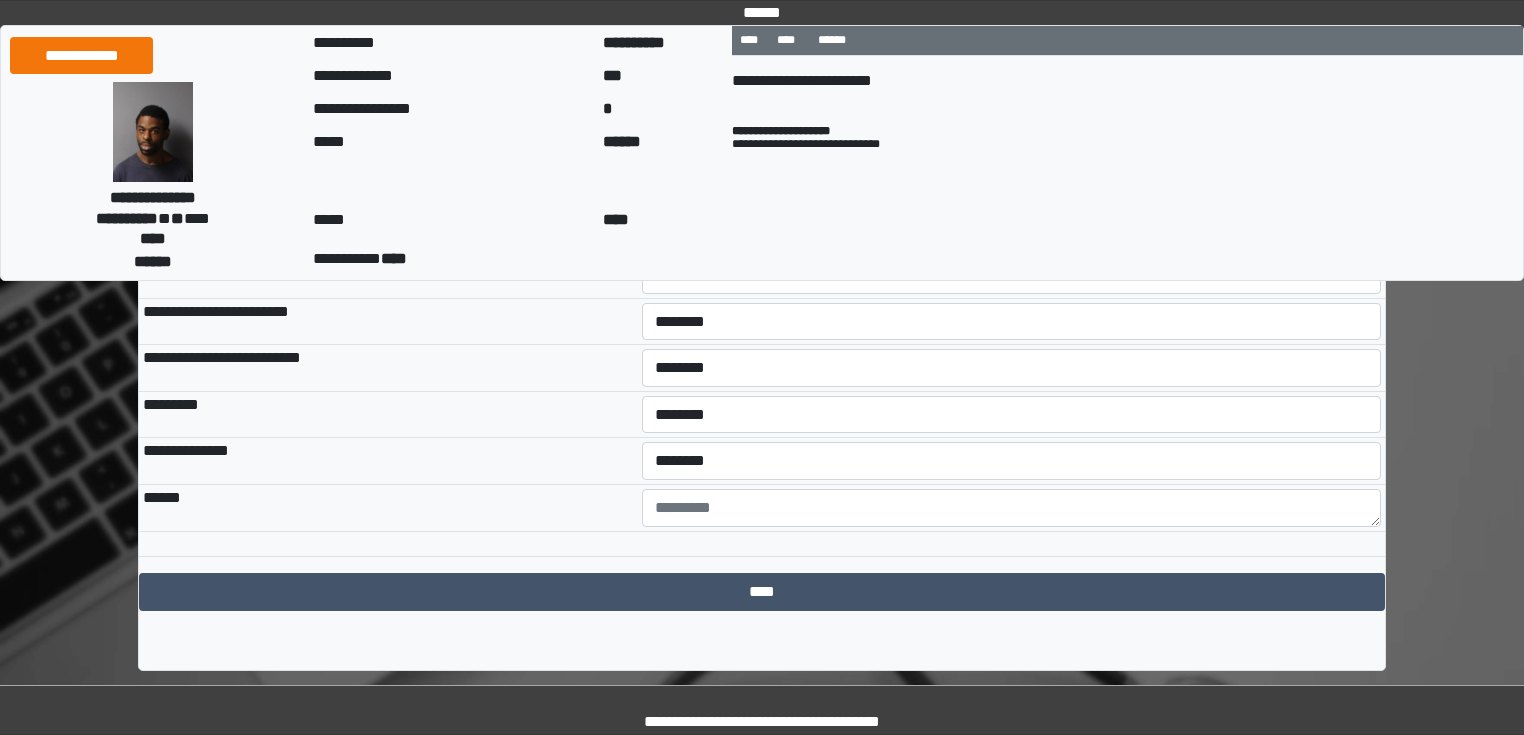 drag, startPoint x: 331, startPoint y: 405, endPoint x: 500, endPoint y: 417, distance: 169.4255 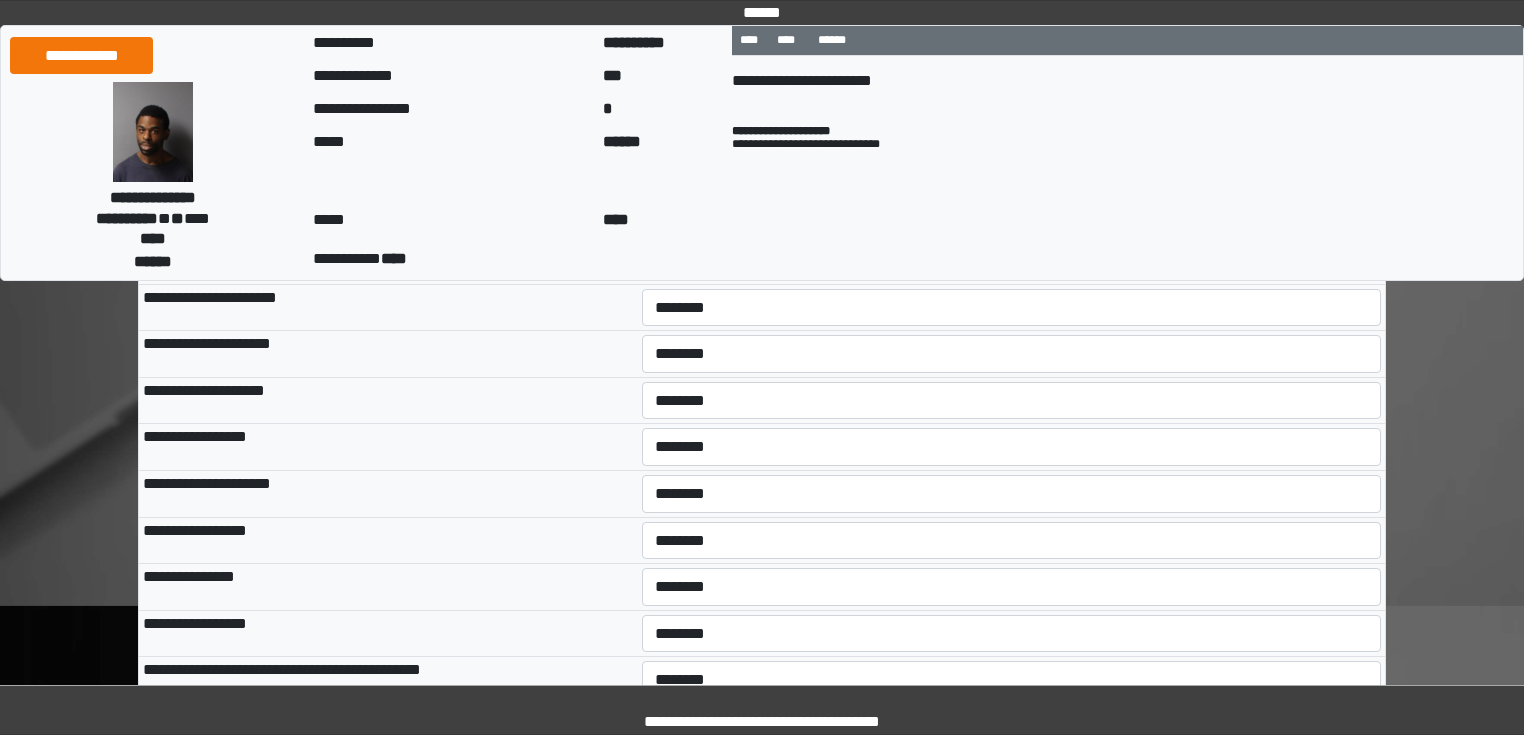 scroll, scrollTop: 233, scrollLeft: 0, axis: vertical 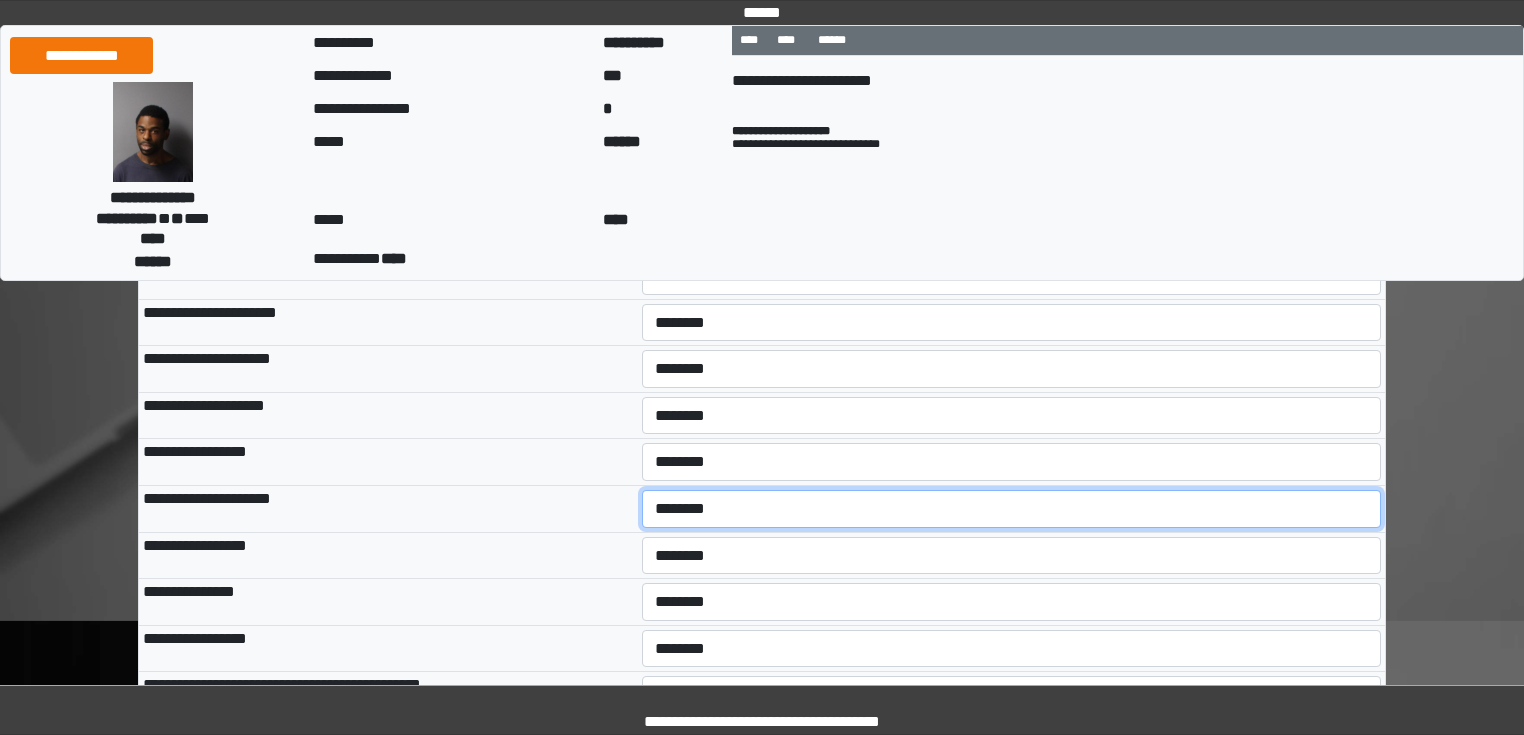 click on "**********" at bounding box center (1012, 509) 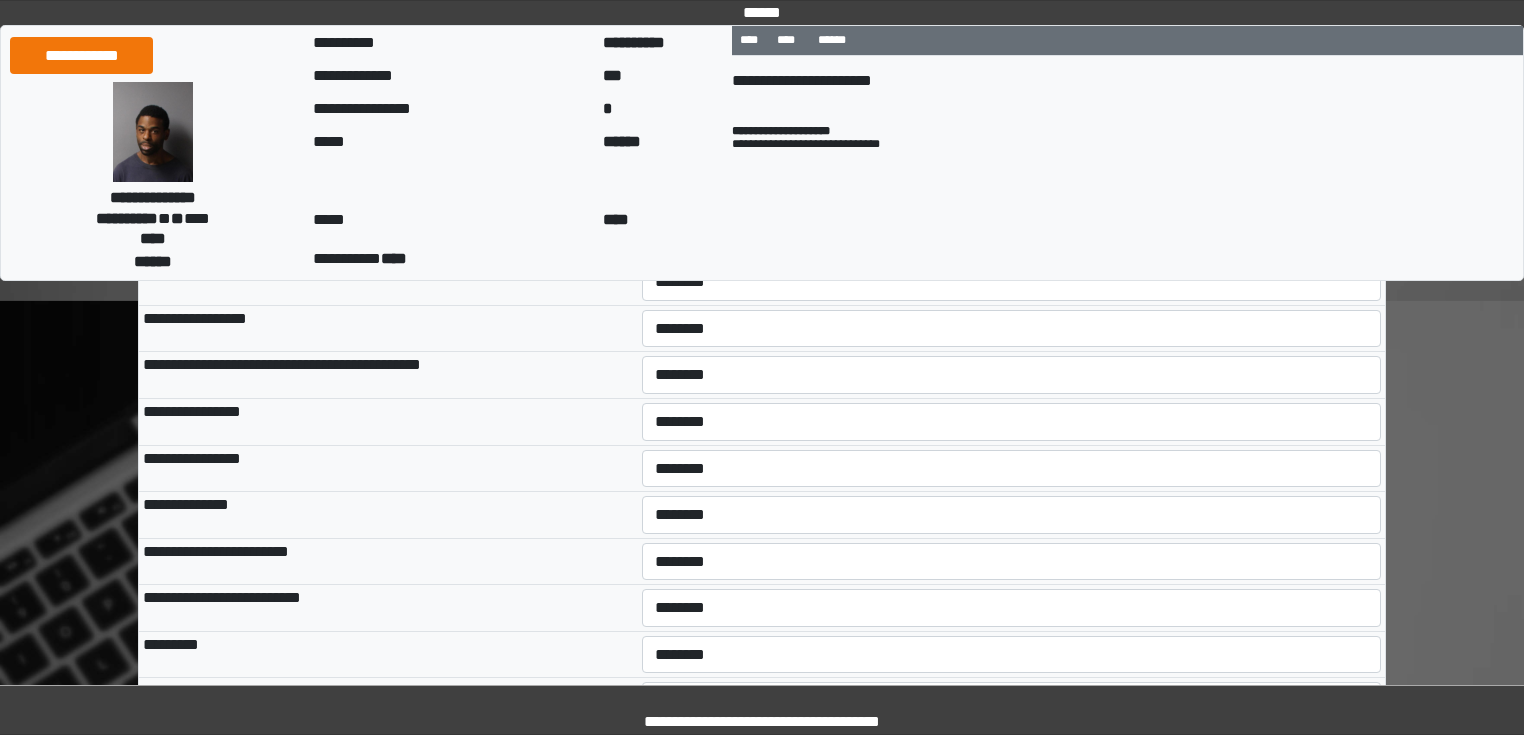 scroll, scrollTop: 793, scrollLeft: 0, axis: vertical 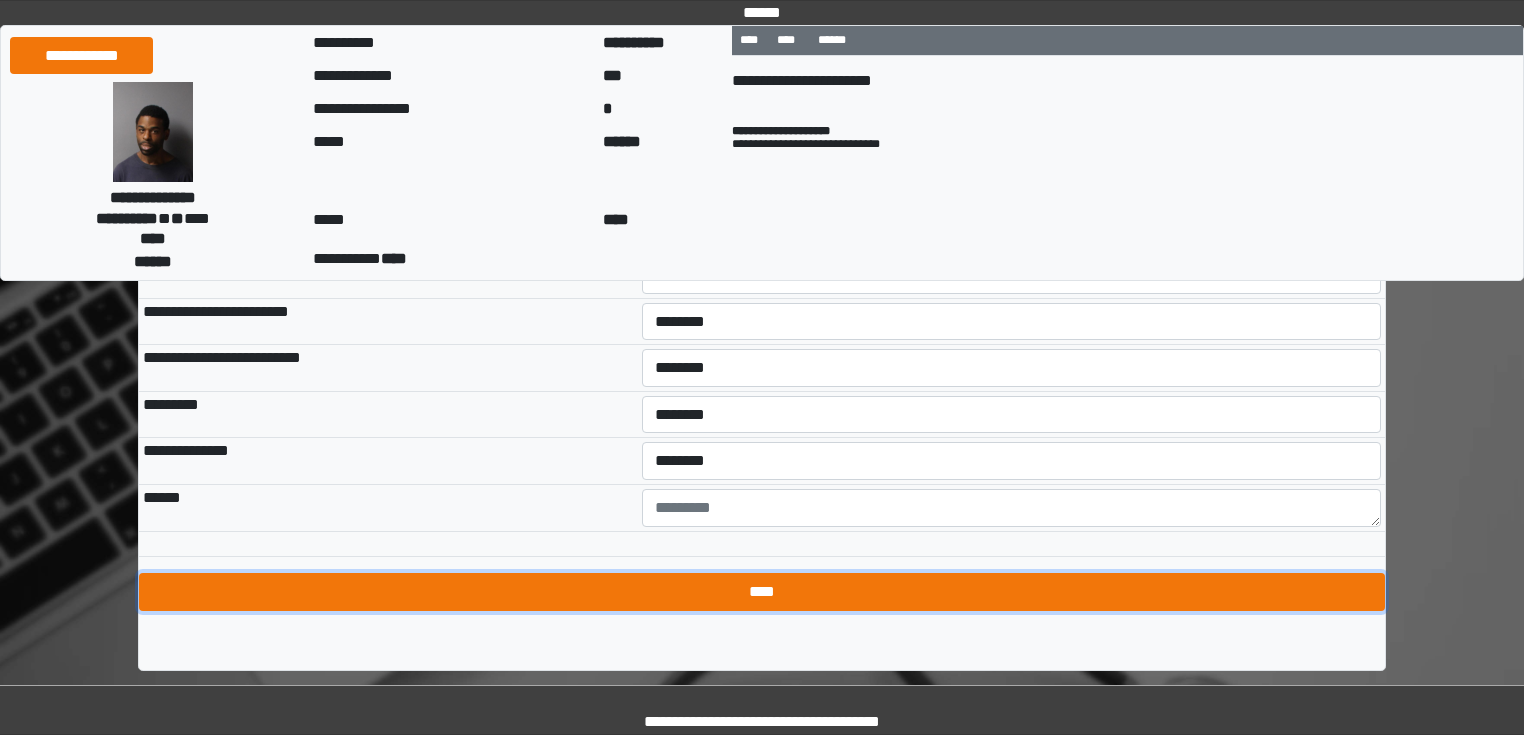 click on "****" at bounding box center [762, 592] 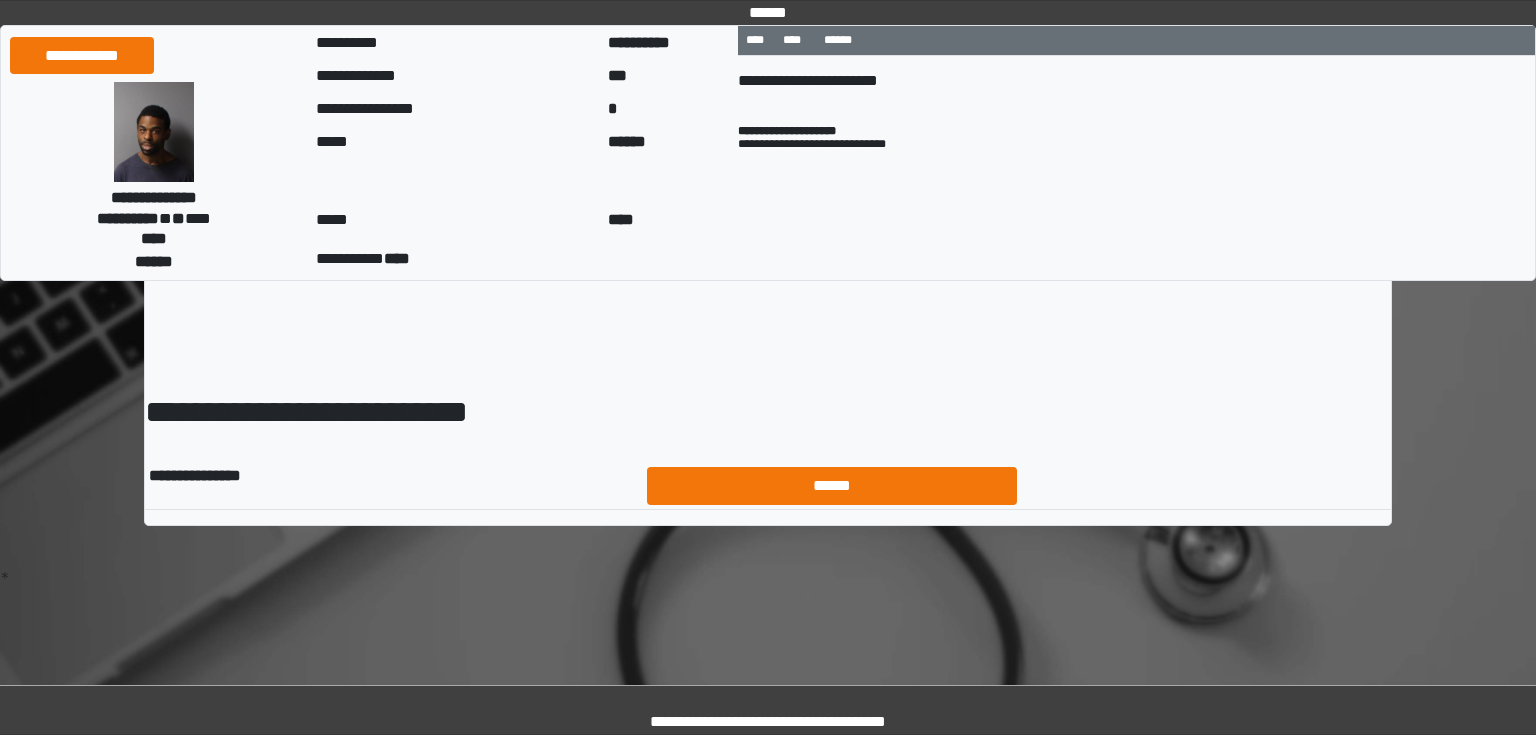 scroll, scrollTop: 0, scrollLeft: 0, axis: both 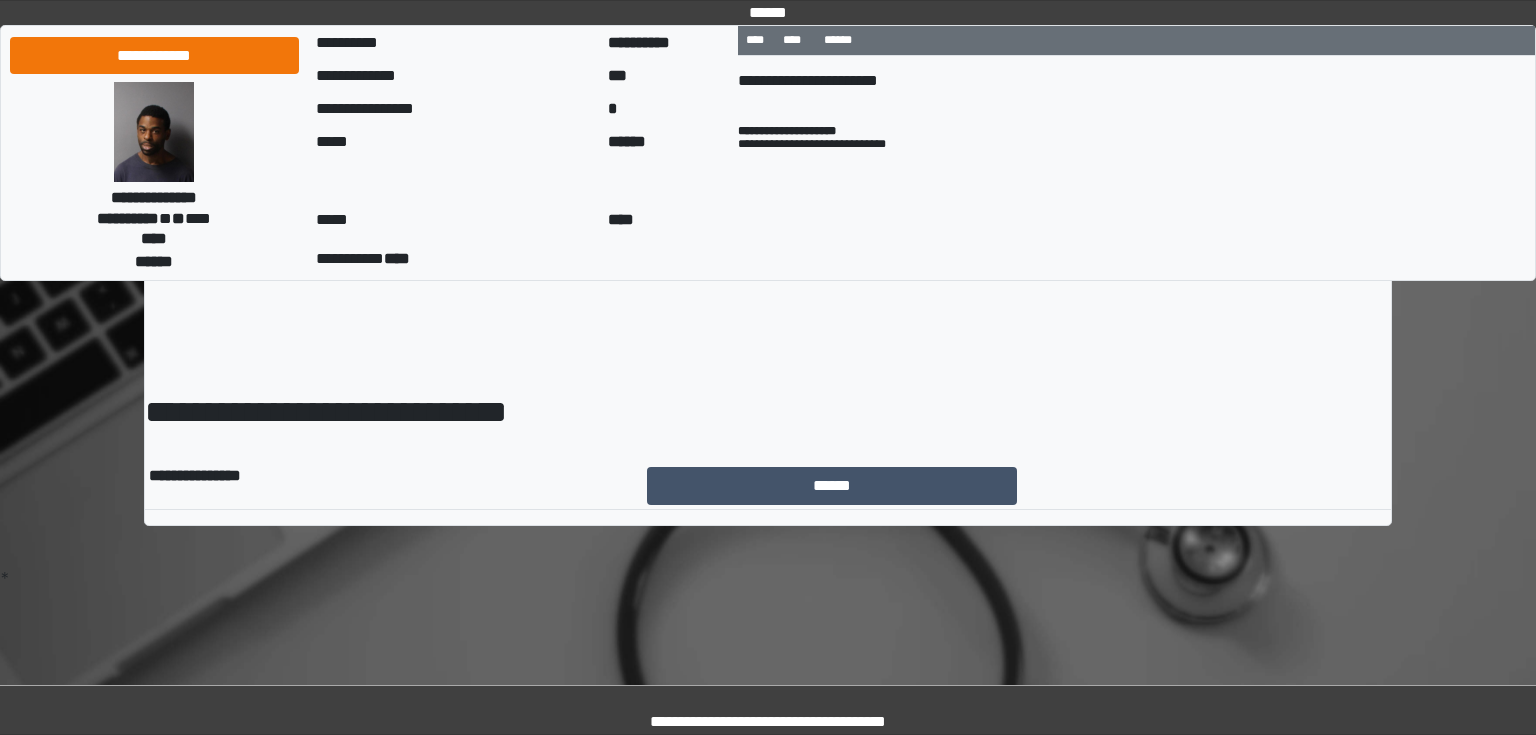 click on "******" at bounding box center (1017, 486) 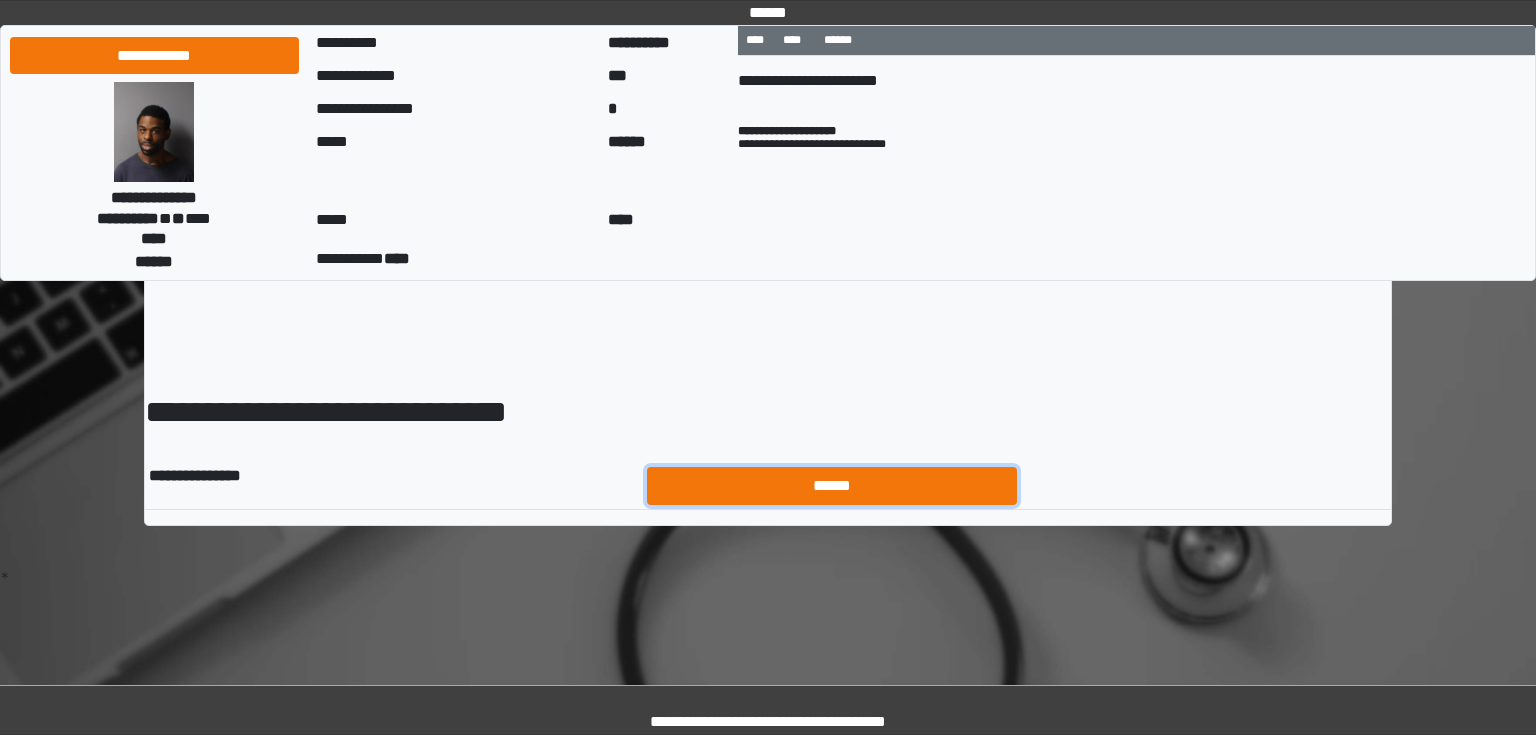 click on "******" at bounding box center (832, 486) 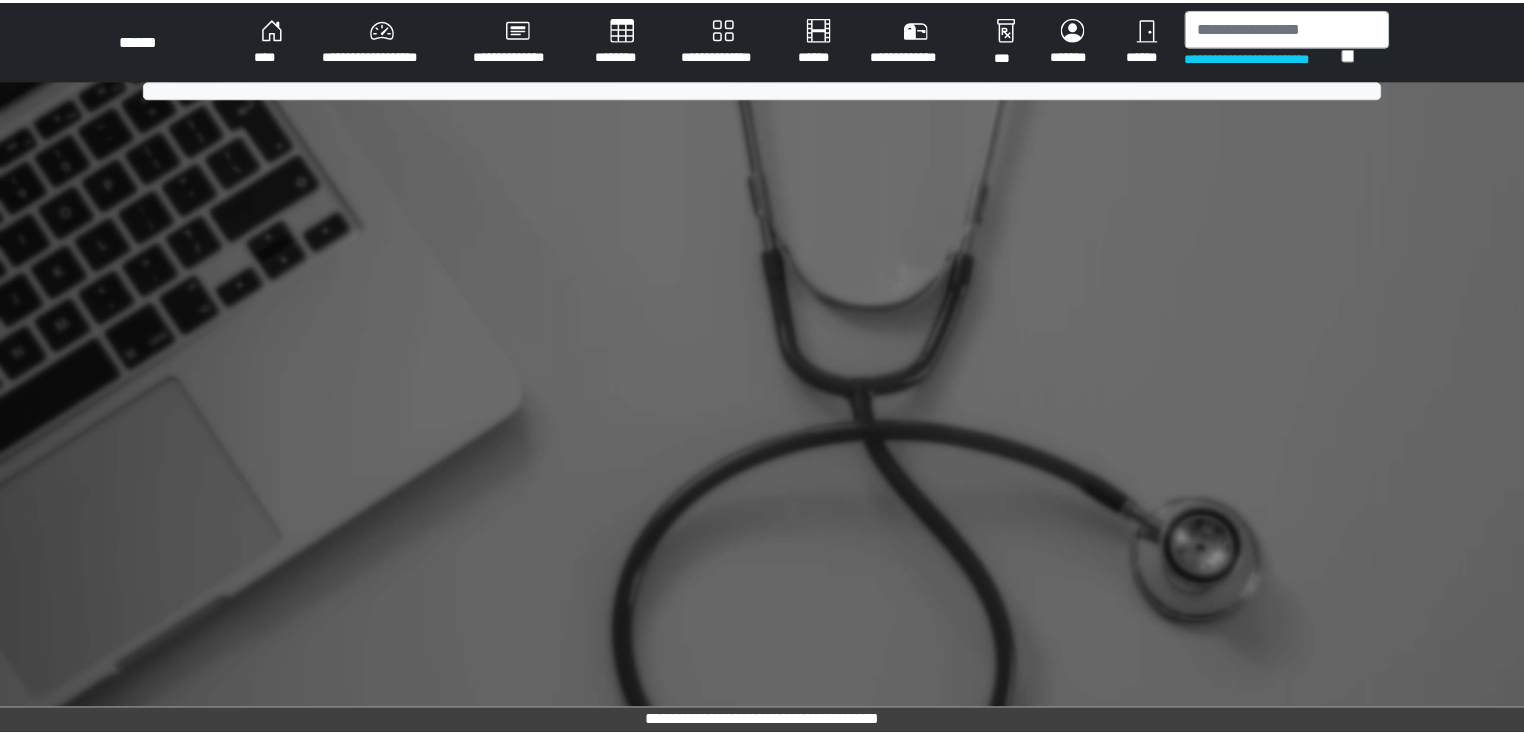 scroll, scrollTop: 0, scrollLeft: 0, axis: both 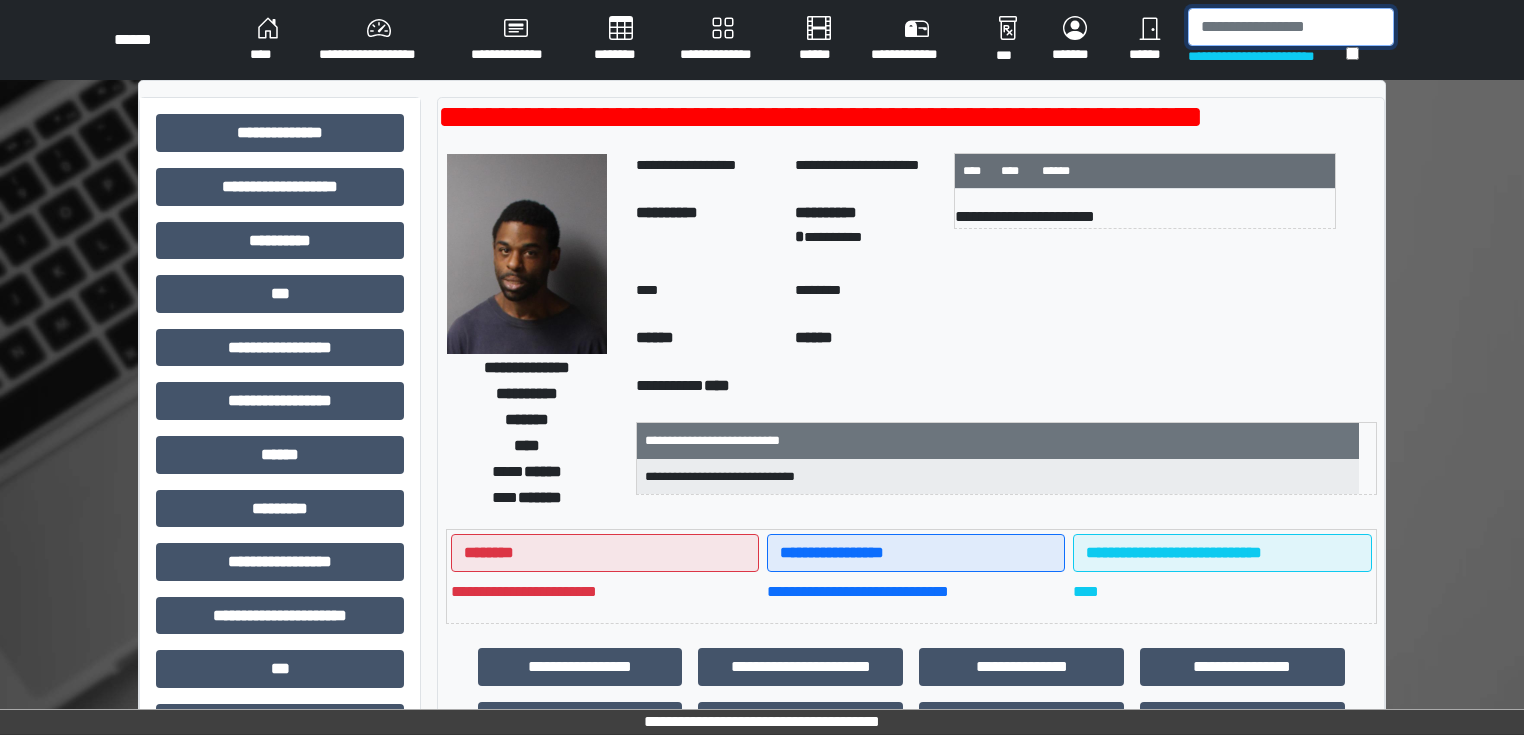 click at bounding box center (1291, 27) 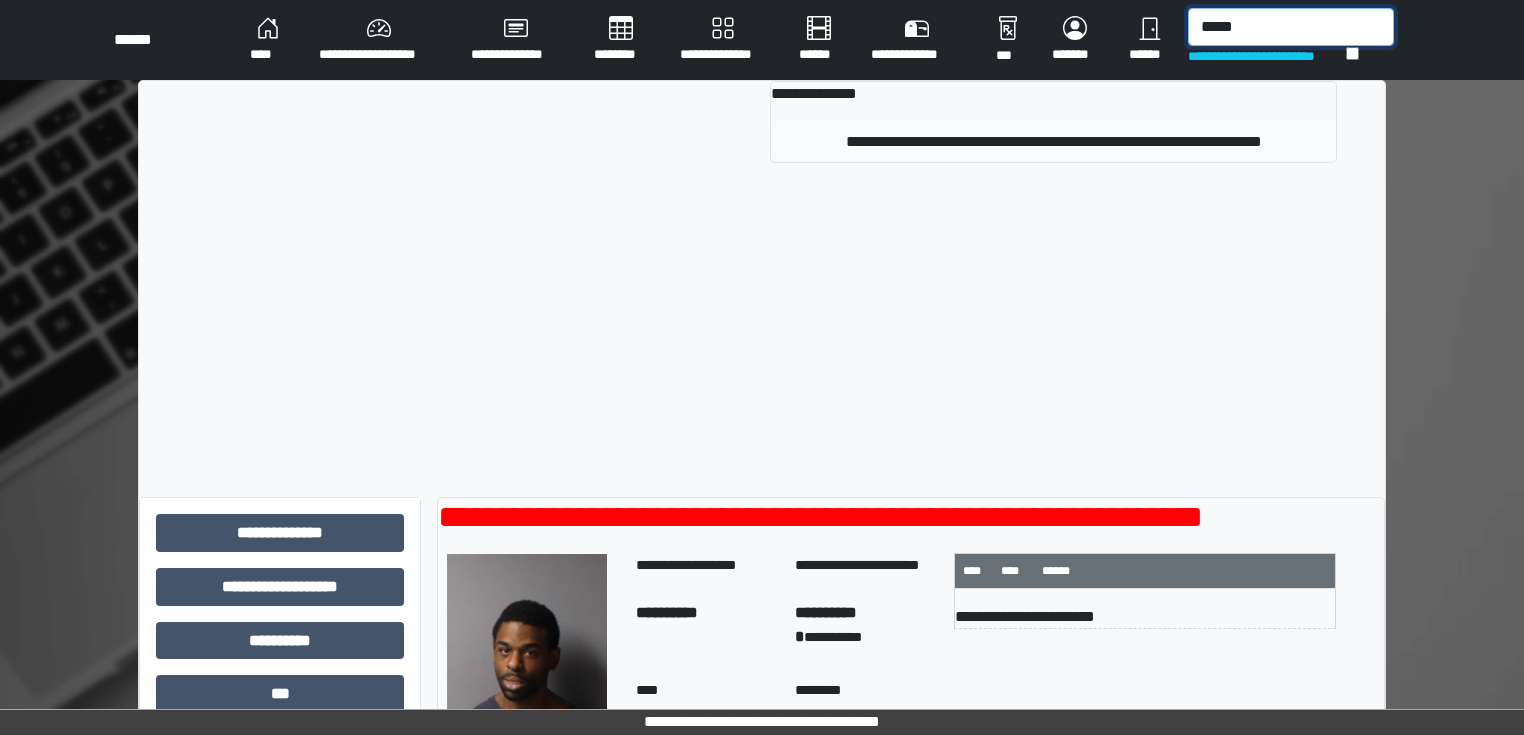 type on "*****" 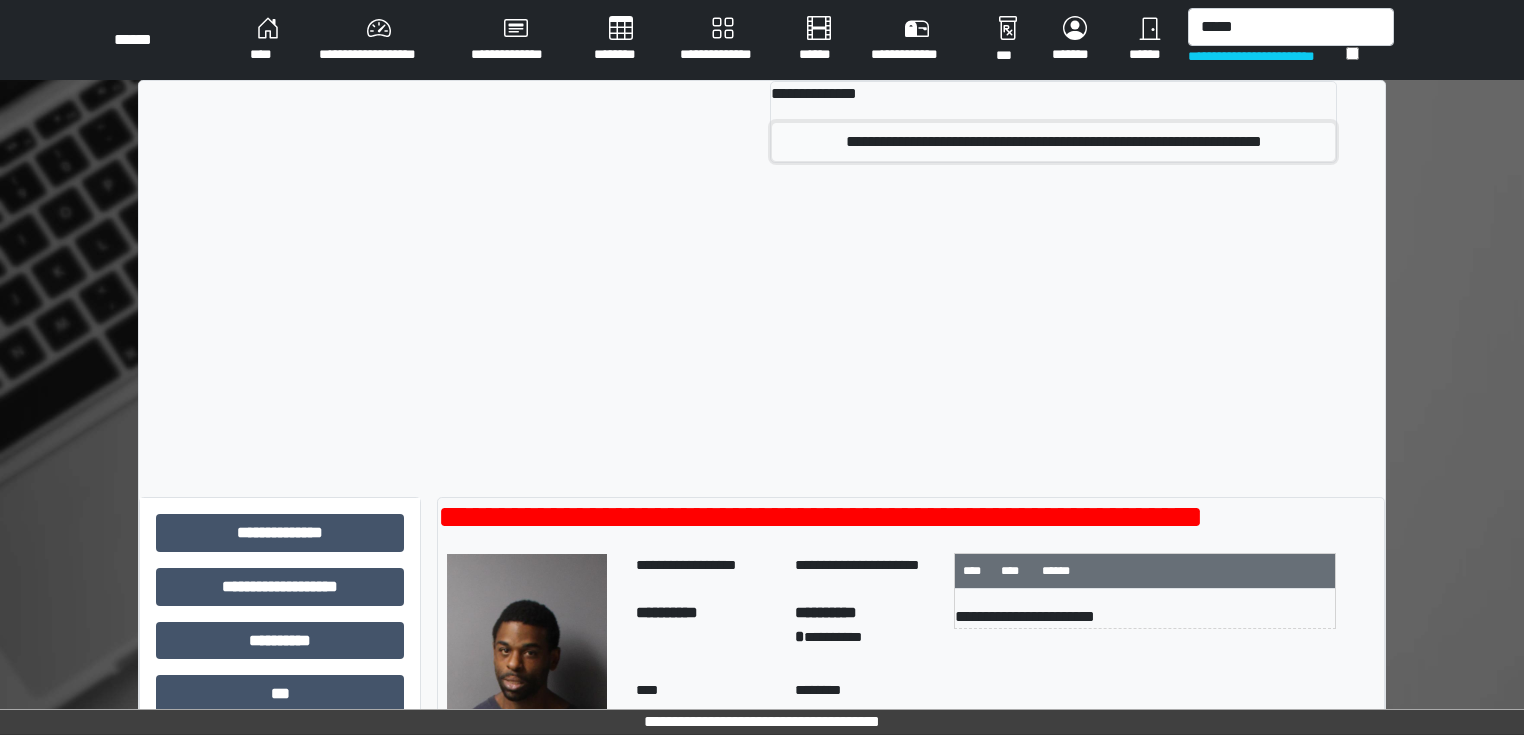 click on "**********" at bounding box center (1053, 142) 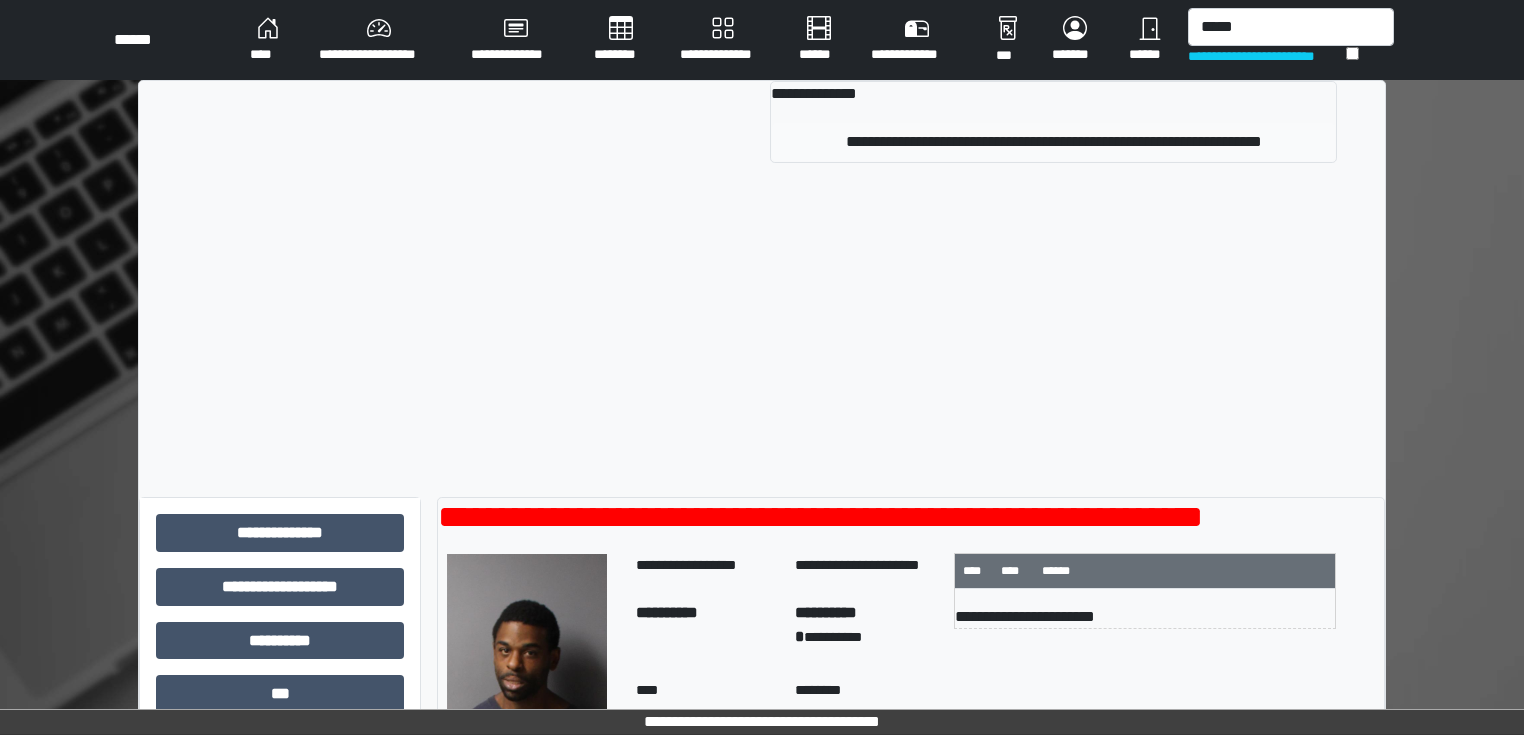 type 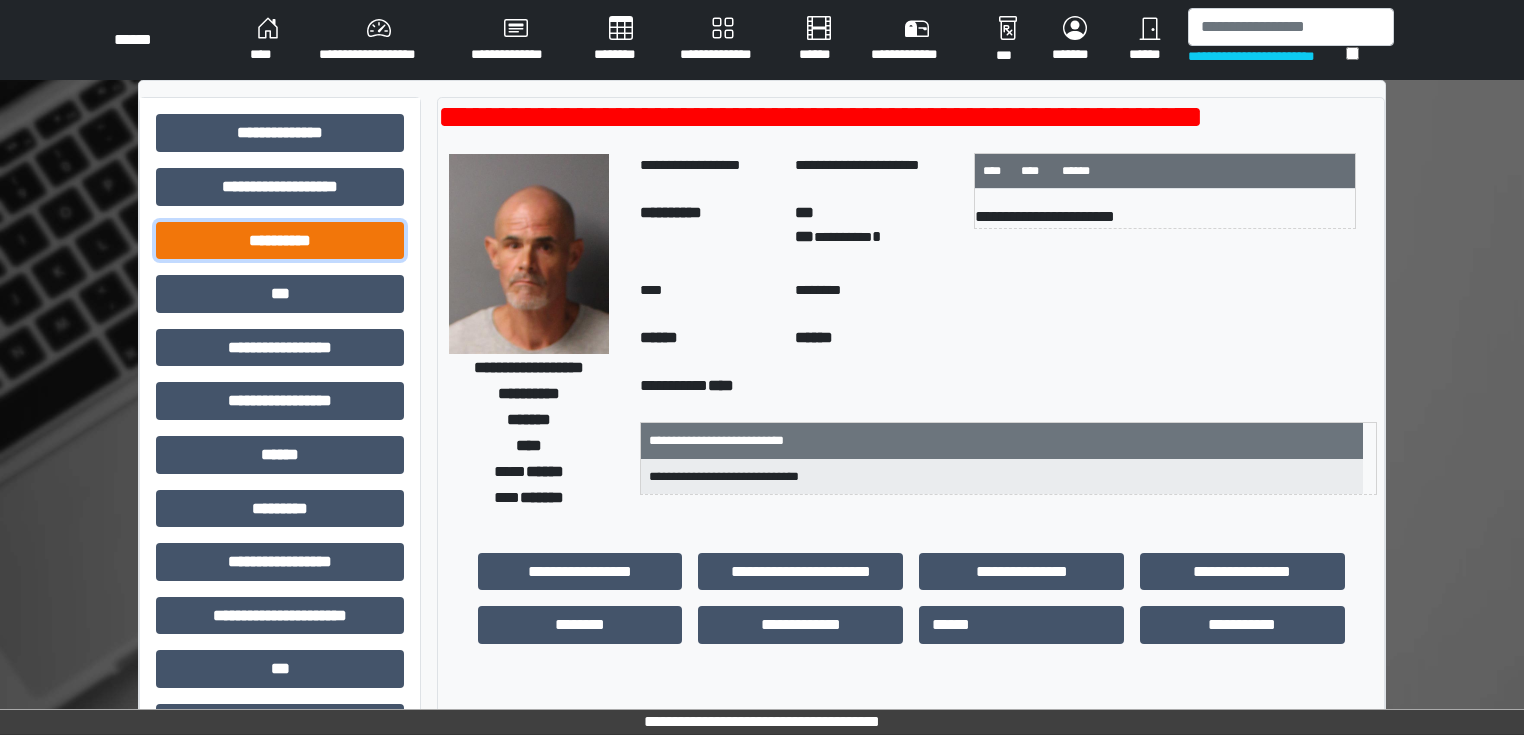 click on "**********" at bounding box center (280, 241) 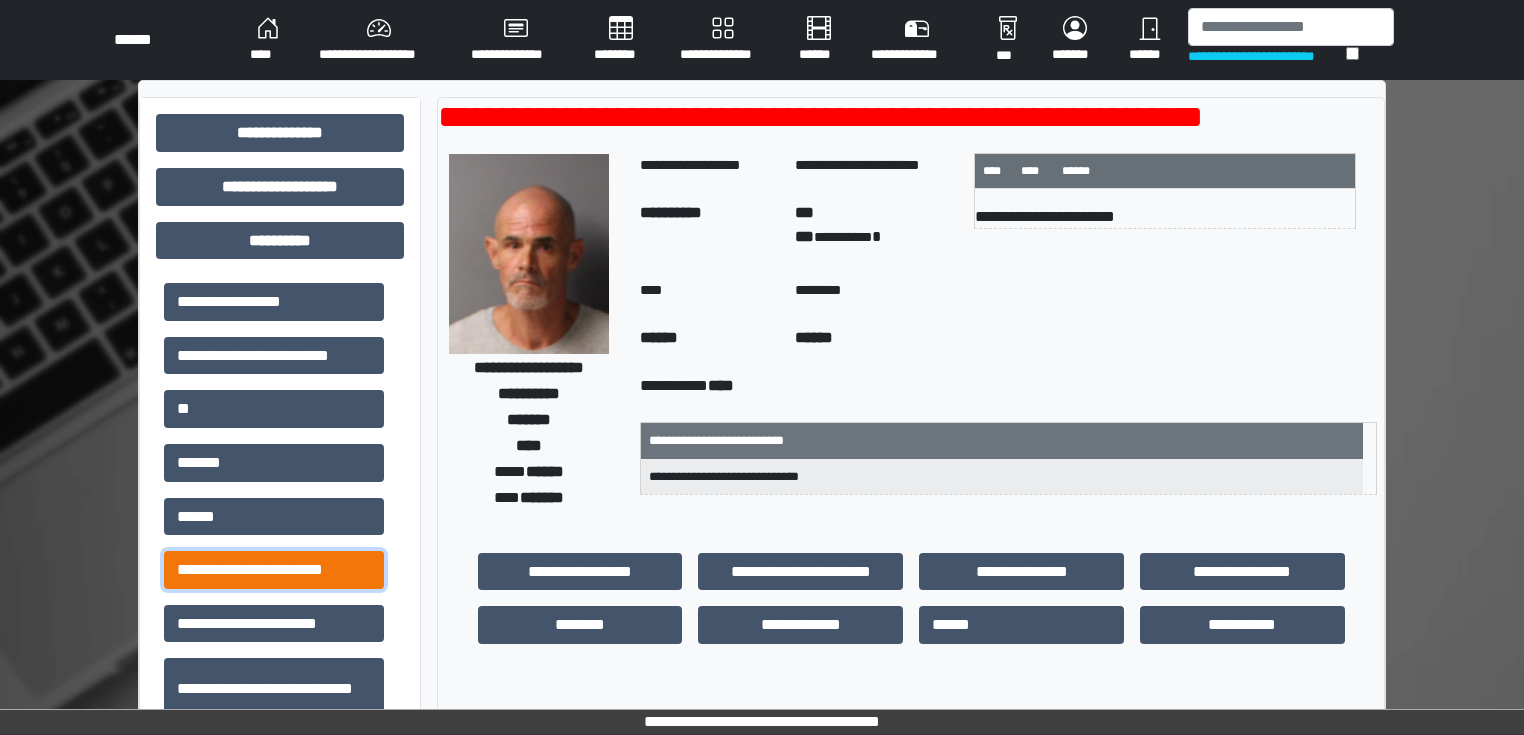click on "**********" at bounding box center [274, 570] 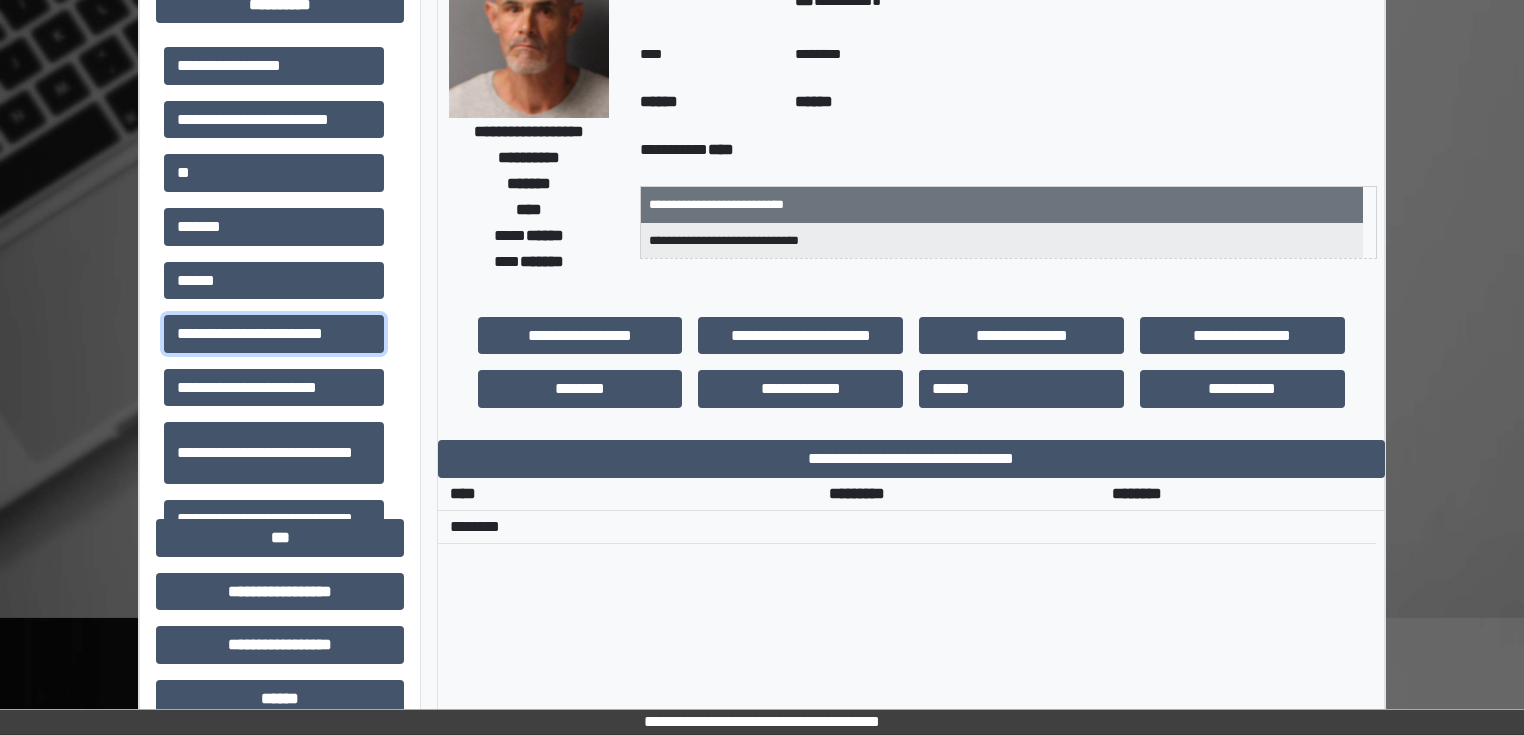scroll, scrollTop: 240, scrollLeft: 0, axis: vertical 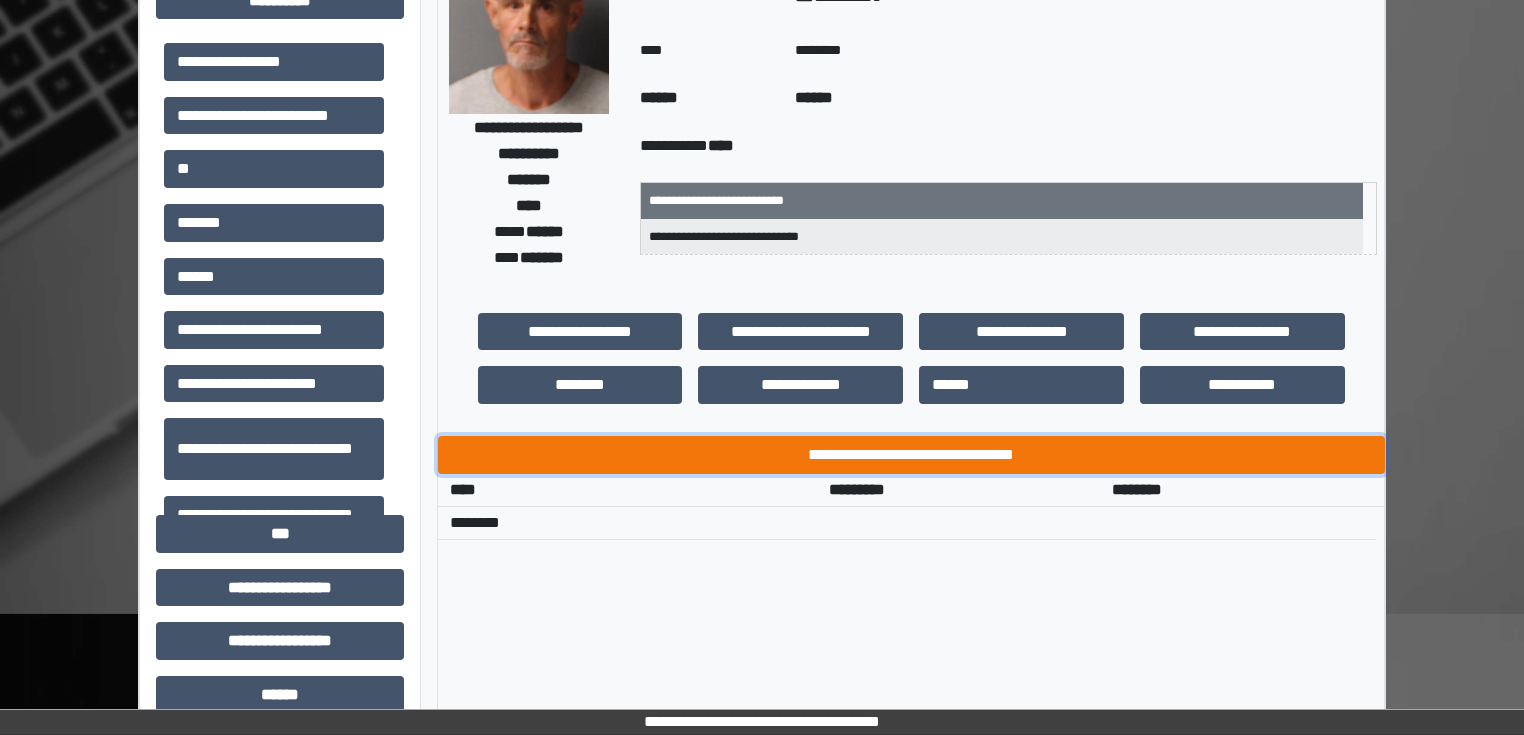 click on "**********" at bounding box center (911, 455) 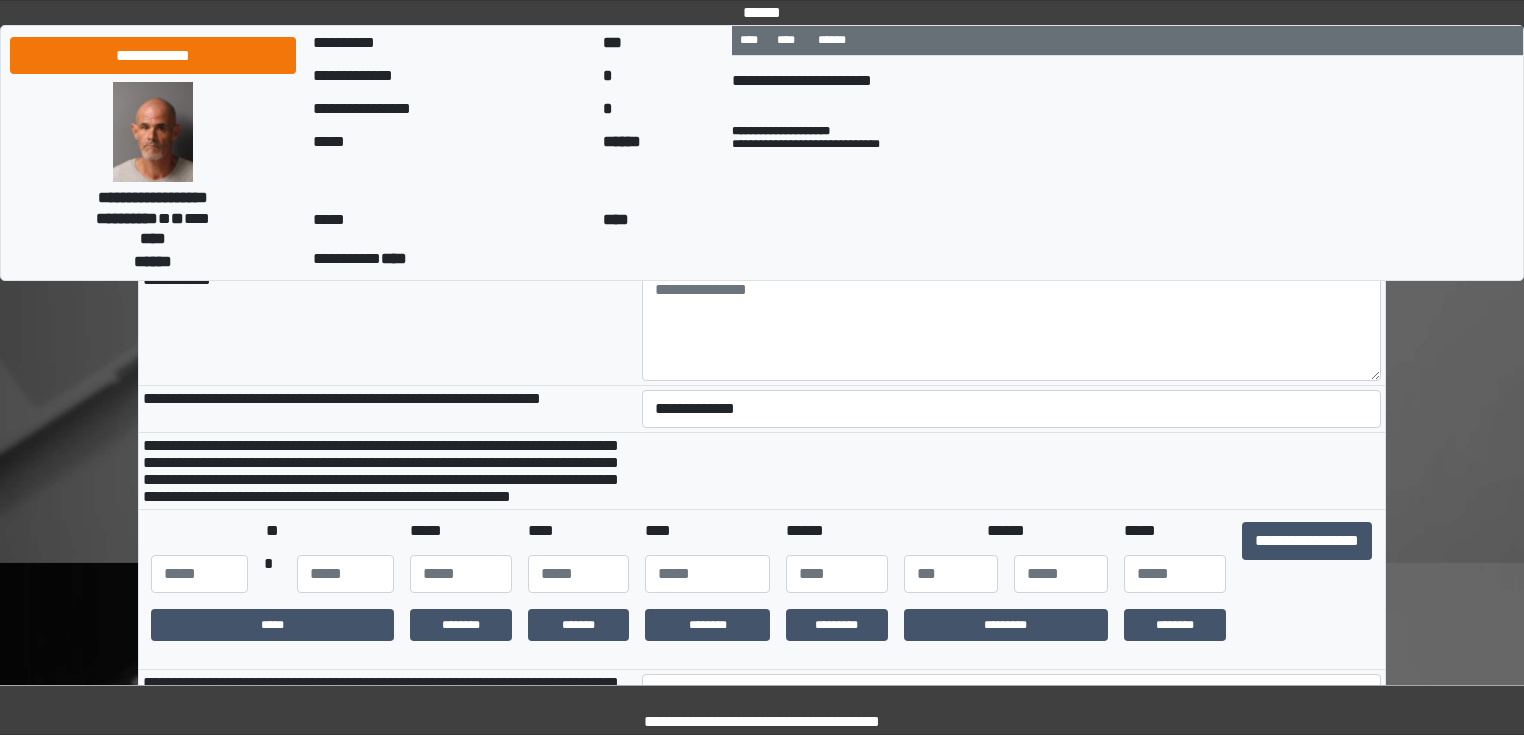 scroll, scrollTop: 320, scrollLeft: 0, axis: vertical 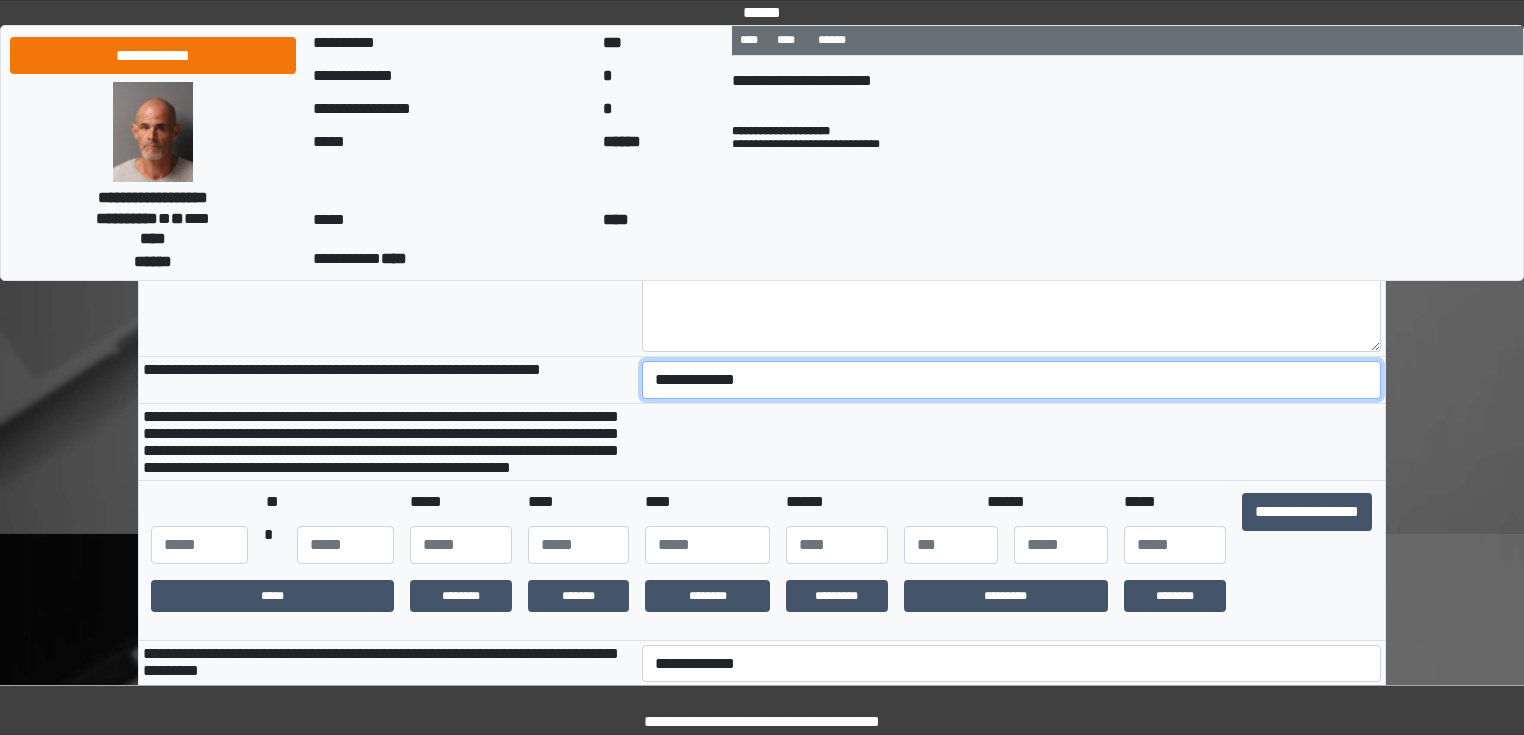 click on "**********" at bounding box center [1012, 380] 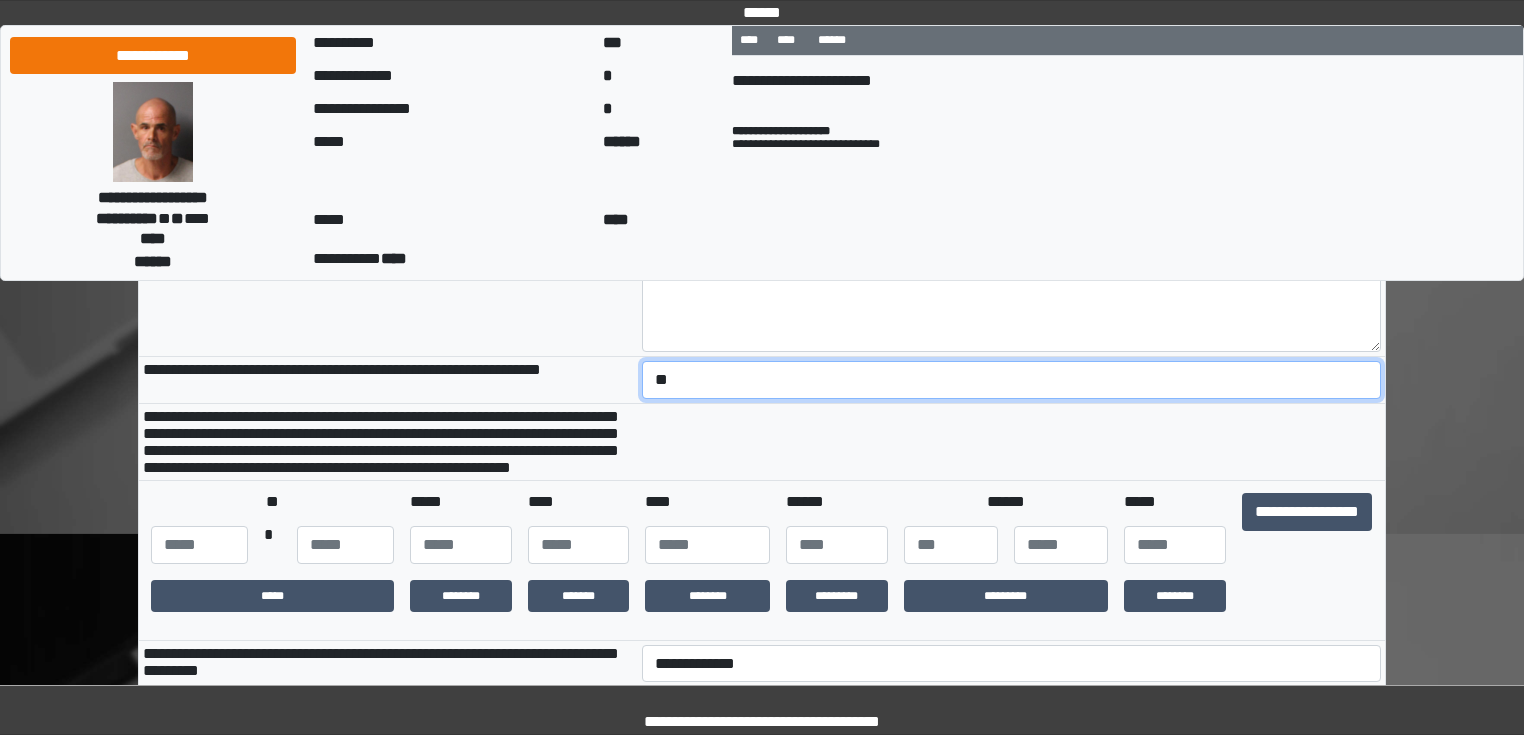 click on "**********" at bounding box center (1012, 380) 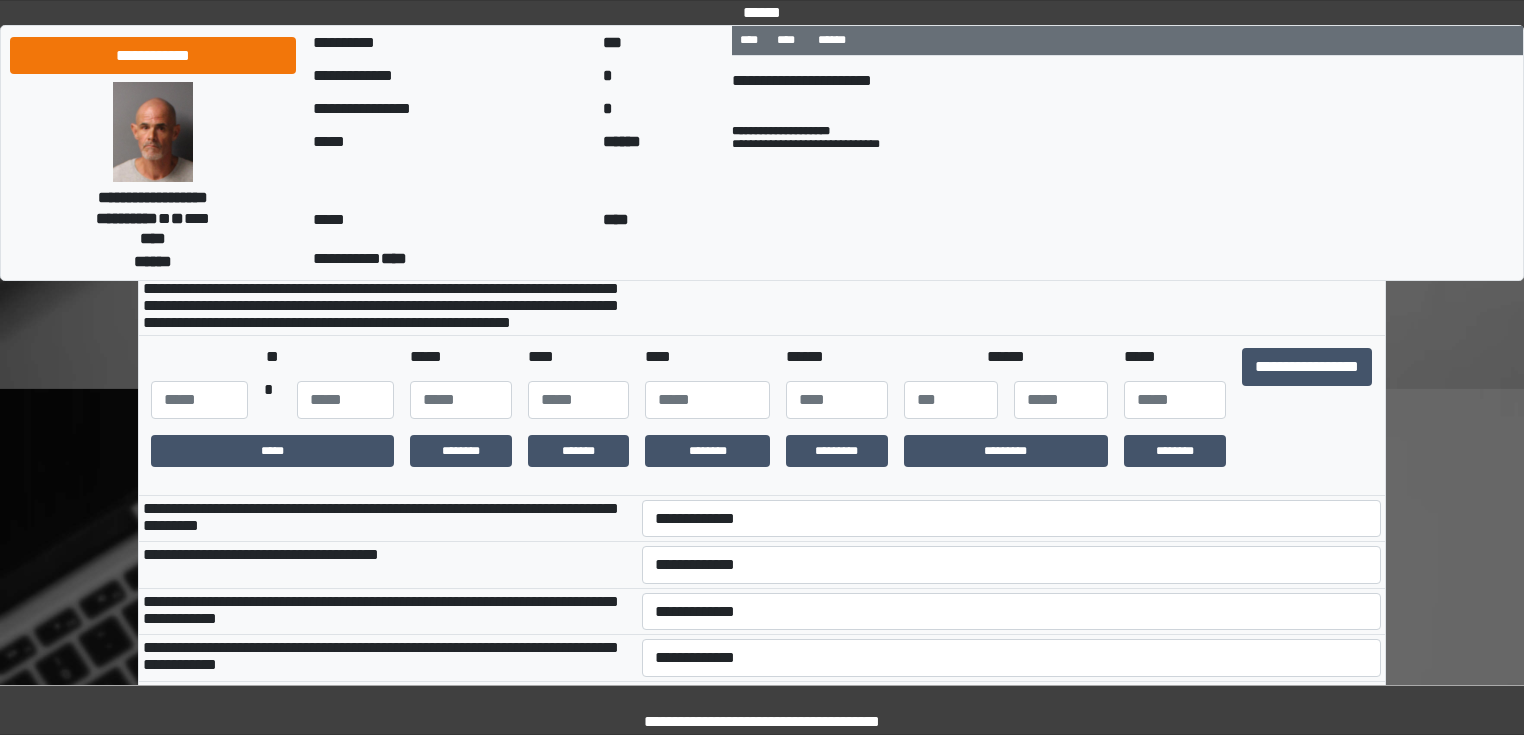 scroll, scrollTop: 480, scrollLeft: 0, axis: vertical 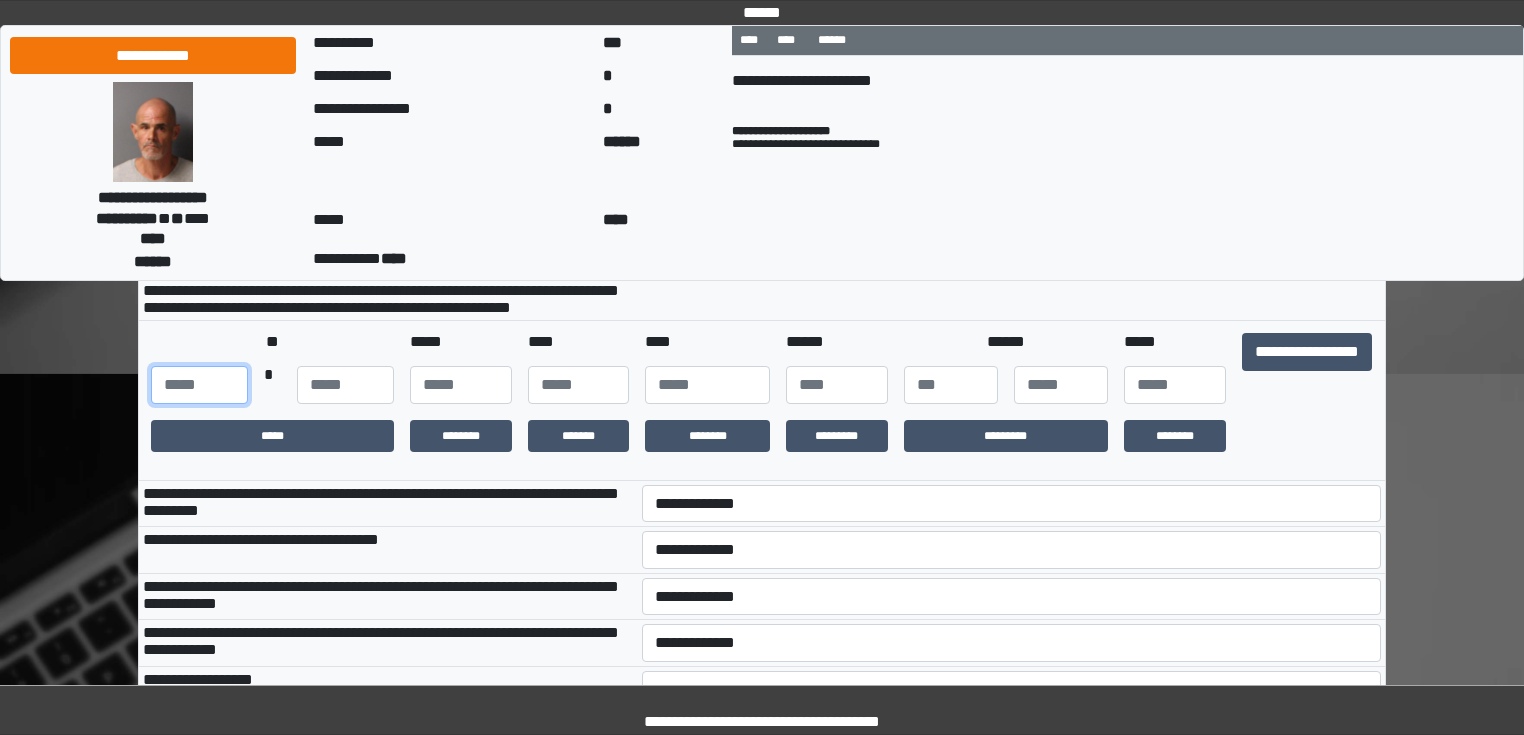 click at bounding box center [199, 385] 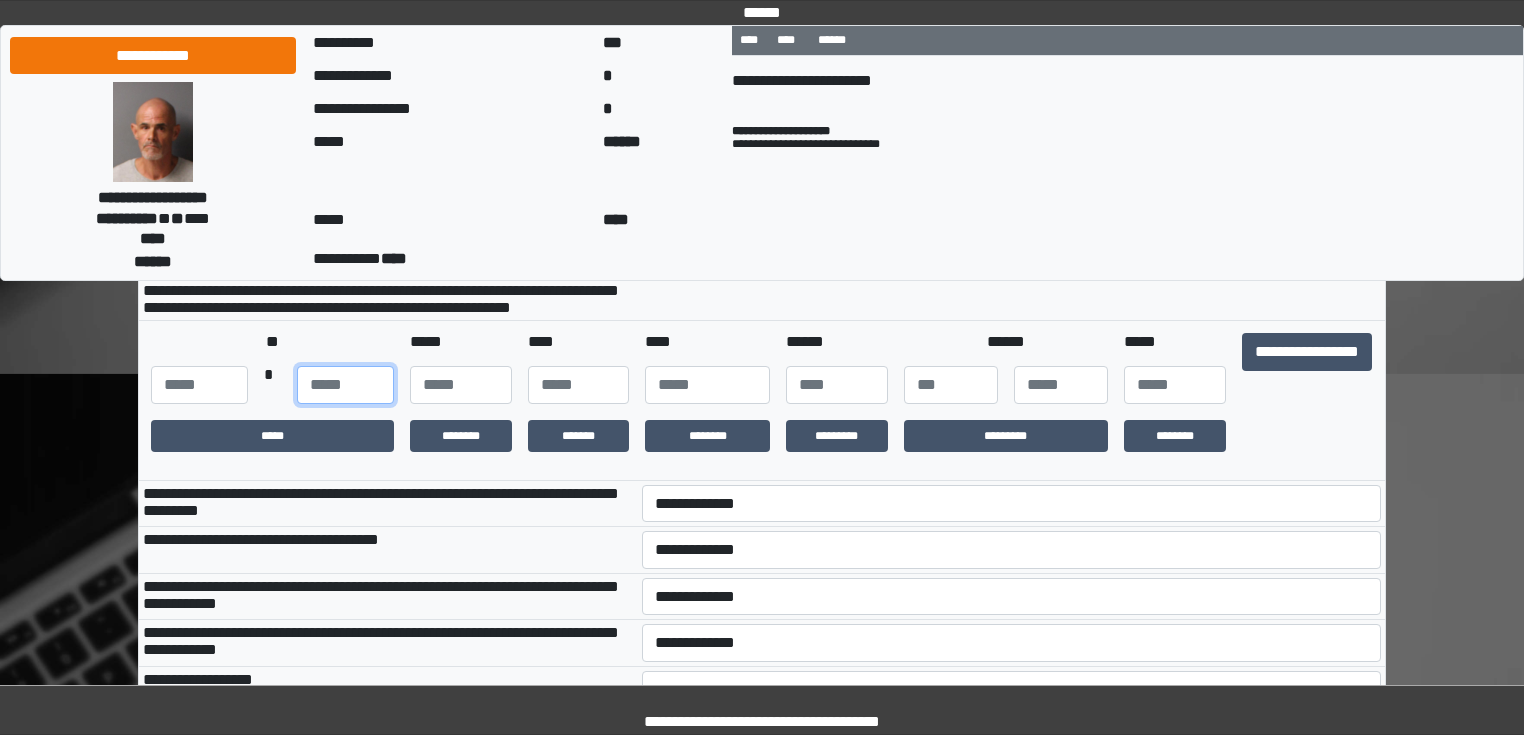type on "***" 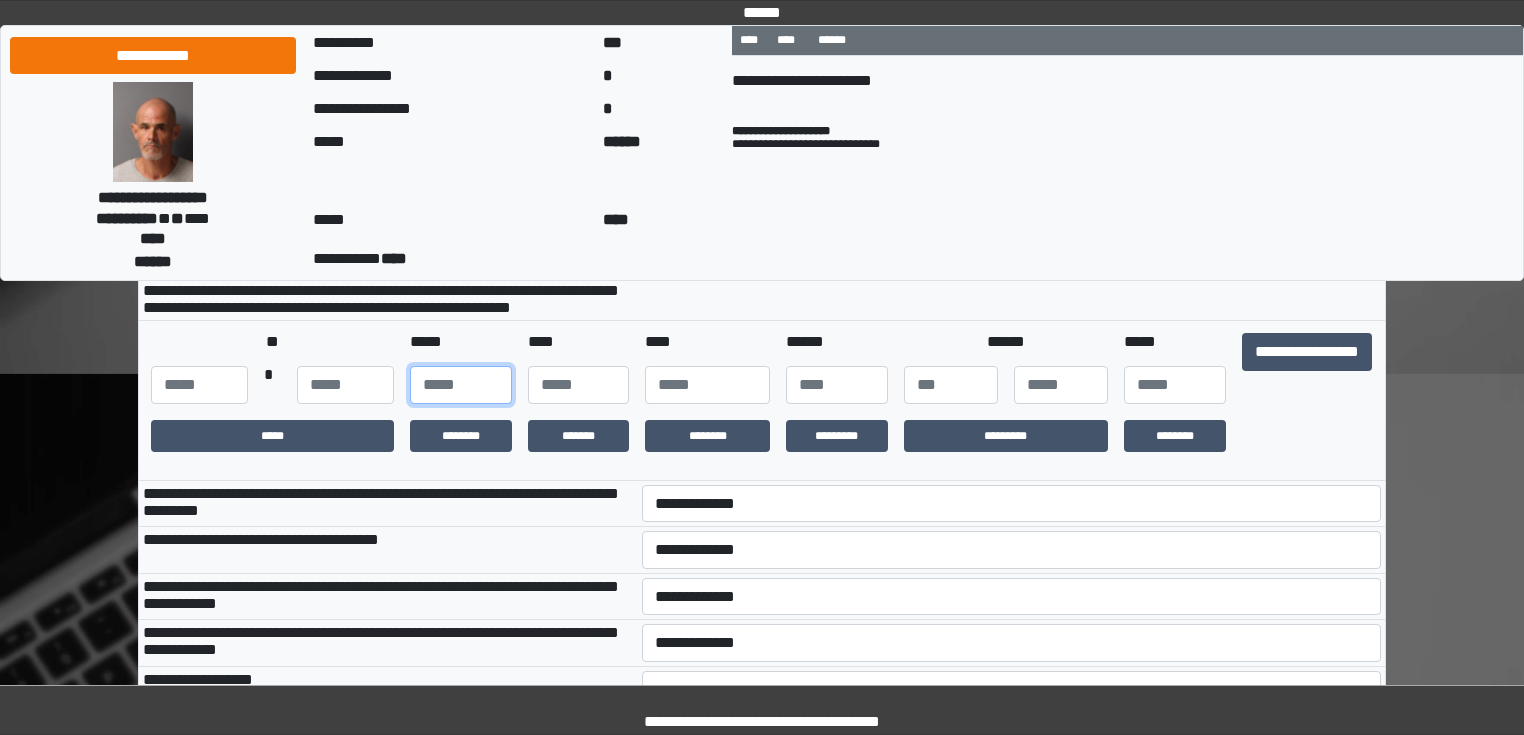 click at bounding box center [461, 385] 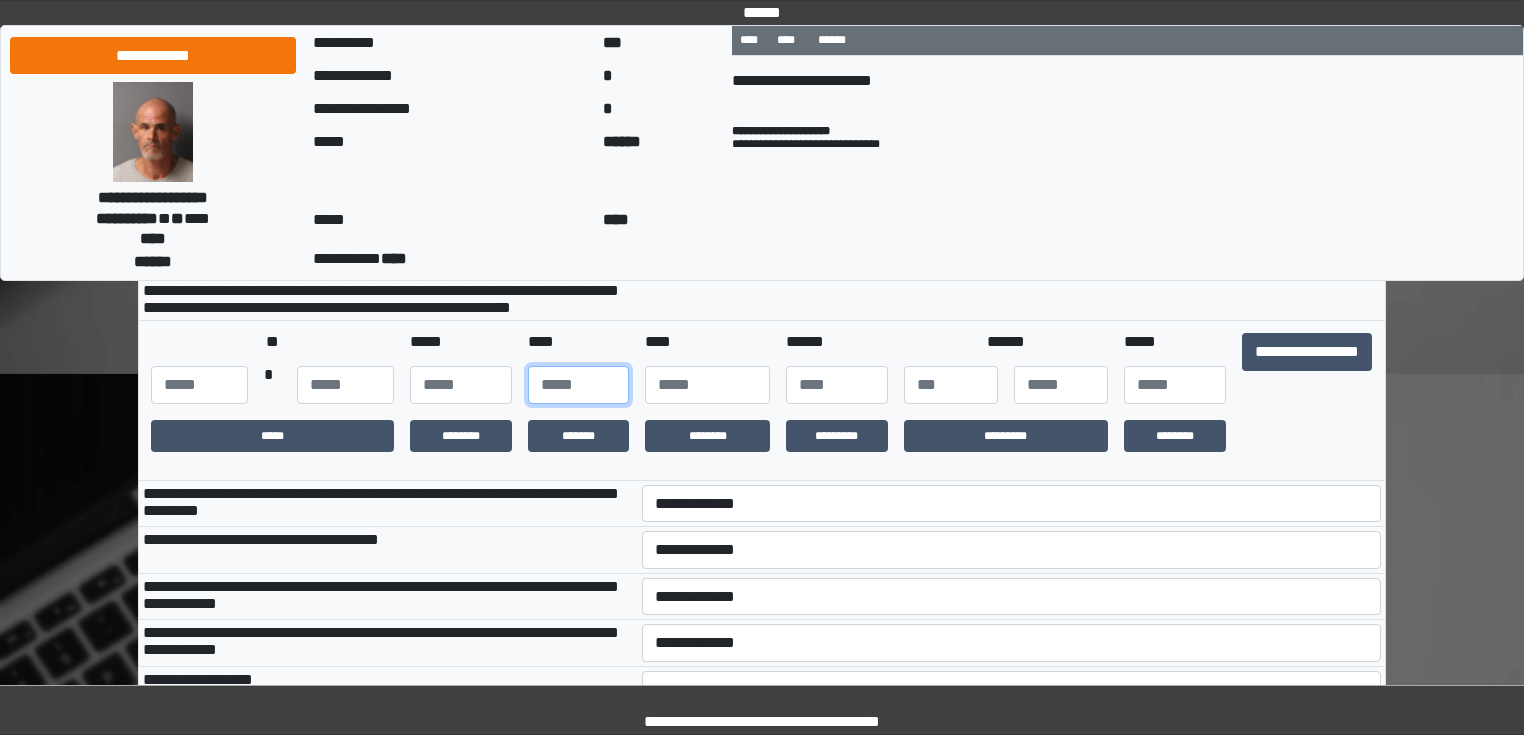 type on "**" 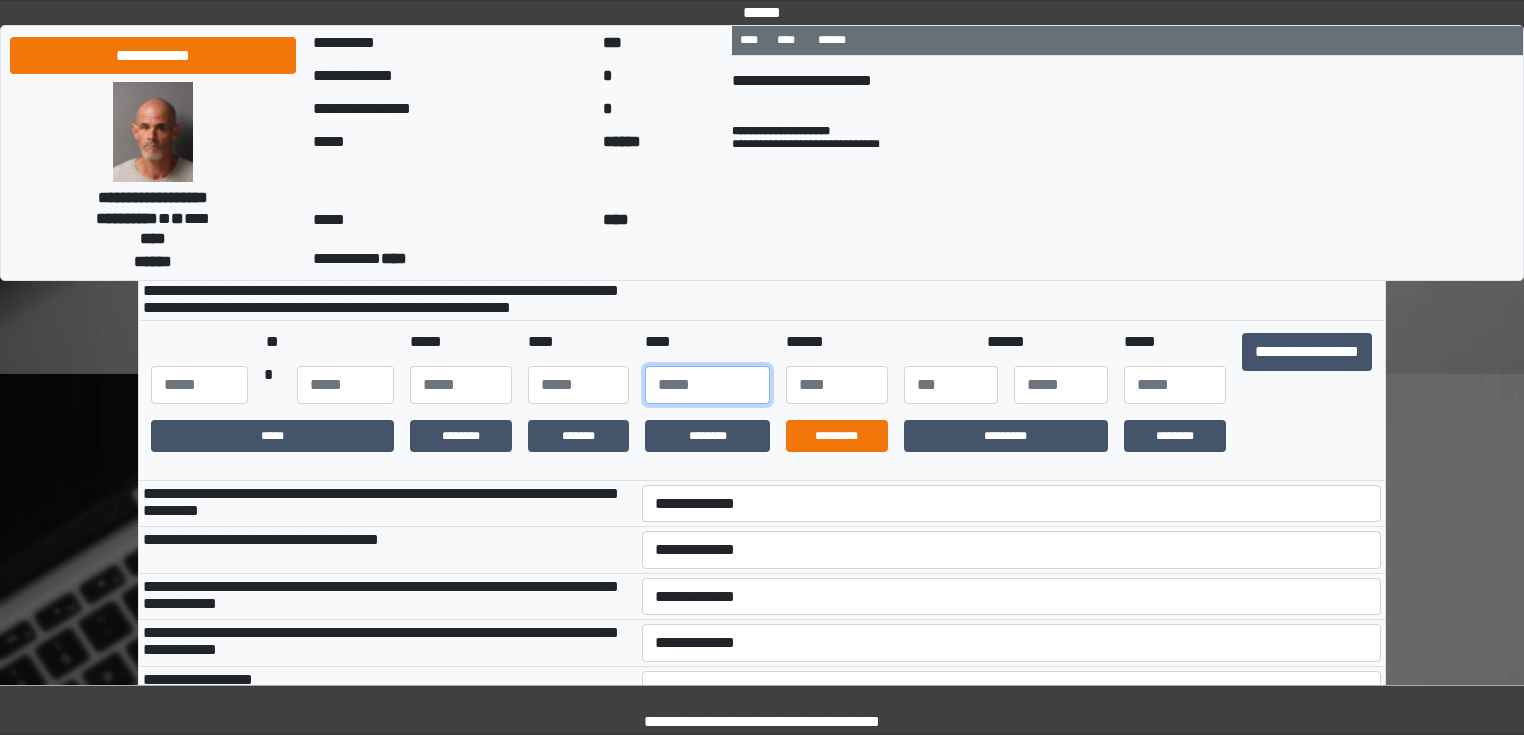 type on "****" 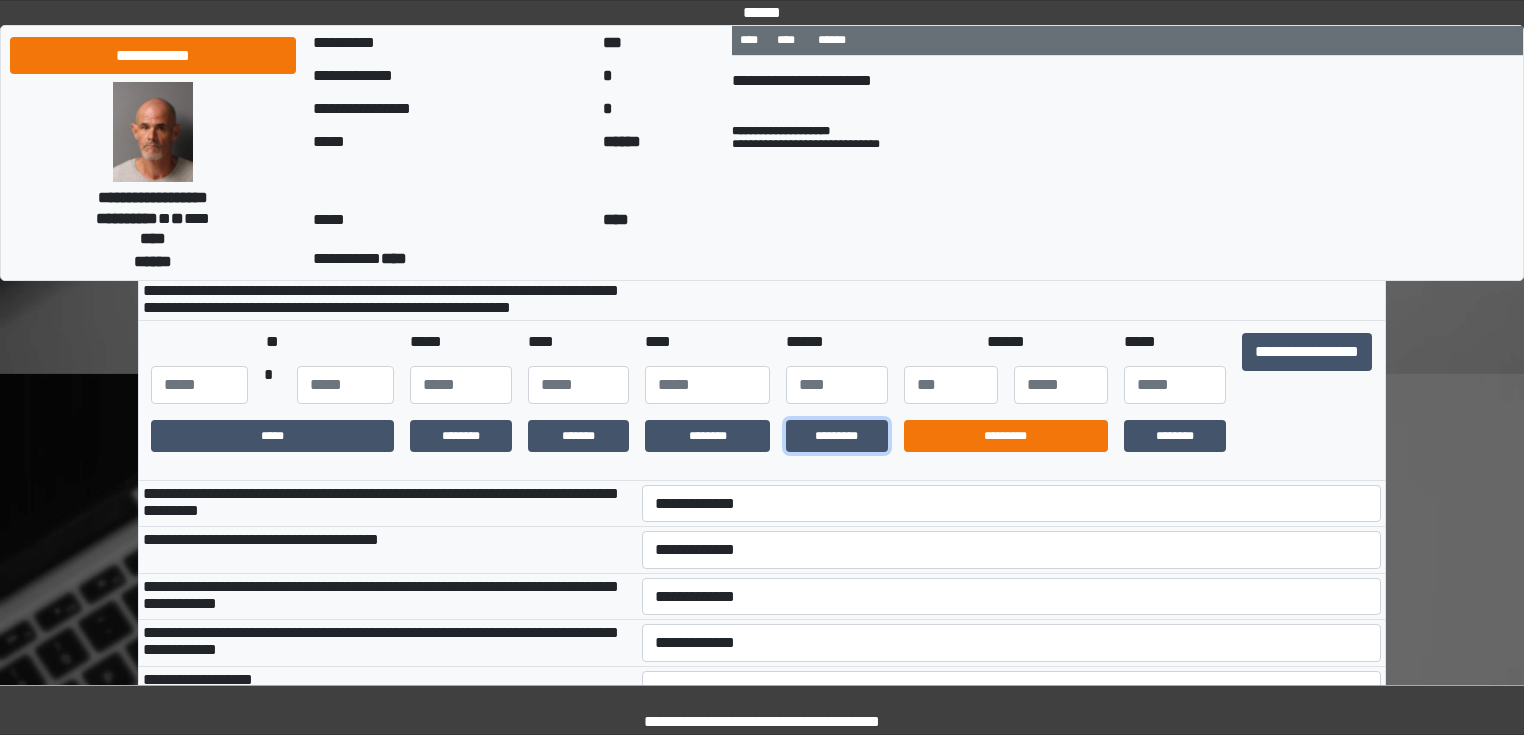 drag, startPoint x: 832, startPoint y: 473, endPoint x: 960, endPoint y: 468, distance: 128.09763 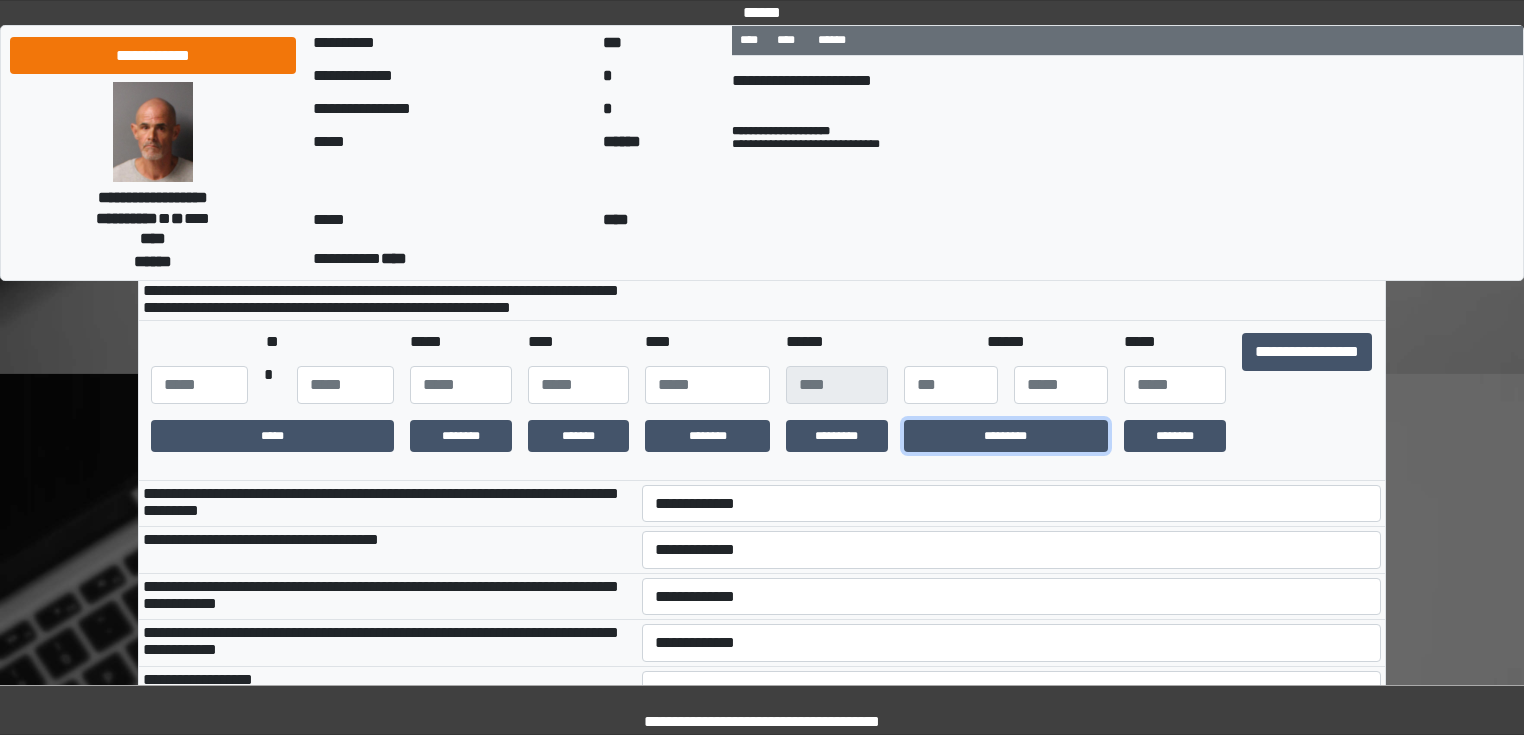 drag, startPoint x: 988, startPoint y: 467, endPoint x: 1080, endPoint y: 432, distance: 98.43272 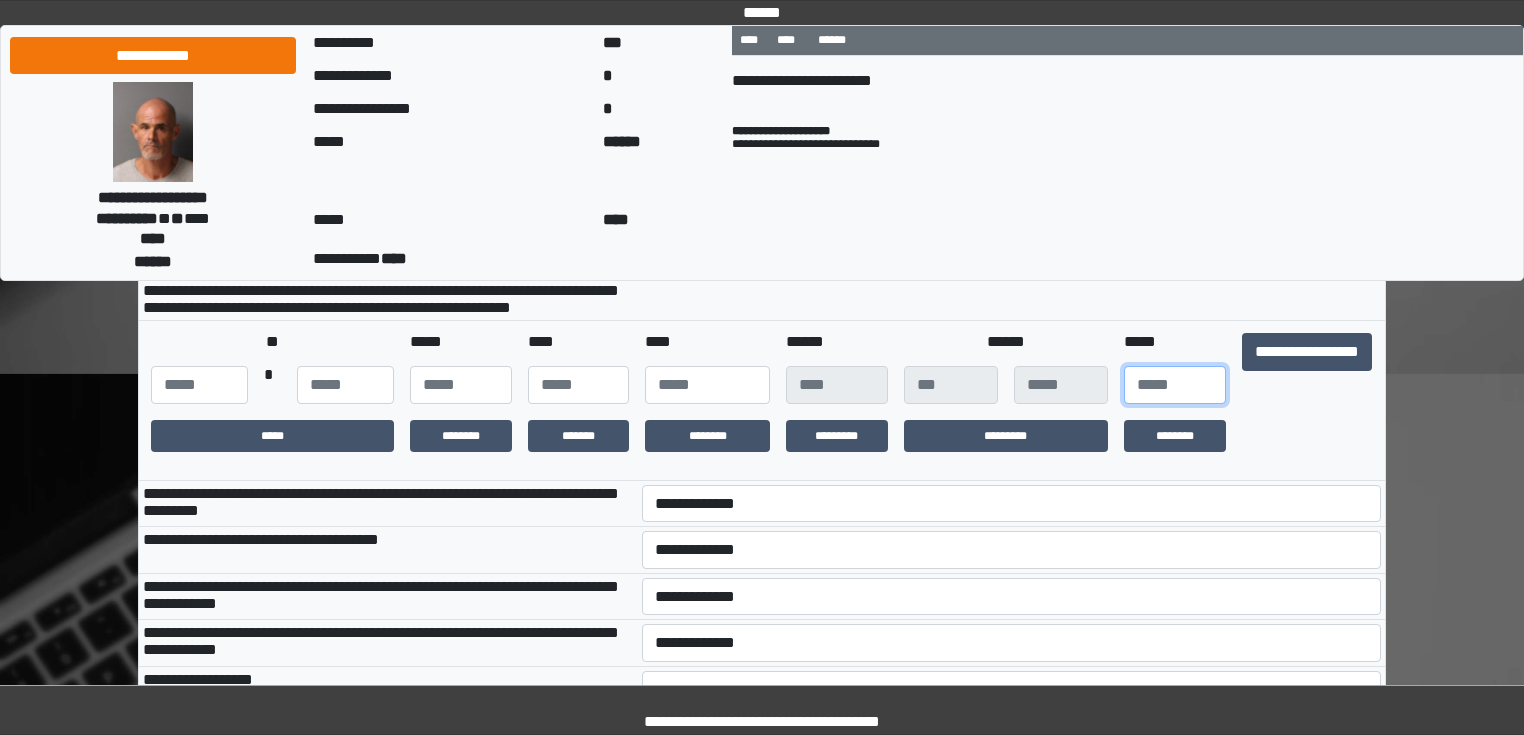 click at bounding box center (1175, 385) 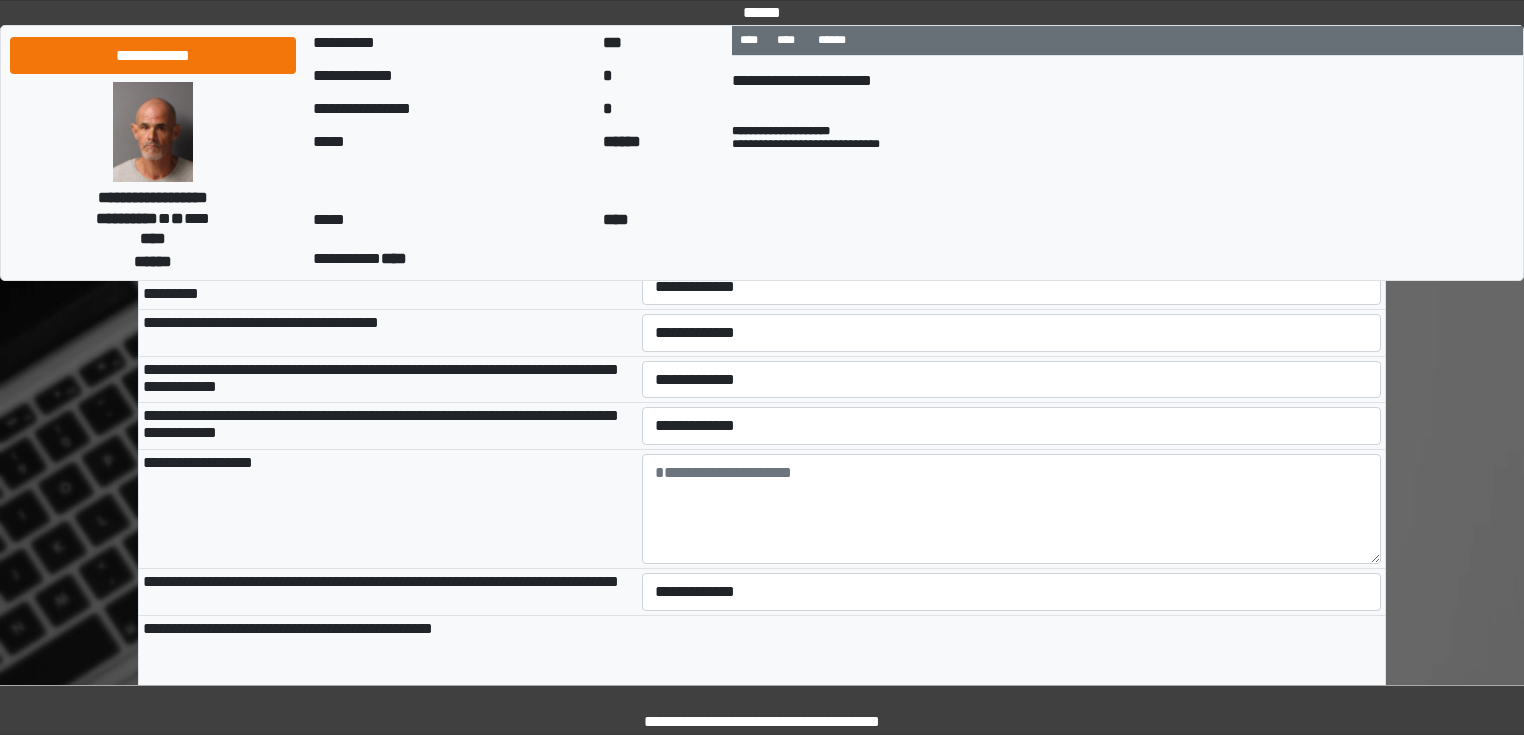 scroll, scrollTop: 720, scrollLeft: 0, axis: vertical 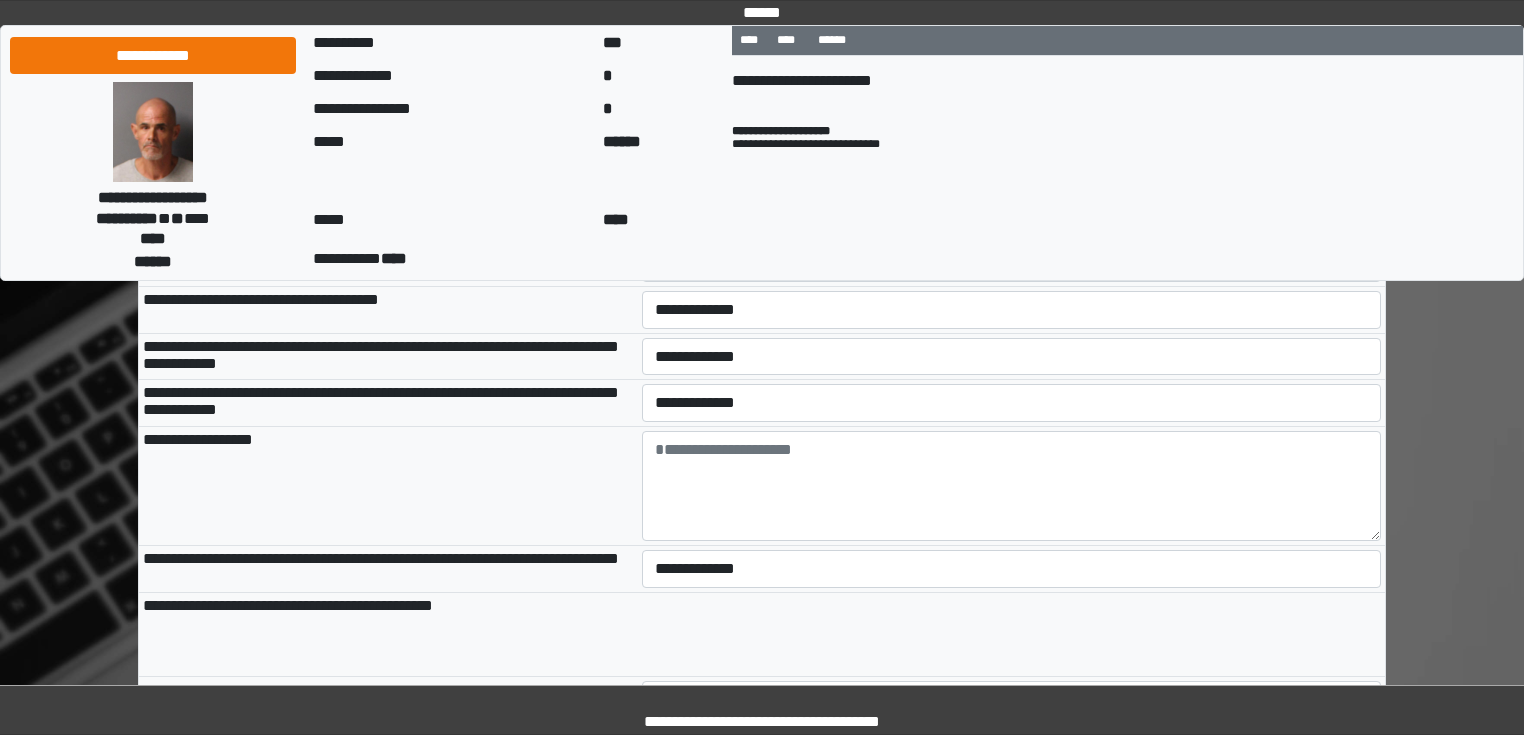type on "**" 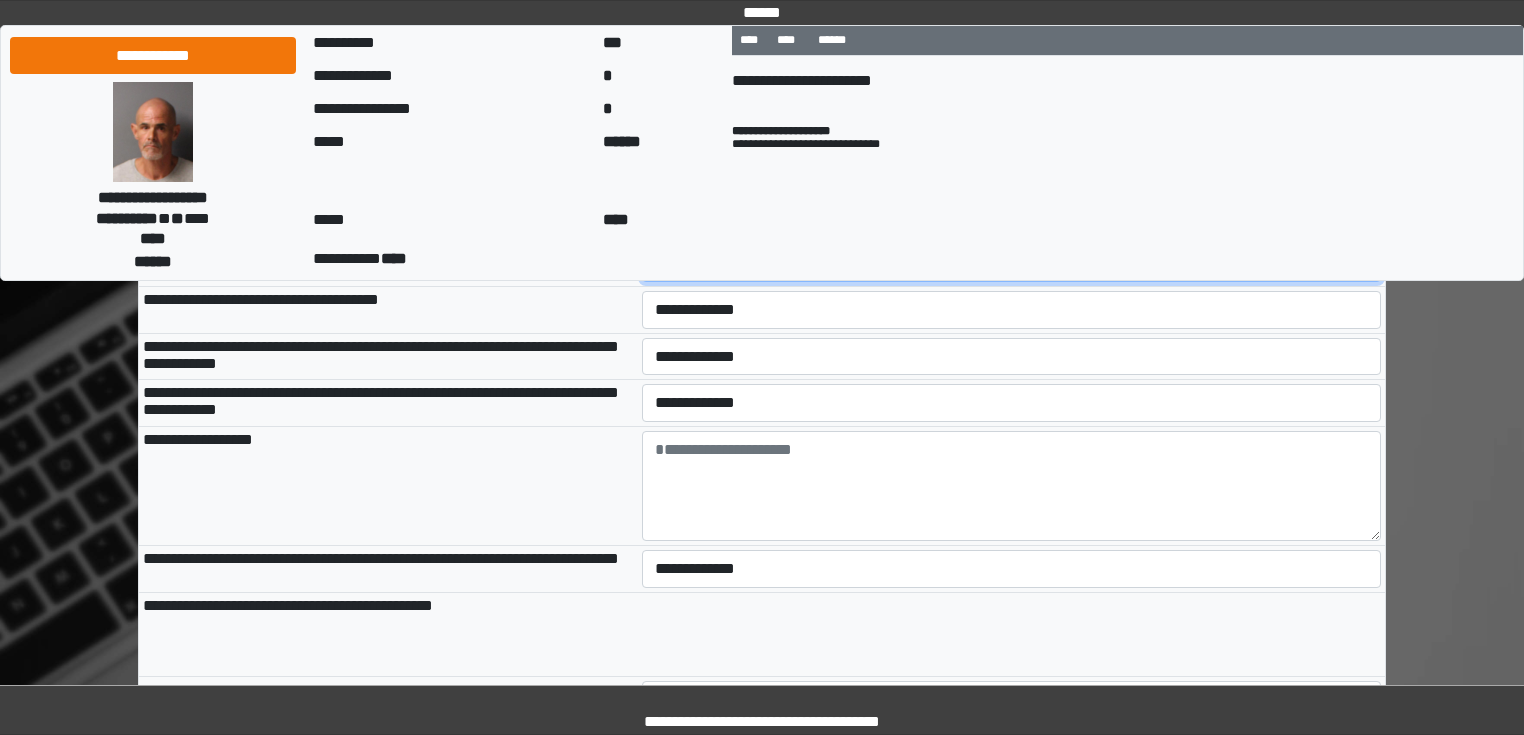 click on "**********" at bounding box center [1012, 264] 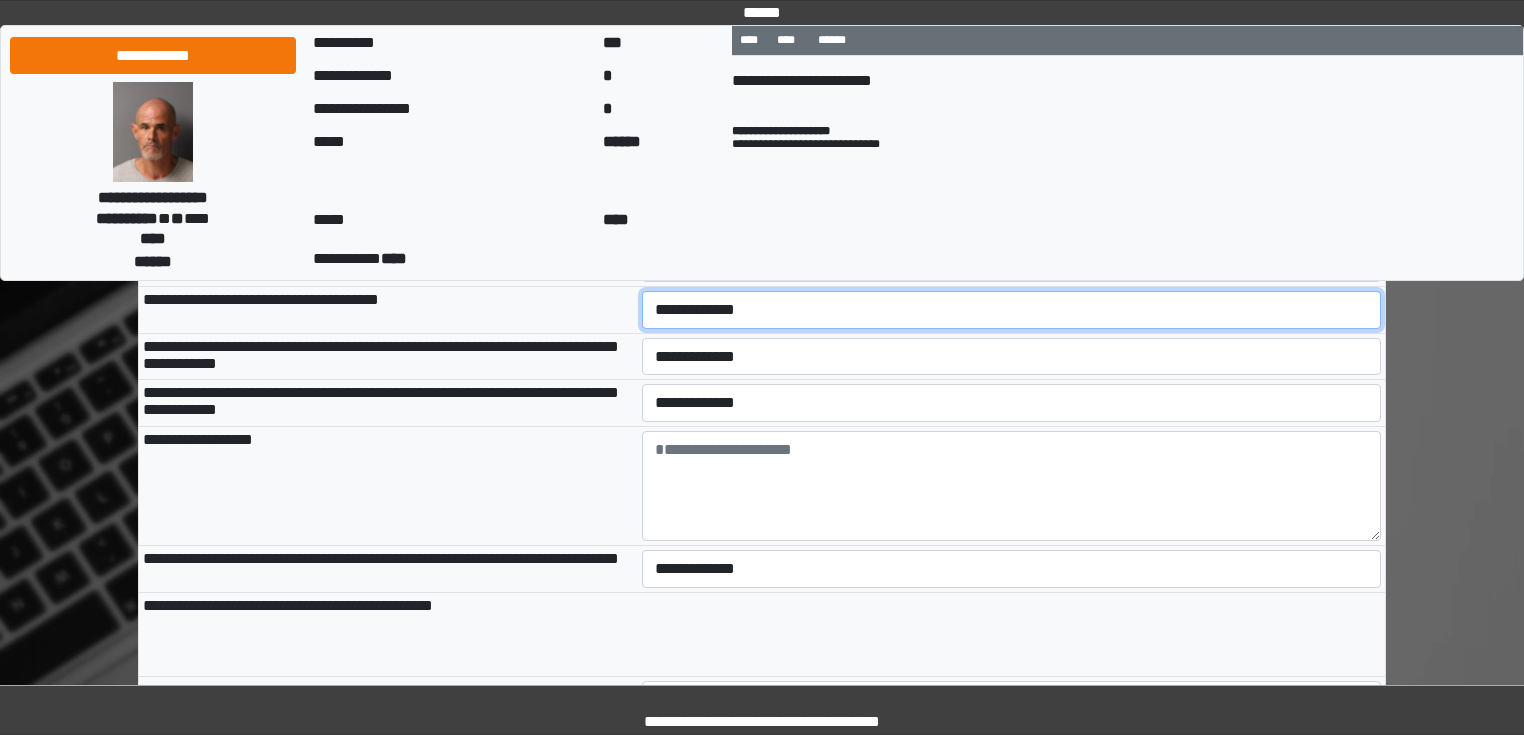 click on "**********" at bounding box center (1012, 310) 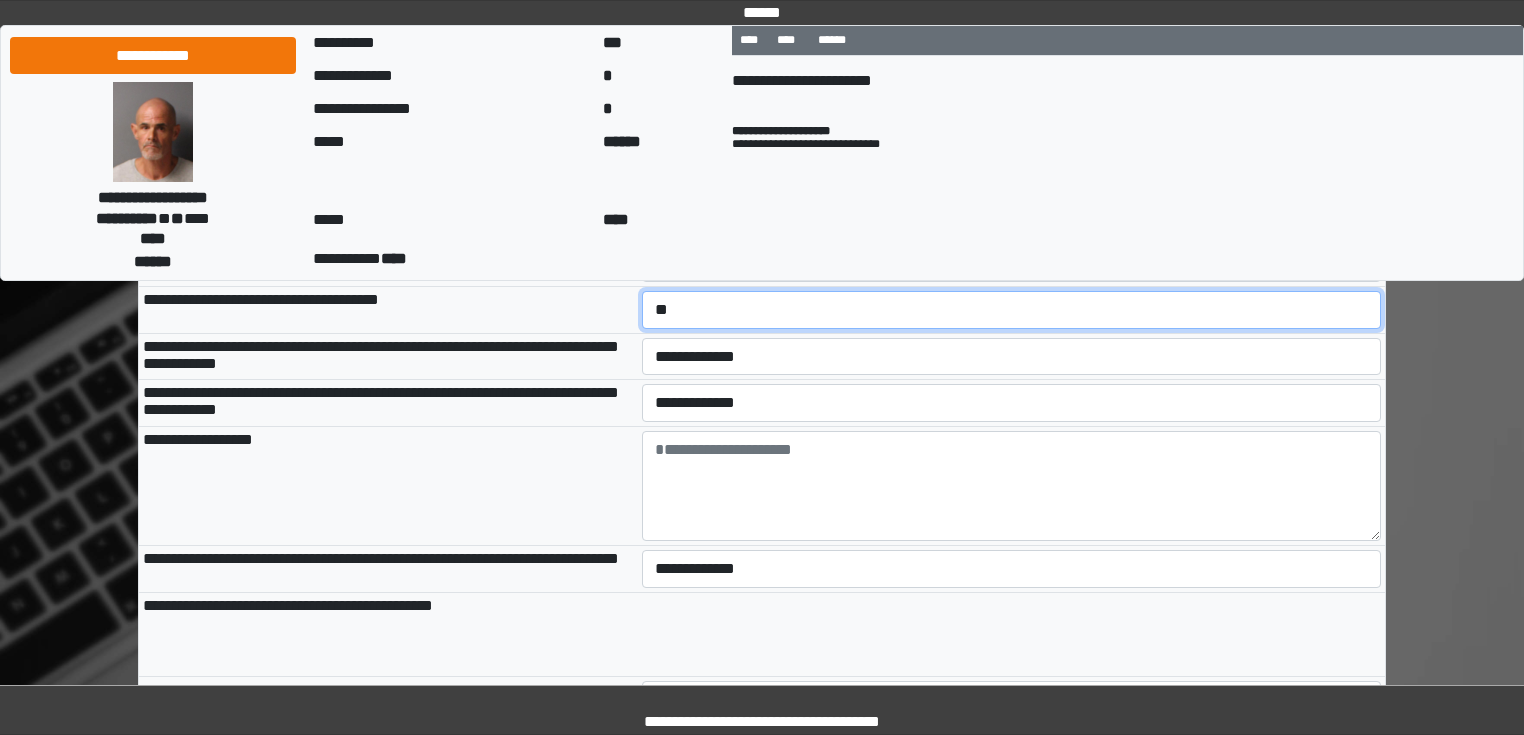 click on "**********" at bounding box center [1012, 310] 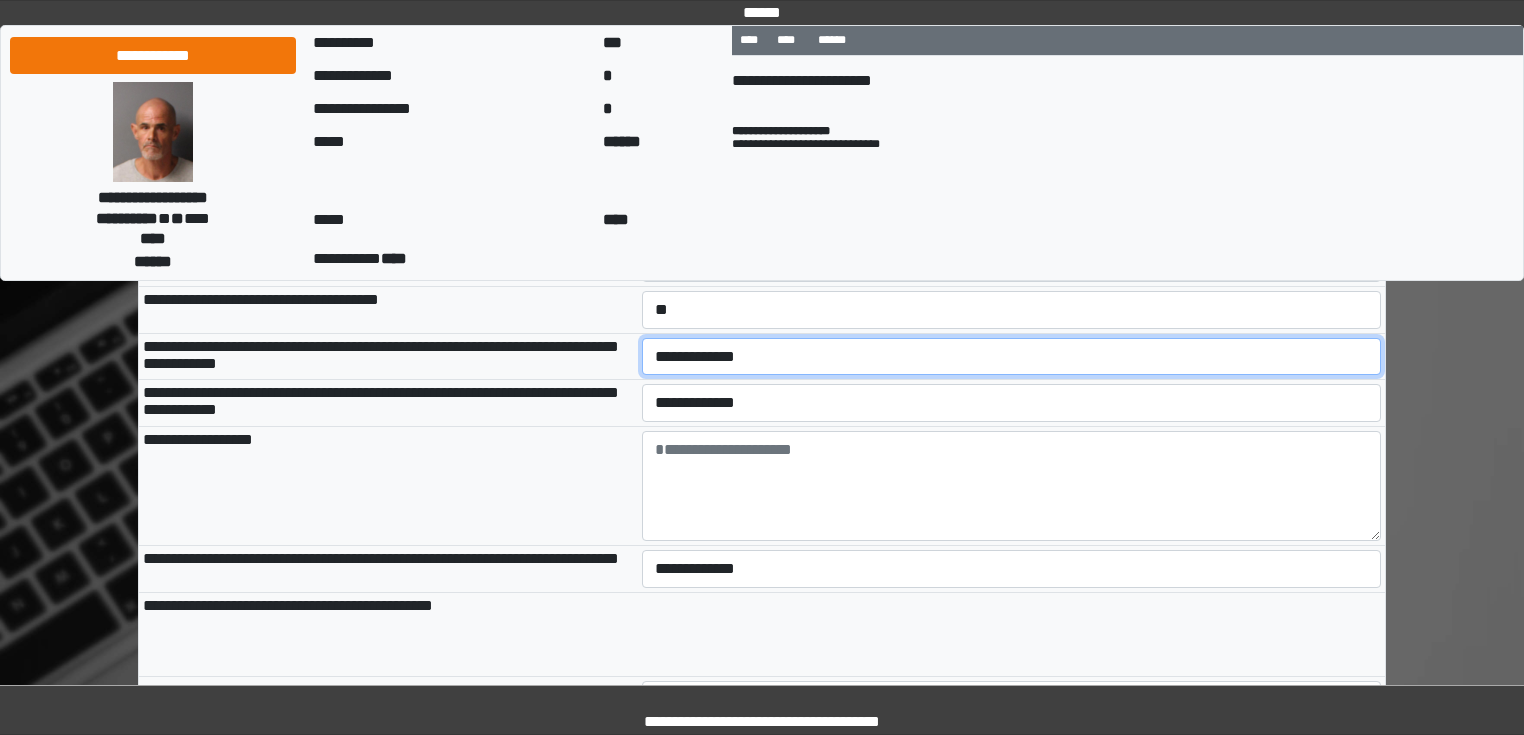 click on "**********" at bounding box center [1012, 357] 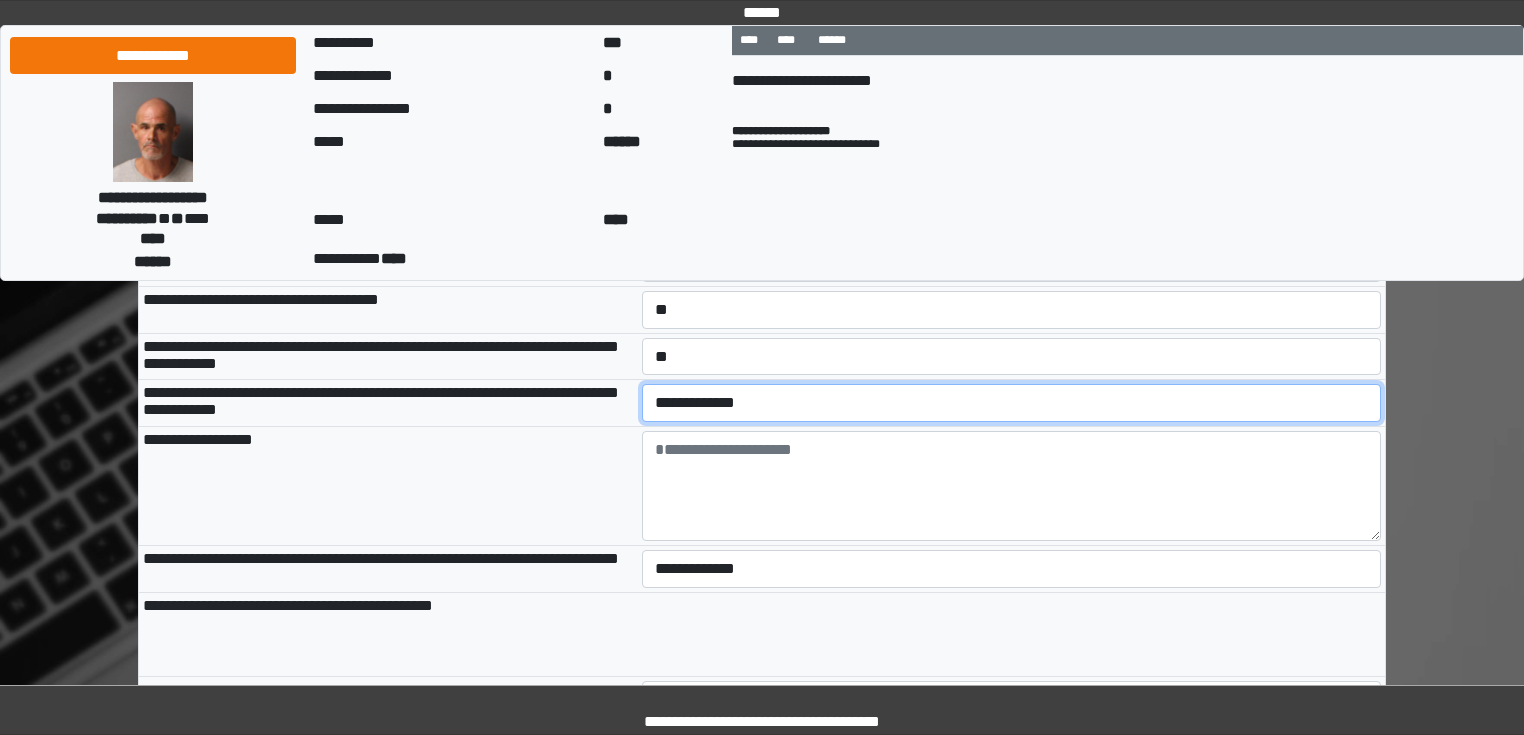 click on "**********" at bounding box center [1012, 403] 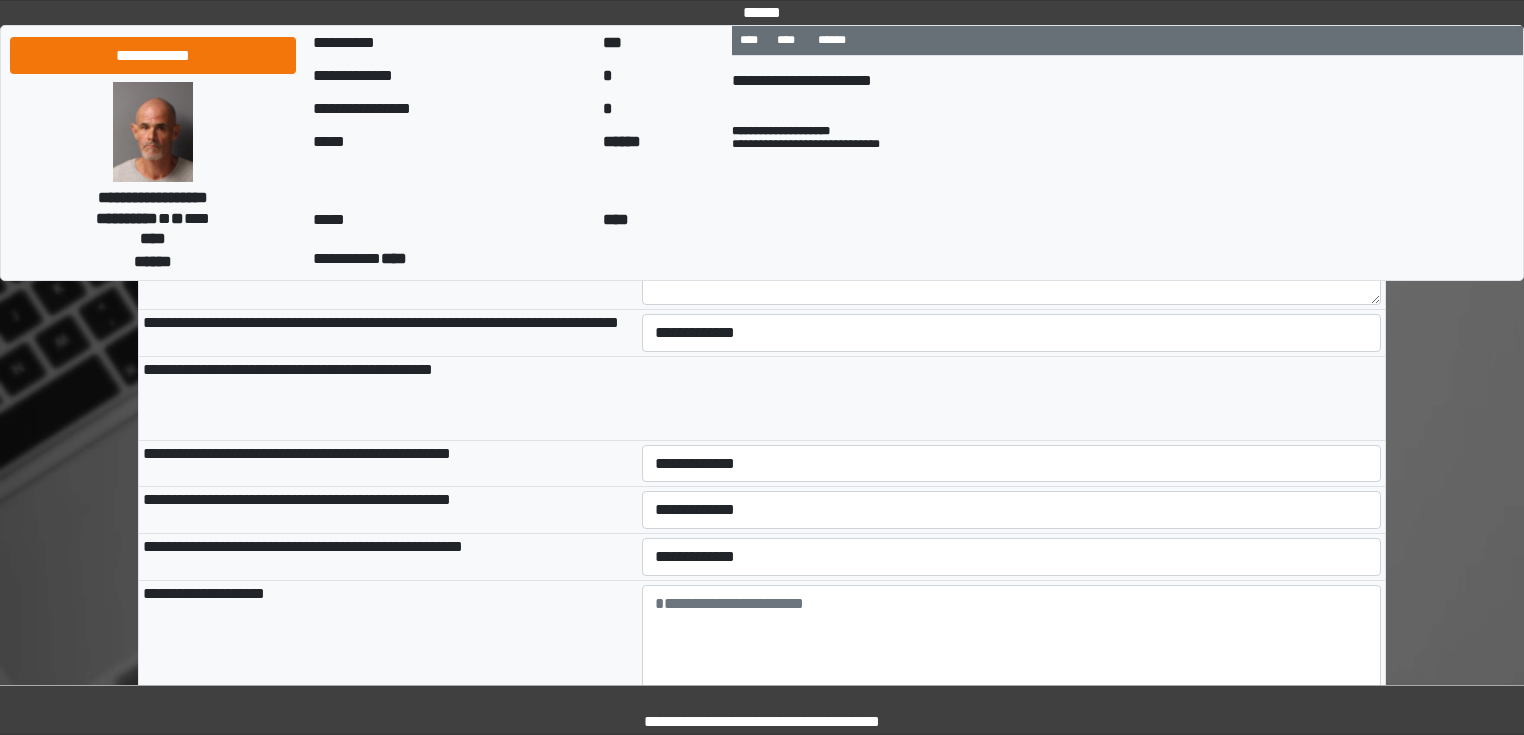 scroll, scrollTop: 960, scrollLeft: 0, axis: vertical 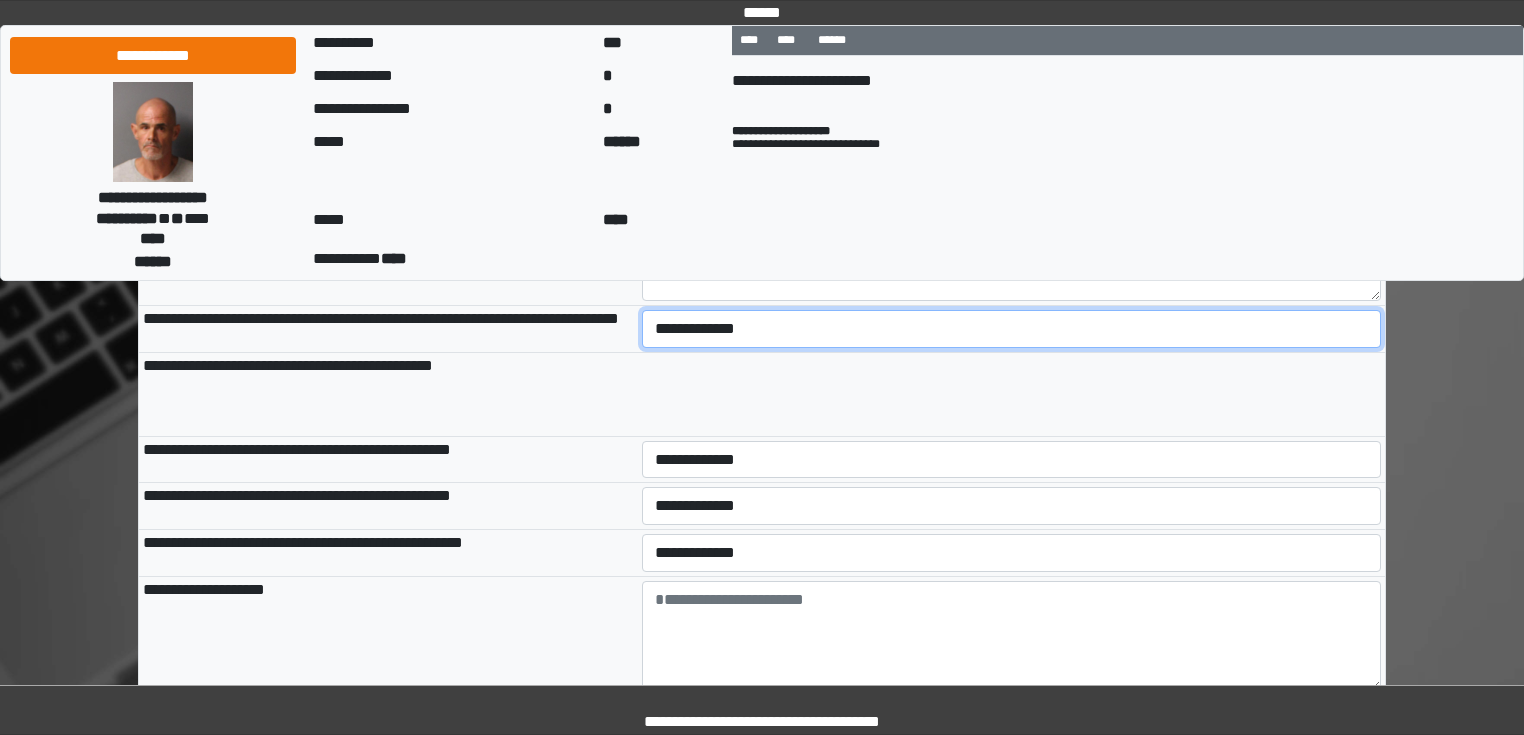 click on "**********" at bounding box center (1012, 329) 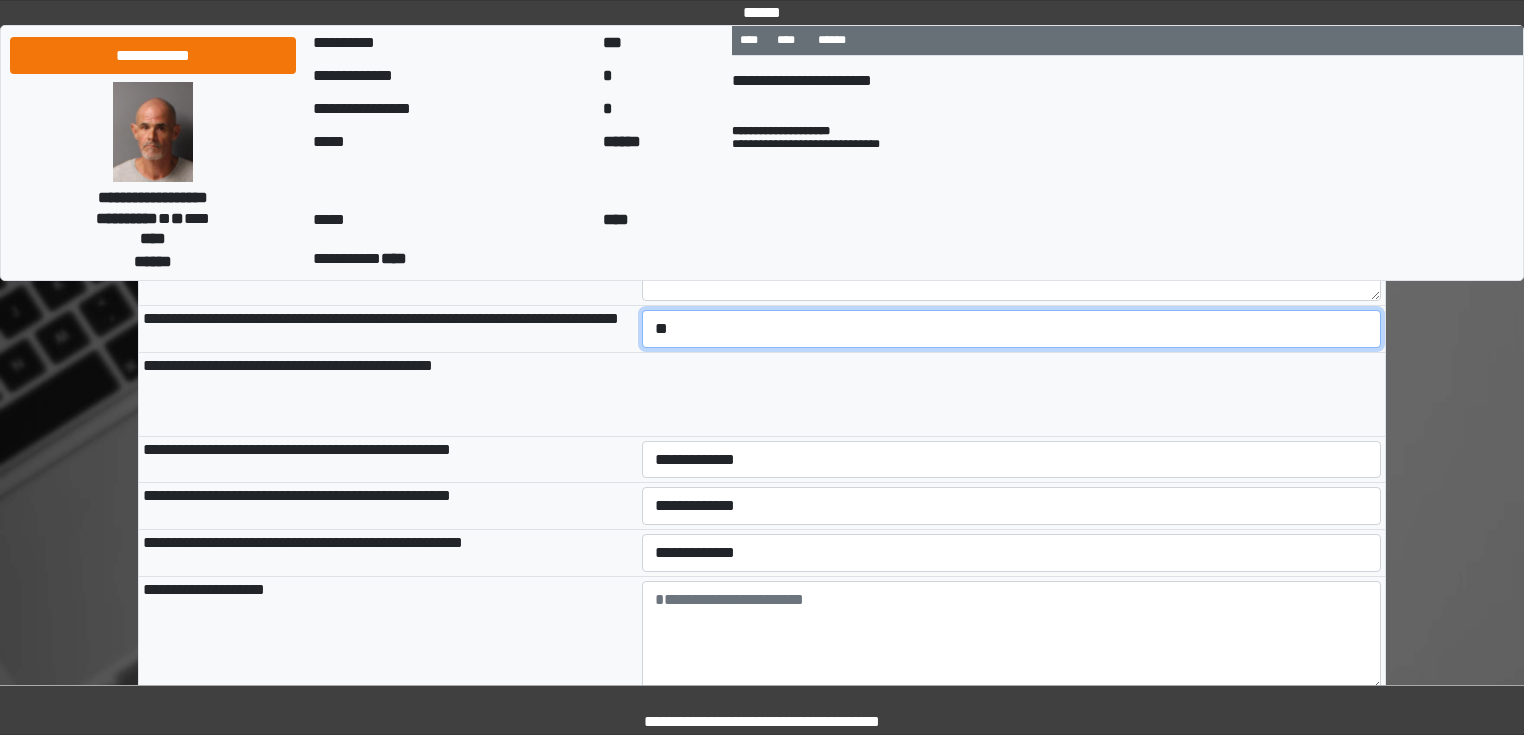 click on "**********" at bounding box center [1012, 329] 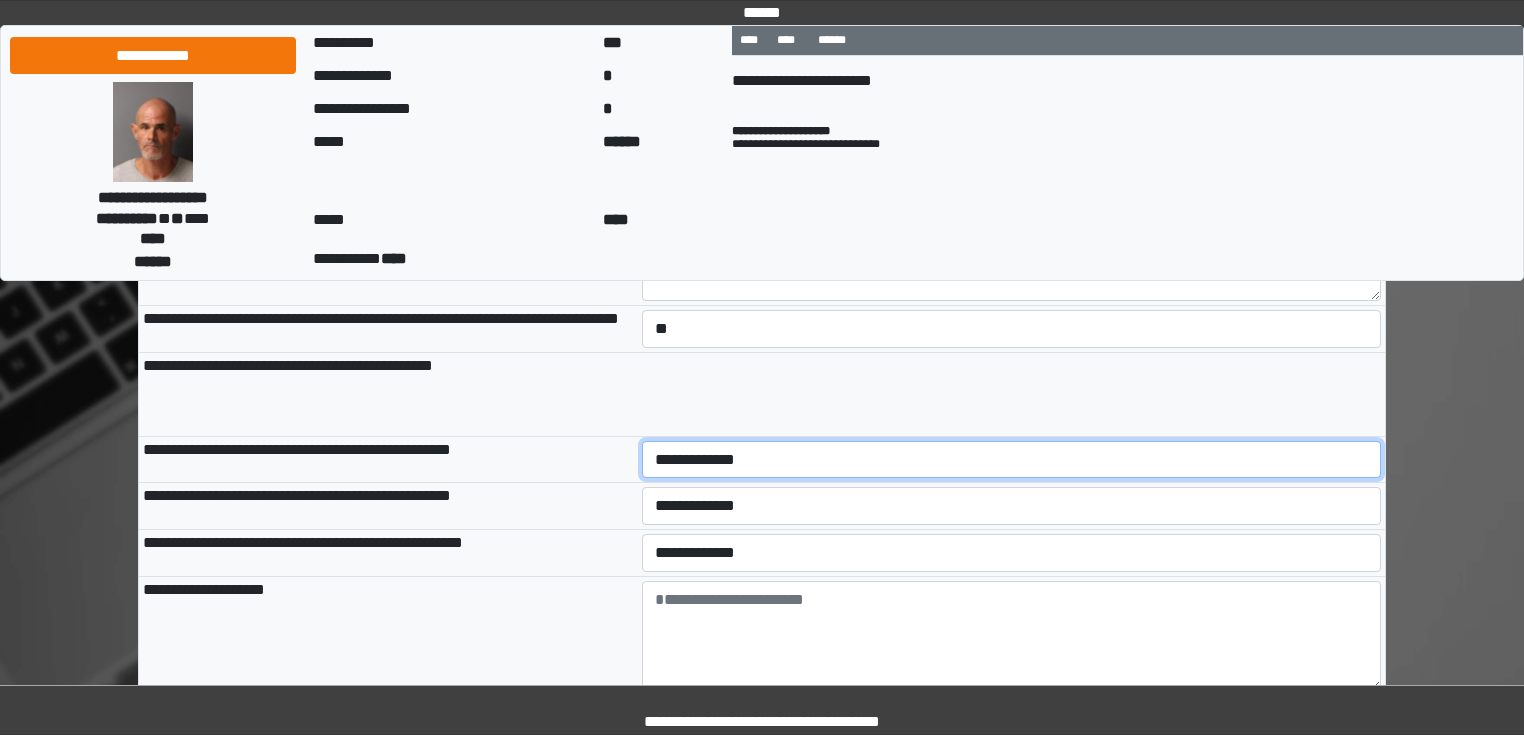 click on "**********" at bounding box center (1012, 460) 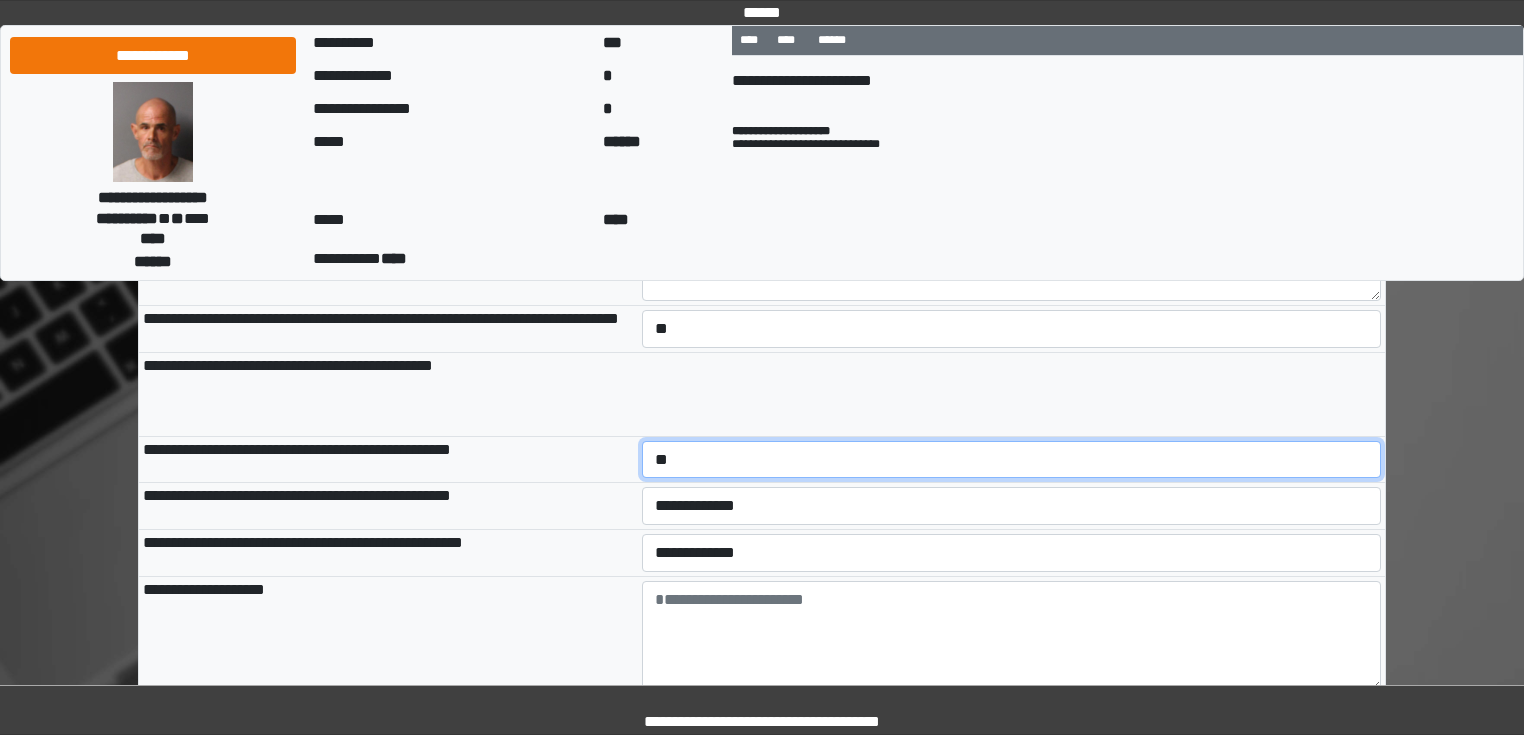 click on "**********" at bounding box center (1012, 460) 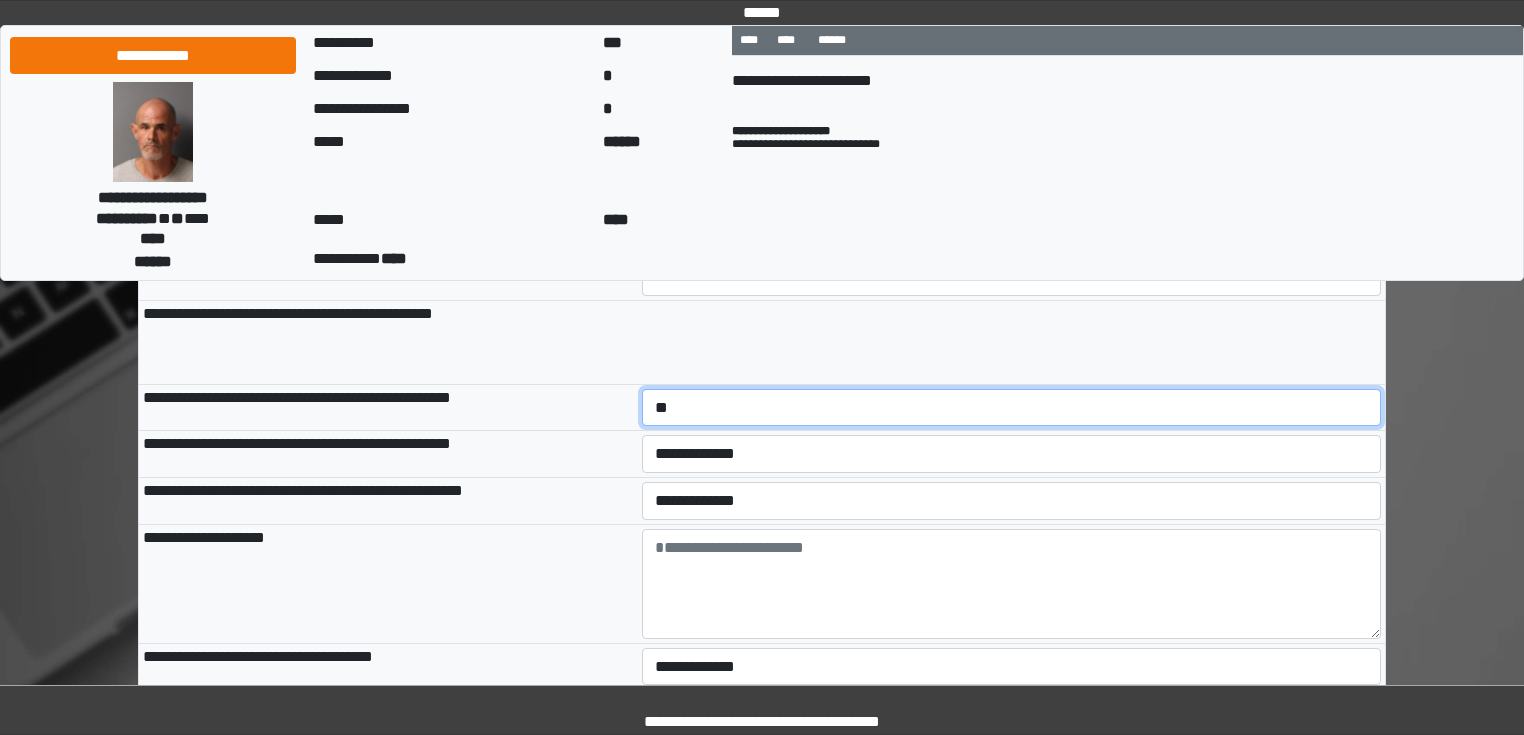 scroll, scrollTop: 1040, scrollLeft: 0, axis: vertical 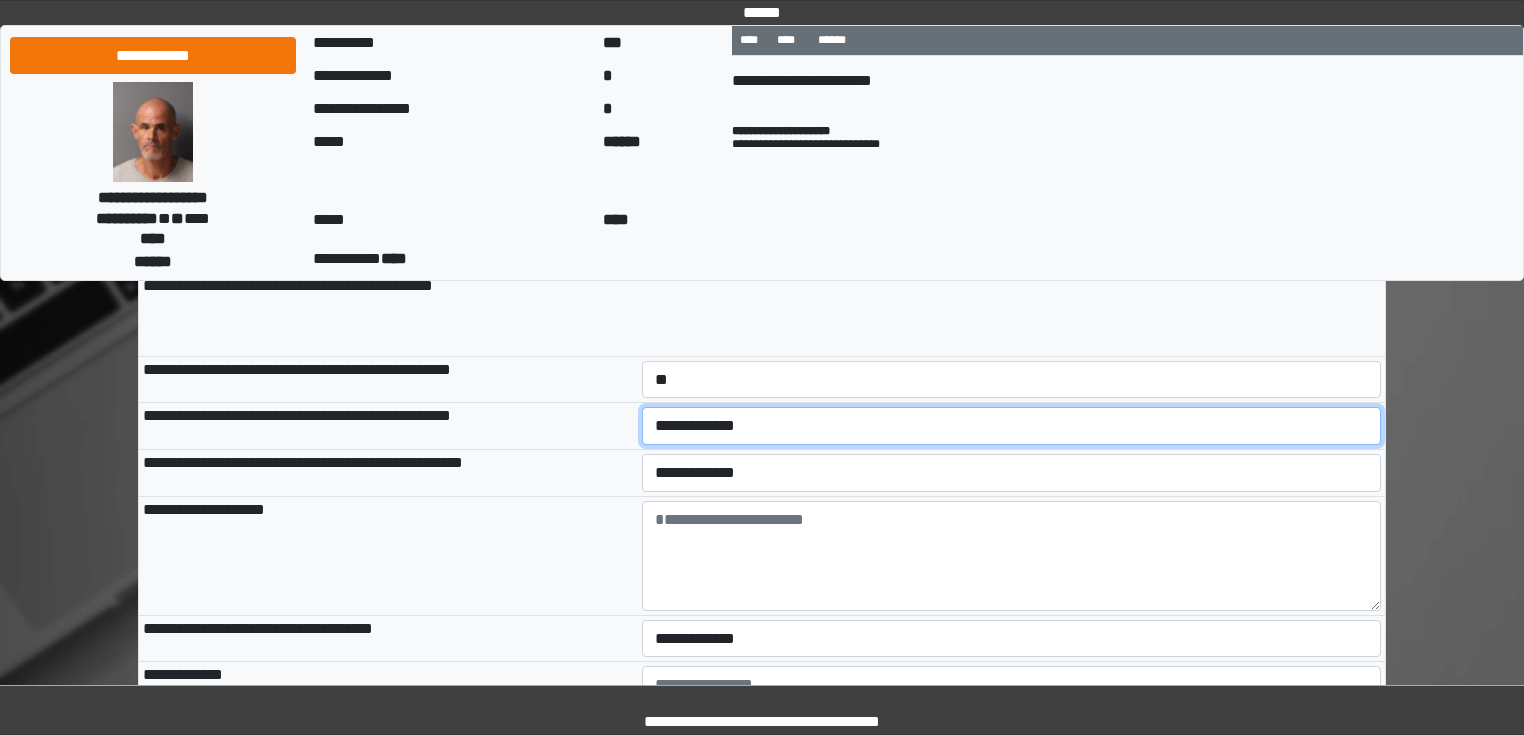 click on "**********" at bounding box center [1012, 426] 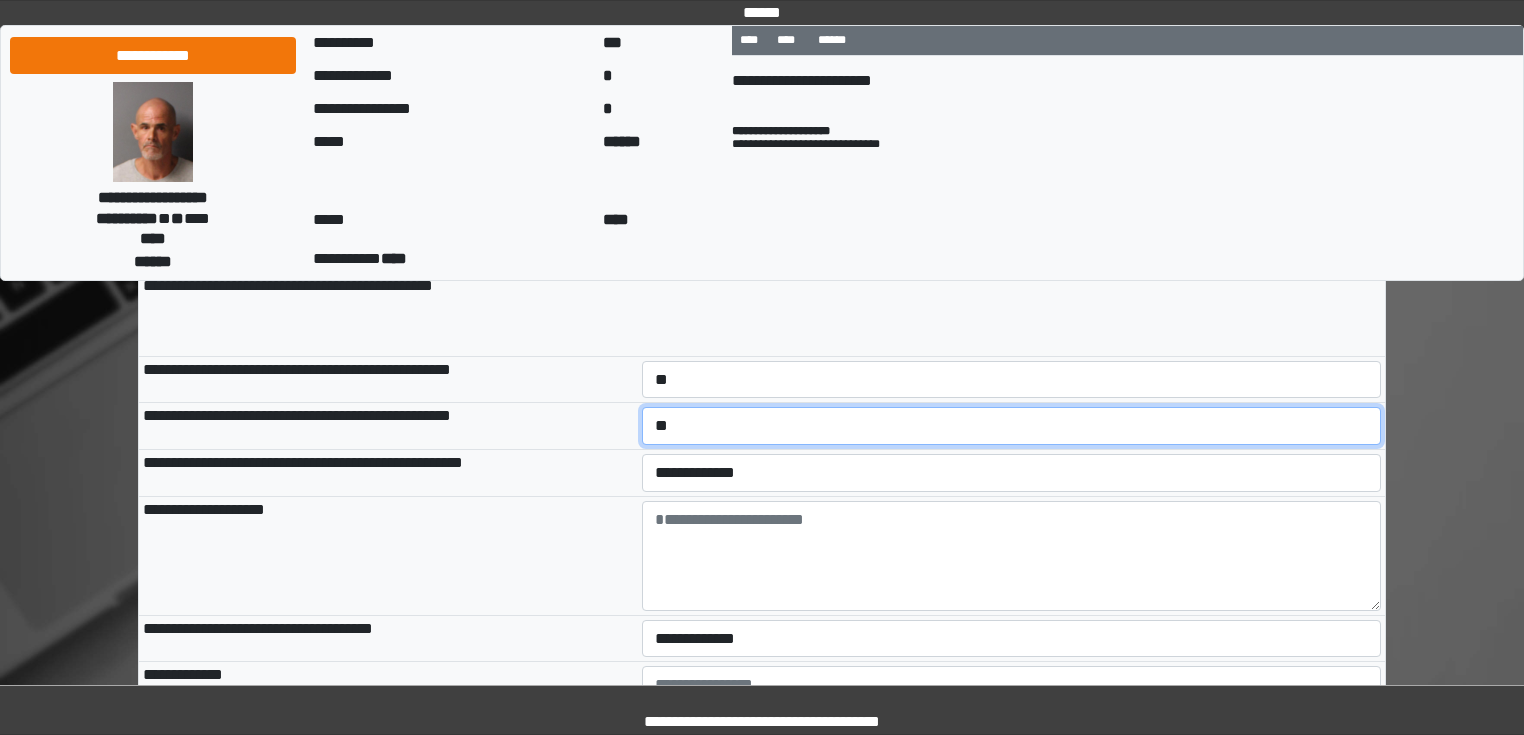 click on "**********" at bounding box center [1012, 426] 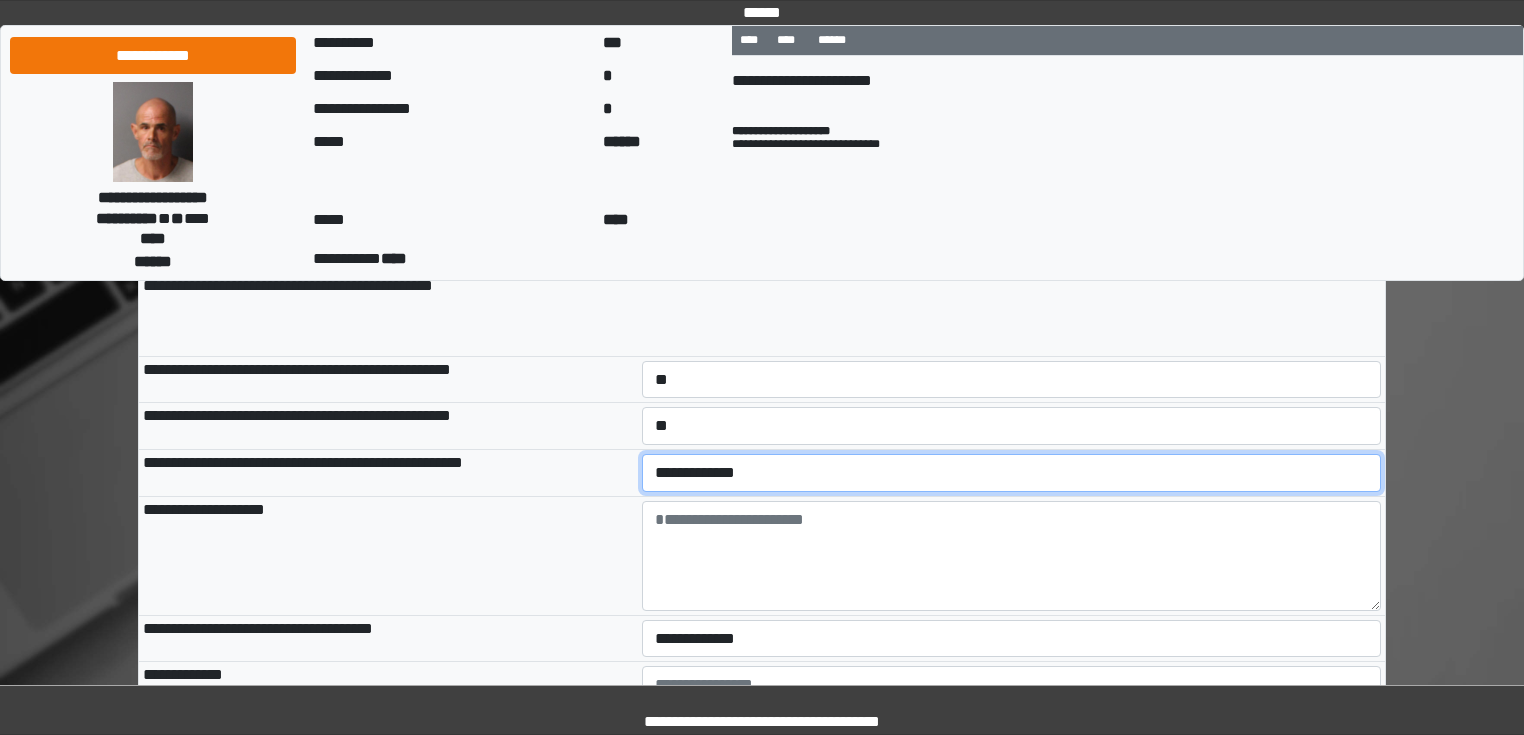 click on "**********" at bounding box center [1012, 473] 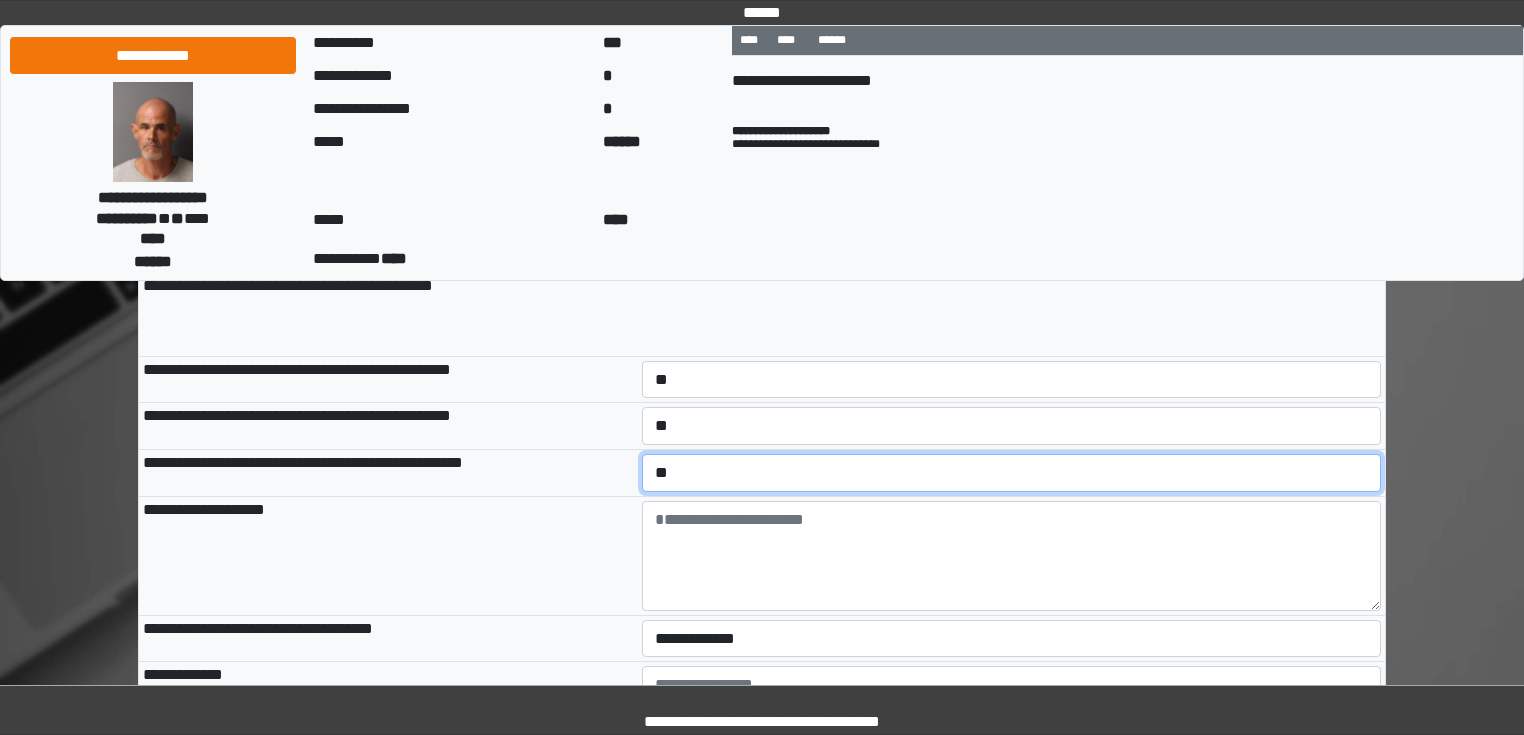 click on "**********" at bounding box center (1012, 473) 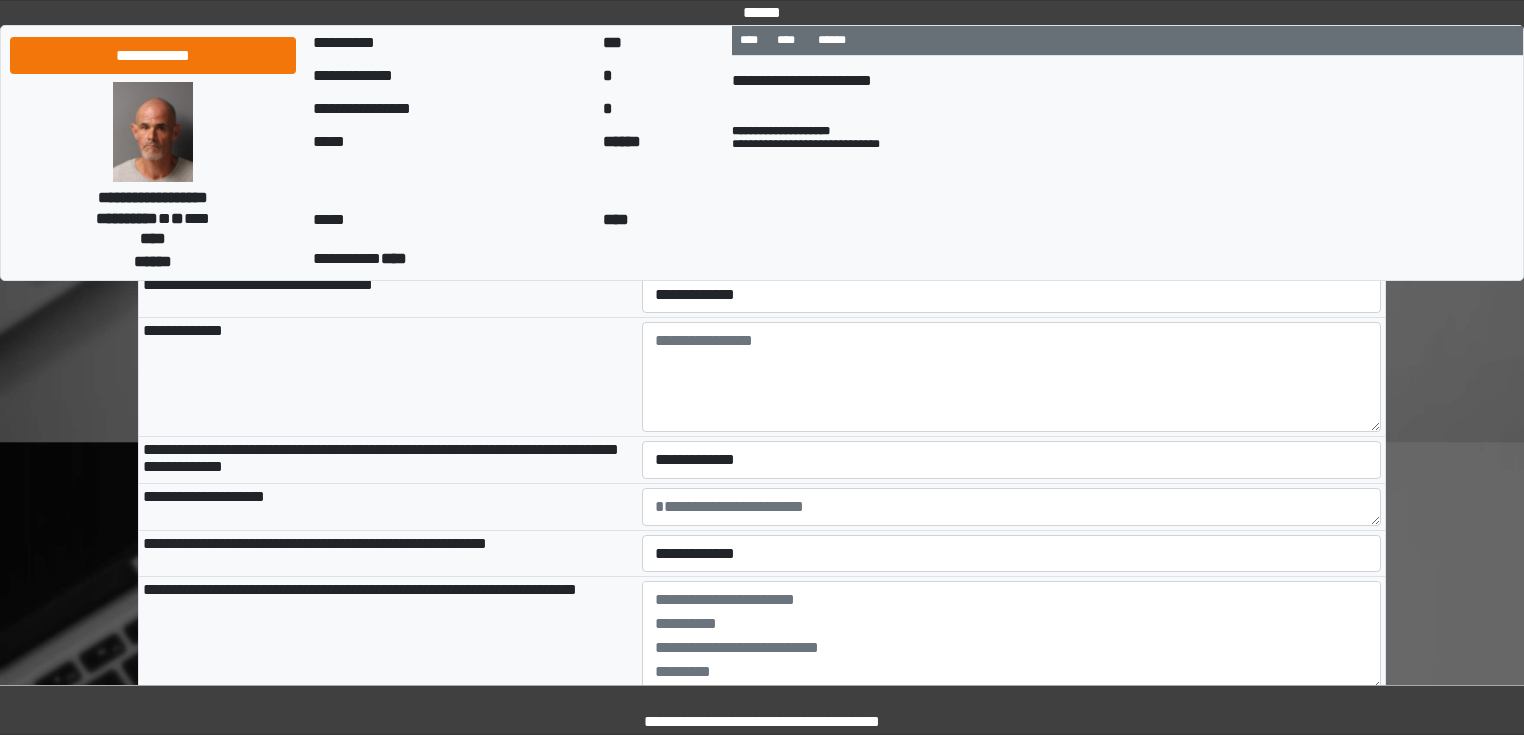 scroll, scrollTop: 1360, scrollLeft: 0, axis: vertical 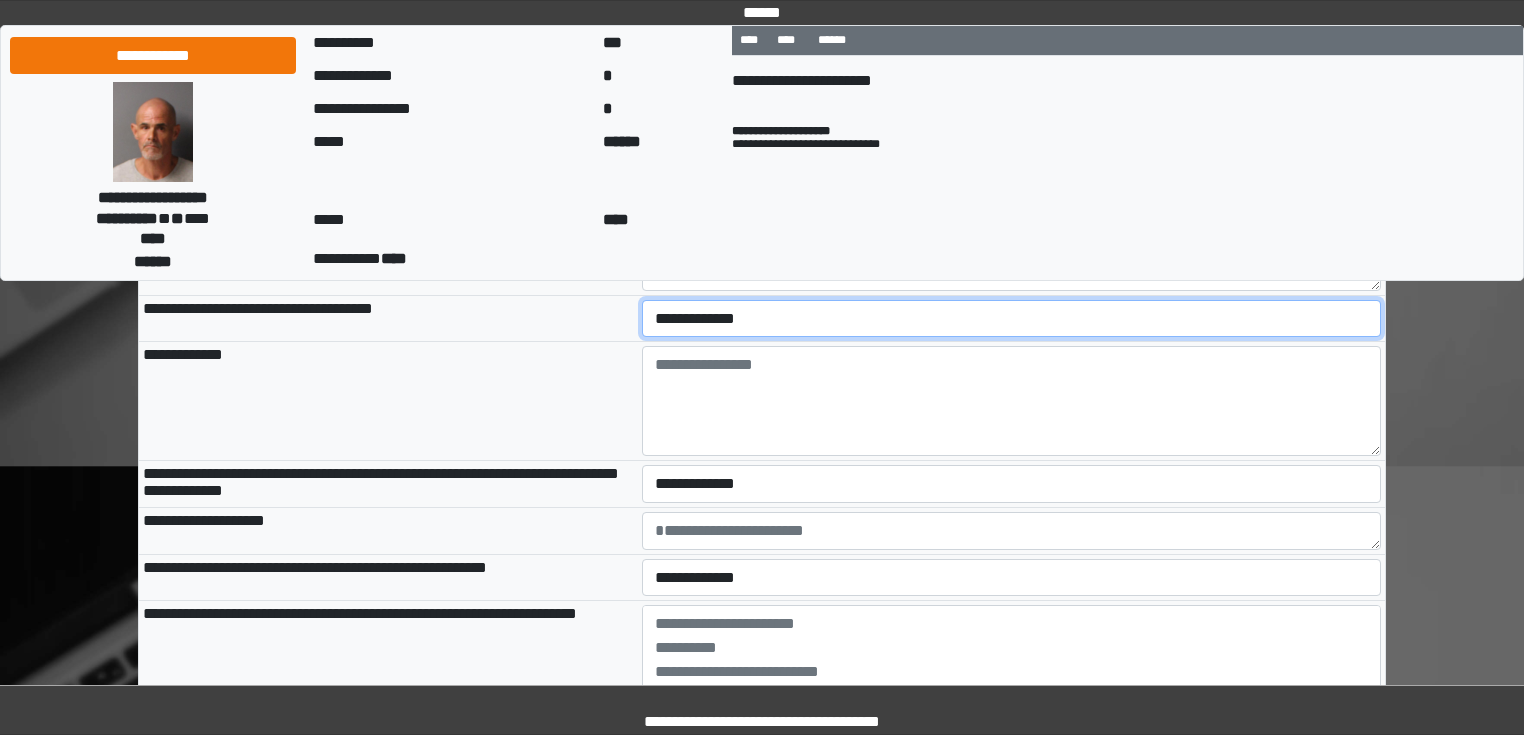 click on "**********" at bounding box center (1012, 319) 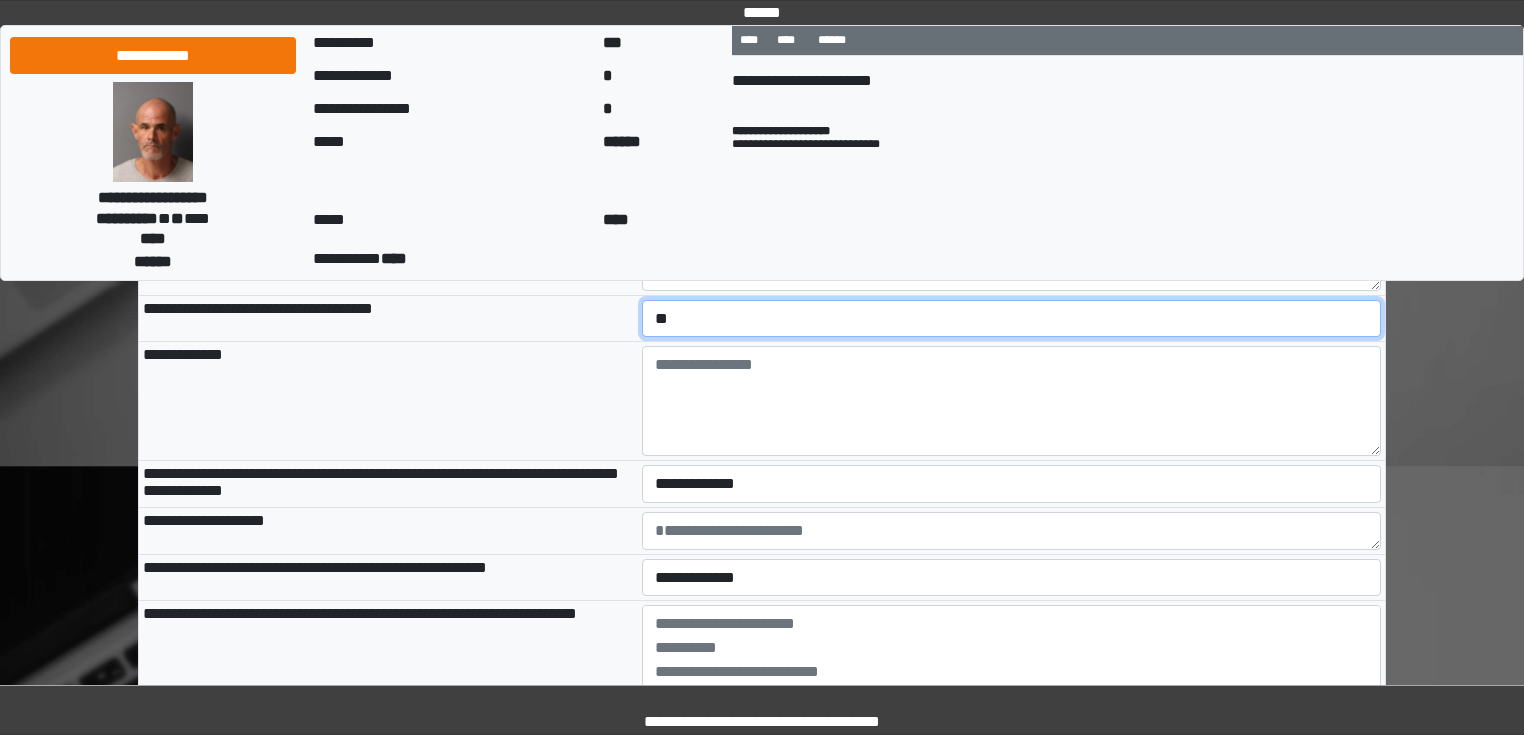 click on "**********" at bounding box center (1012, 319) 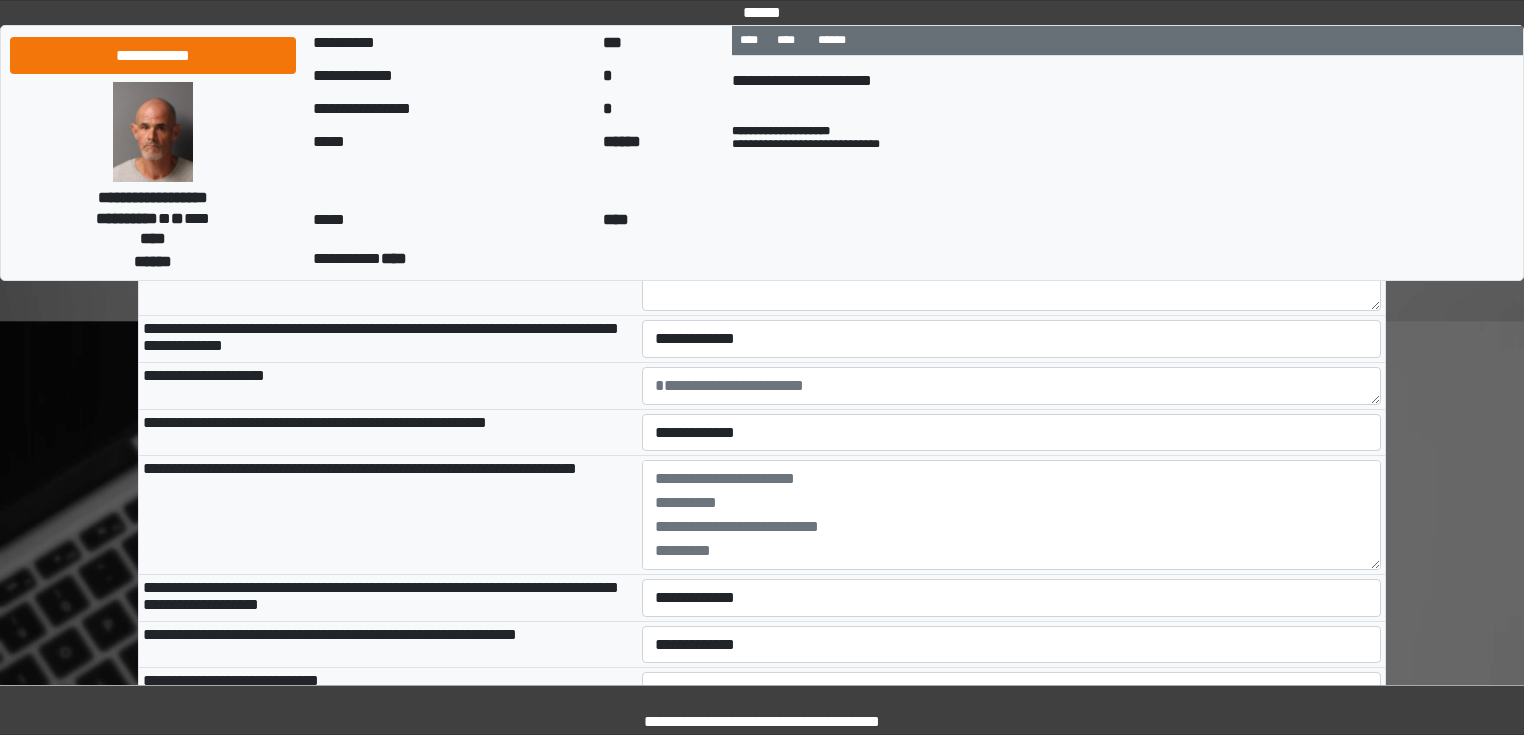 scroll, scrollTop: 1520, scrollLeft: 0, axis: vertical 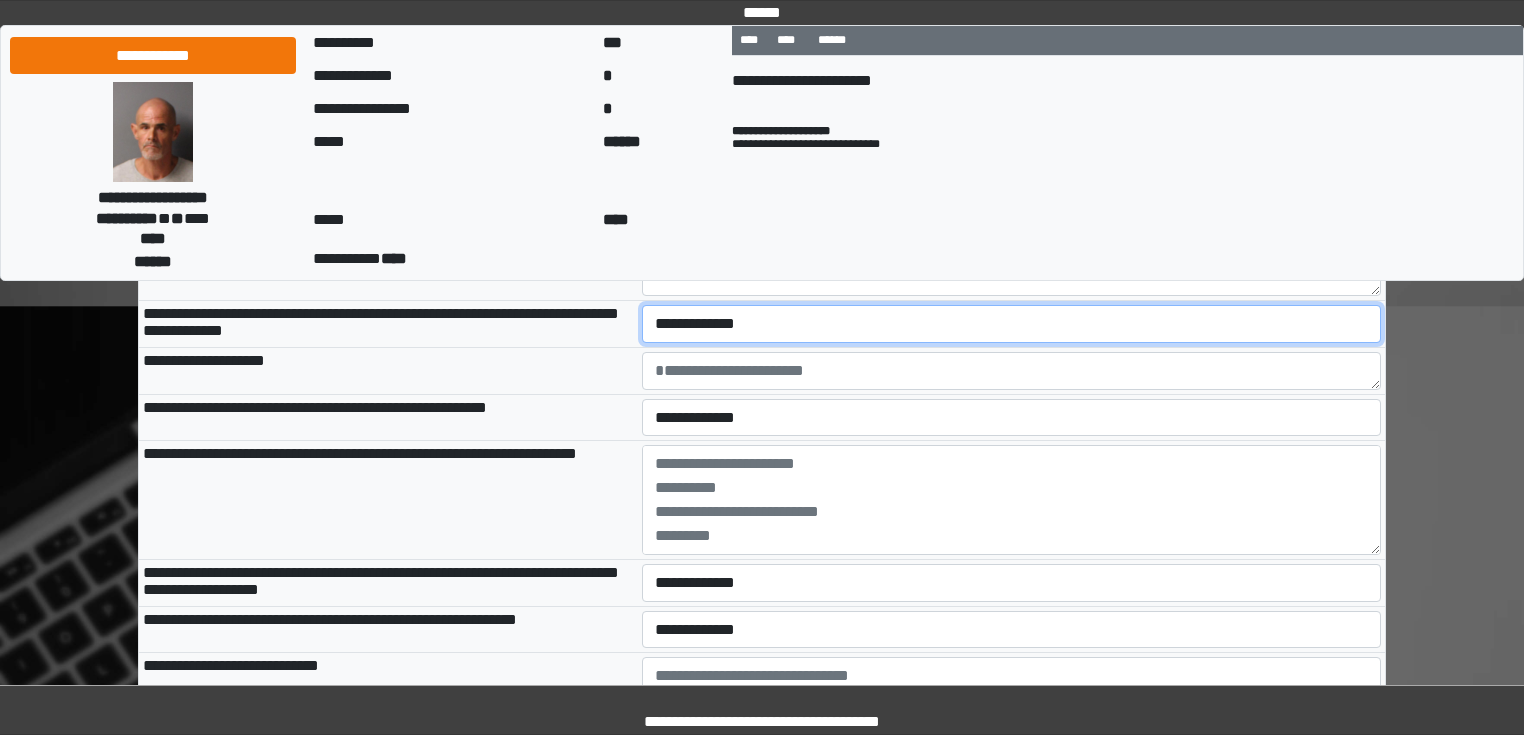 click on "**********" at bounding box center [1012, 324] 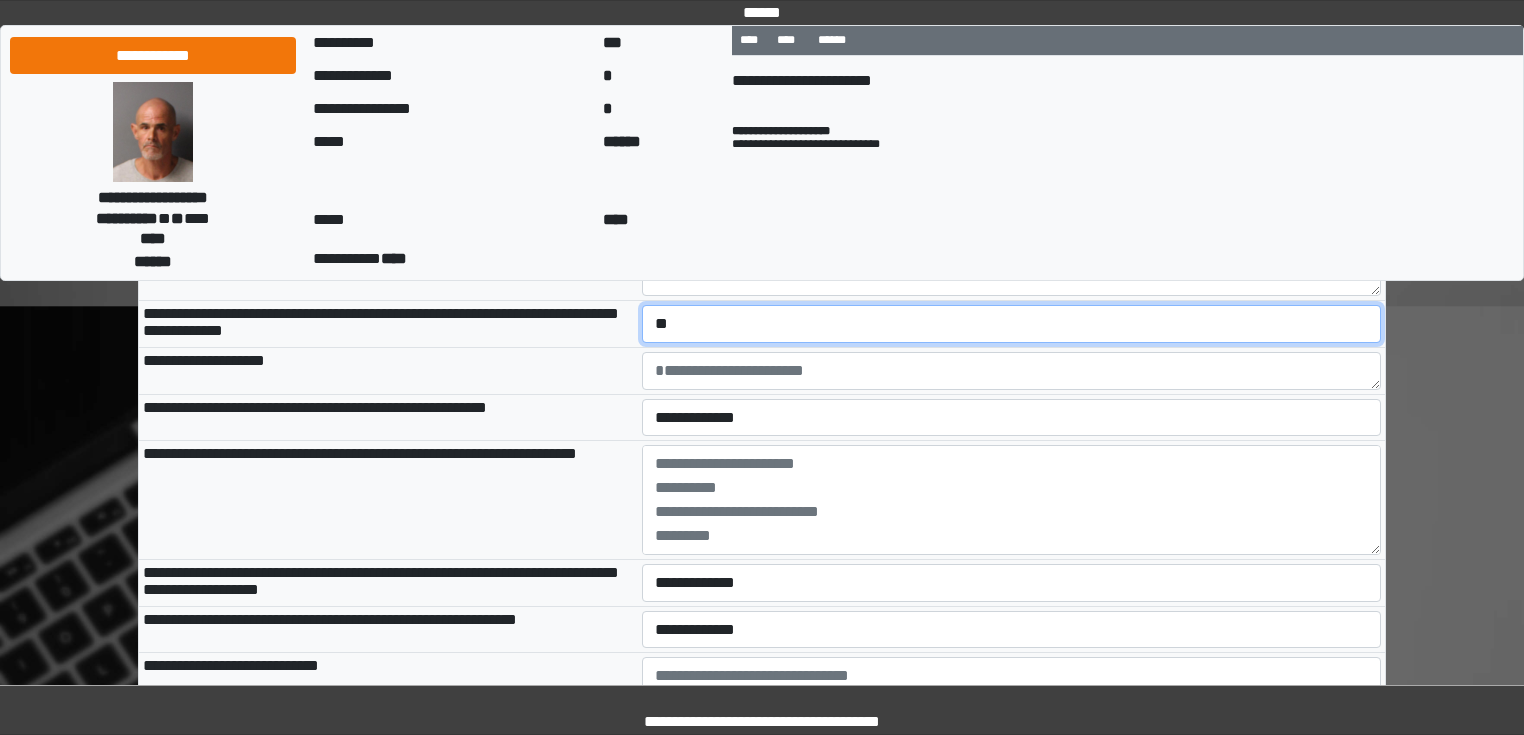 click on "**********" at bounding box center (1012, 324) 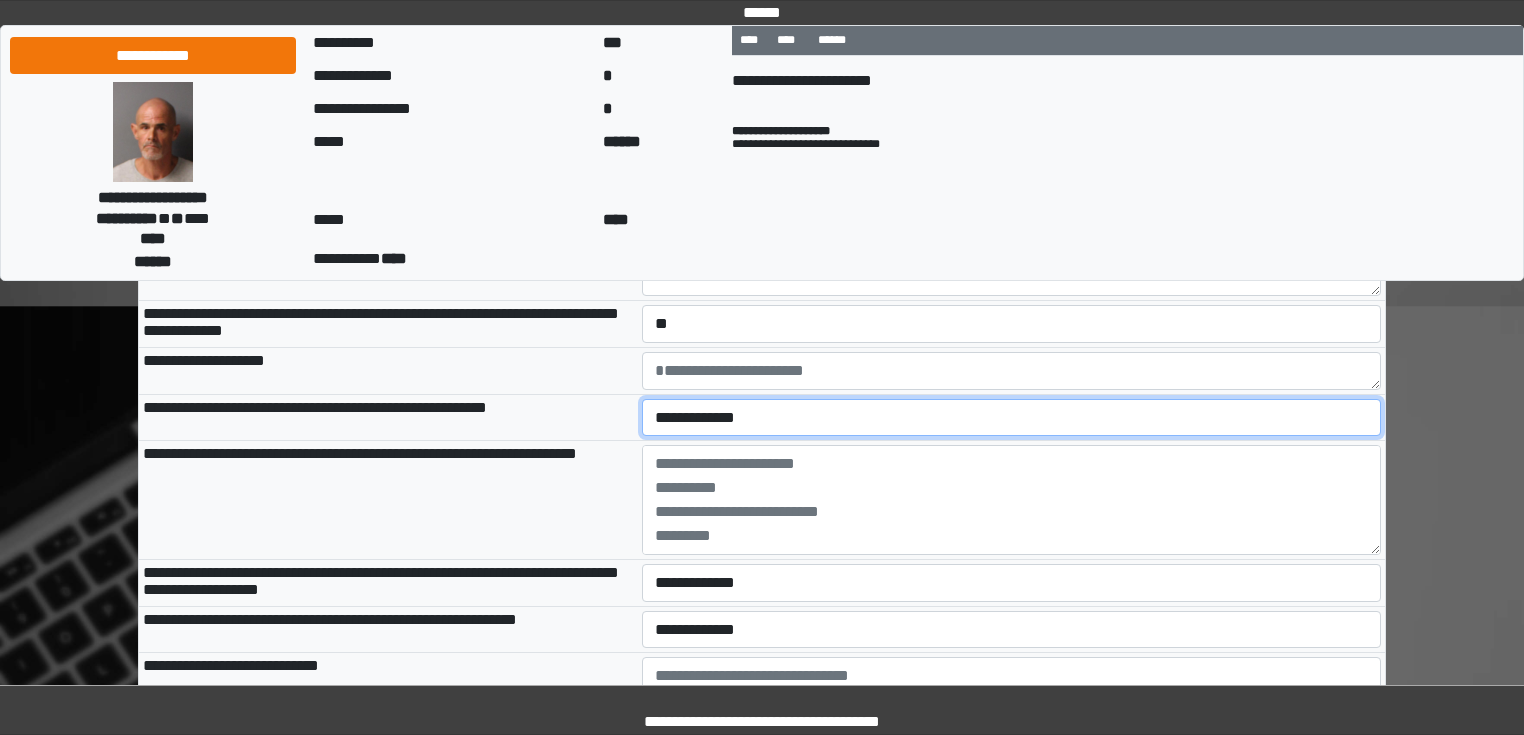 click on "**********" at bounding box center (1012, 418) 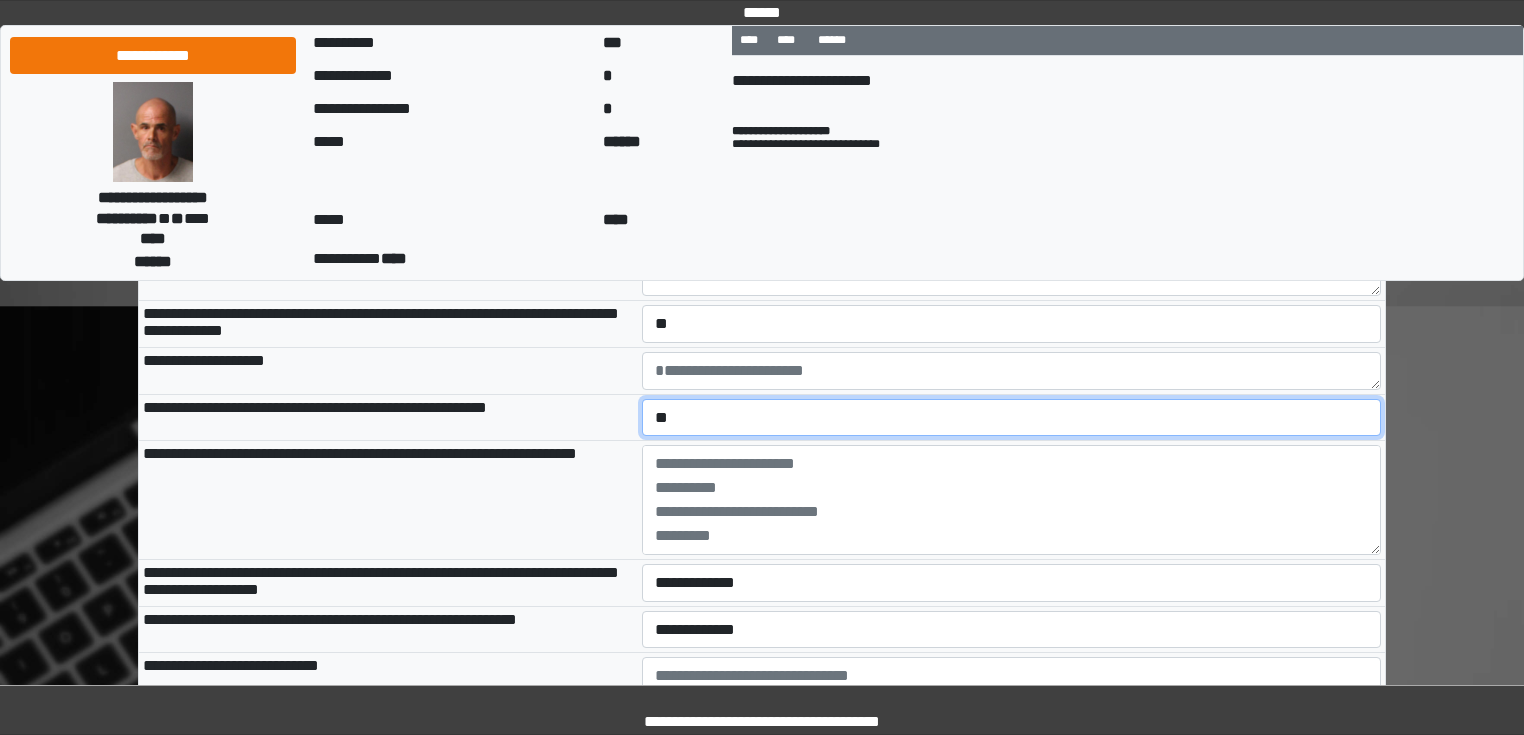 click on "**********" at bounding box center [1012, 418] 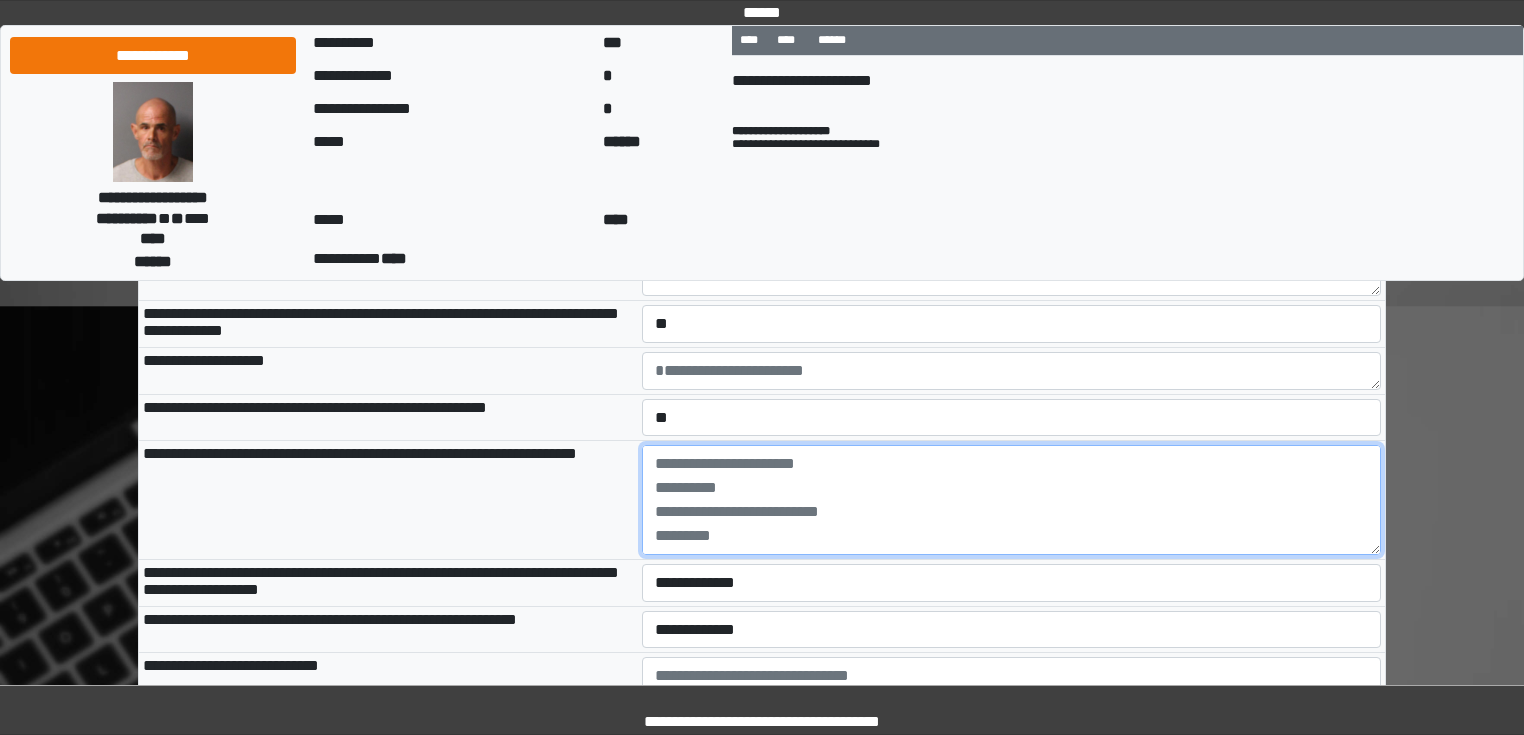 click at bounding box center (1012, 500) 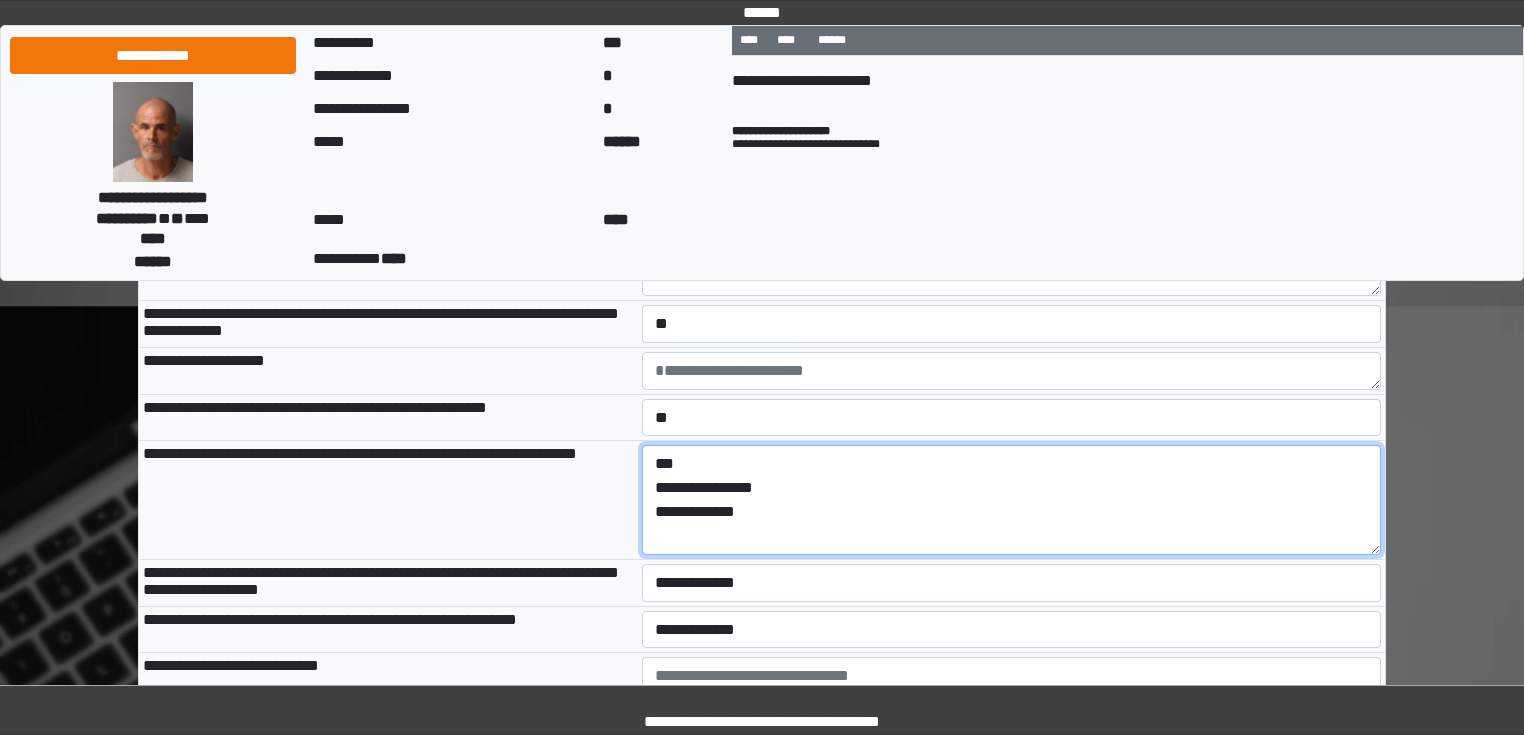 type on "**********" 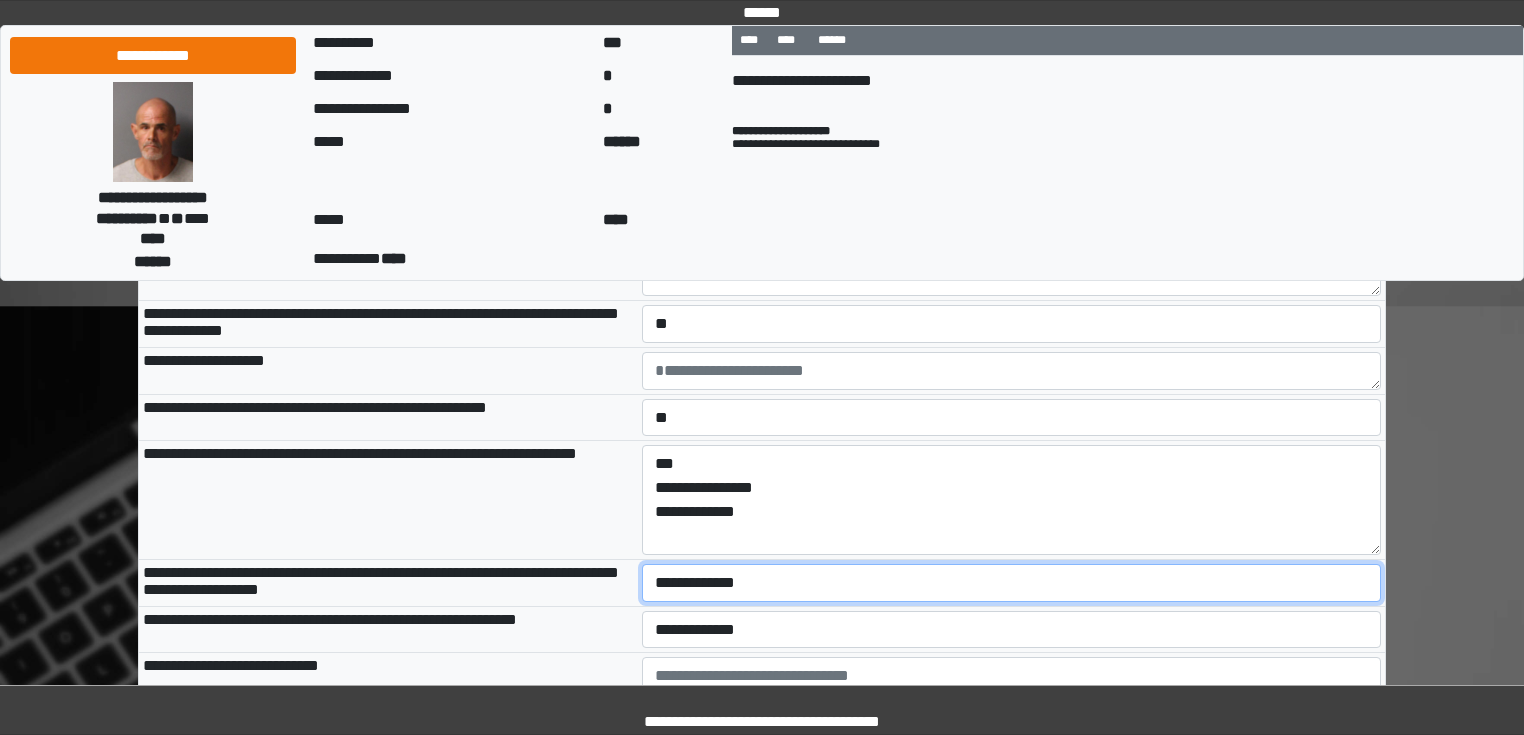 drag, startPoint x: 836, startPoint y: 649, endPoint x: 848, endPoint y: 642, distance: 13.892444 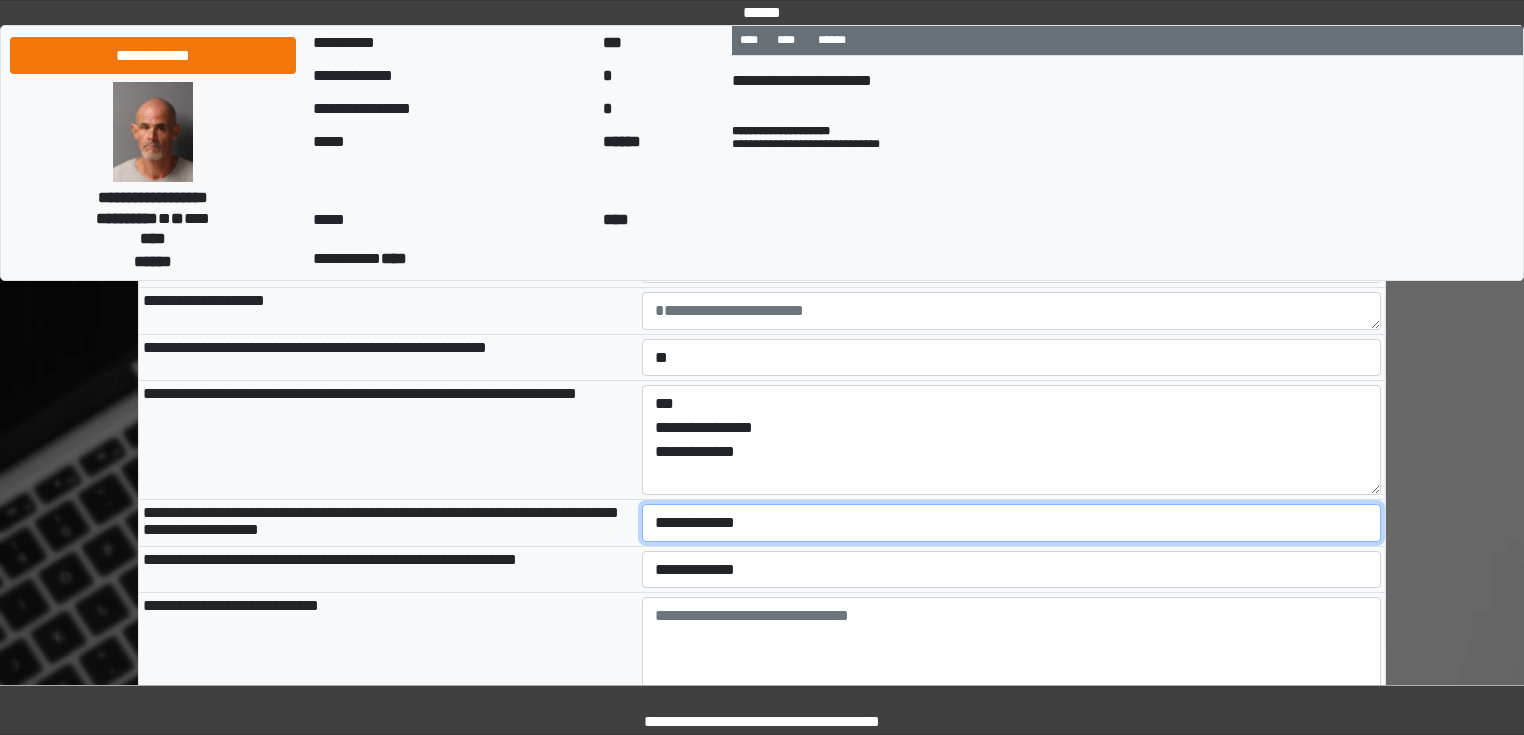 scroll, scrollTop: 1680, scrollLeft: 0, axis: vertical 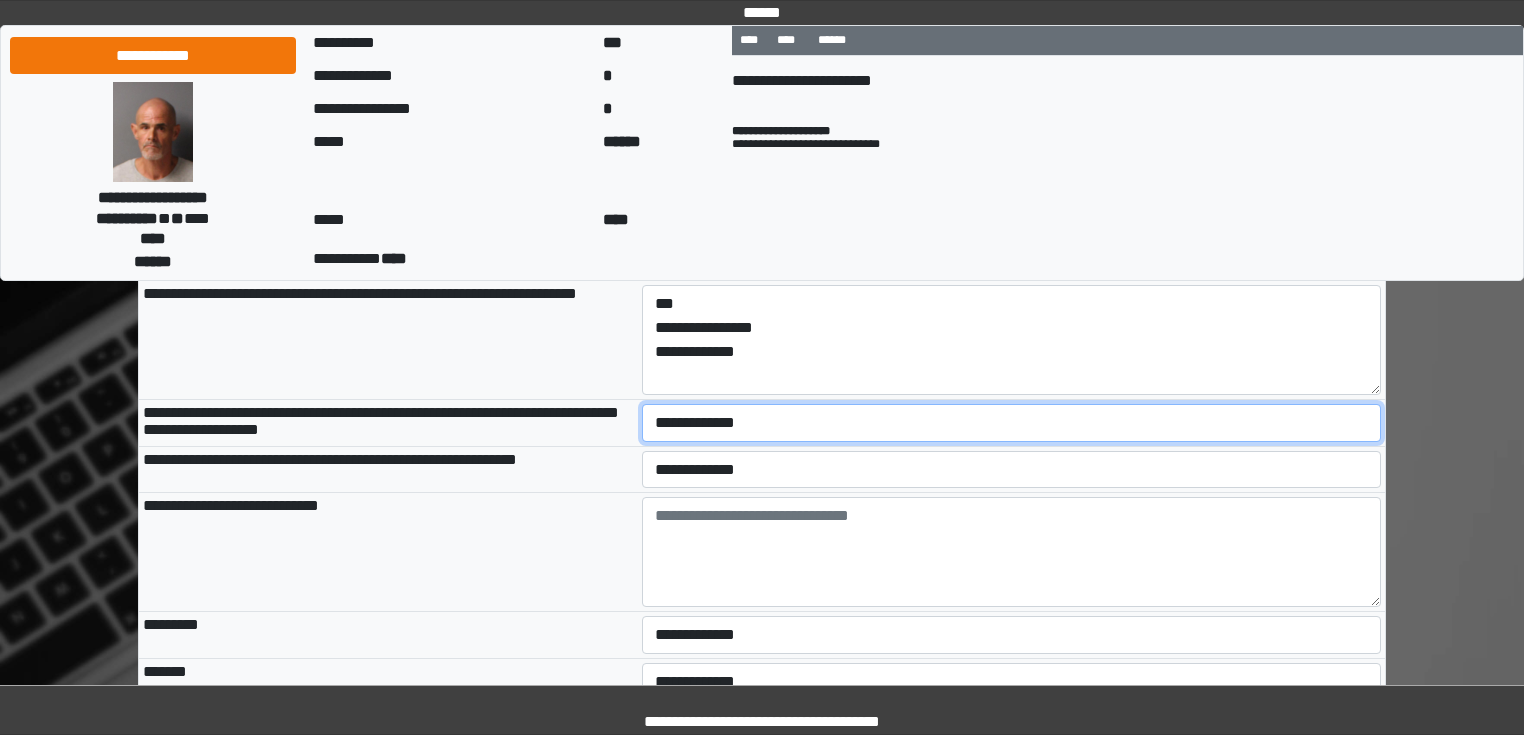 click on "**********" at bounding box center (1012, 423) 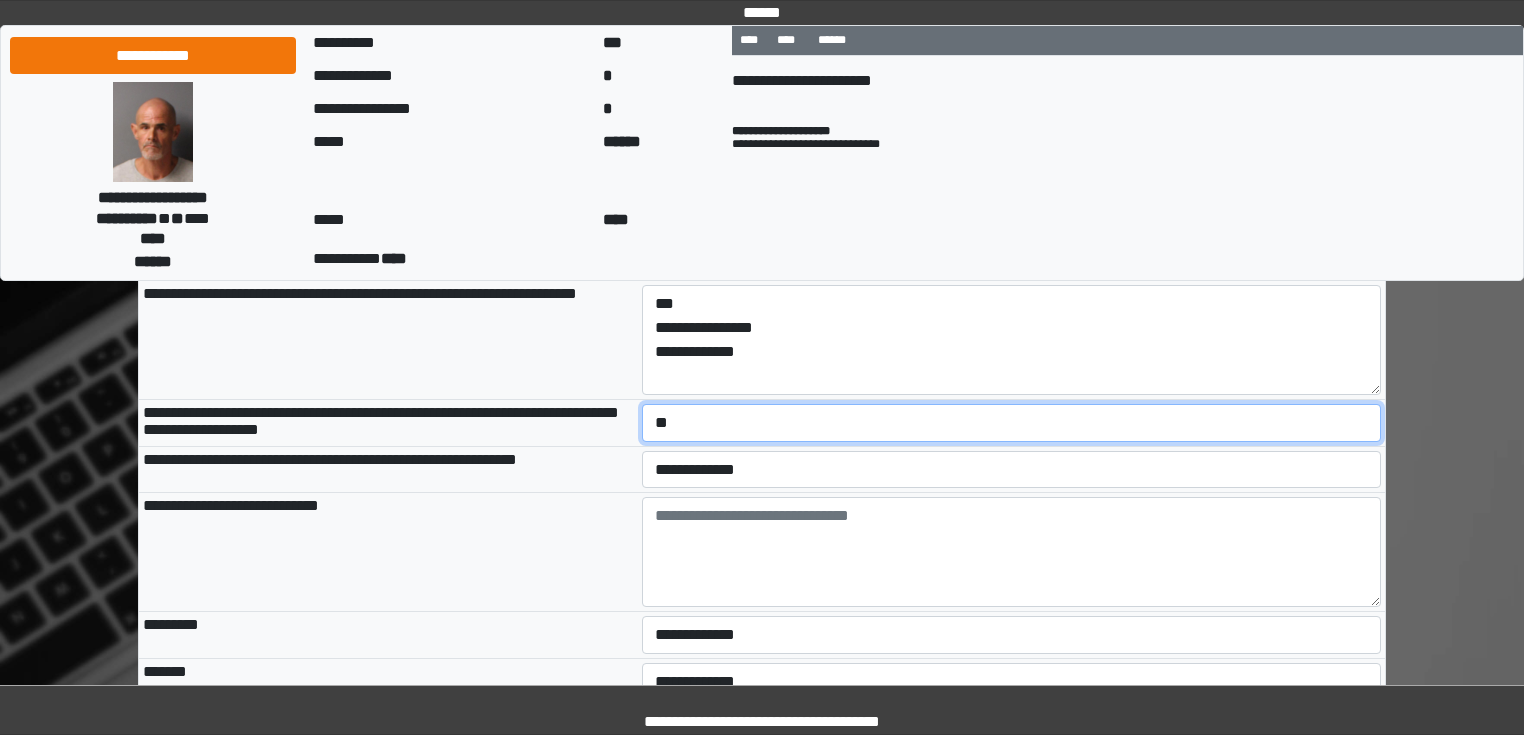 click on "**********" at bounding box center [1012, 423] 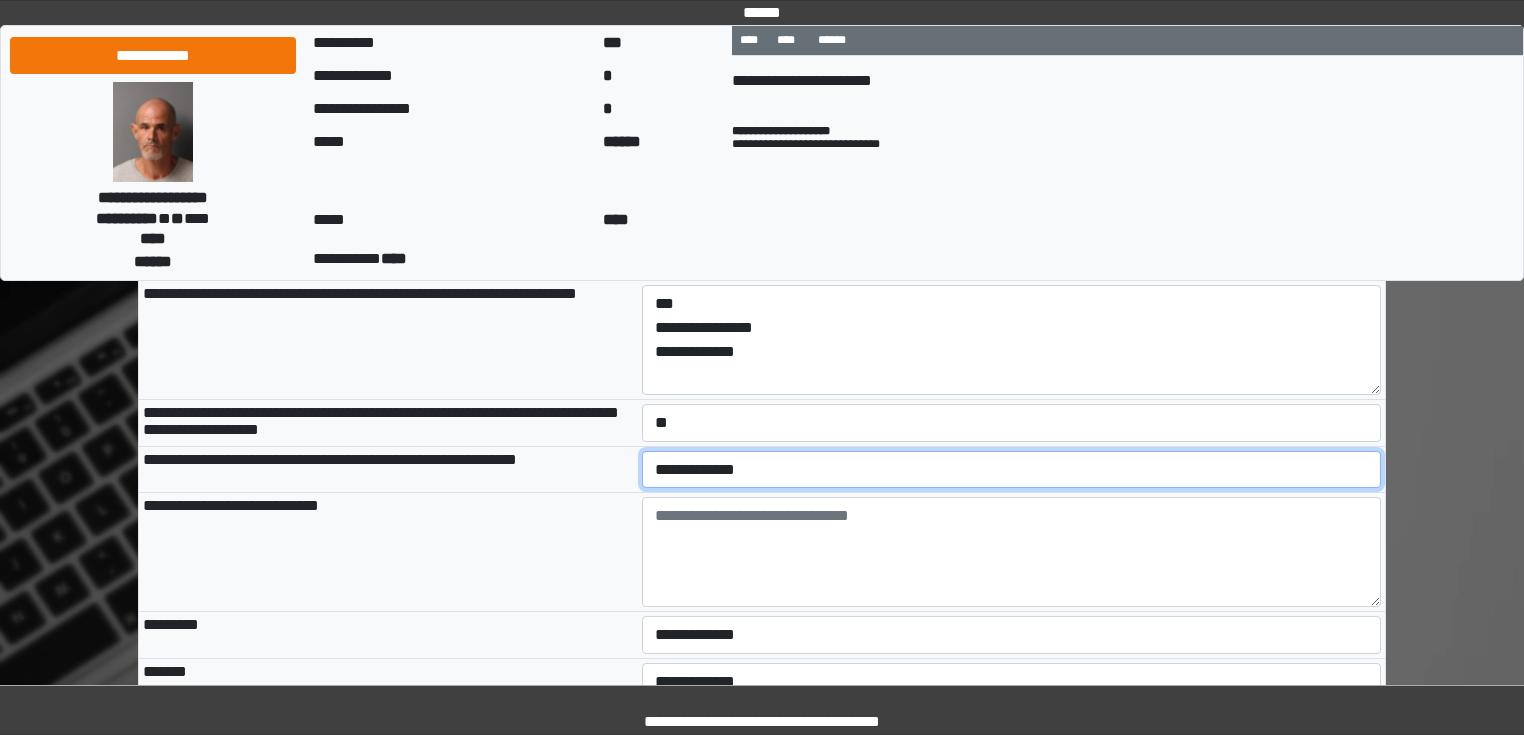click on "**********" at bounding box center (1012, 470) 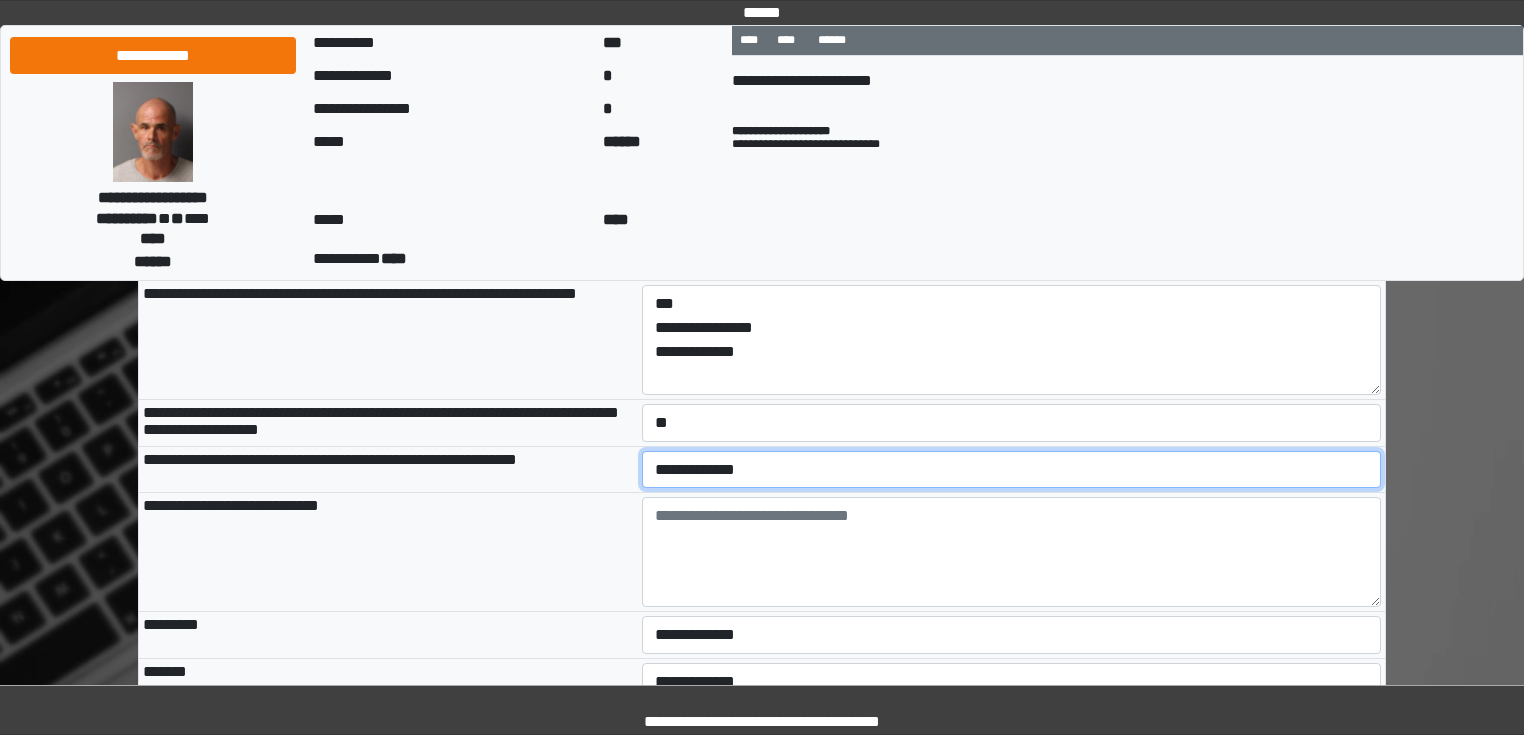 select on "*" 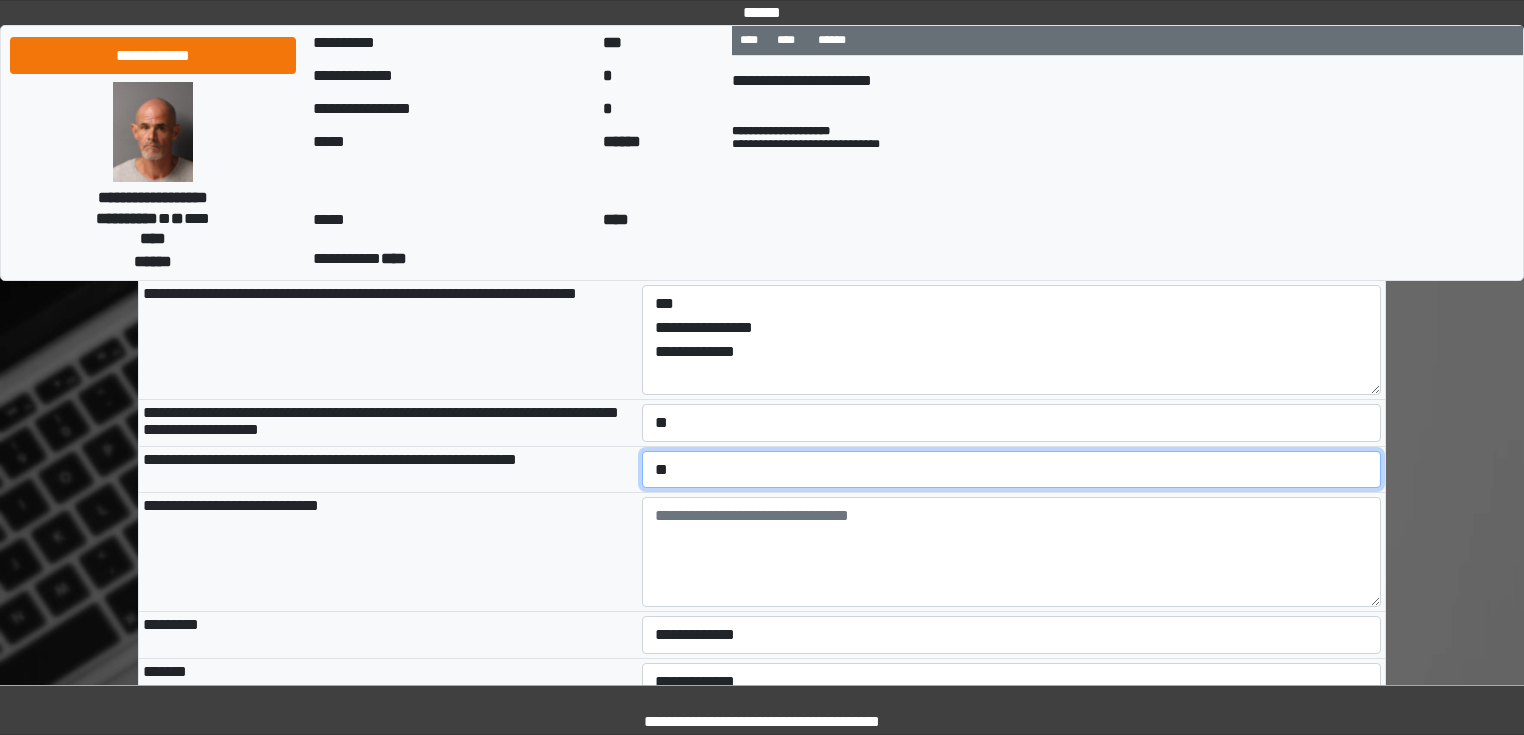 click on "**********" at bounding box center [1012, 470] 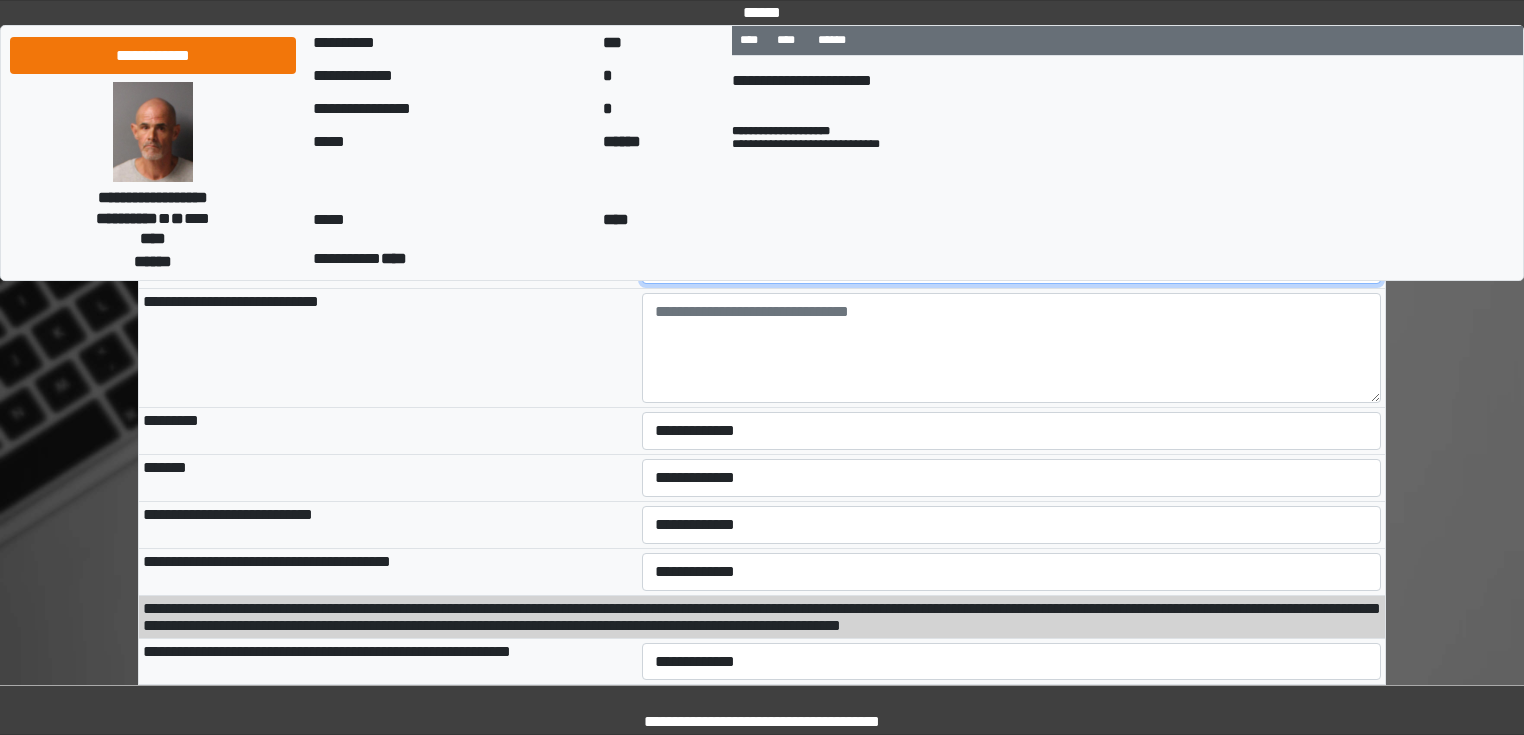 scroll, scrollTop: 1920, scrollLeft: 0, axis: vertical 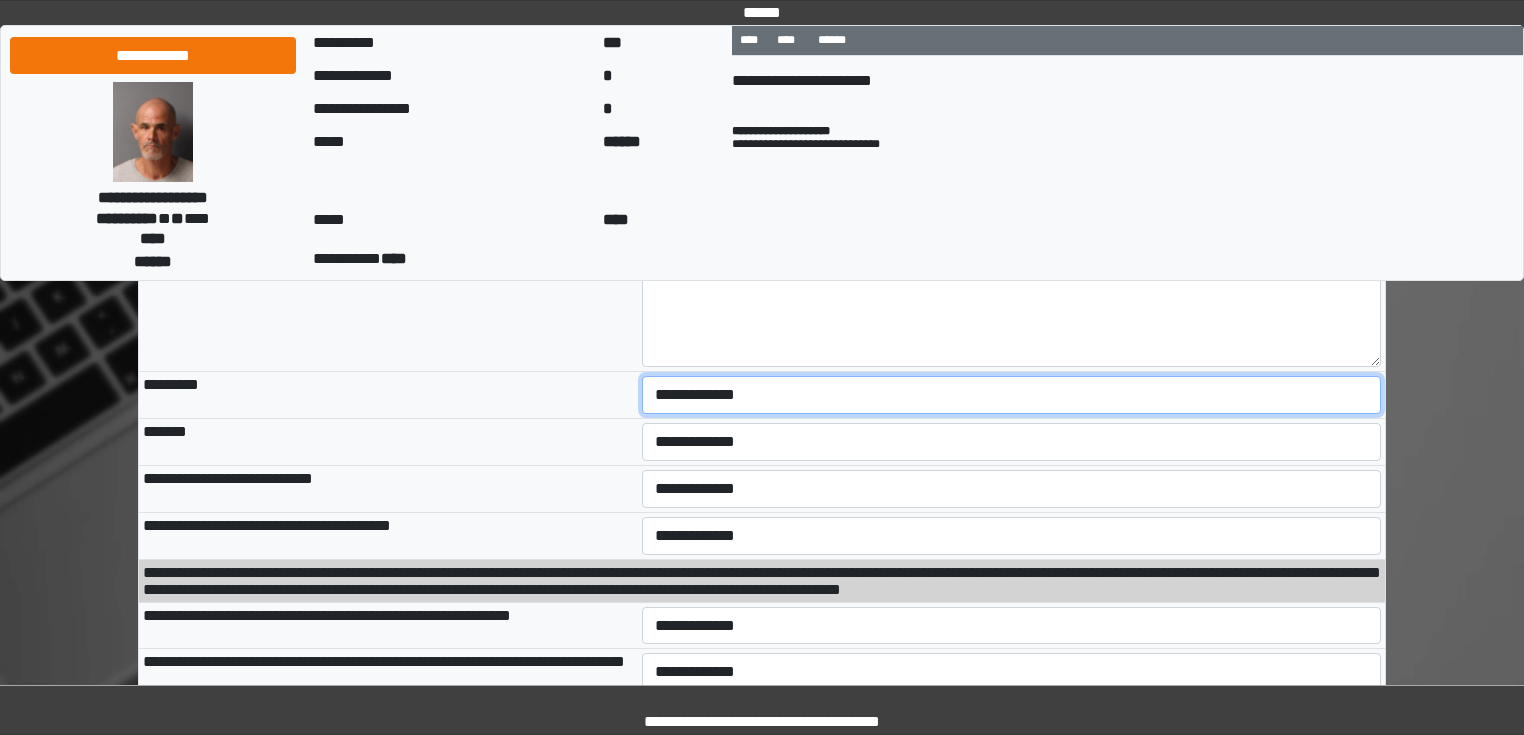 click on "**********" at bounding box center [1012, 395] 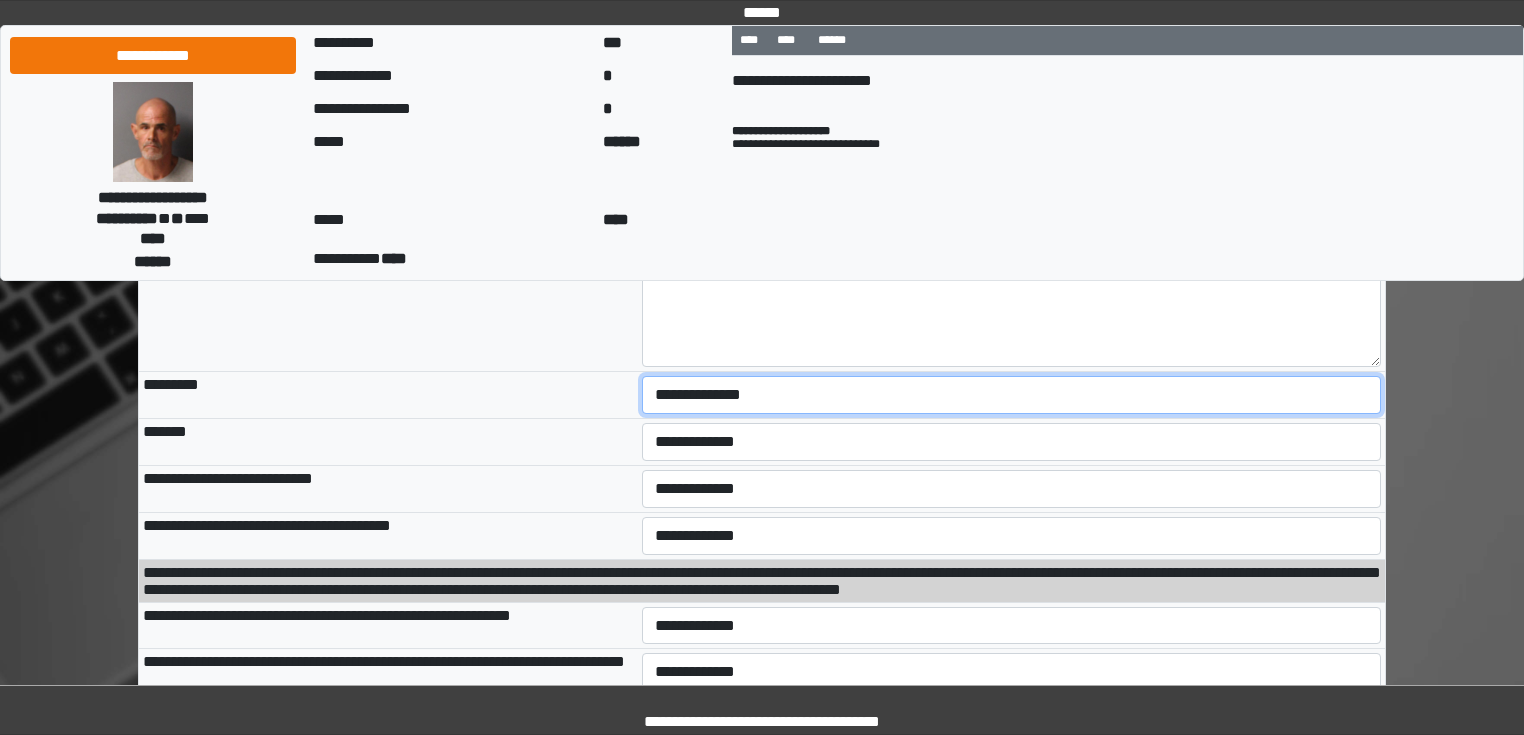 click on "**********" at bounding box center (1012, 395) 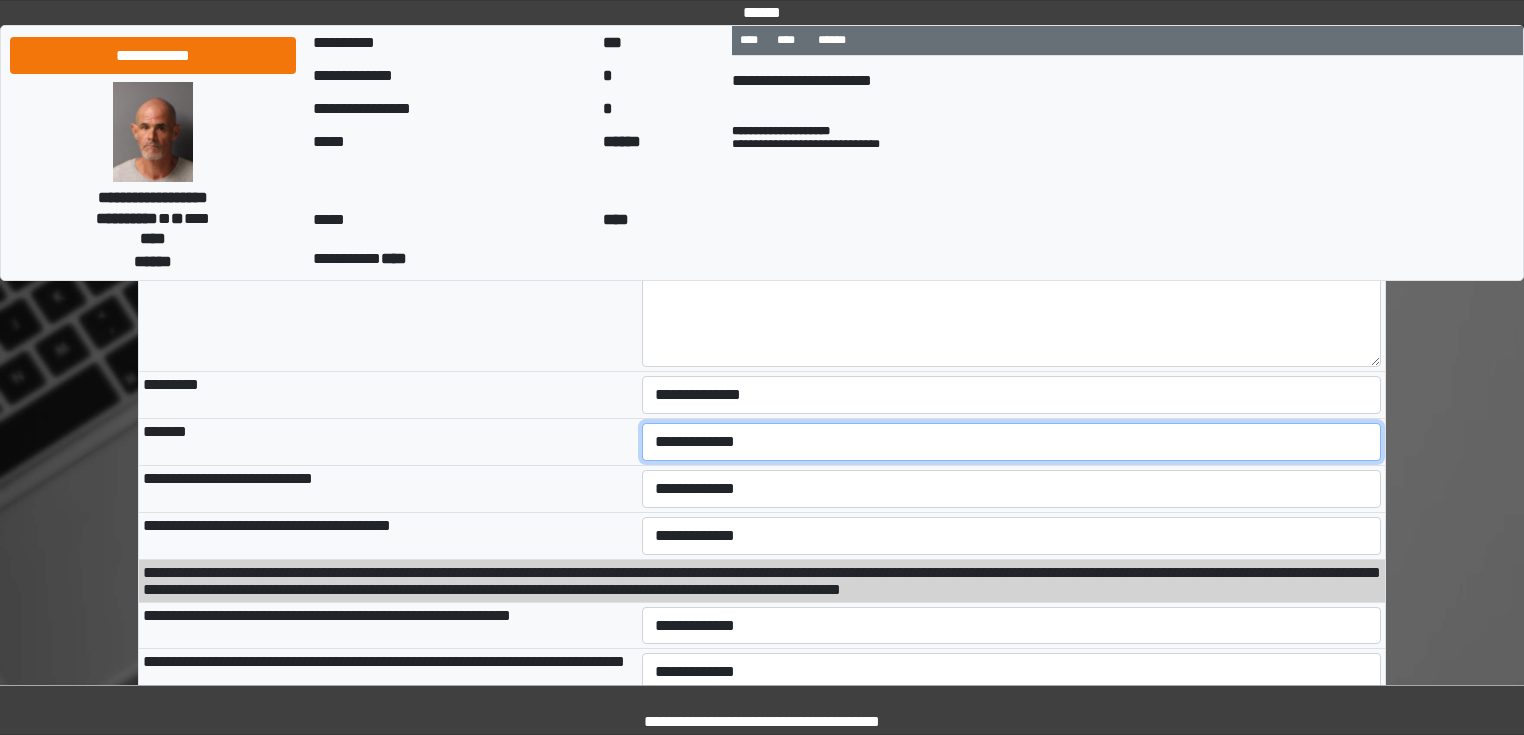 click on "**********" at bounding box center [1012, 442] 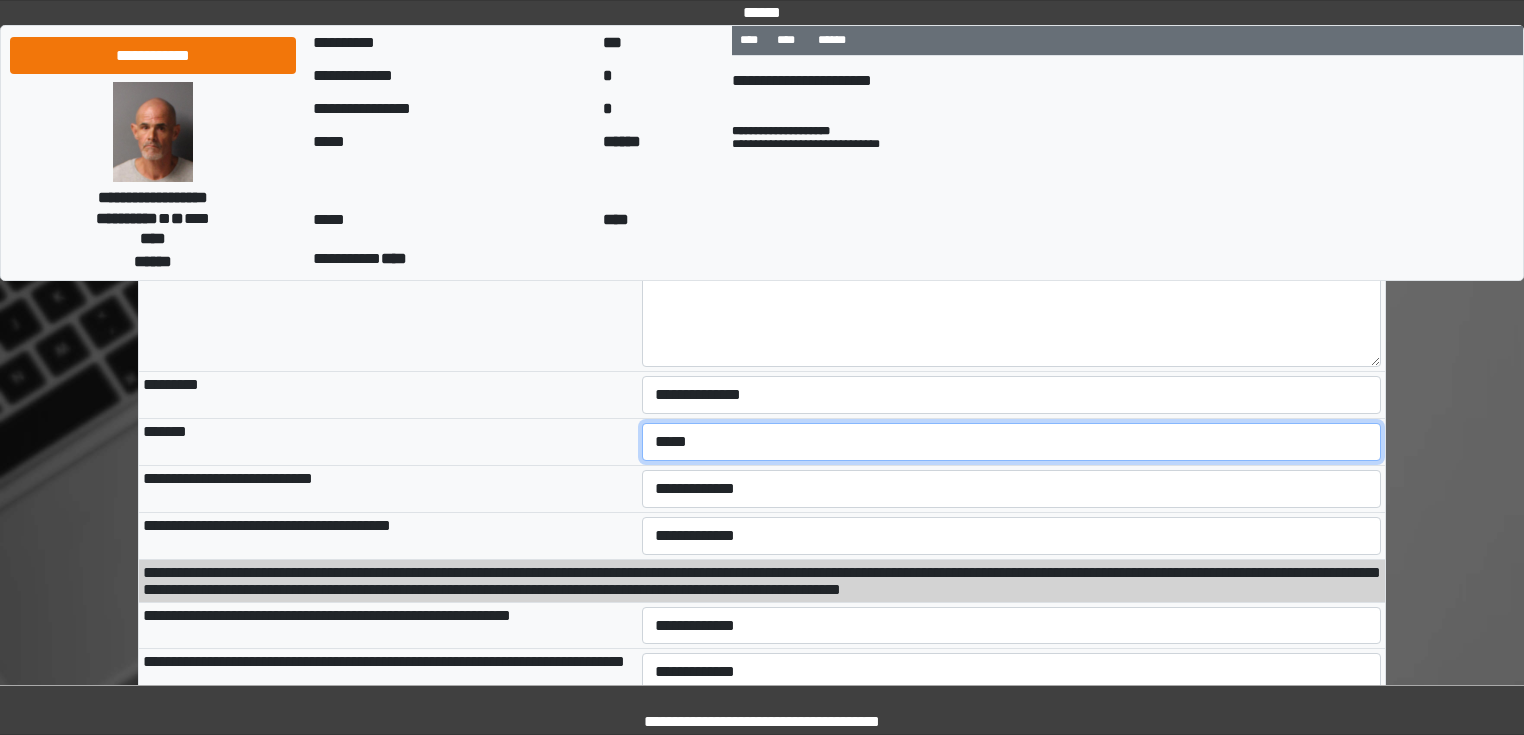 click on "**********" at bounding box center [1012, 442] 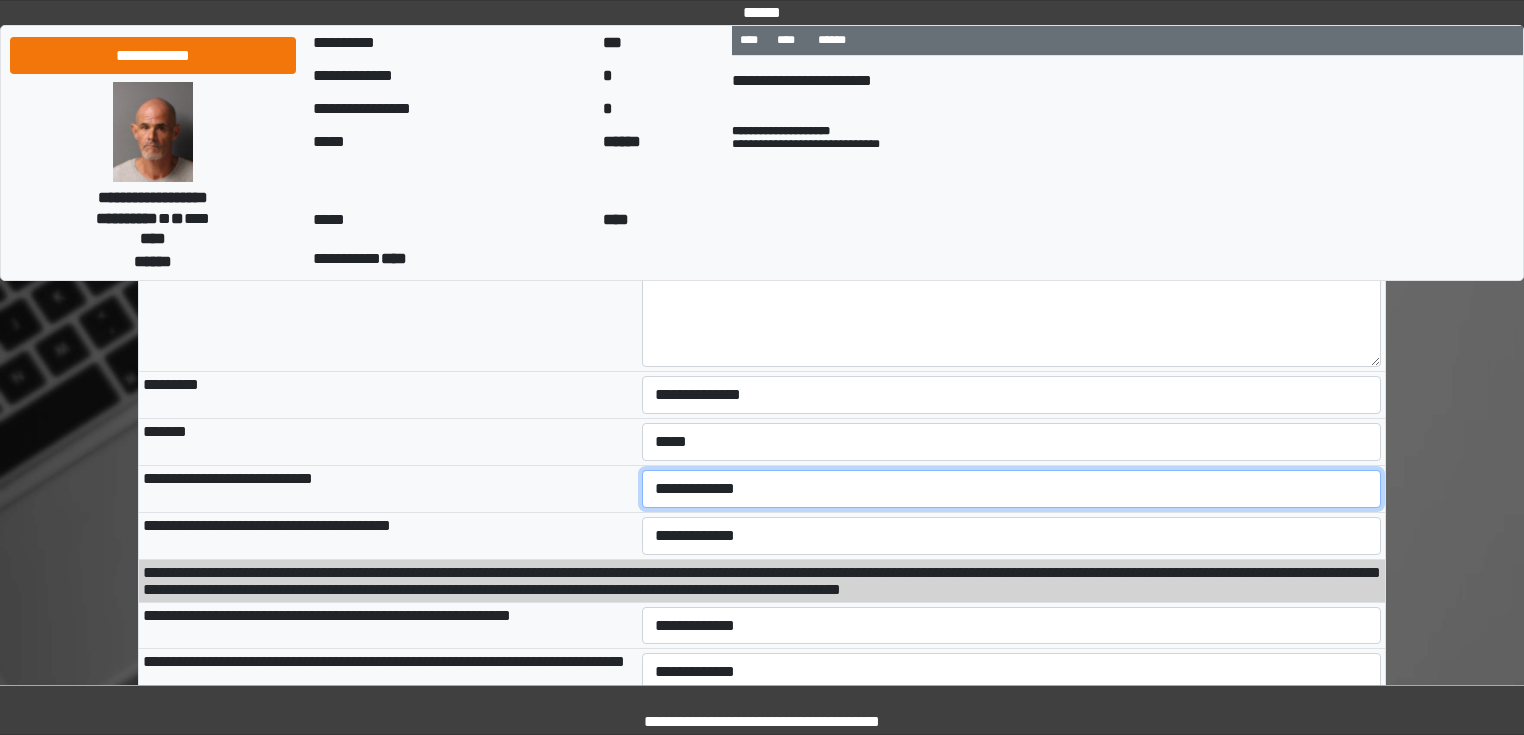 click on "**********" at bounding box center [1012, 489] 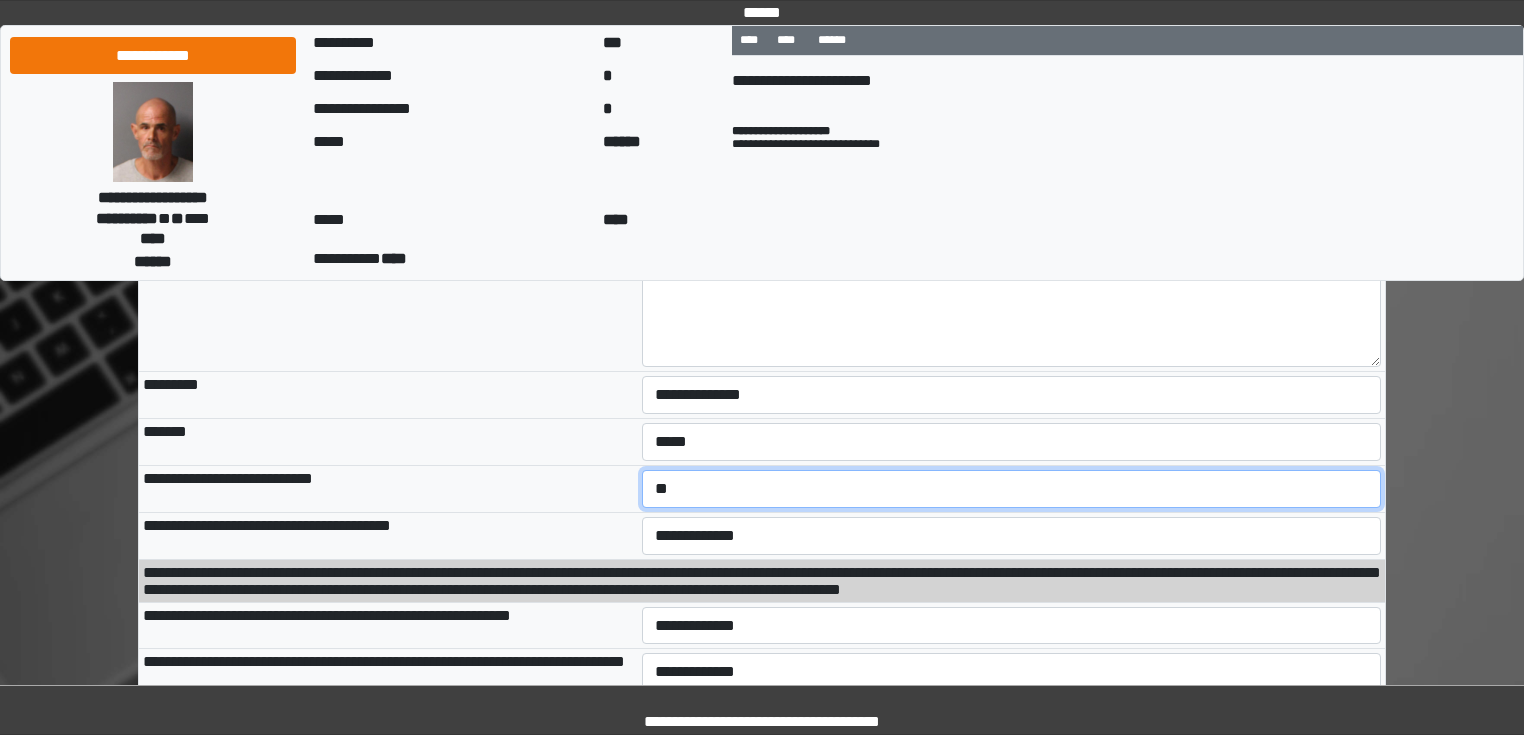 click on "**********" at bounding box center (1012, 489) 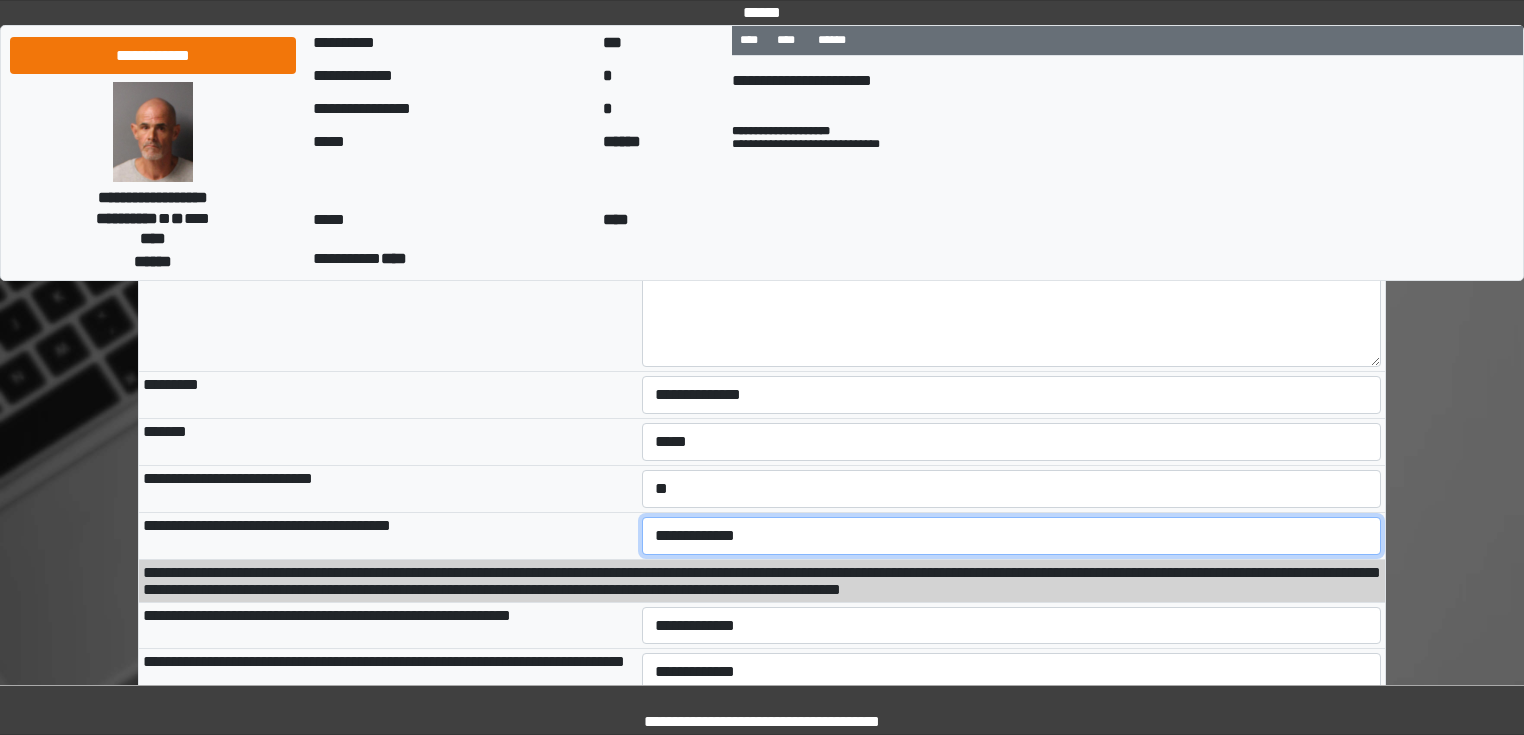click on "**********" at bounding box center (1012, 536) 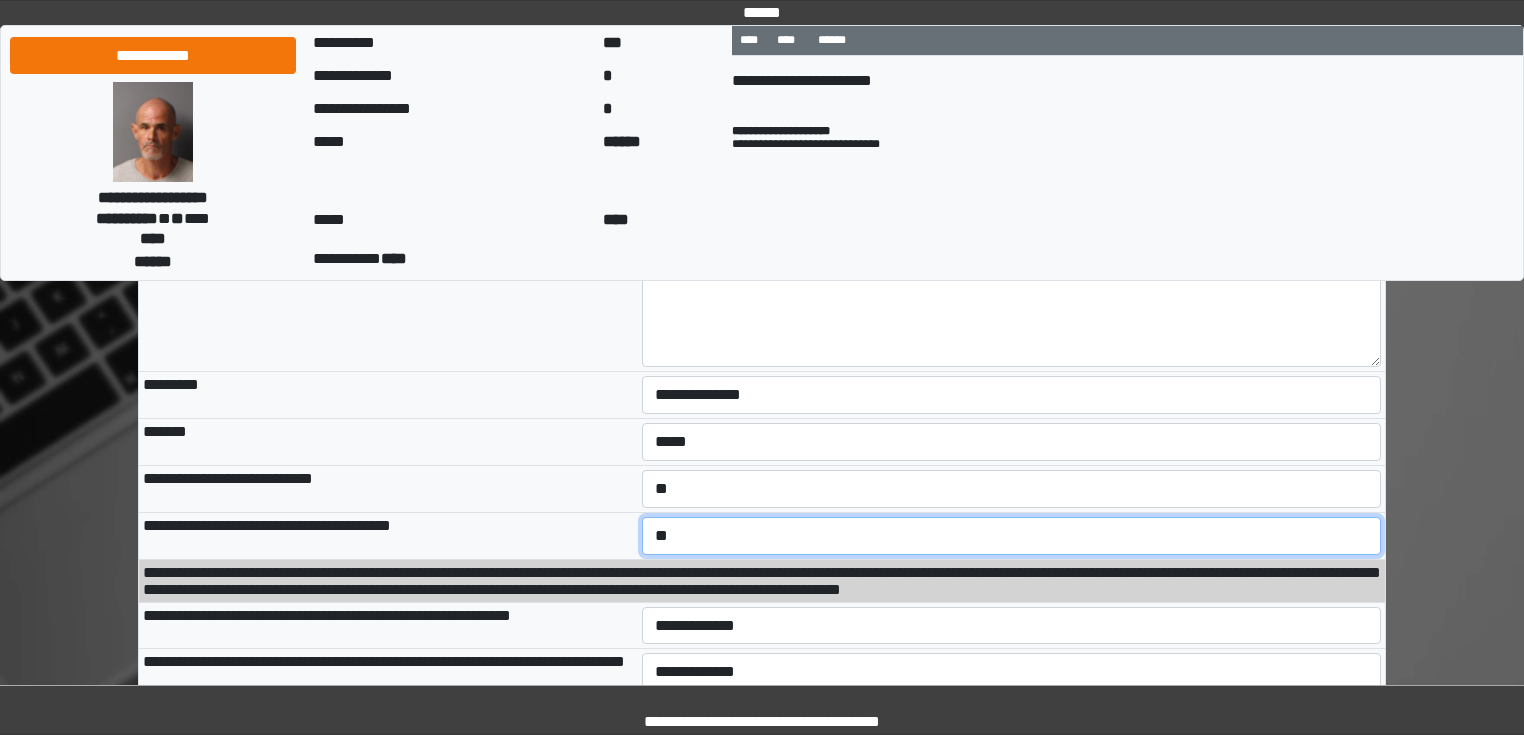 click on "**********" at bounding box center (1012, 536) 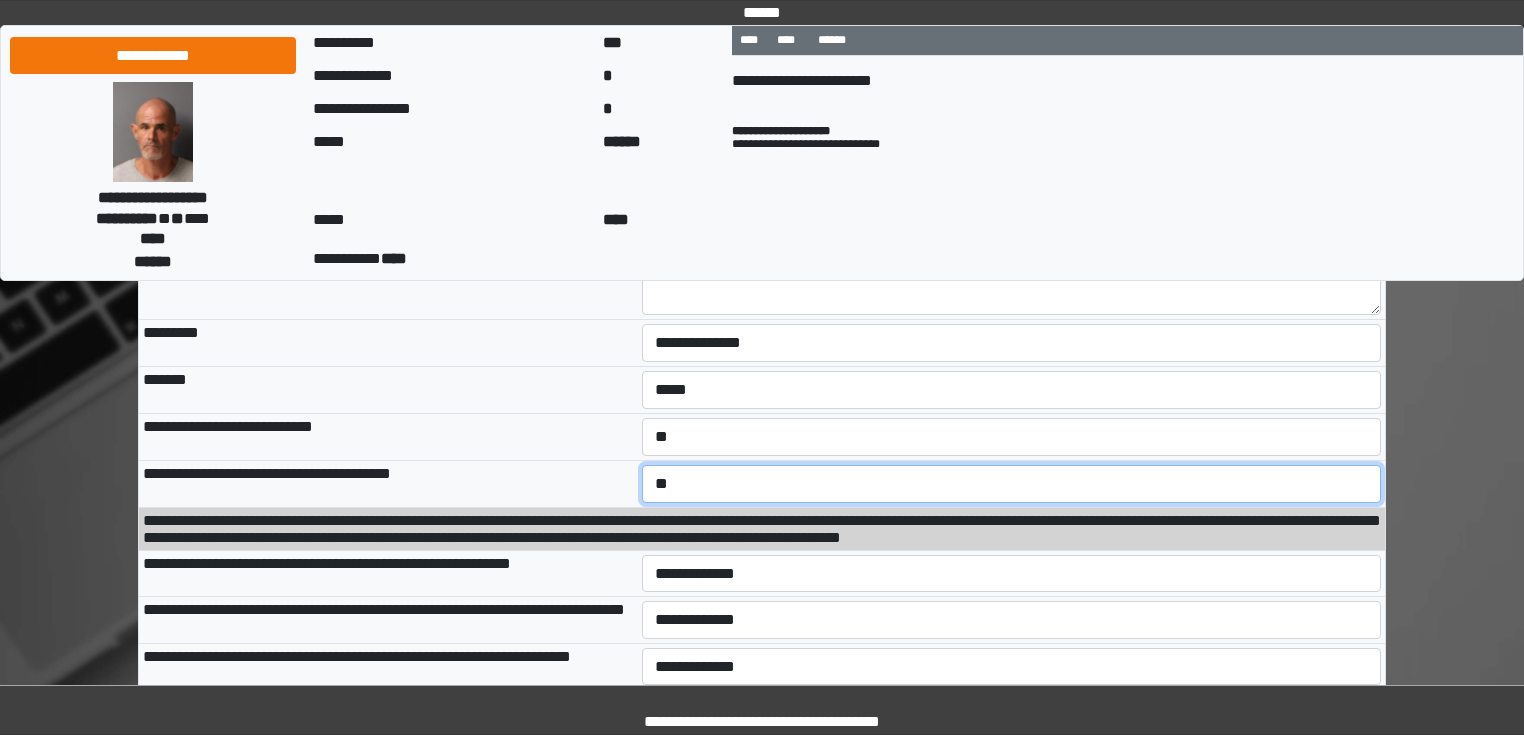 scroll, scrollTop: 2000, scrollLeft: 0, axis: vertical 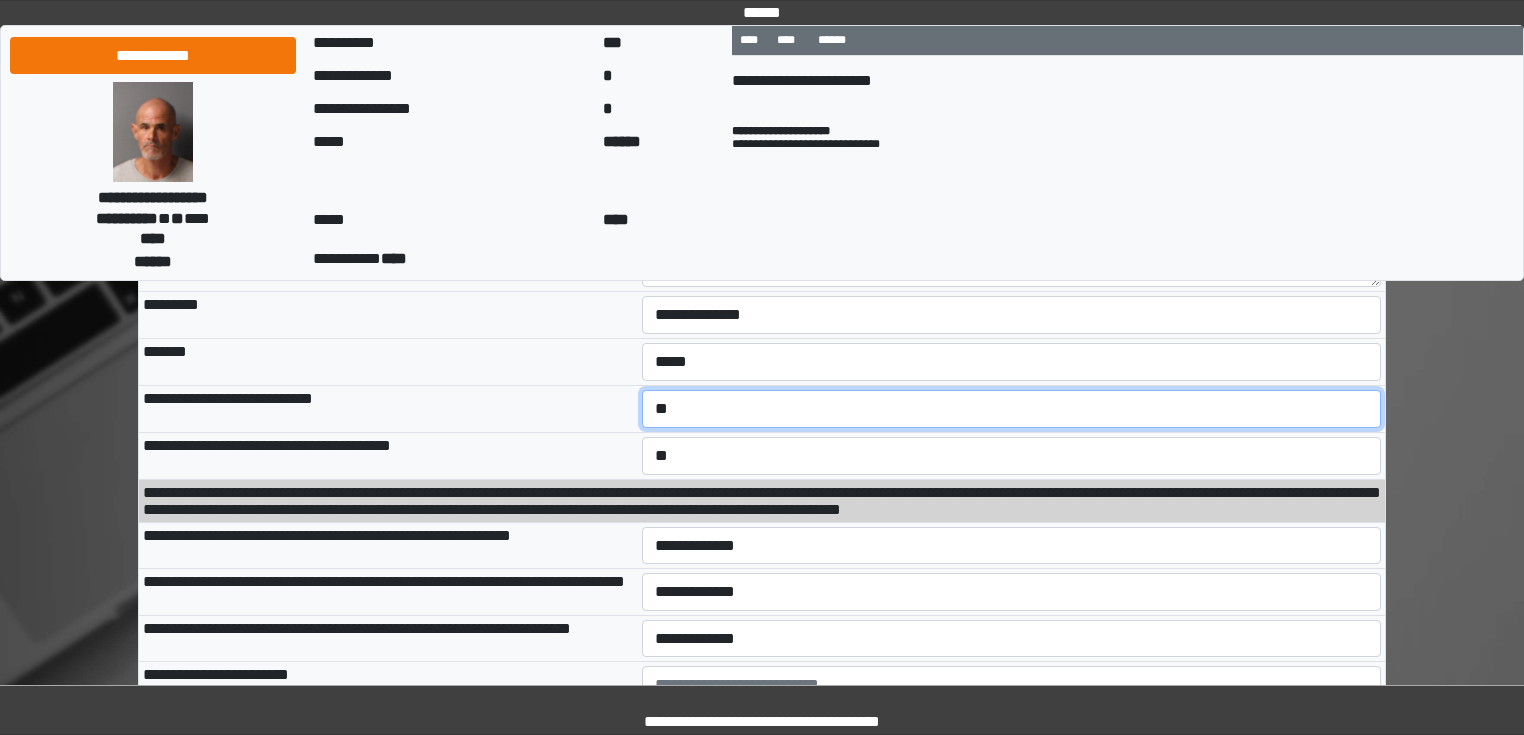 click on "**********" at bounding box center (1012, 409) 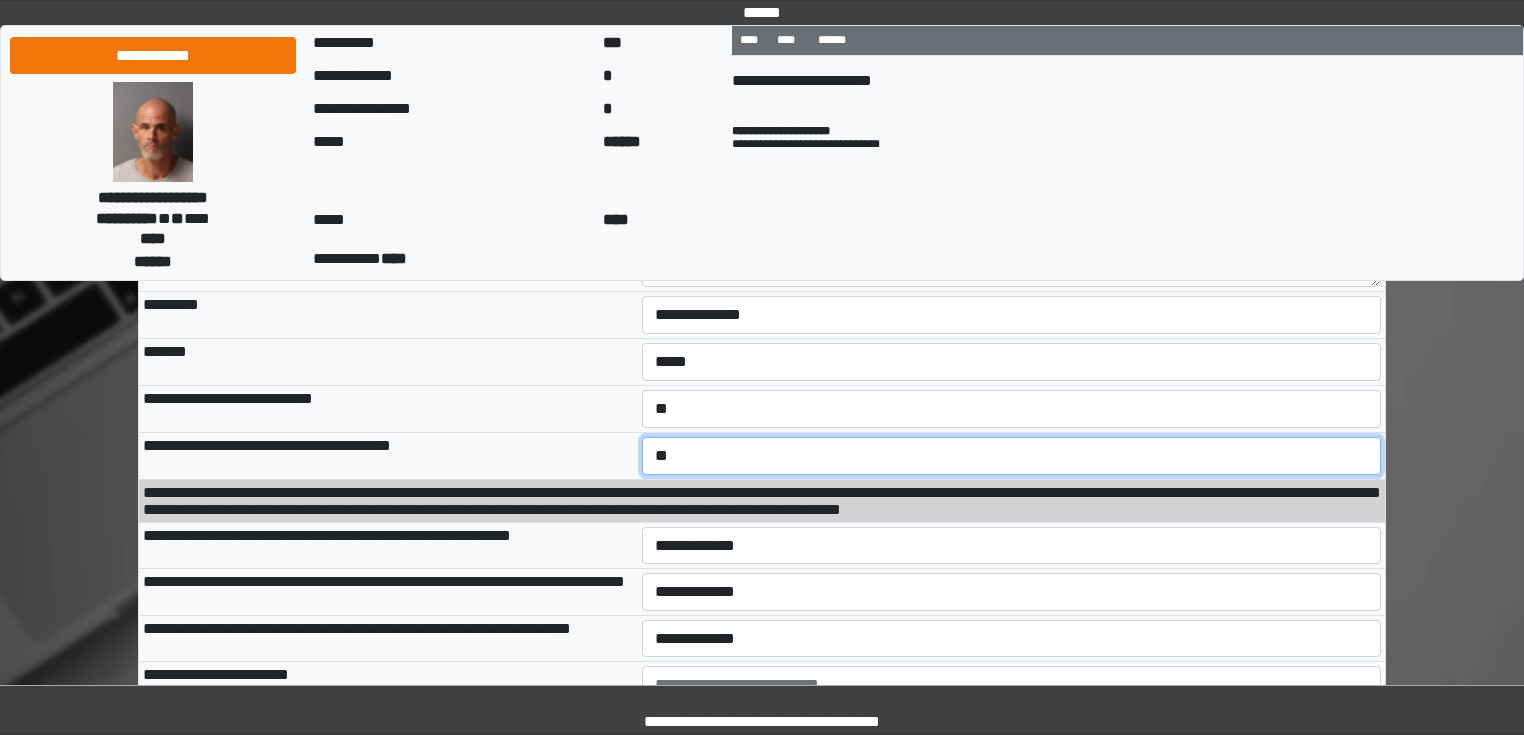 click on "**********" at bounding box center (1012, 456) 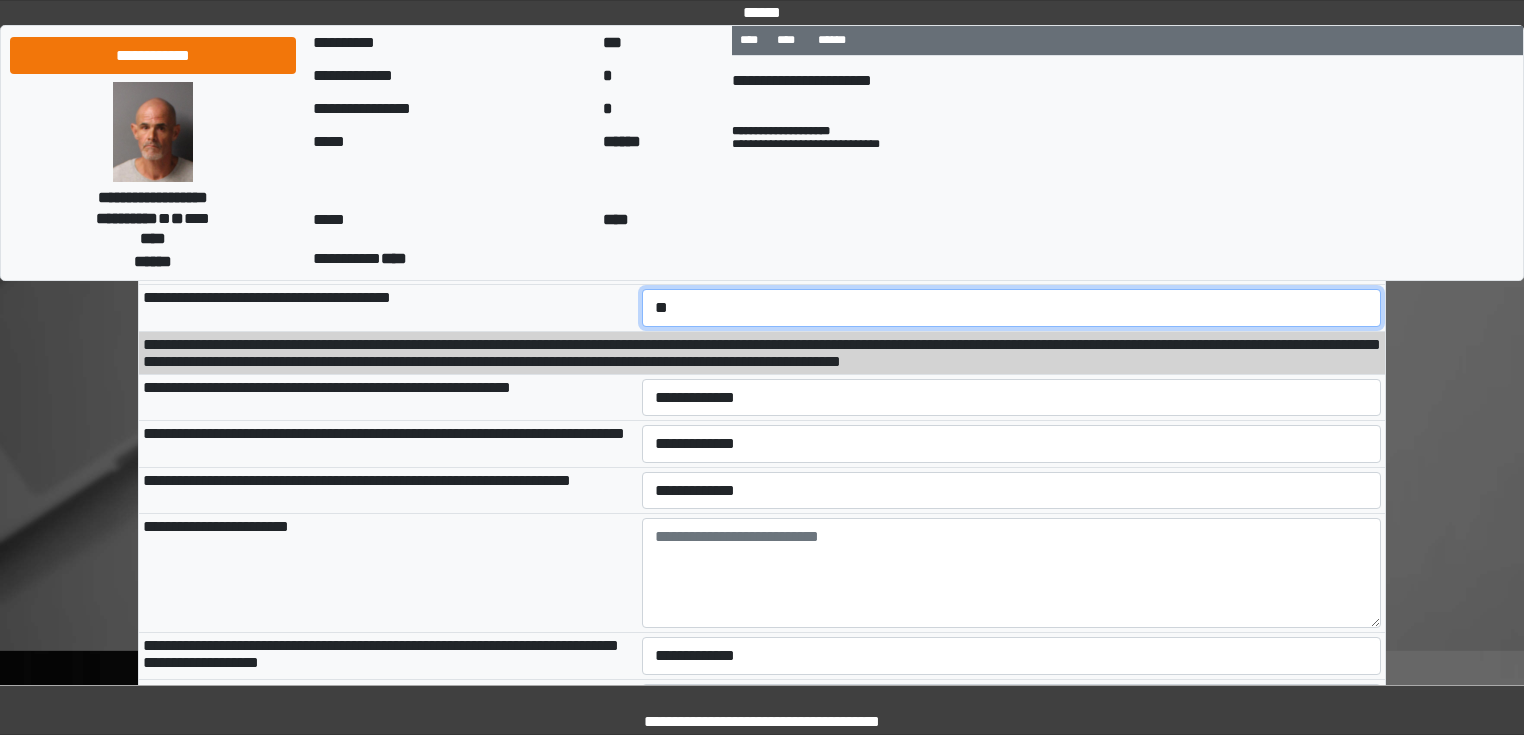 scroll, scrollTop: 2160, scrollLeft: 0, axis: vertical 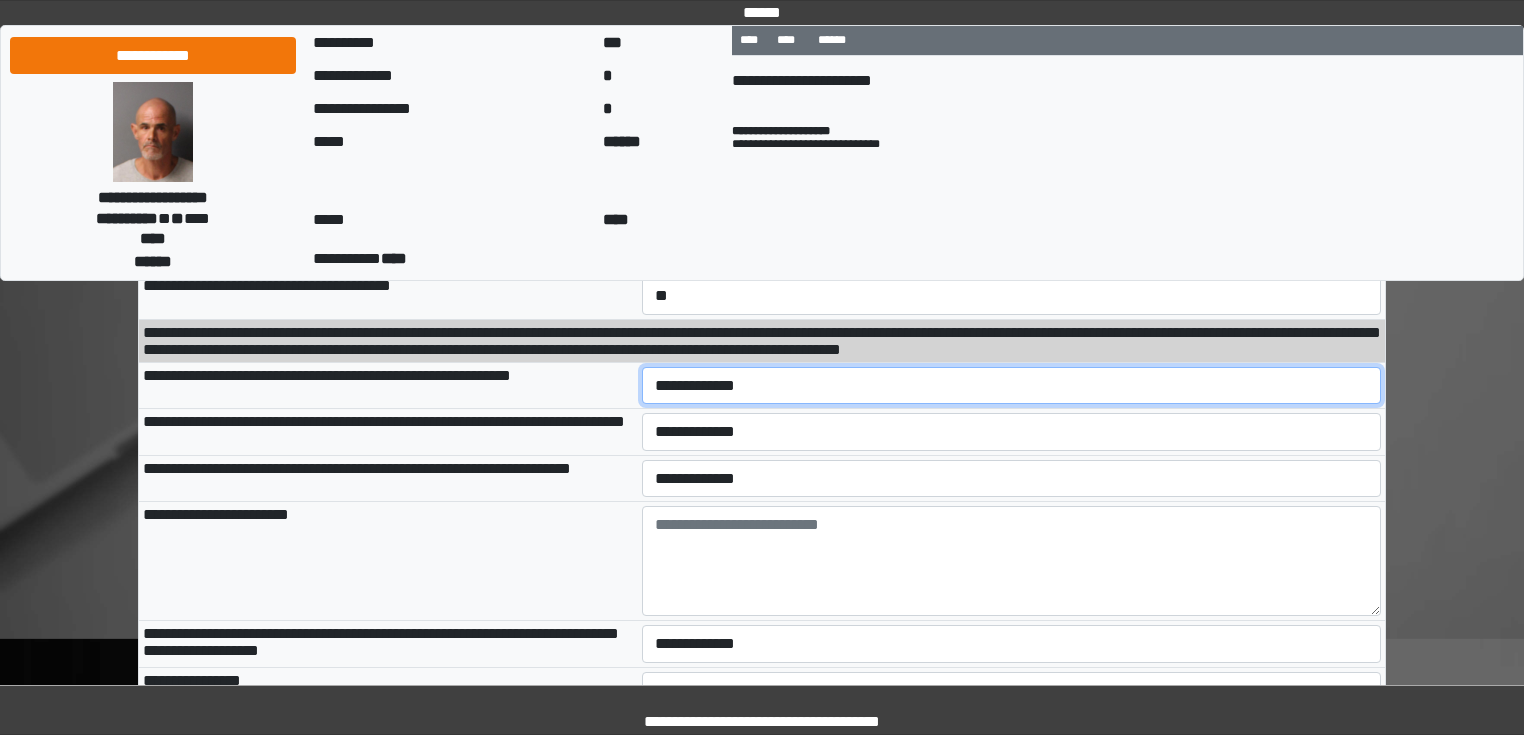 click on "**********" at bounding box center (1012, 386) 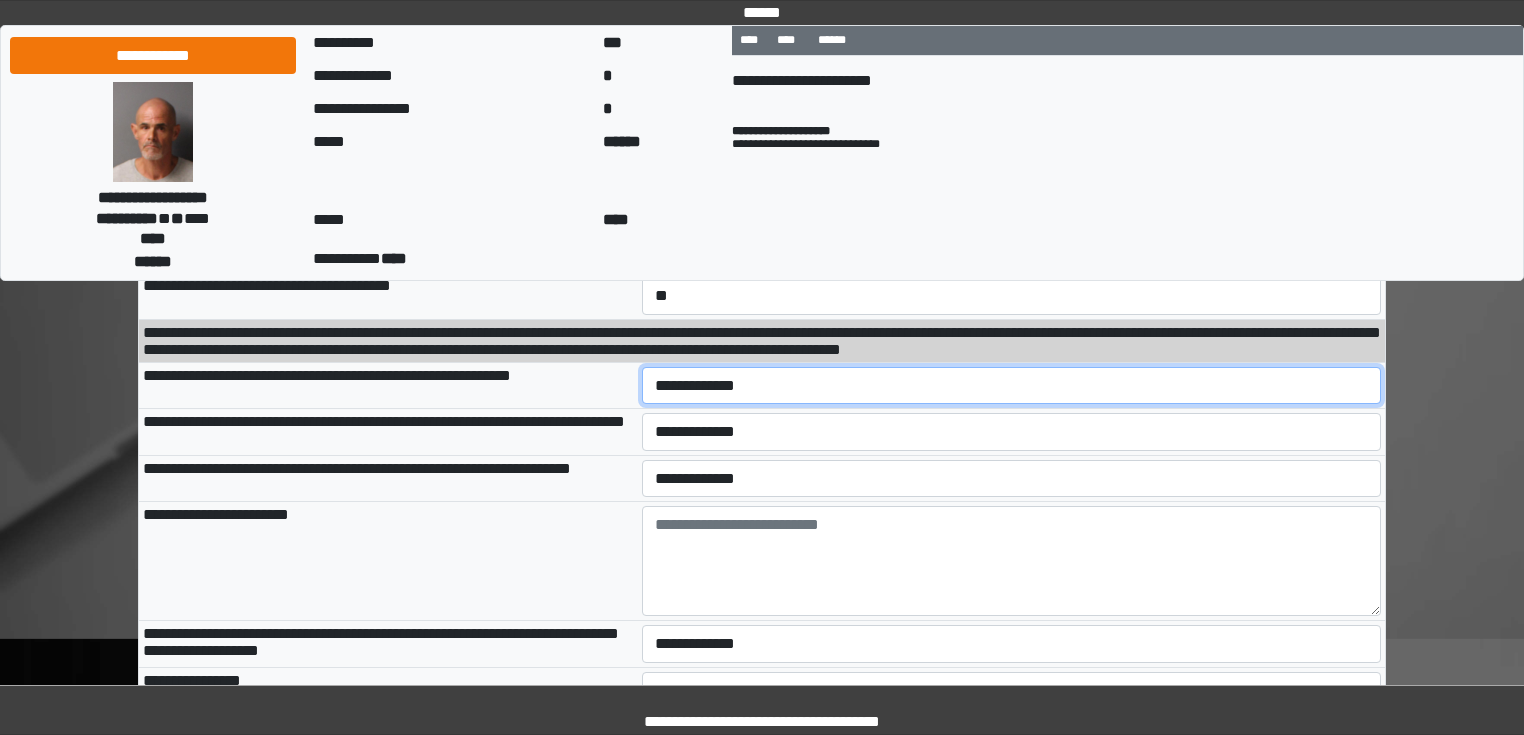 select on "*" 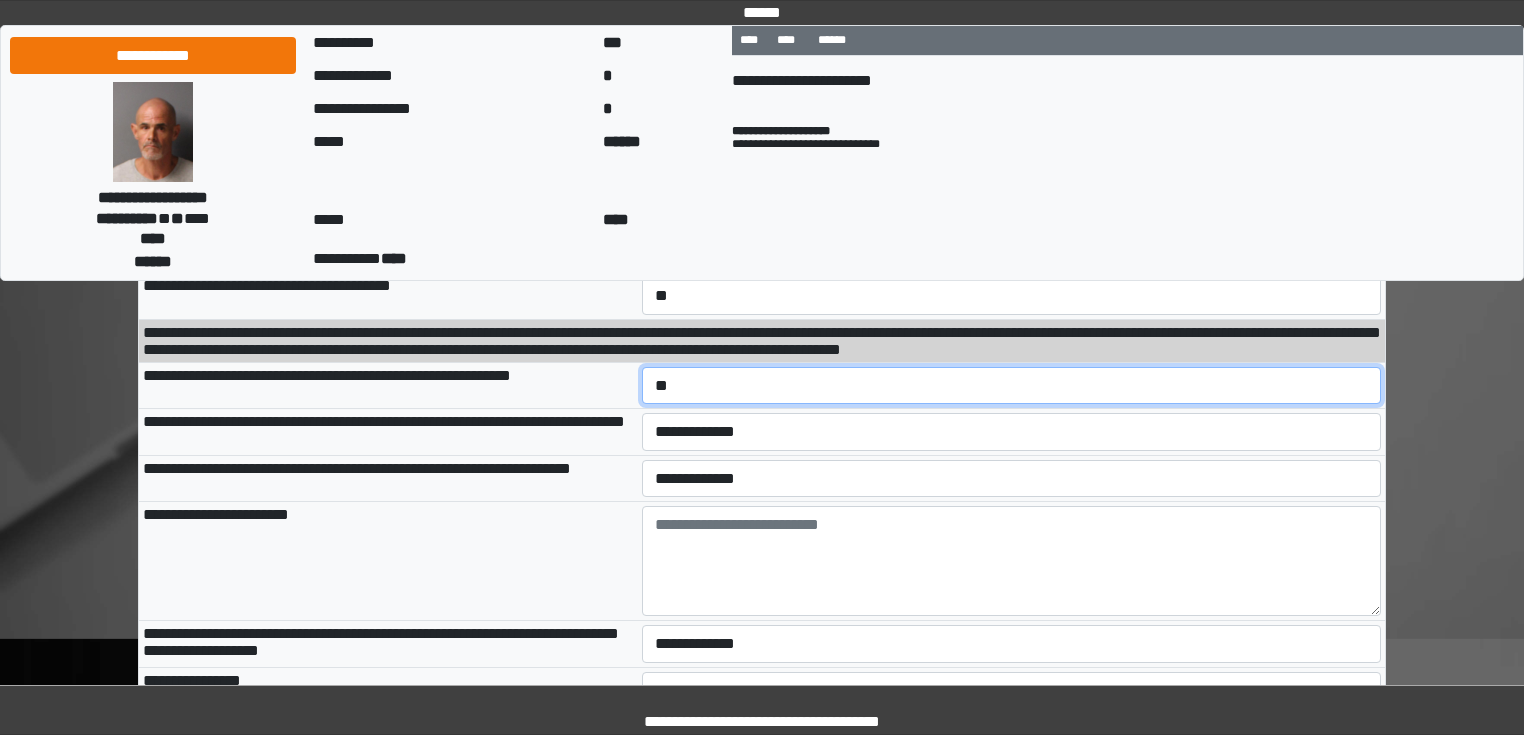 click on "**********" at bounding box center [1012, 386] 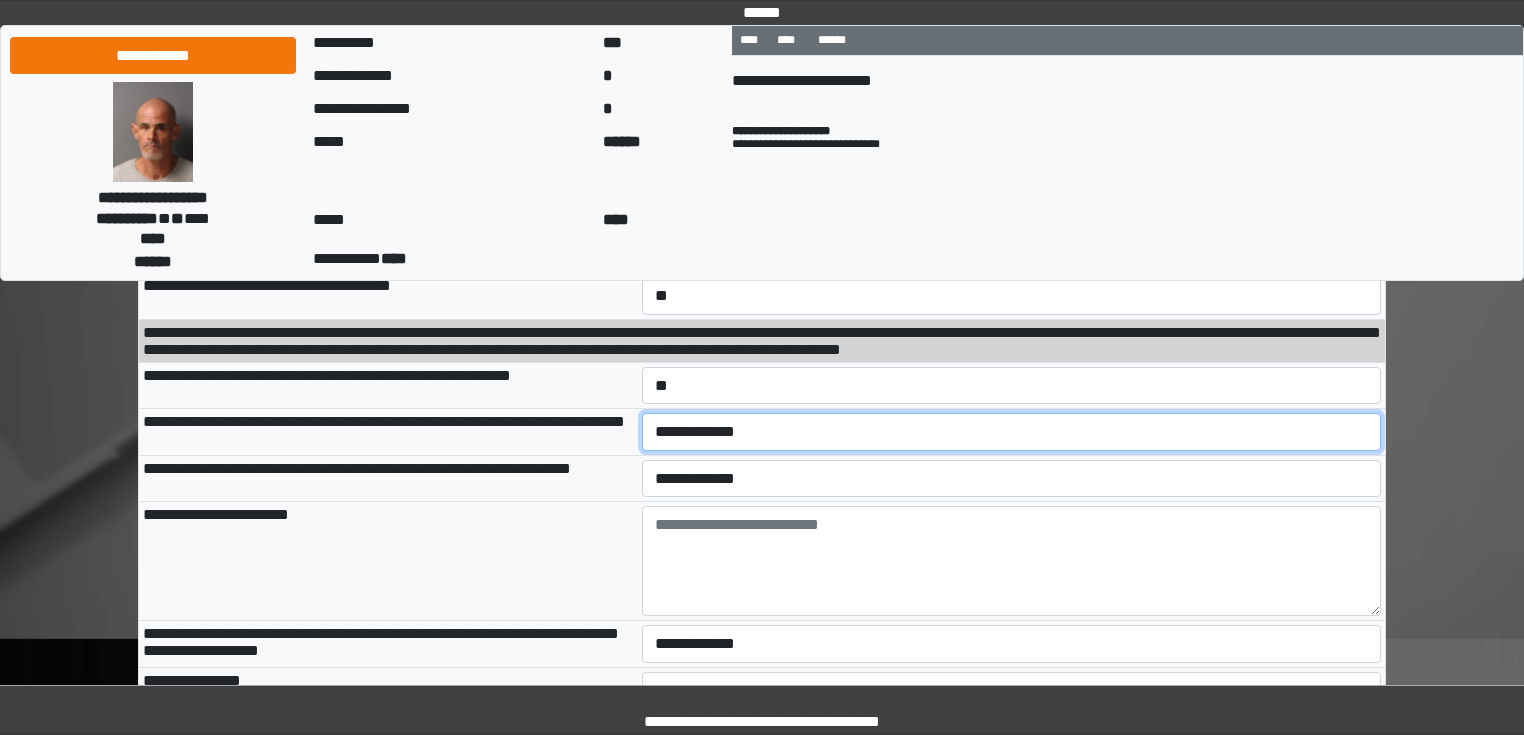 drag, startPoint x: 699, startPoint y: 513, endPoint x: 700, endPoint y: 523, distance: 10.049875 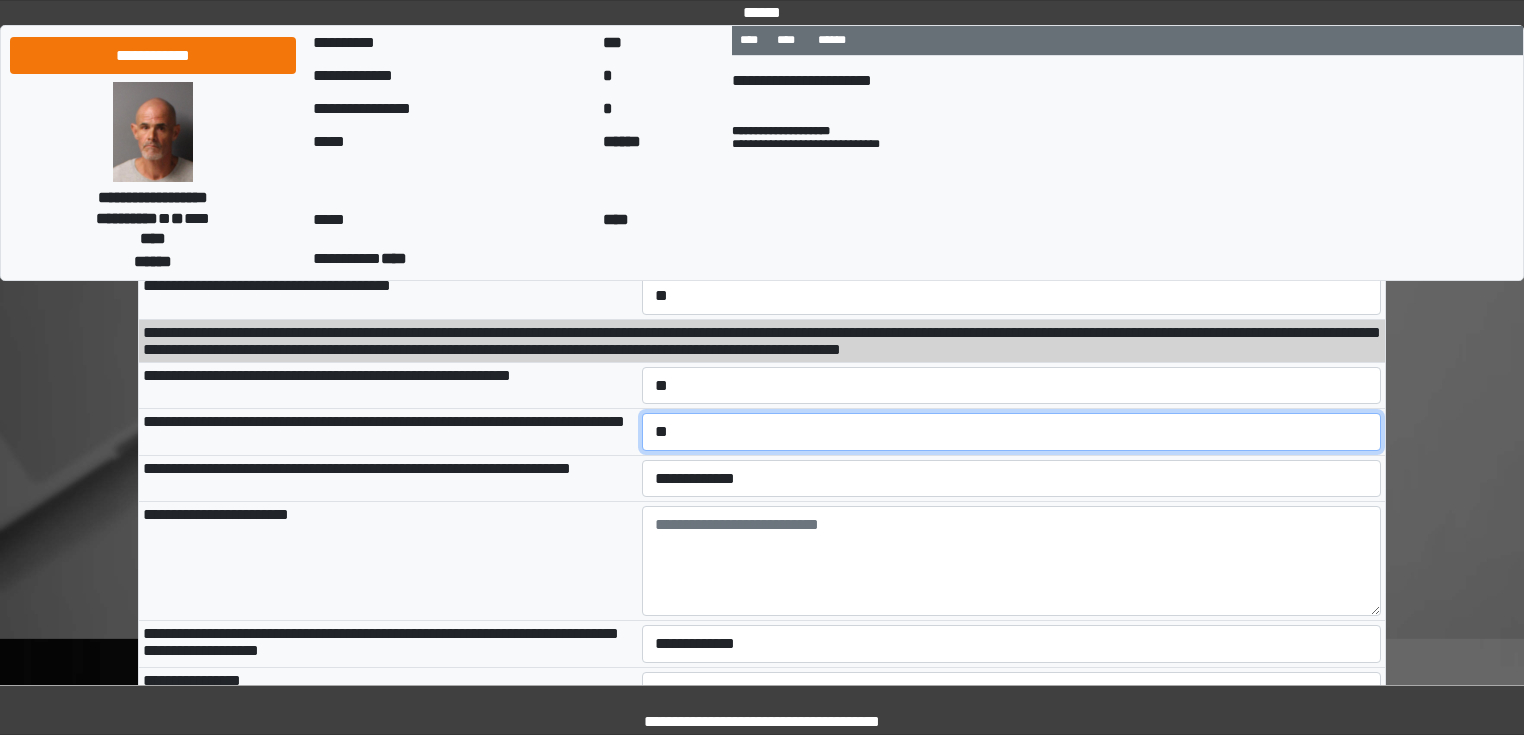 click on "**********" at bounding box center (1012, 432) 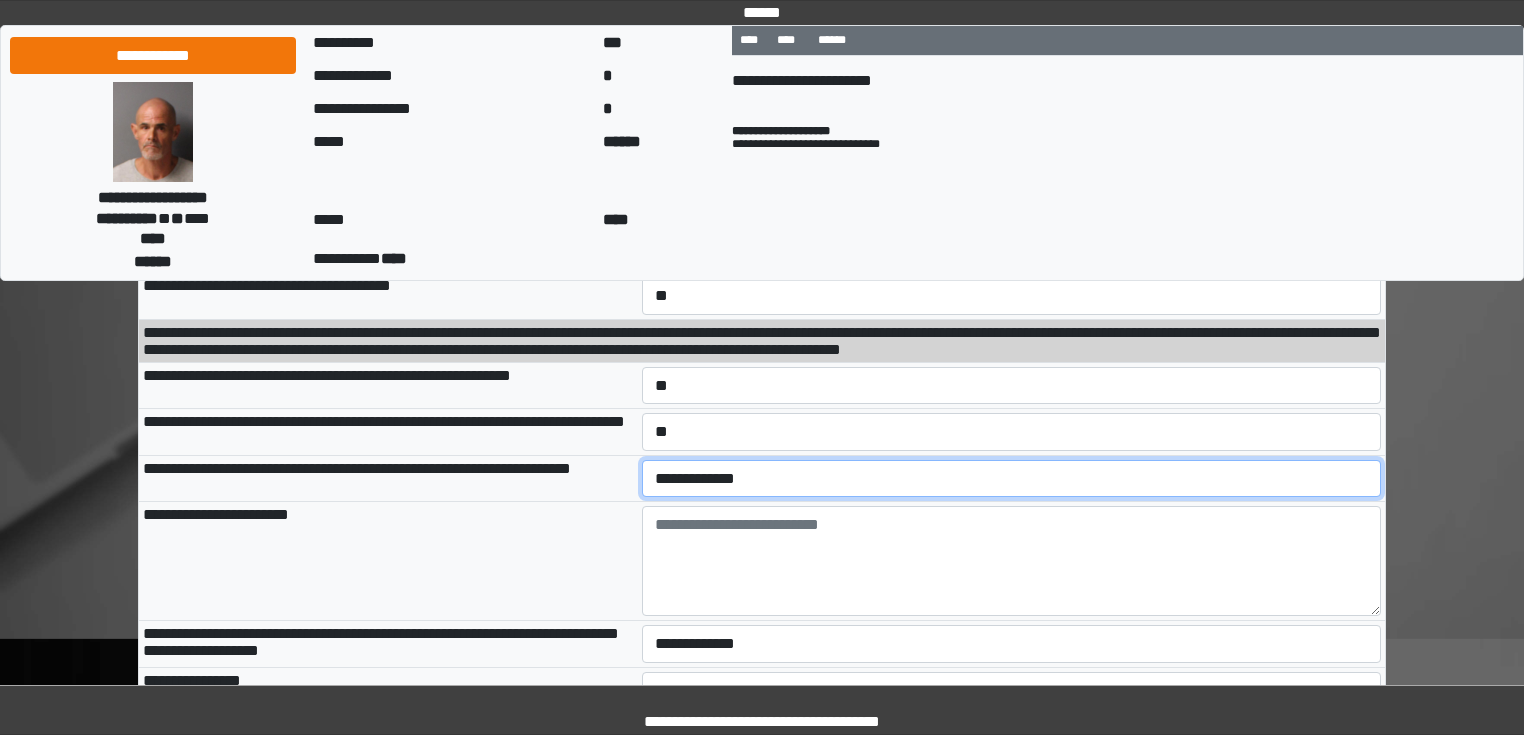 click on "**********" at bounding box center (1012, 479) 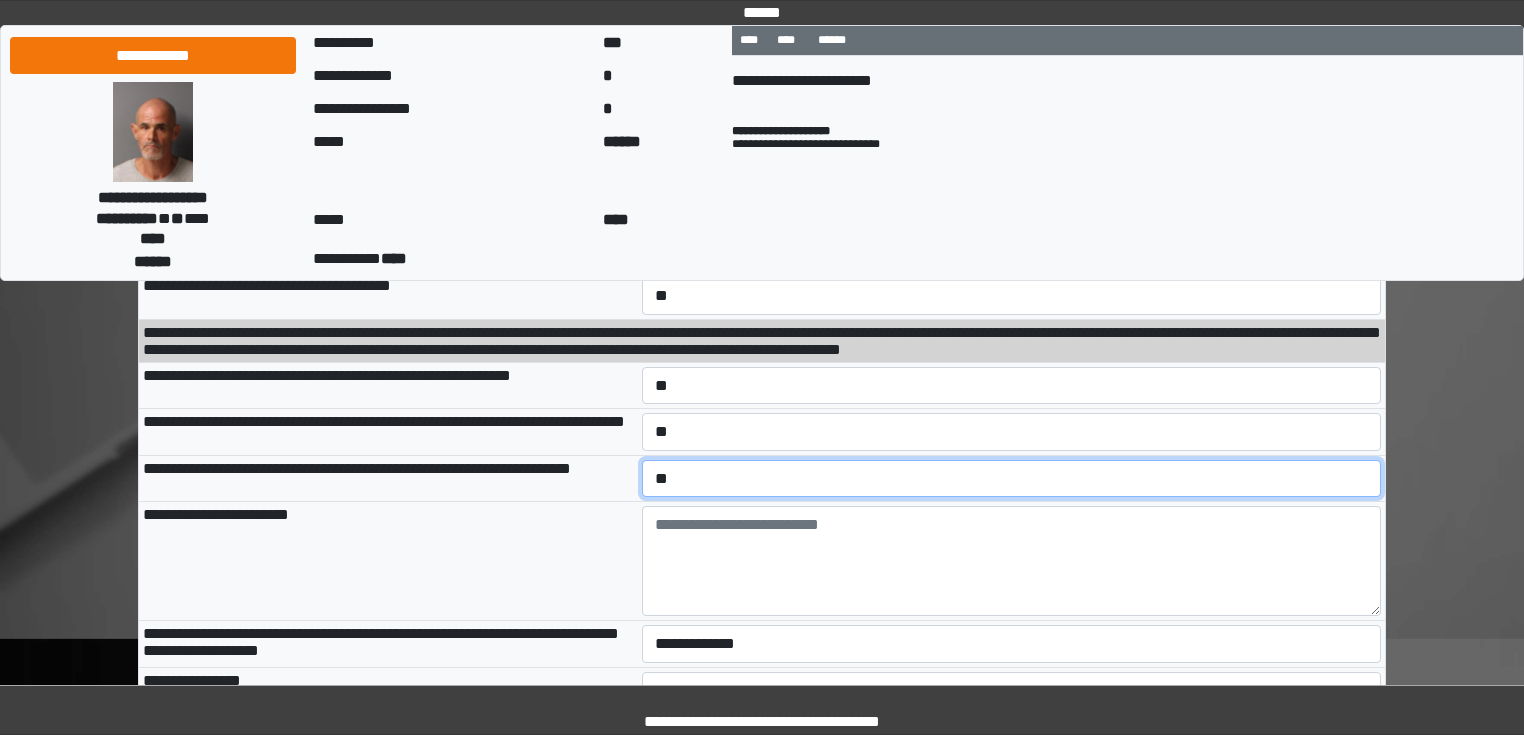 click on "**********" at bounding box center (1012, 479) 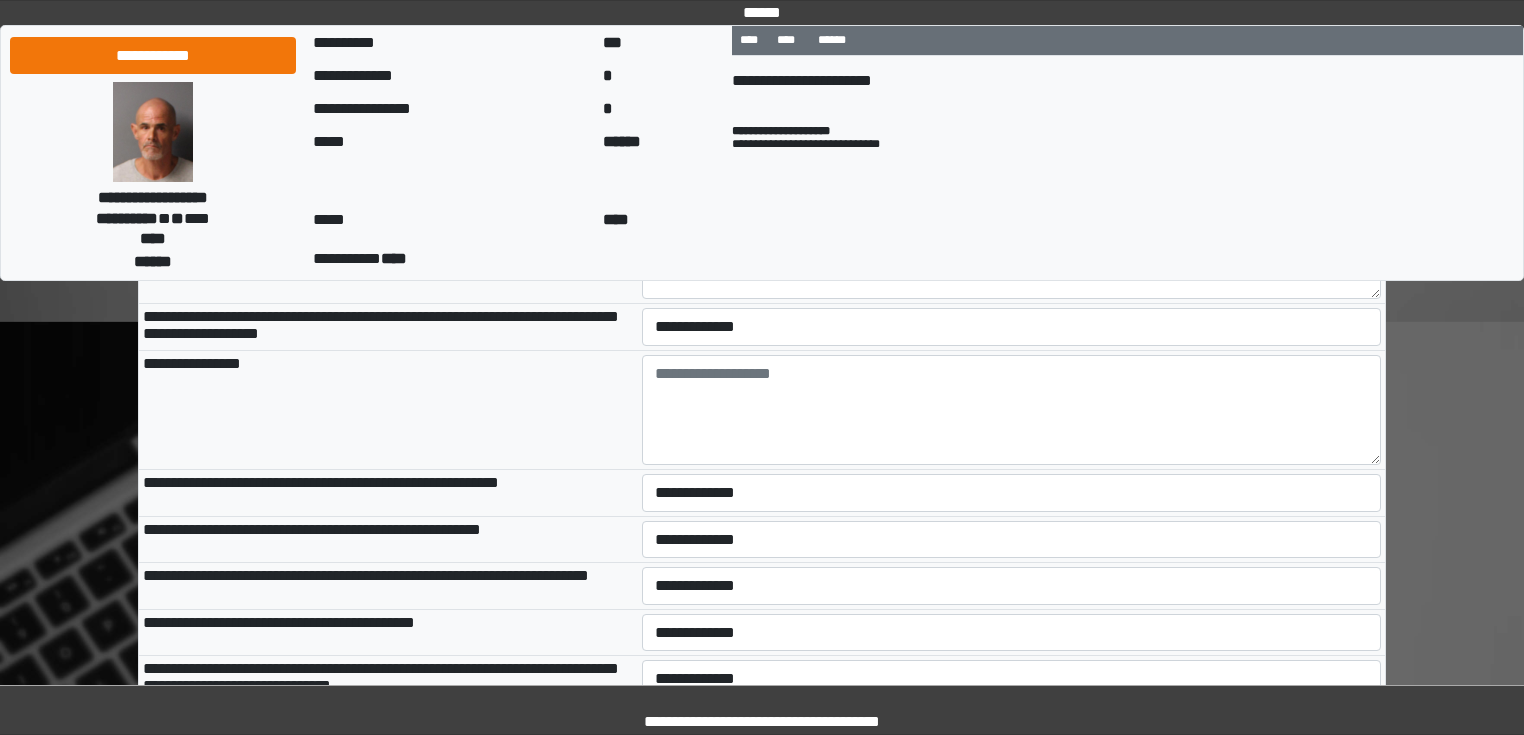 scroll, scrollTop: 2480, scrollLeft: 0, axis: vertical 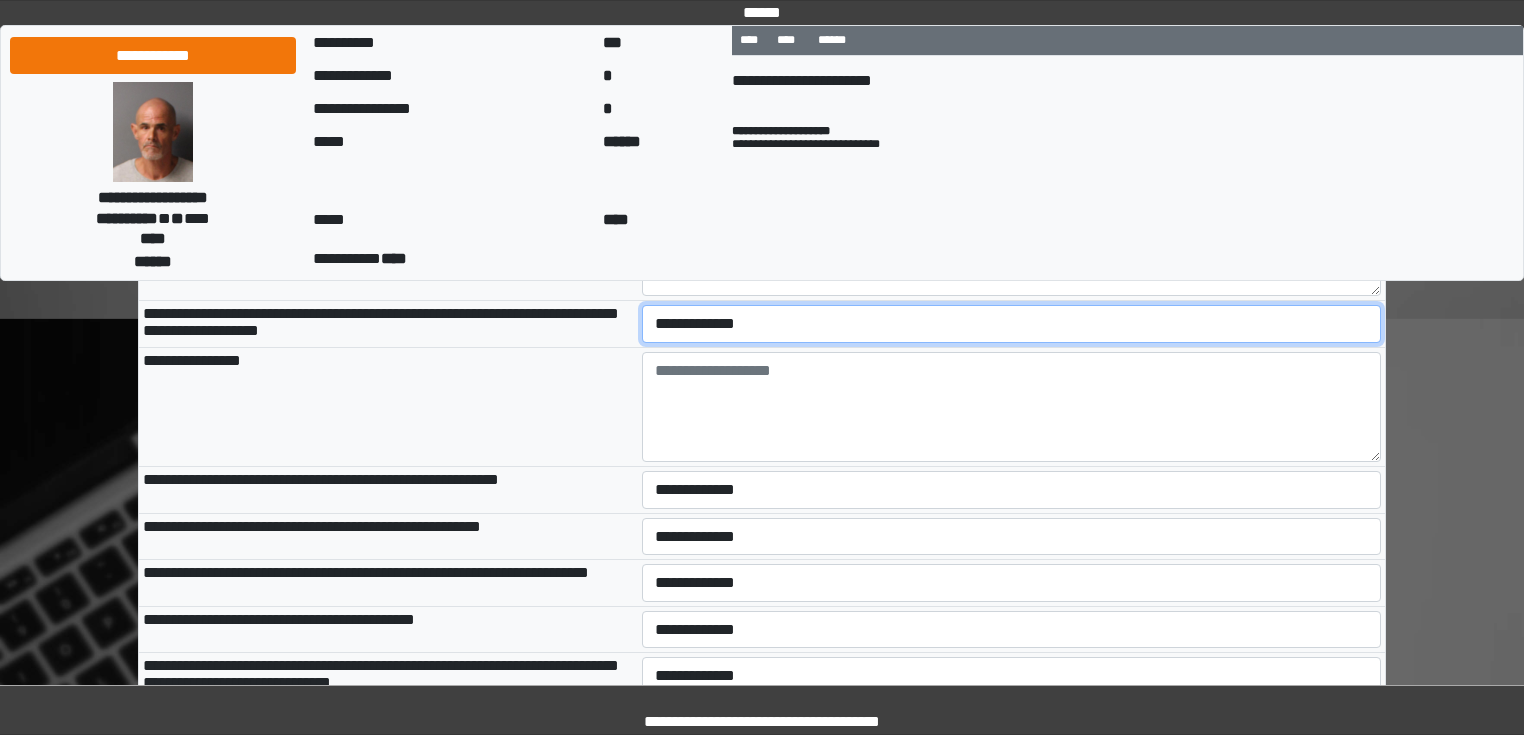 click on "**********" at bounding box center [1012, 324] 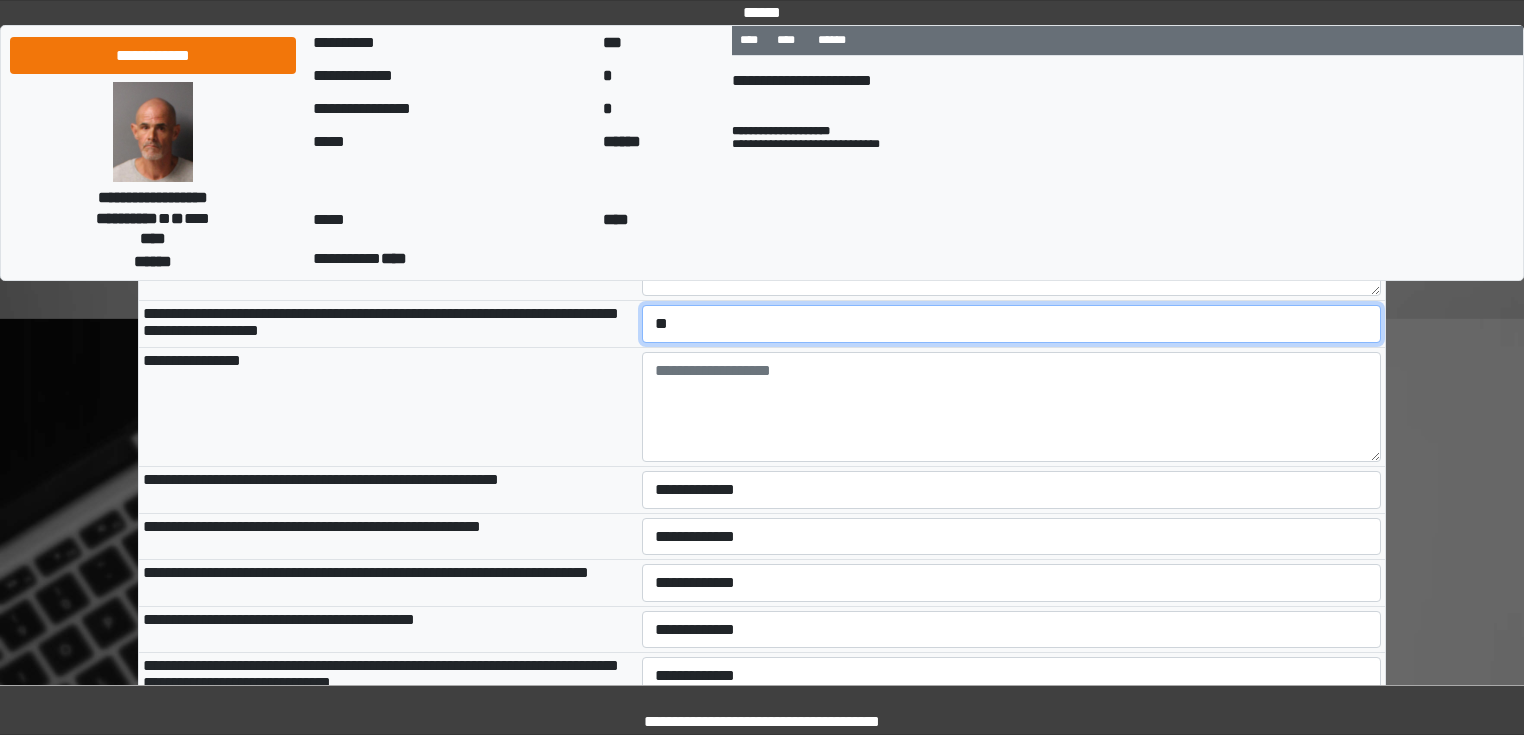 click on "**********" at bounding box center (1012, 324) 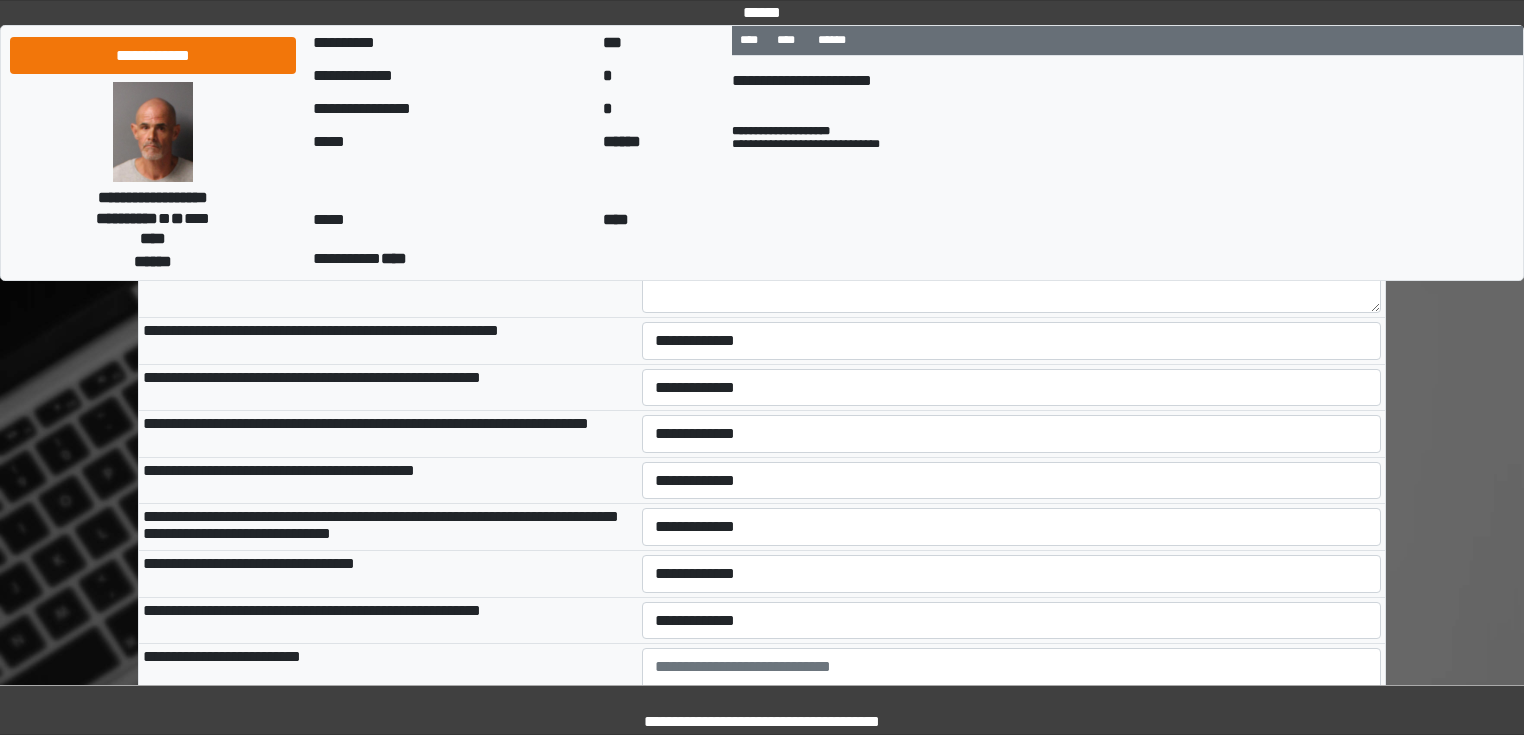 scroll, scrollTop: 2640, scrollLeft: 0, axis: vertical 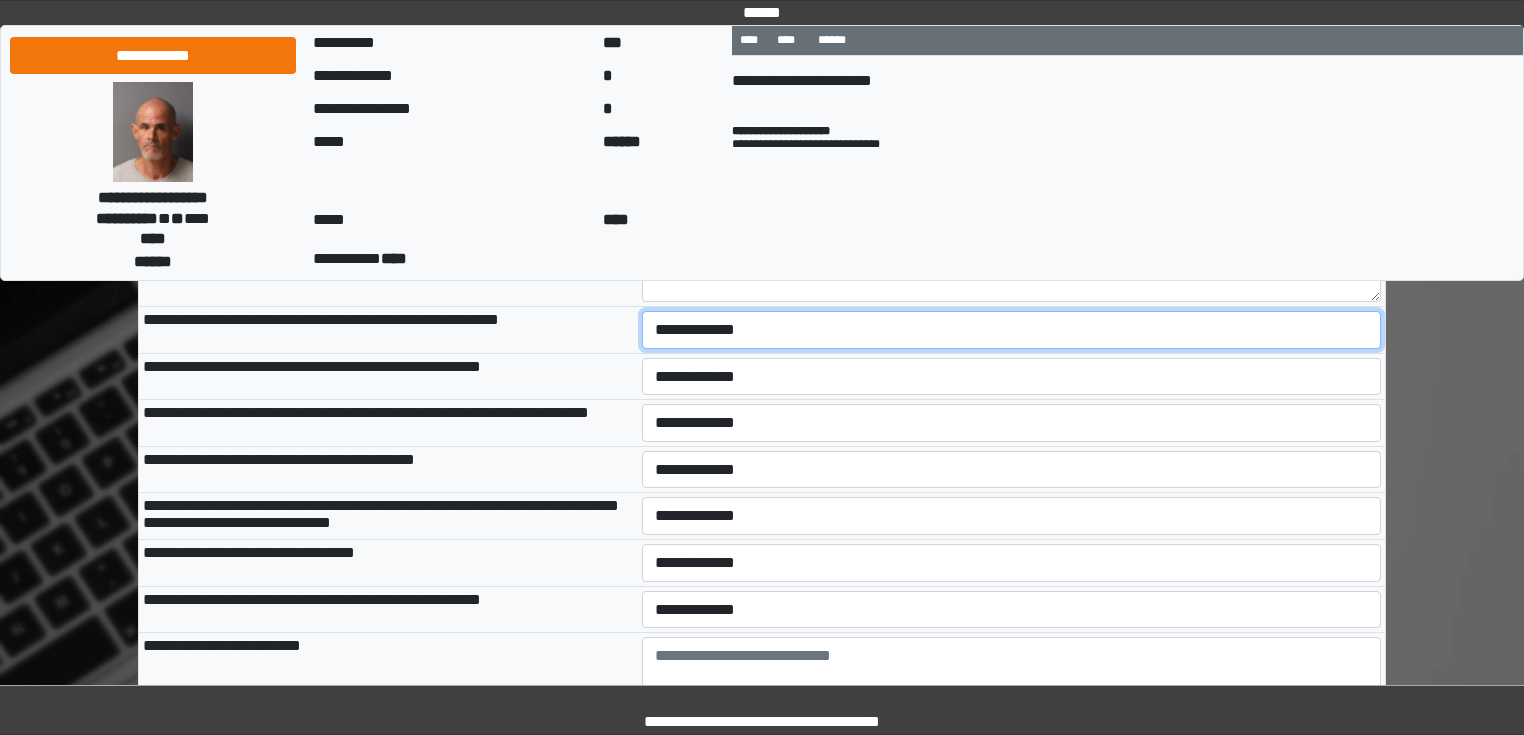 click on "**********" at bounding box center (1012, 330) 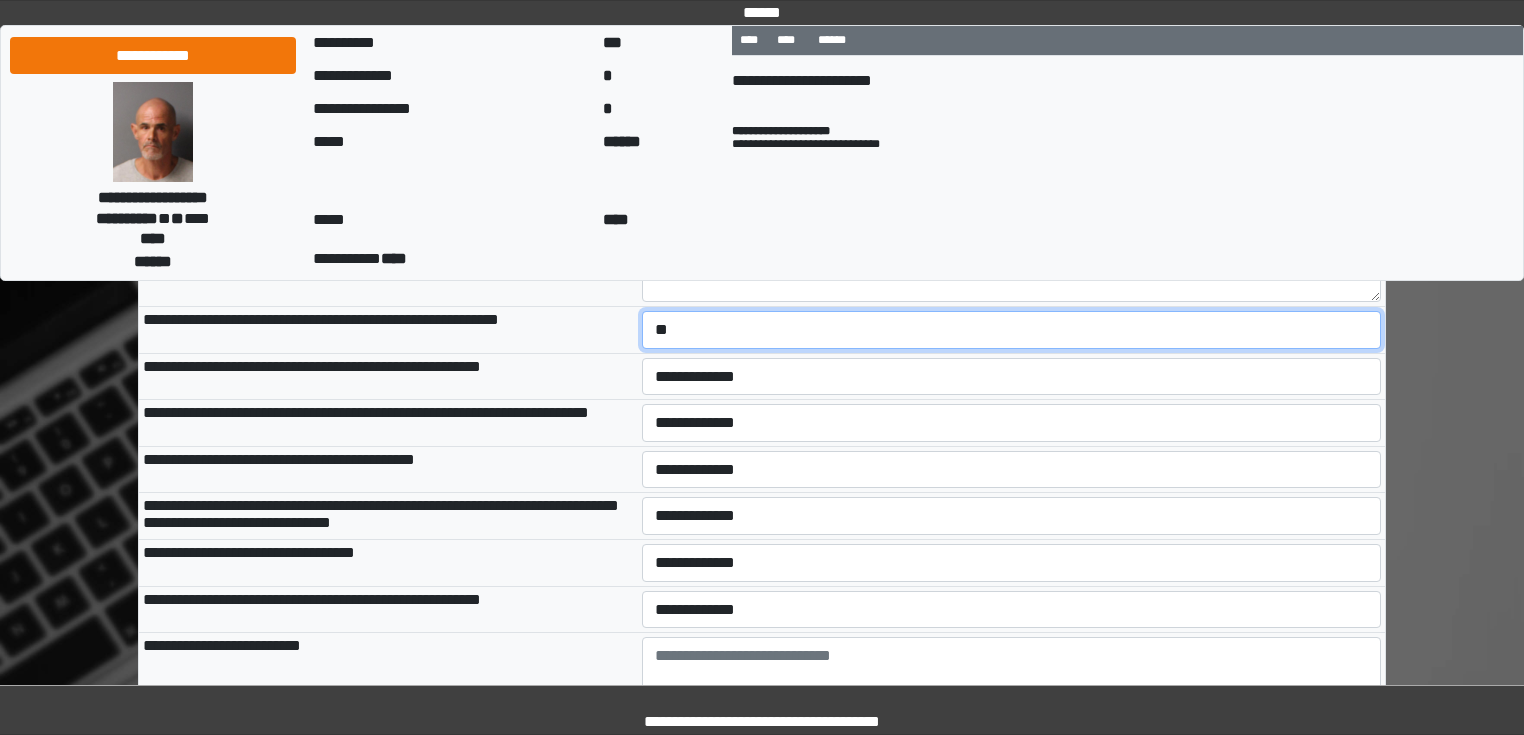click on "**********" at bounding box center (1012, 330) 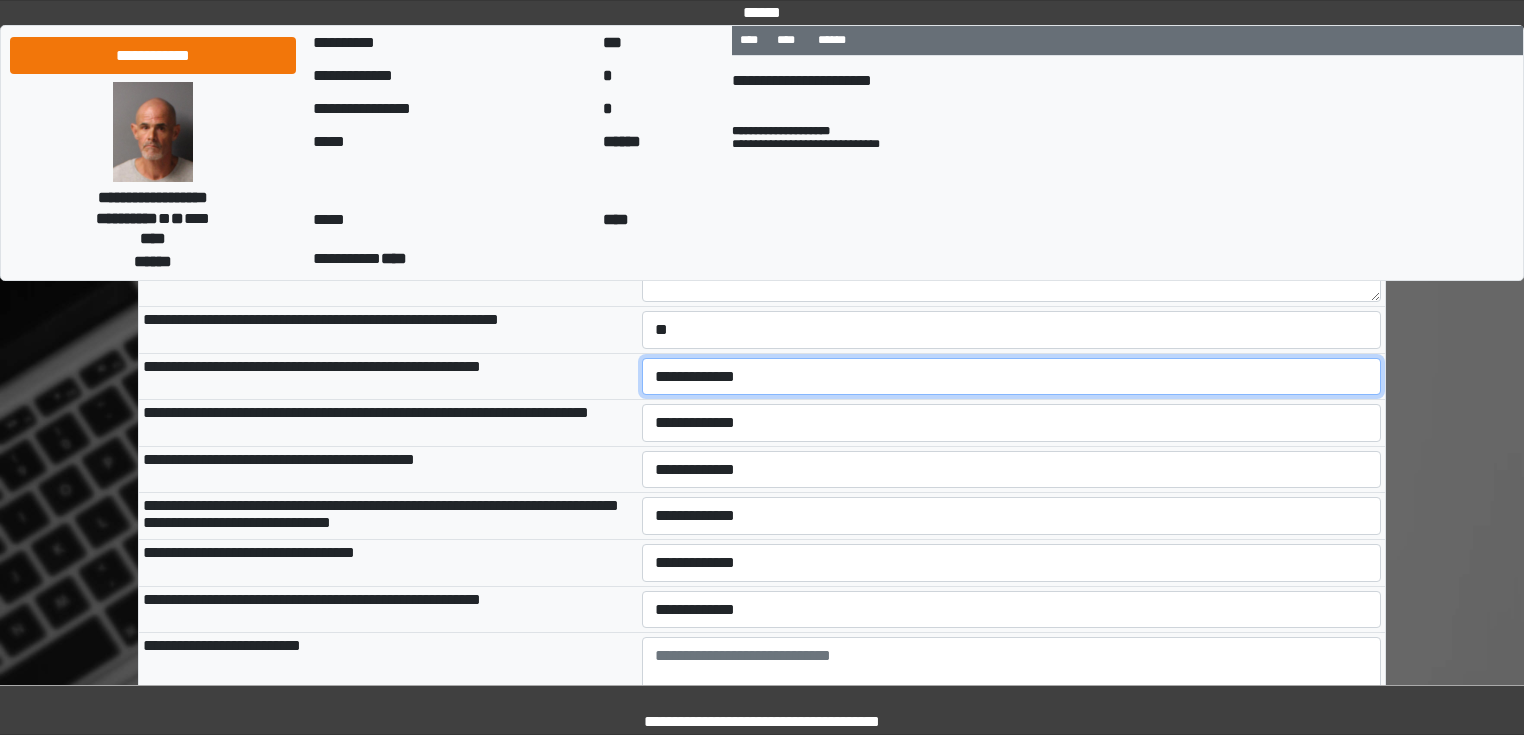 drag, startPoint x: 736, startPoint y: 466, endPoint x: 728, endPoint y: 481, distance: 17 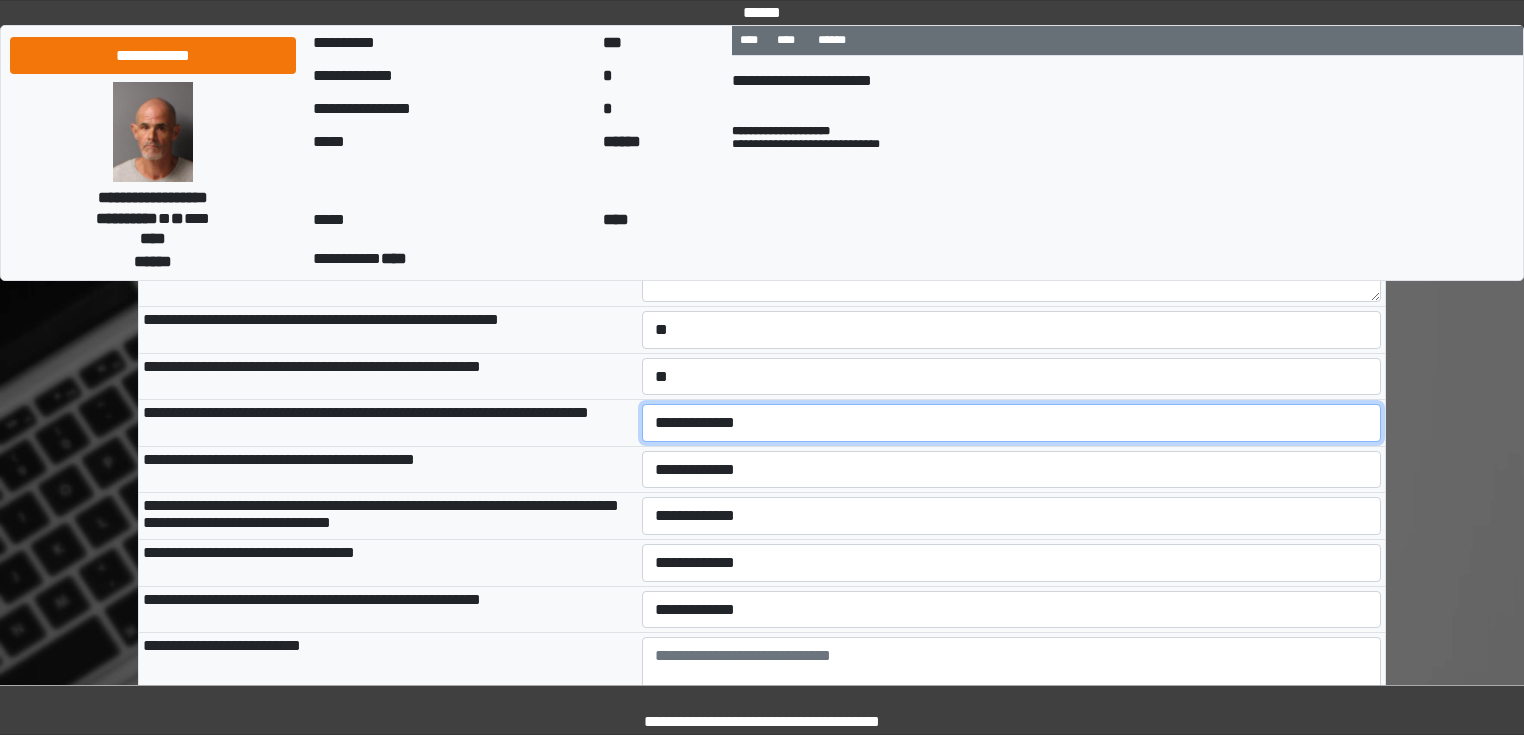 click on "**********" at bounding box center [1012, 423] 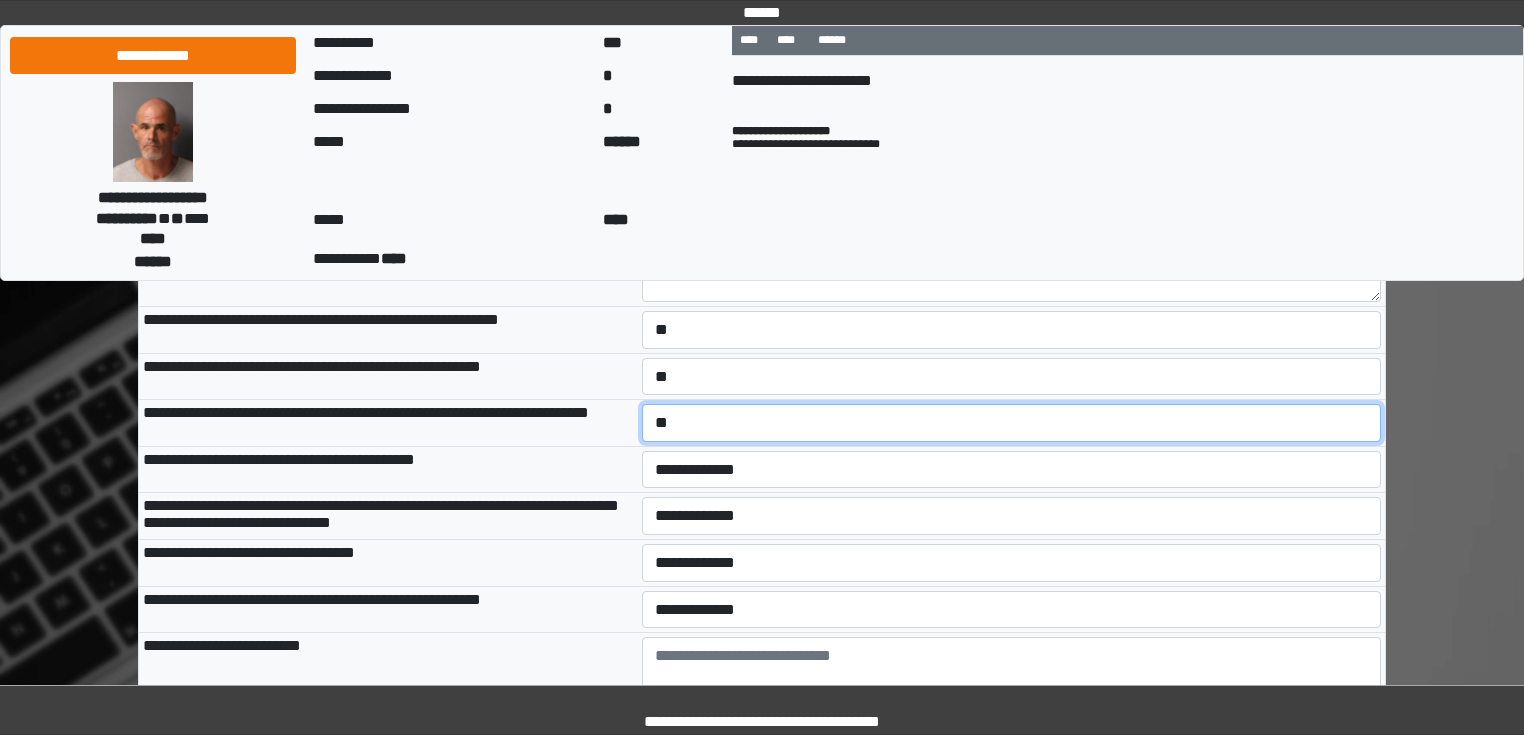 click on "**********" at bounding box center (1012, 423) 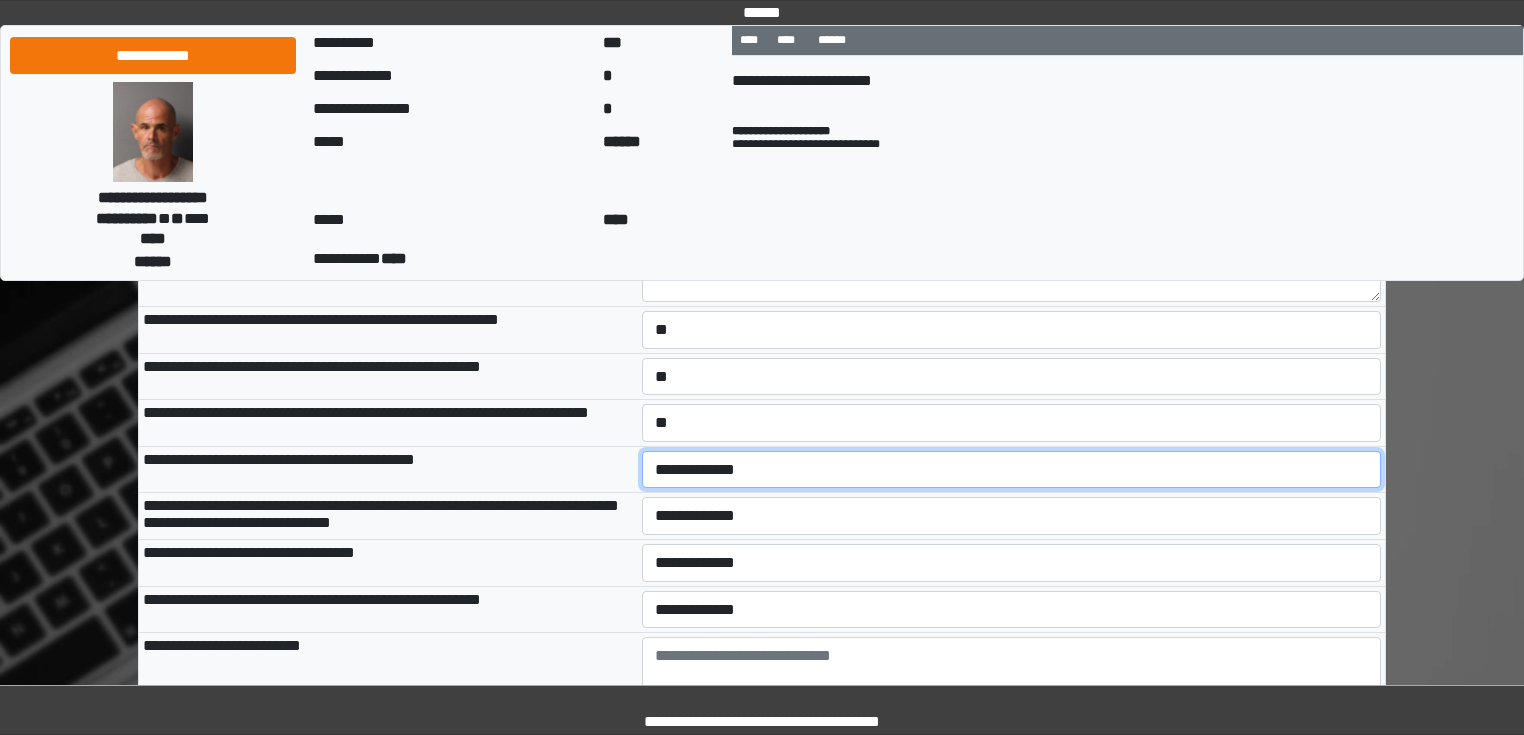 click on "**********" at bounding box center [1012, 470] 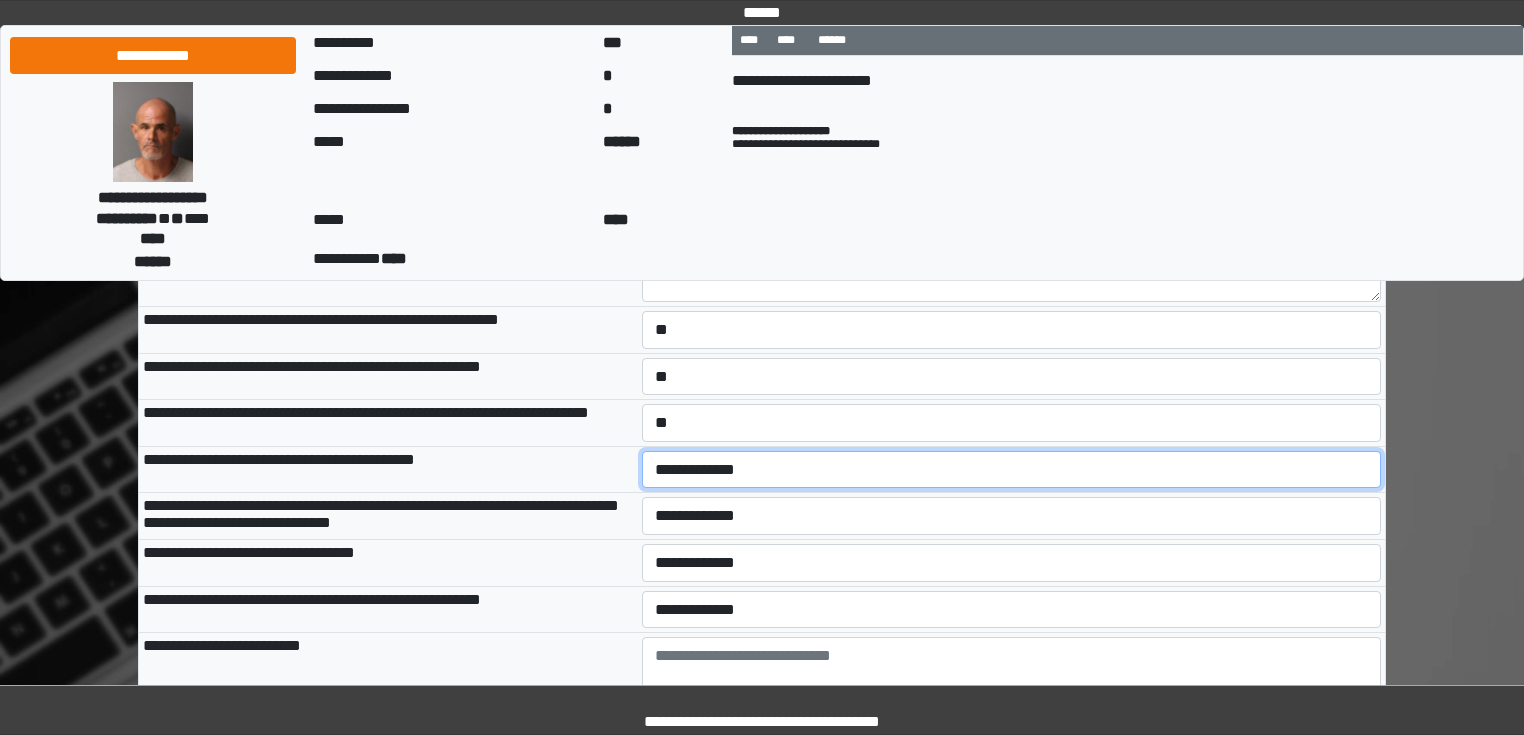select on "*" 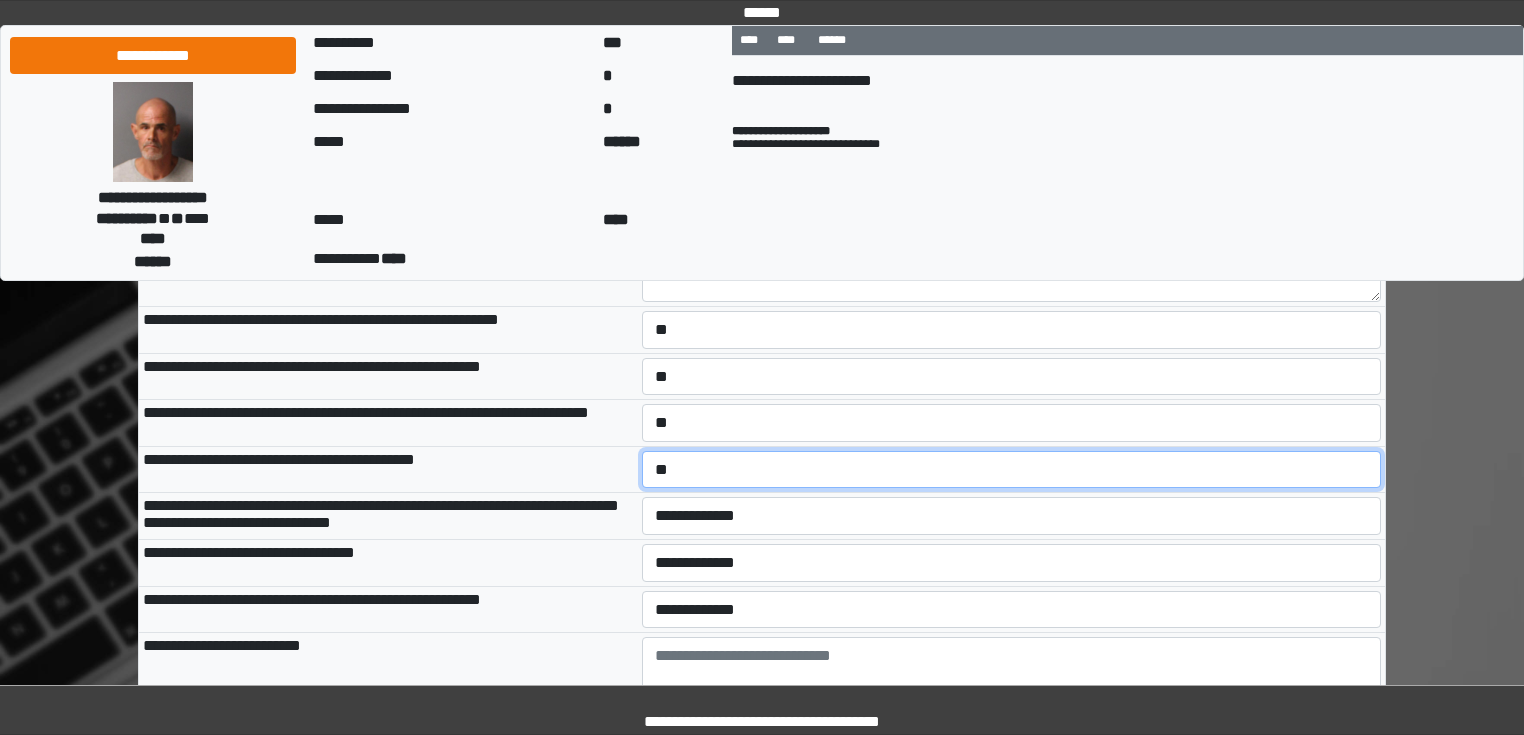 click on "**********" at bounding box center [1012, 470] 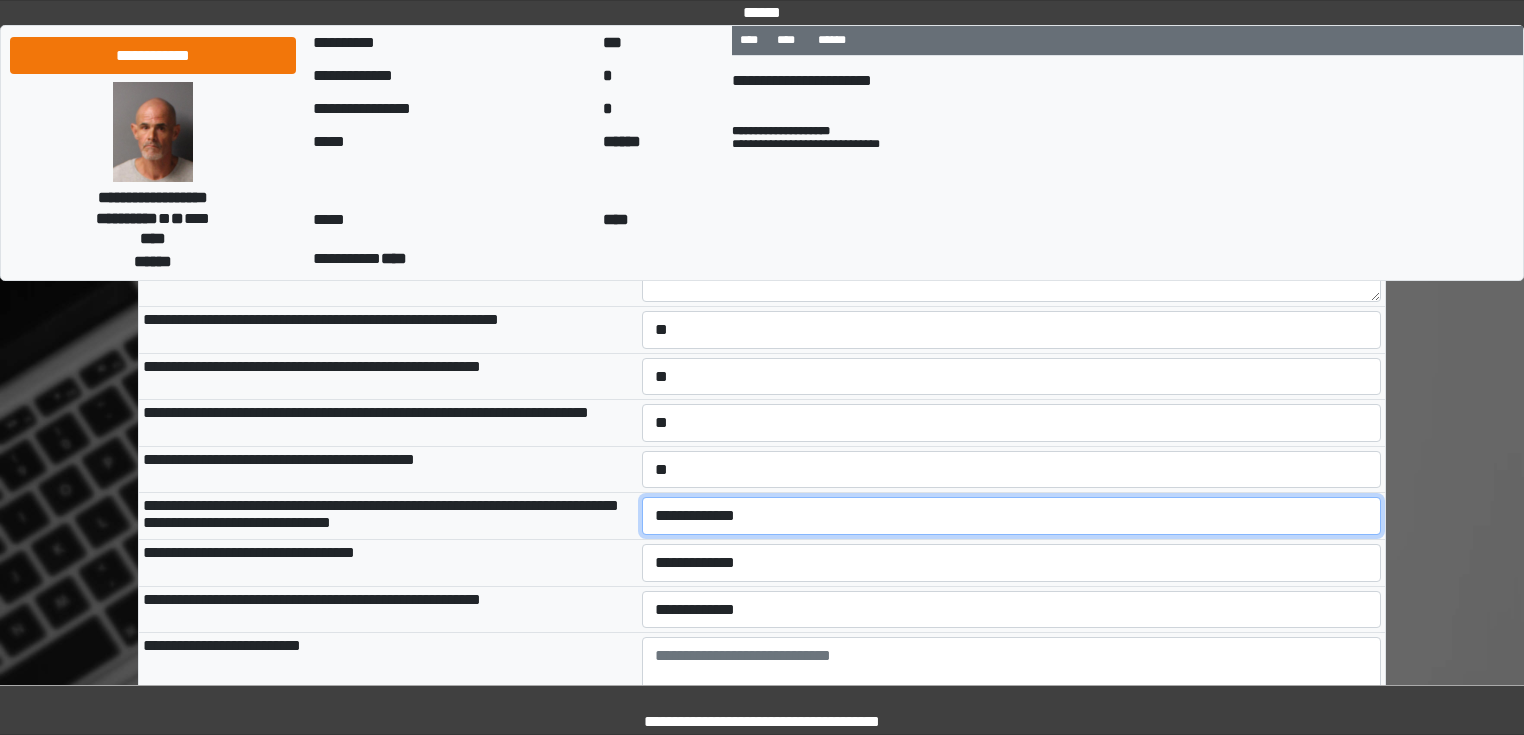 click on "**********" at bounding box center (1012, 516) 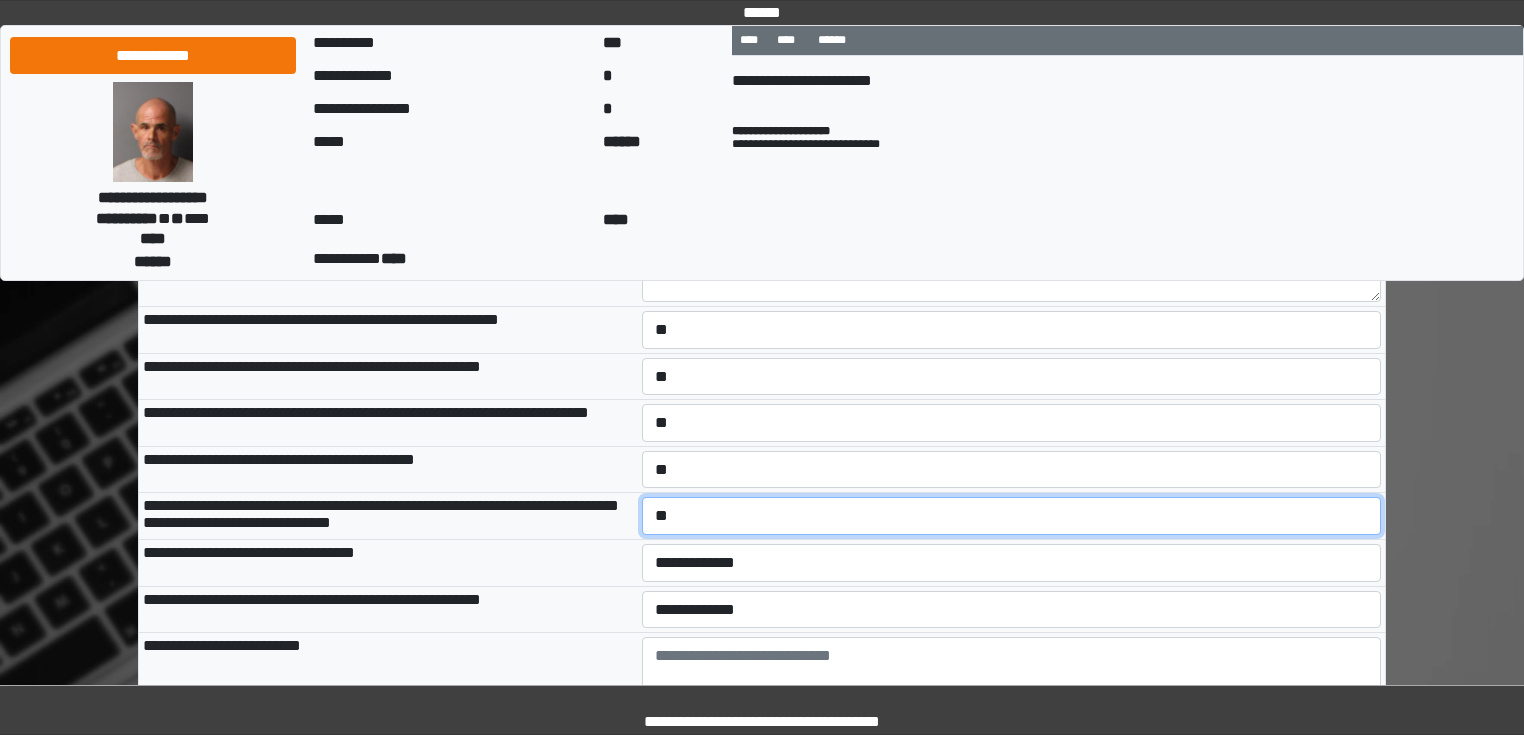 click on "**********" at bounding box center [1012, 516] 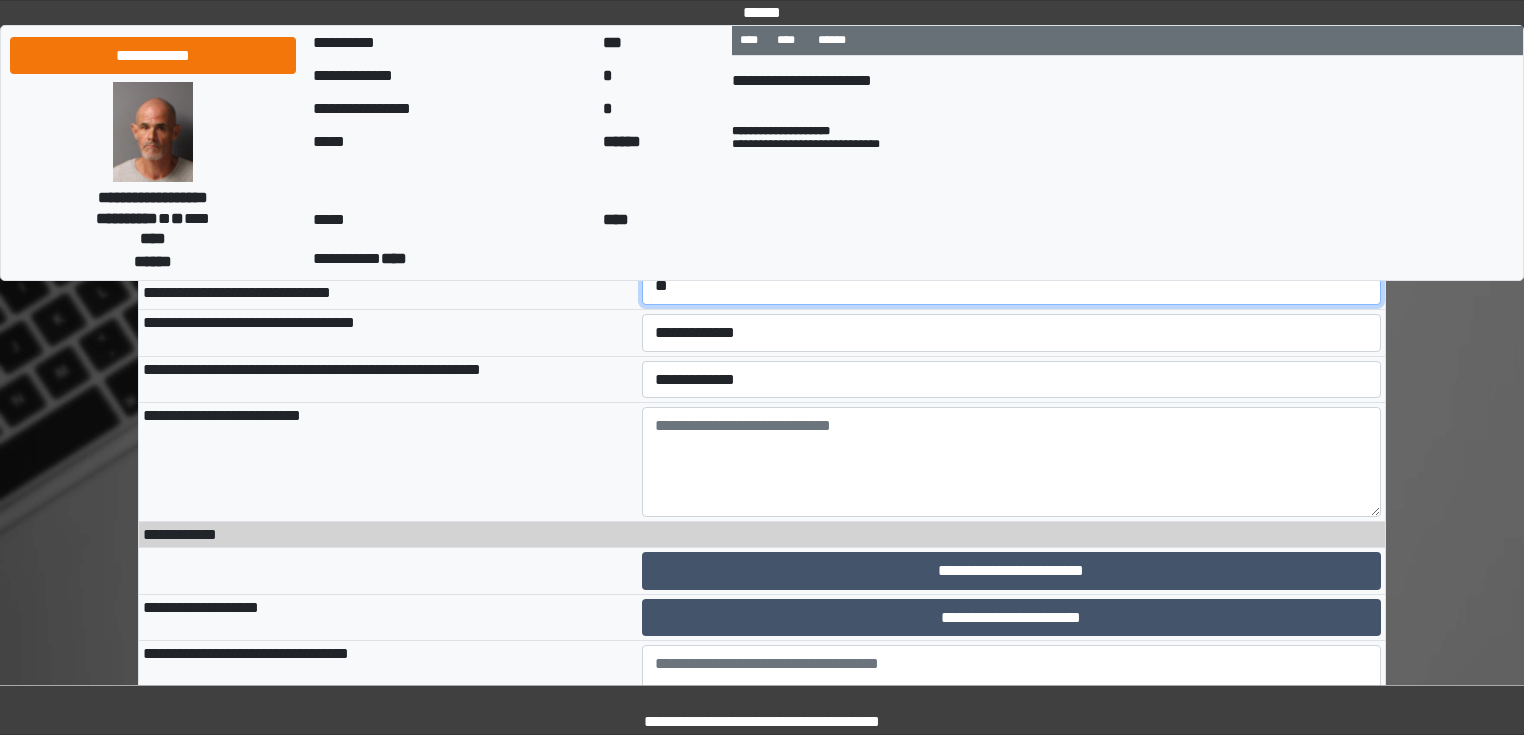 scroll, scrollTop: 2880, scrollLeft: 0, axis: vertical 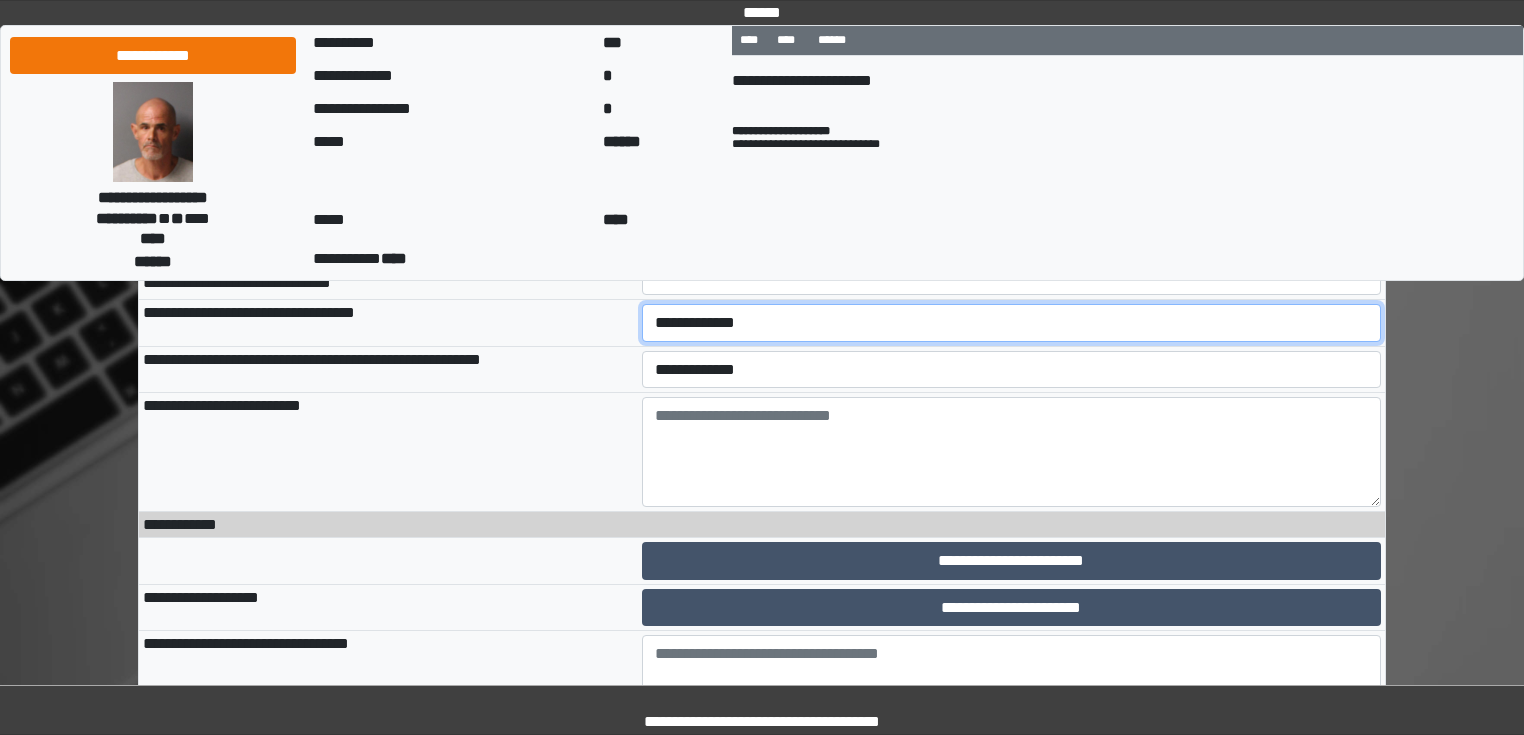 click on "**********" at bounding box center [1012, 323] 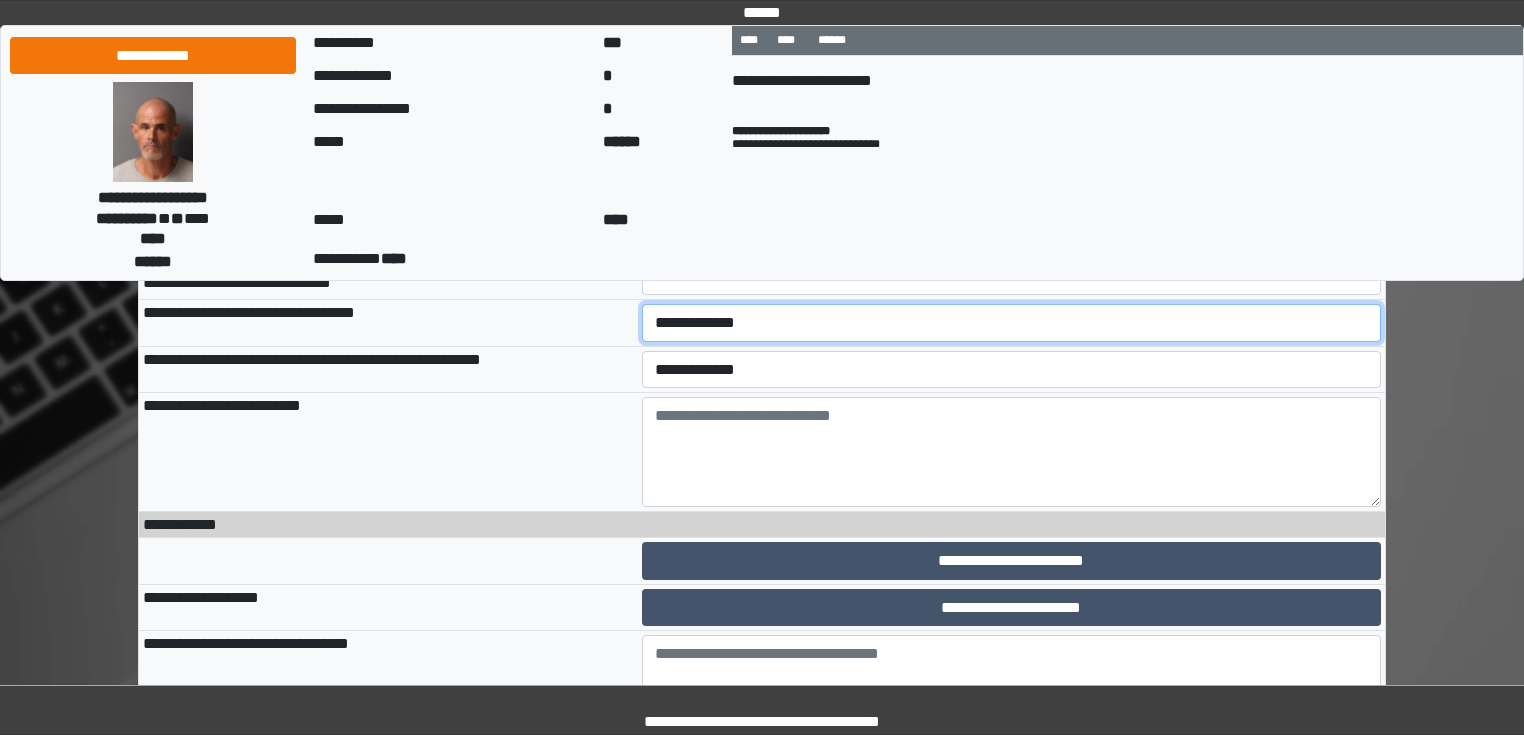 select on "*" 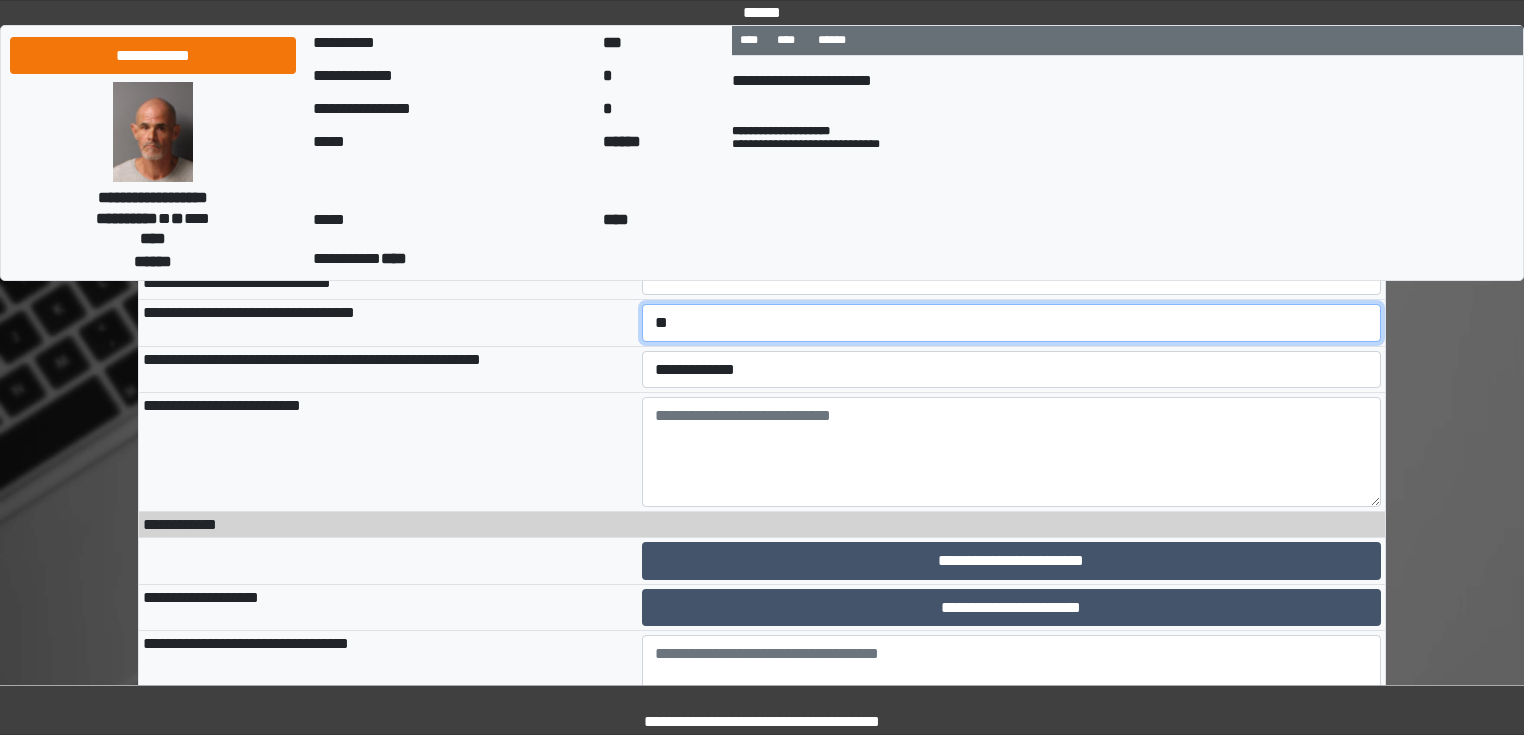 click on "**********" at bounding box center [1012, 323] 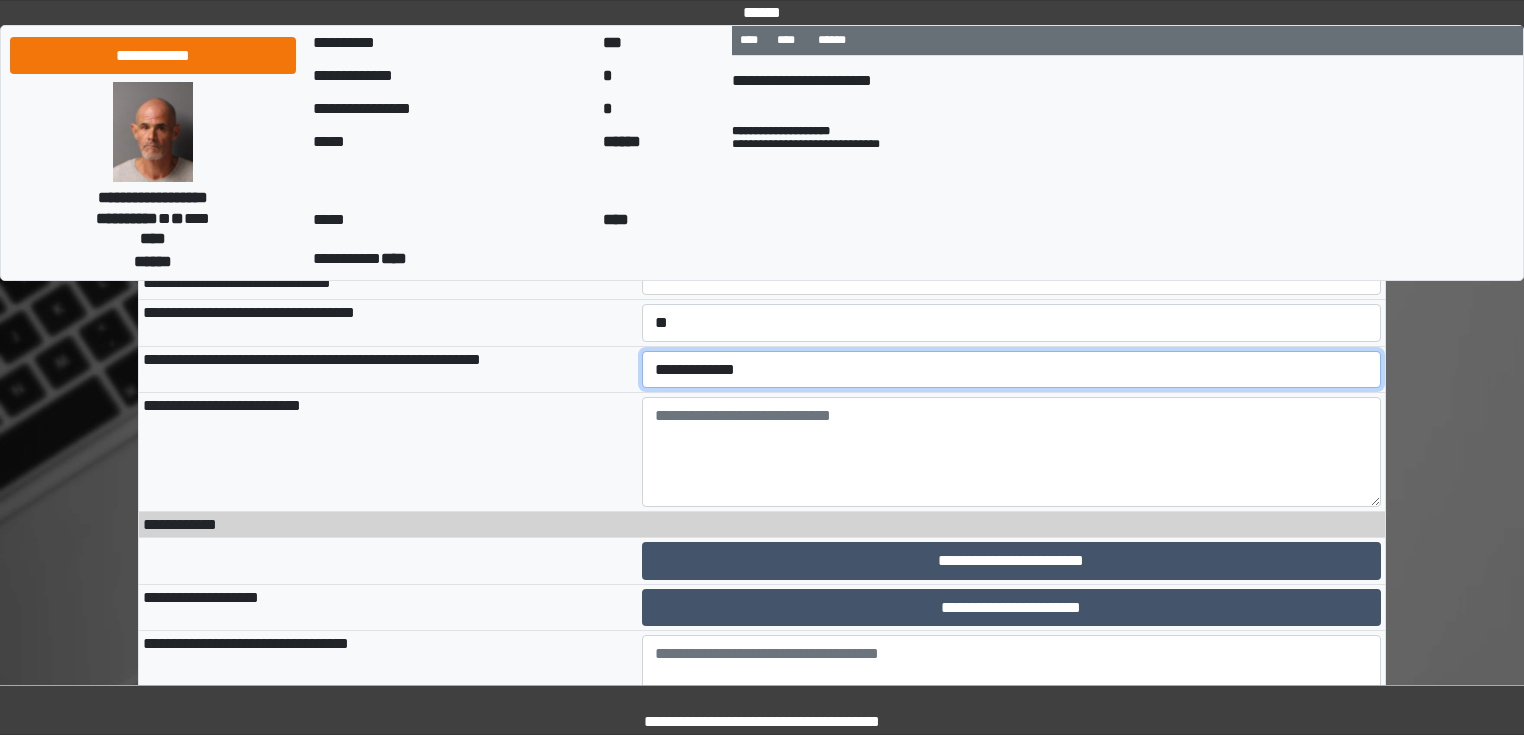 click on "**********" at bounding box center [1012, 370] 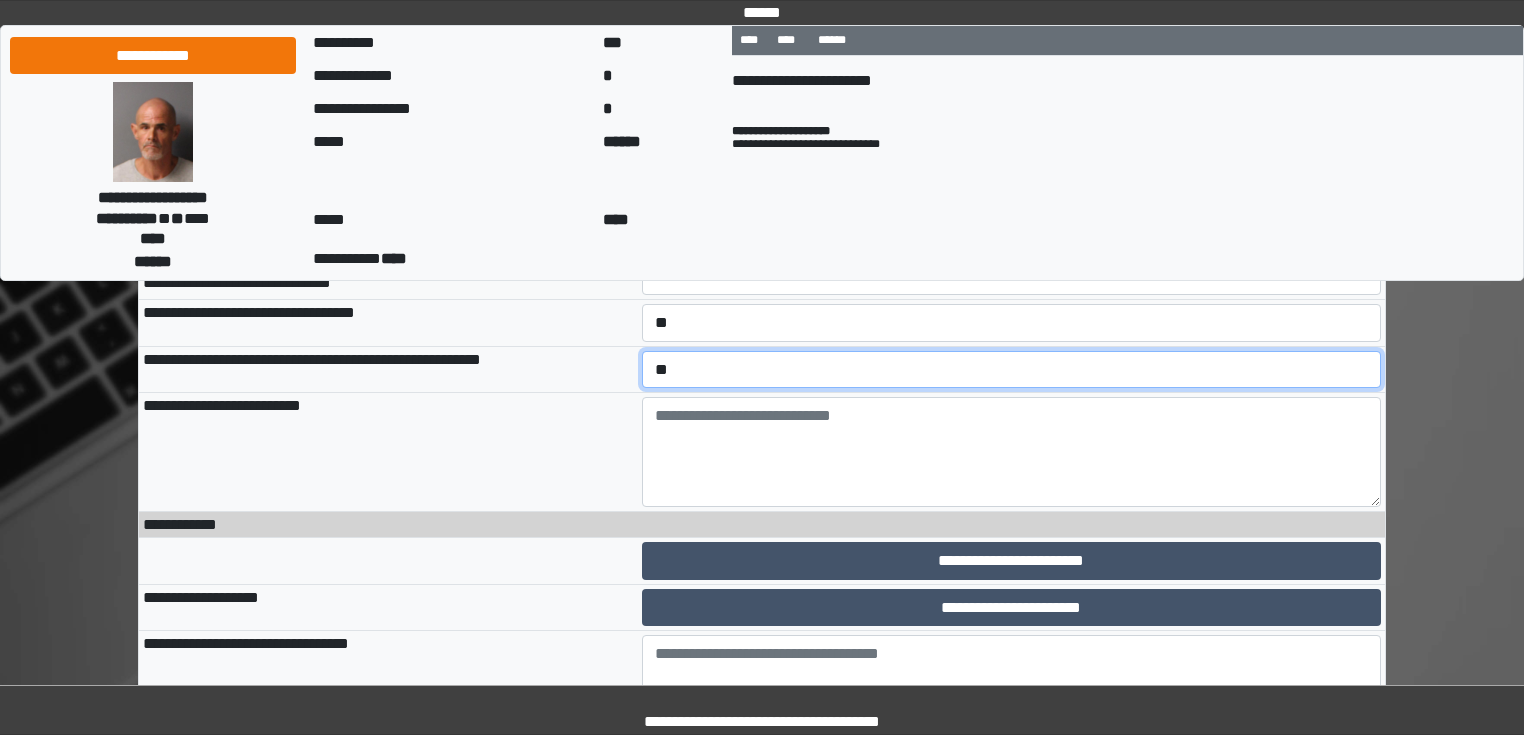 click on "**********" at bounding box center [1012, 370] 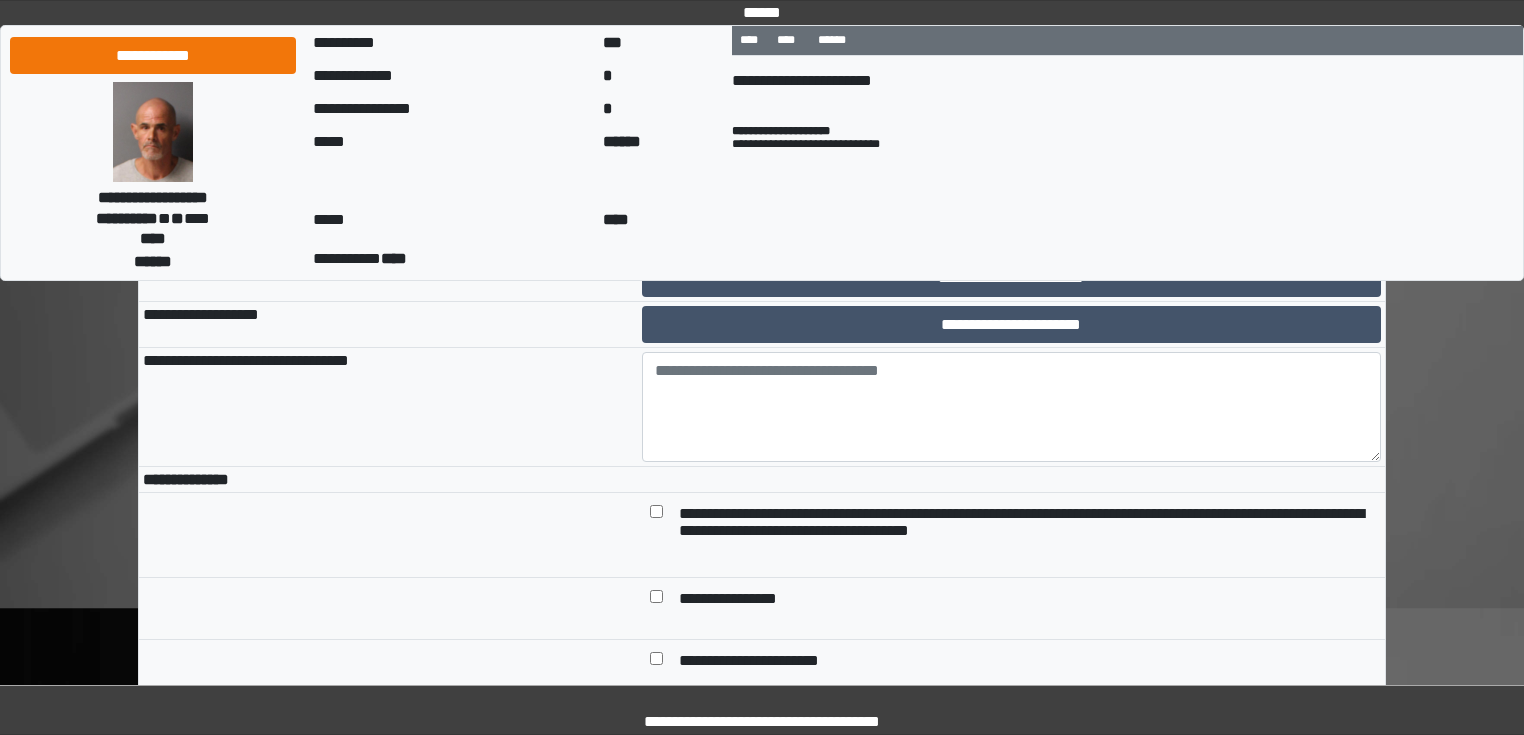 scroll, scrollTop: 3120, scrollLeft: 0, axis: vertical 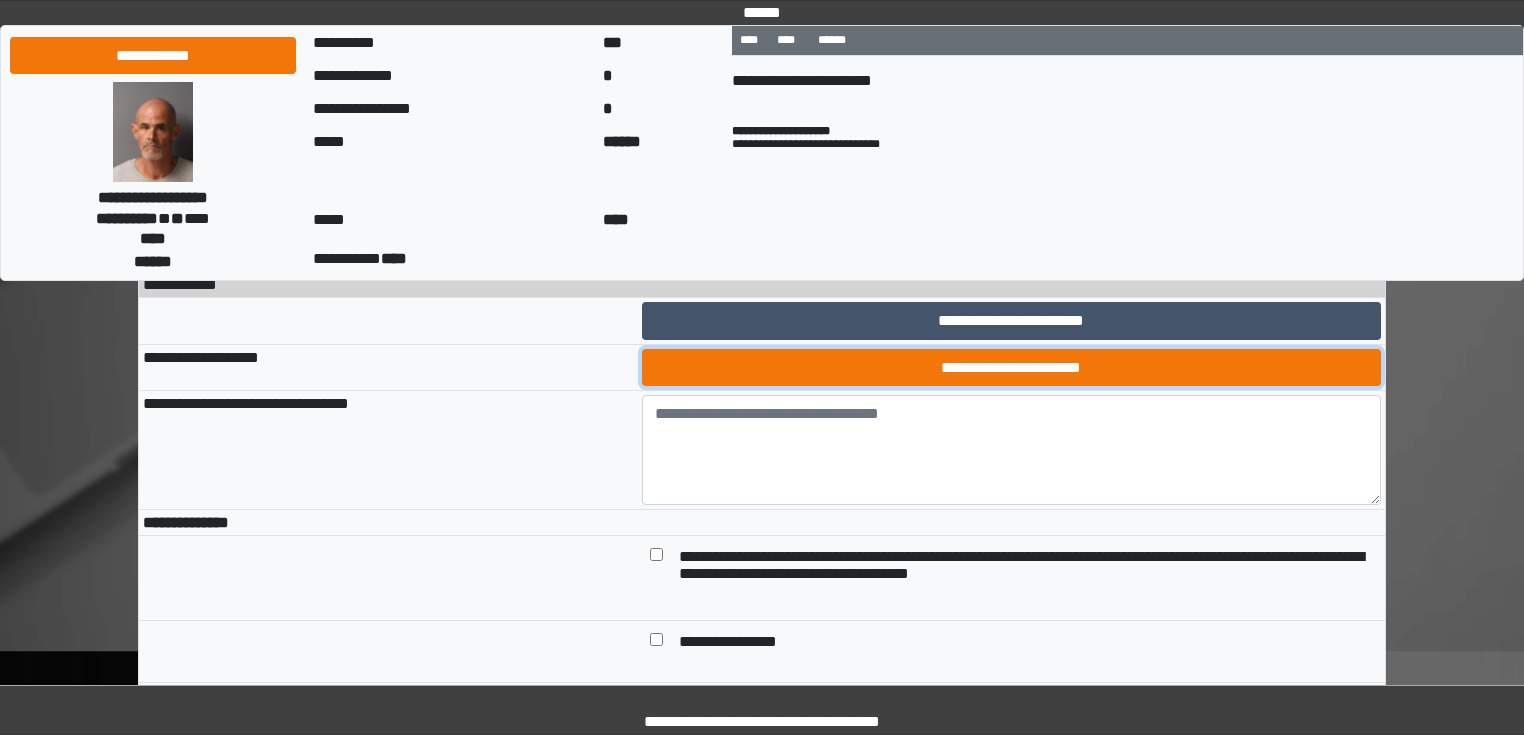 click on "**********" at bounding box center (1012, 368) 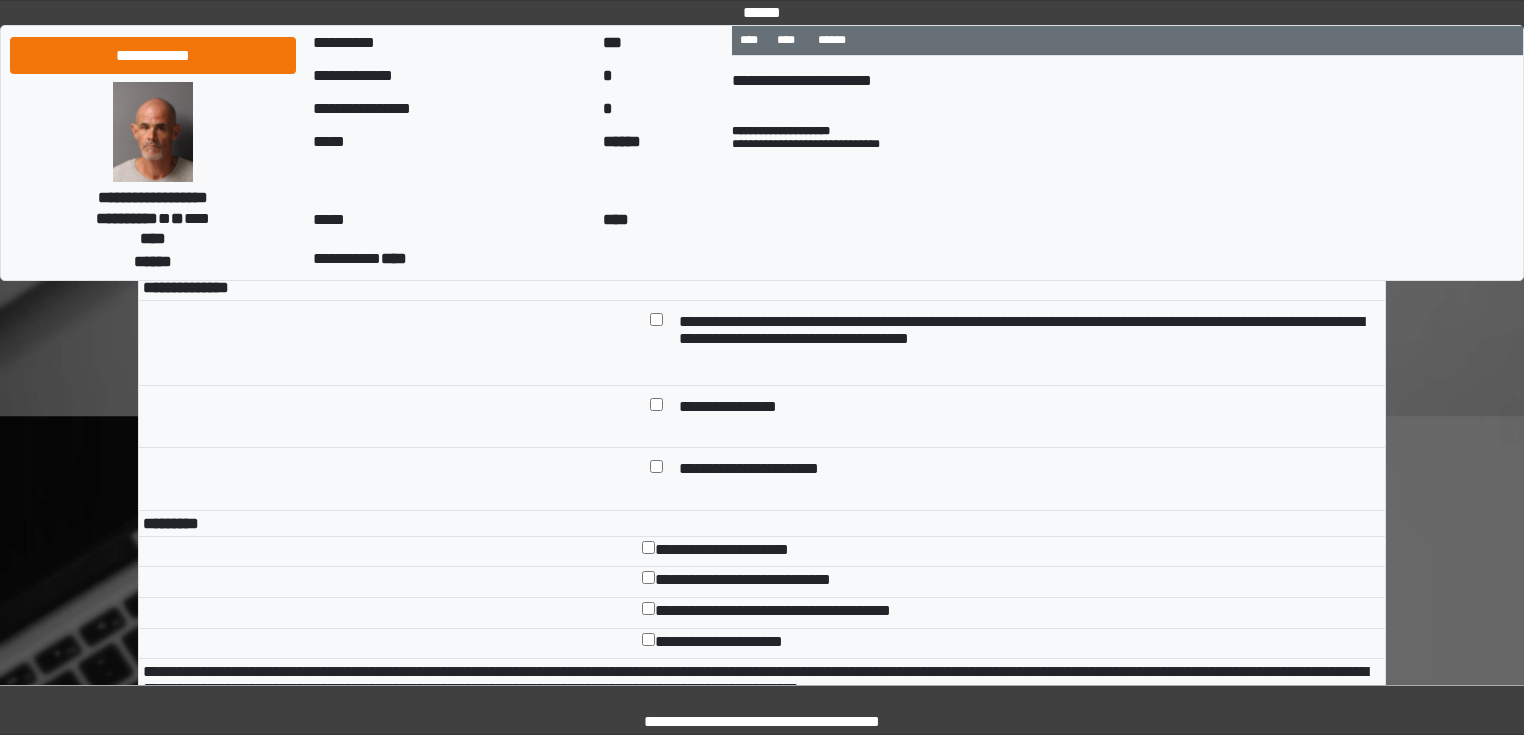 scroll, scrollTop: 3360, scrollLeft: 0, axis: vertical 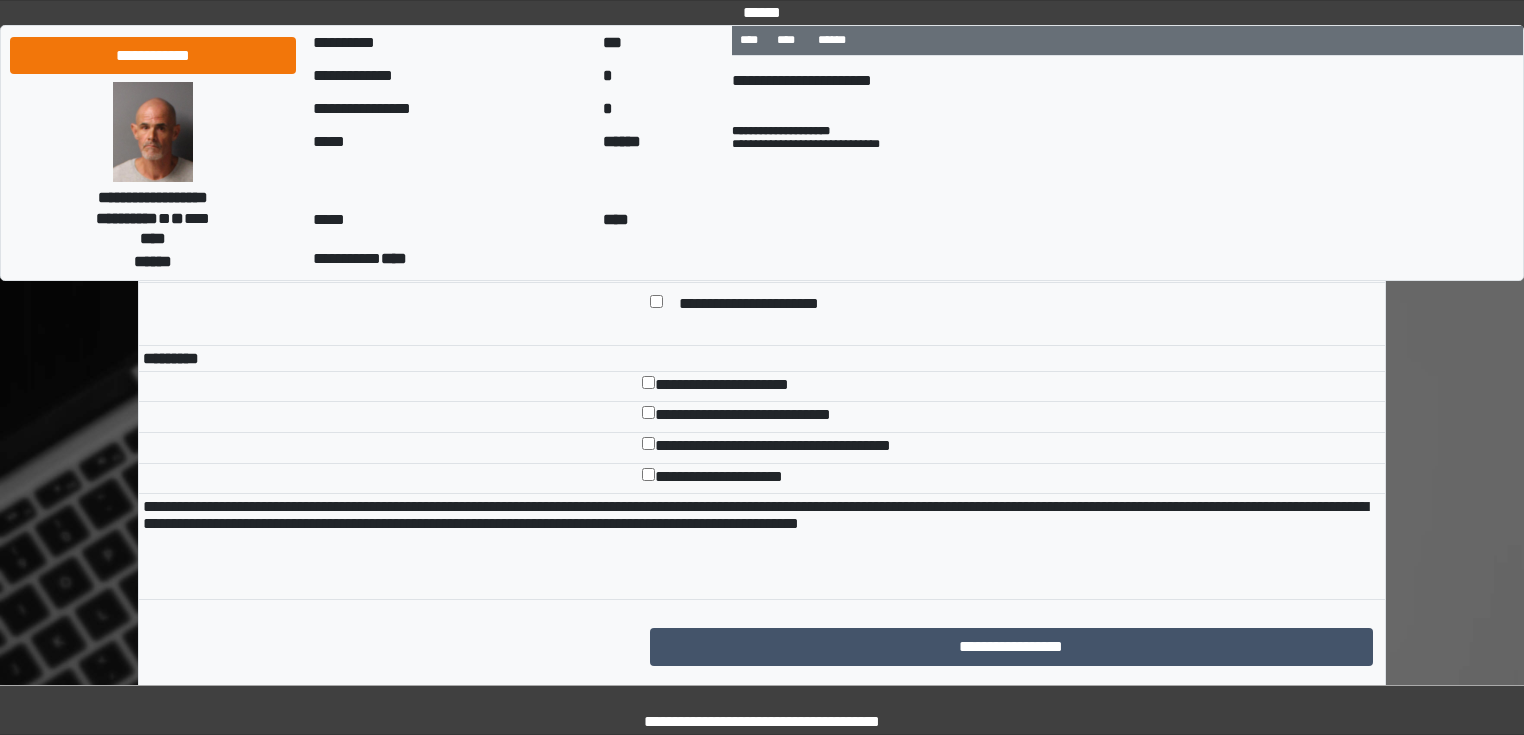 click on "**********" at bounding box center (762, 447) 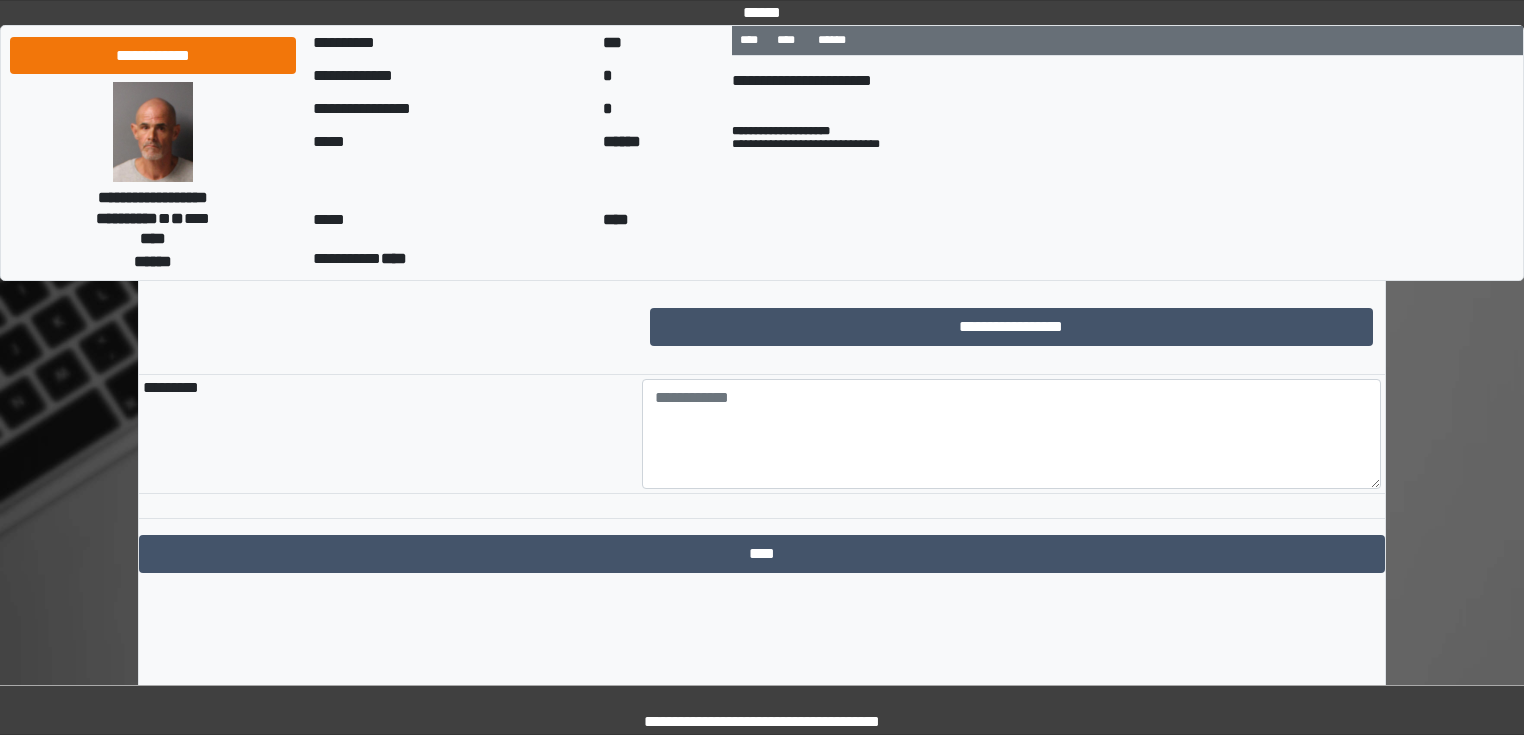 scroll, scrollTop: 3916, scrollLeft: 0, axis: vertical 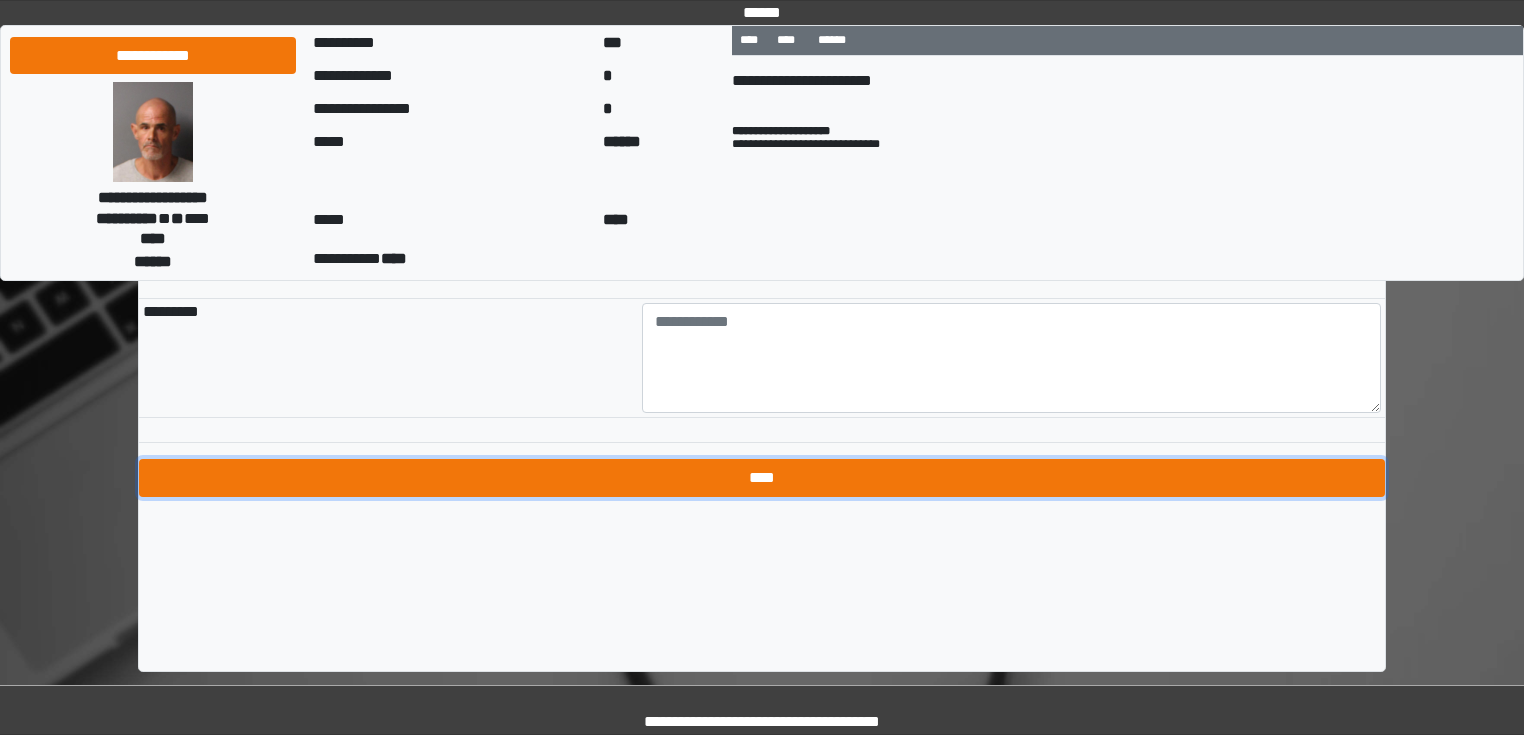 click on "****" at bounding box center (762, 478) 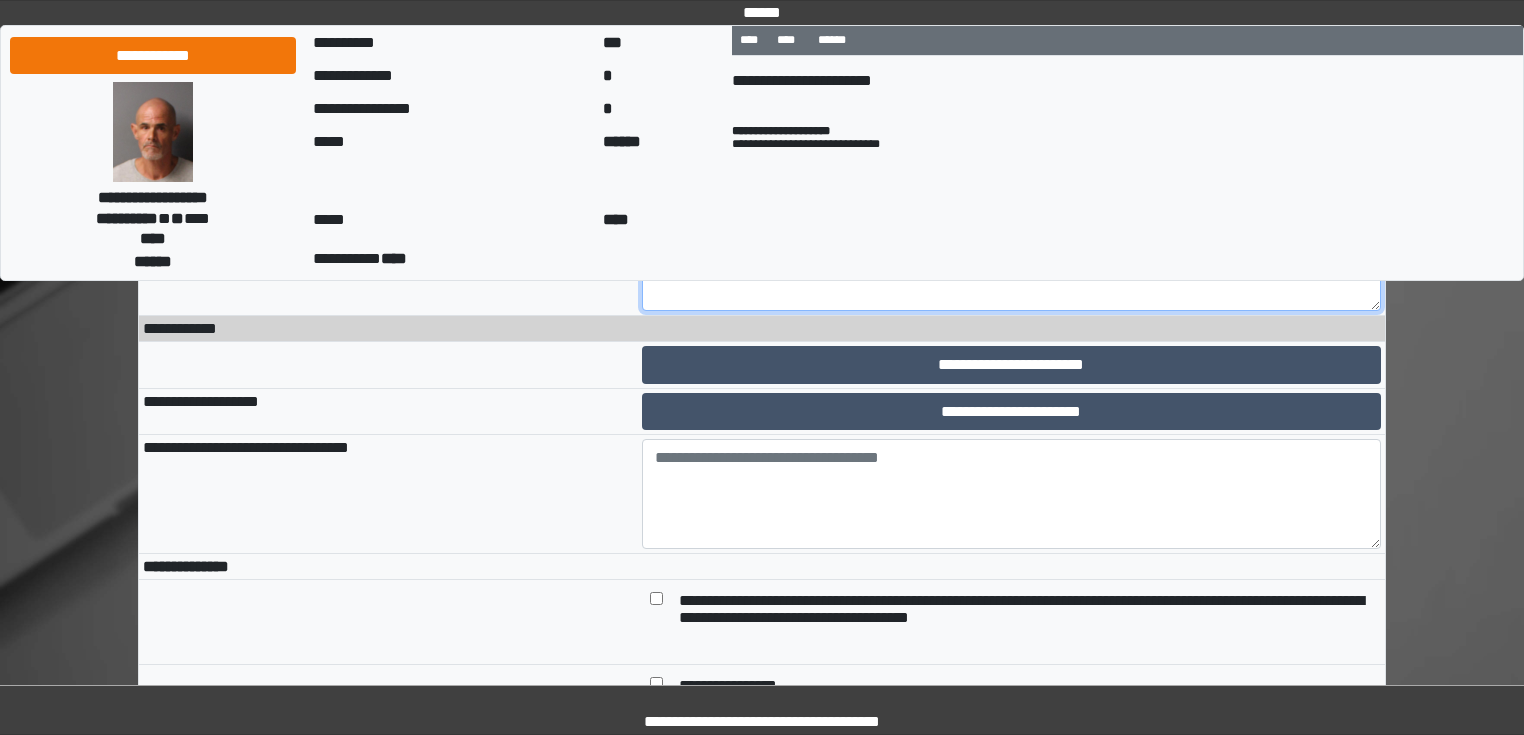 scroll, scrollTop: 3030, scrollLeft: 0, axis: vertical 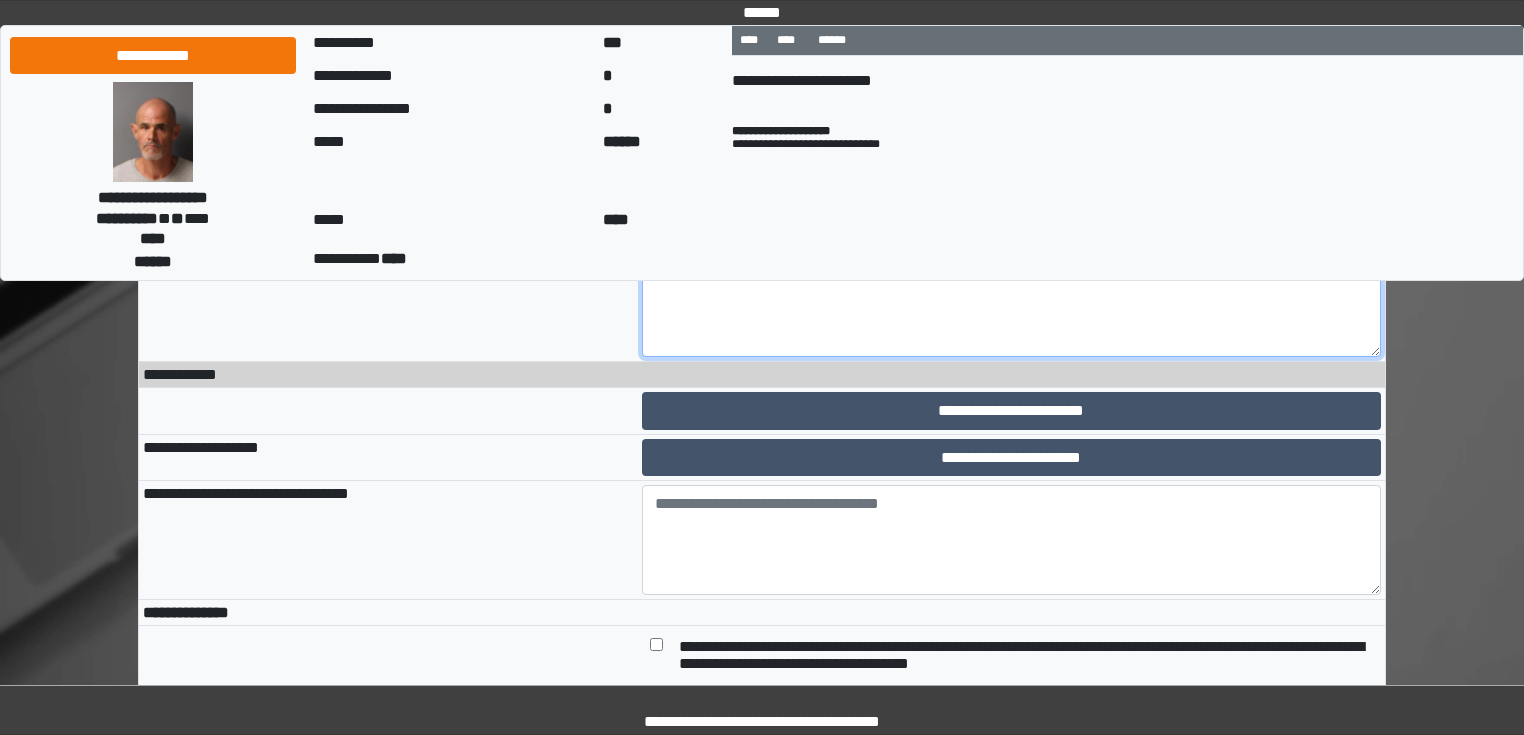 drag, startPoint x: 697, startPoint y: 415, endPoint x: 715, endPoint y: 416, distance: 18.027756 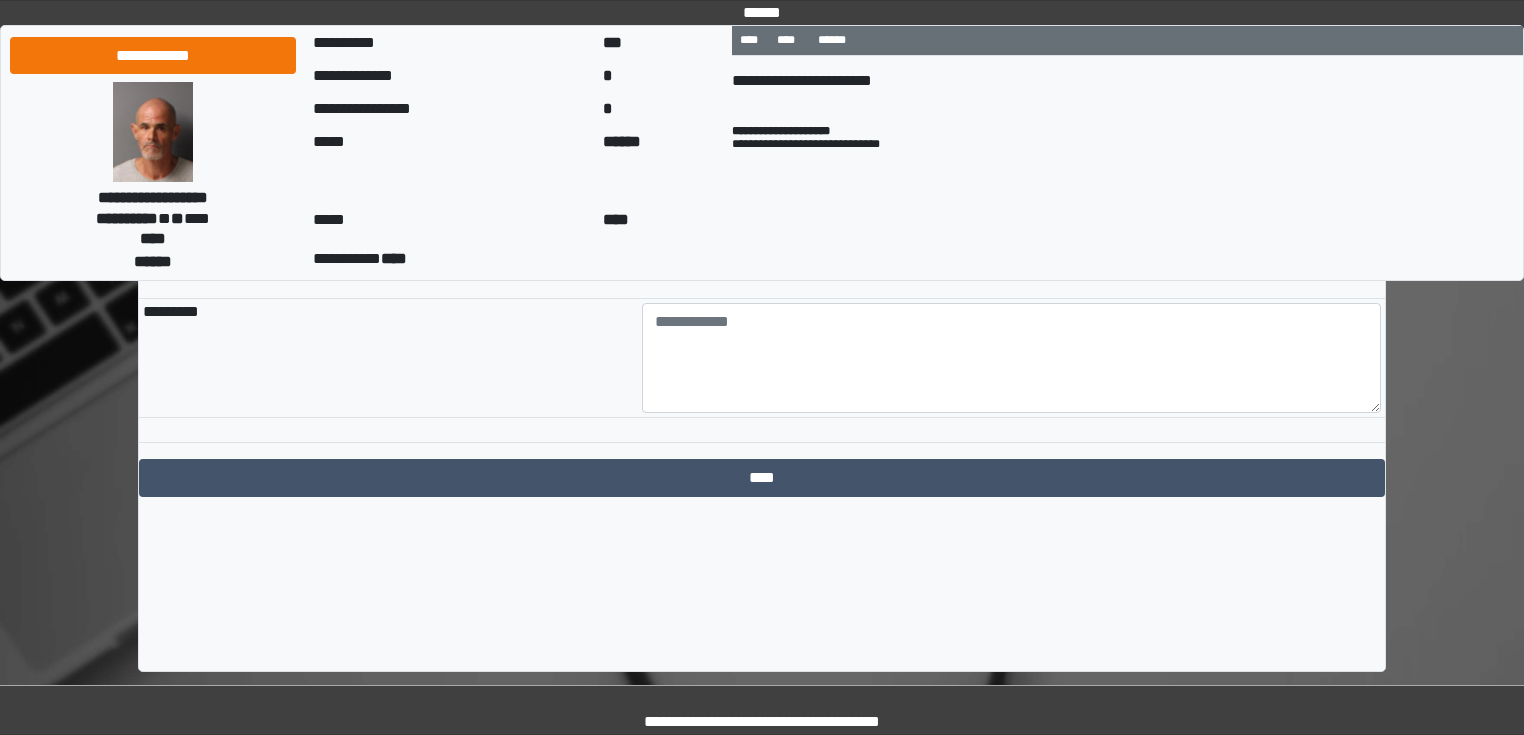 scroll, scrollTop: 3916, scrollLeft: 0, axis: vertical 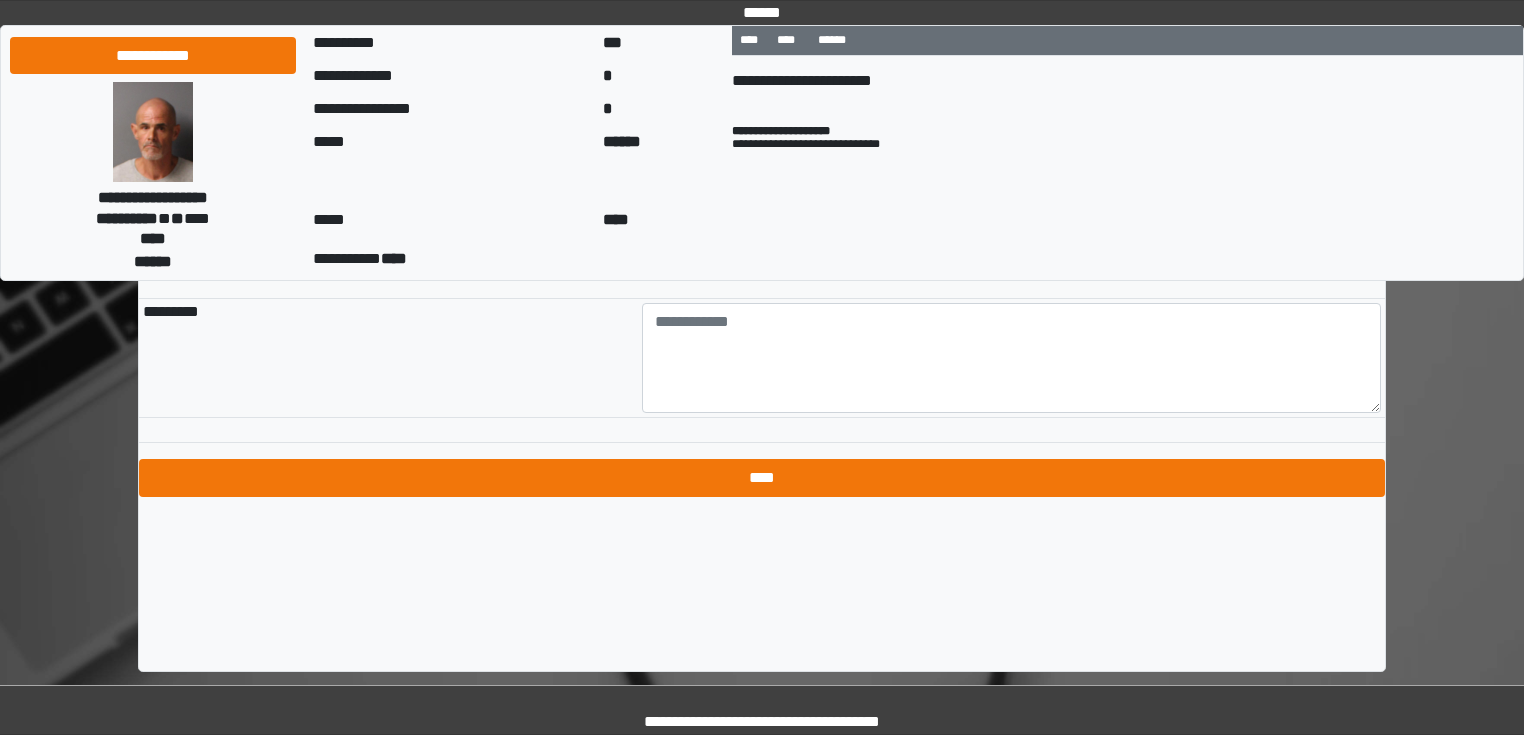 type on "**" 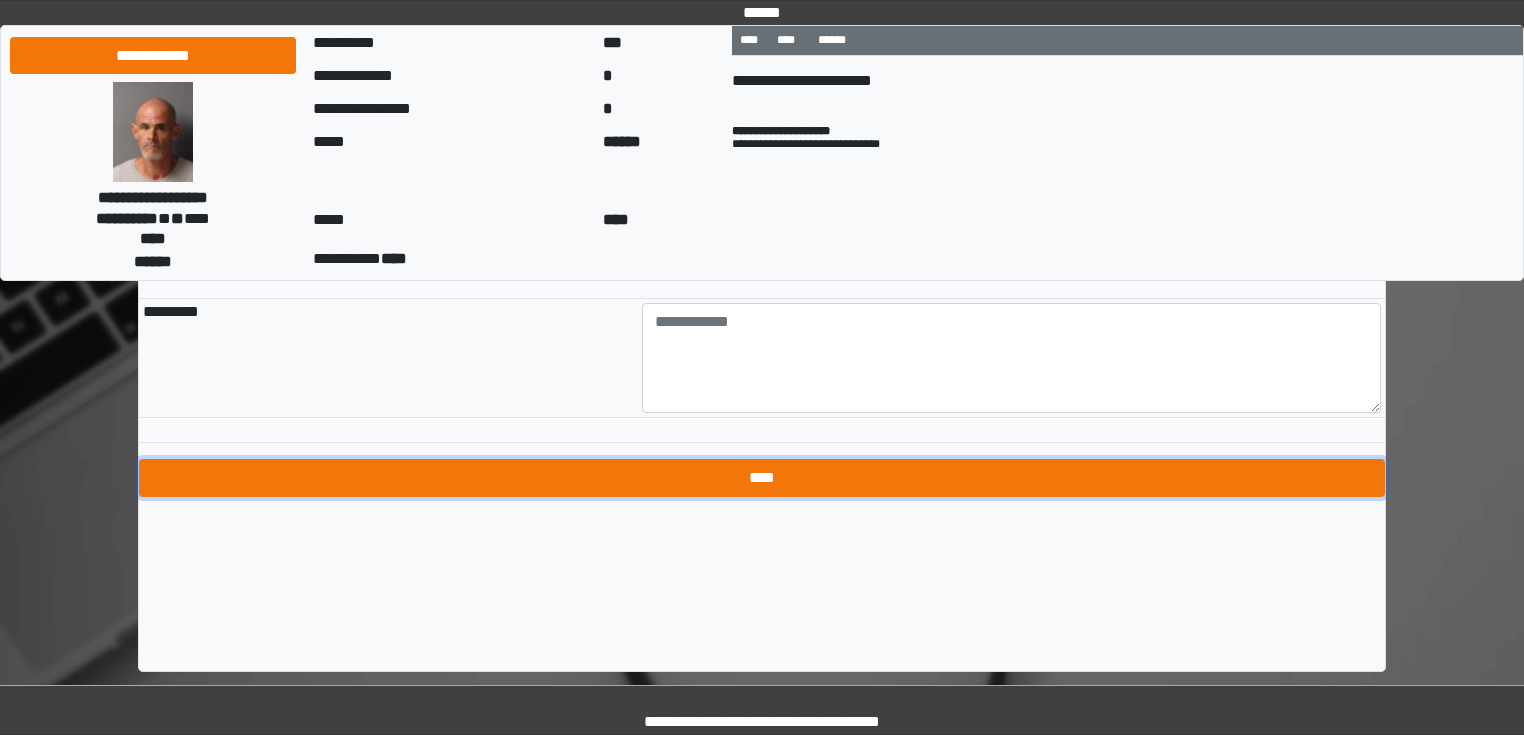 click on "****" at bounding box center (762, 478) 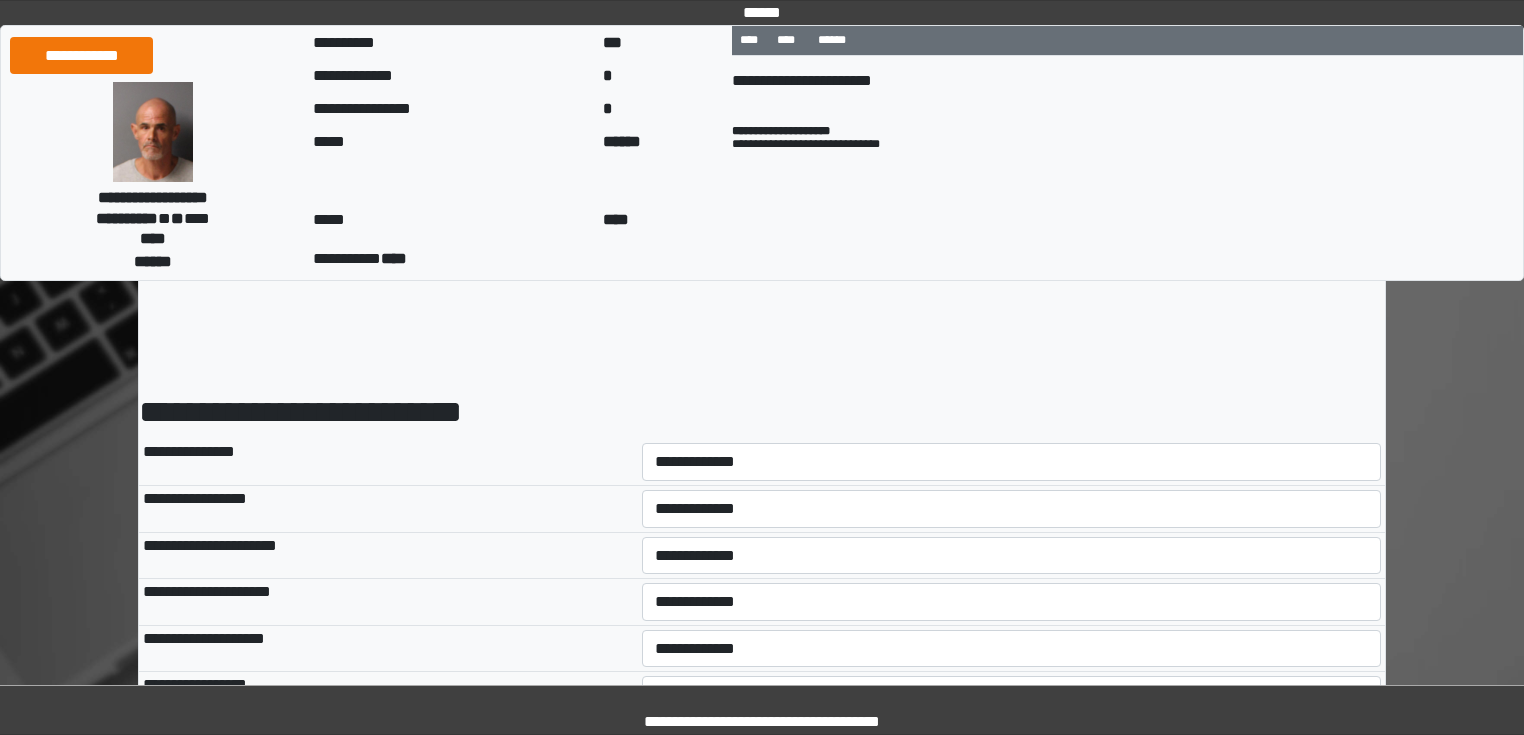 scroll, scrollTop: 0, scrollLeft: 0, axis: both 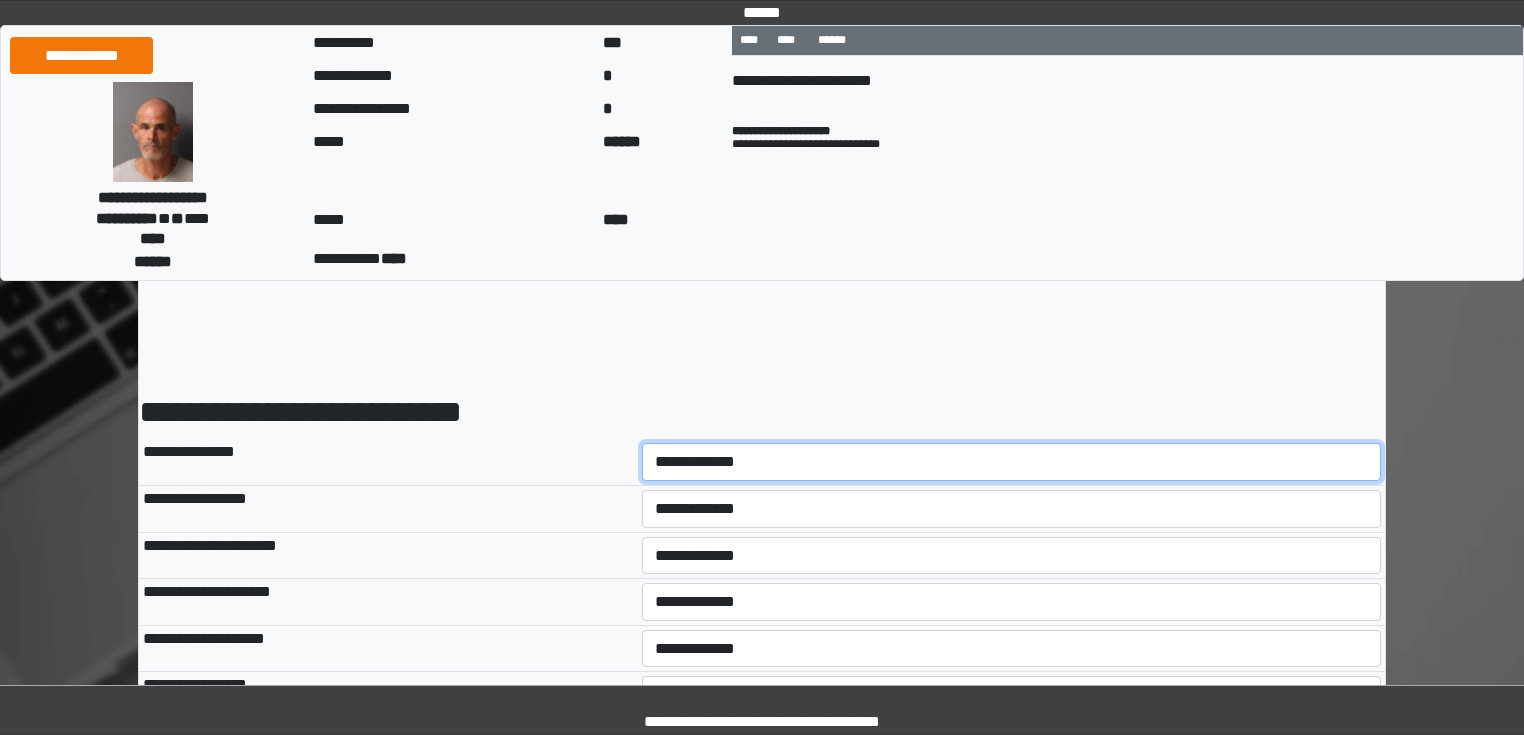 click on "**********" at bounding box center (1012, 462) 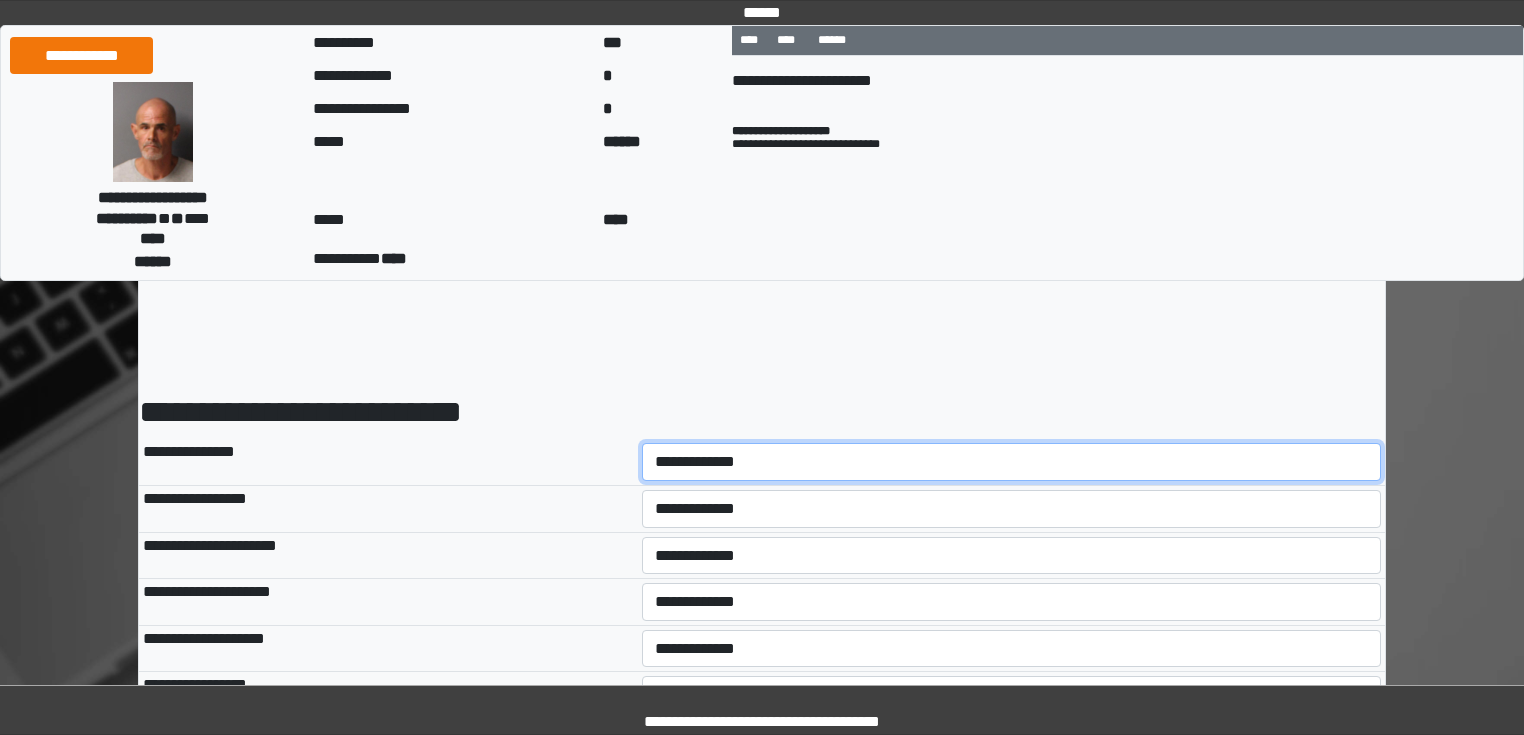 select on "*" 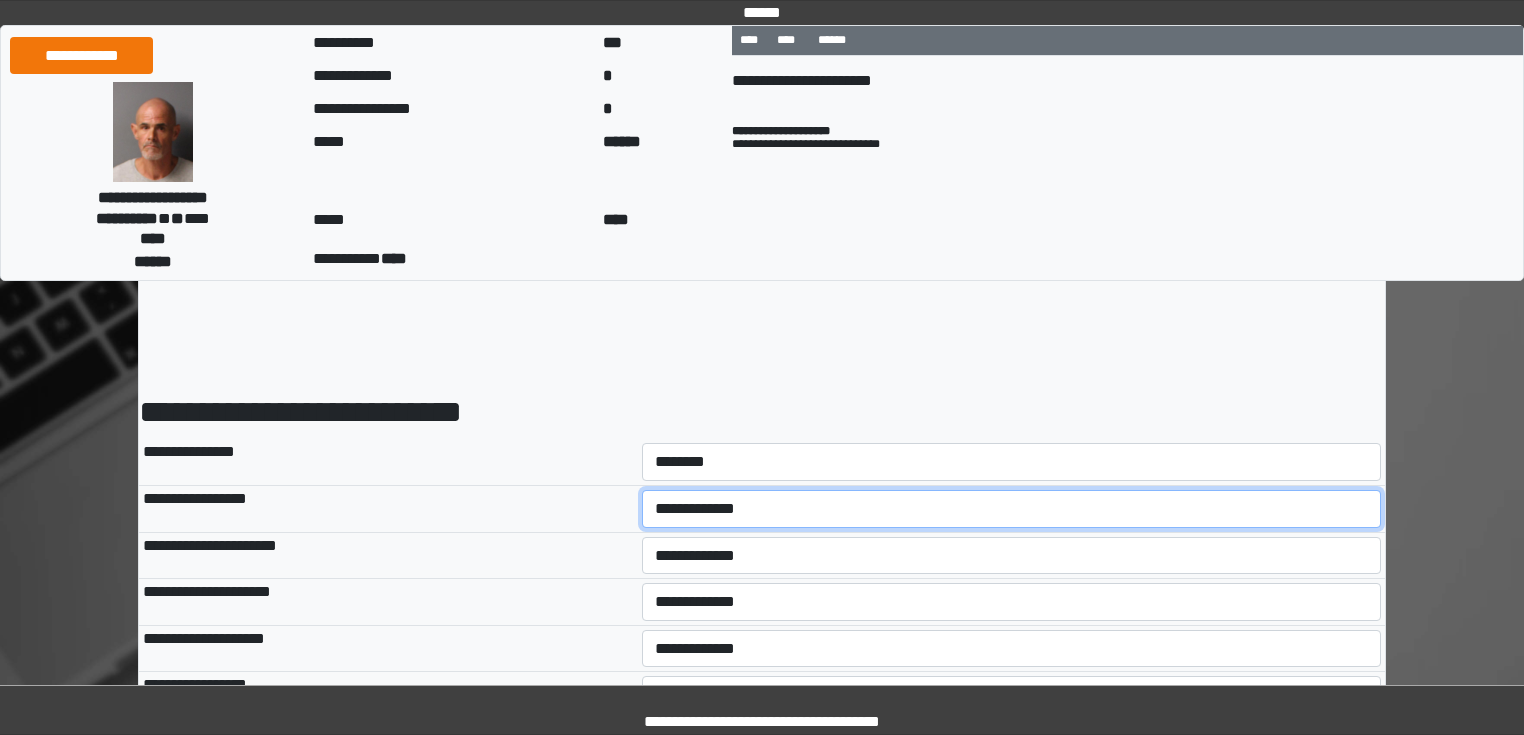click on "**********" at bounding box center (1012, 509) 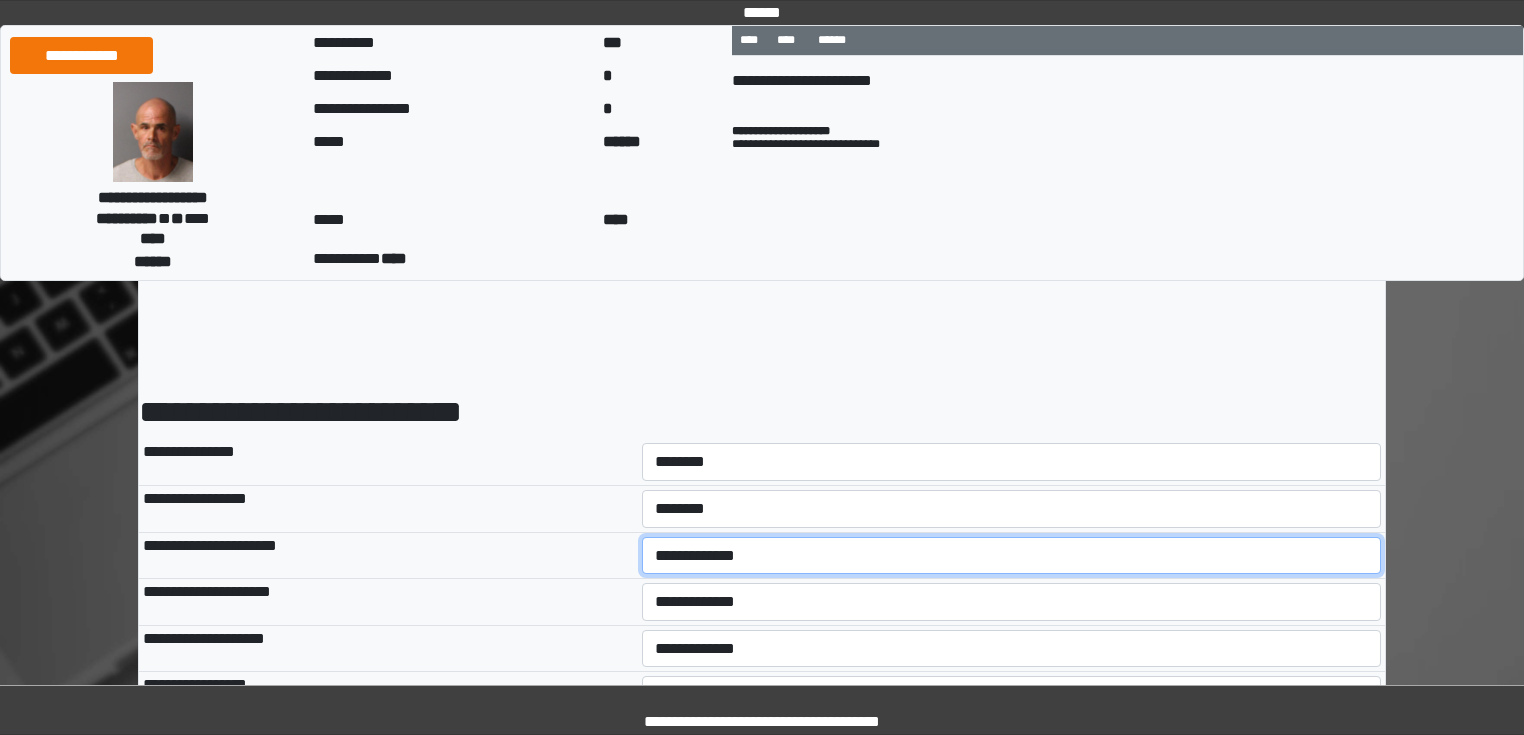 click on "**********" at bounding box center [1012, 556] 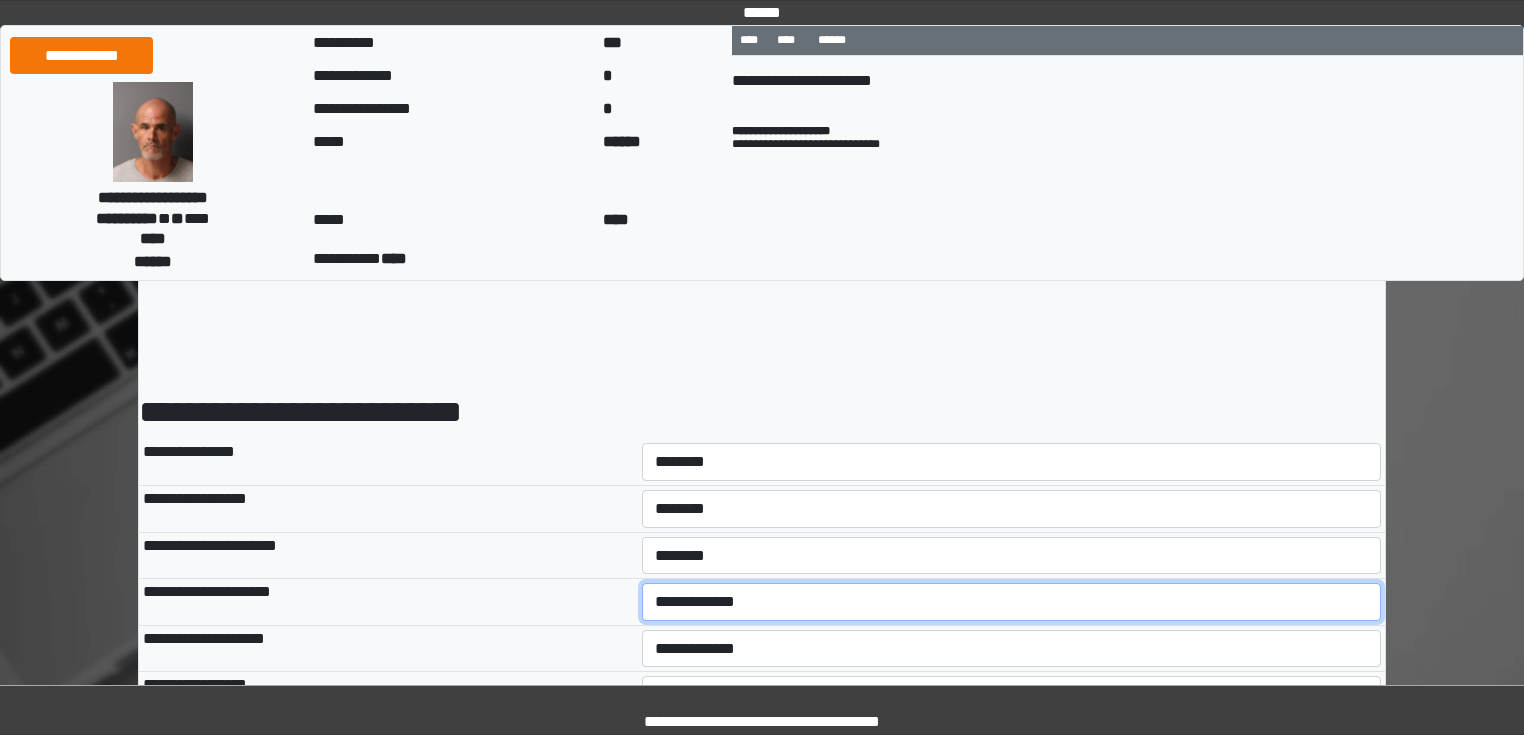 click on "**********" at bounding box center (1012, 602) 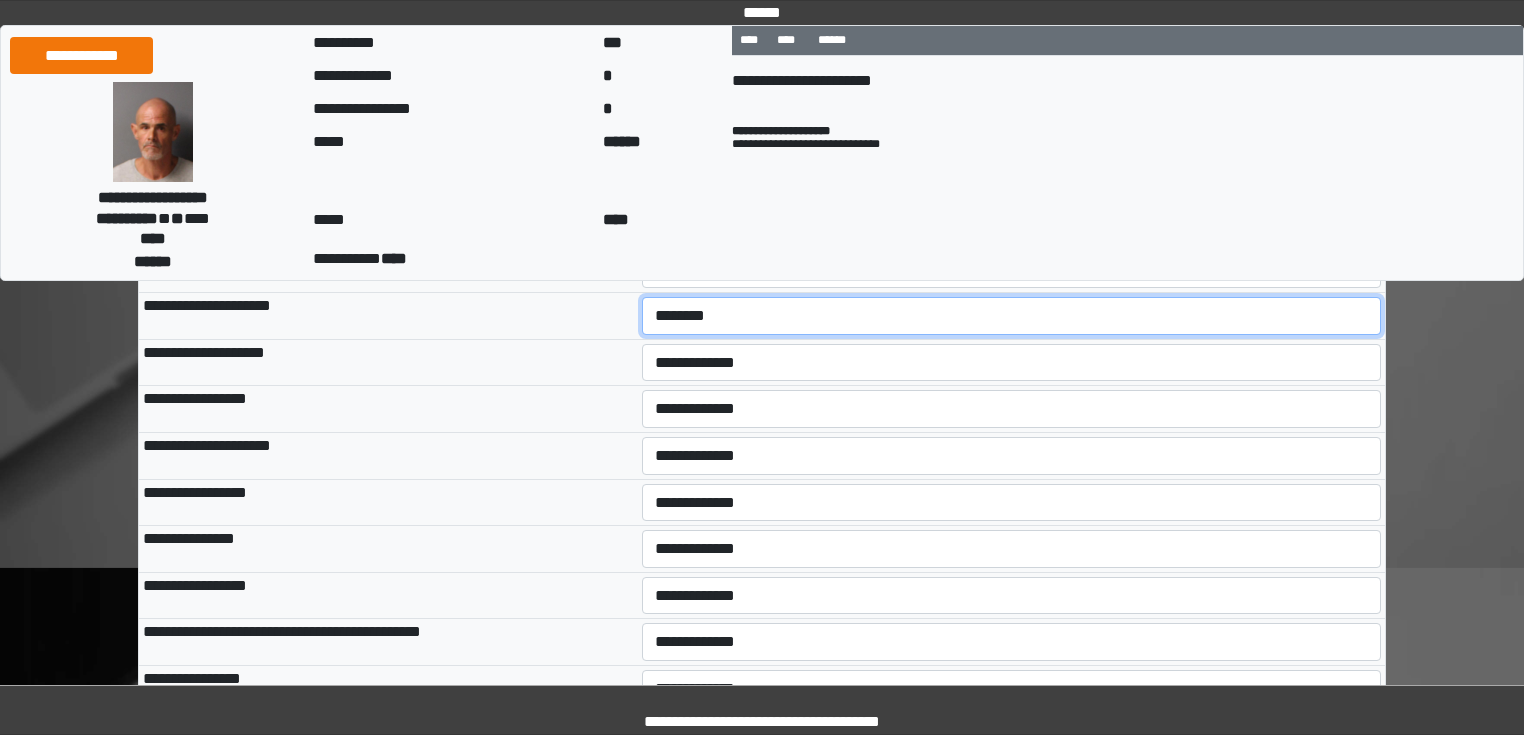 scroll, scrollTop: 320, scrollLeft: 0, axis: vertical 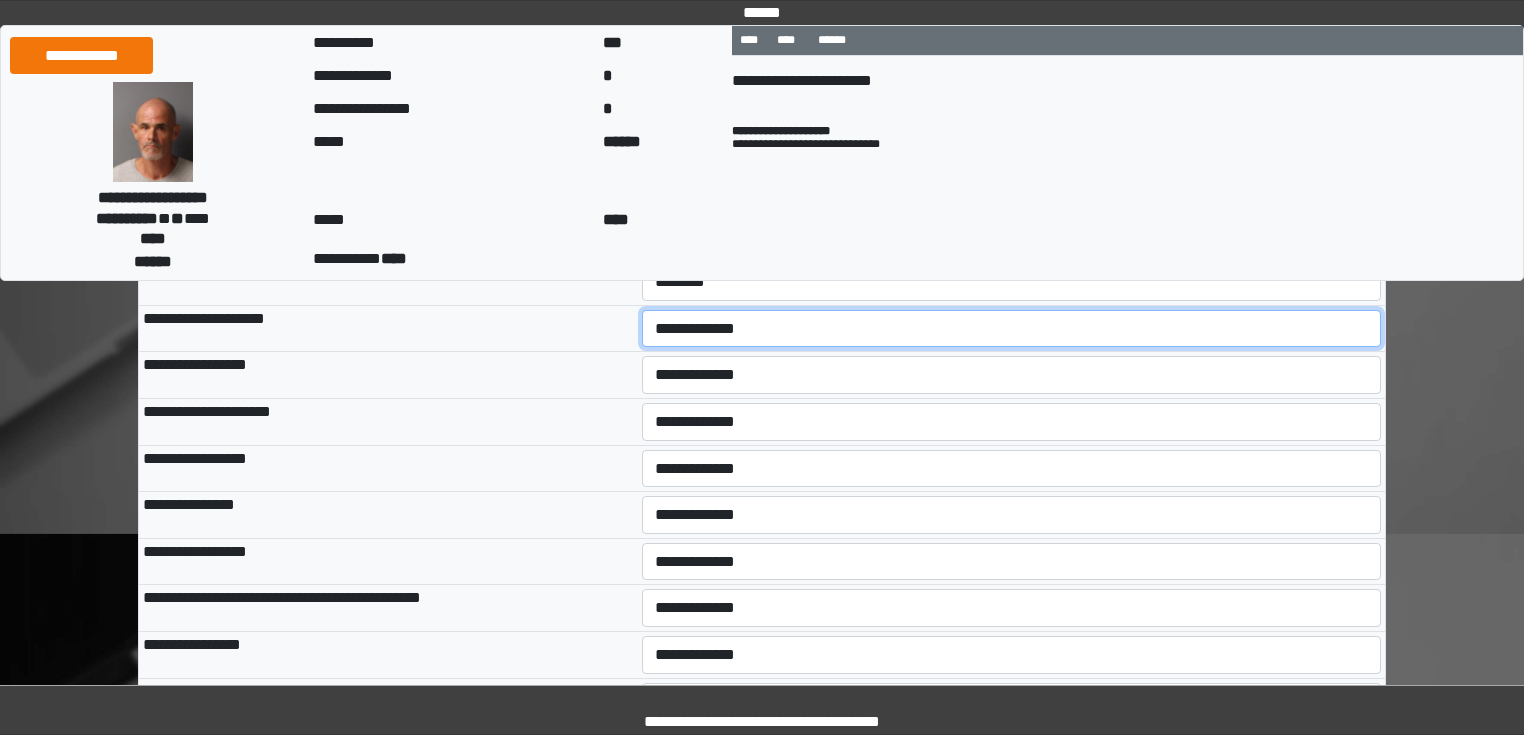 click on "**********" at bounding box center (1012, 329) 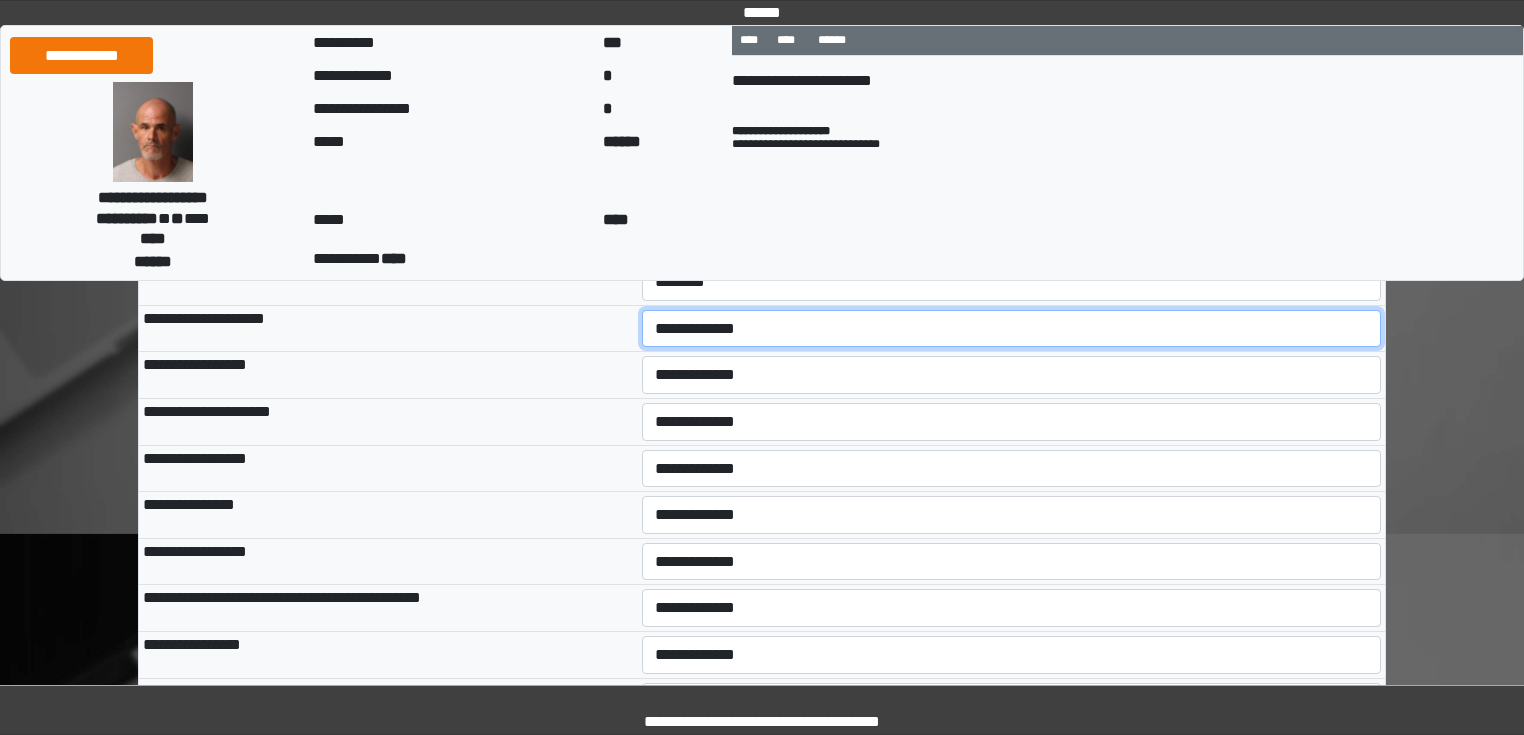 click on "**********" at bounding box center [1012, 329] 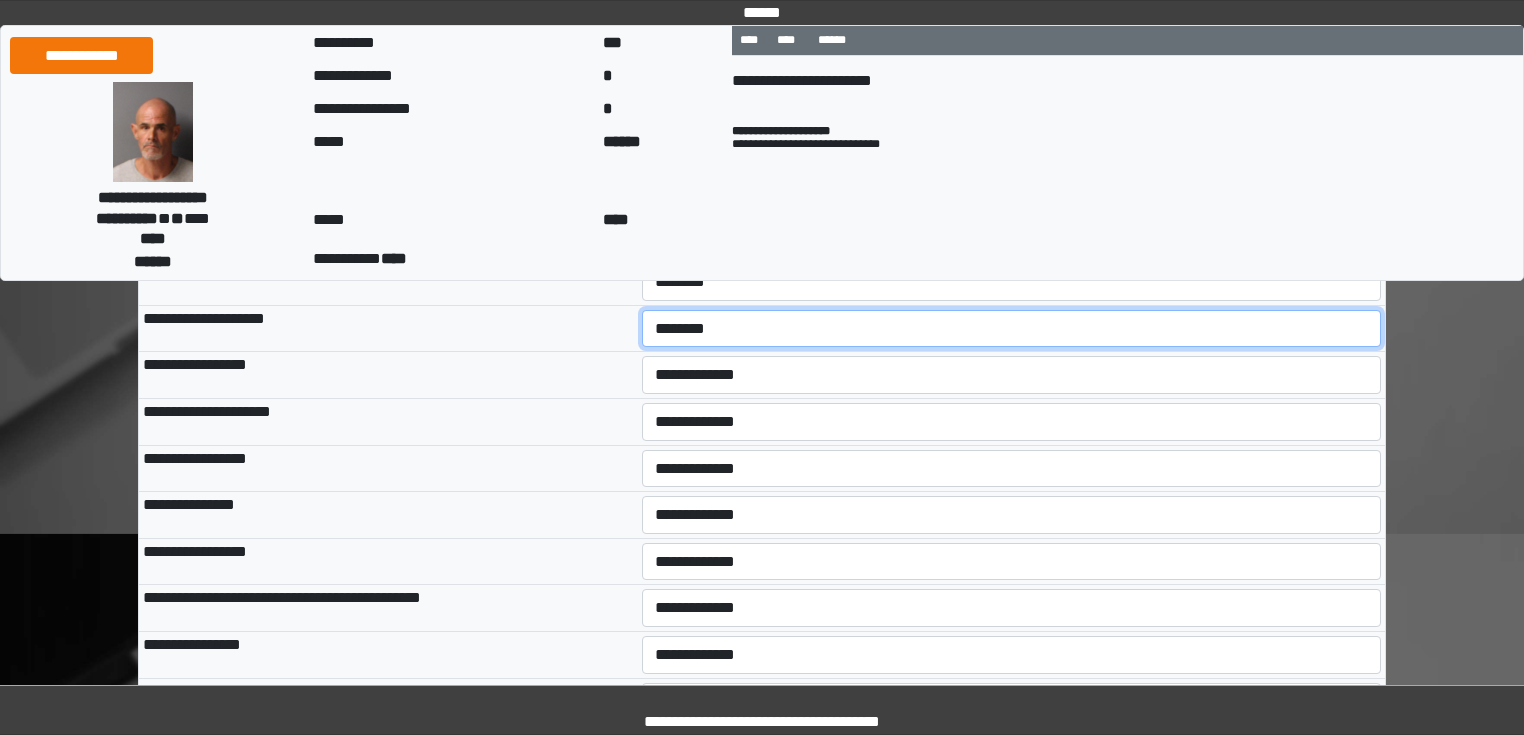 click on "**********" at bounding box center (1012, 329) 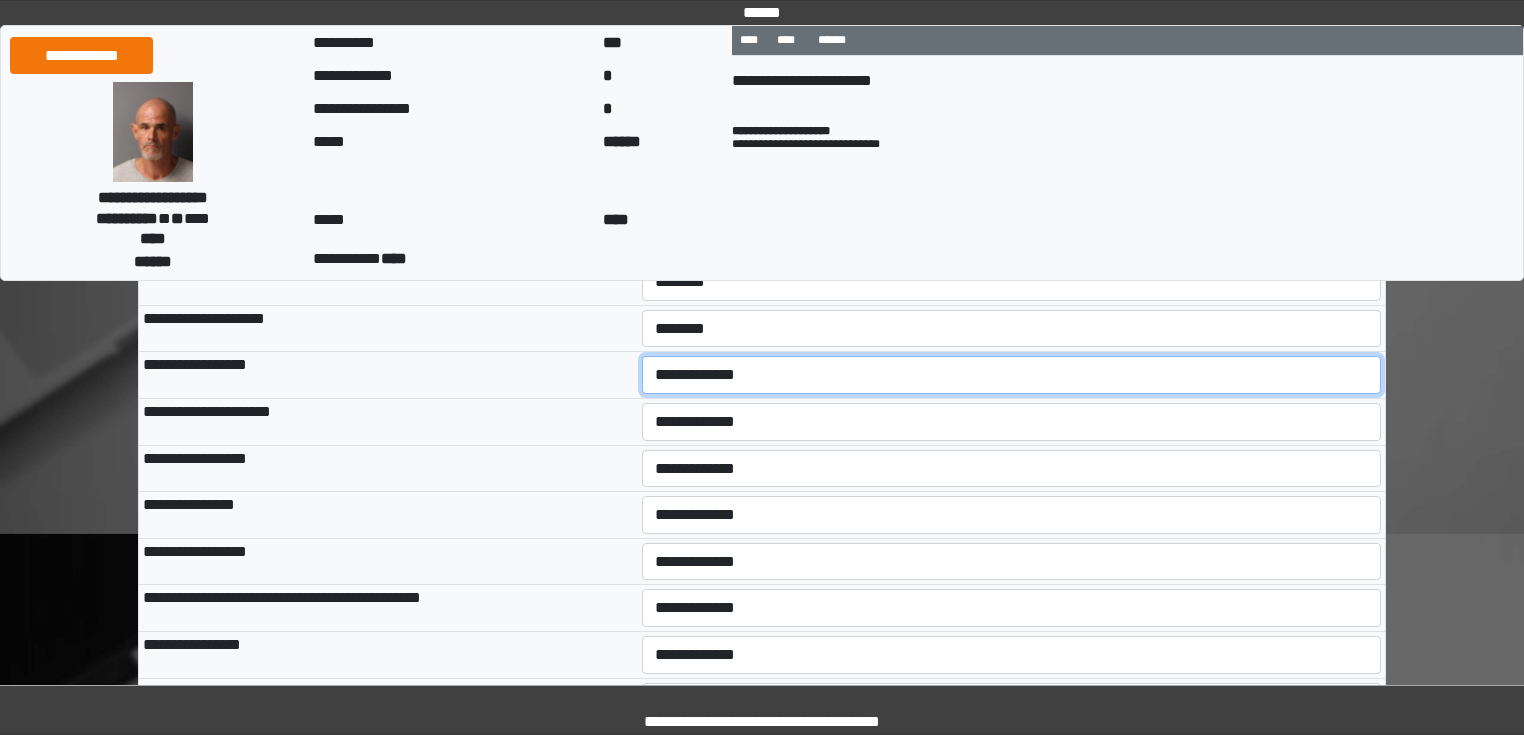 click on "**********" at bounding box center [1012, 375] 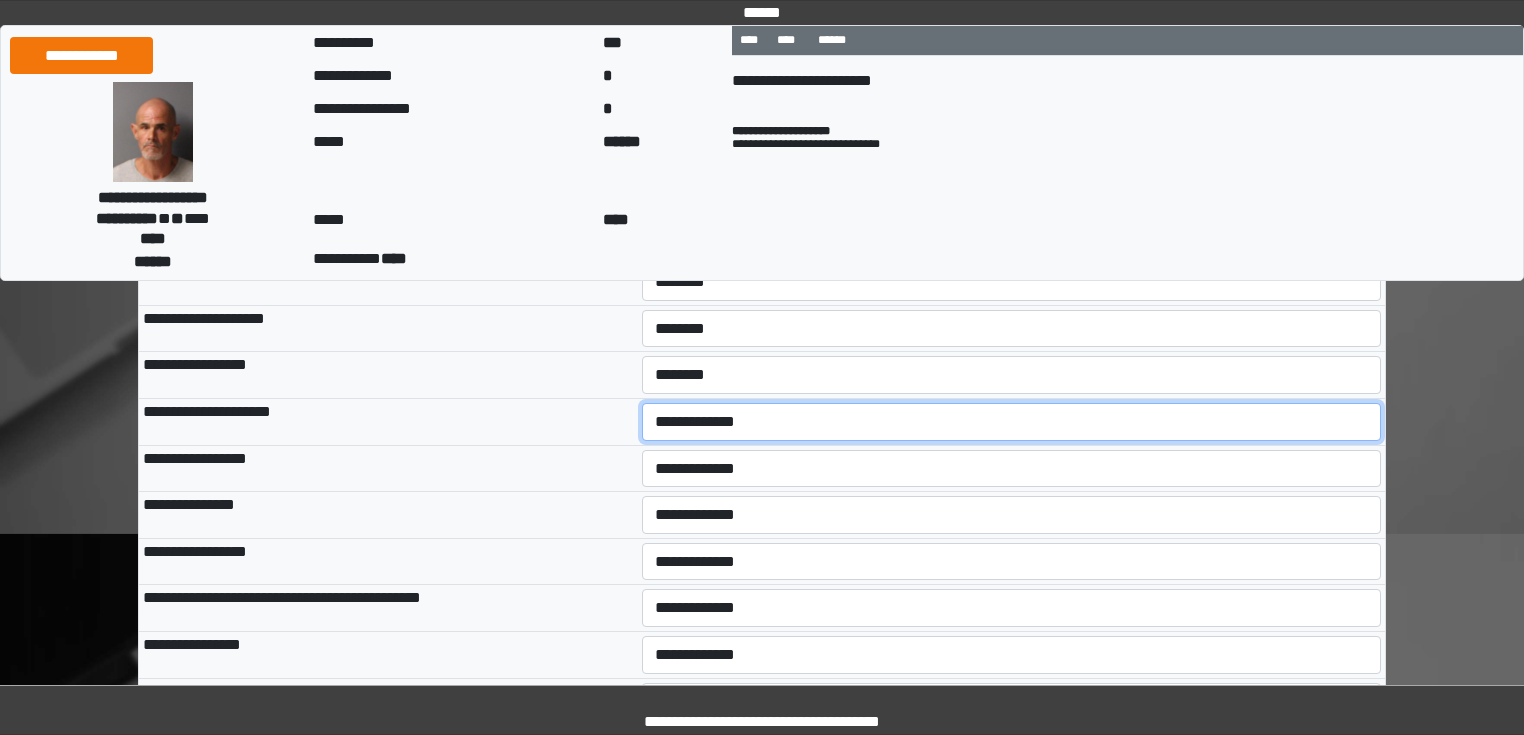 click on "**********" at bounding box center (1012, 422) 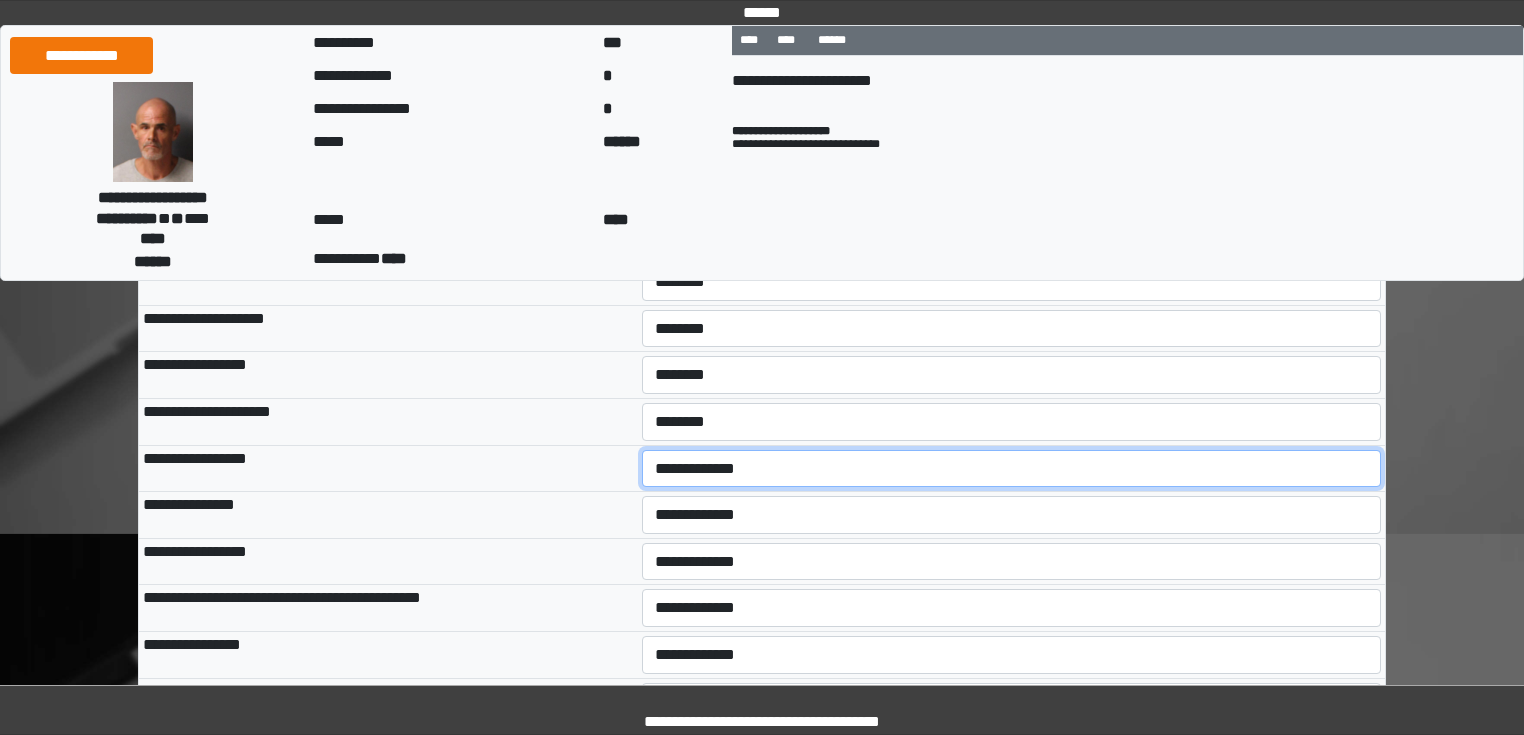 click on "**********" at bounding box center (1012, 469) 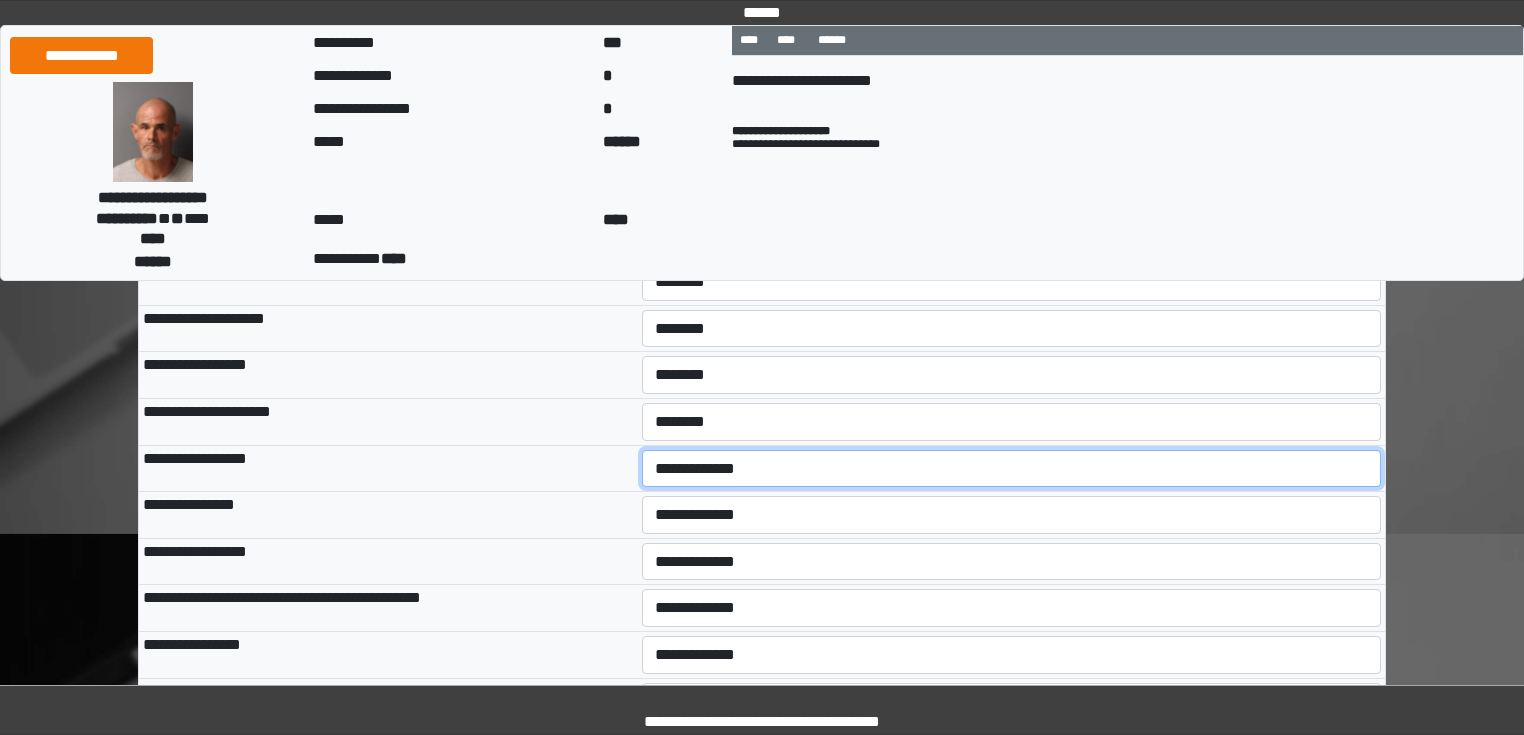 select on "*" 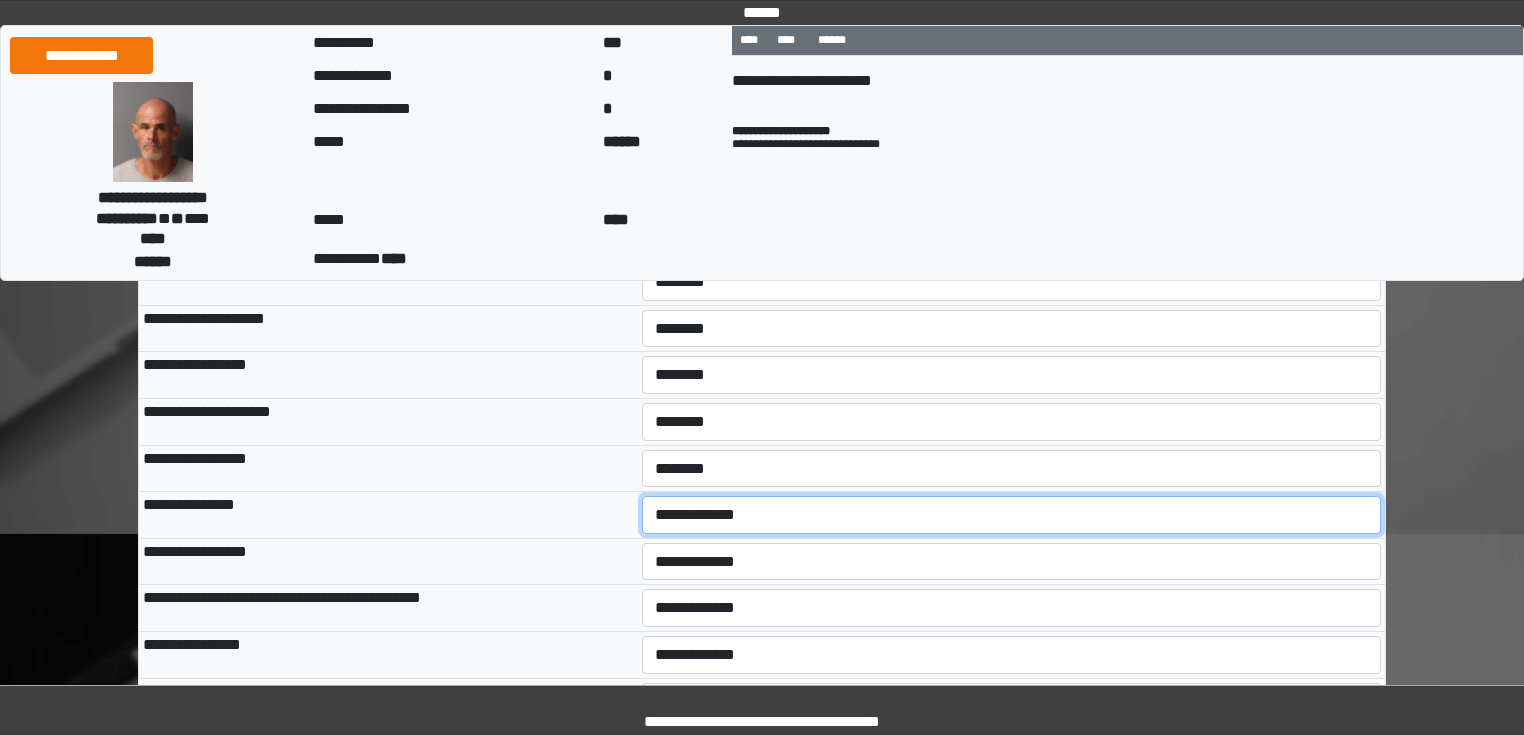 click on "**********" at bounding box center [1012, 515] 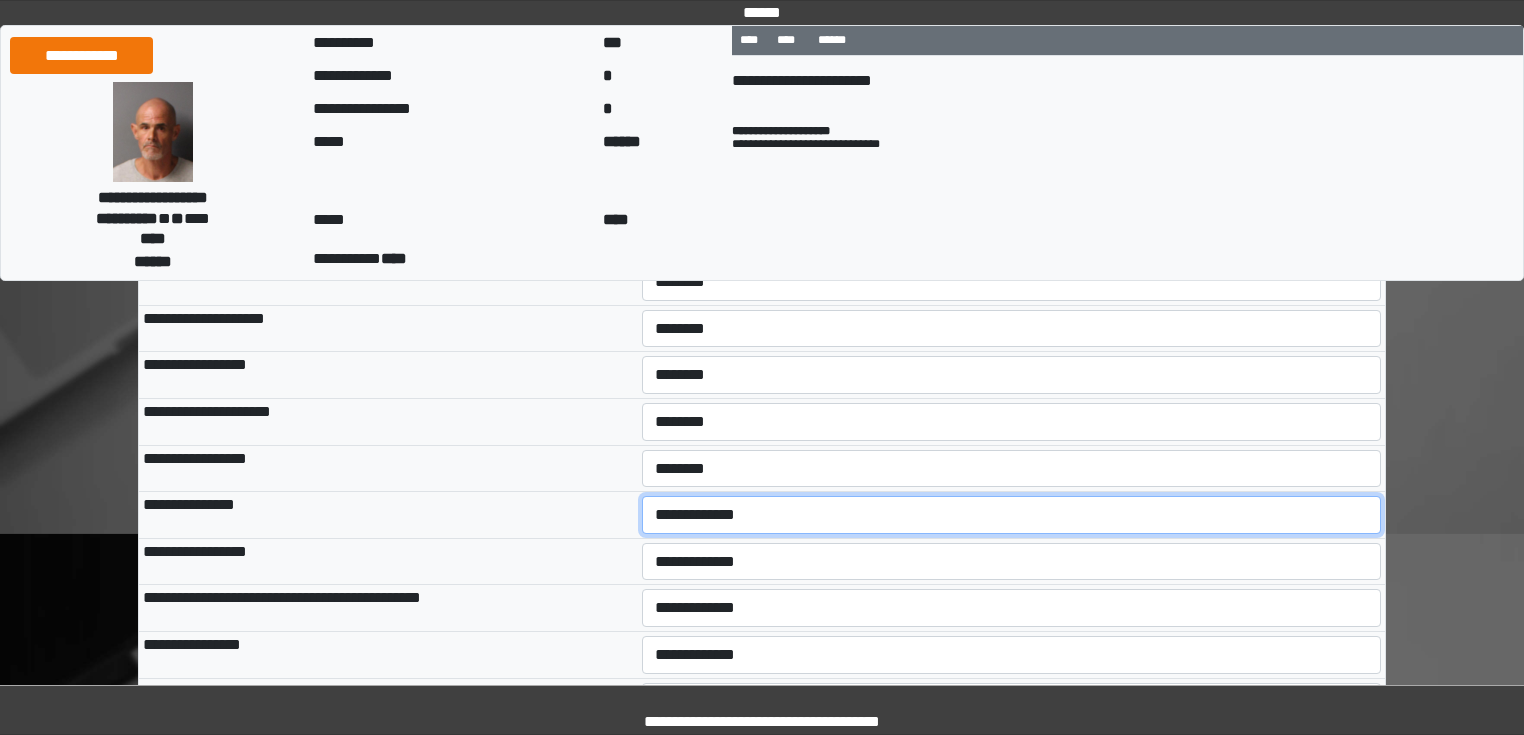select on "*" 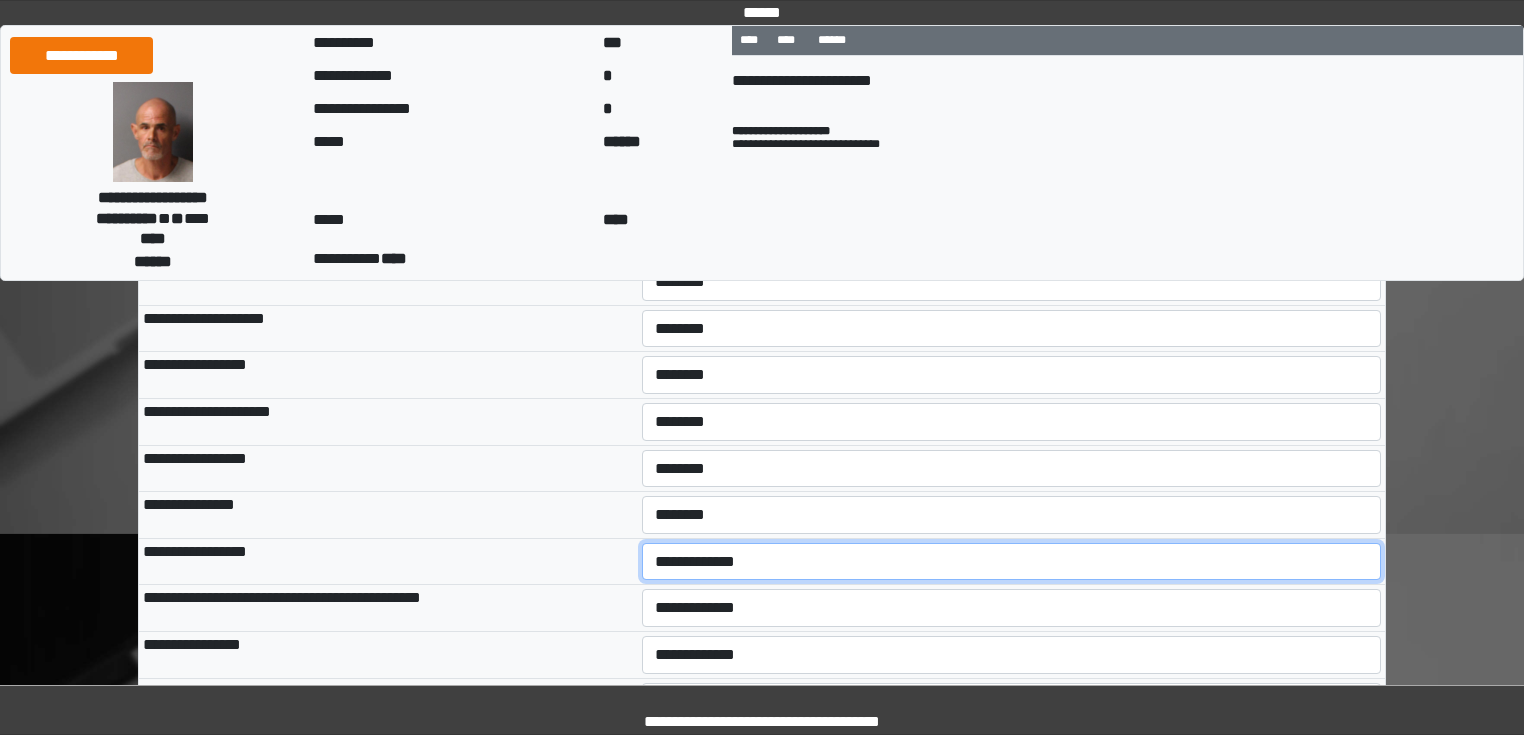 click on "**********" at bounding box center [1012, 562] 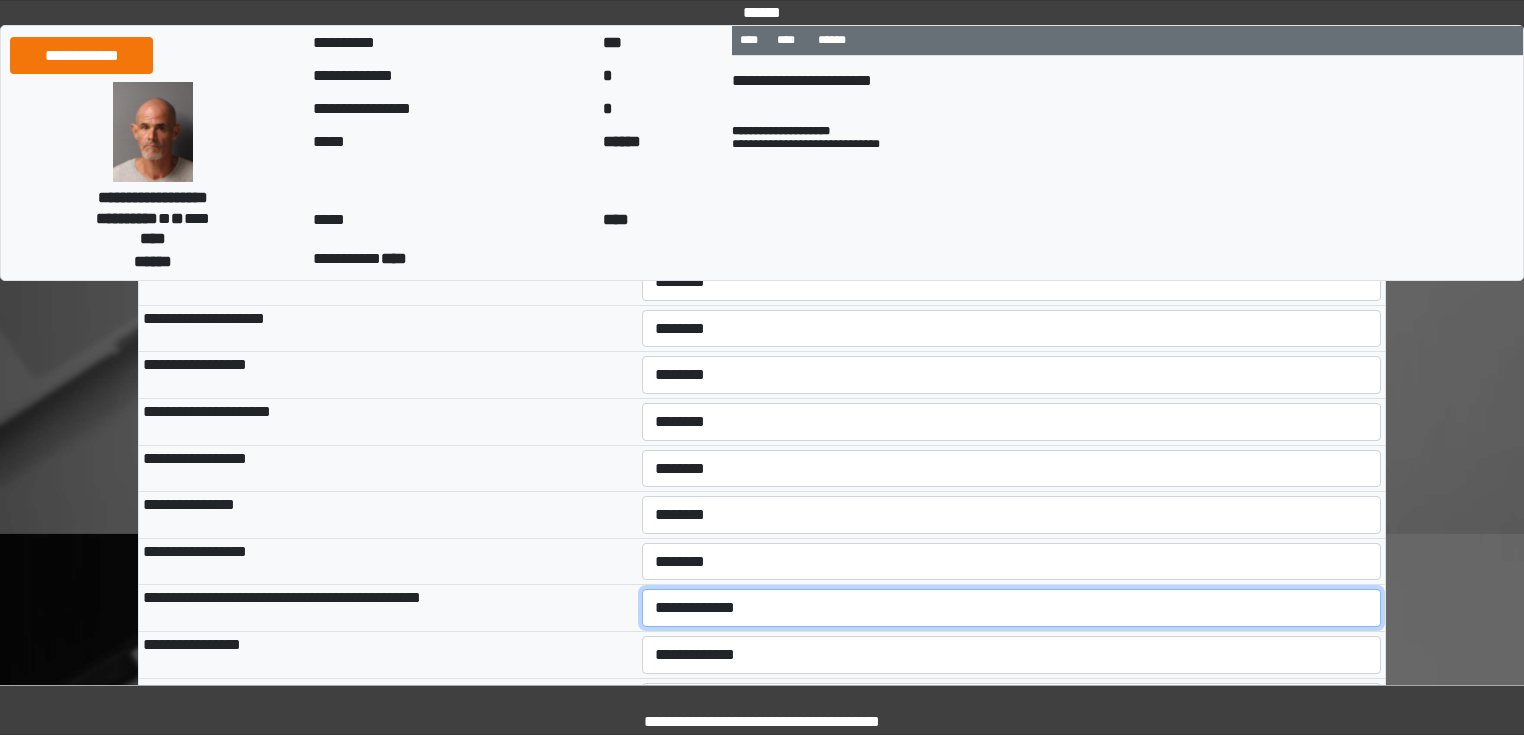 click on "**********" at bounding box center (1012, 608) 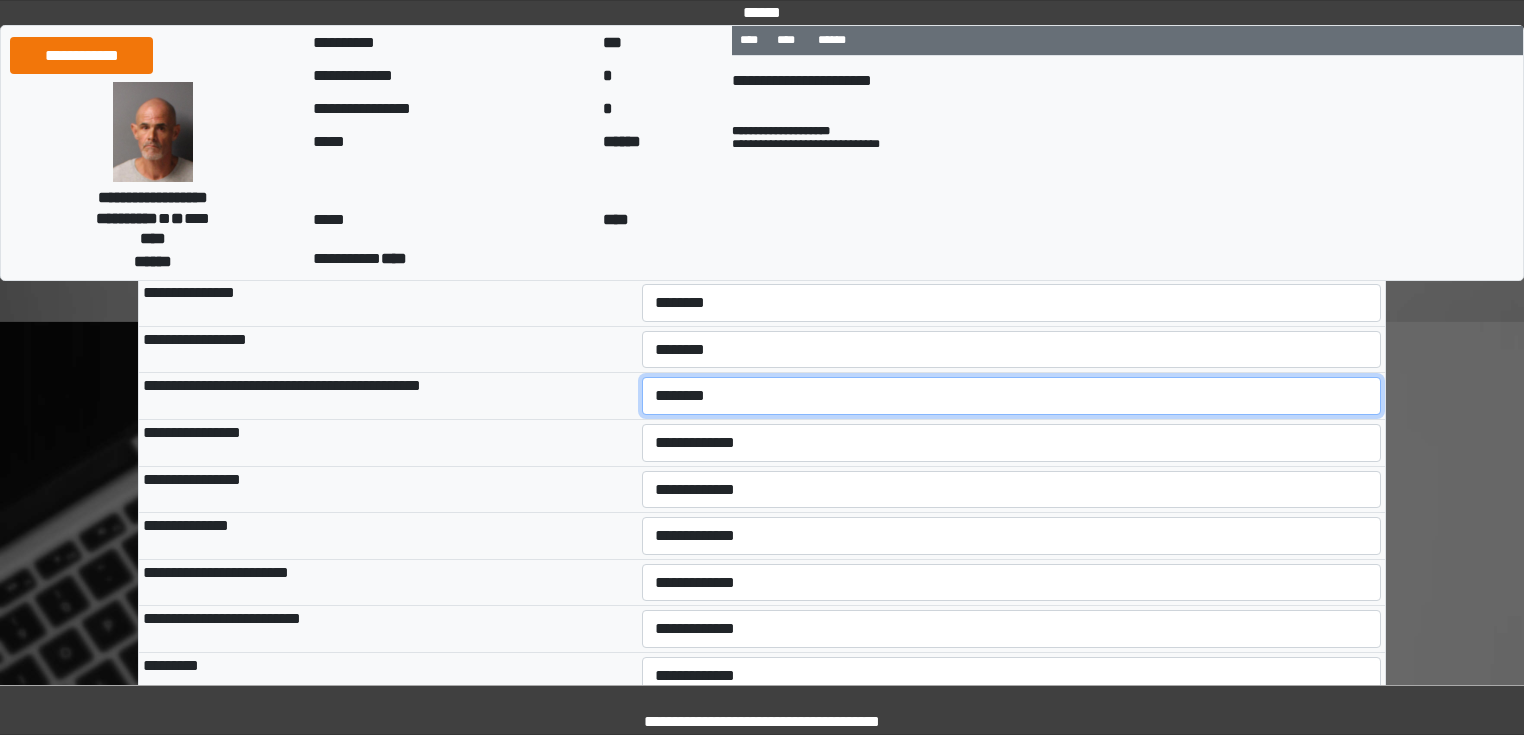 scroll, scrollTop: 560, scrollLeft: 0, axis: vertical 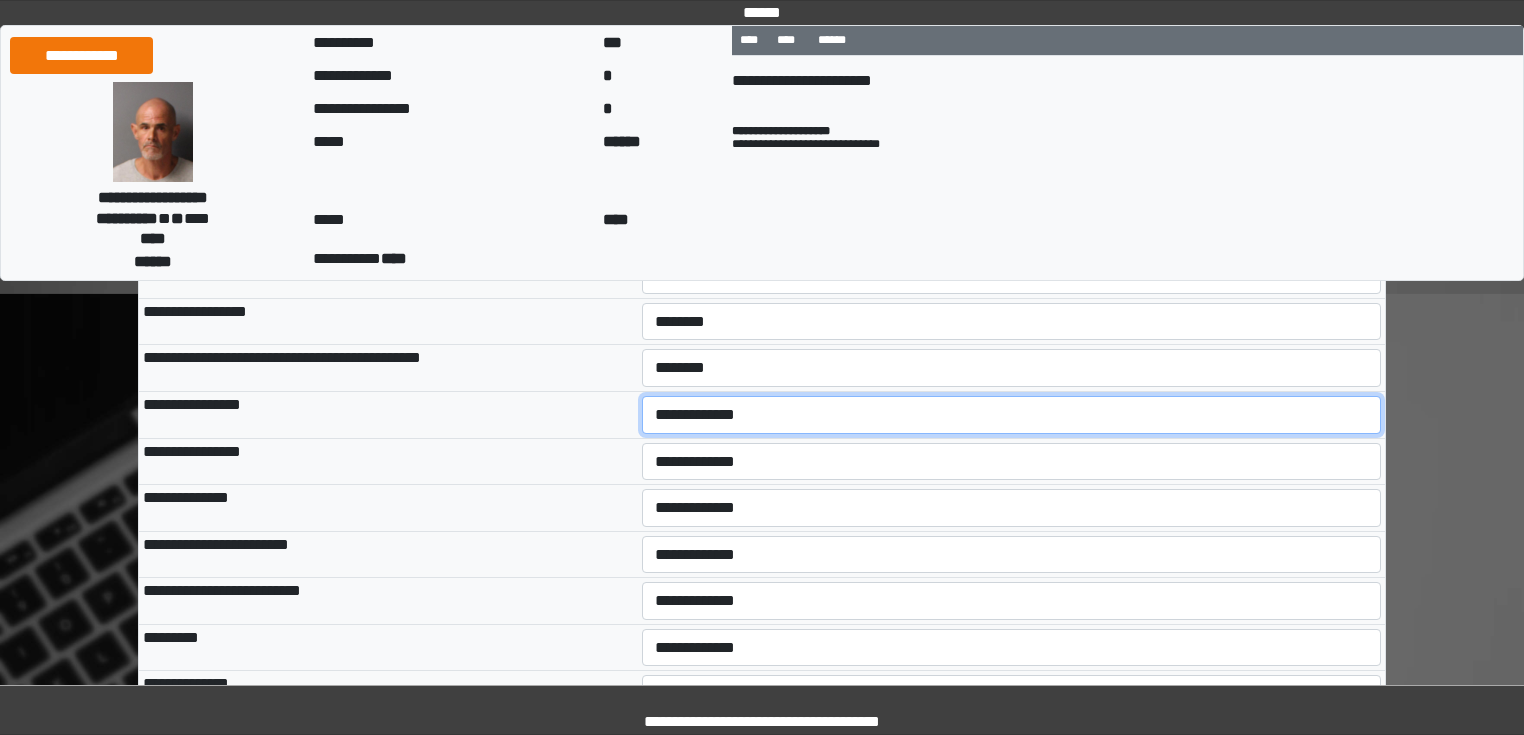 click on "**********" at bounding box center [1012, 415] 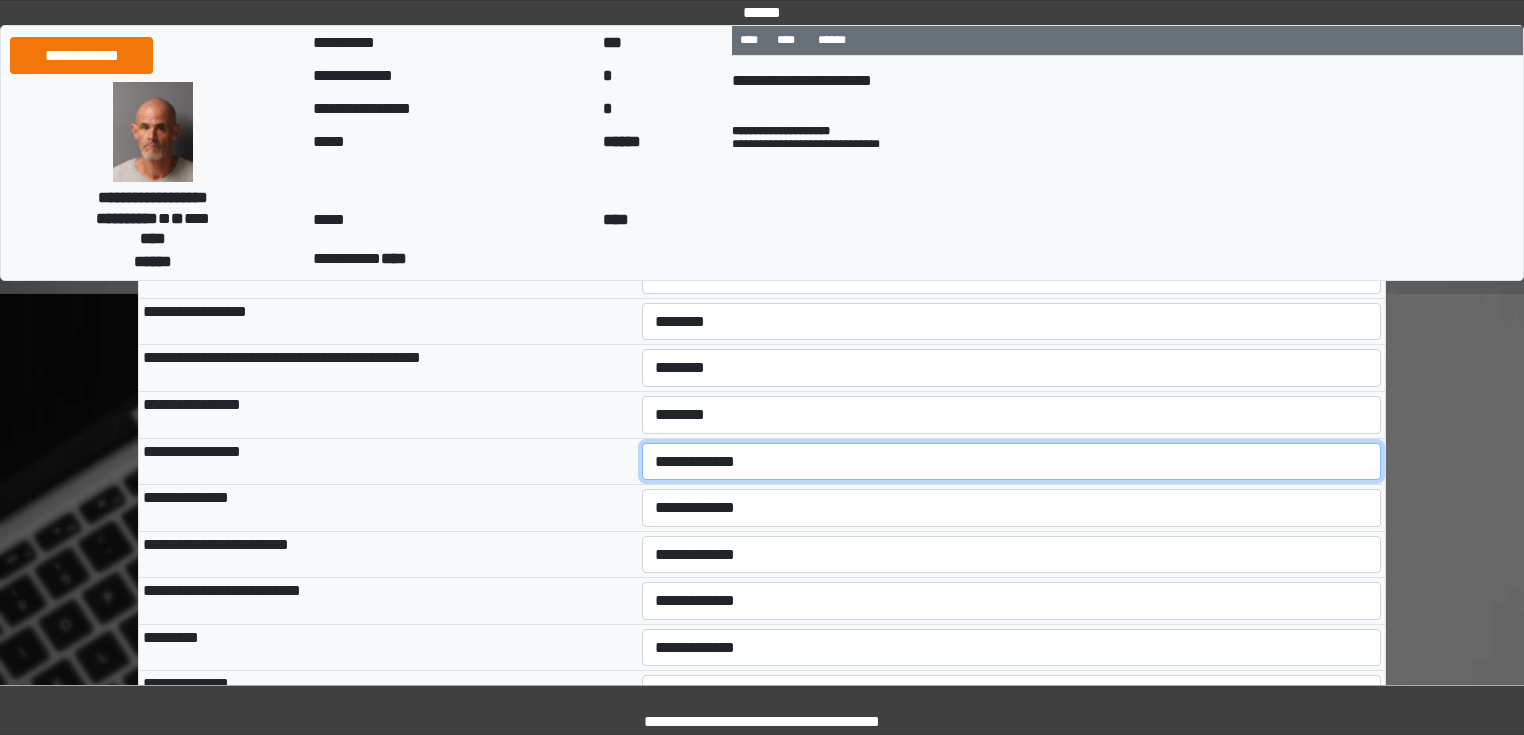 click on "**********" at bounding box center [1012, 462] 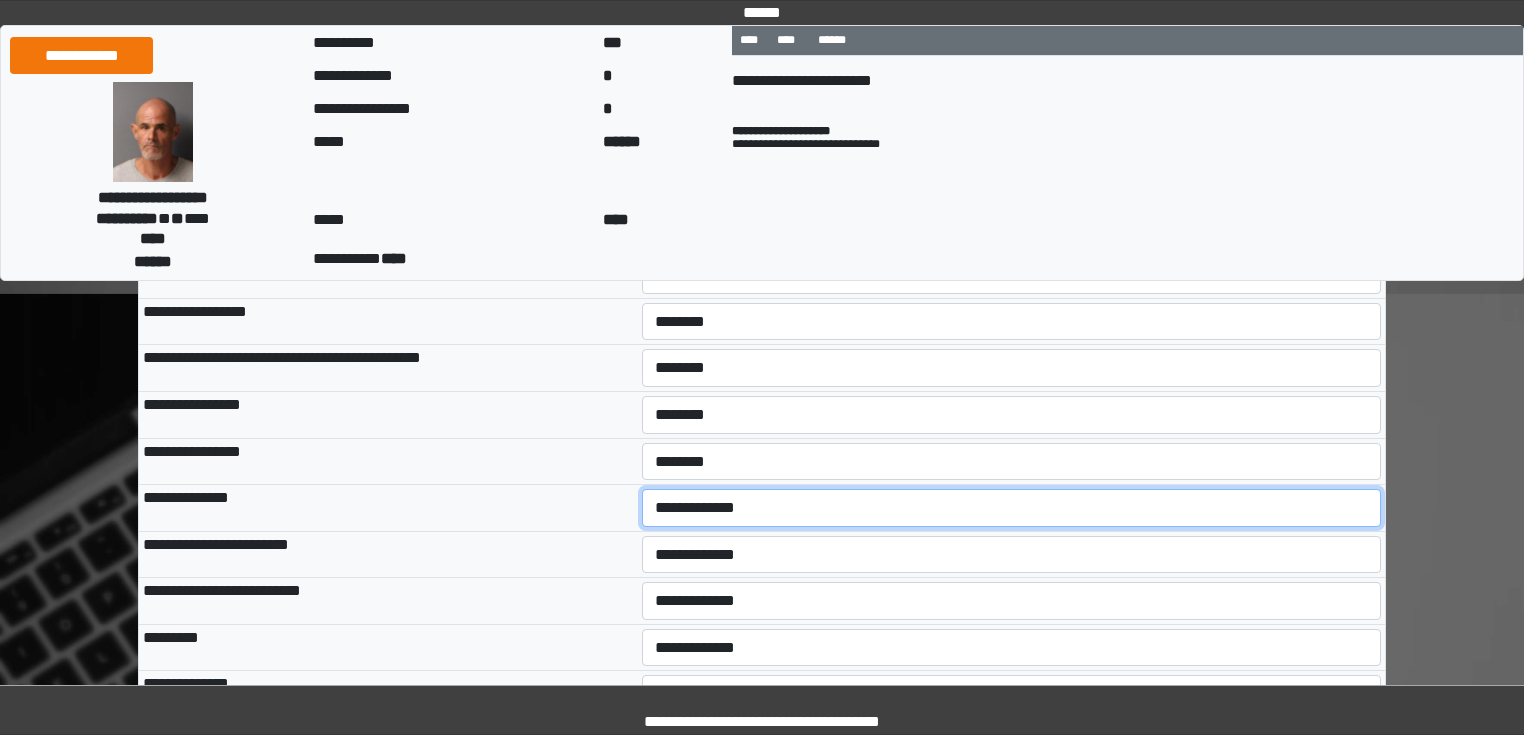 click on "**********" at bounding box center [1012, 508] 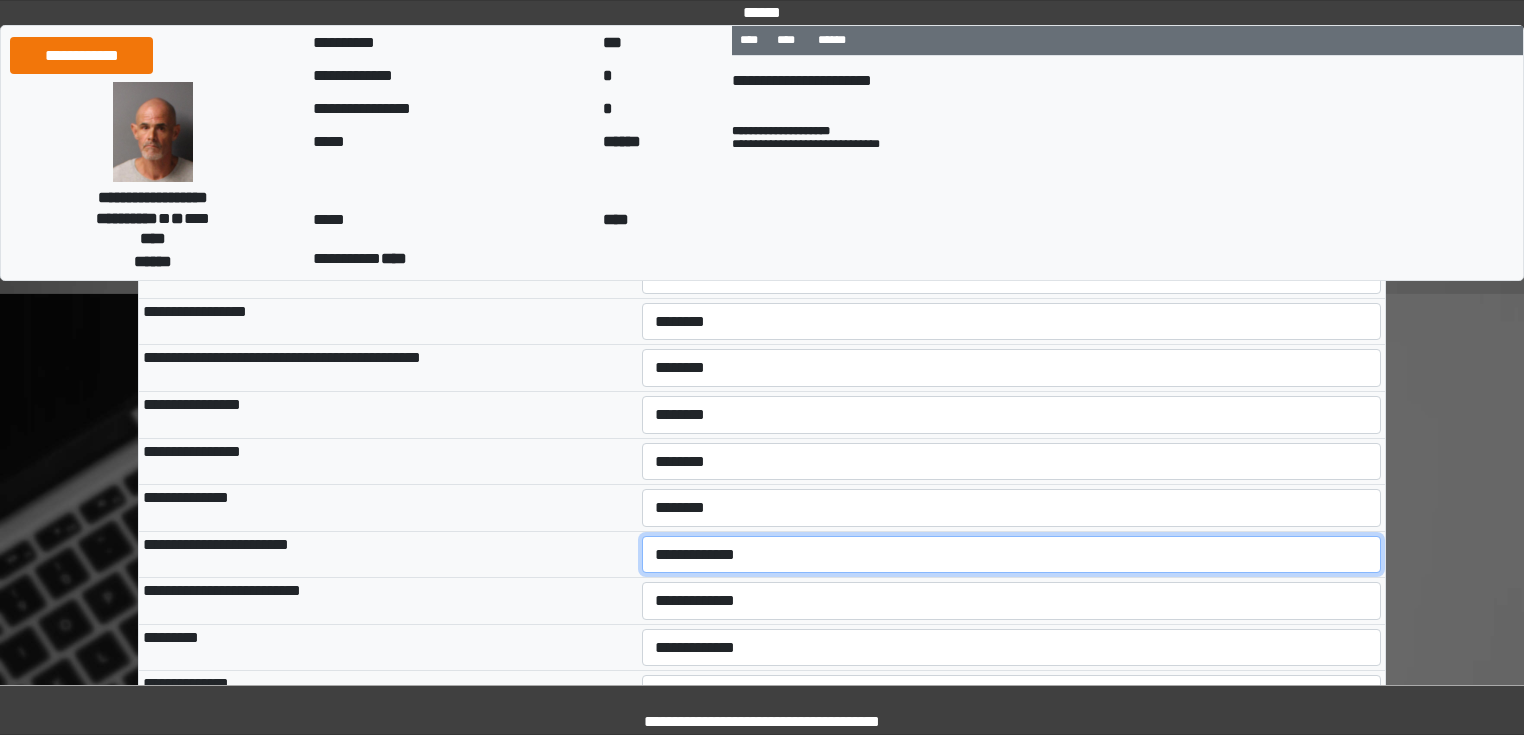 click on "**********" at bounding box center [1012, 555] 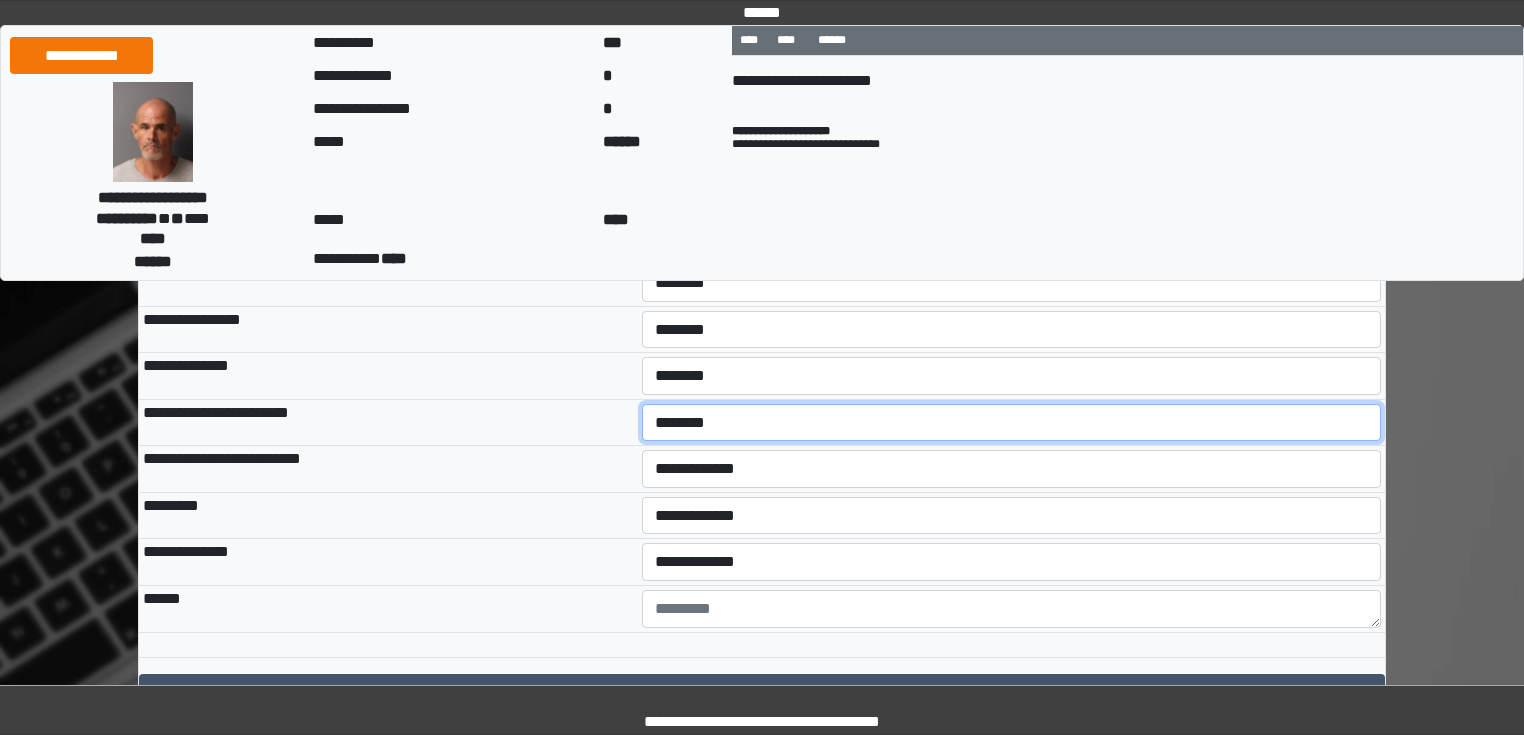 scroll, scrollTop: 720, scrollLeft: 0, axis: vertical 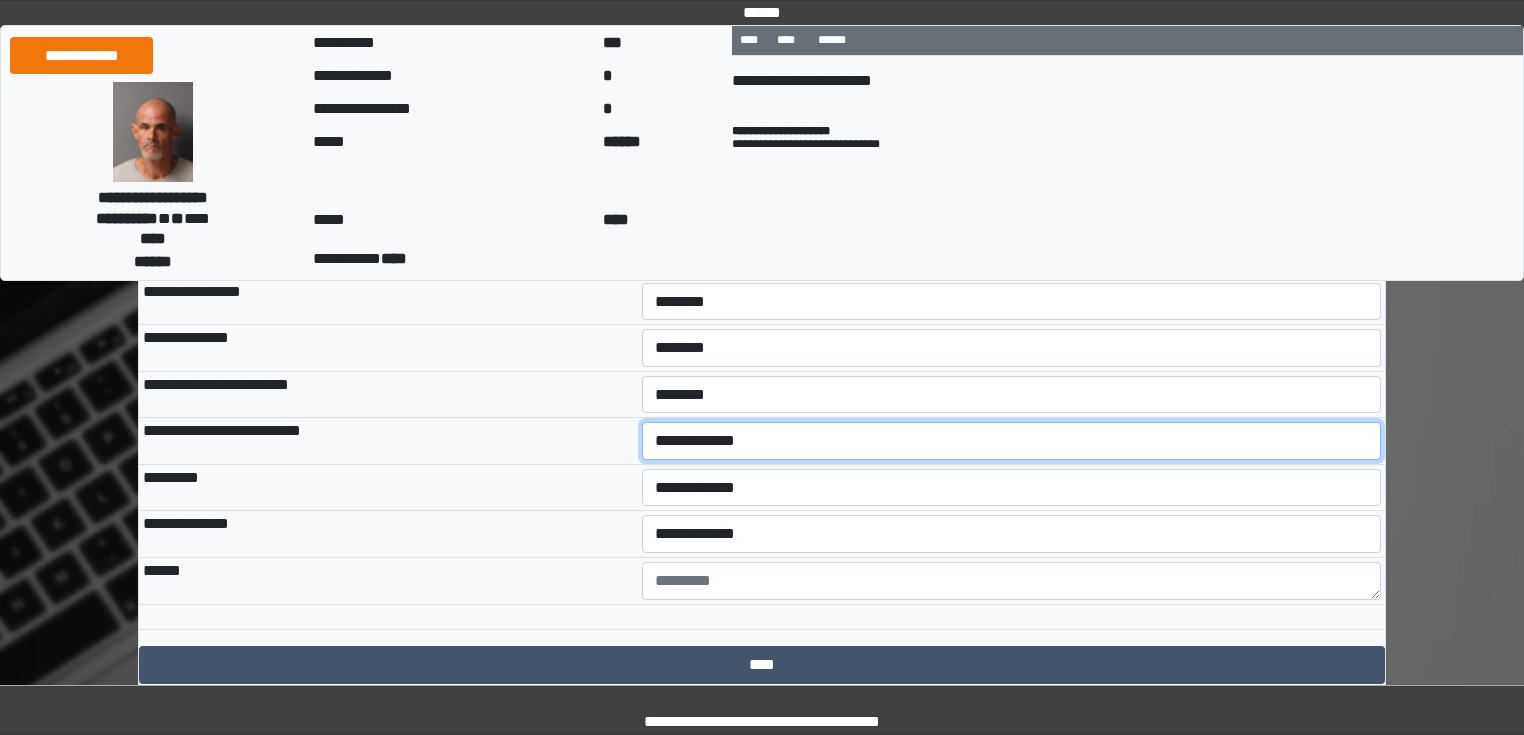 click on "**********" at bounding box center [1012, 441] 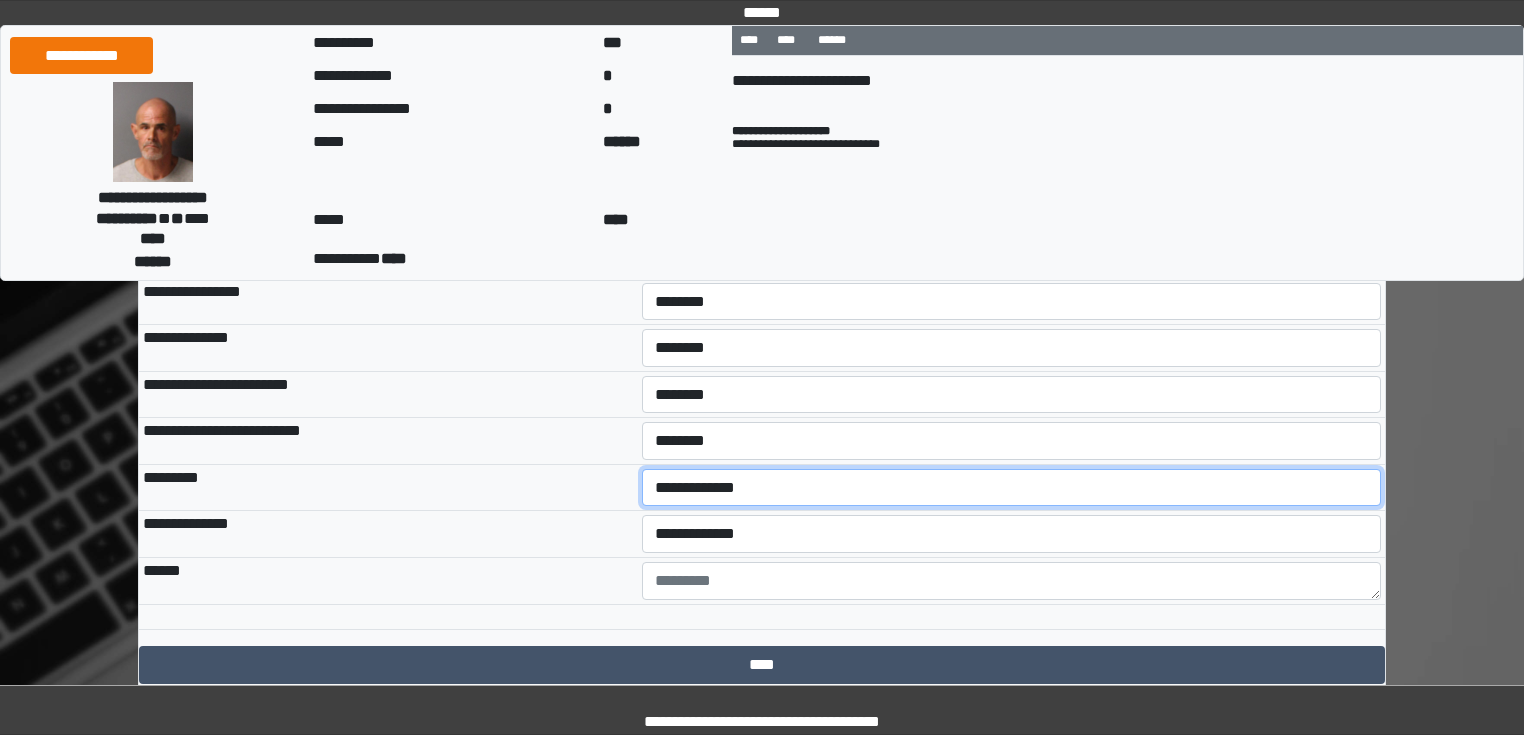 click on "**********" at bounding box center (1012, 488) 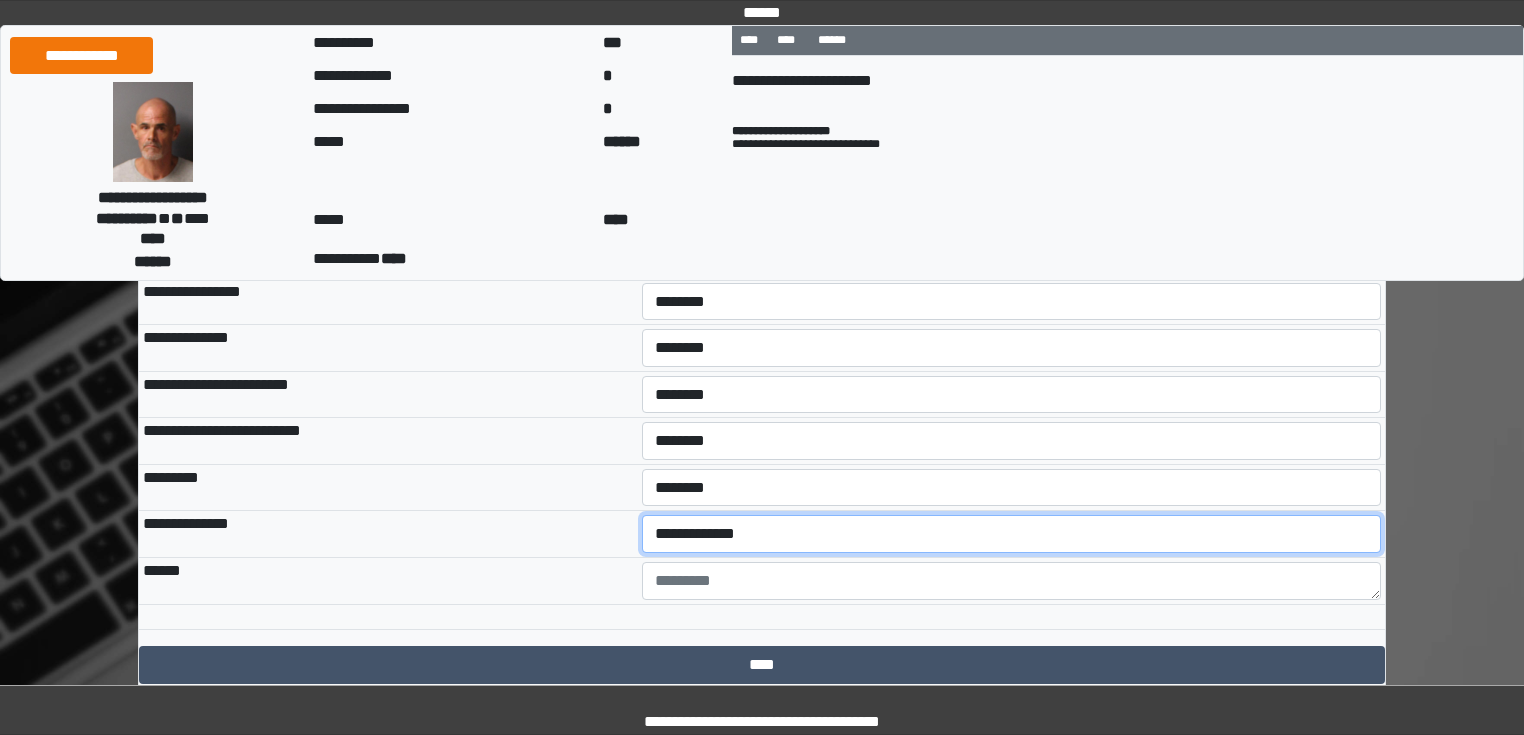 click on "**********" at bounding box center (1012, 534) 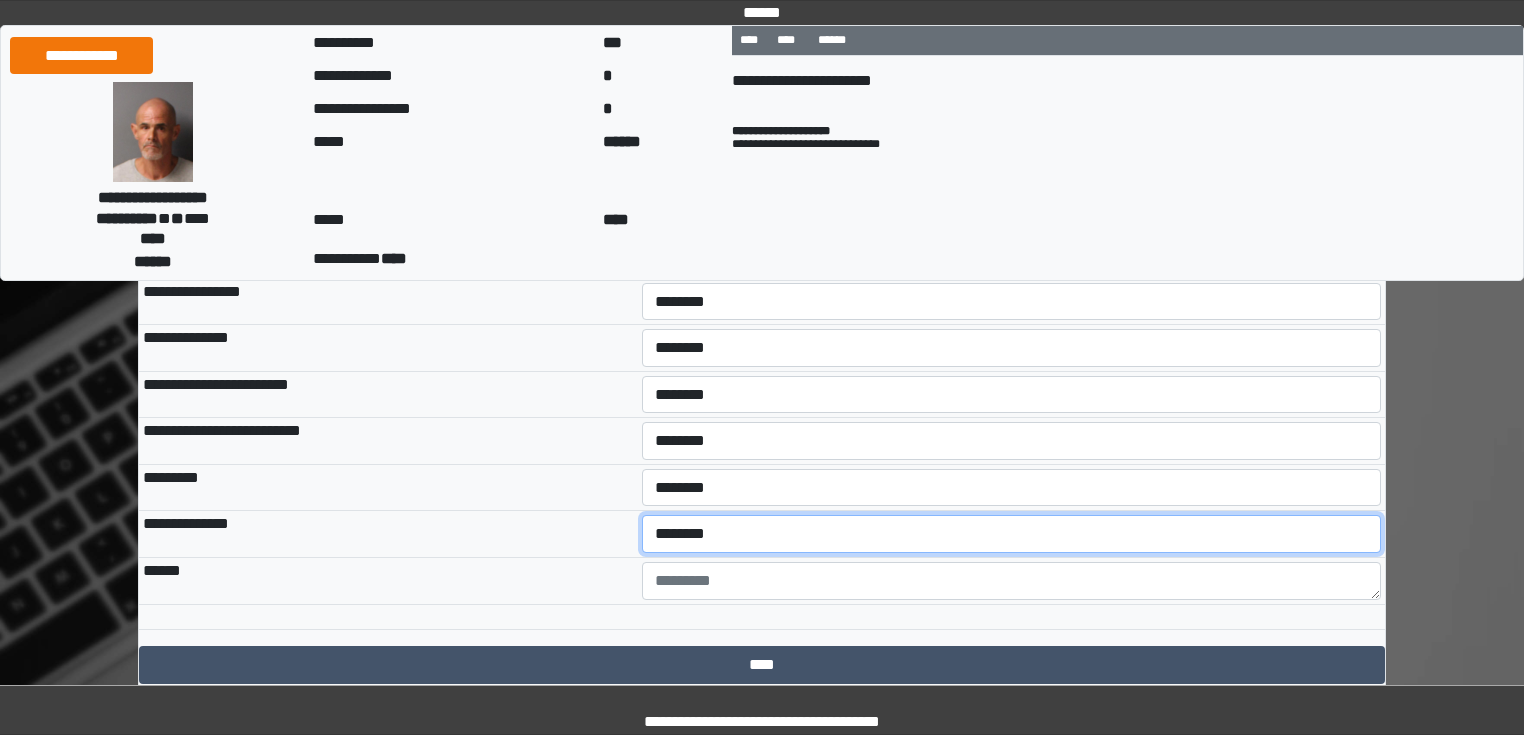 scroll, scrollTop: 793, scrollLeft: 0, axis: vertical 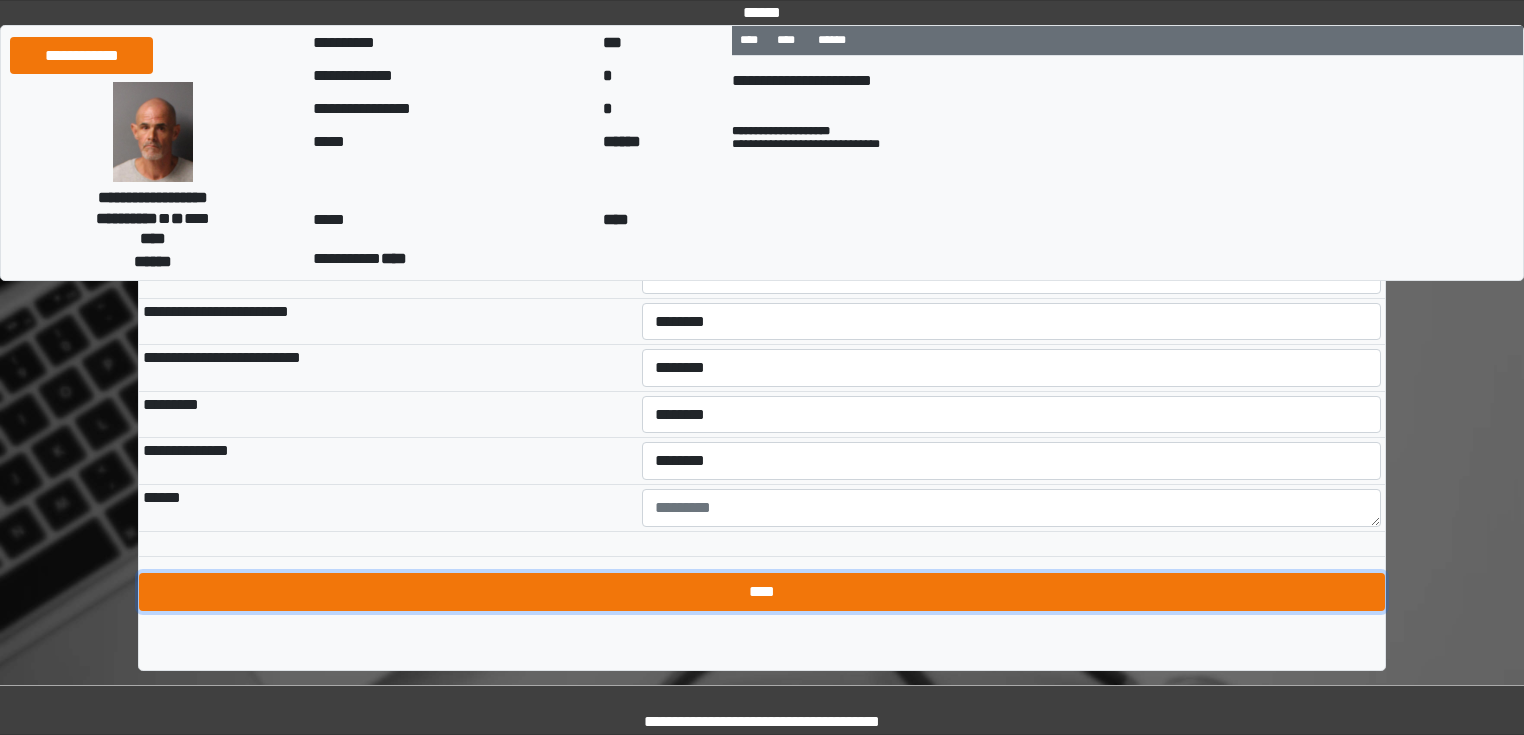 click on "****" at bounding box center [762, 592] 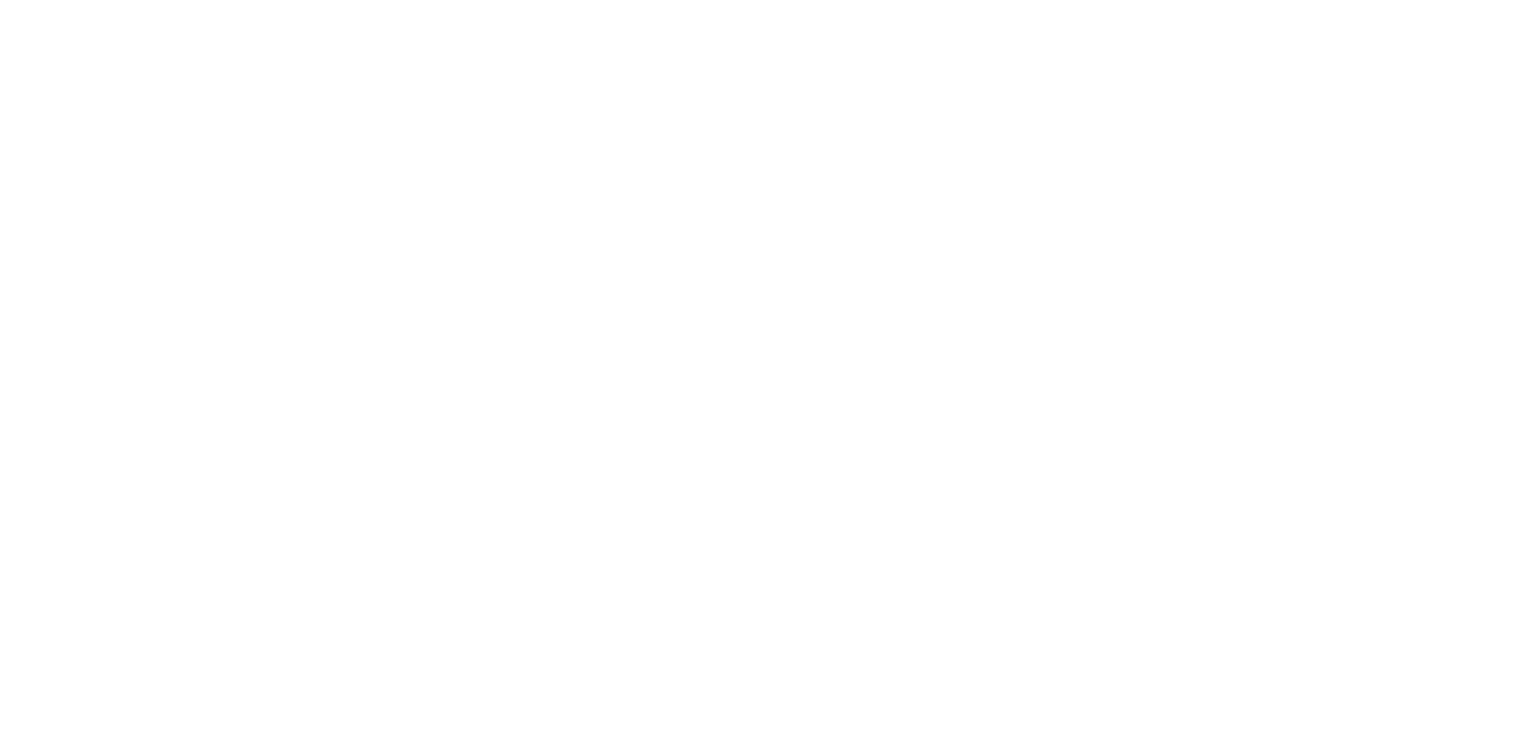scroll, scrollTop: 0, scrollLeft: 0, axis: both 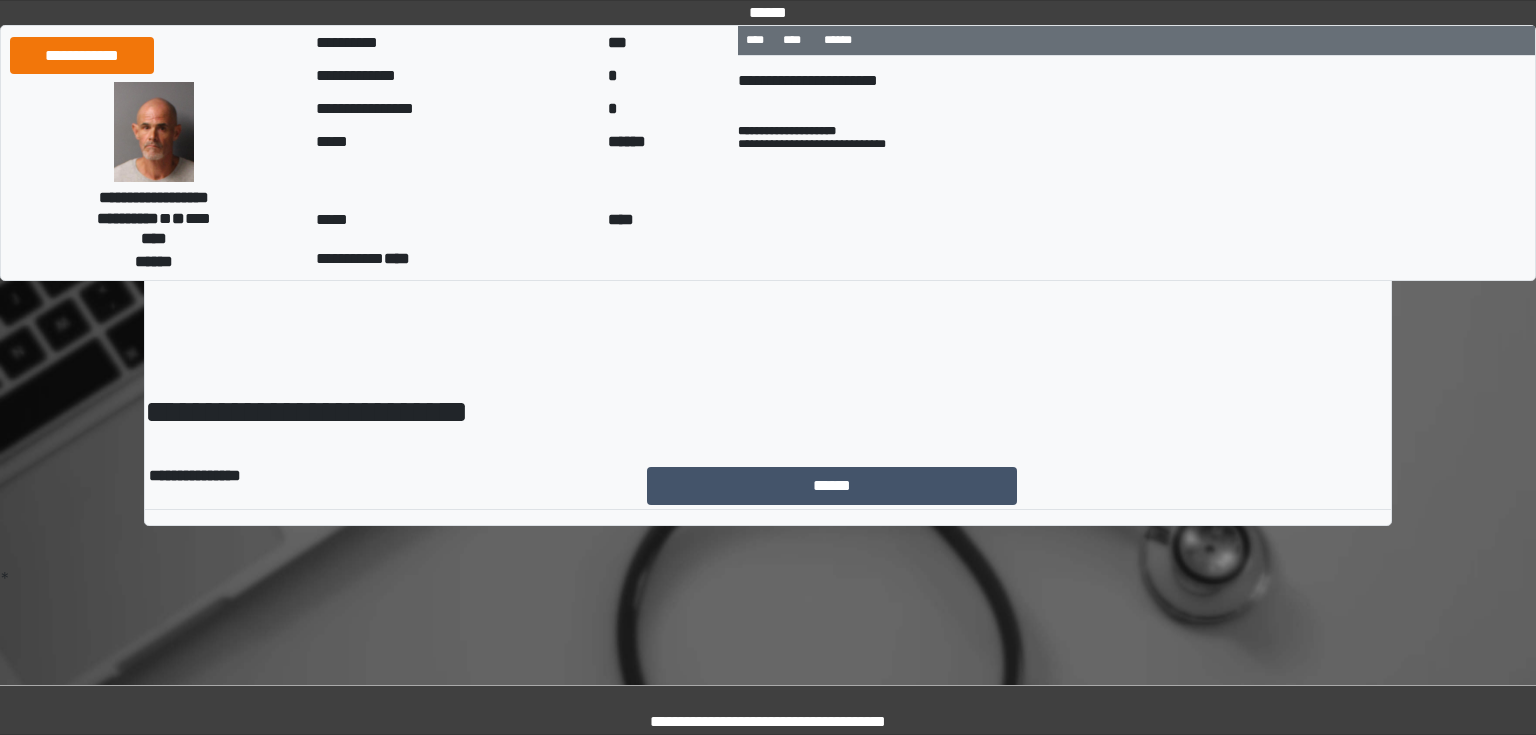 click on "**********" at bounding box center (768, 307) 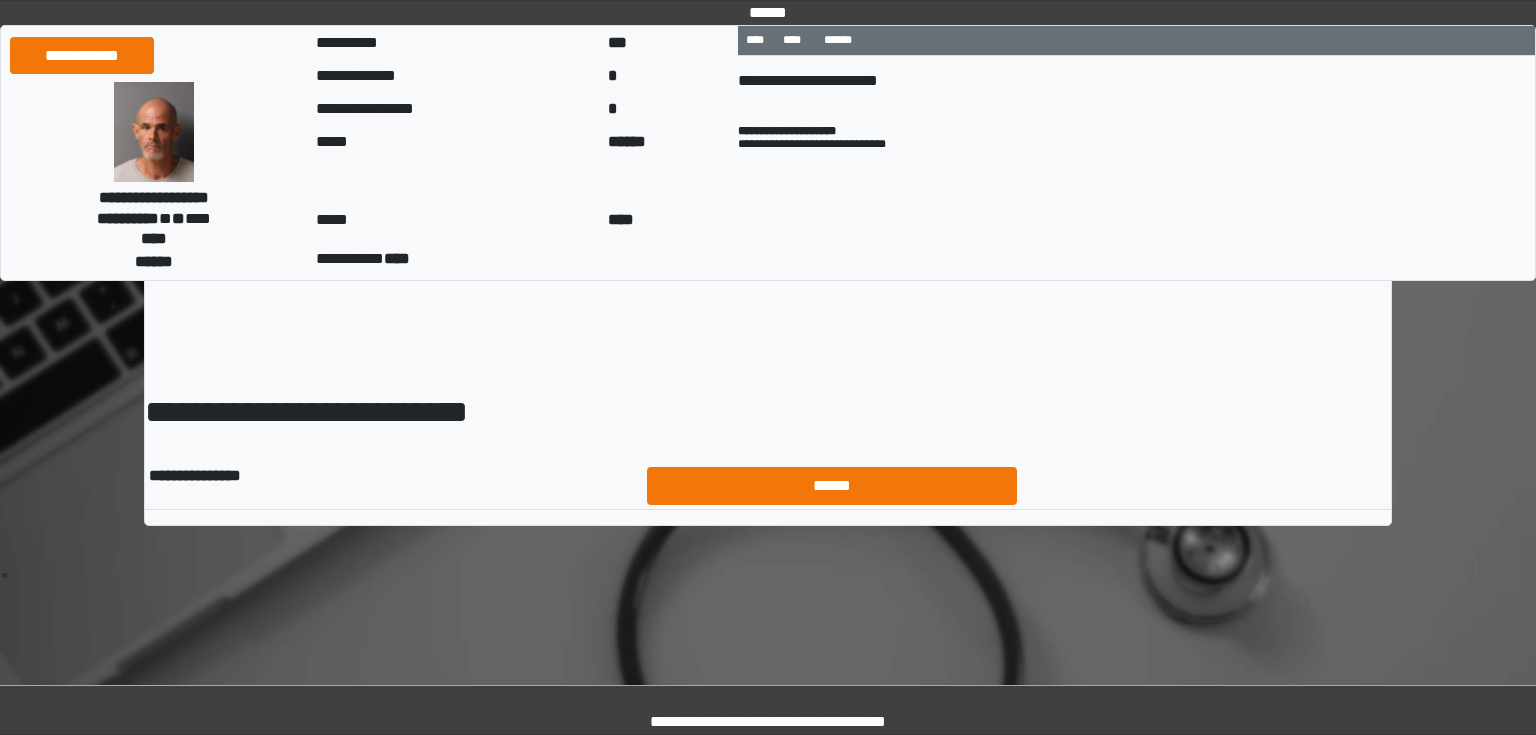 click on "******" at bounding box center (832, 486) 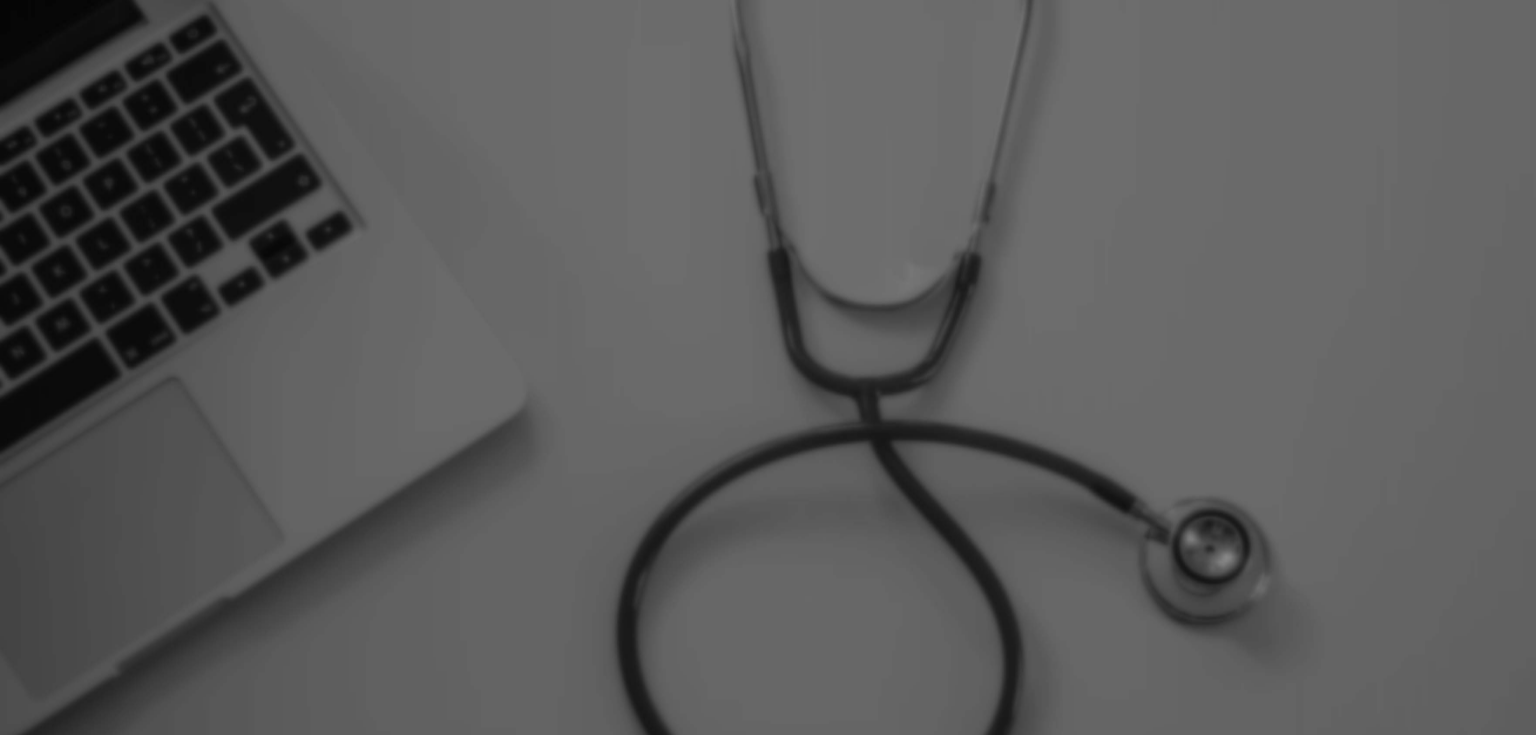scroll, scrollTop: 0, scrollLeft: 0, axis: both 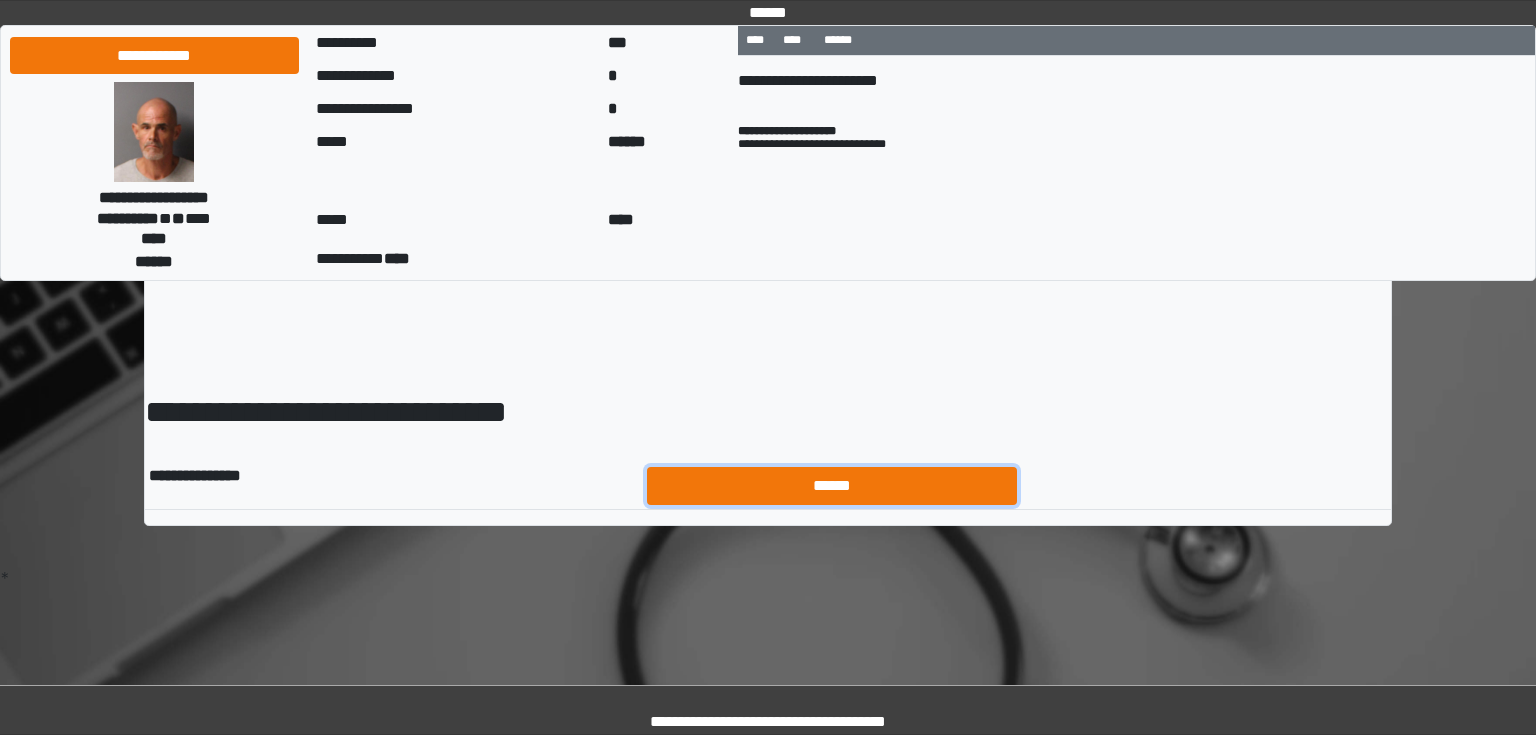 click on "******" at bounding box center (832, 486) 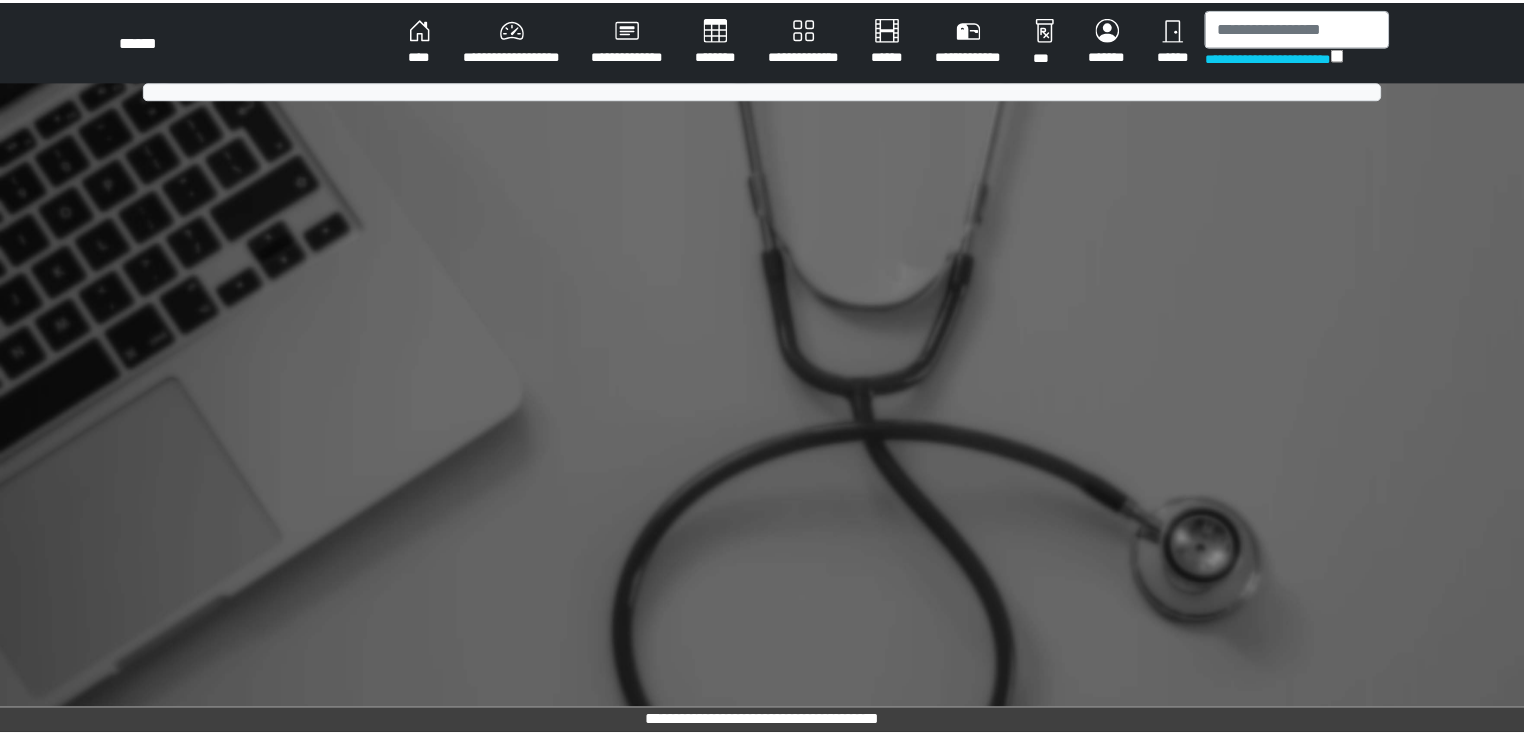 scroll, scrollTop: 0, scrollLeft: 0, axis: both 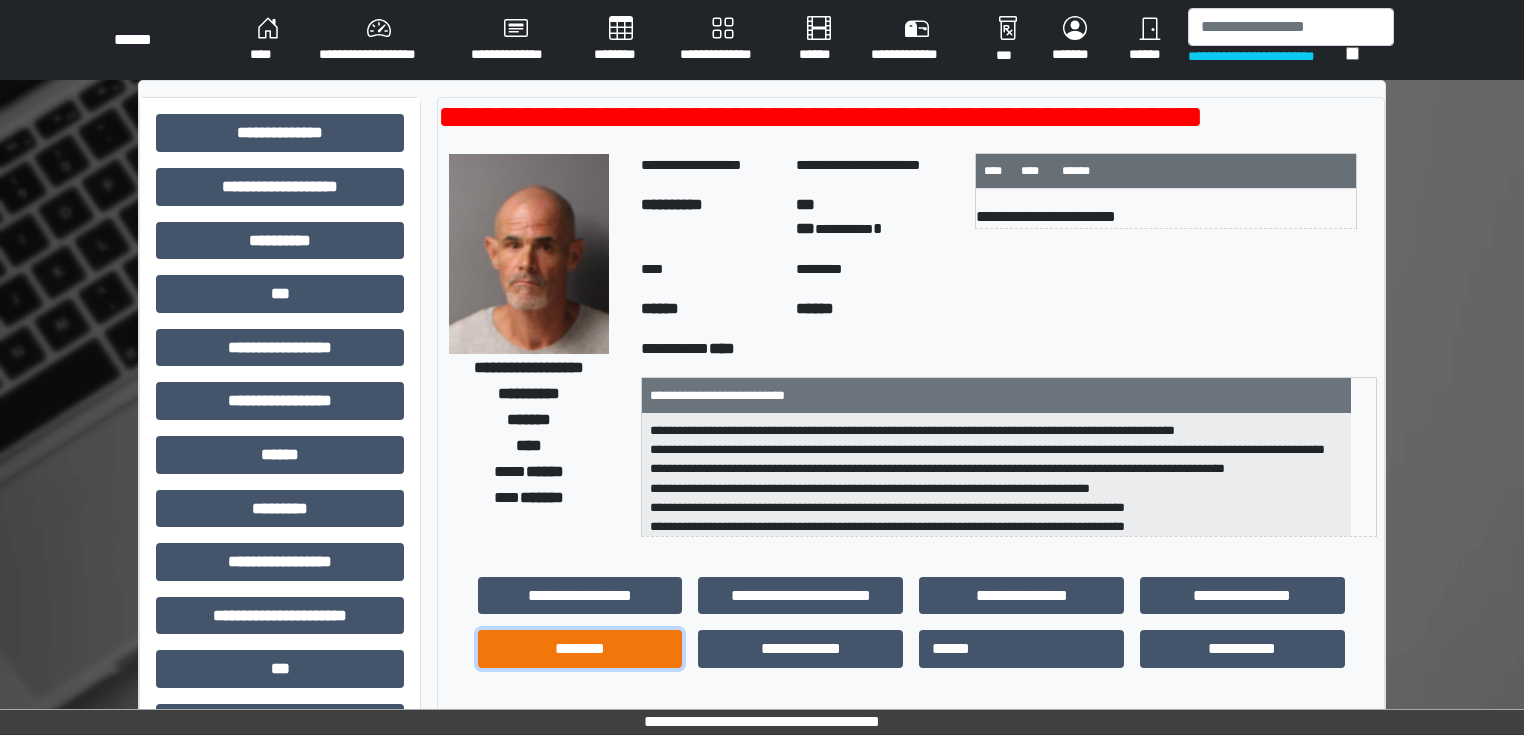 click on "********" at bounding box center [580, 649] 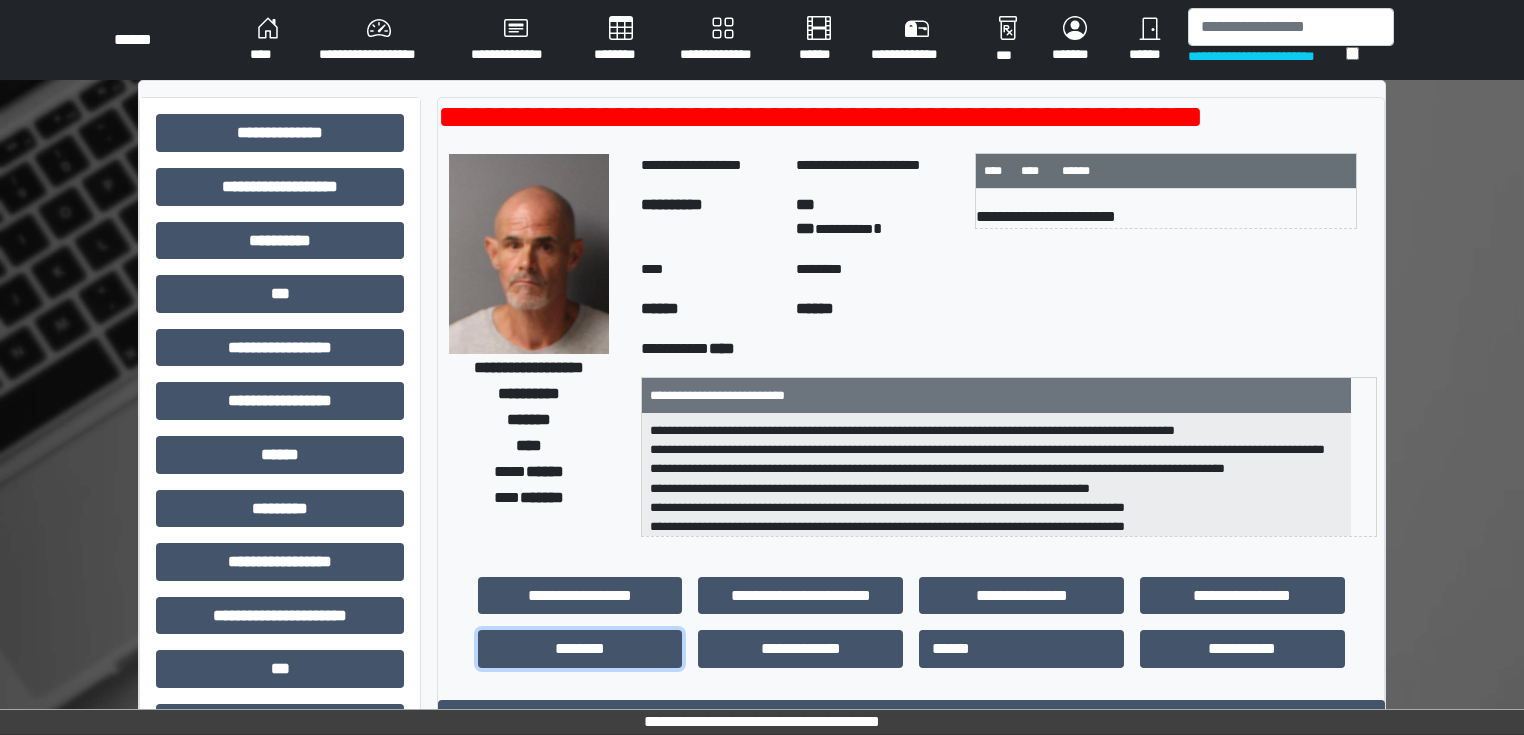 scroll, scrollTop: 1, scrollLeft: 0, axis: vertical 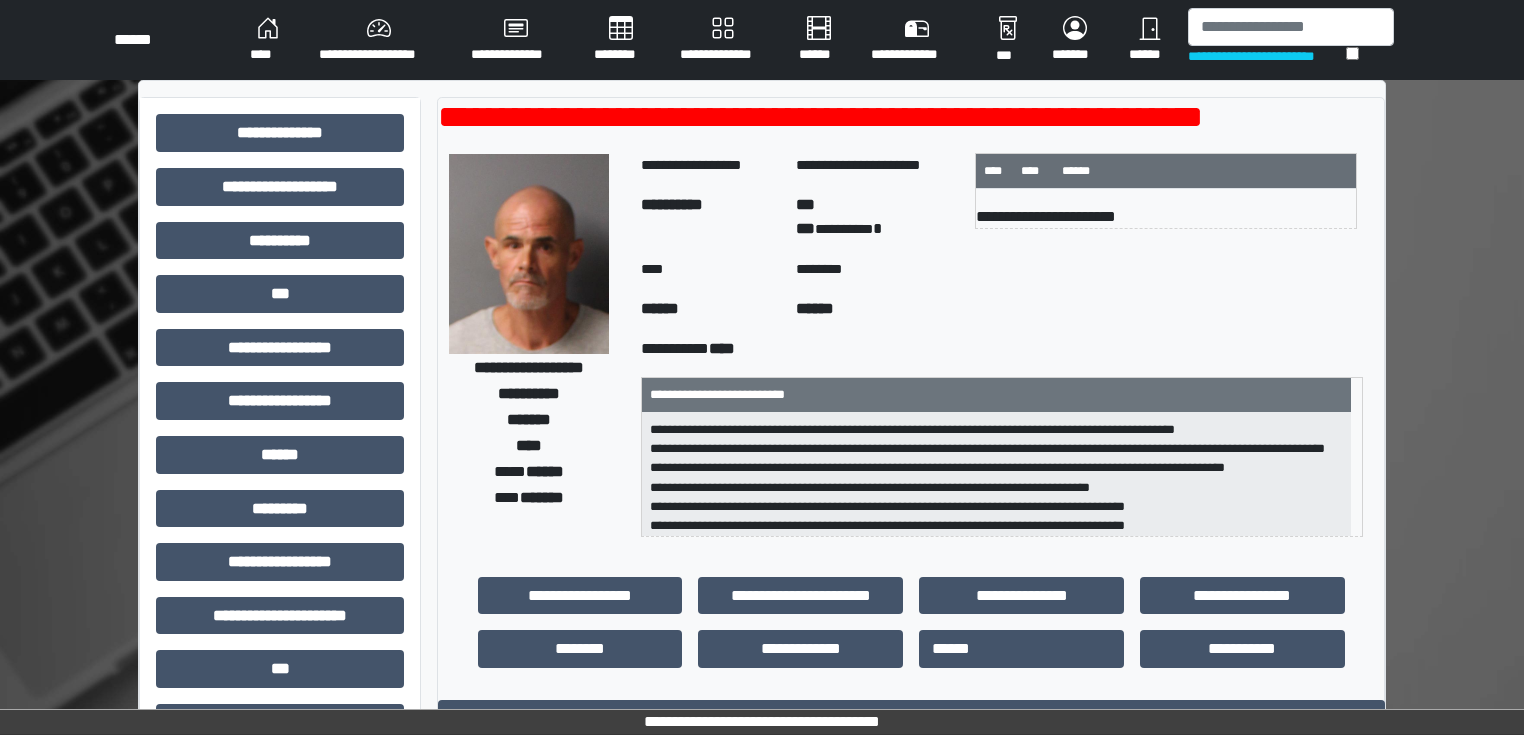click on "****" at bounding box center (268, 40) 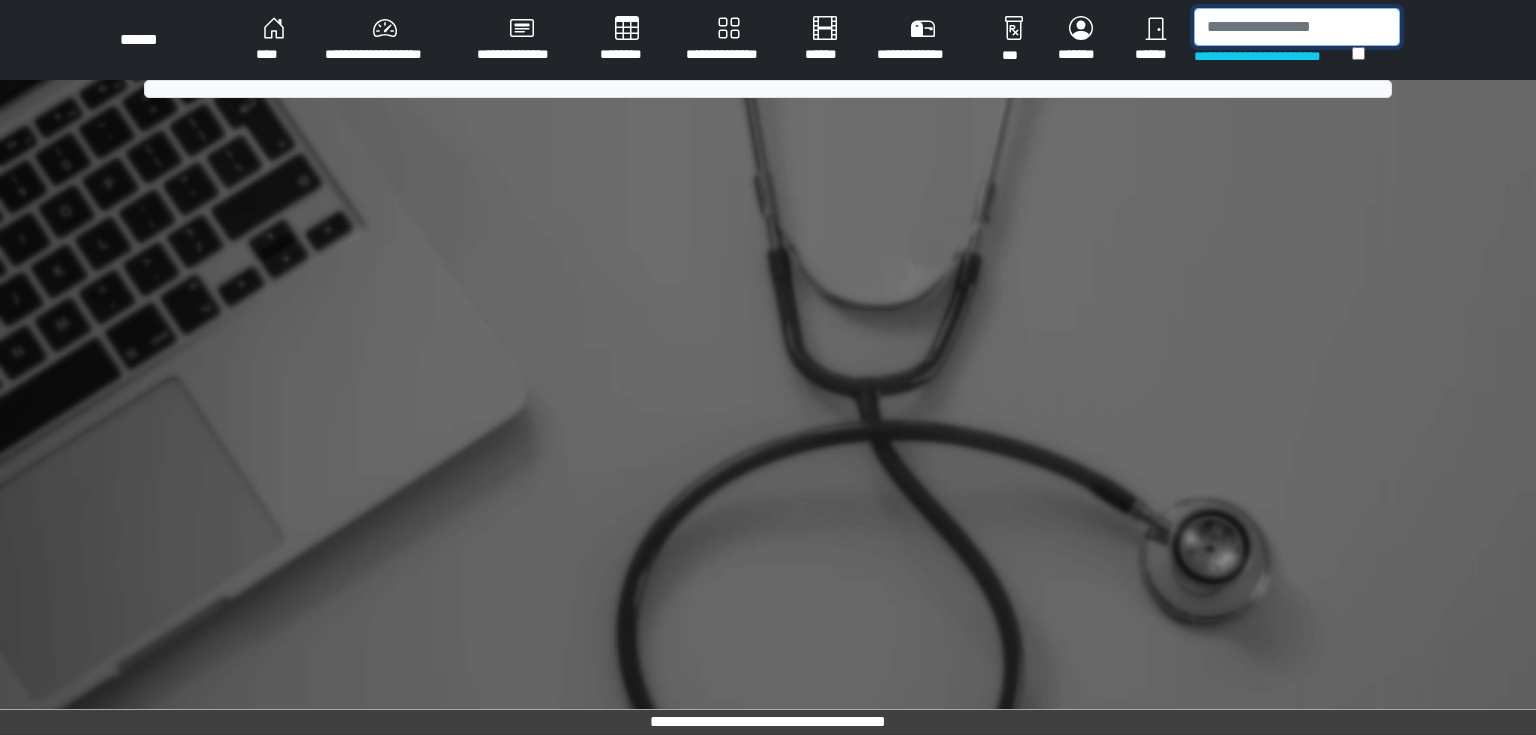 click at bounding box center (1297, 27) 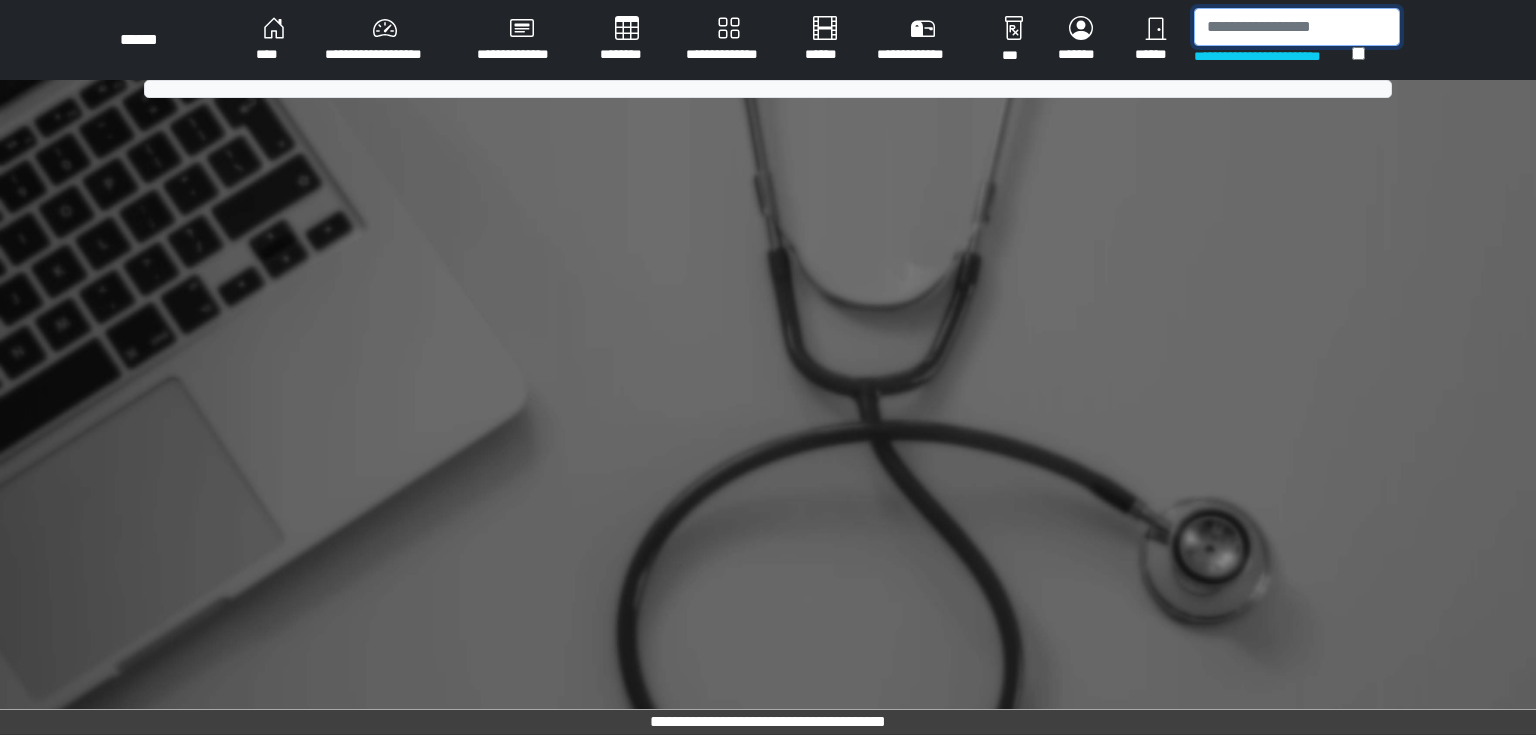 click at bounding box center (1297, 27) 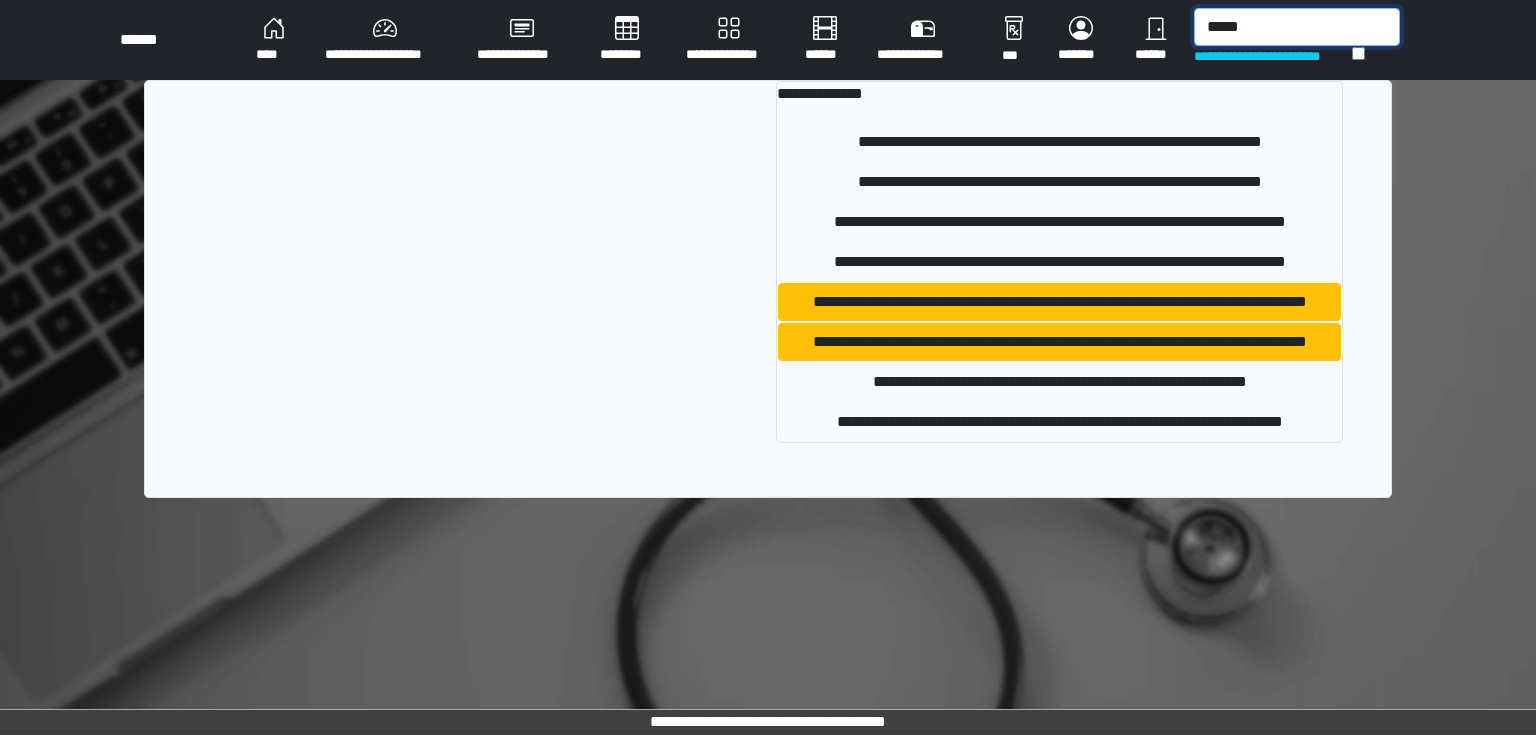 type on "*****" 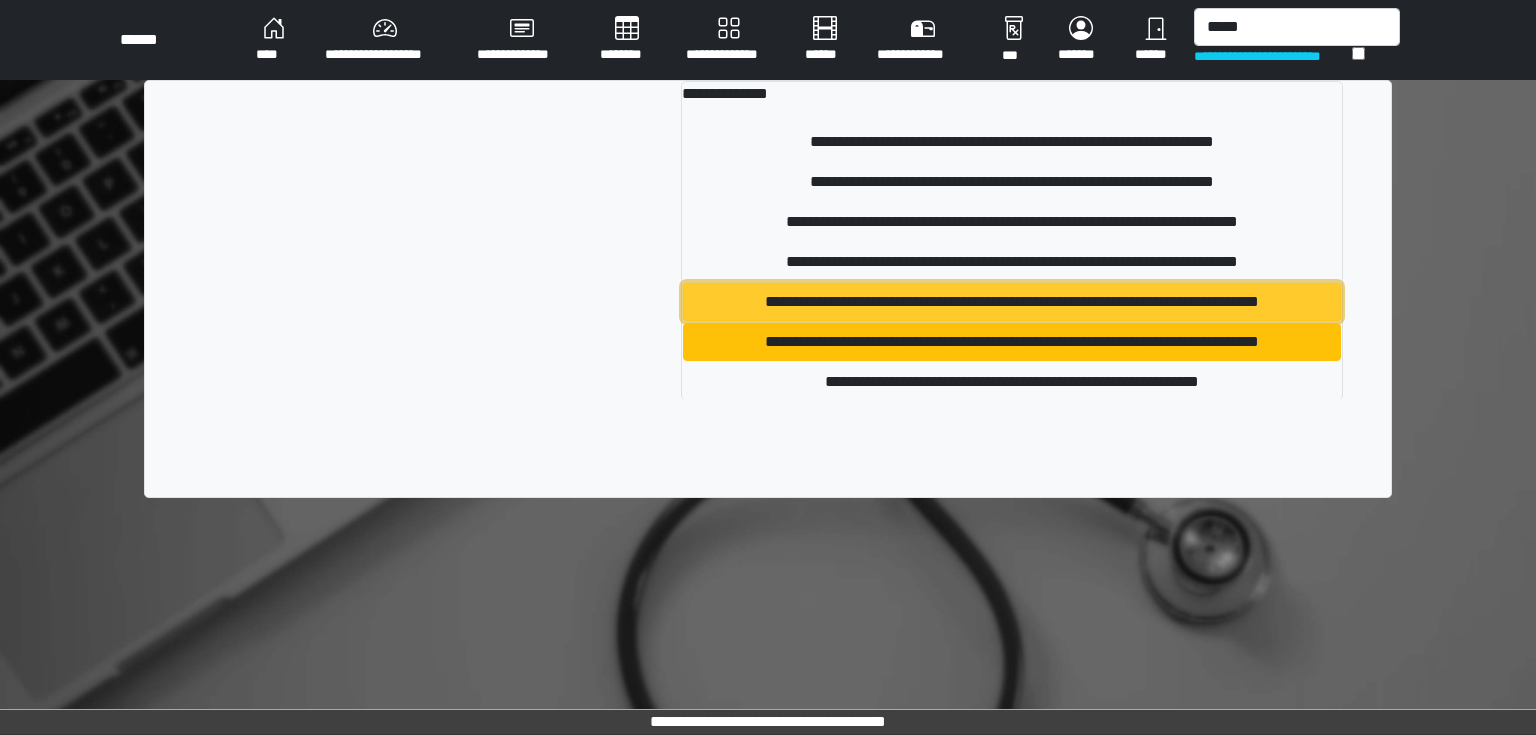 click on "**********" at bounding box center (1012, 302) 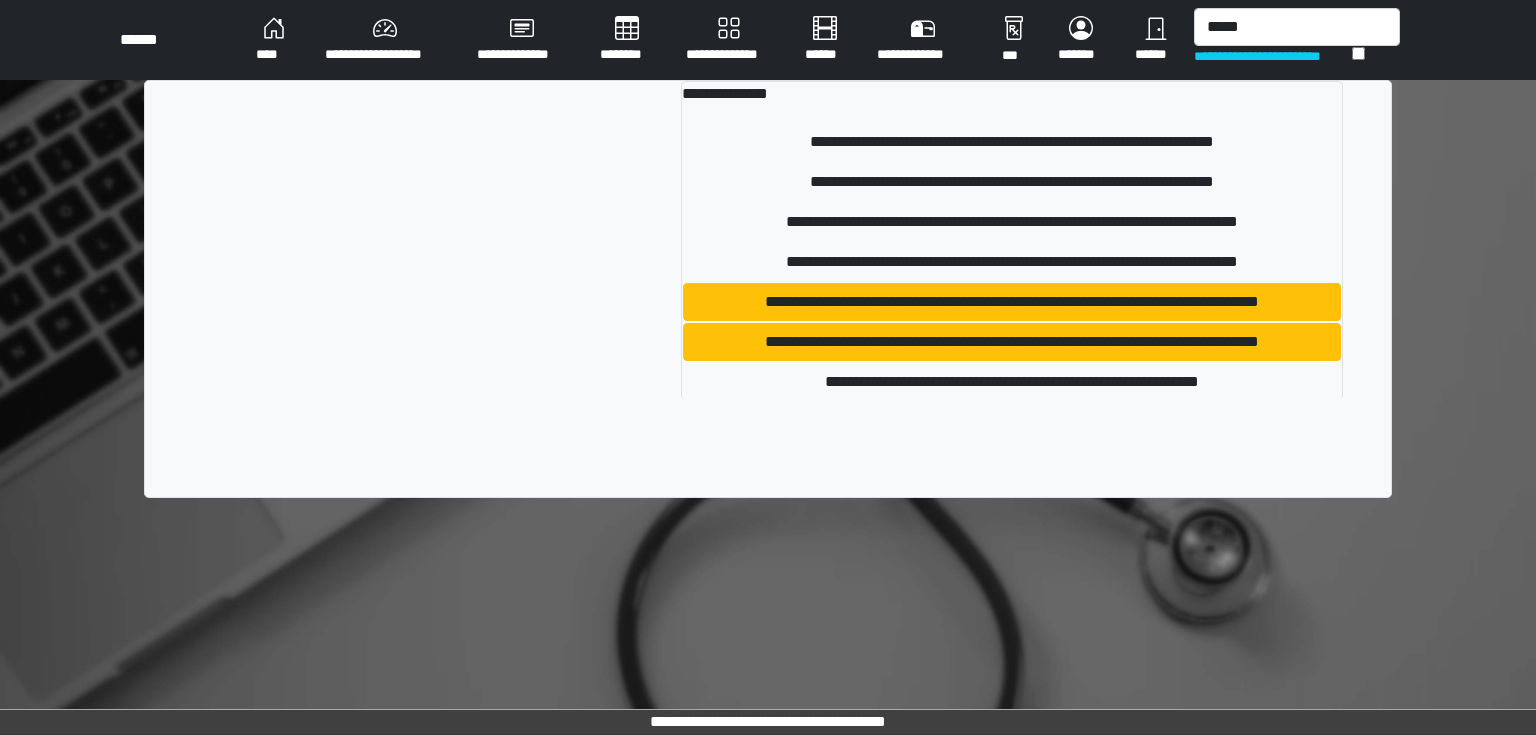 type 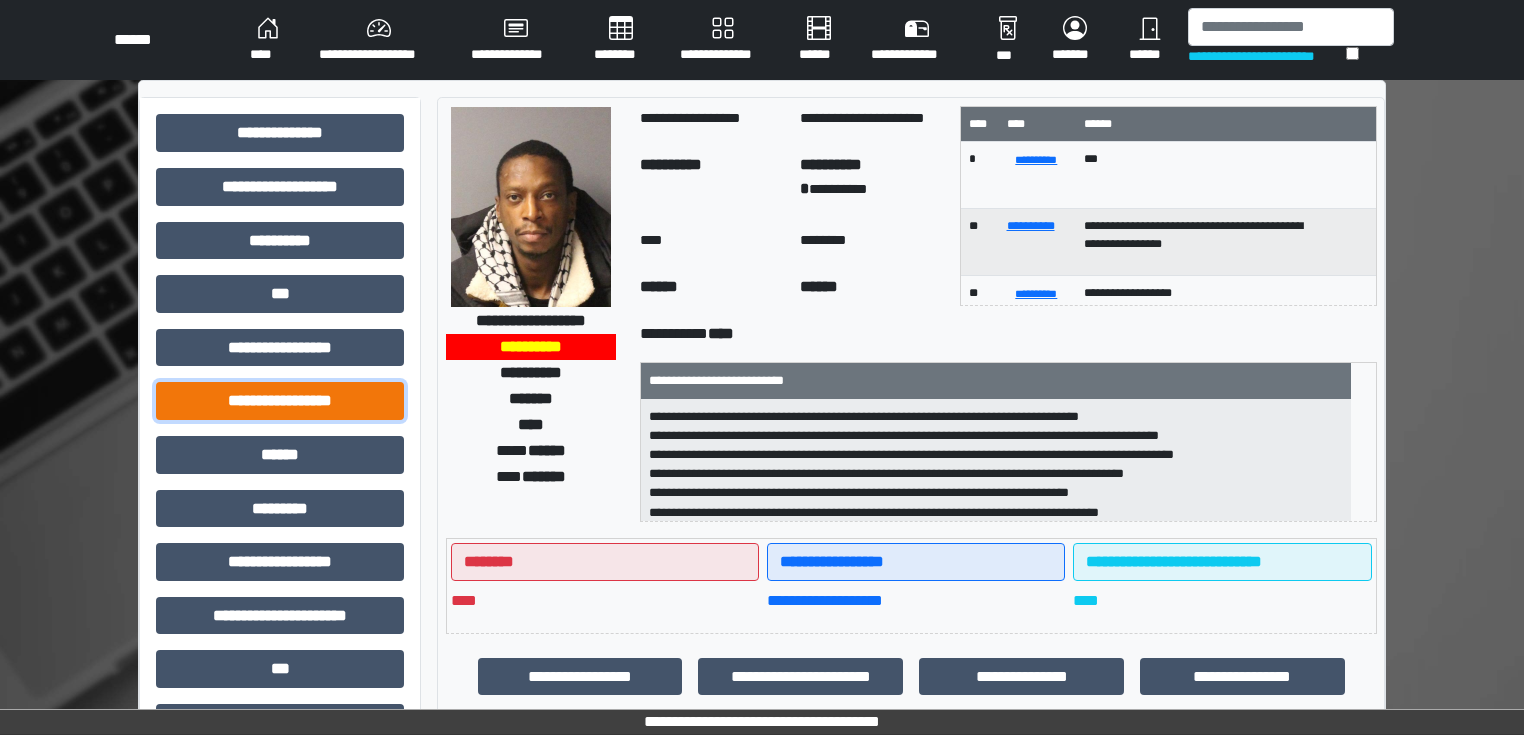 click on "**********" at bounding box center (280, 401) 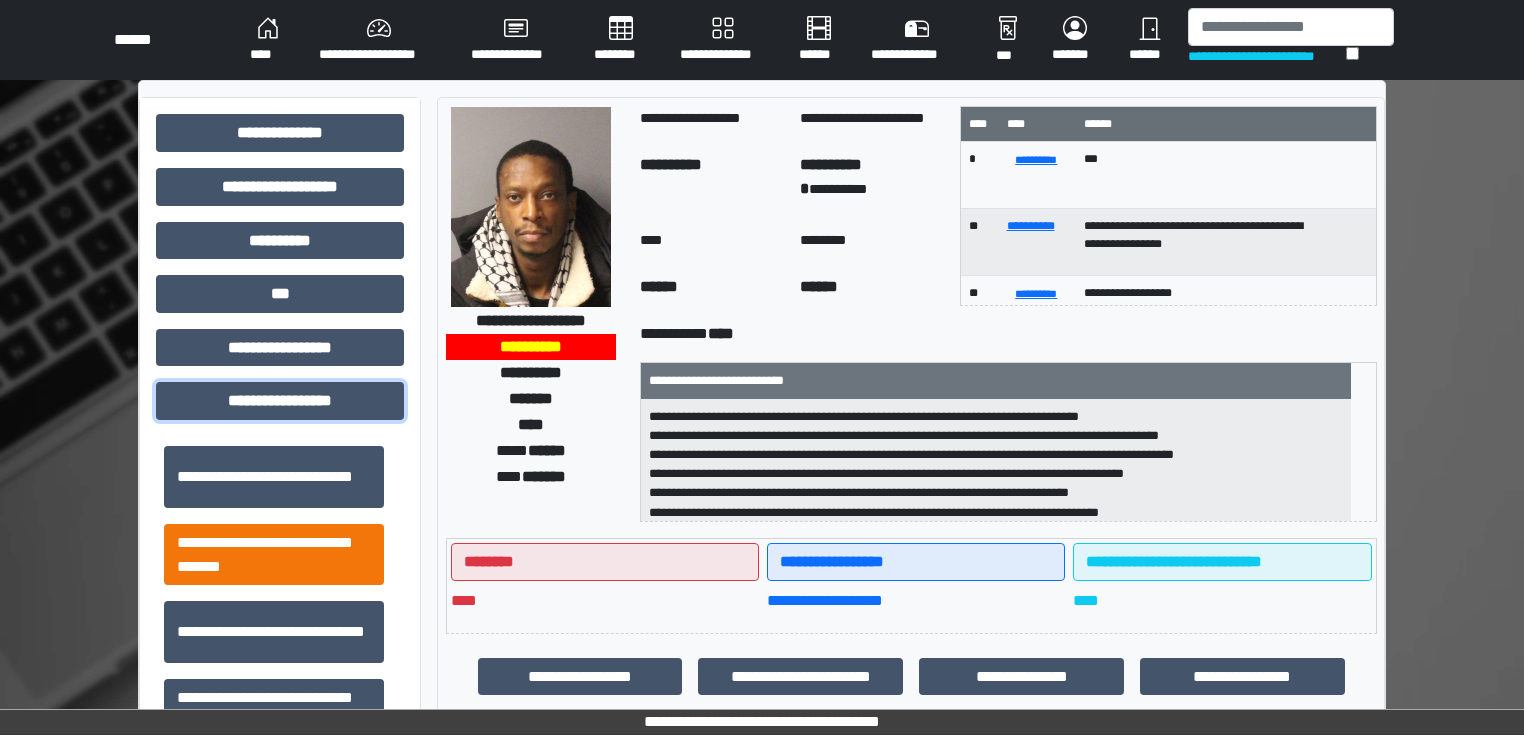 scroll, scrollTop: 1313, scrollLeft: 0, axis: vertical 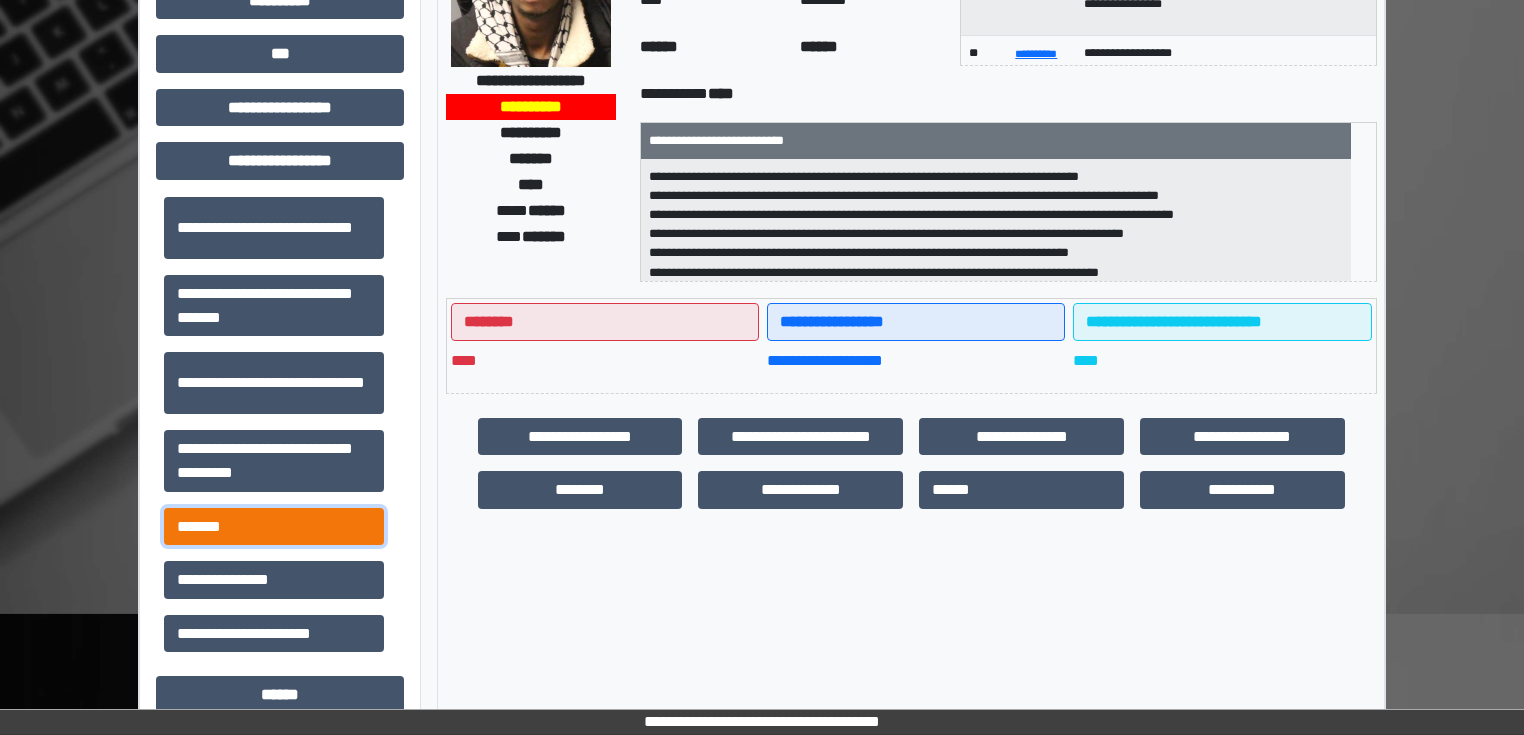 click on "*******" at bounding box center (274, 527) 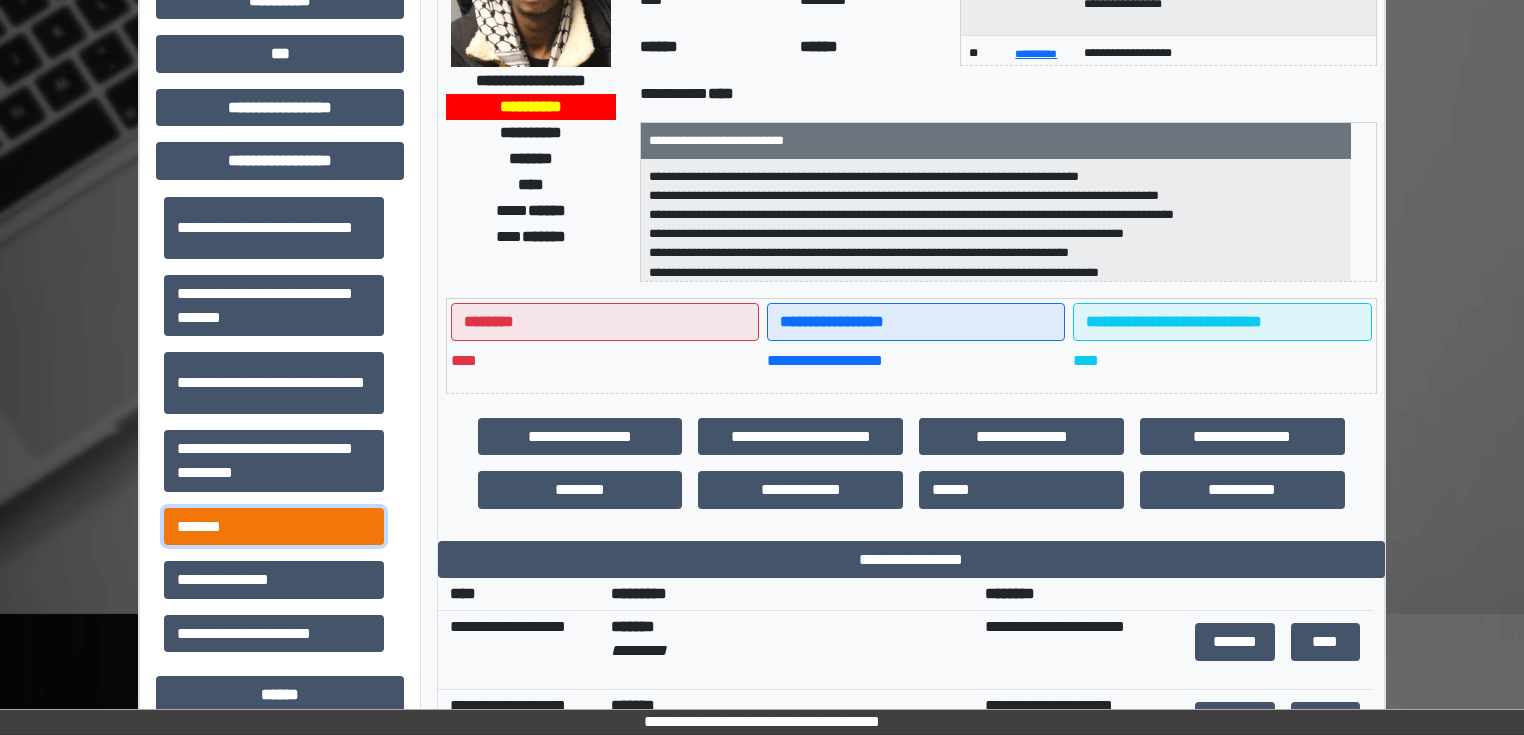 click on "*******" at bounding box center (274, 527) 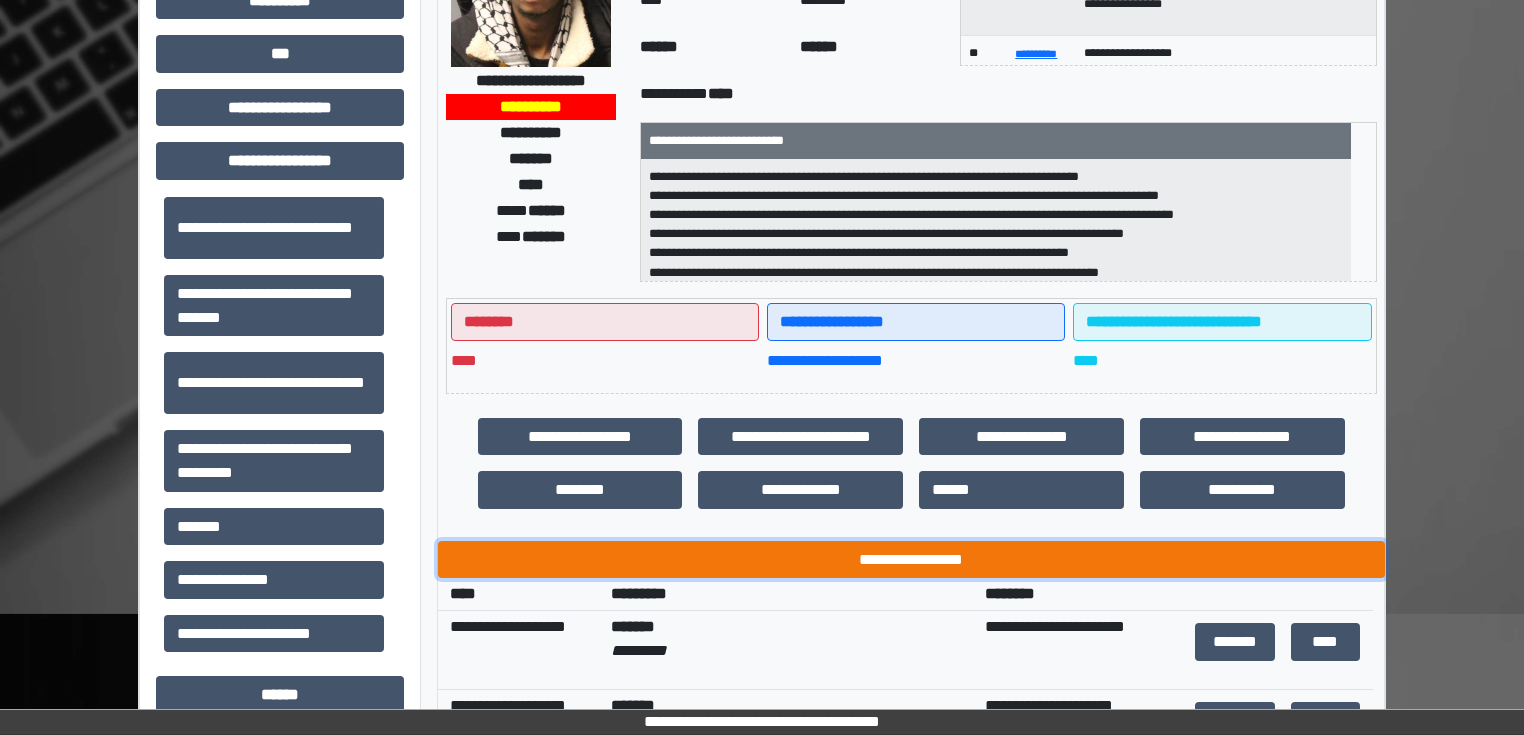 click on "**********" at bounding box center (911, 560) 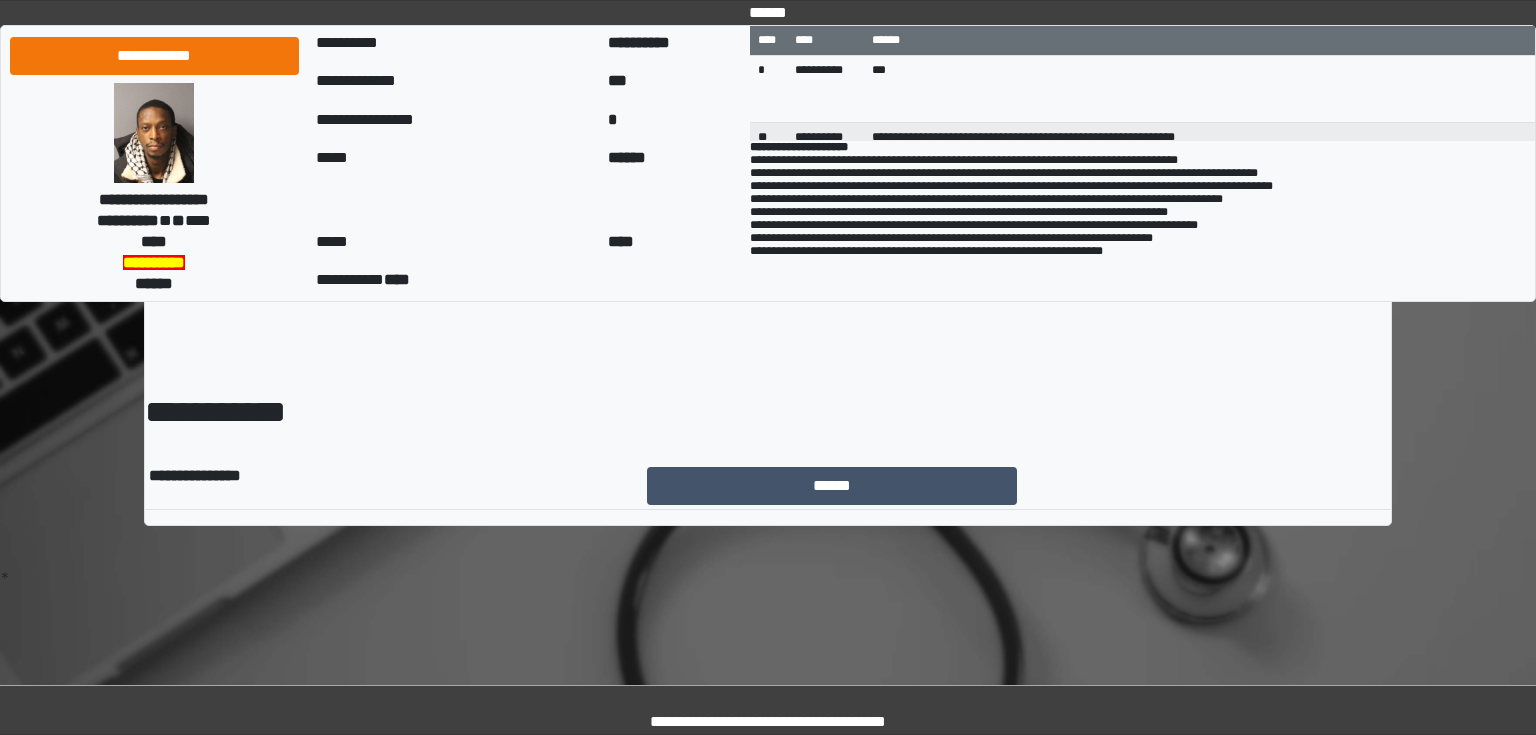 scroll, scrollTop: 0, scrollLeft: 0, axis: both 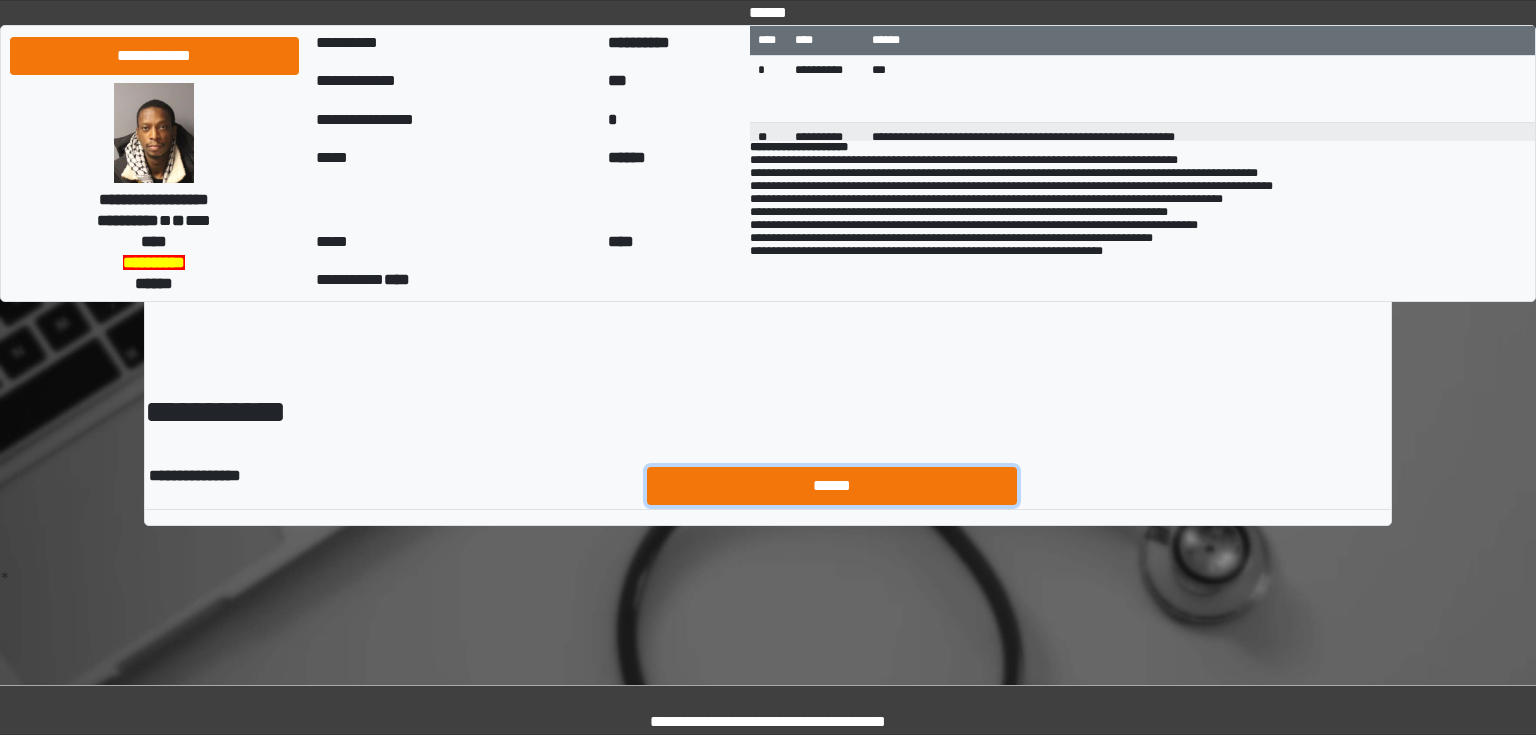 drag, startPoint x: 842, startPoint y: 479, endPoint x: 943, endPoint y: 266, distance: 235.7329 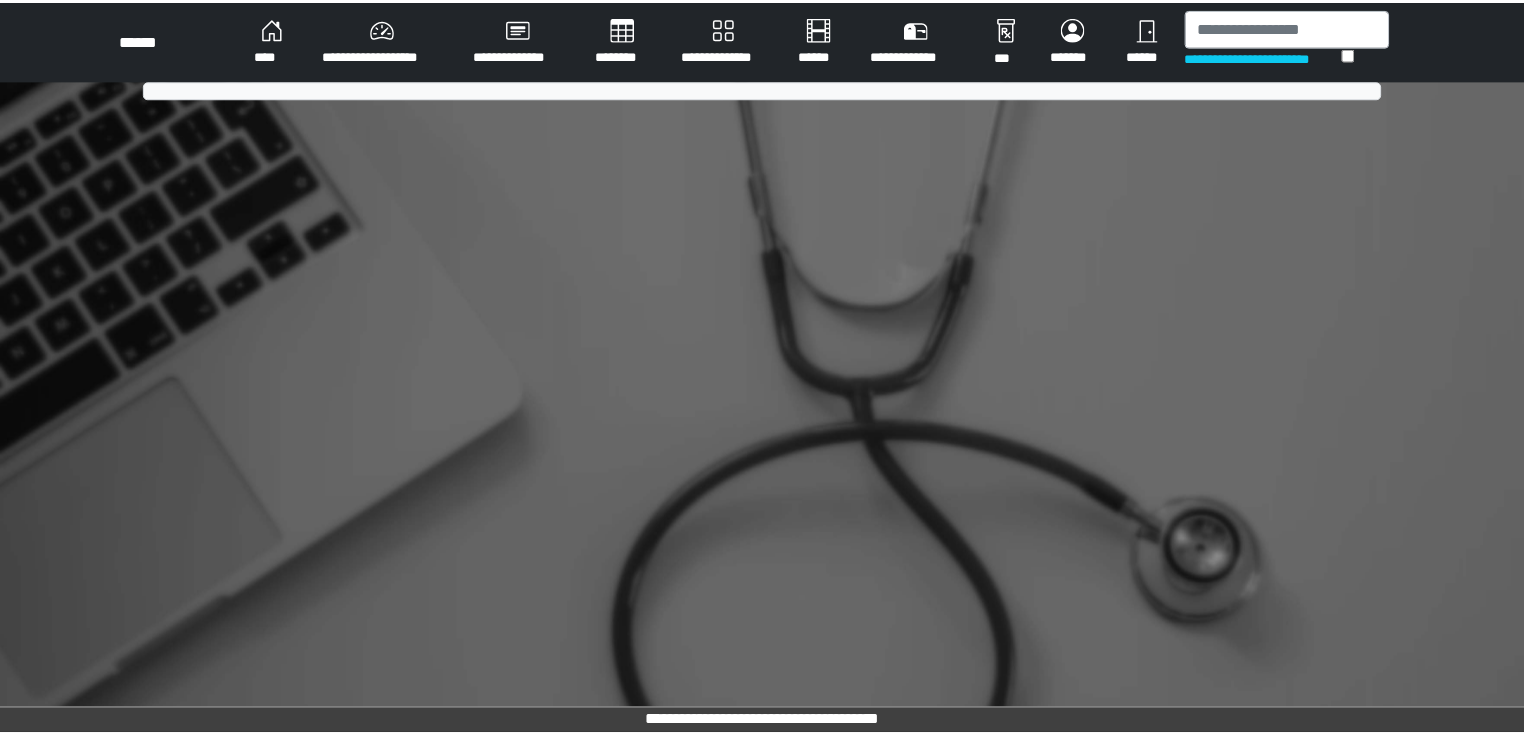 scroll, scrollTop: 0, scrollLeft: 0, axis: both 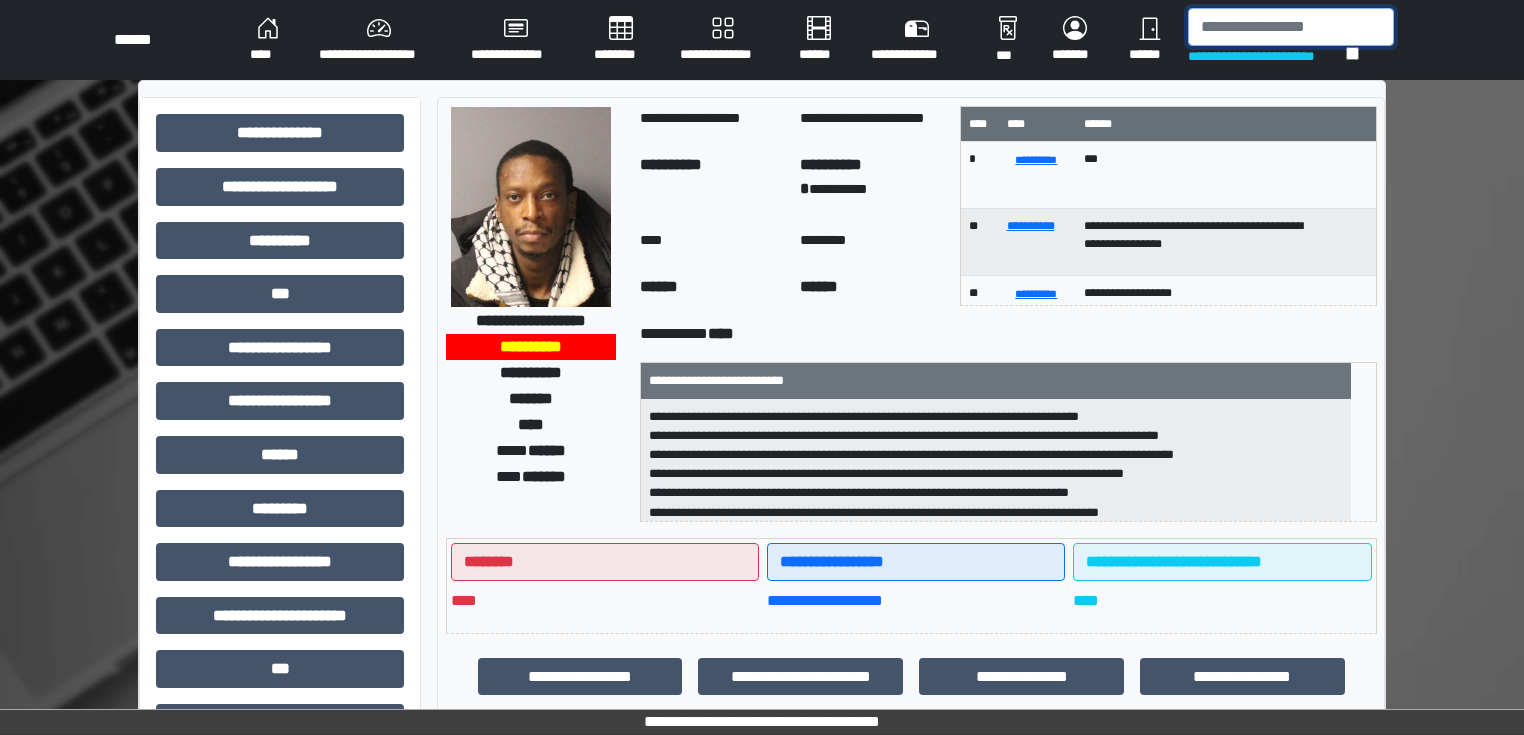 click at bounding box center [1291, 27] 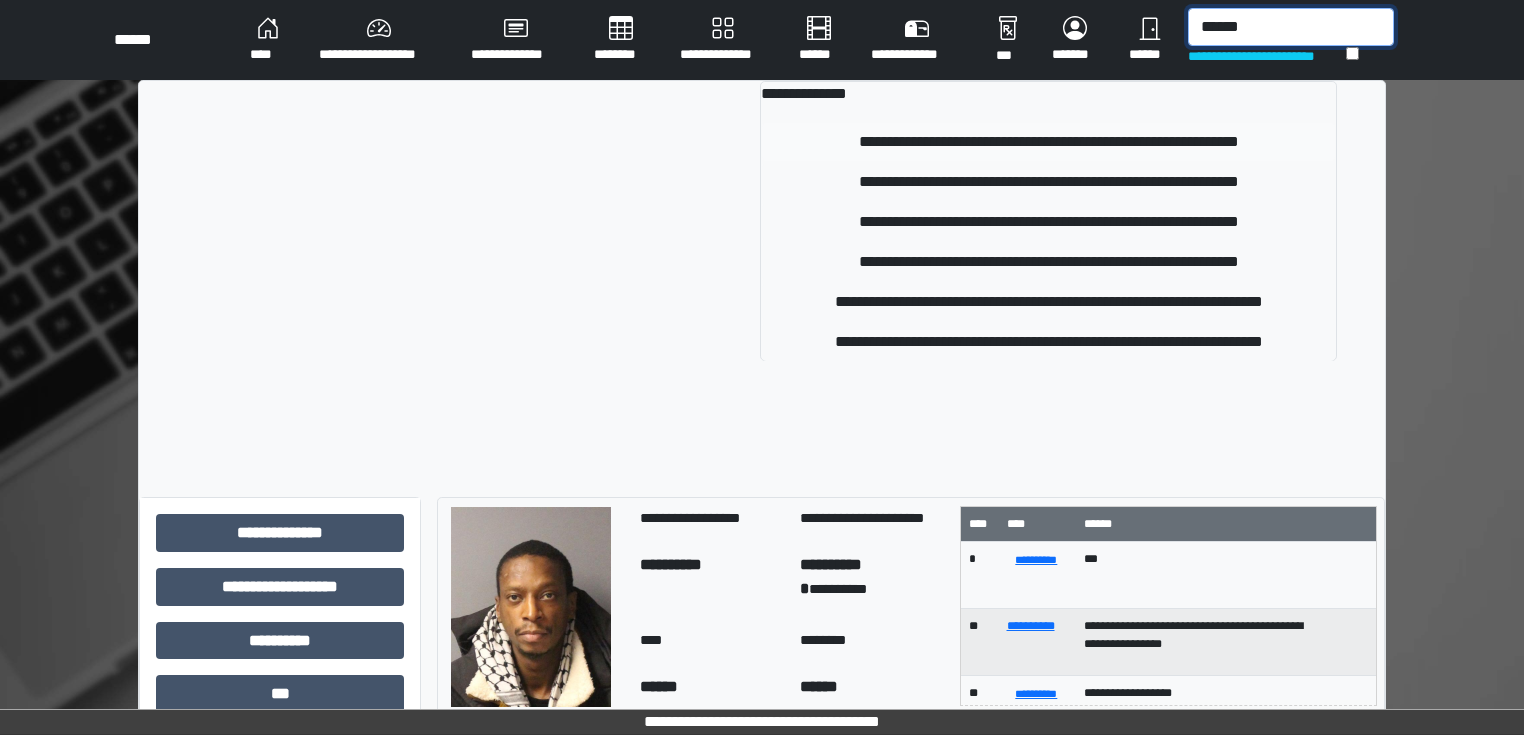 type on "******" 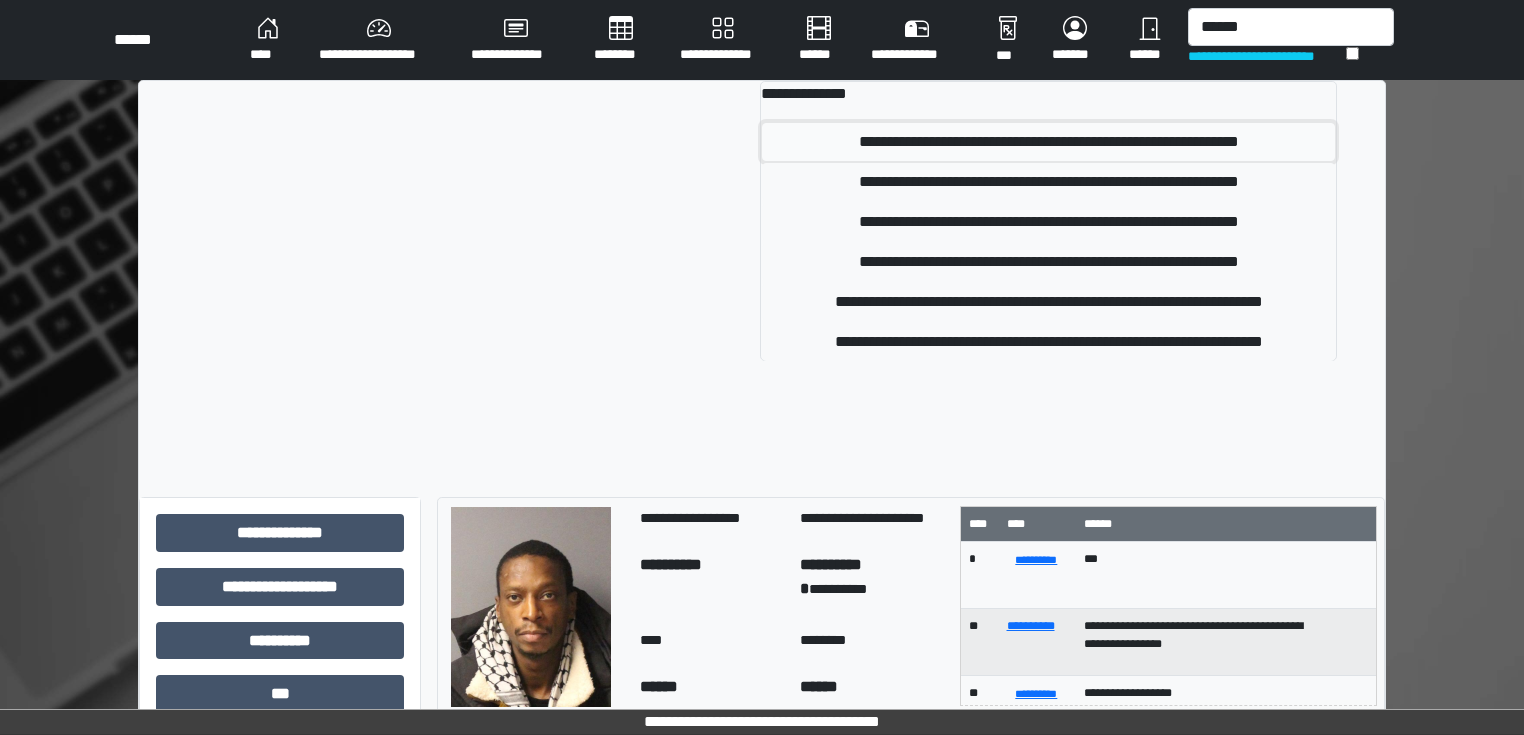 click on "**********" at bounding box center (1048, 142) 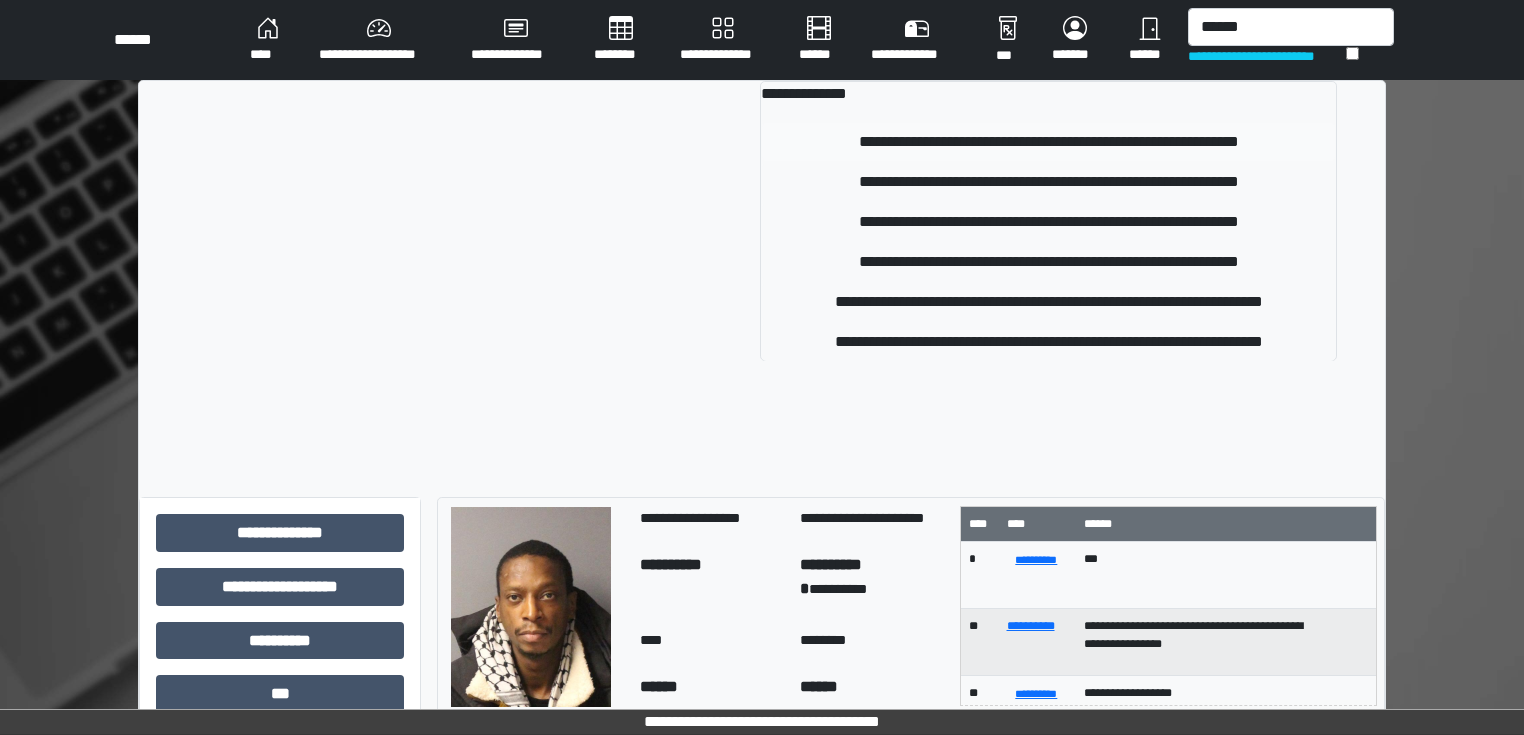 type 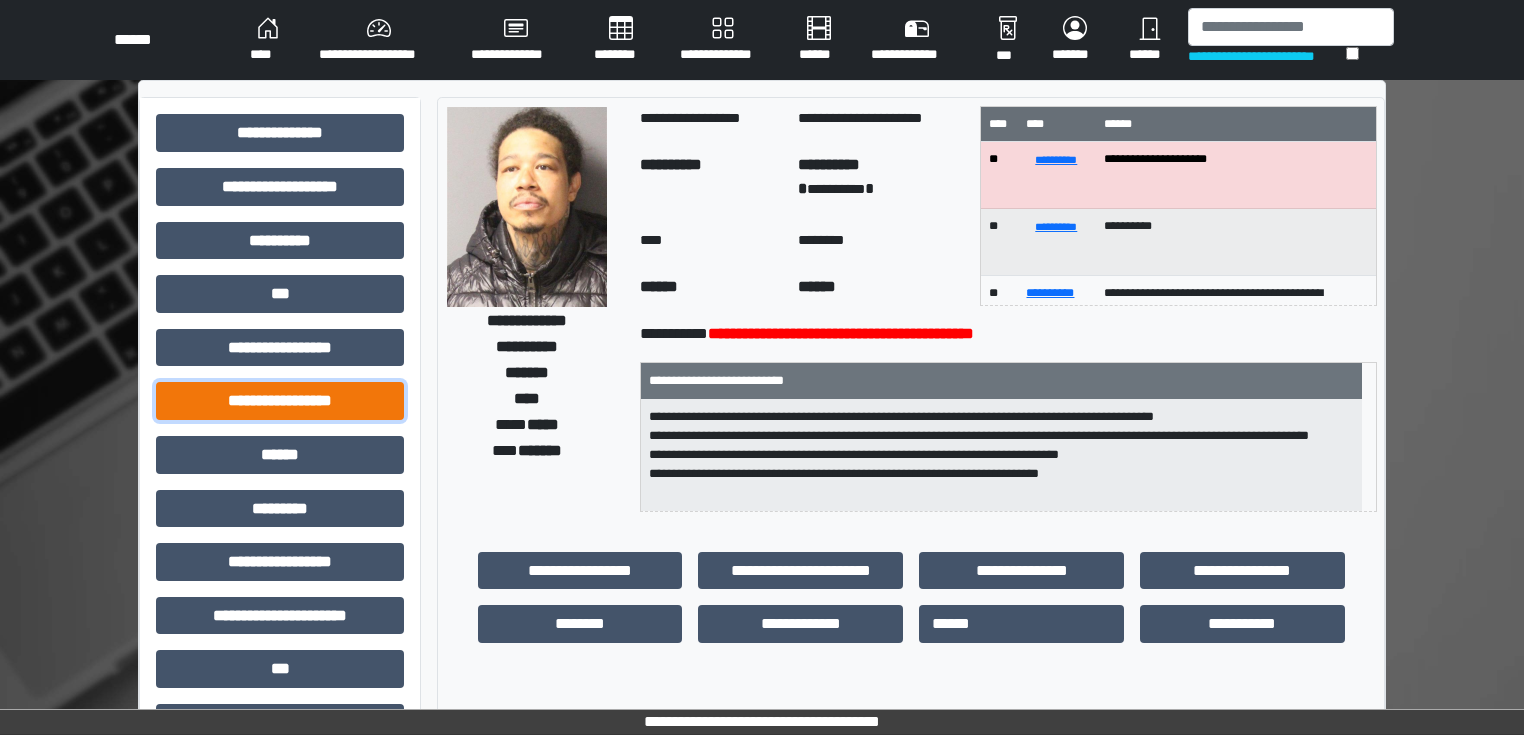 click on "**********" at bounding box center [280, 401] 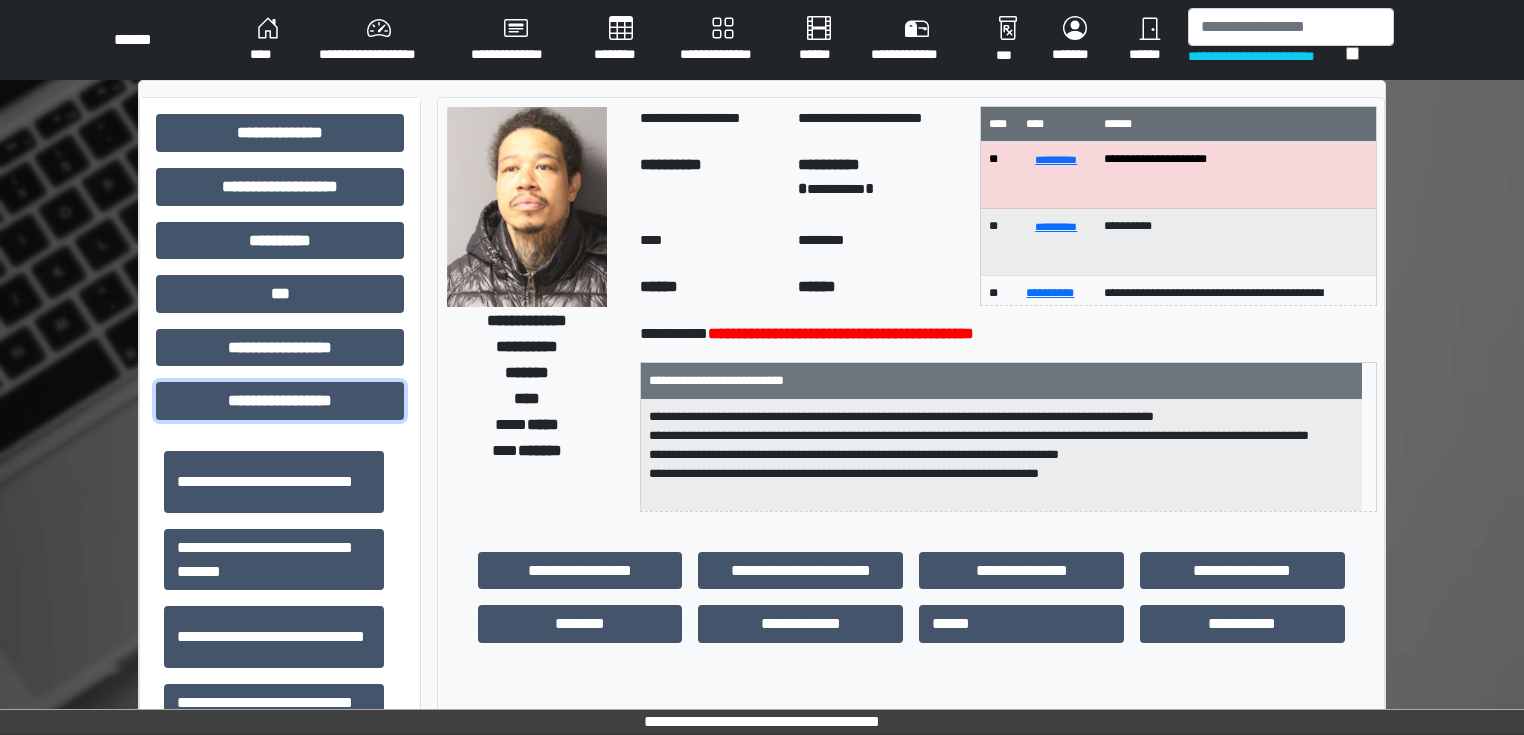 scroll, scrollTop: 1313, scrollLeft: 0, axis: vertical 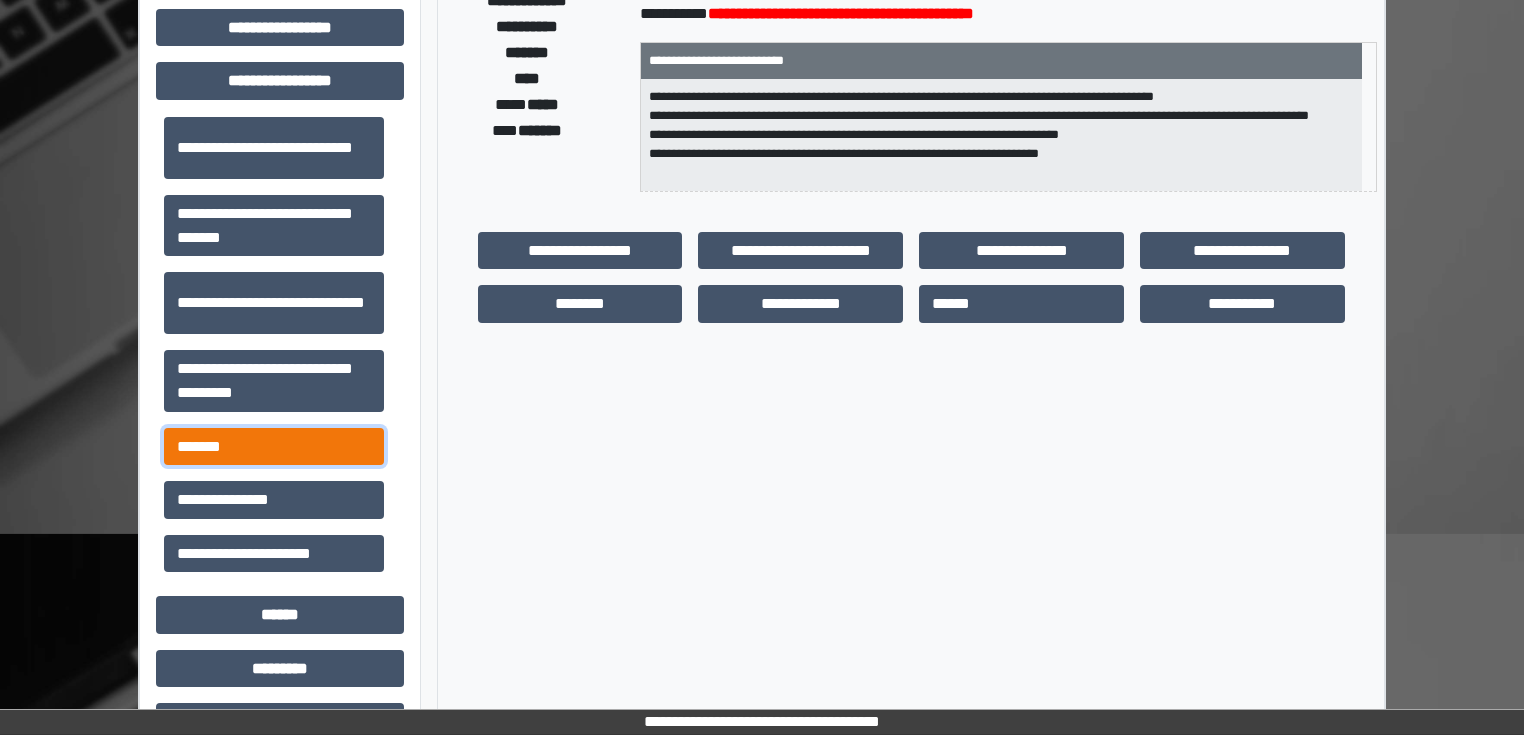click on "*******" at bounding box center (274, 447) 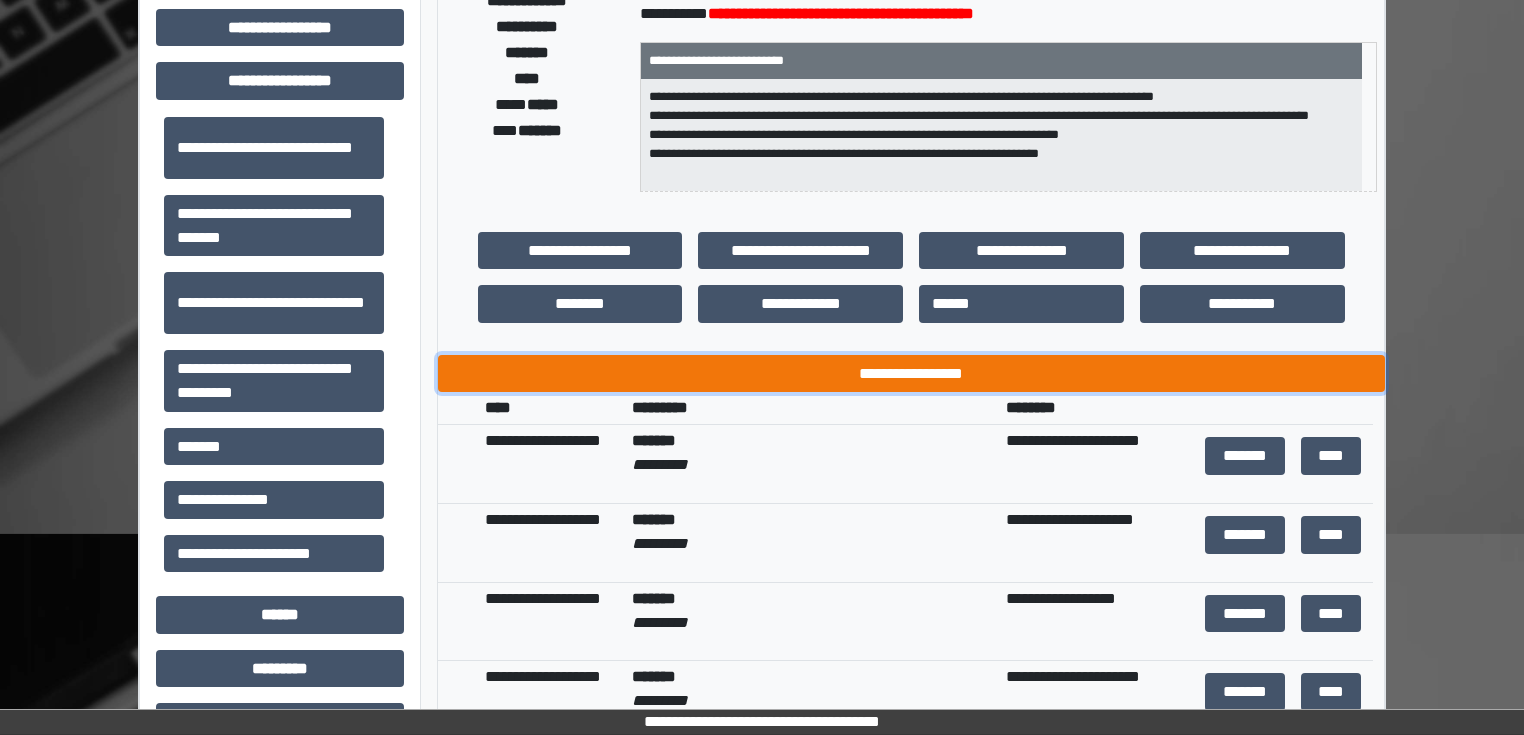 click on "**********" at bounding box center [911, 374] 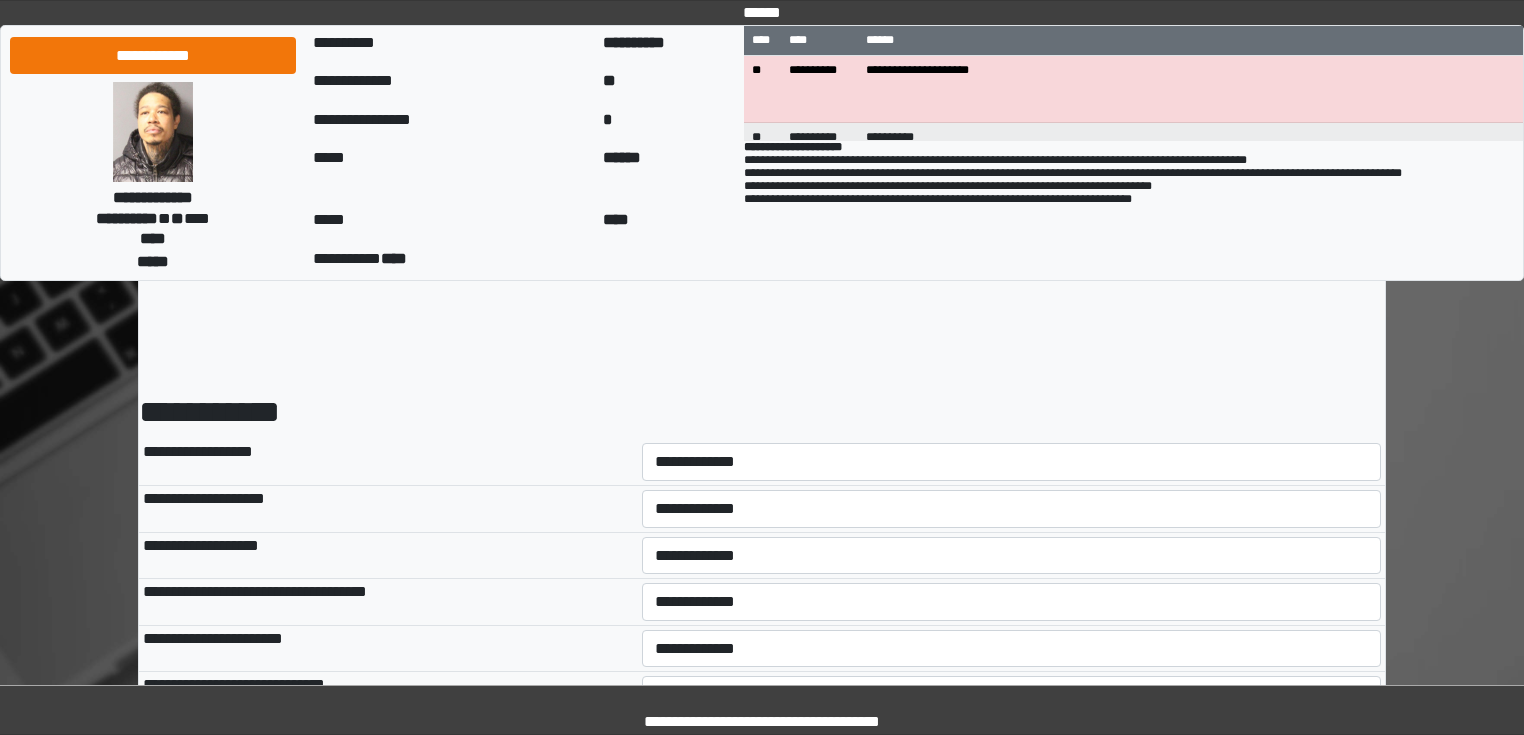 scroll, scrollTop: 0, scrollLeft: 0, axis: both 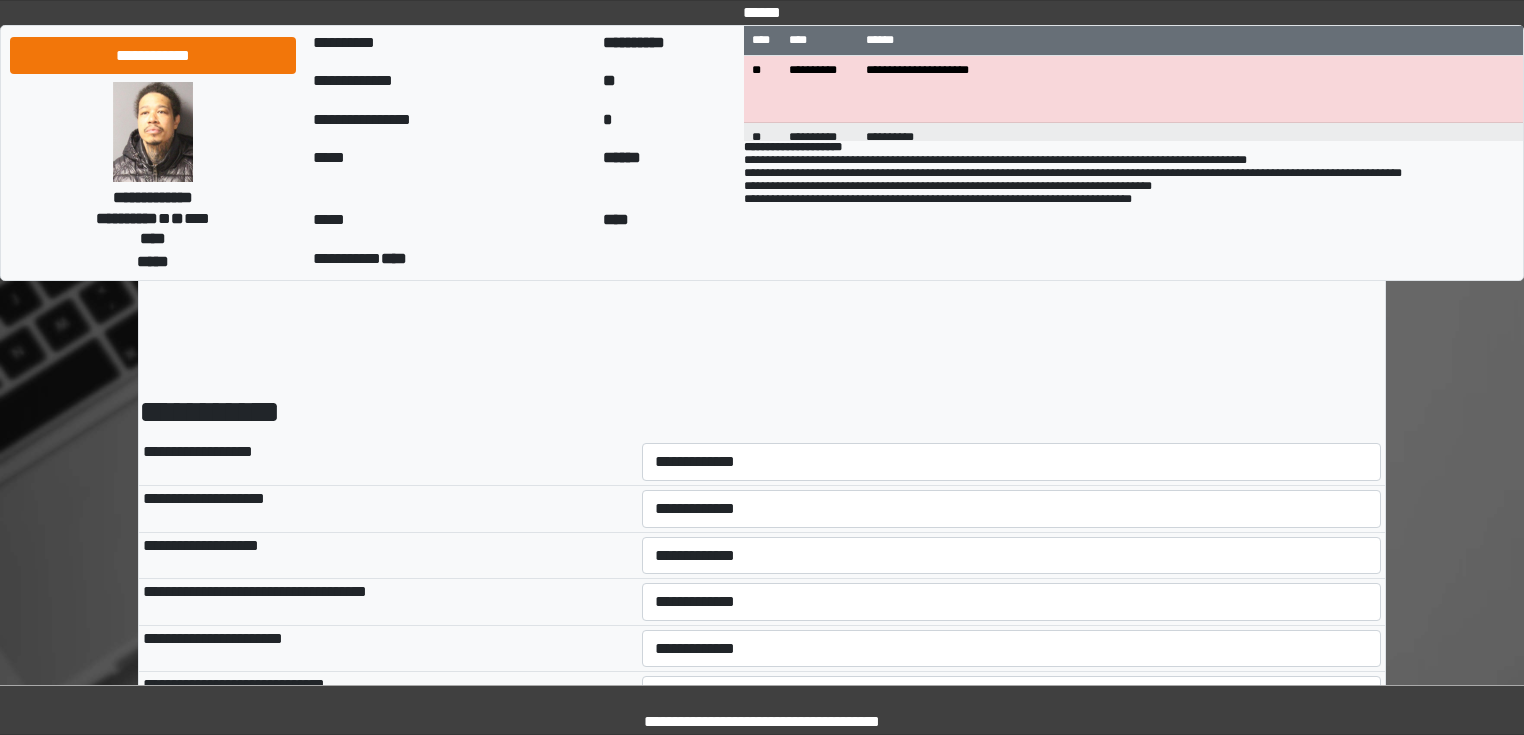 click on "**********" at bounding box center [1012, 462] 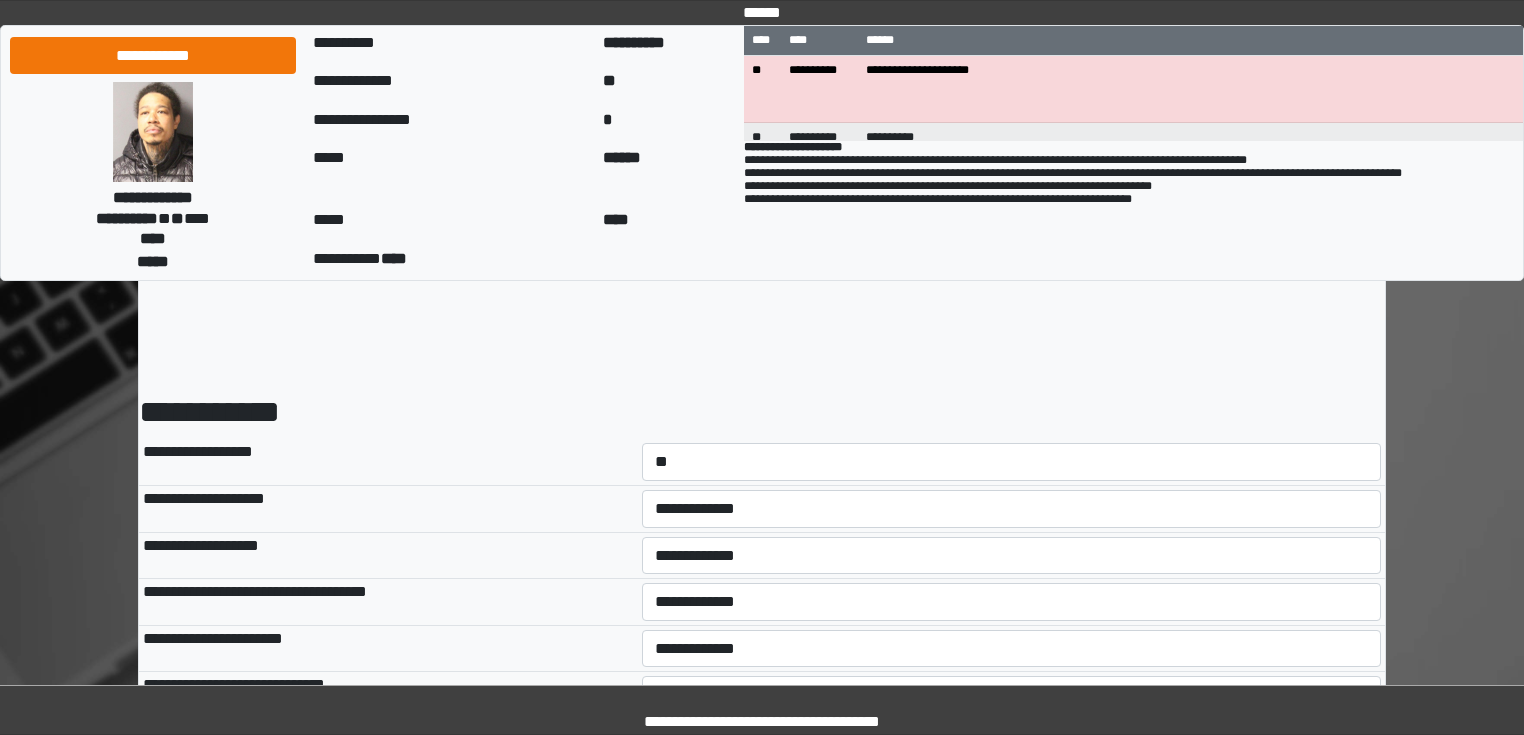 click on "**********" at bounding box center (1012, 462) 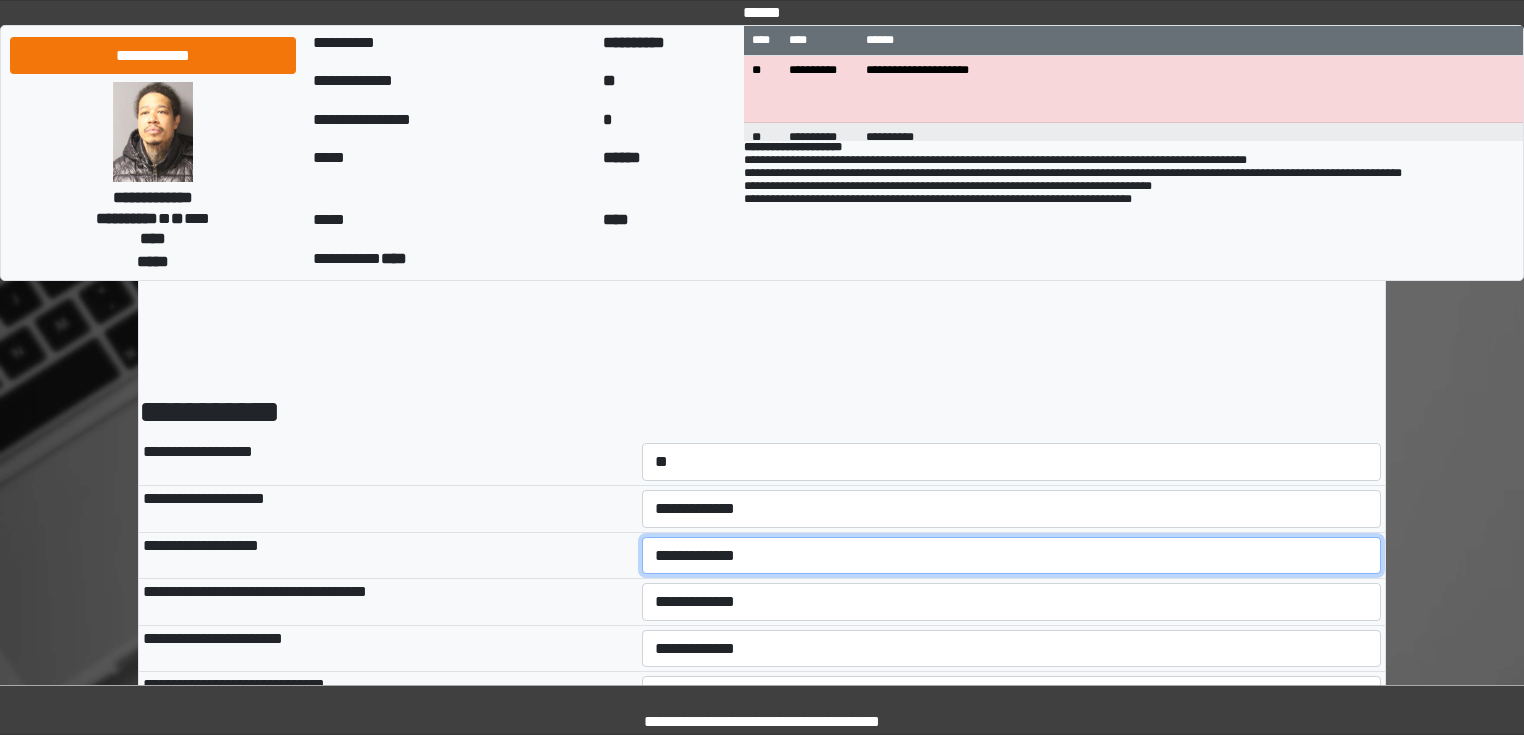 click on "**********" at bounding box center [1012, 556] 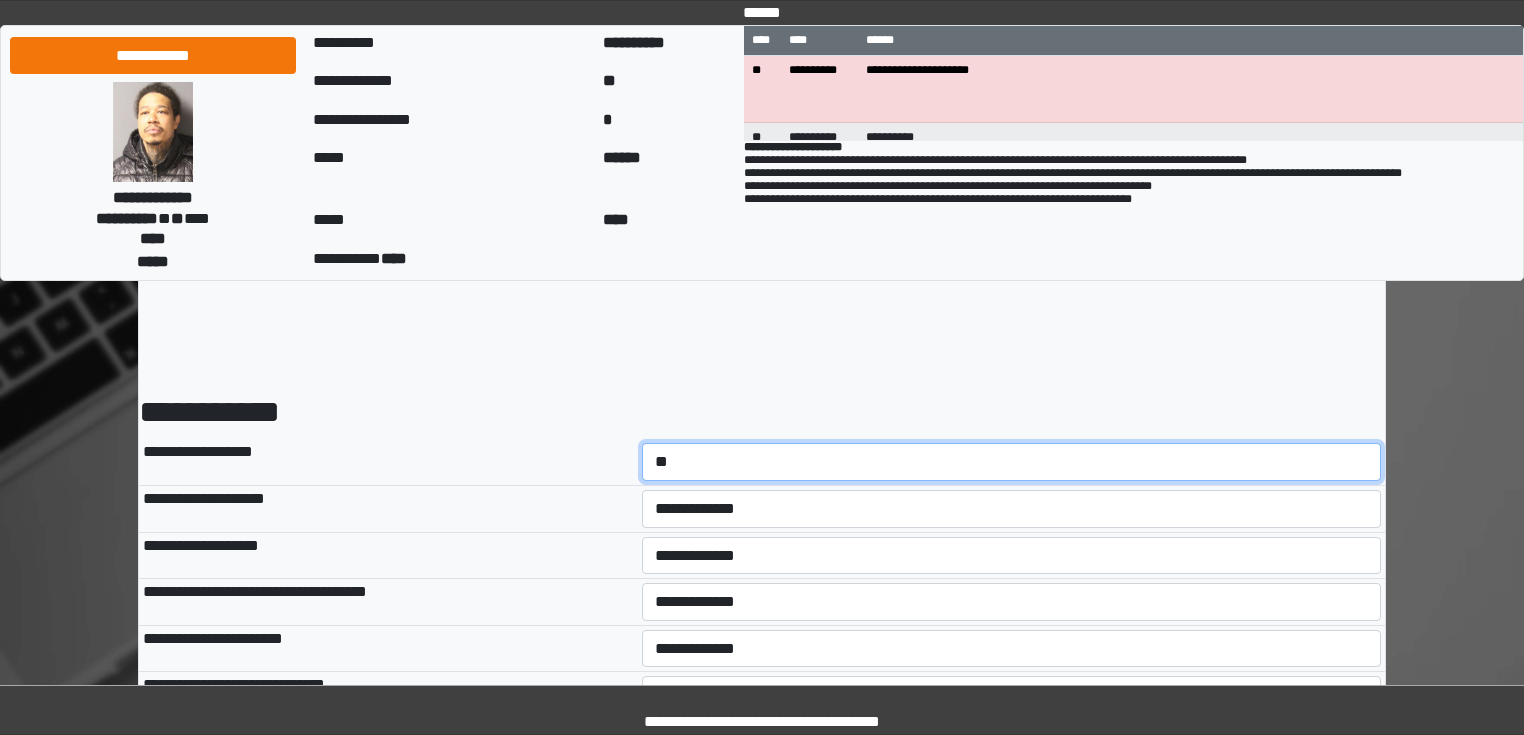 click on "**********" at bounding box center (1012, 462) 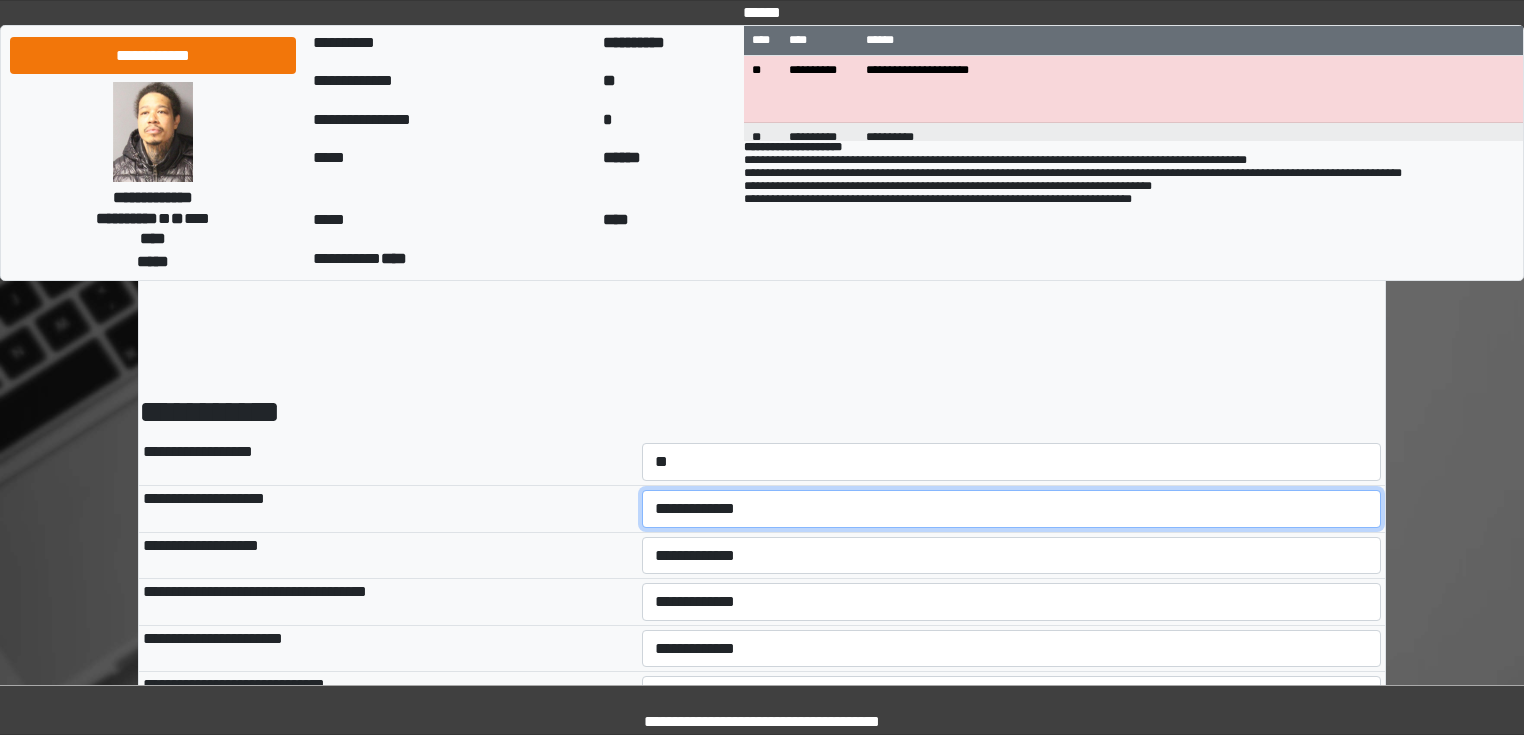 click on "**********" at bounding box center (1012, 509) 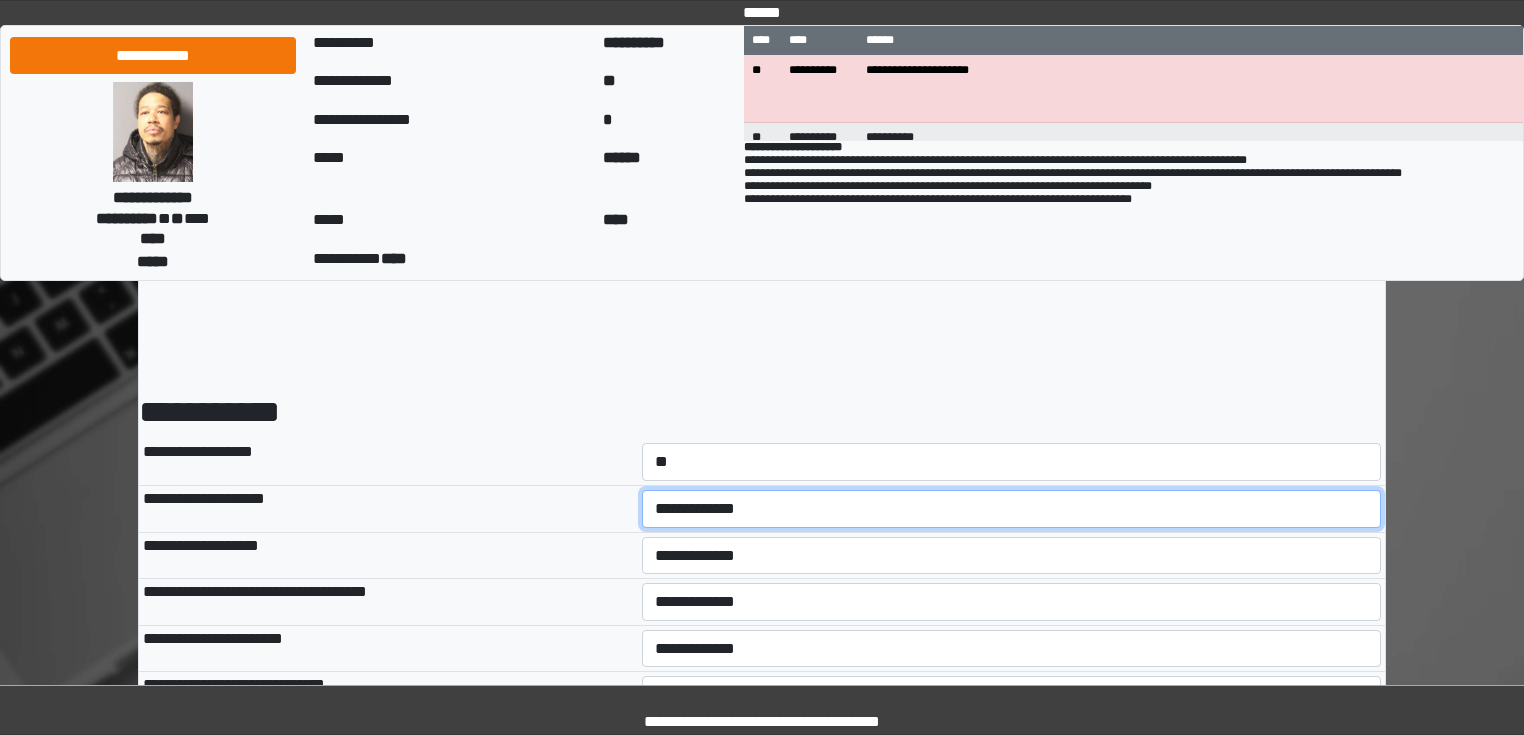 select on "*" 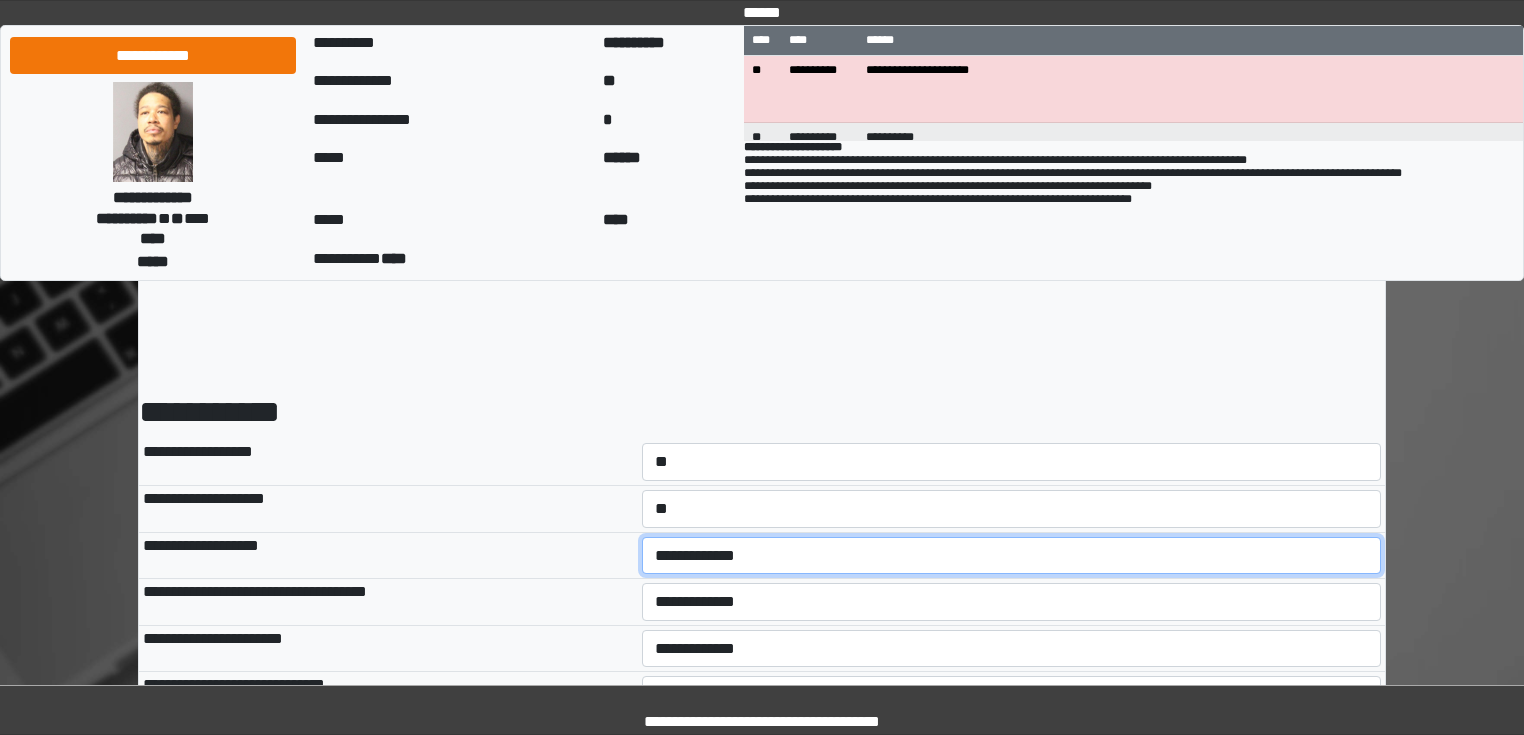select on "*" 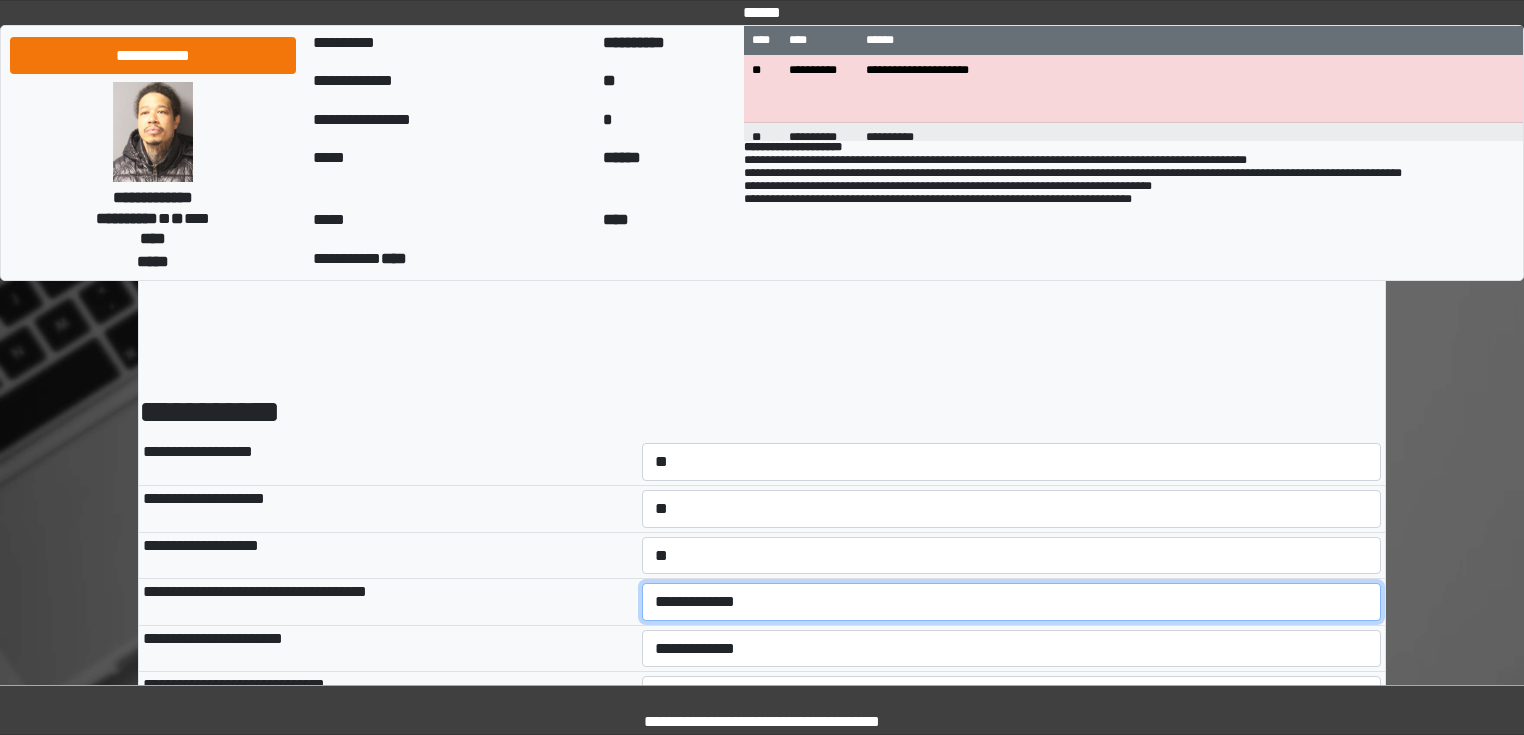 select on "*" 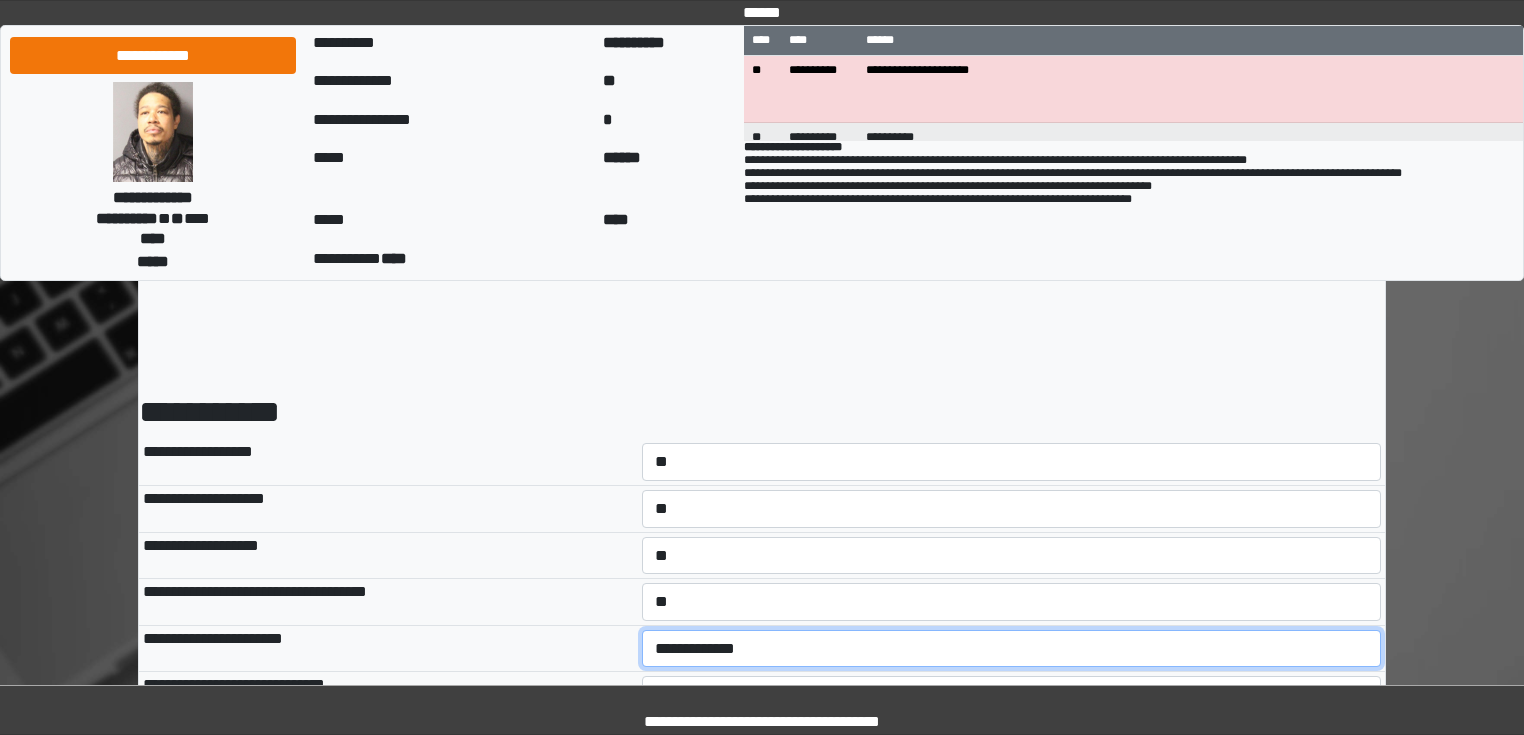 select on "*" 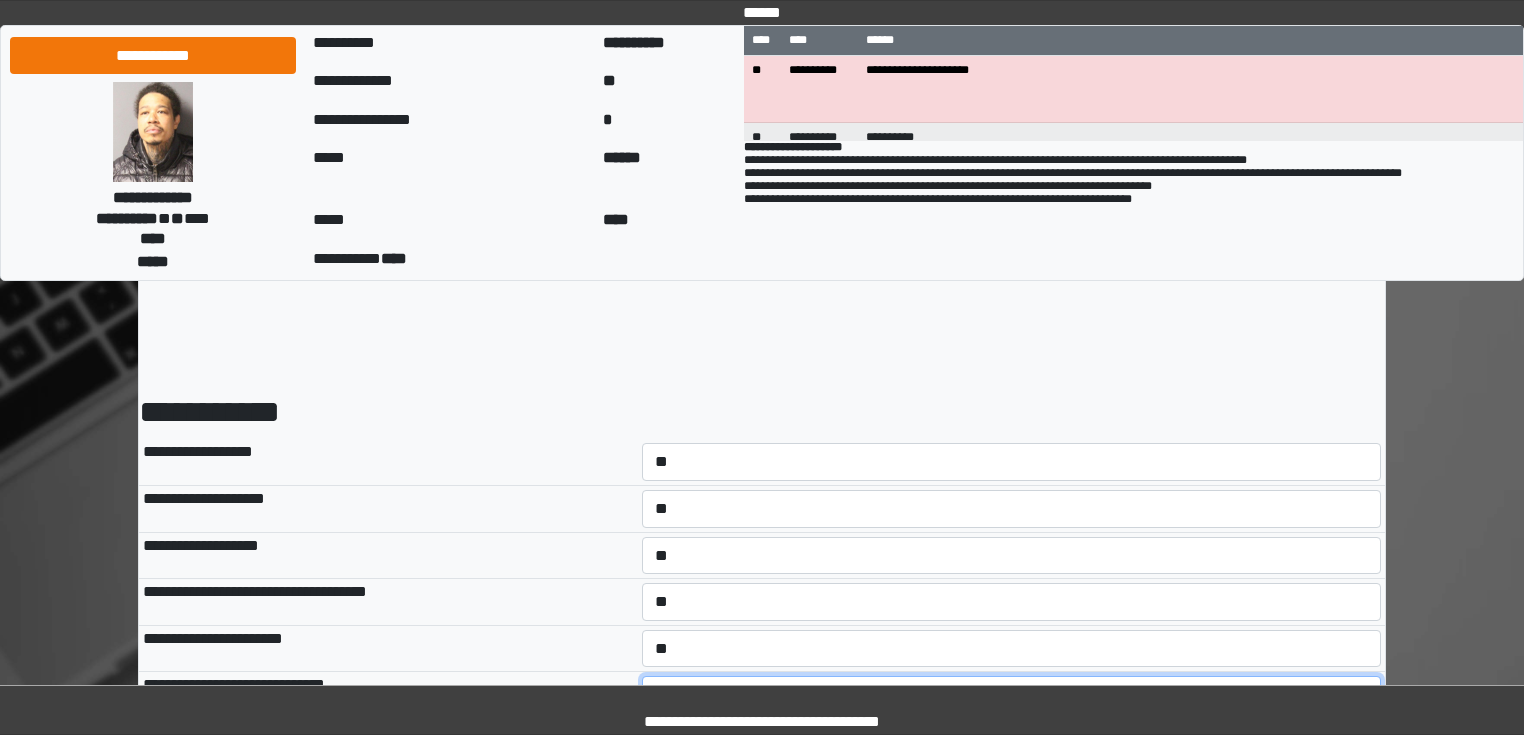 select on "*" 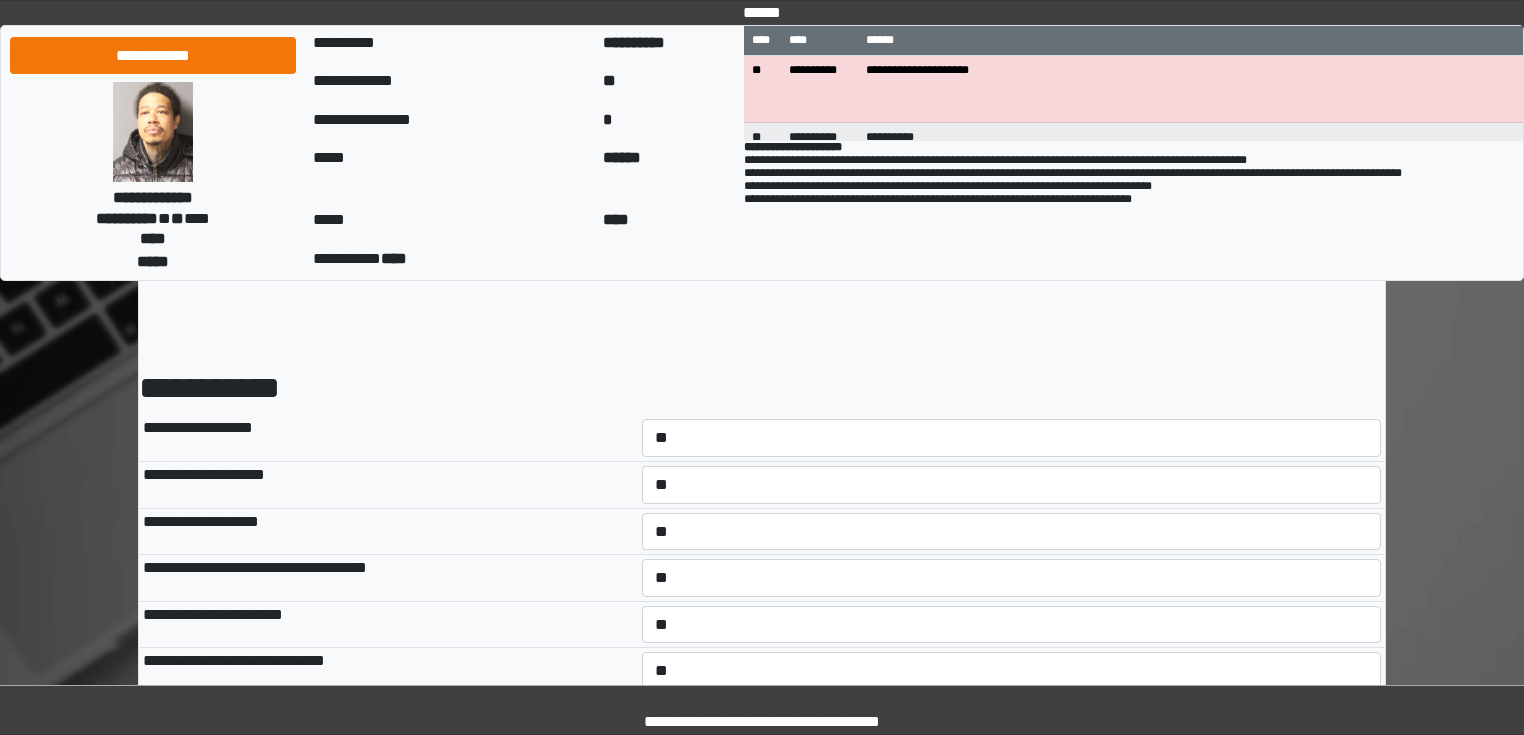 select on "*" 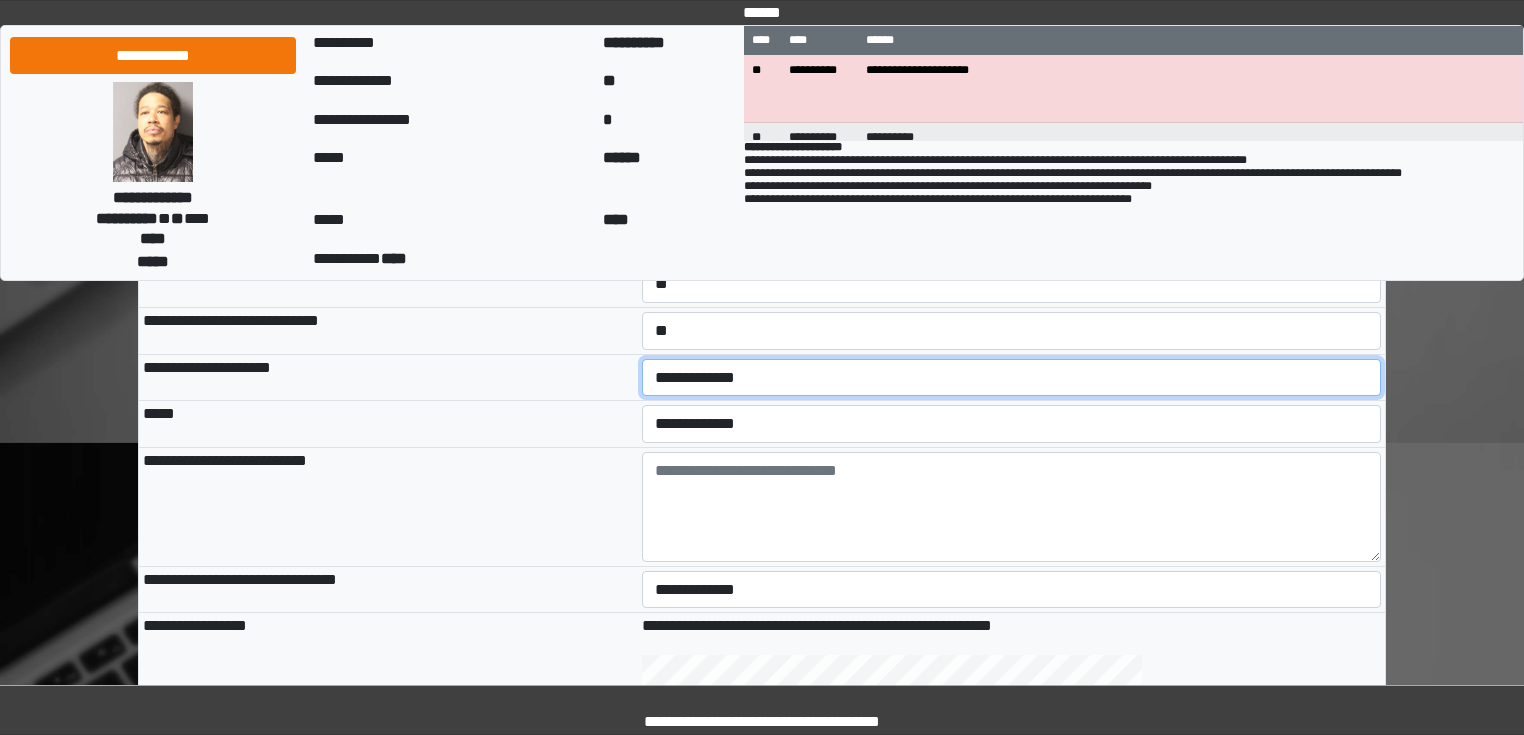 select on "*" 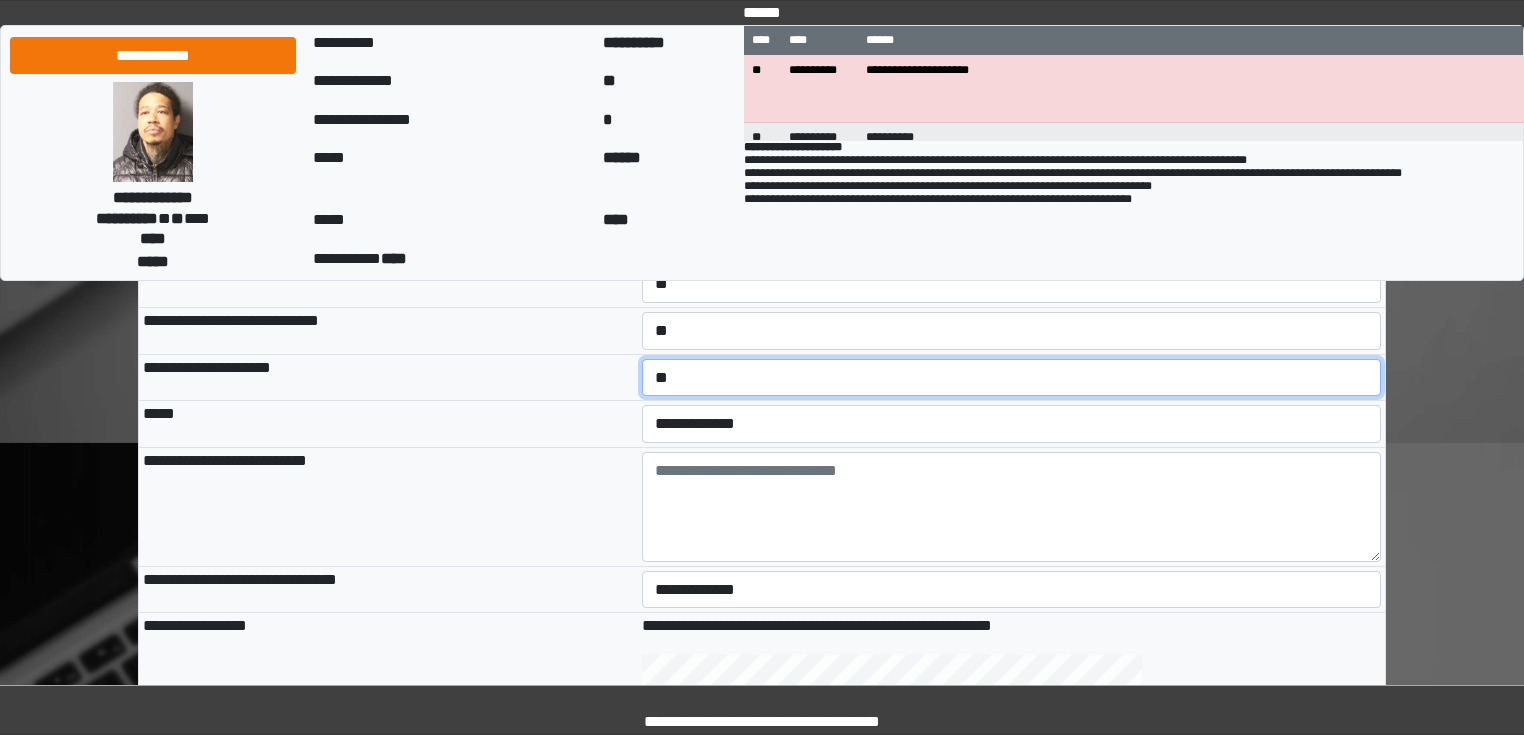 scroll, scrollTop: 419, scrollLeft: 0, axis: vertical 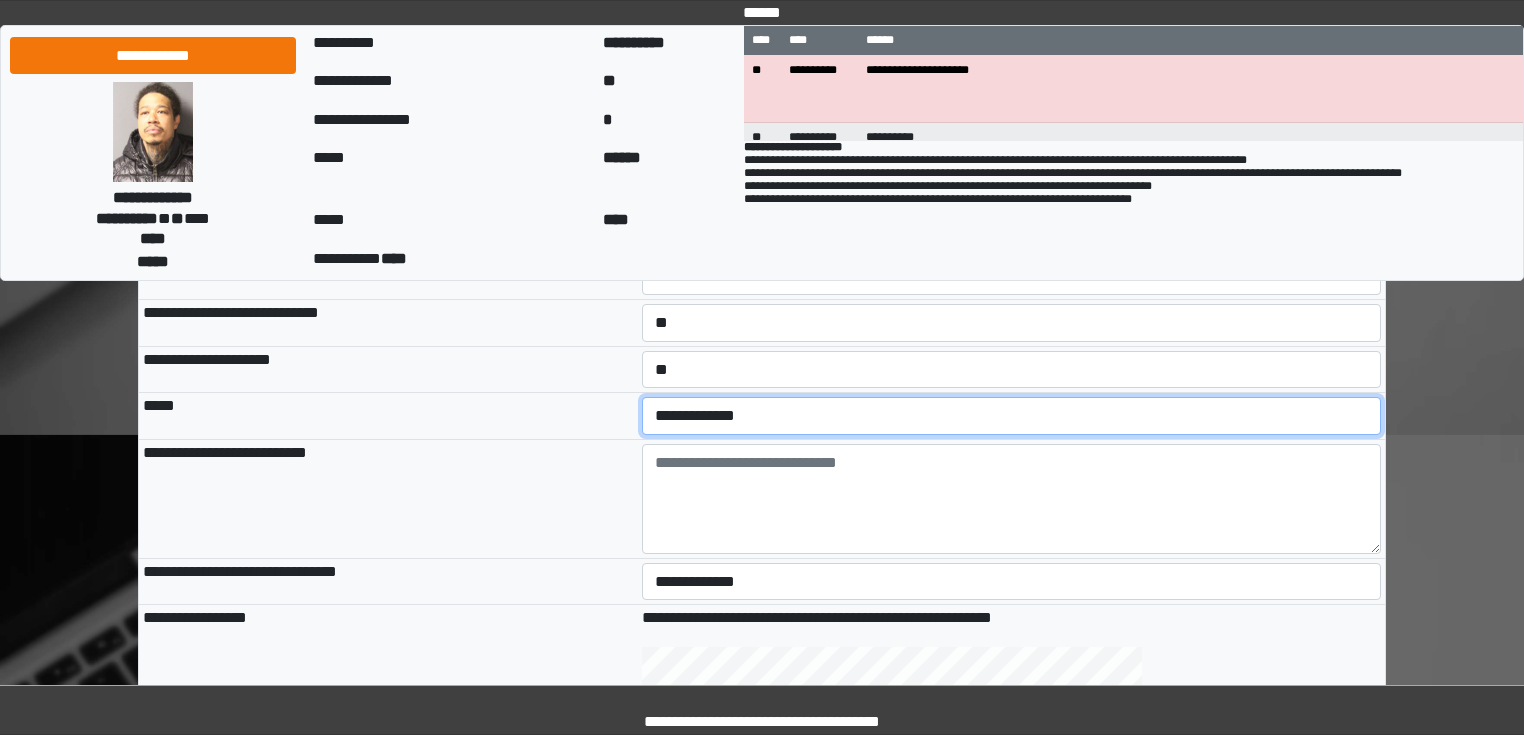 select on "*" 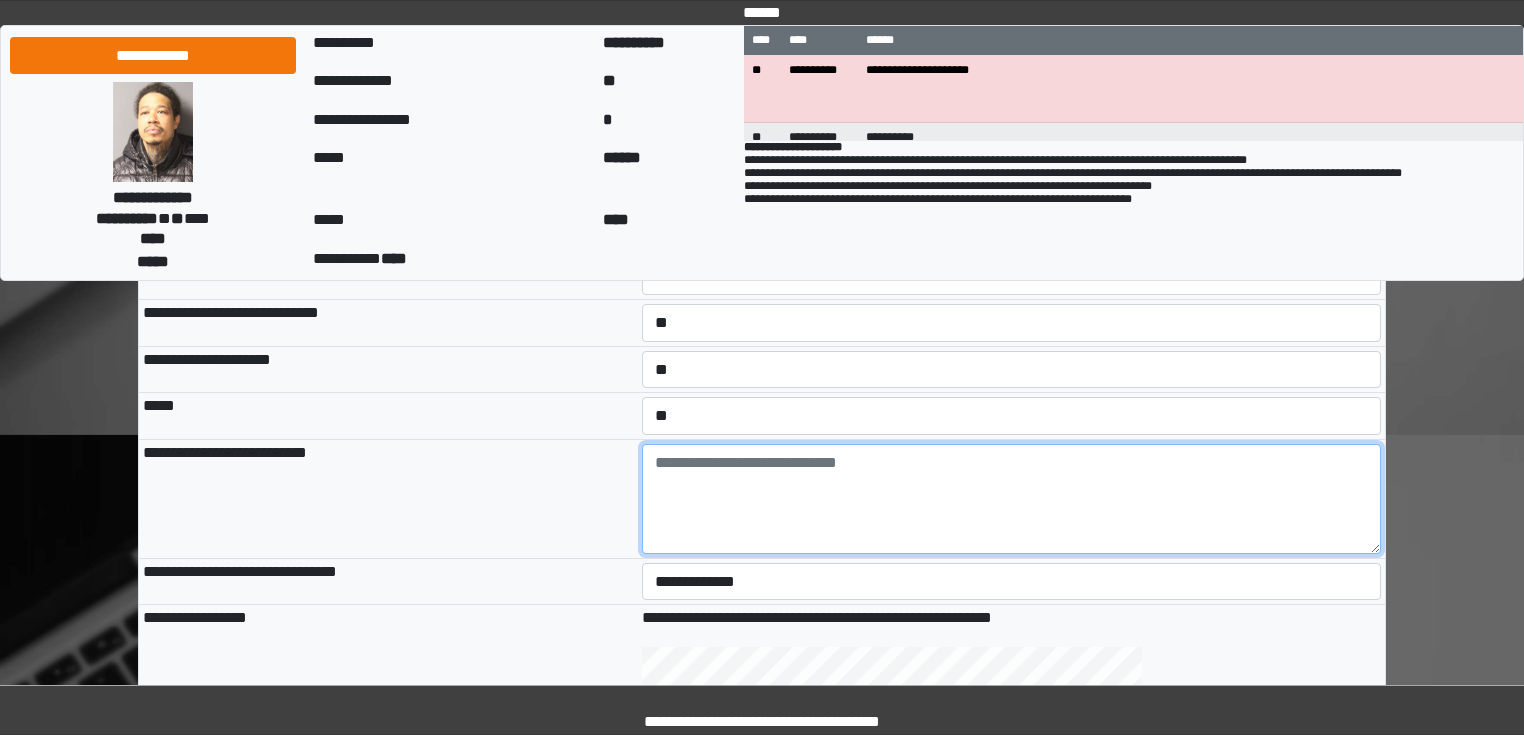 paste on "**********" 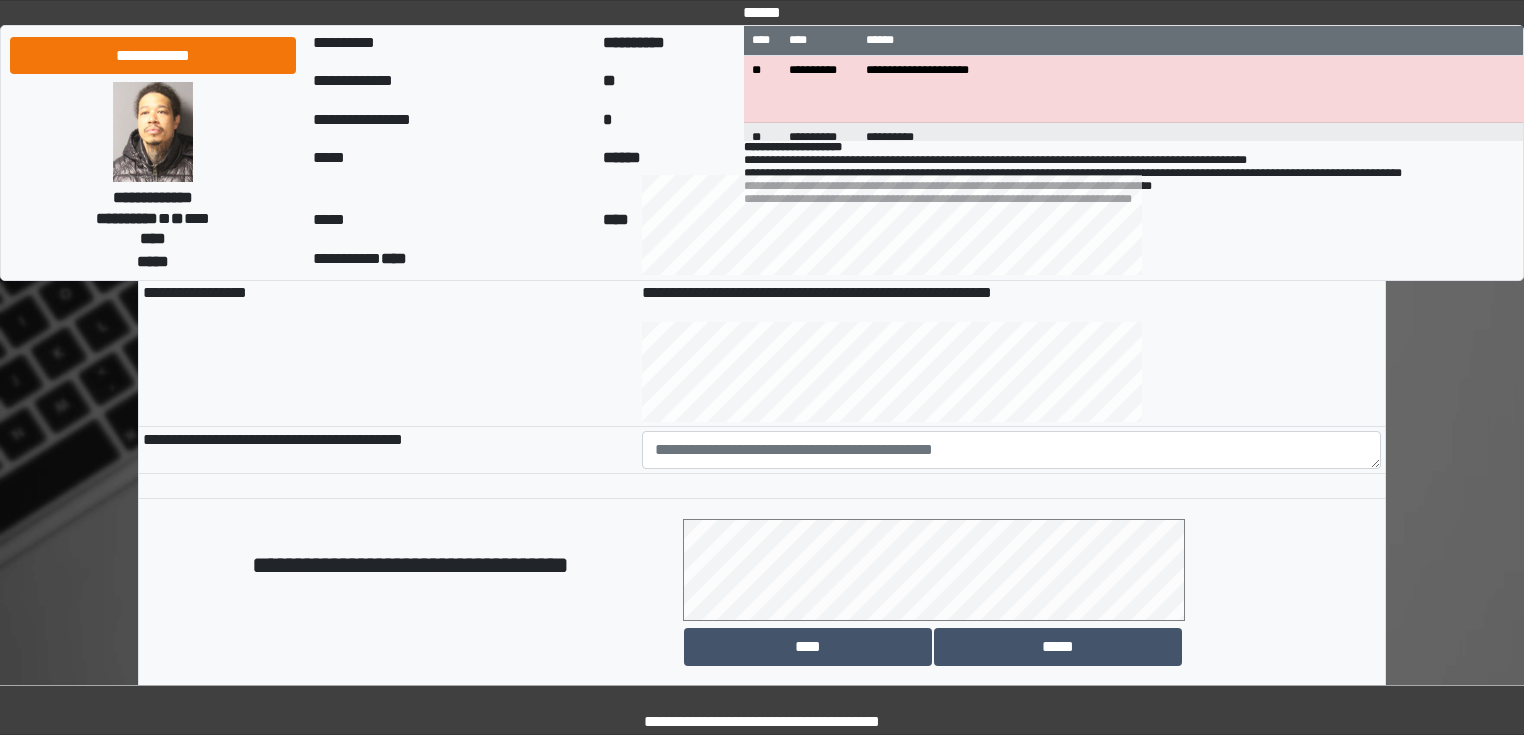 scroll, scrollTop: 899, scrollLeft: 0, axis: vertical 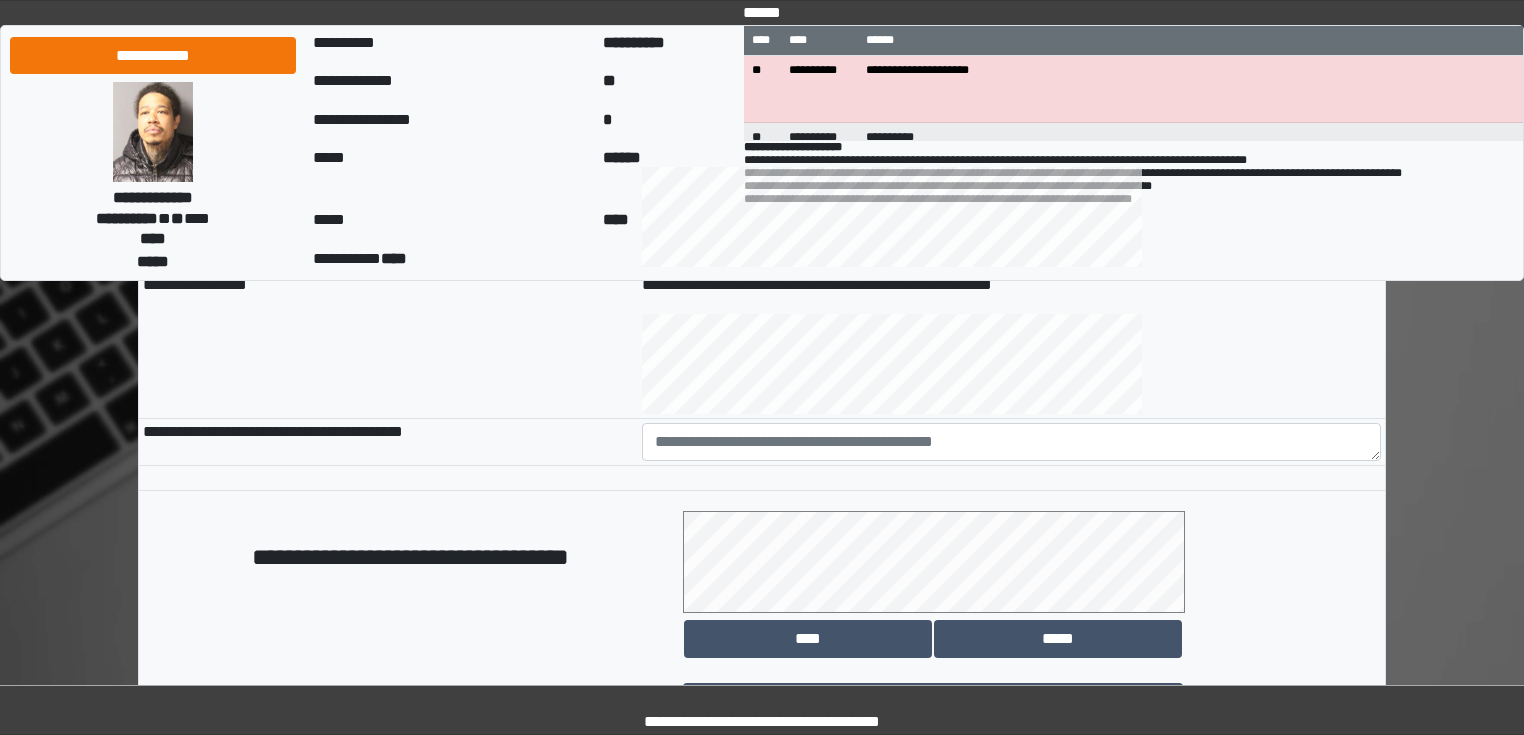 type on "**********" 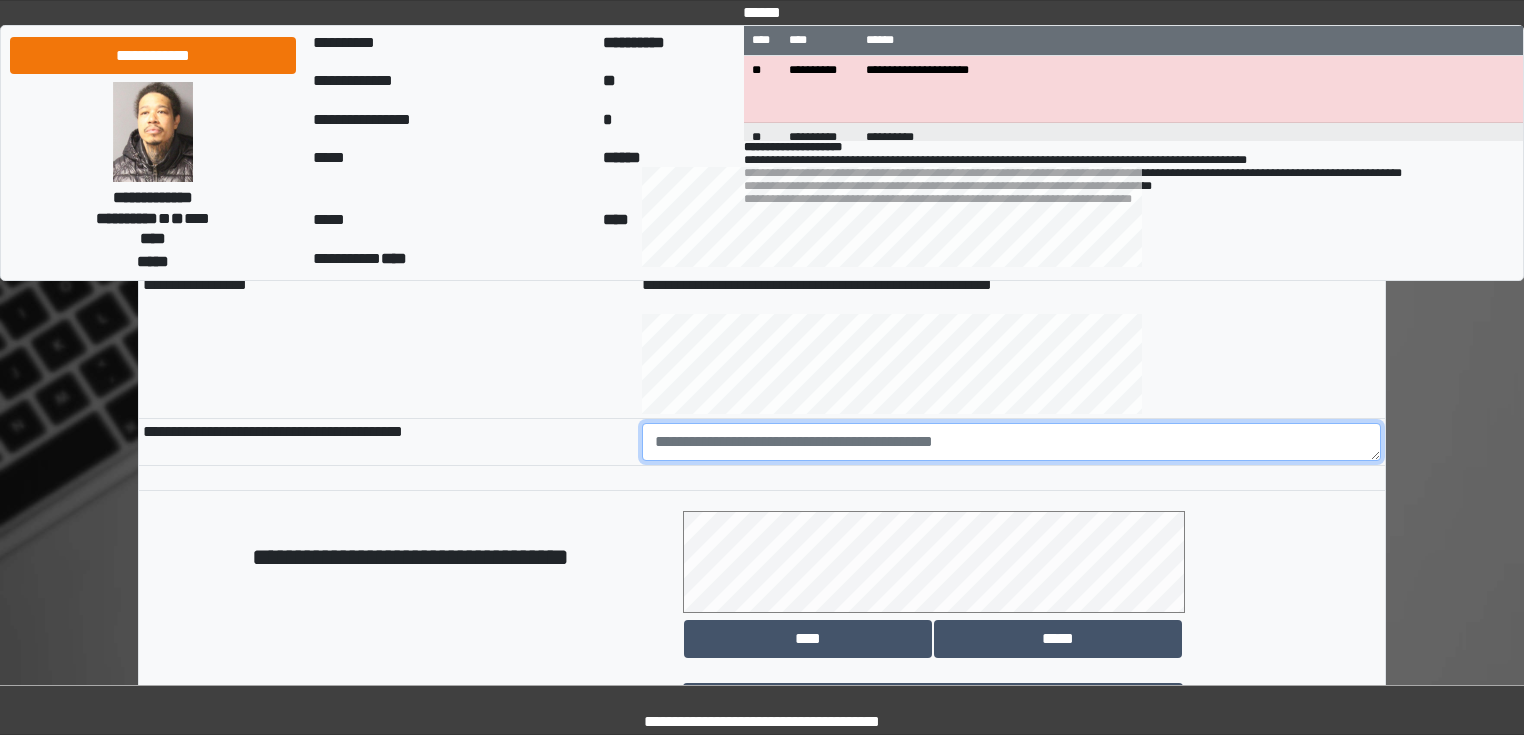 click at bounding box center [1012, 442] 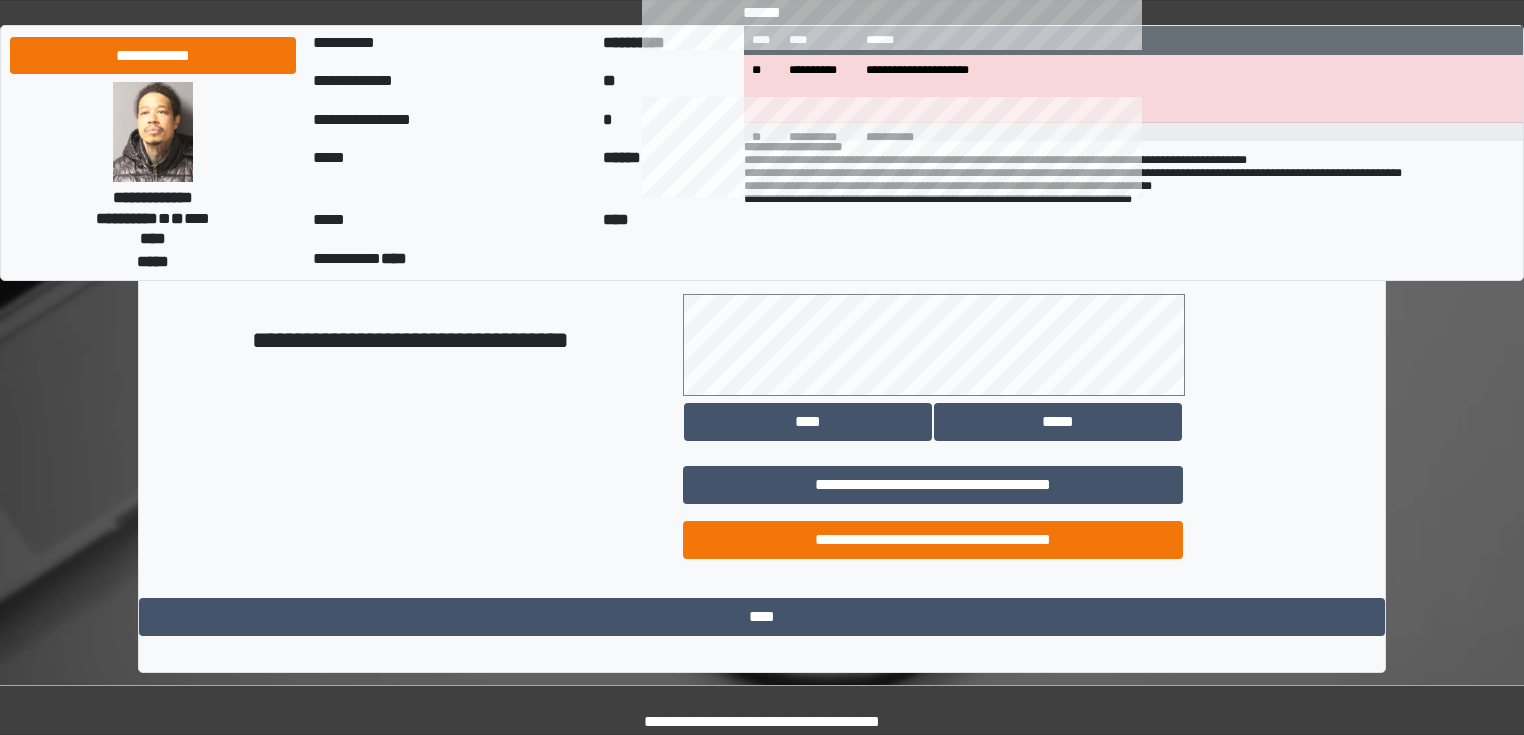 scroll, scrollTop: 1118, scrollLeft: 0, axis: vertical 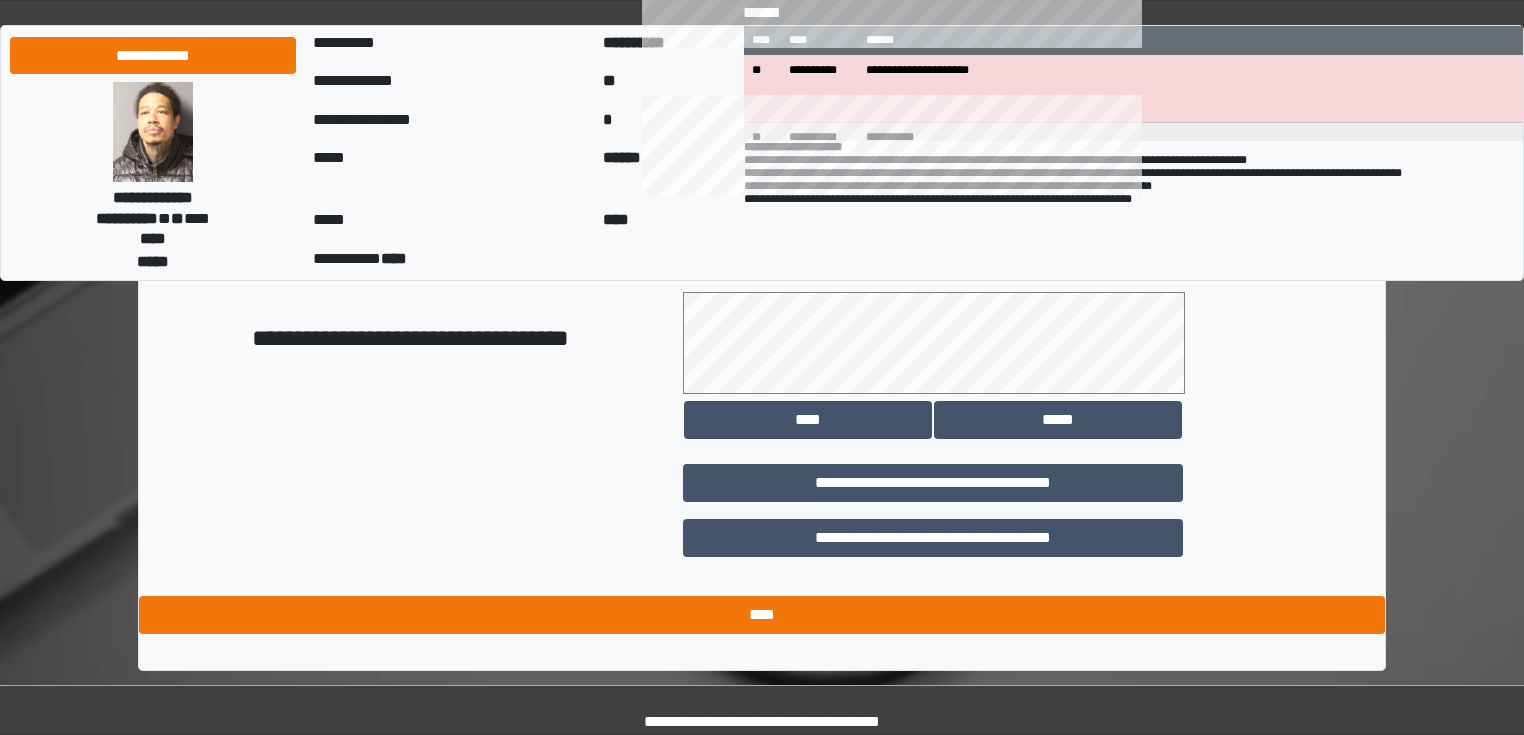 type on "*****" 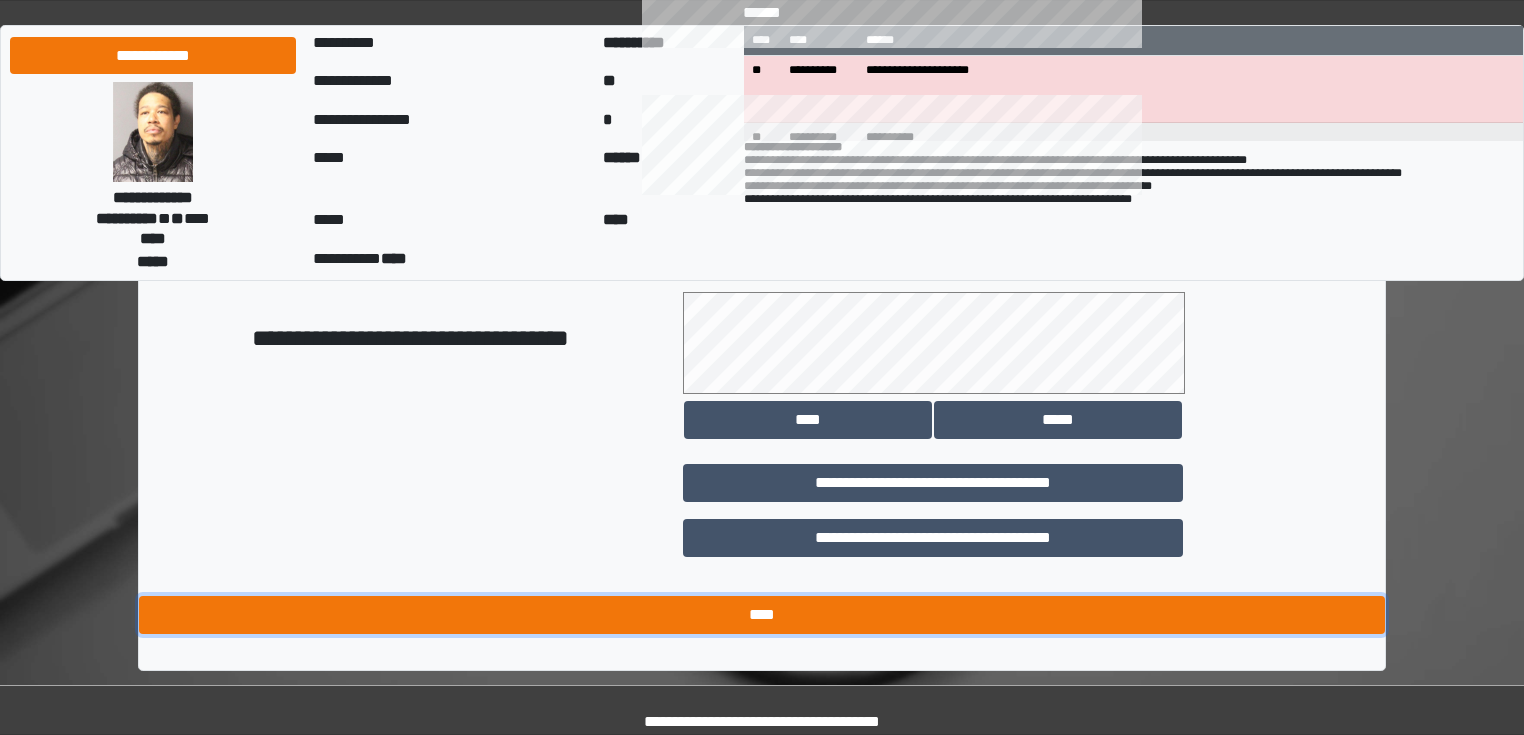 click on "****" at bounding box center [762, 615] 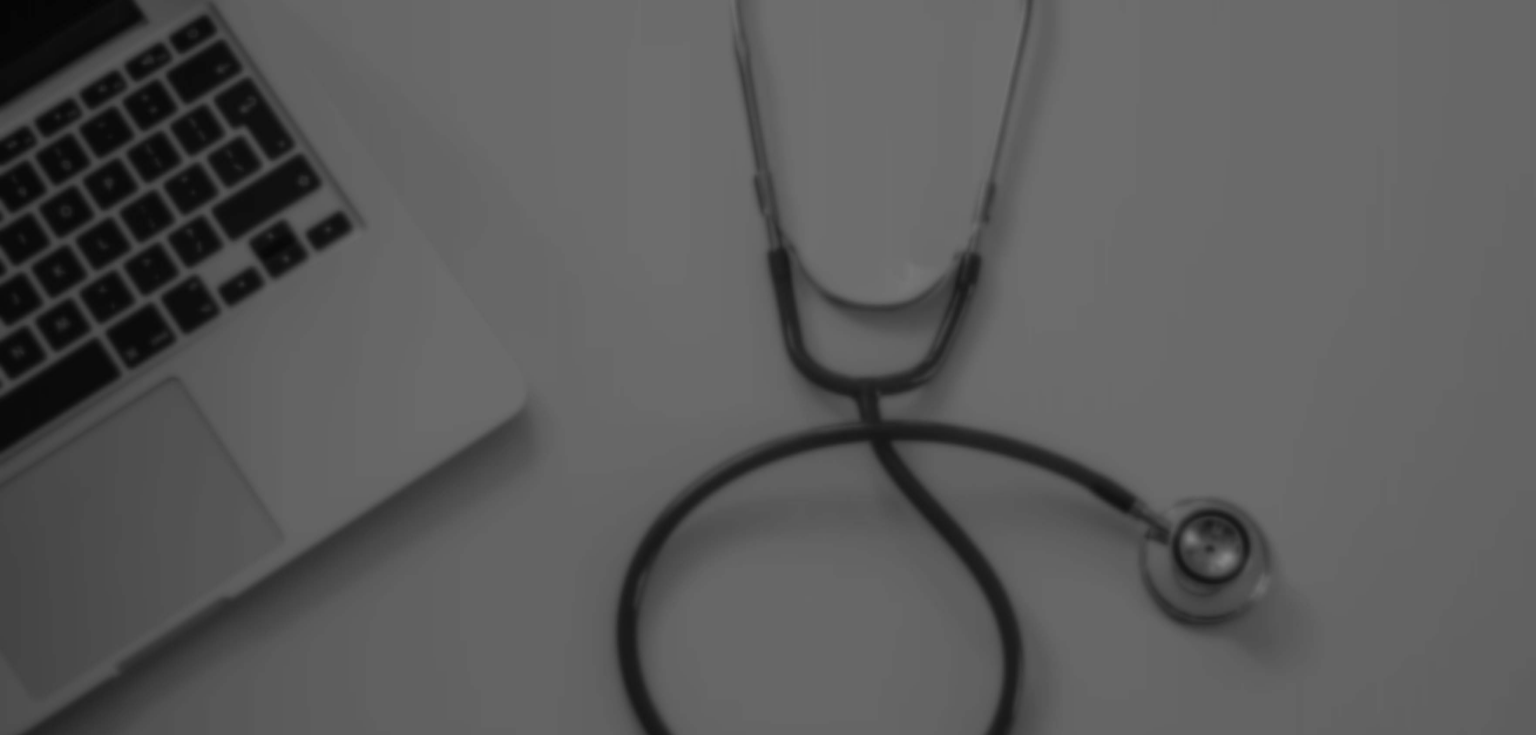 scroll, scrollTop: 0, scrollLeft: 0, axis: both 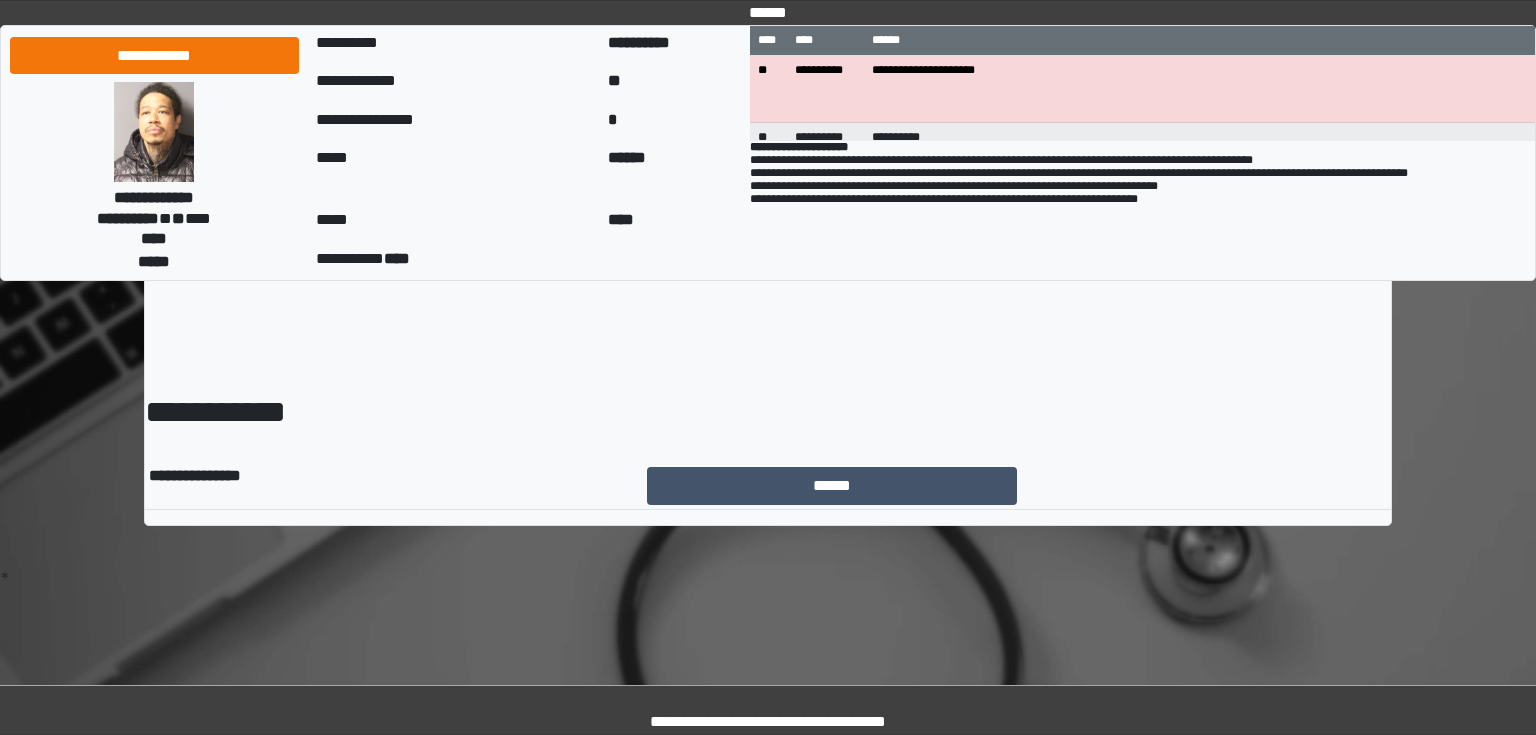 click on "**********" at bounding box center [768, 307] 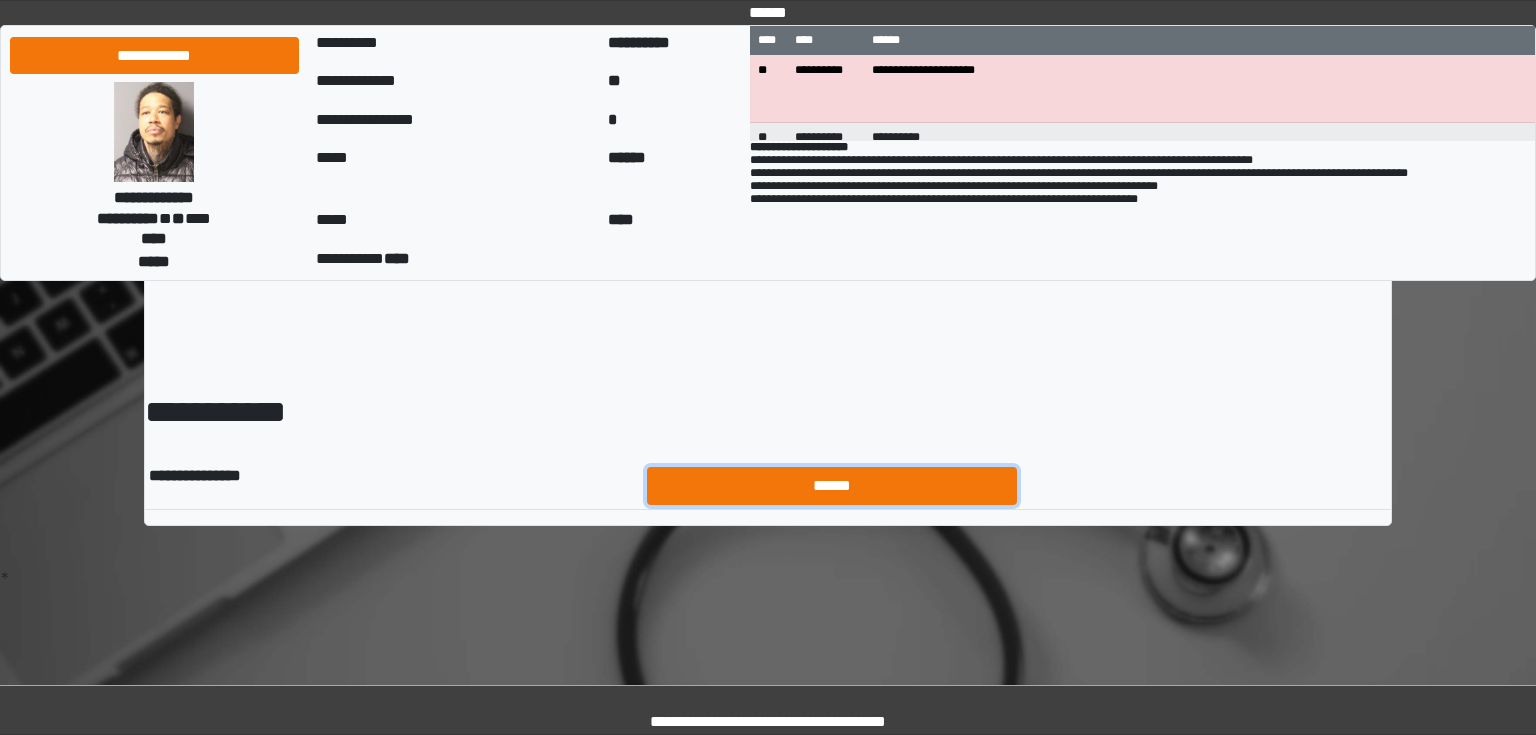 click on "******" at bounding box center (832, 486) 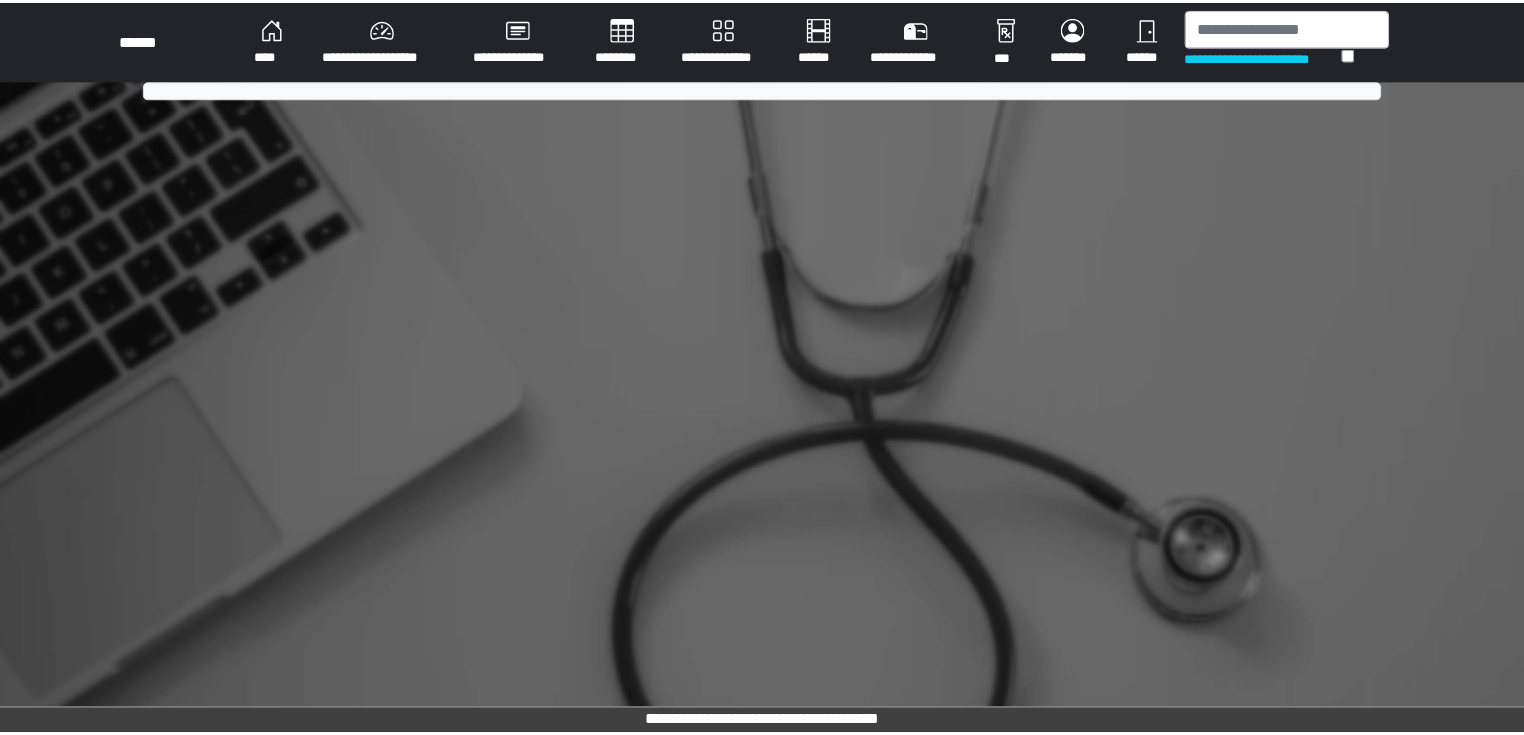scroll, scrollTop: 0, scrollLeft: 0, axis: both 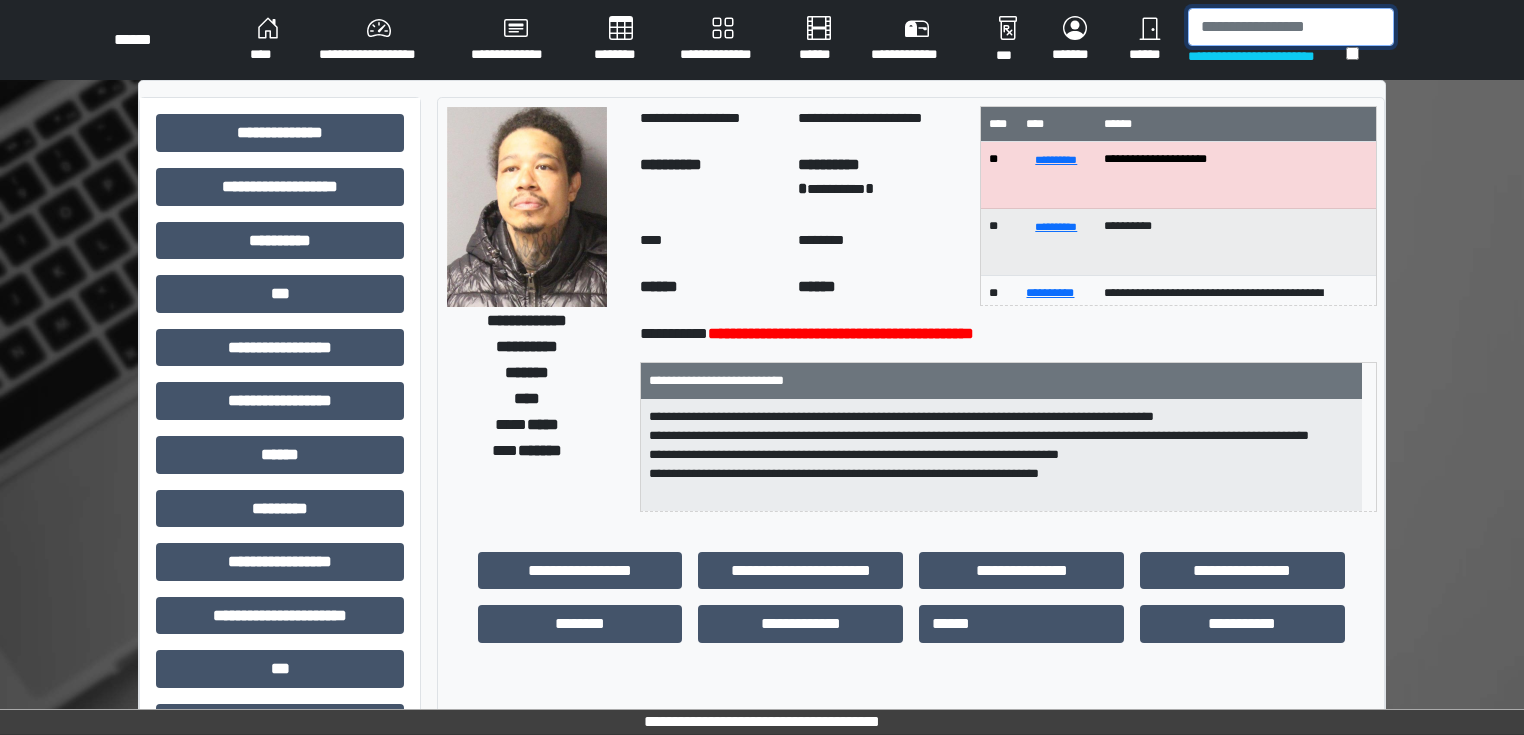 click at bounding box center (1291, 27) 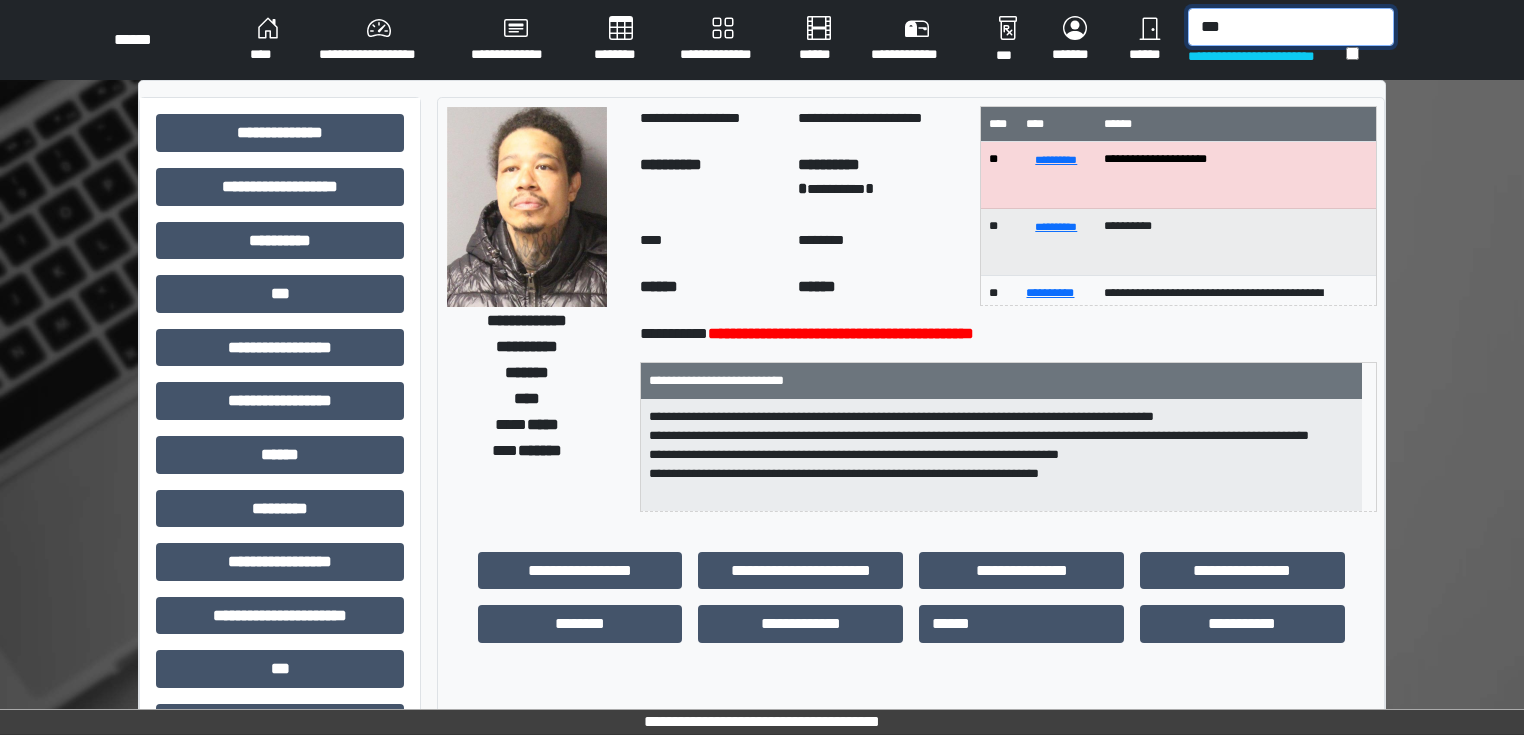 type on "***" 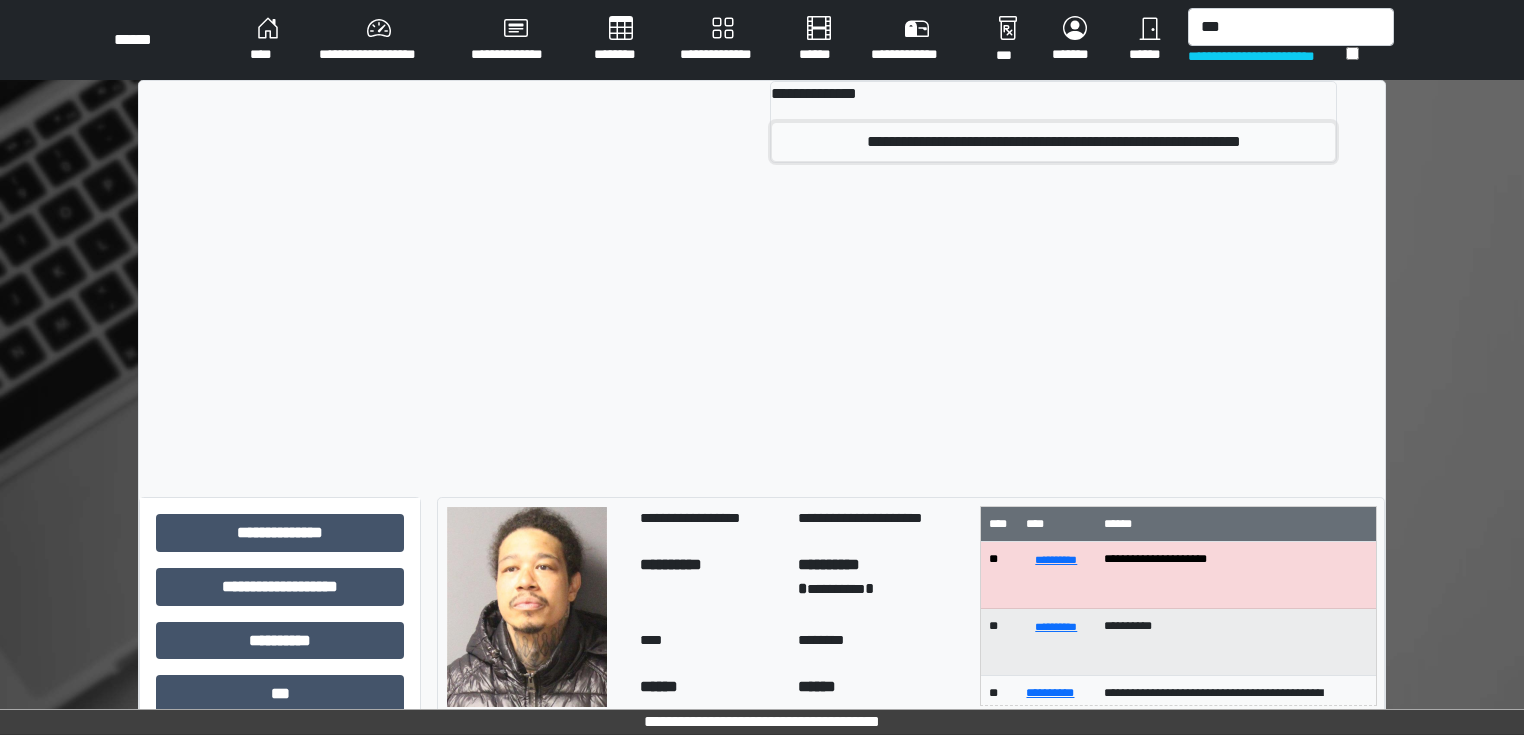 click on "**********" at bounding box center (1053, 142) 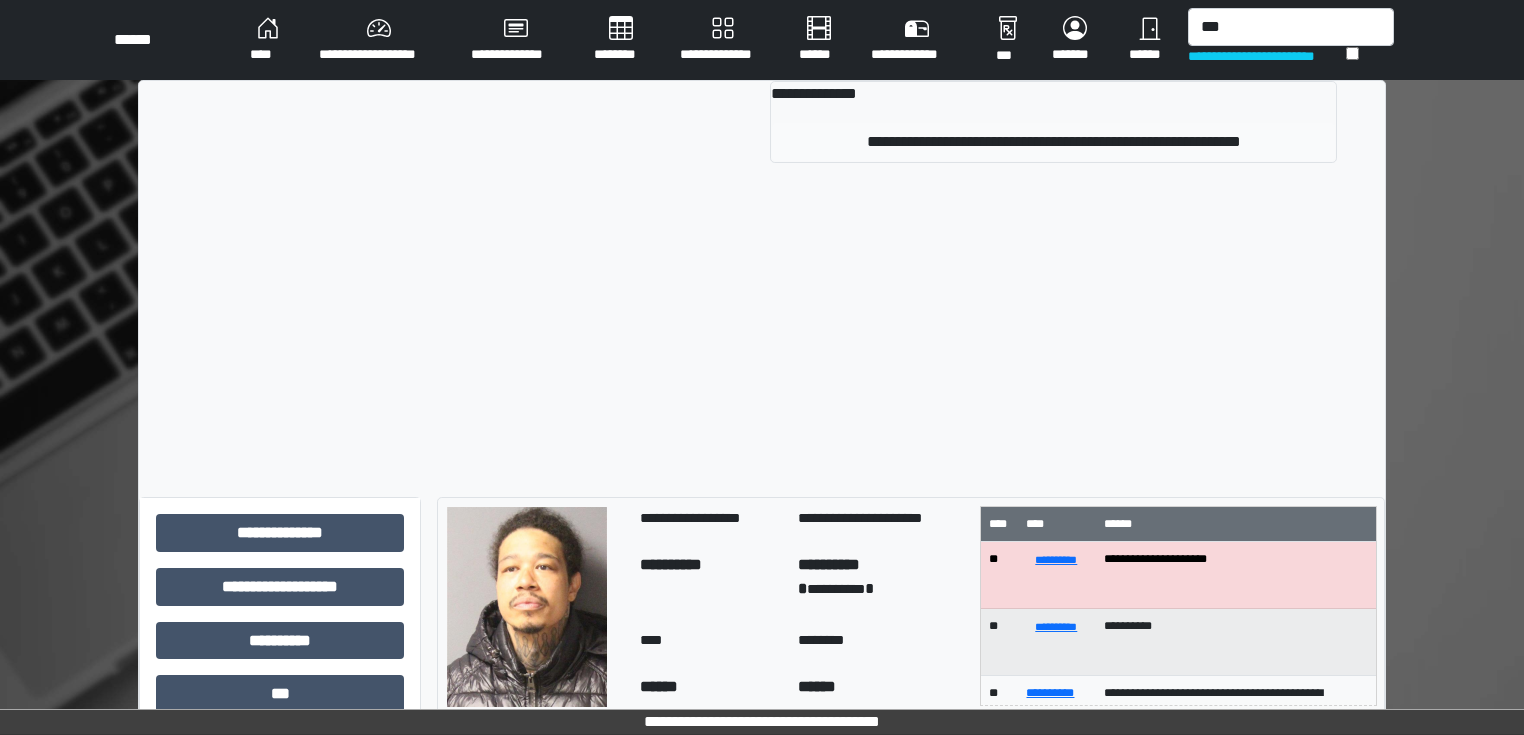 type 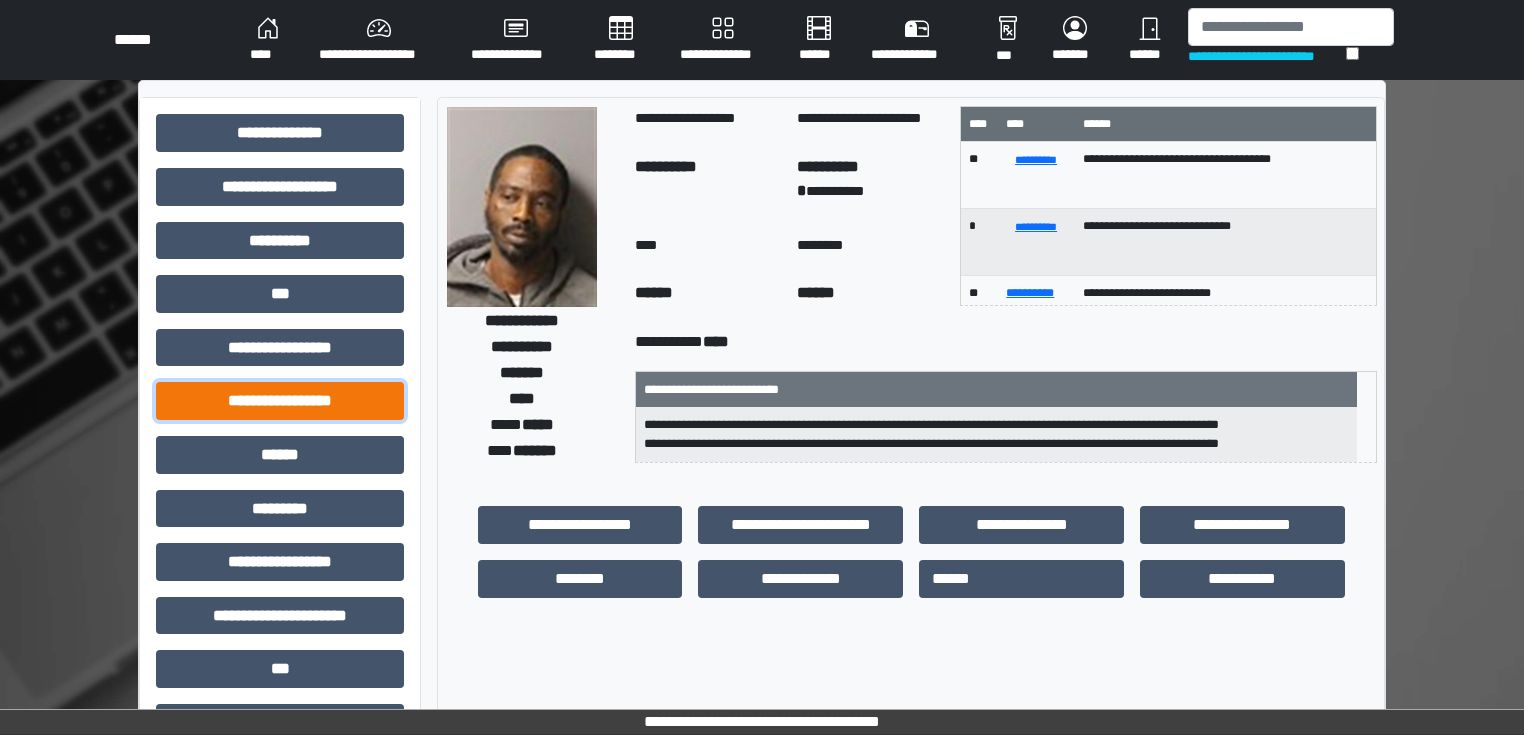click on "**********" at bounding box center (280, 401) 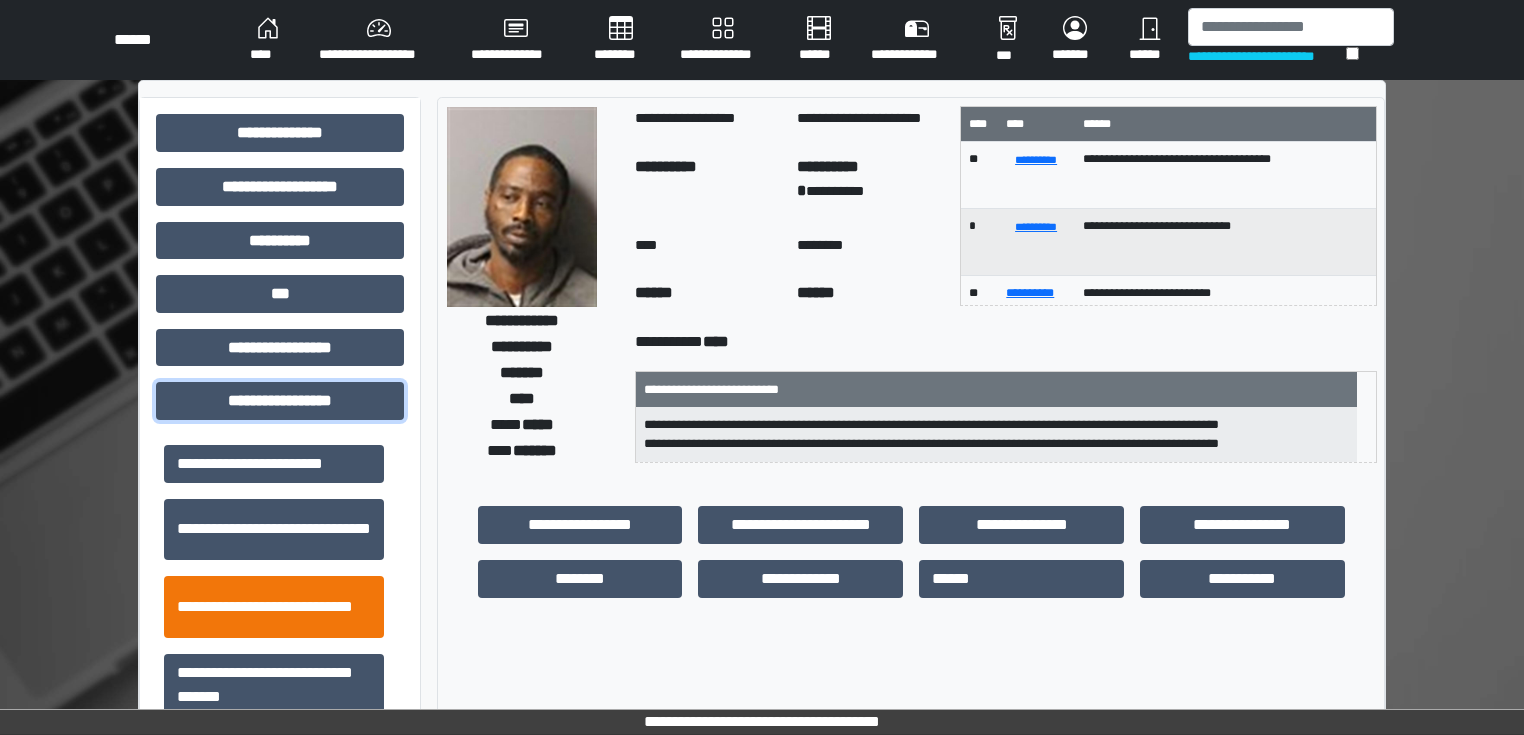 scroll, scrollTop: 1313, scrollLeft: 0, axis: vertical 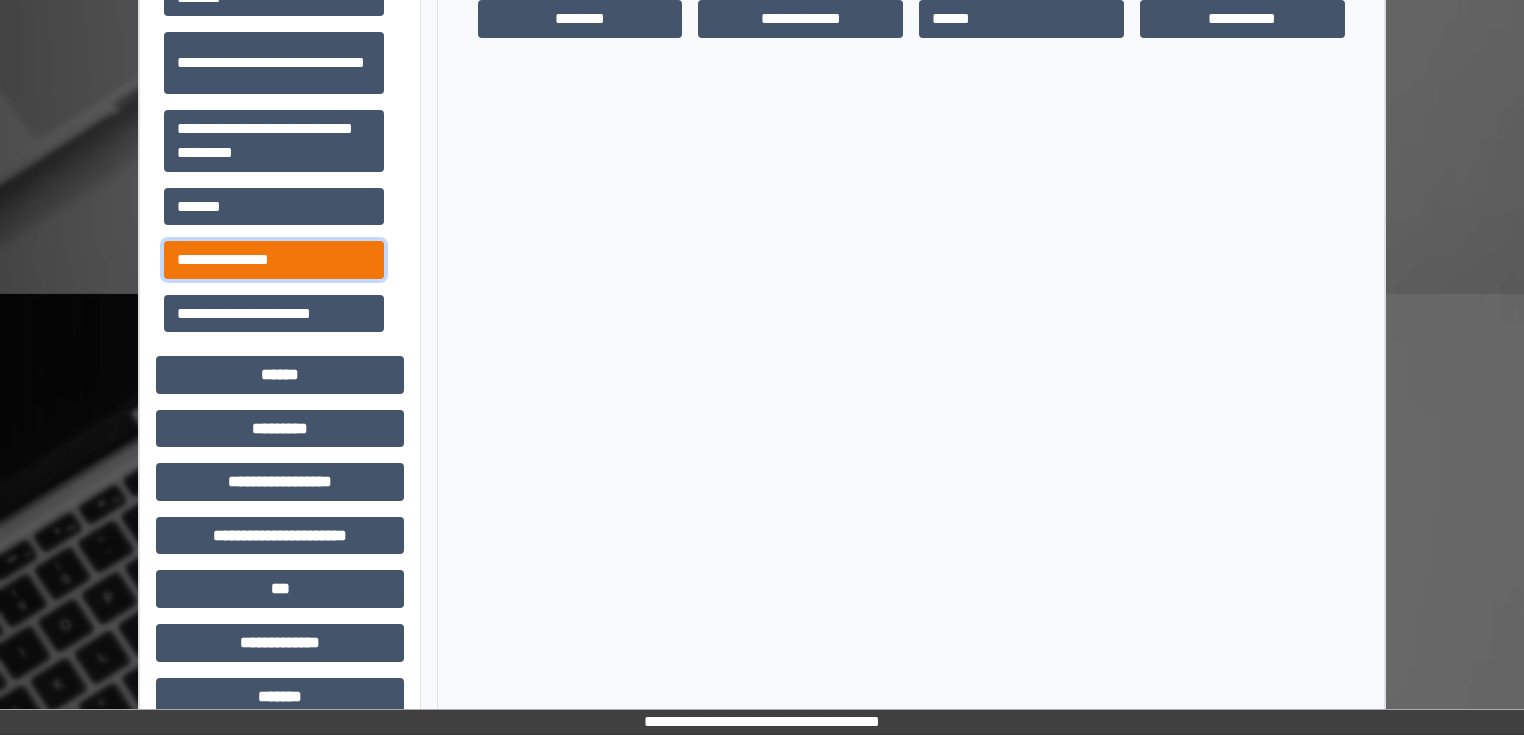 click on "**********" at bounding box center [274, 260] 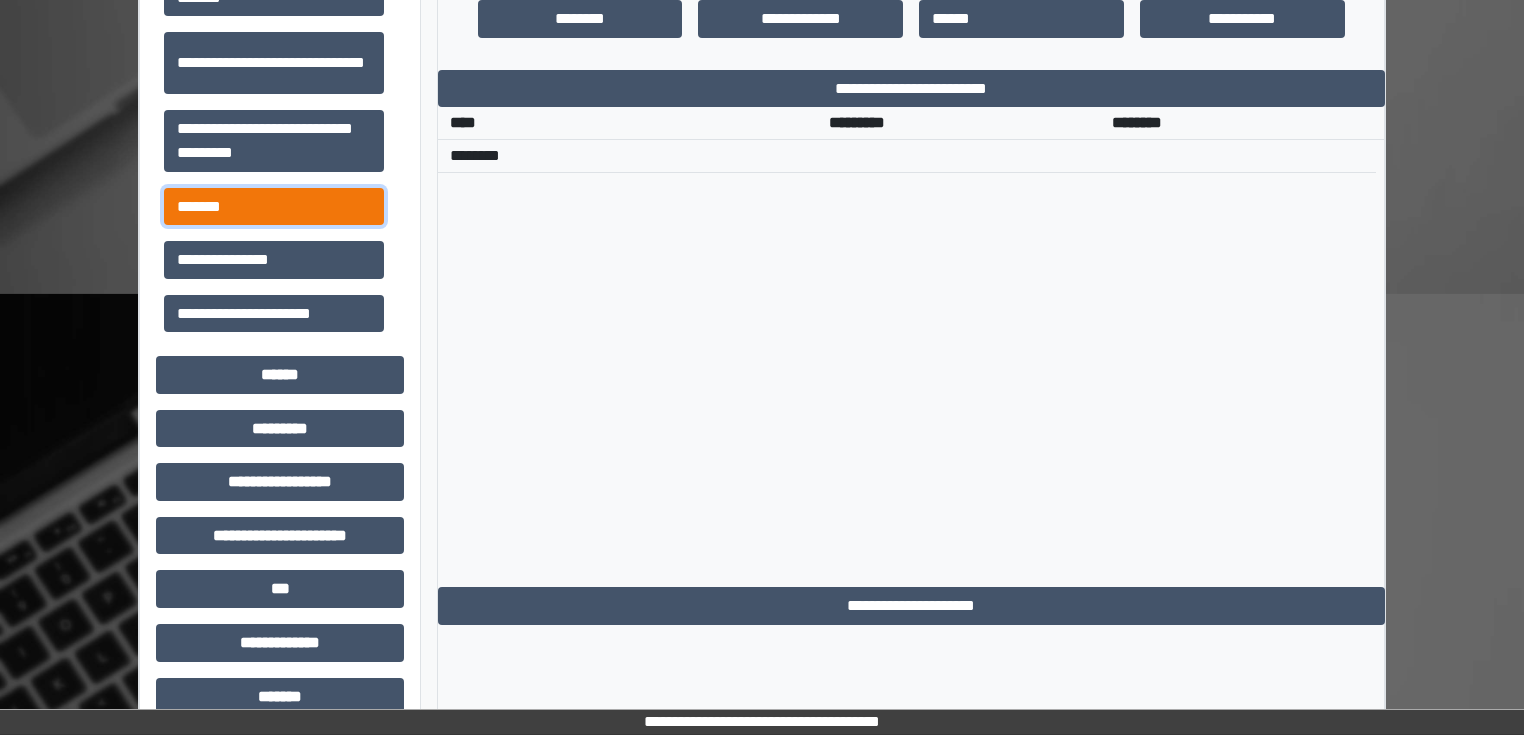click on "*******" at bounding box center [274, 207] 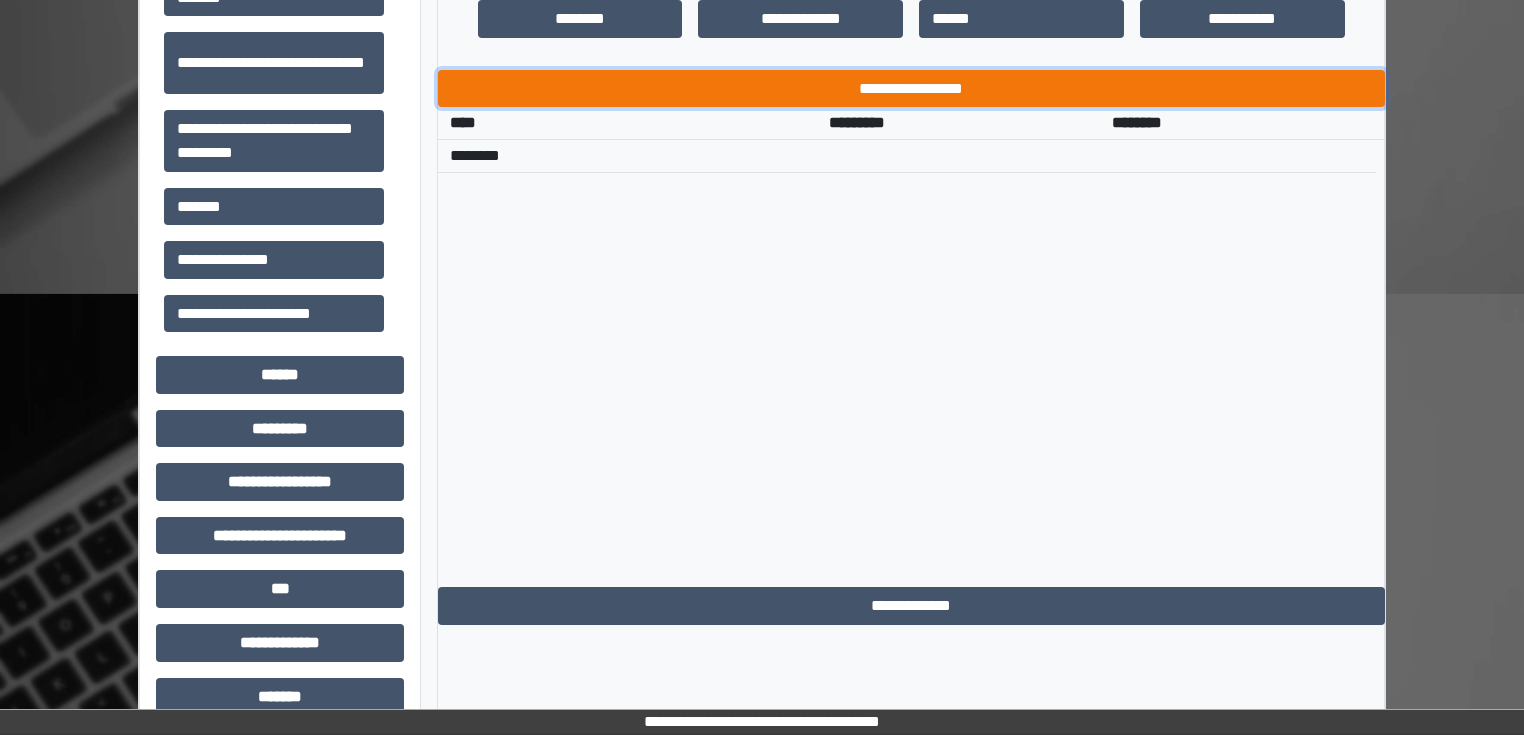click on "**********" at bounding box center [911, 89] 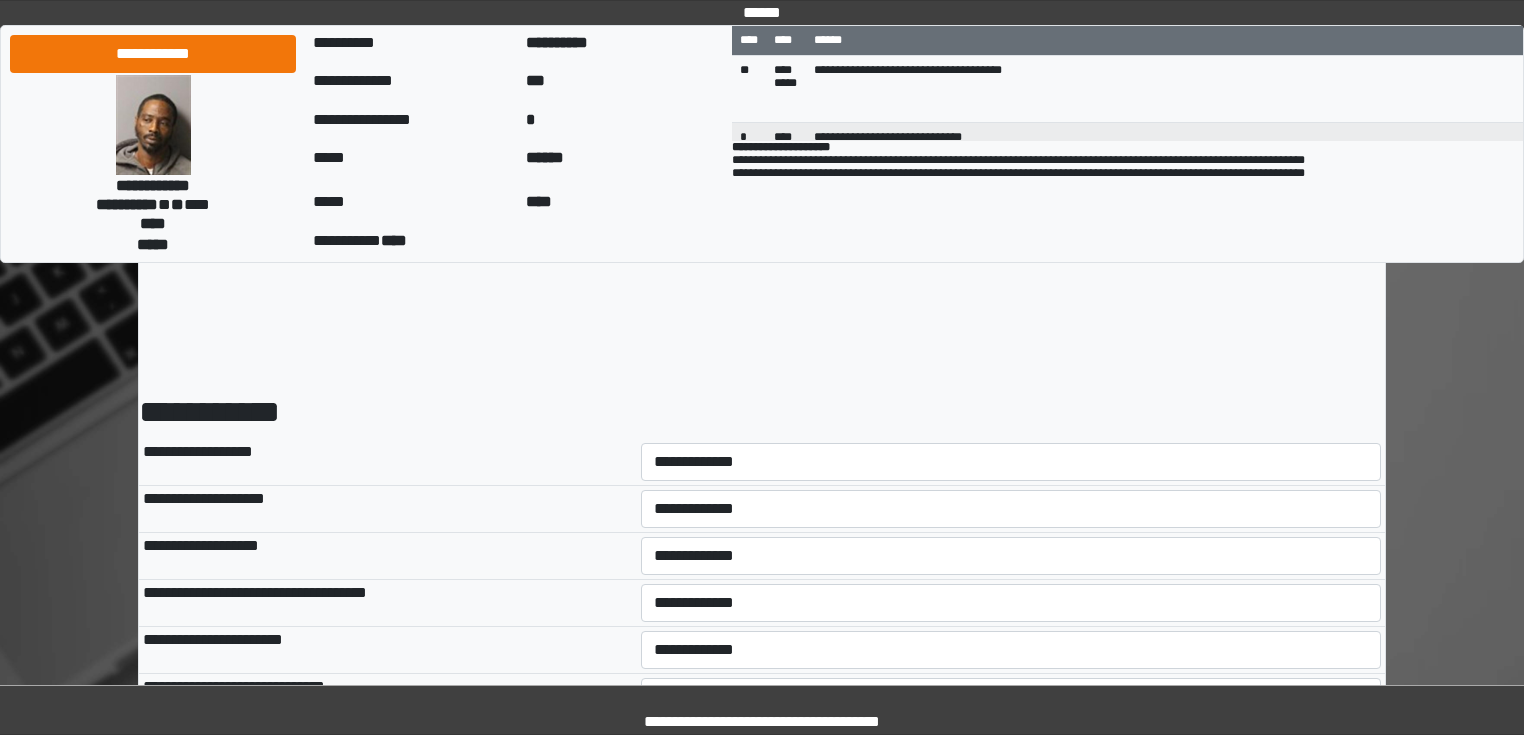 scroll, scrollTop: 0, scrollLeft: 0, axis: both 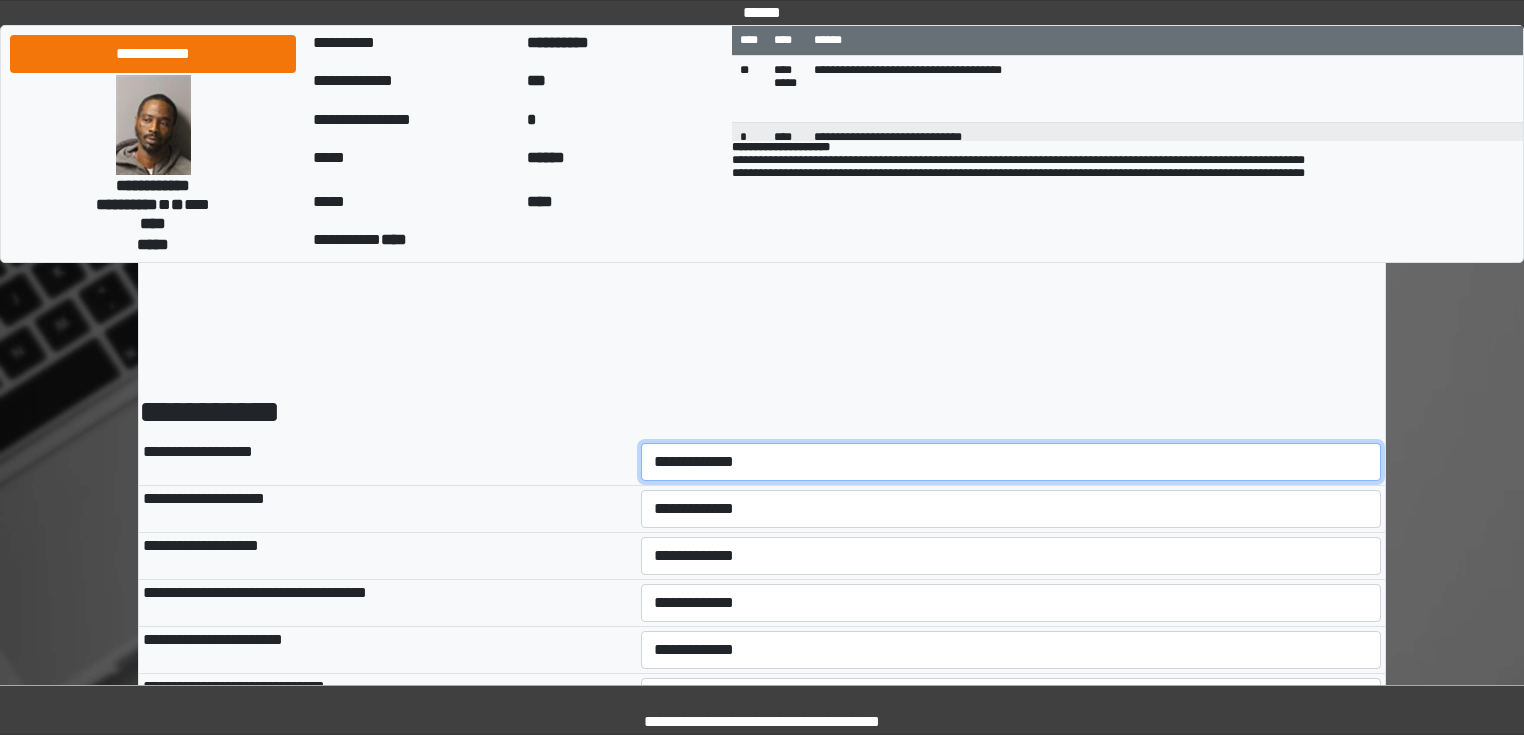 click on "**********" at bounding box center (1011, 462) 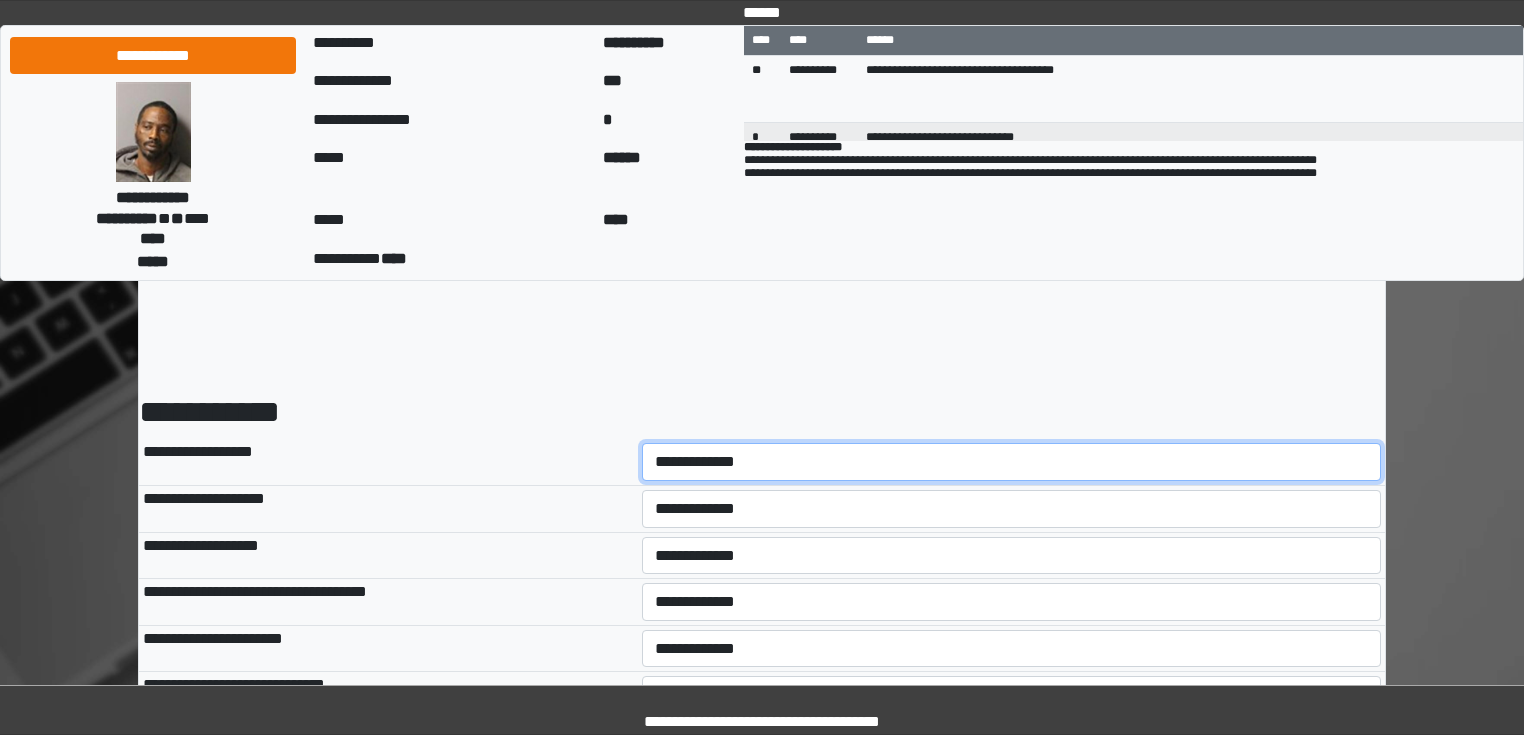 click on "**********" at bounding box center (1012, 462) 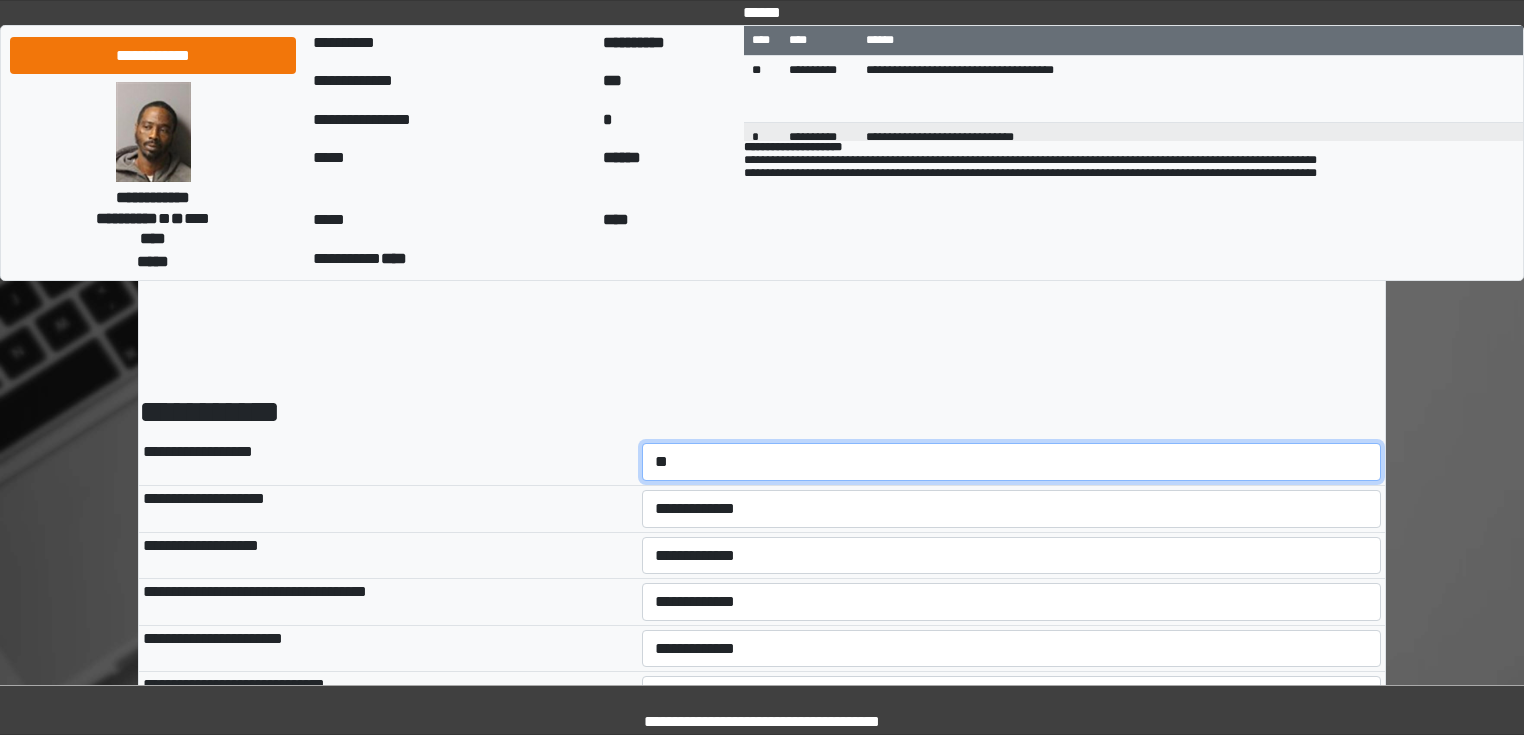 click on "**********" at bounding box center [1012, 462] 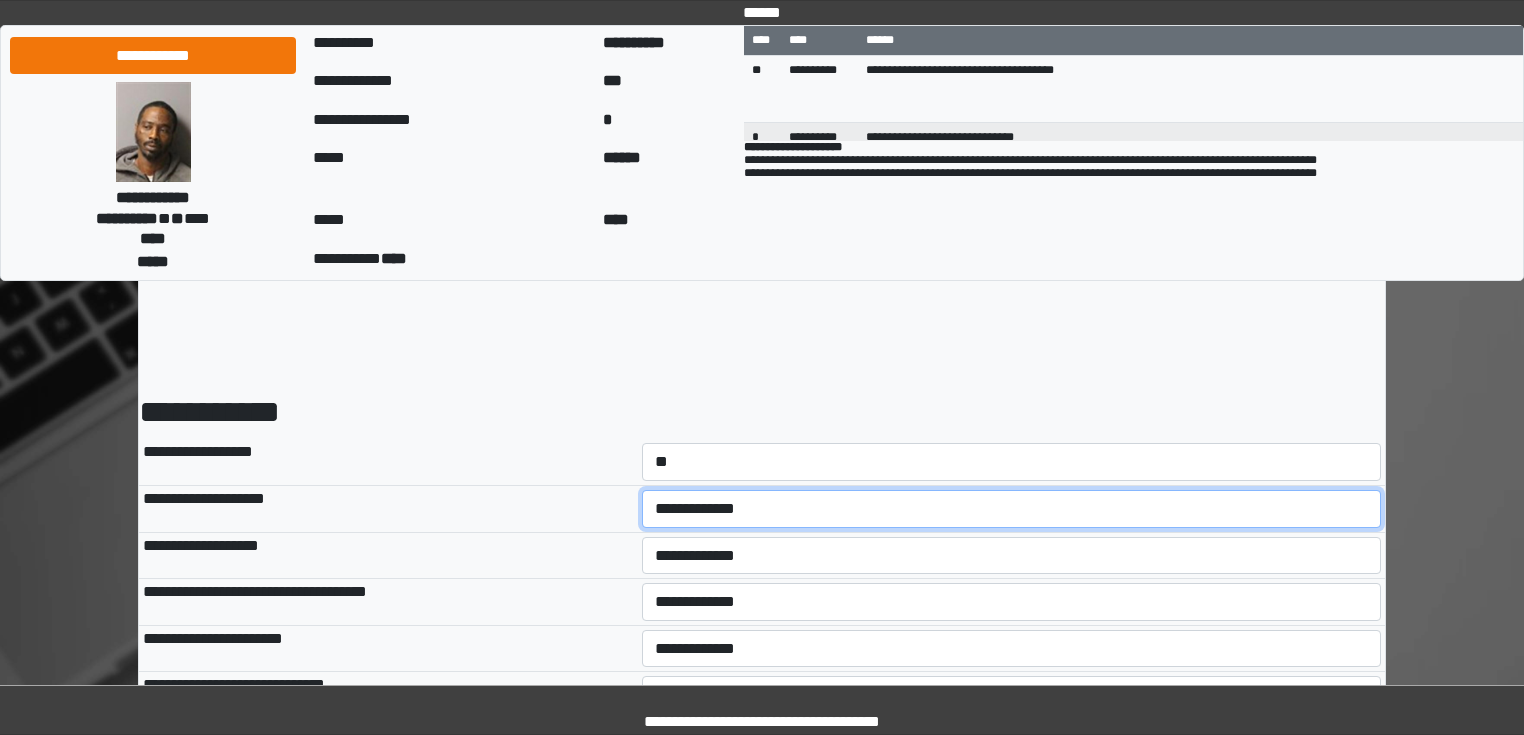 click on "**********" at bounding box center [1012, 509] 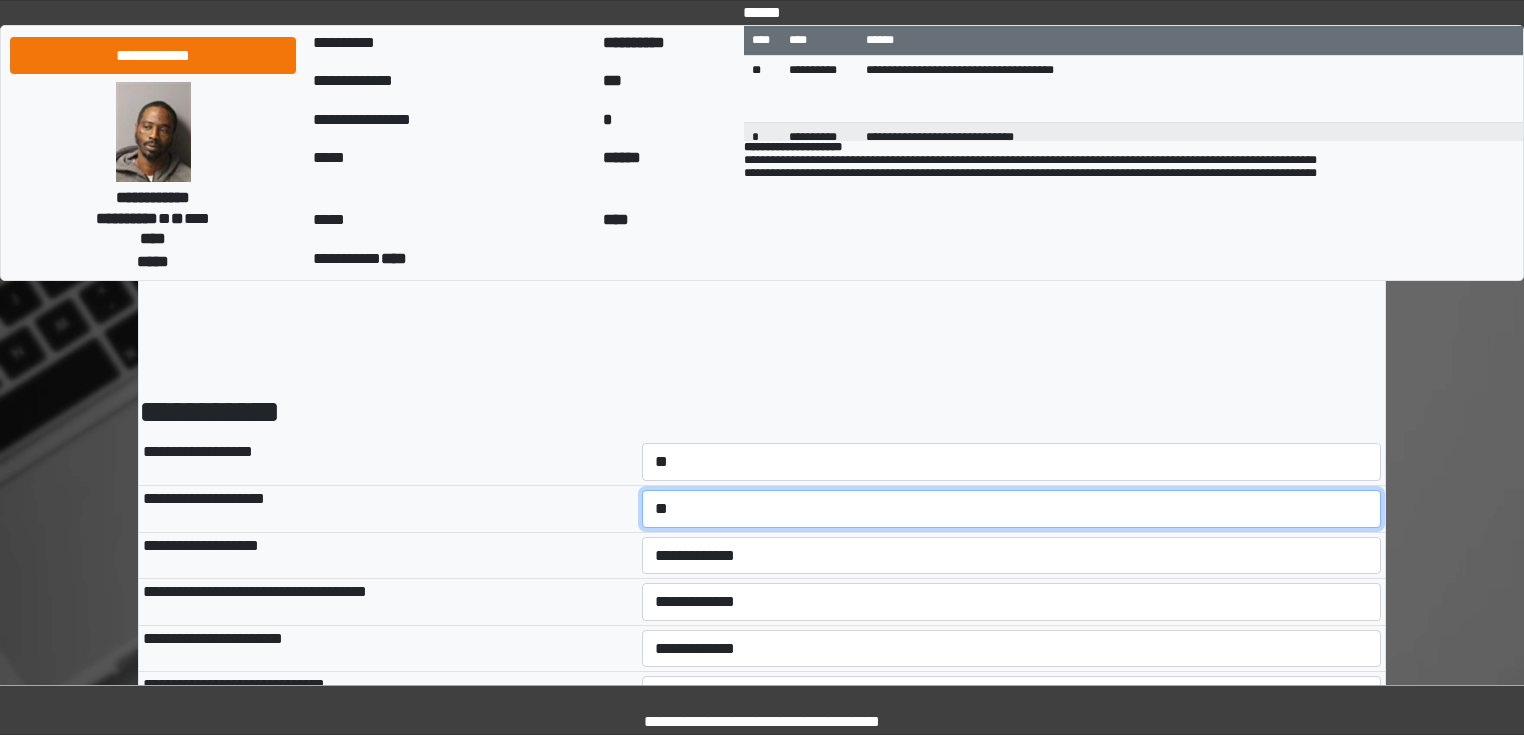 click on "**********" at bounding box center (1012, 509) 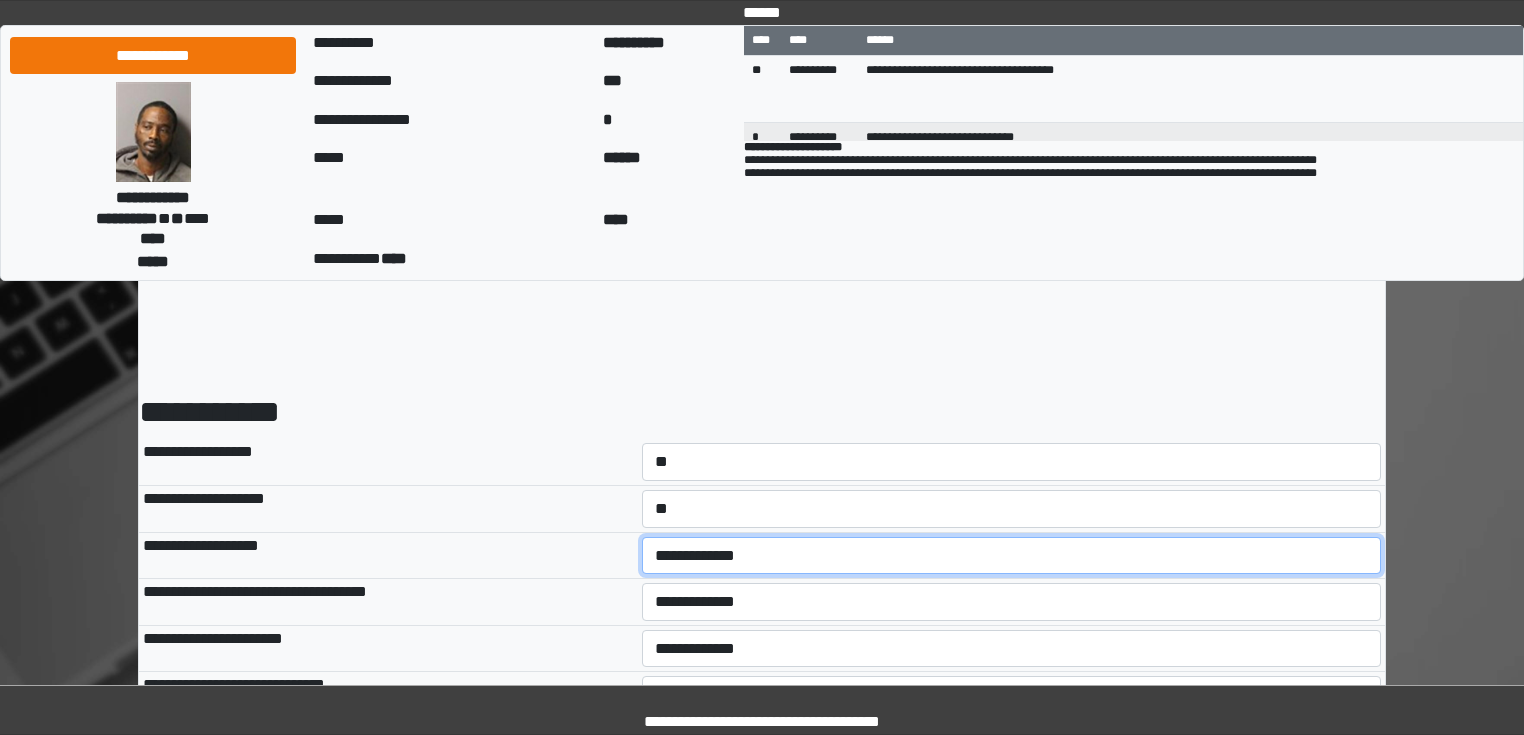 select on "*" 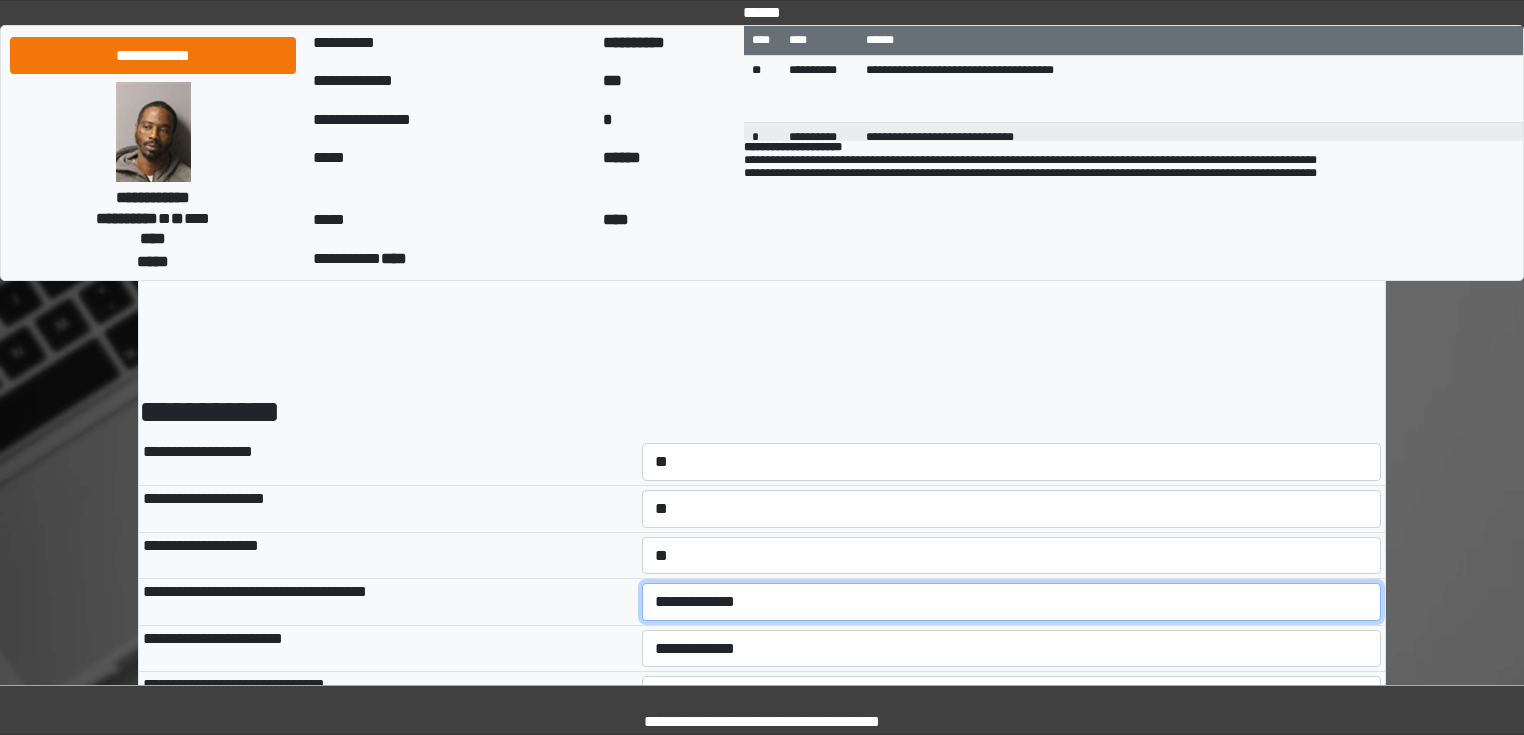 select on "*" 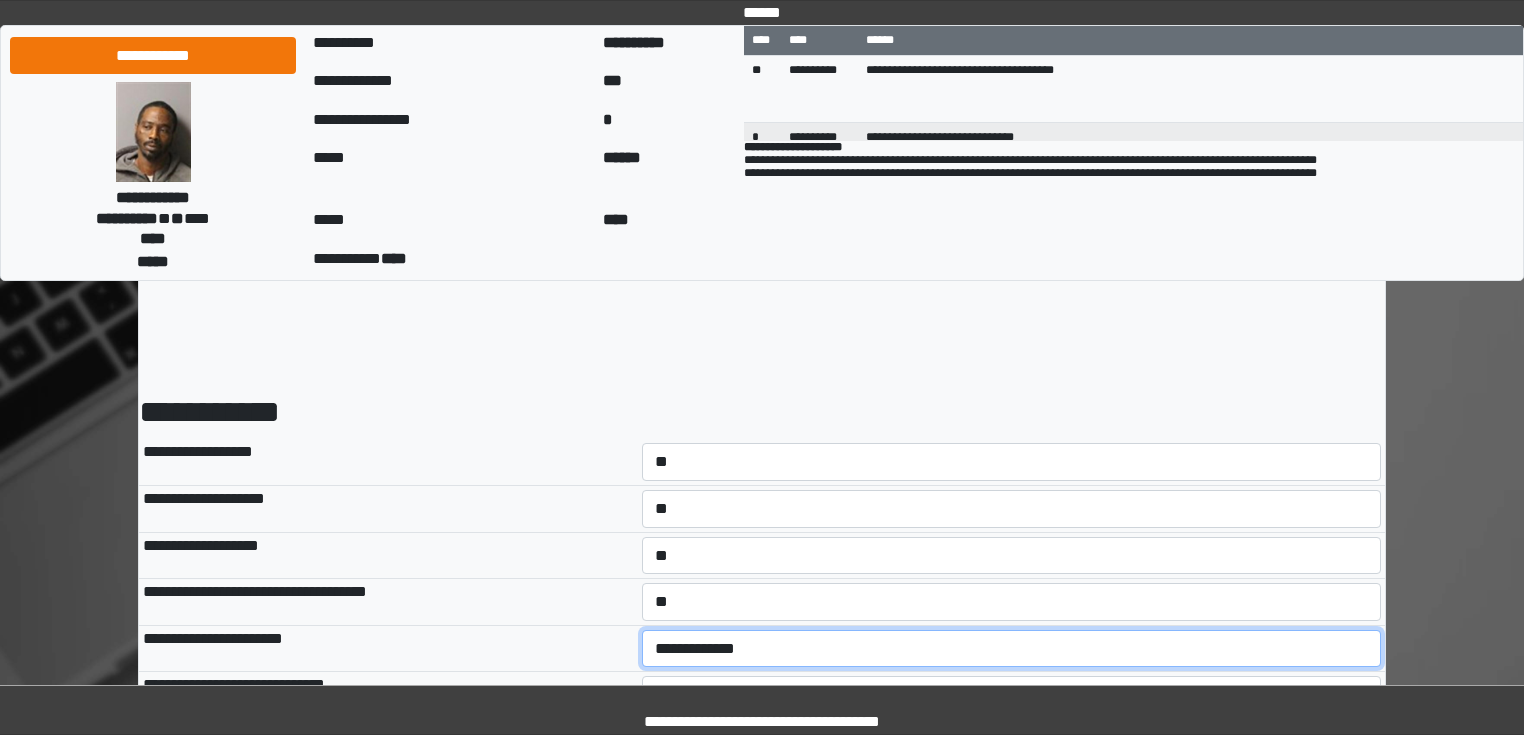 select on "*" 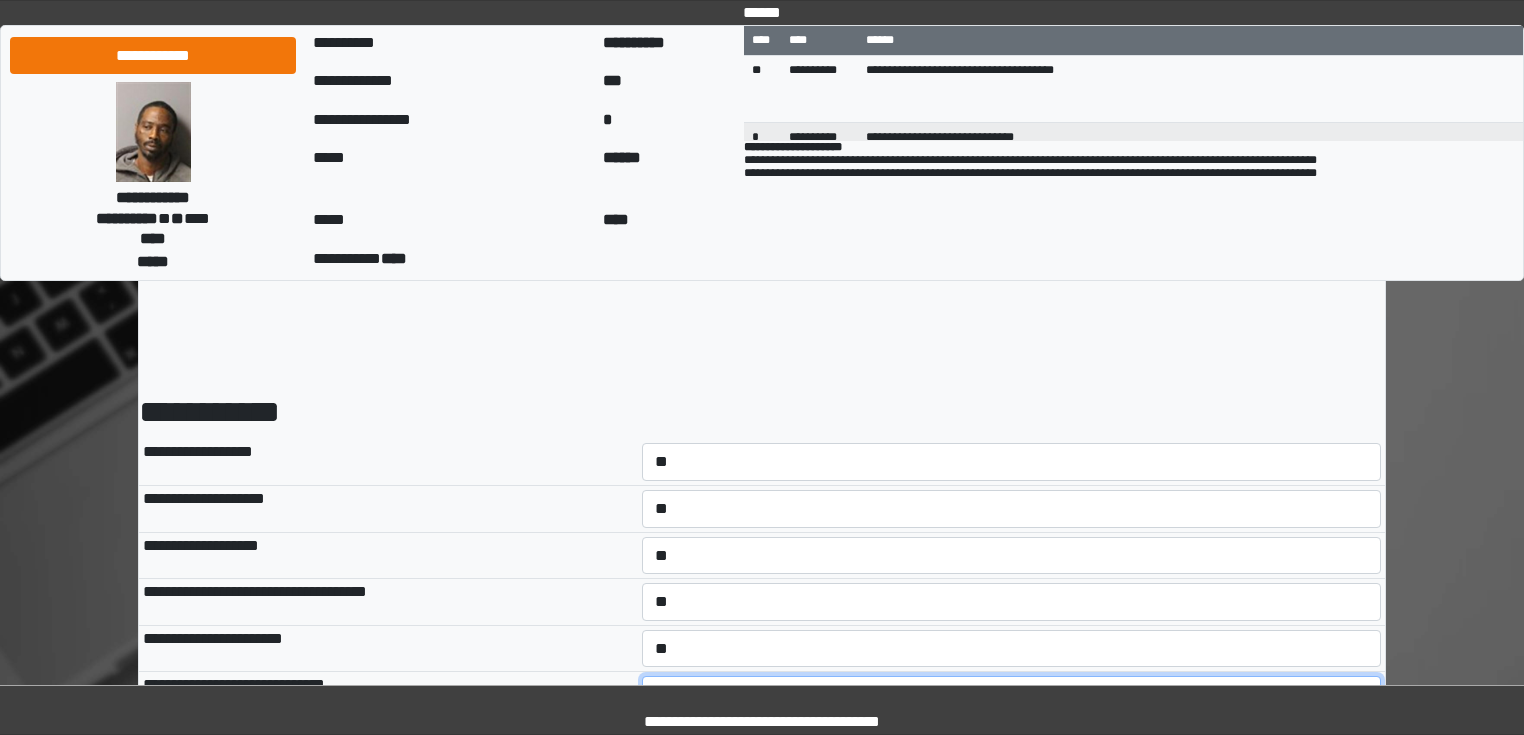 select on "*" 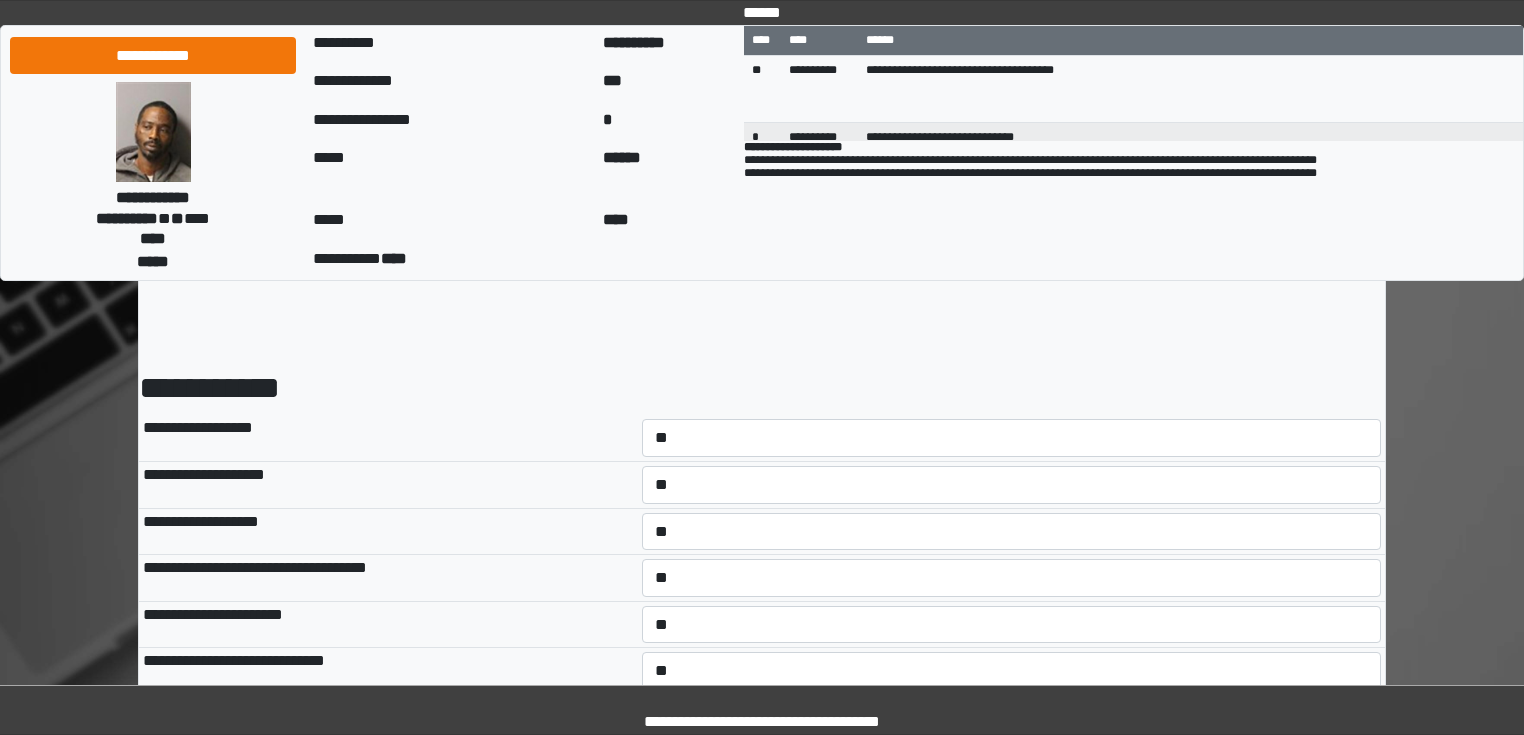 select on "*" 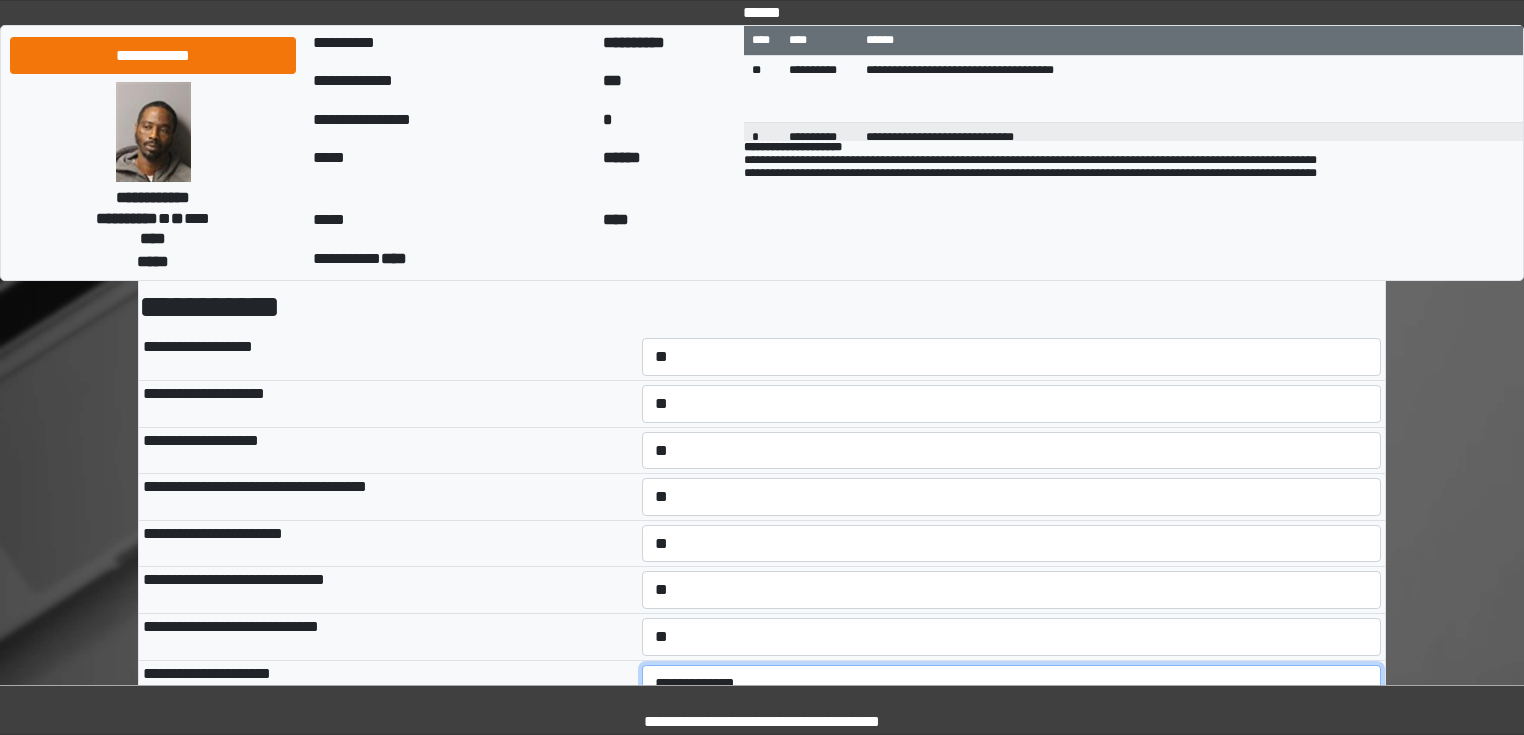 select on "*" 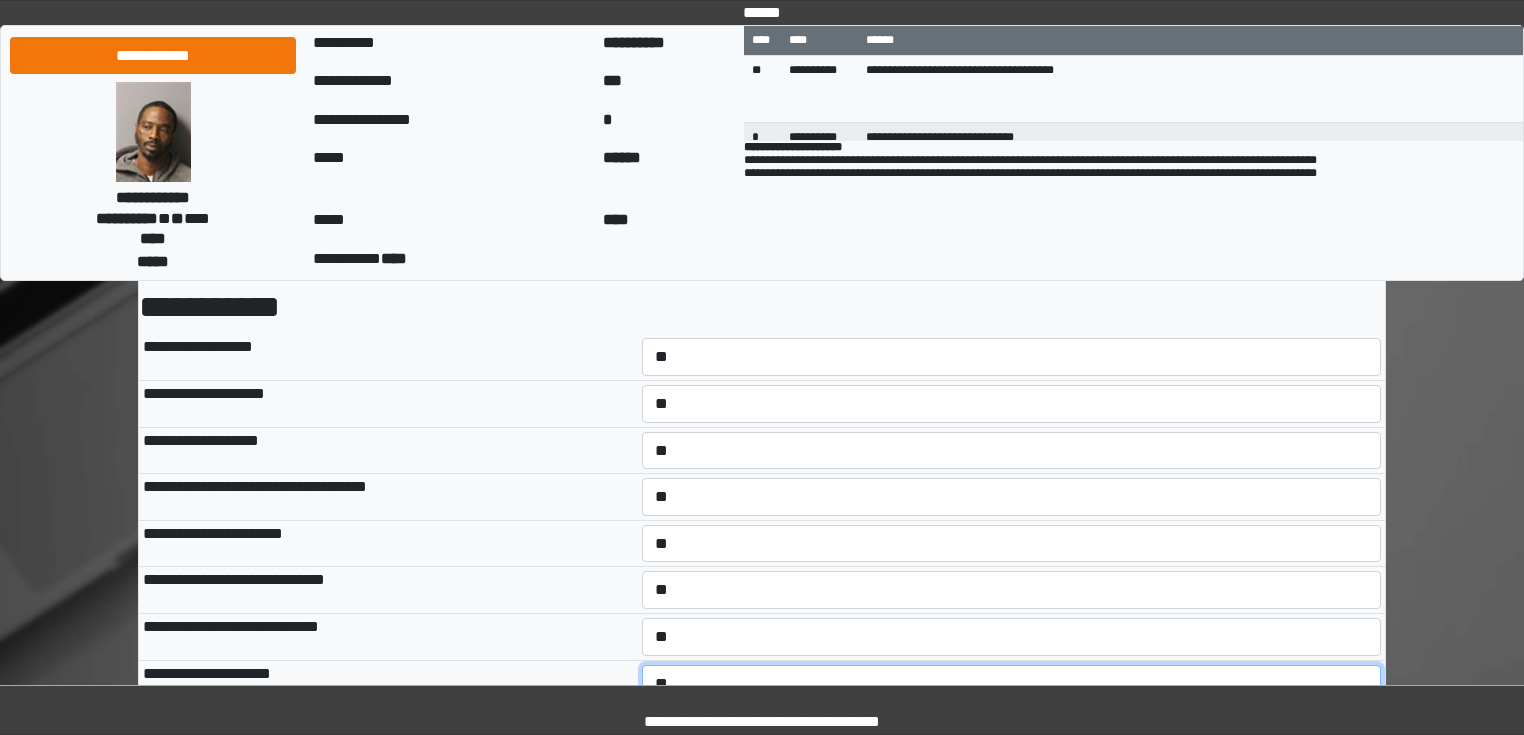 scroll, scrollTop: 419, scrollLeft: 0, axis: vertical 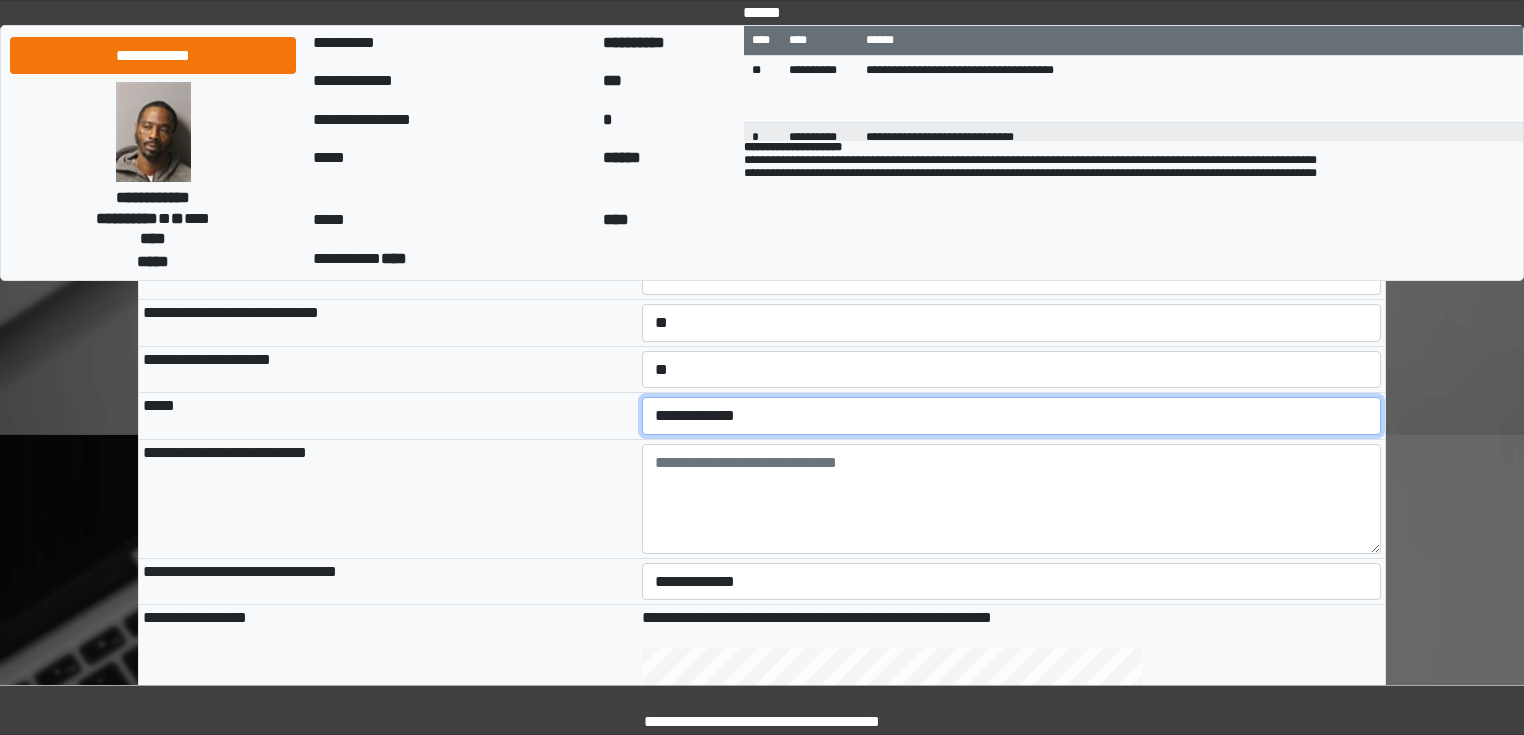 select on "*" 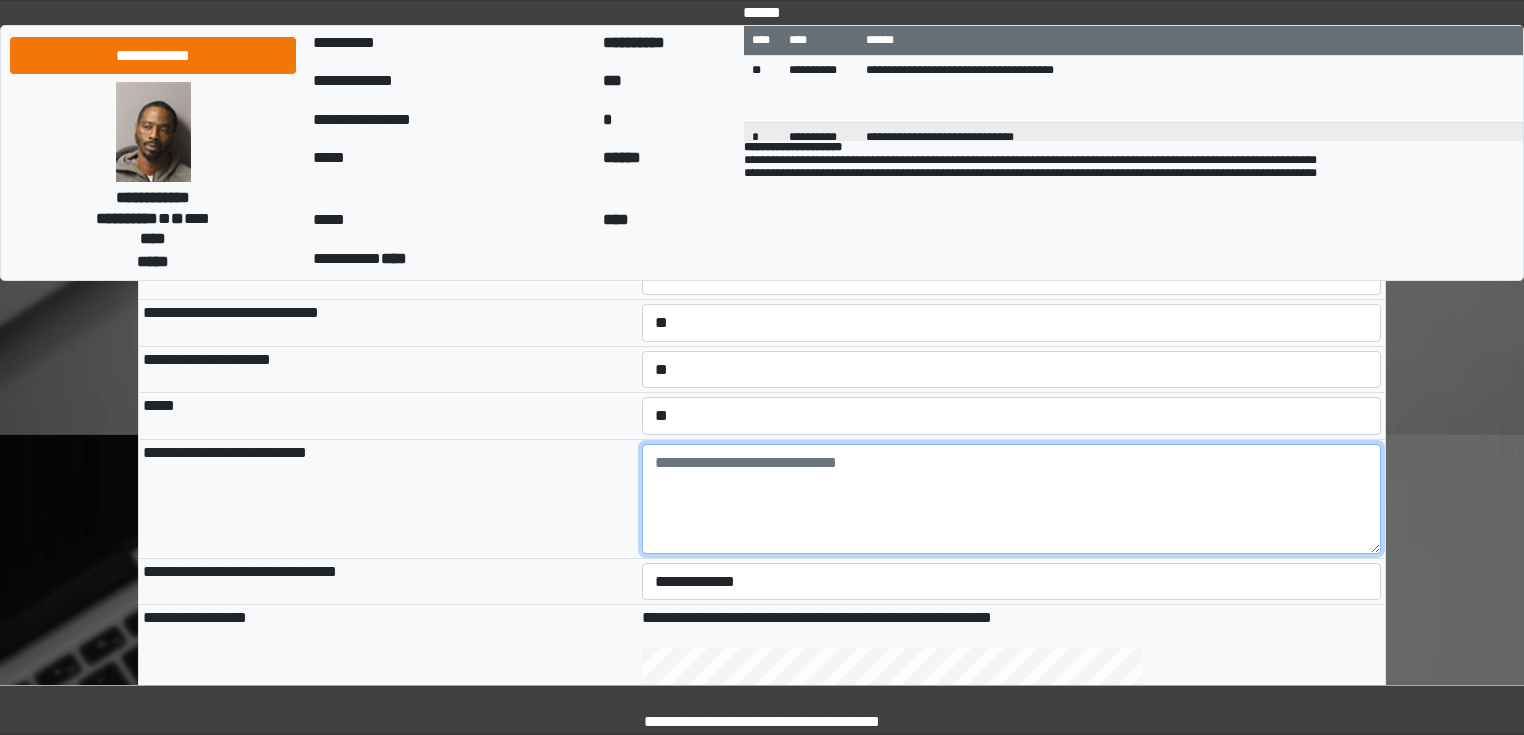 paste on "**********" 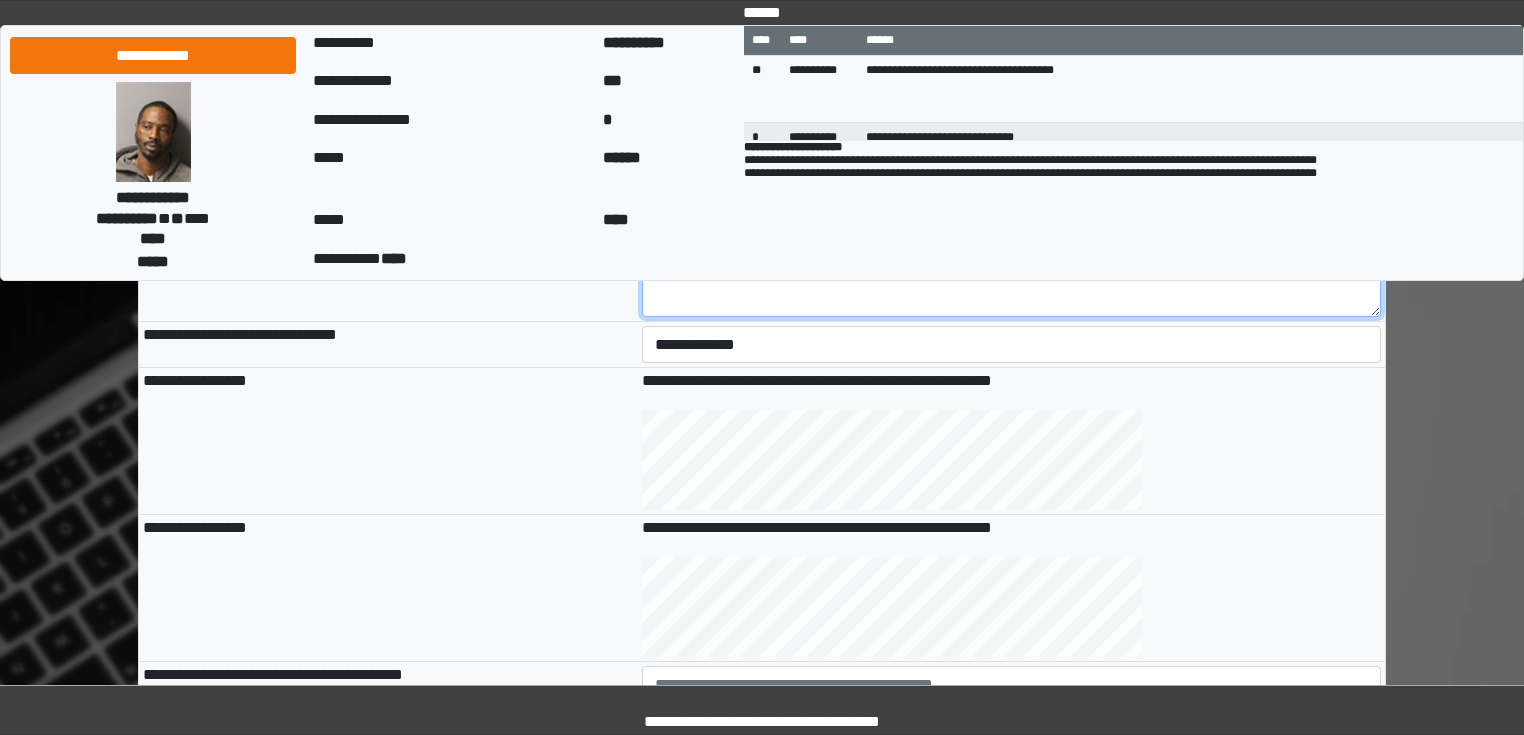 scroll, scrollTop: 819, scrollLeft: 0, axis: vertical 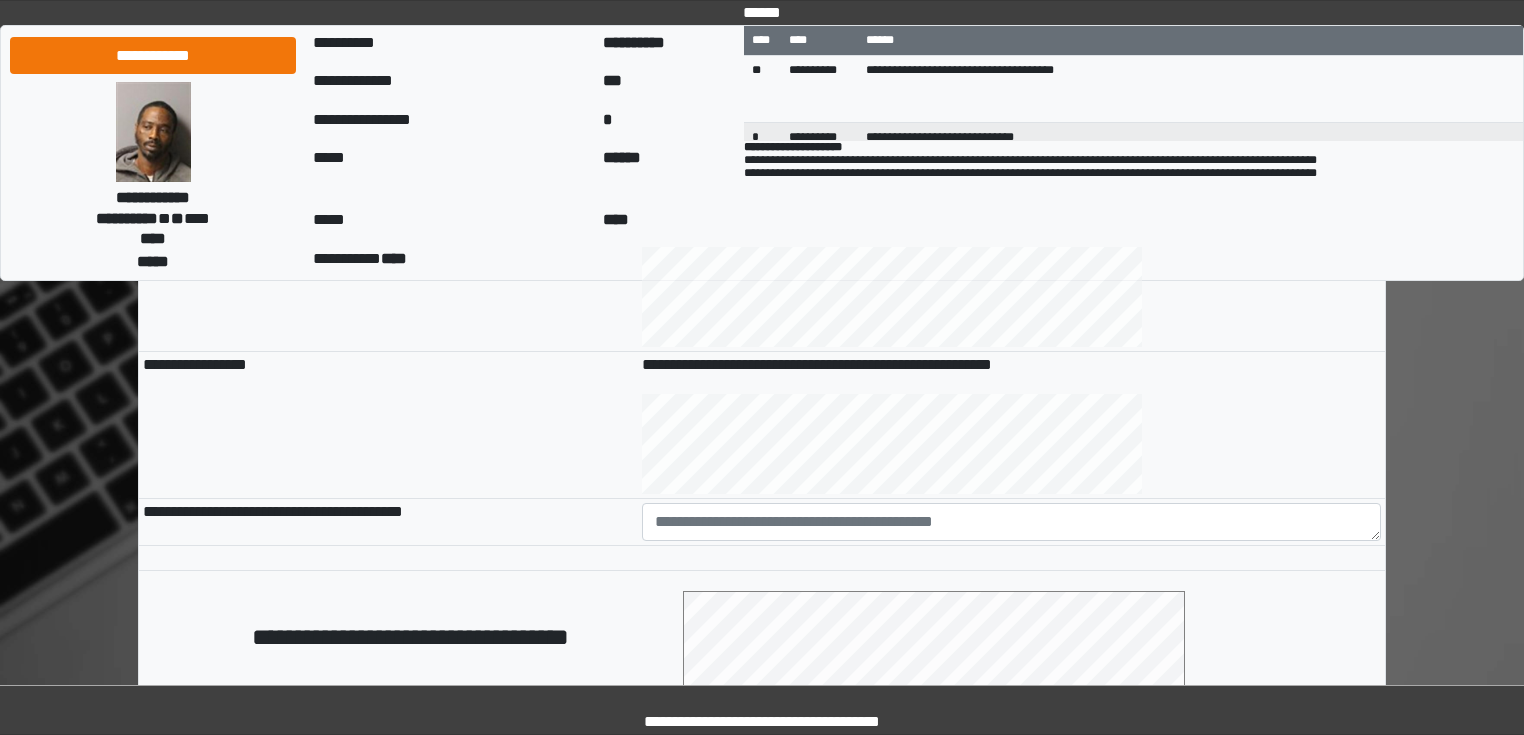 type on "**********" 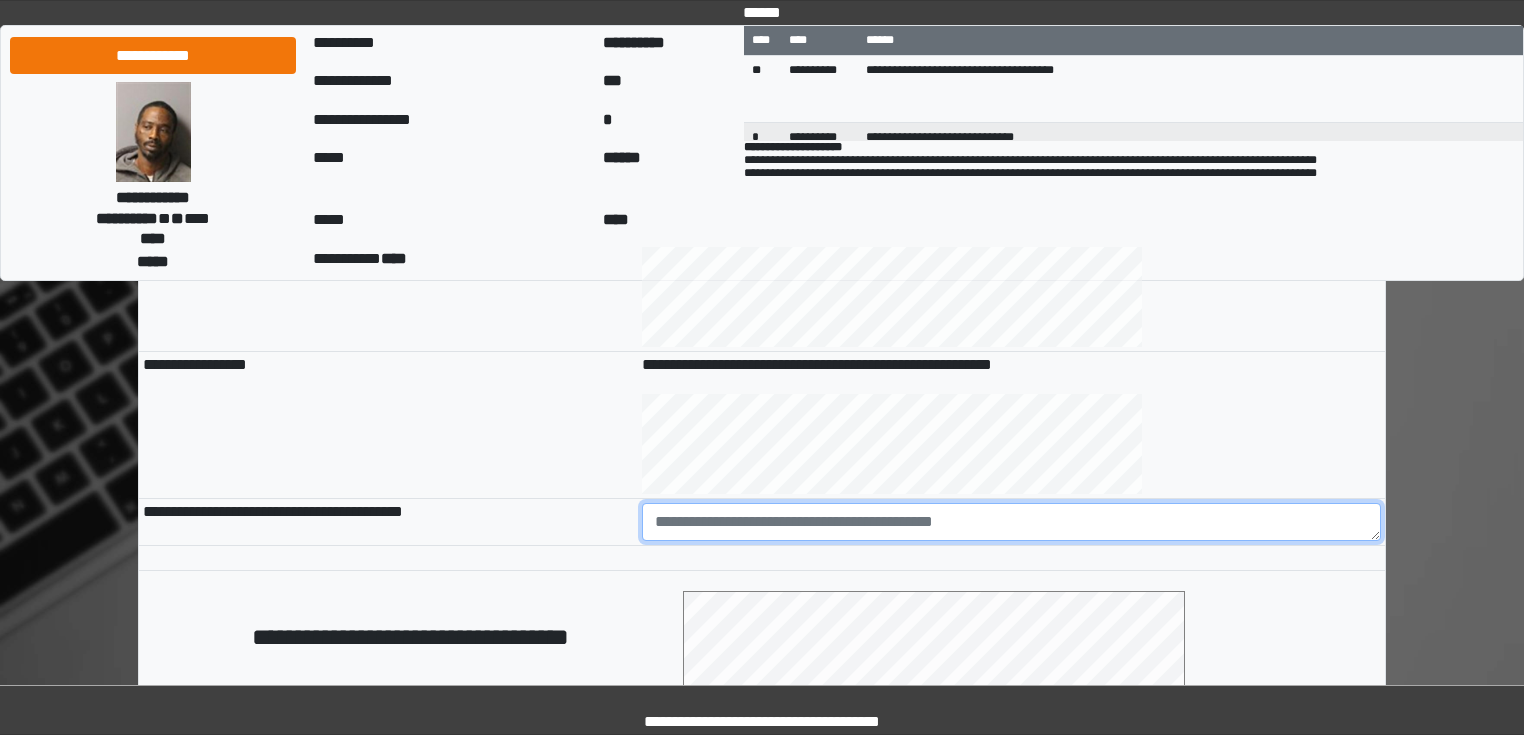 click at bounding box center [1012, 522] 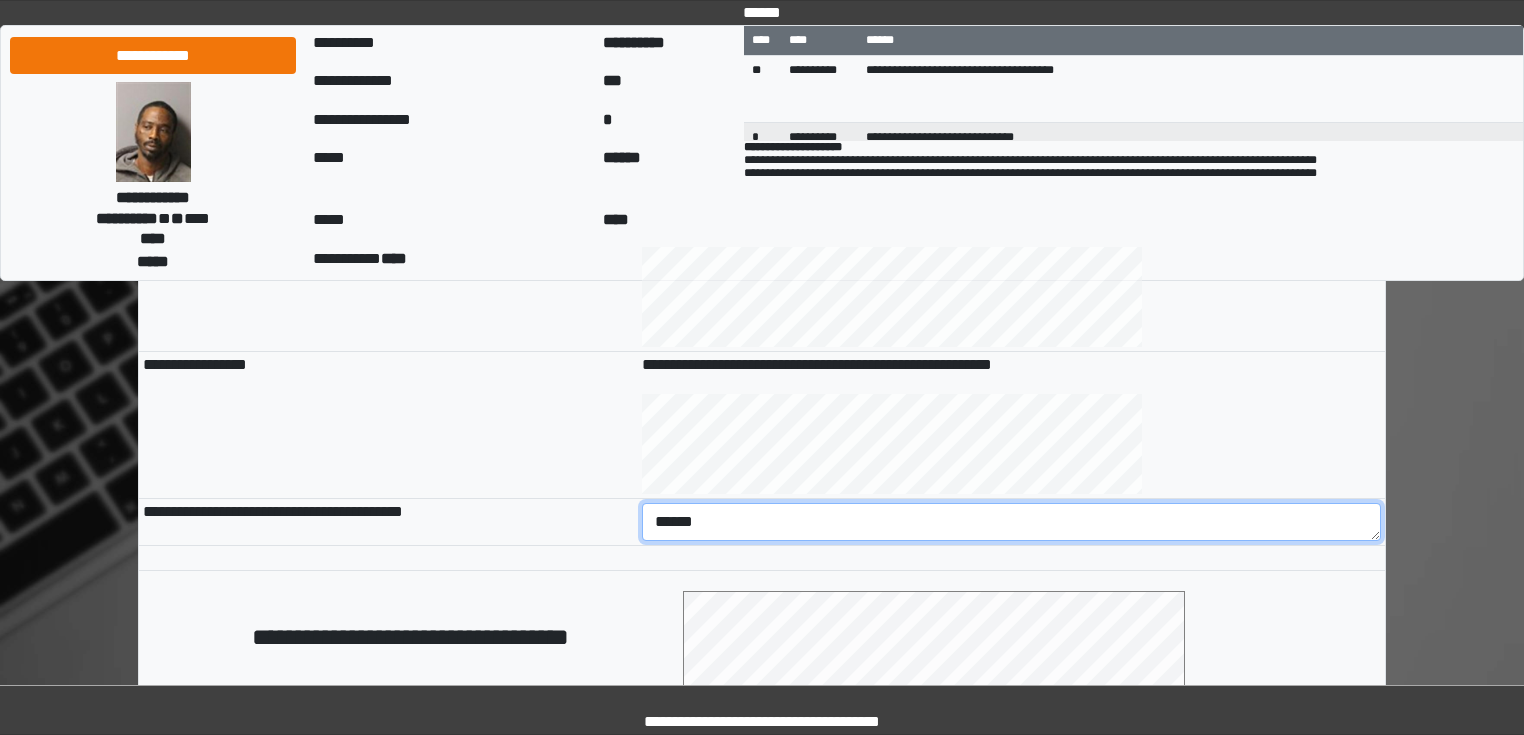 scroll, scrollTop: 16, scrollLeft: 0, axis: vertical 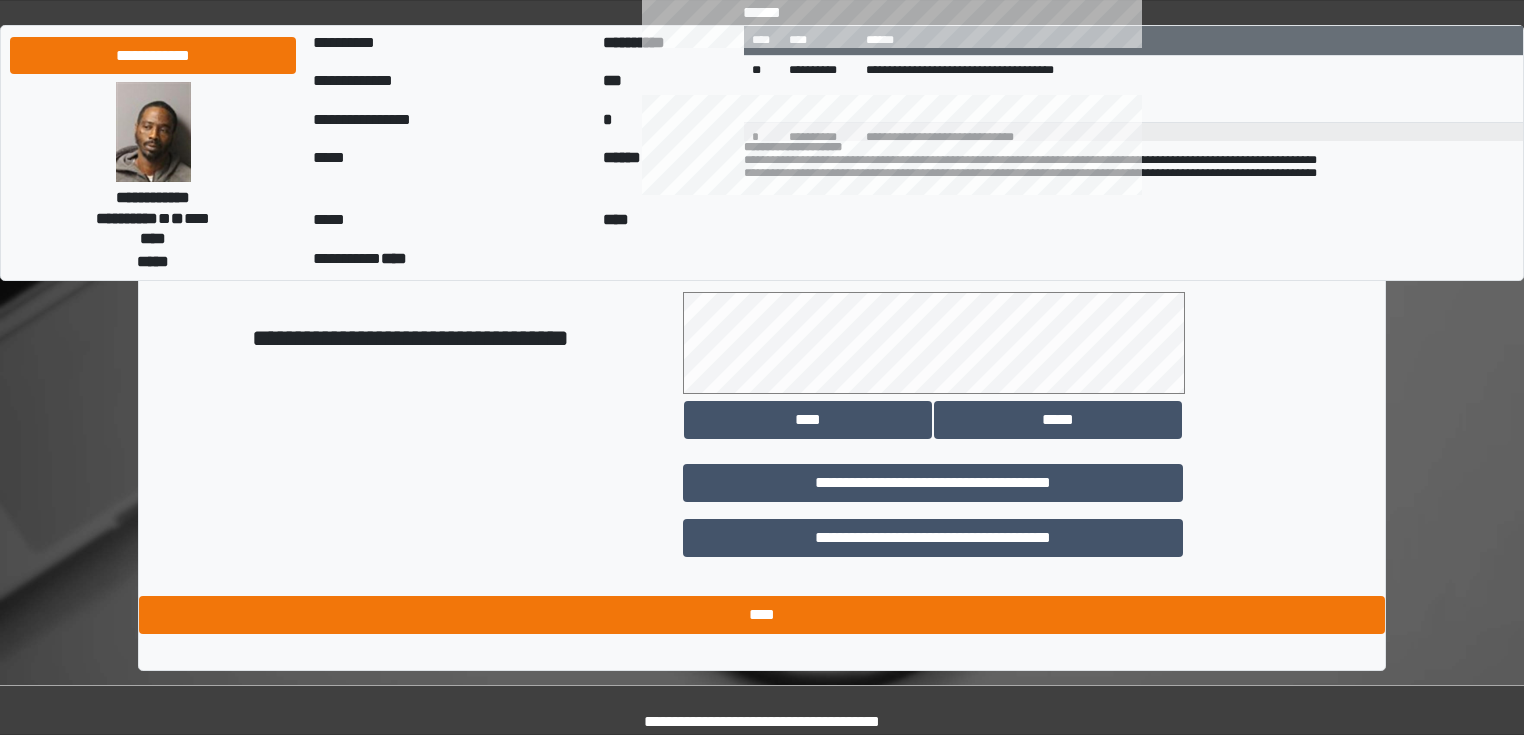 type on "*****" 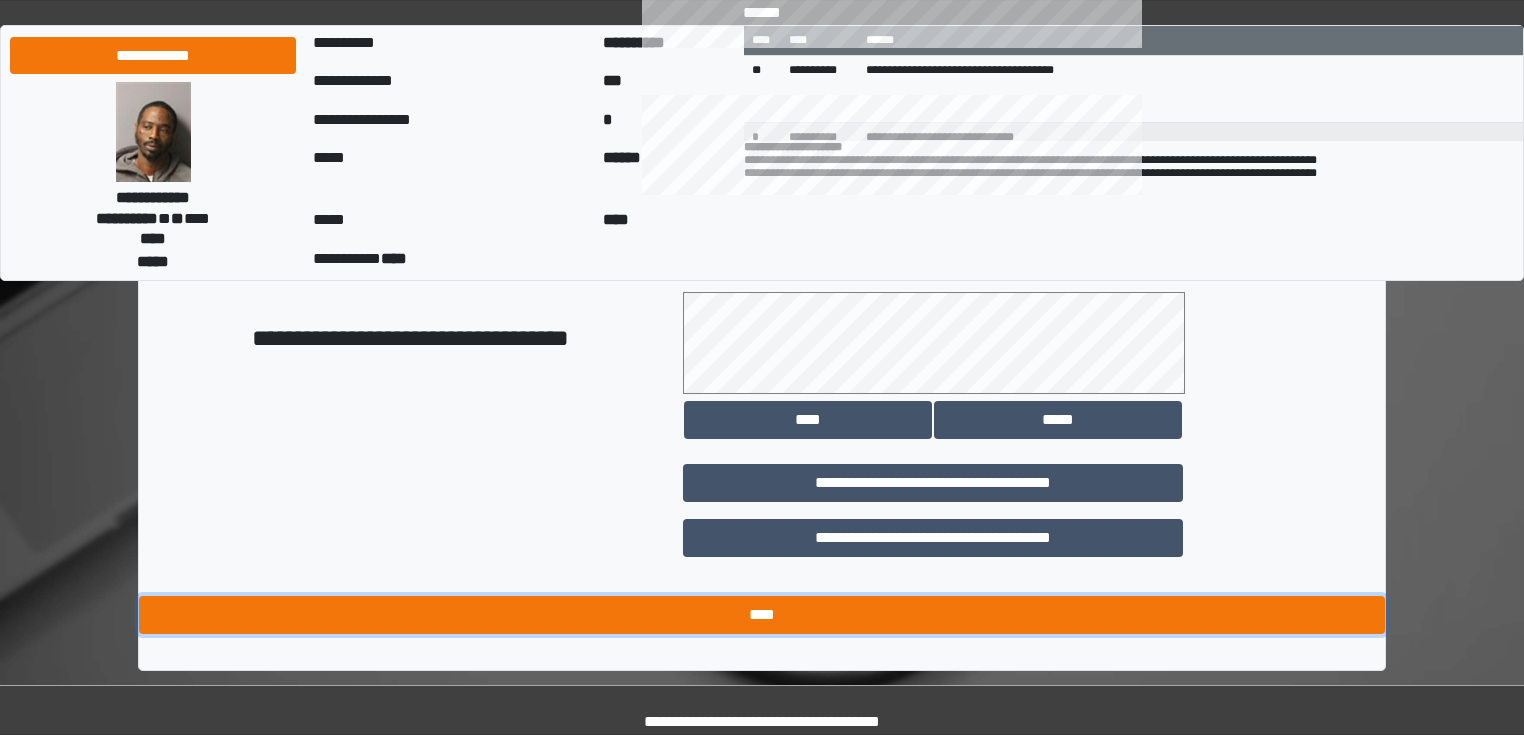 click on "****" at bounding box center [762, 615] 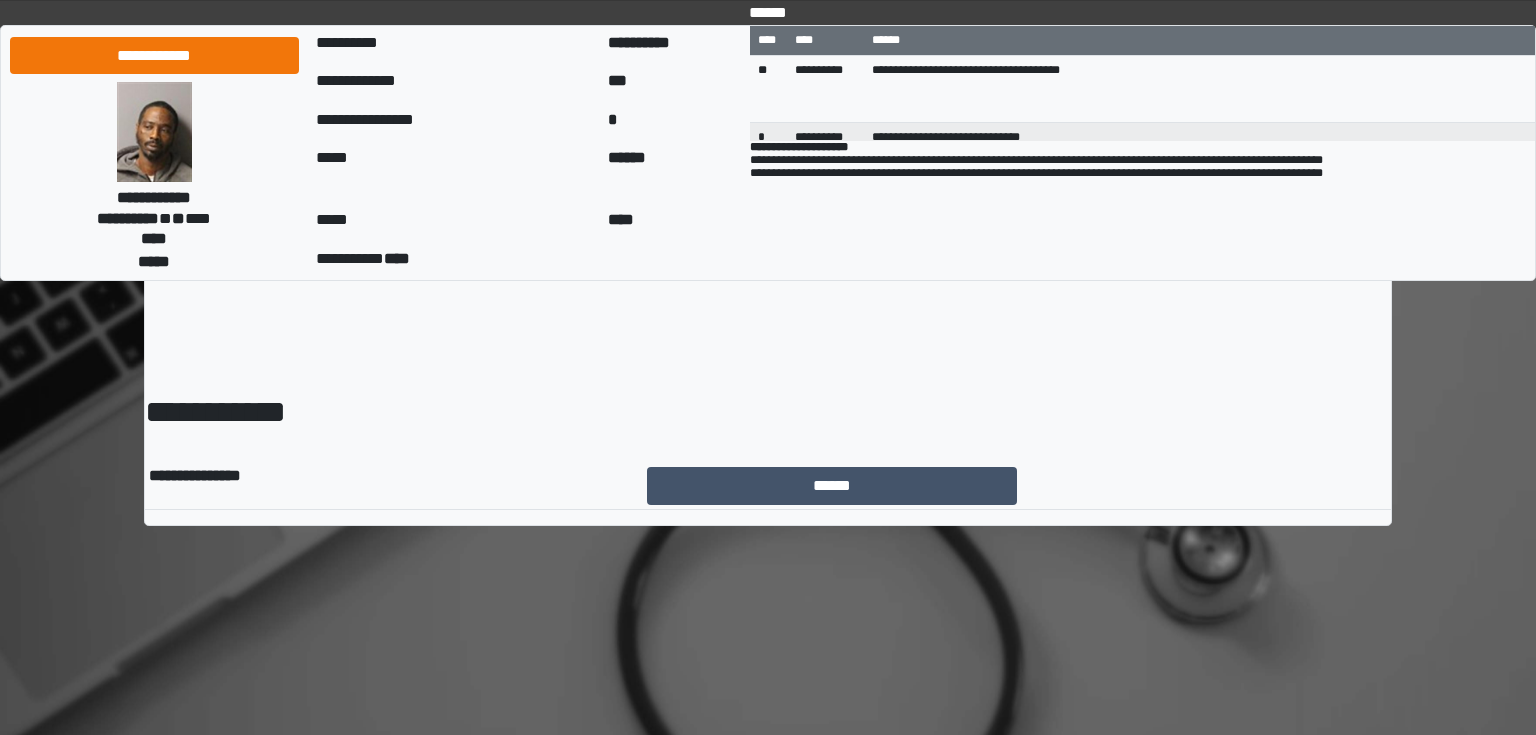 scroll, scrollTop: 0, scrollLeft: 0, axis: both 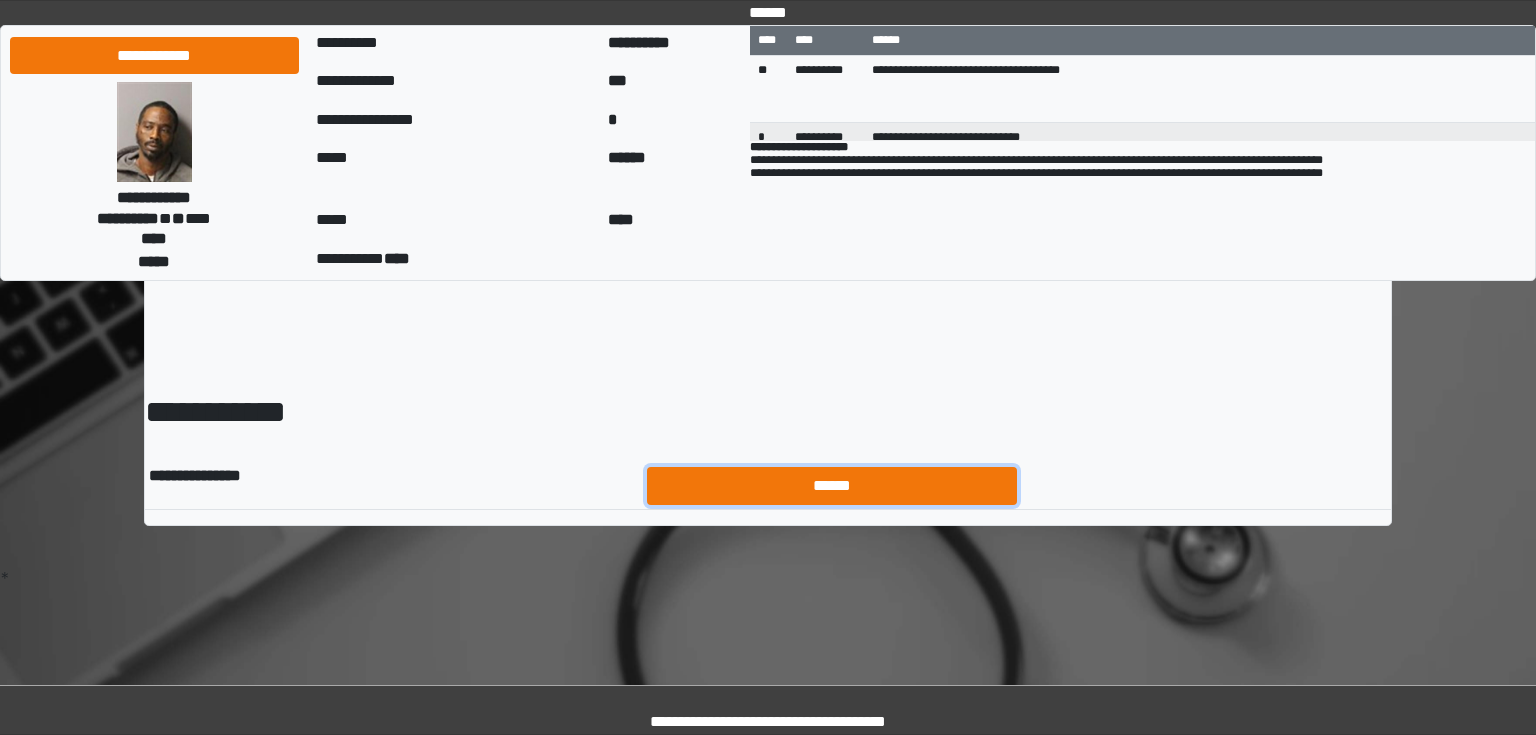 click on "******" at bounding box center [832, 486] 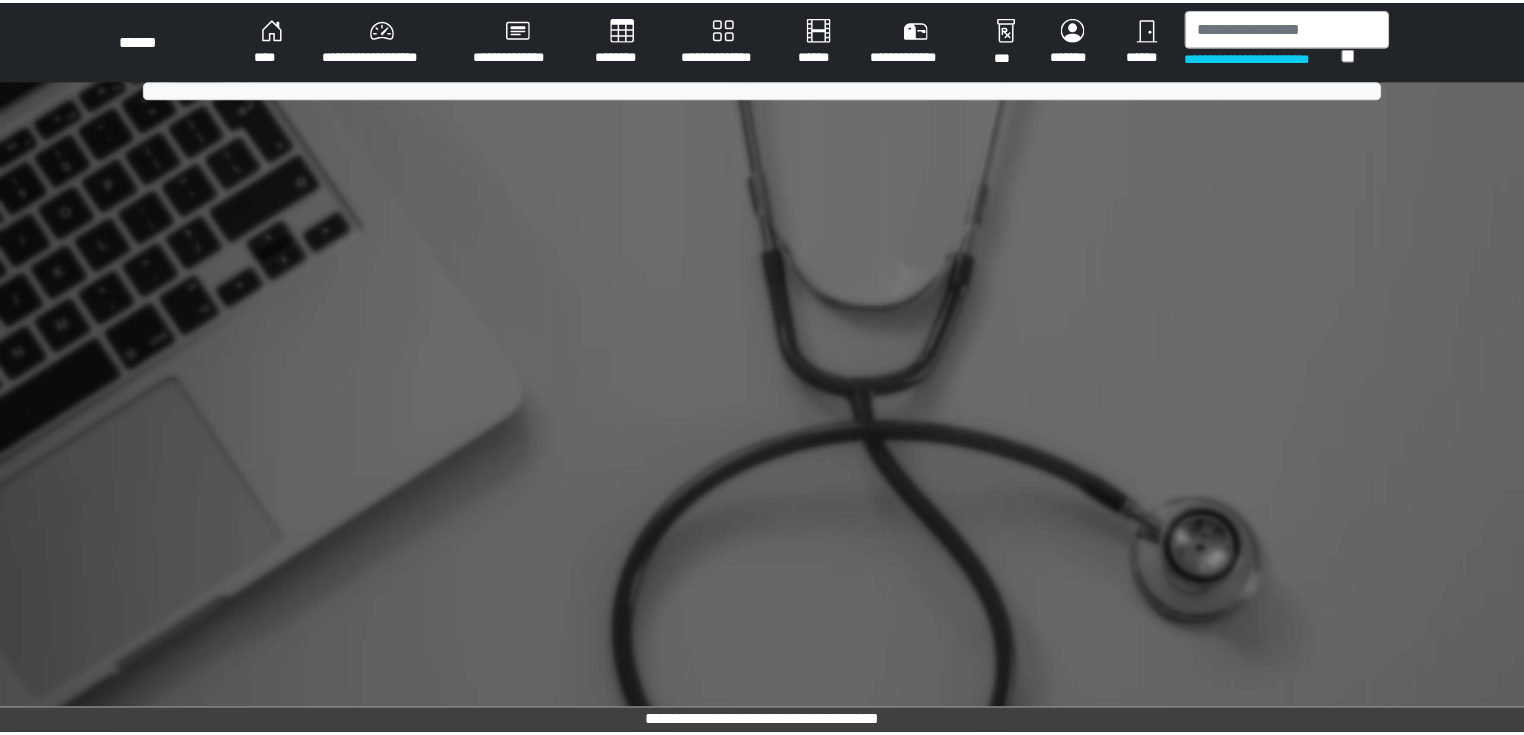 scroll, scrollTop: 0, scrollLeft: 0, axis: both 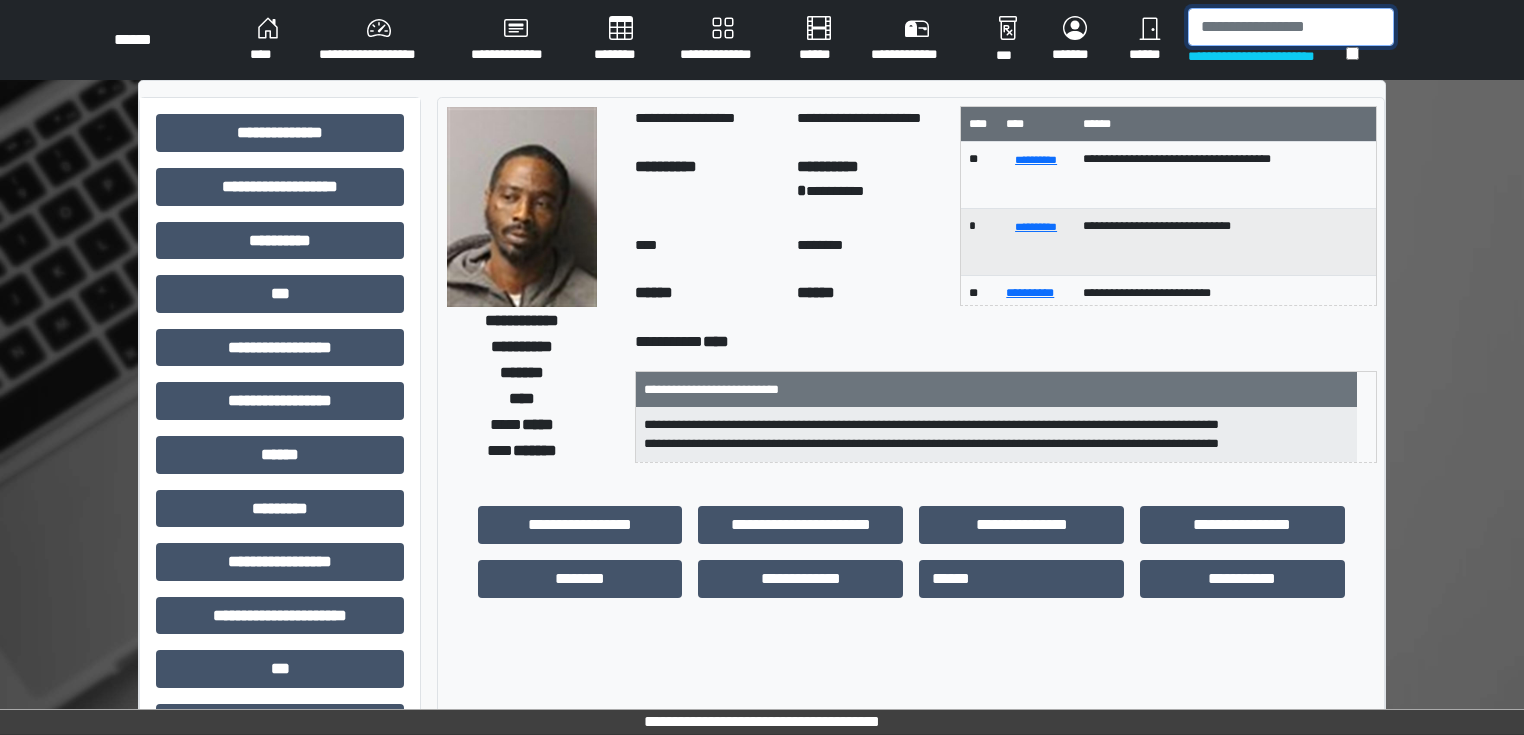 click at bounding box center [1291, 27] 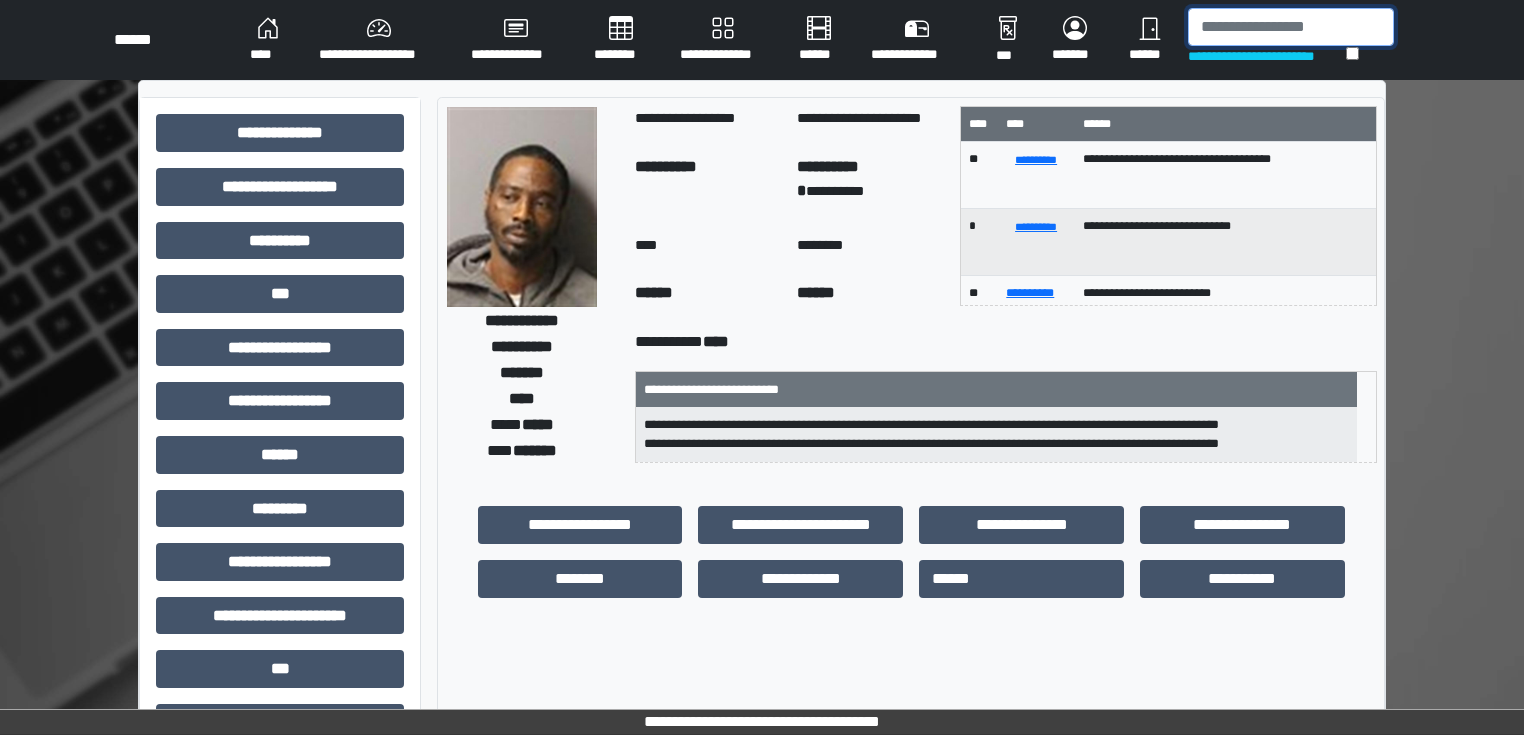 click at bounding box center [1291, 27] 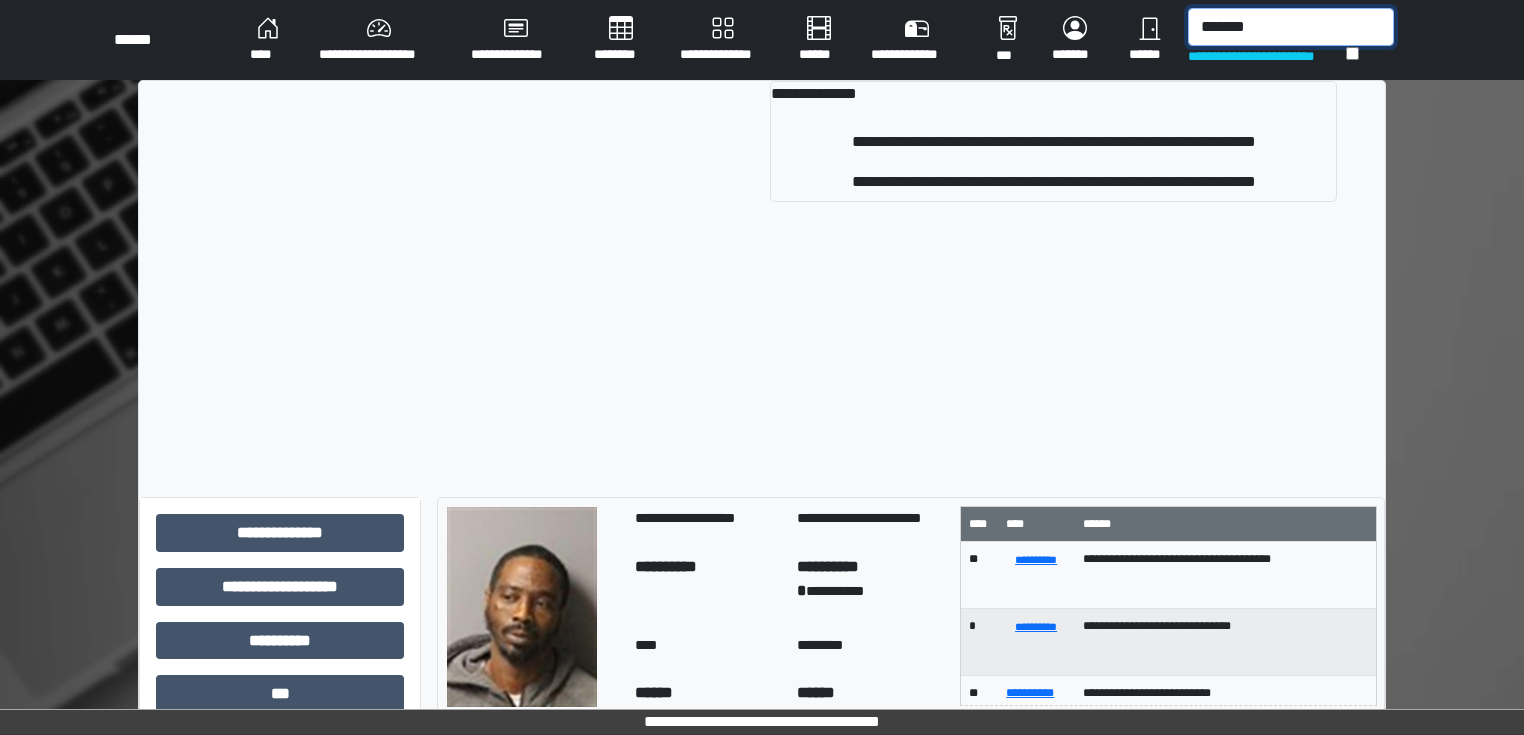 type on "*******" 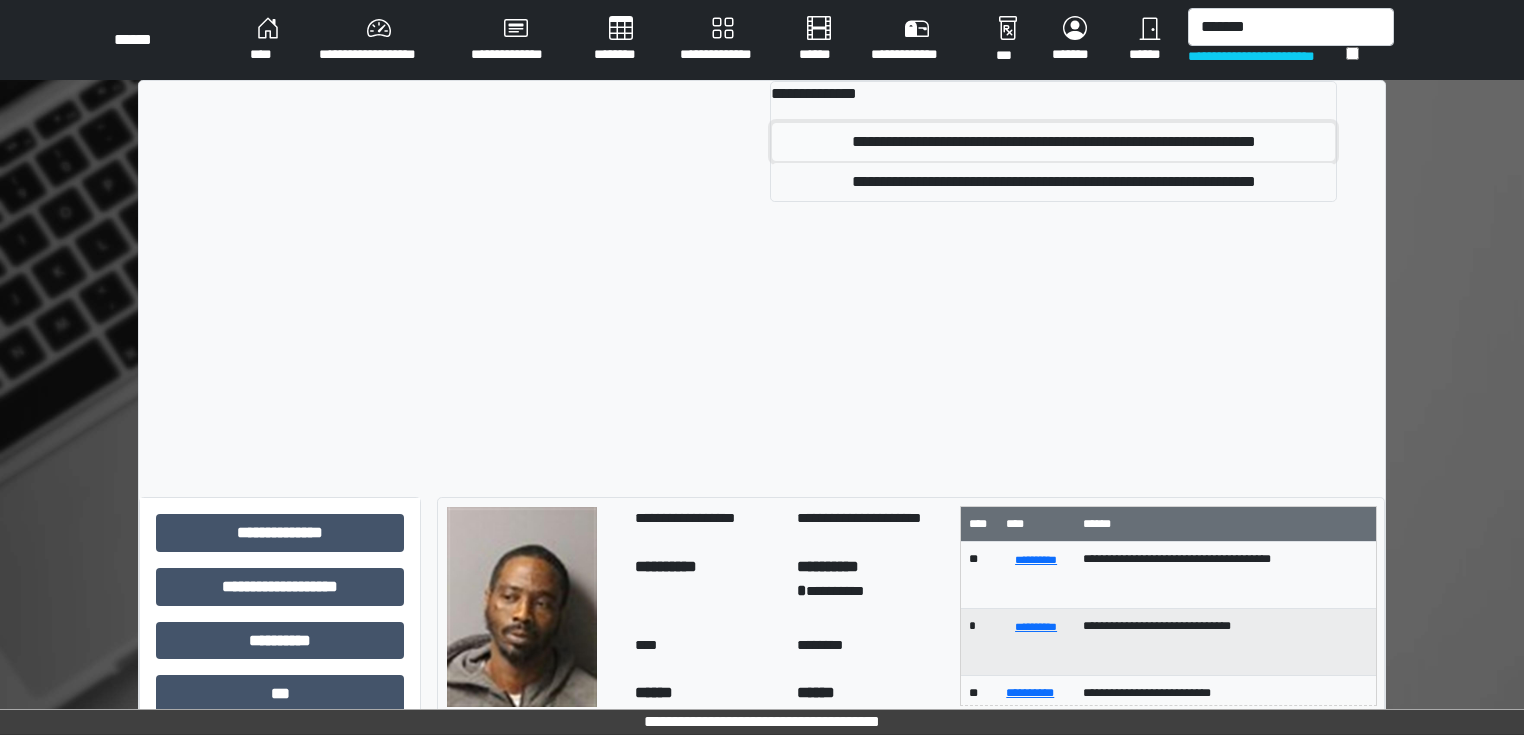 click on "**********" at bounding box center (1053, 142) 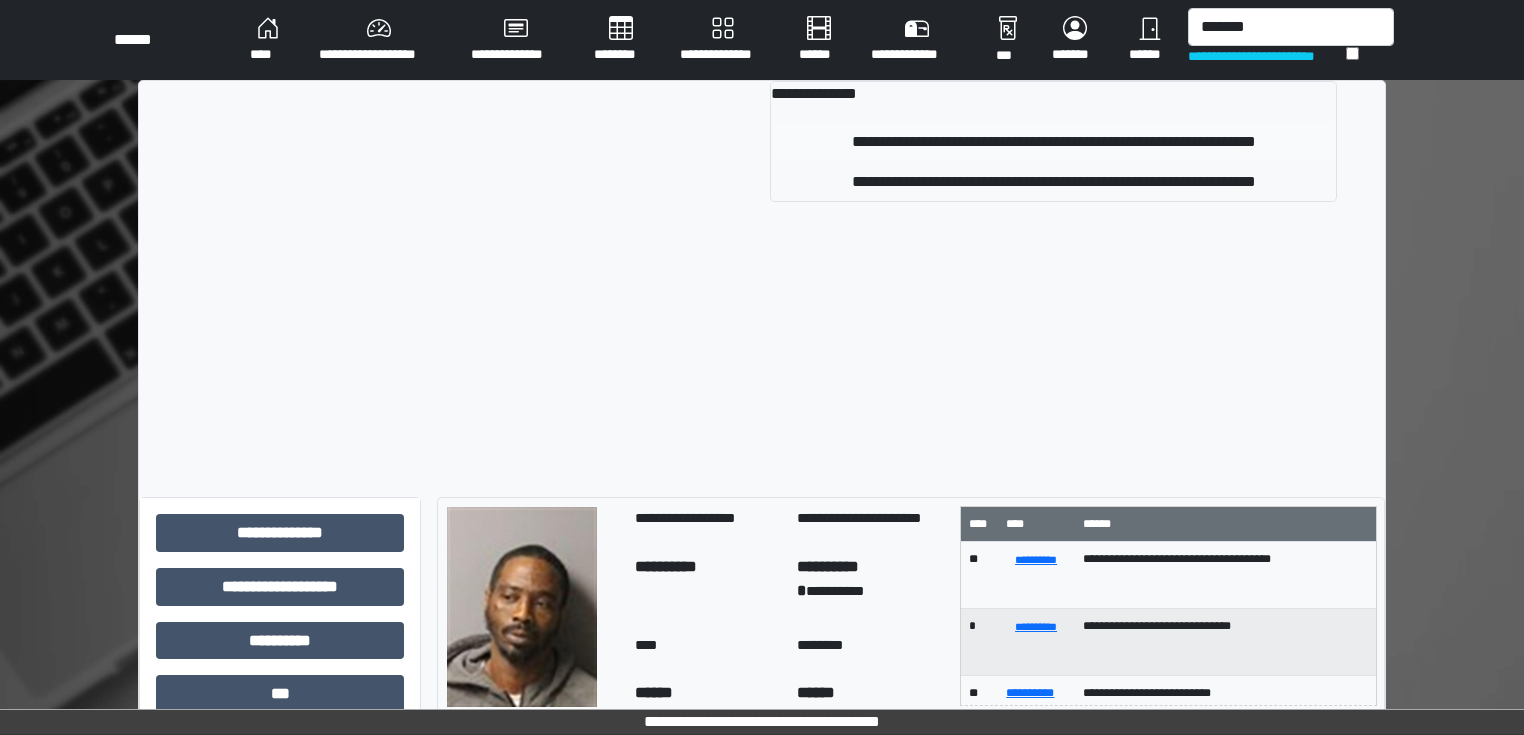 type 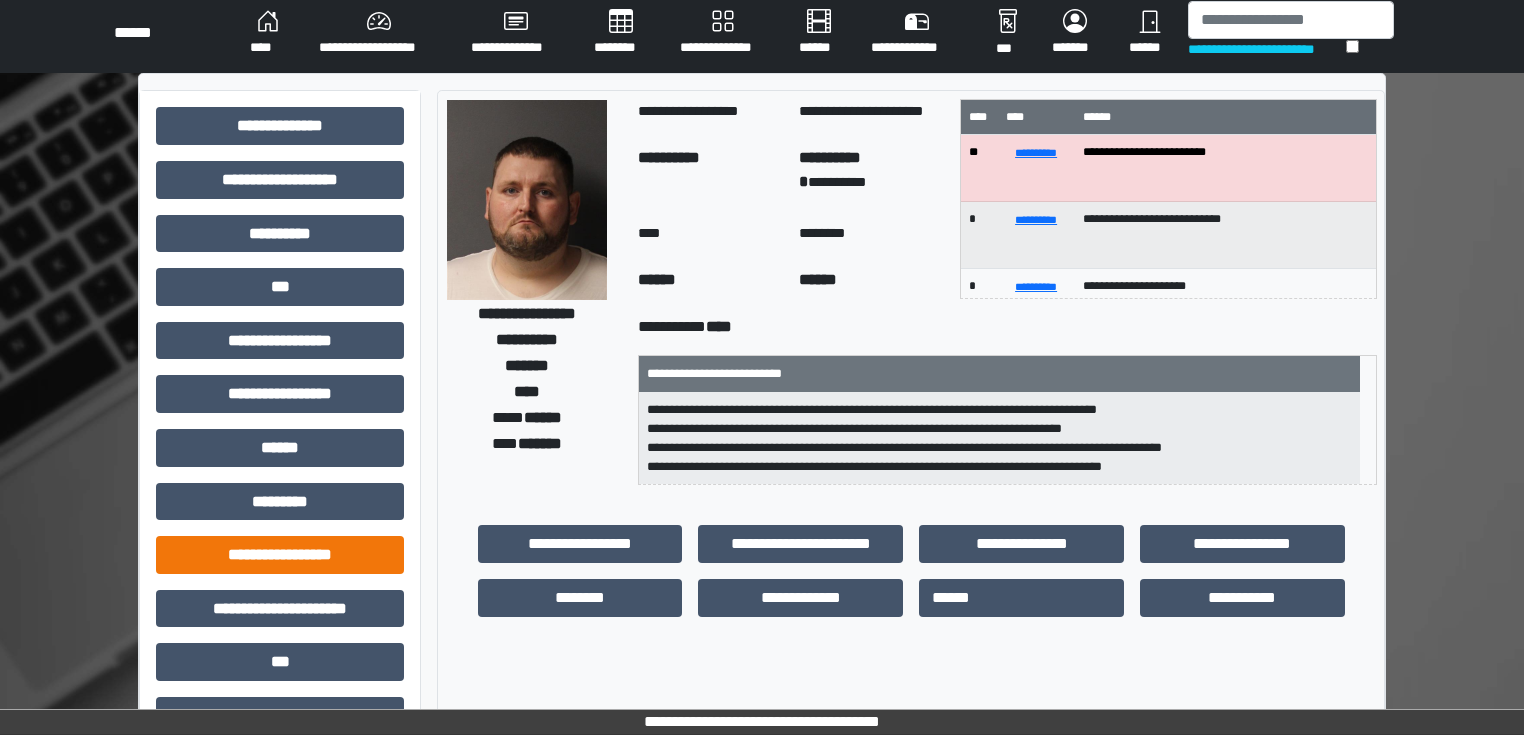 scroll, scrollTop: 0, scrollLeft: 0, axis: both 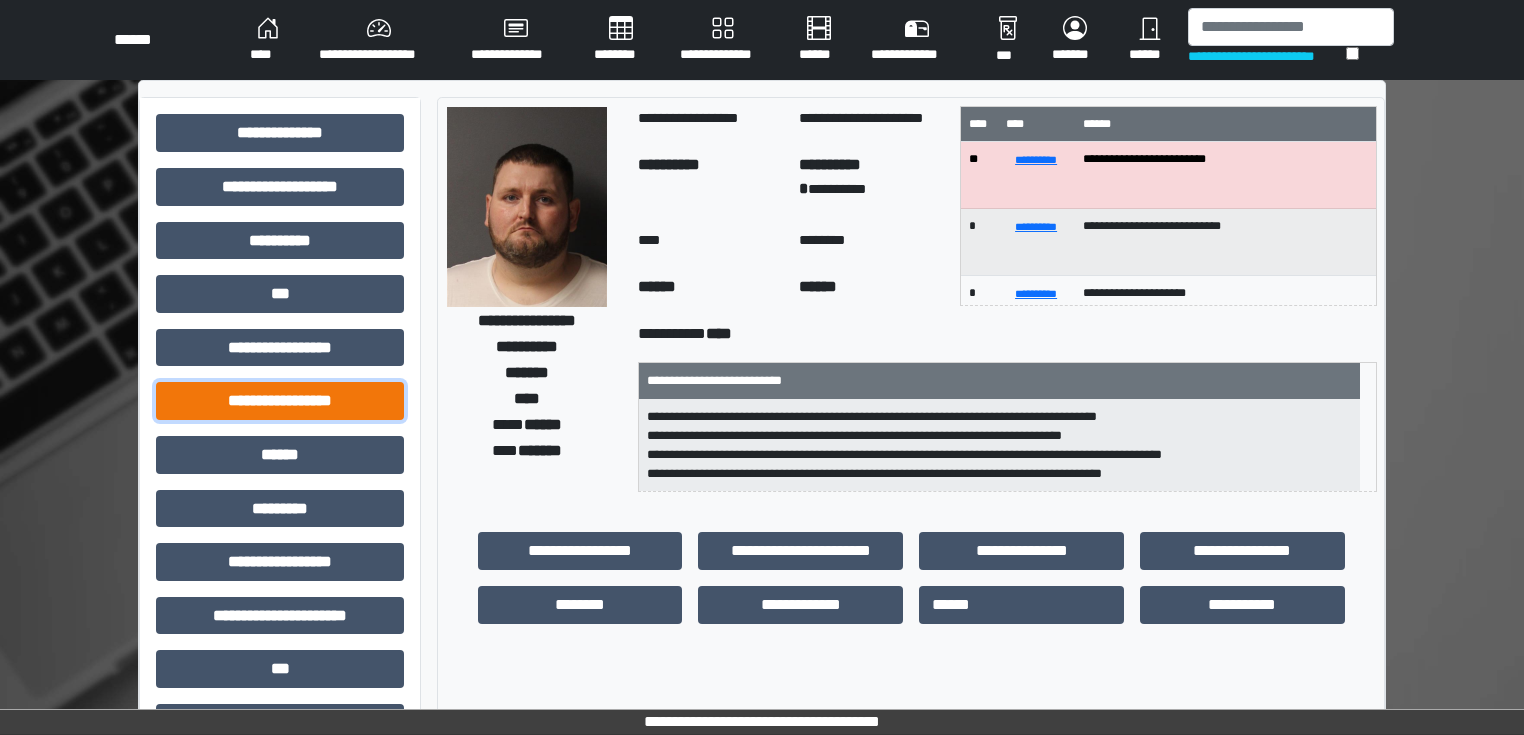 click on "**********" at bounding box center [280, 401] 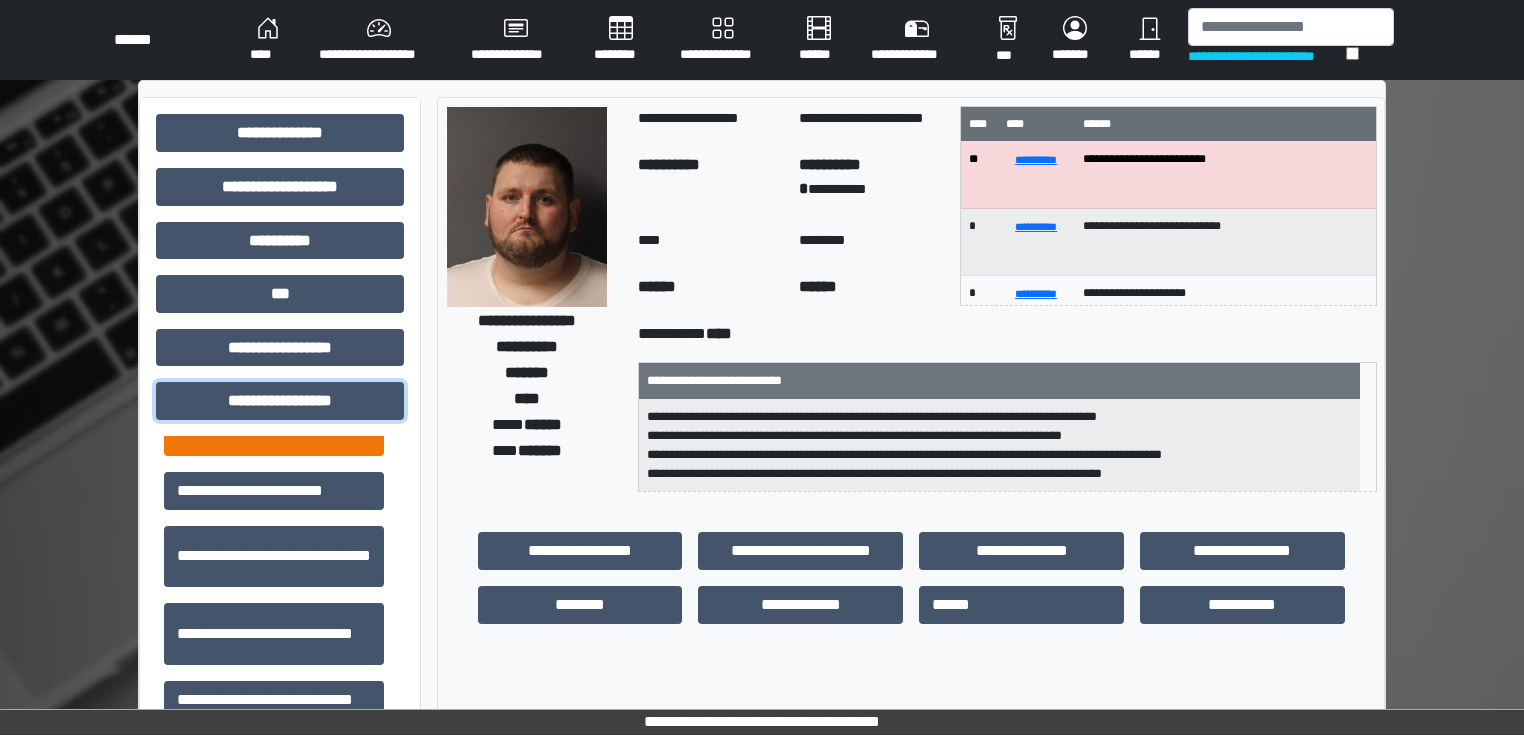 scroll, scrollTop: 1313, scrollLeft: 0, axis: vertical 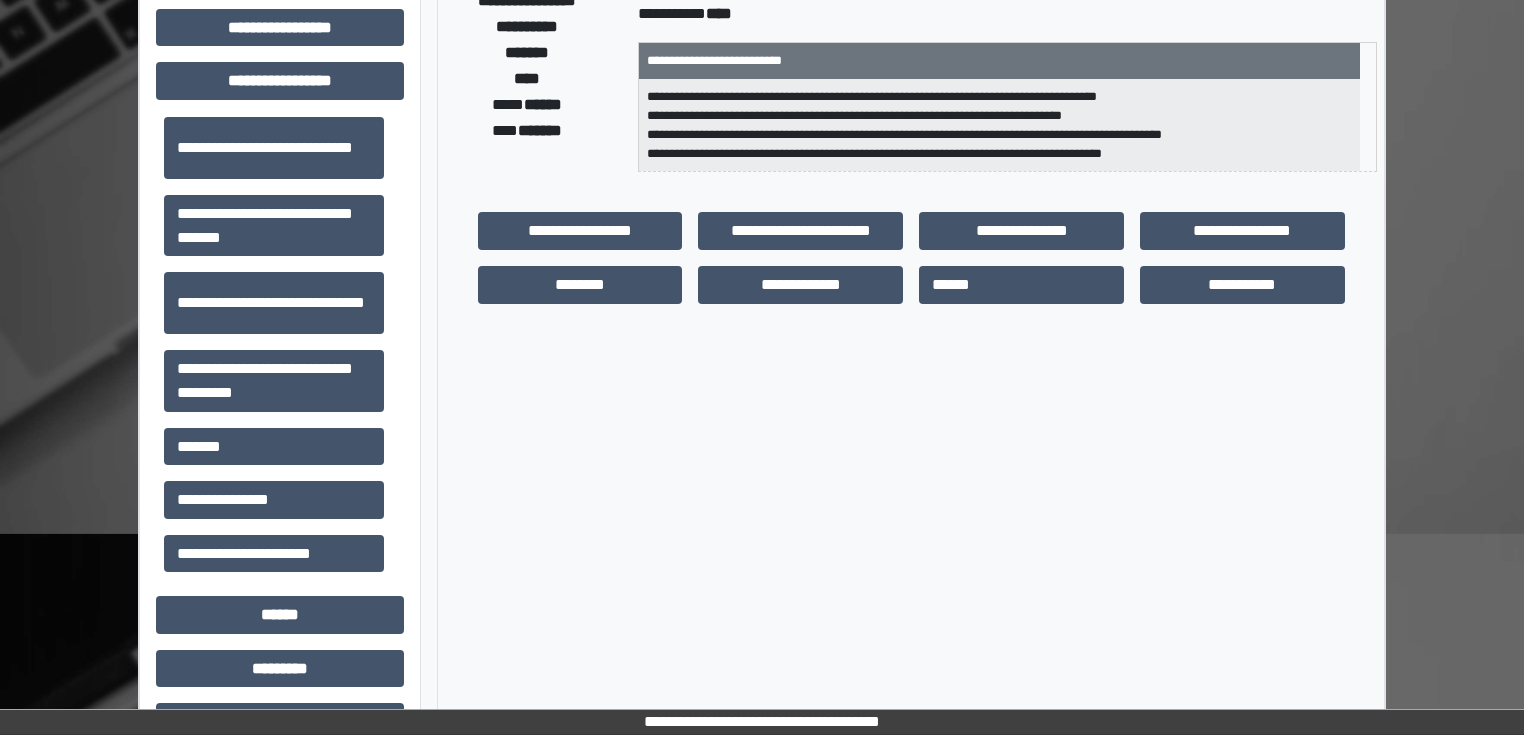 click on "*******" at bounding box center (274, 447) 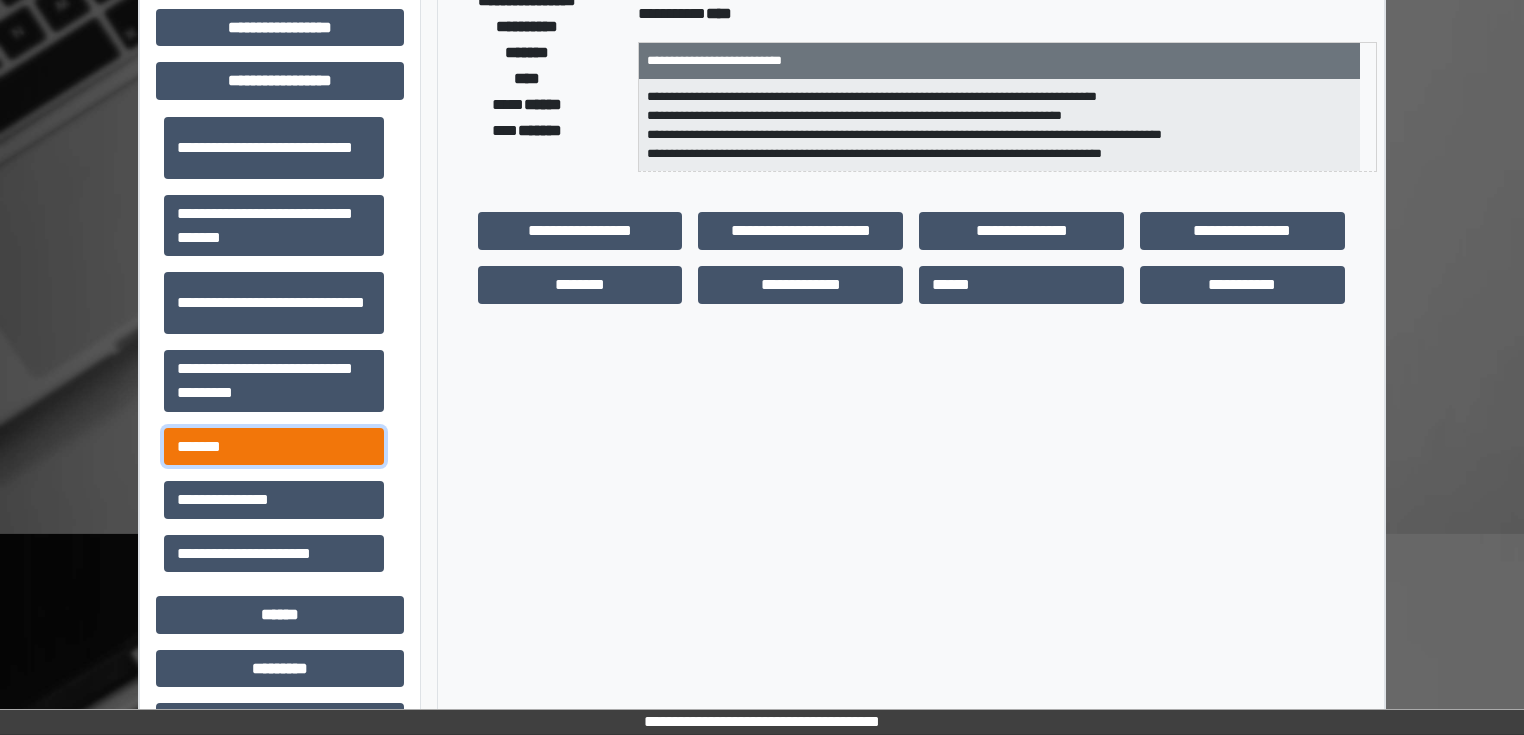 click on "*******" at bounding box center [274, 447] 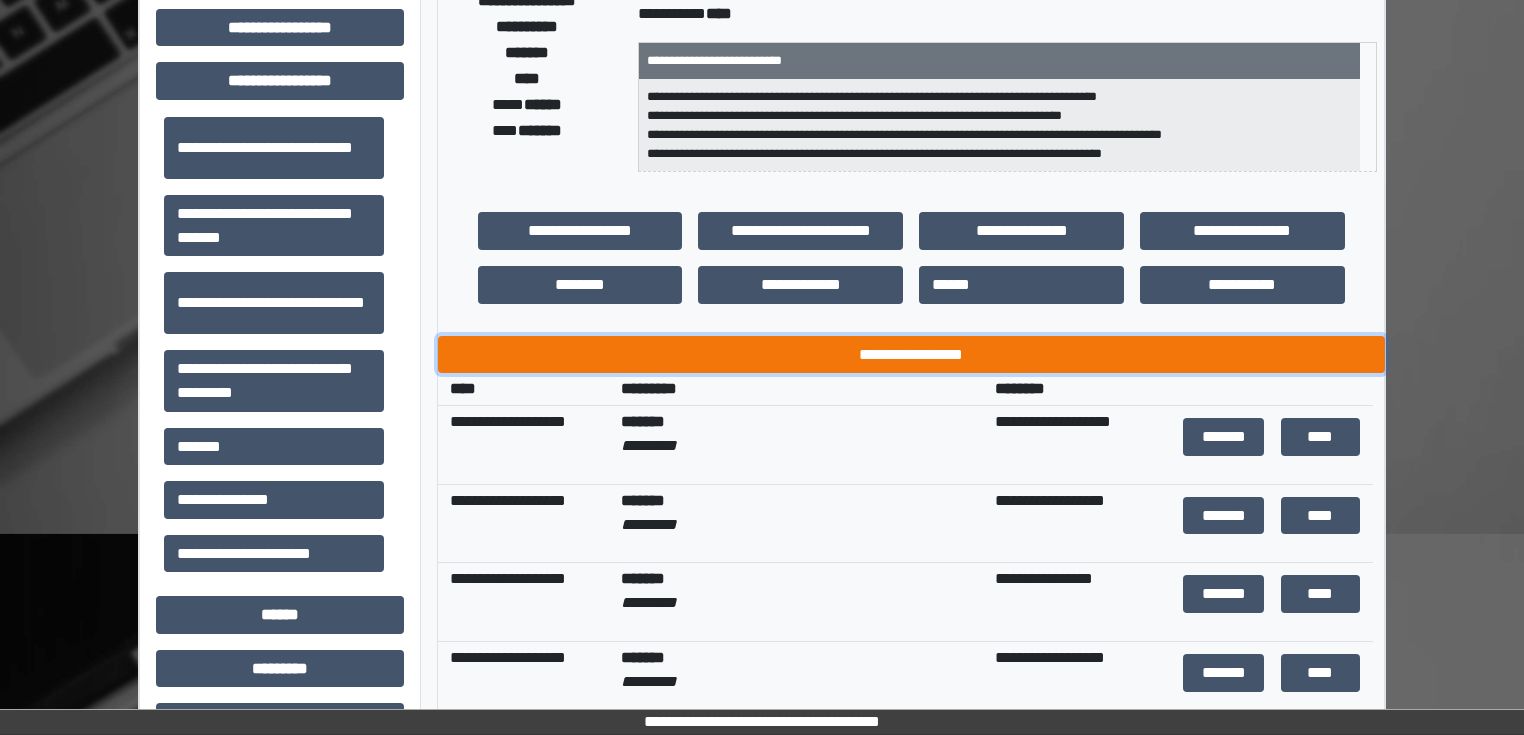 click on "**********" at bounding box center (911, 355) 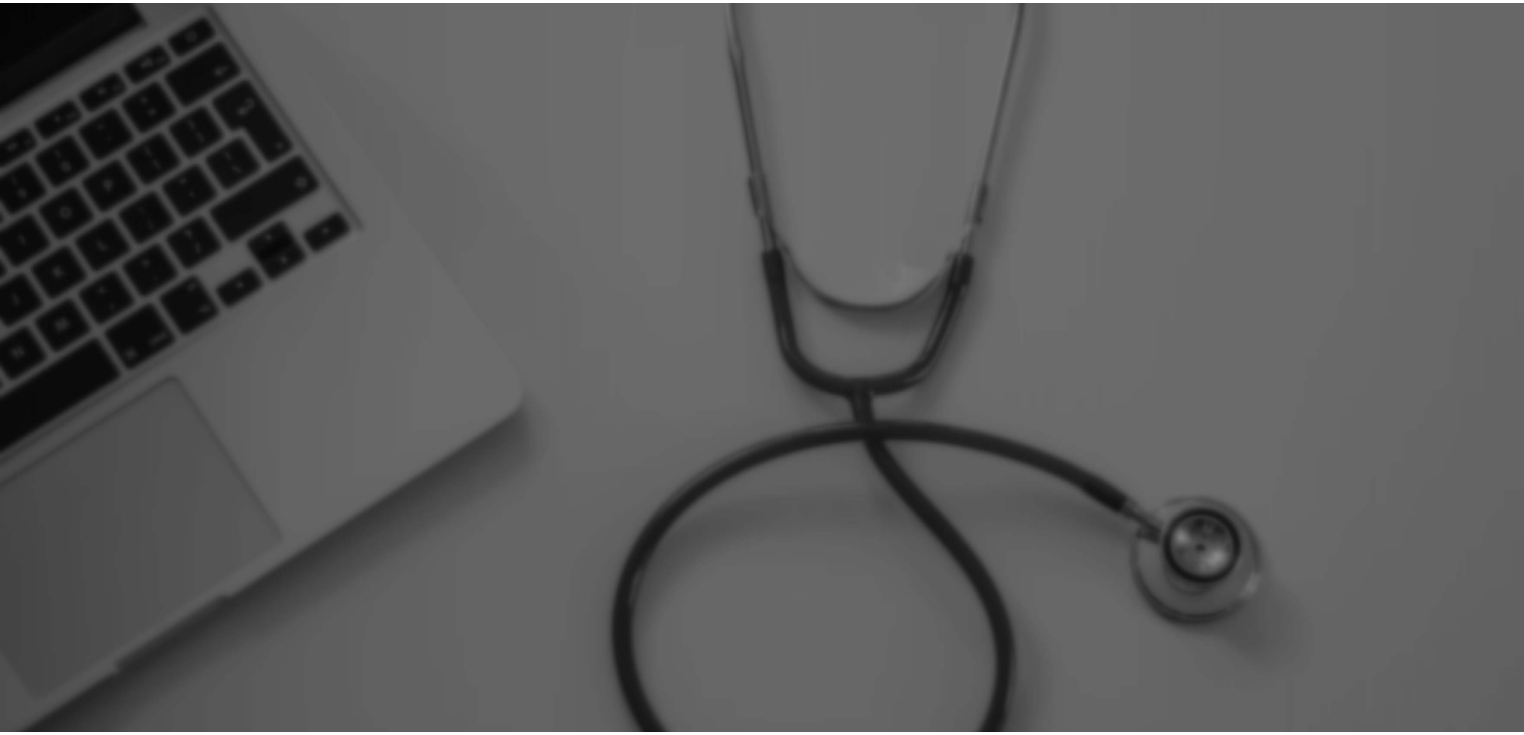 scroll, scrollTop: 0, scrollLeft: 0, axis: both 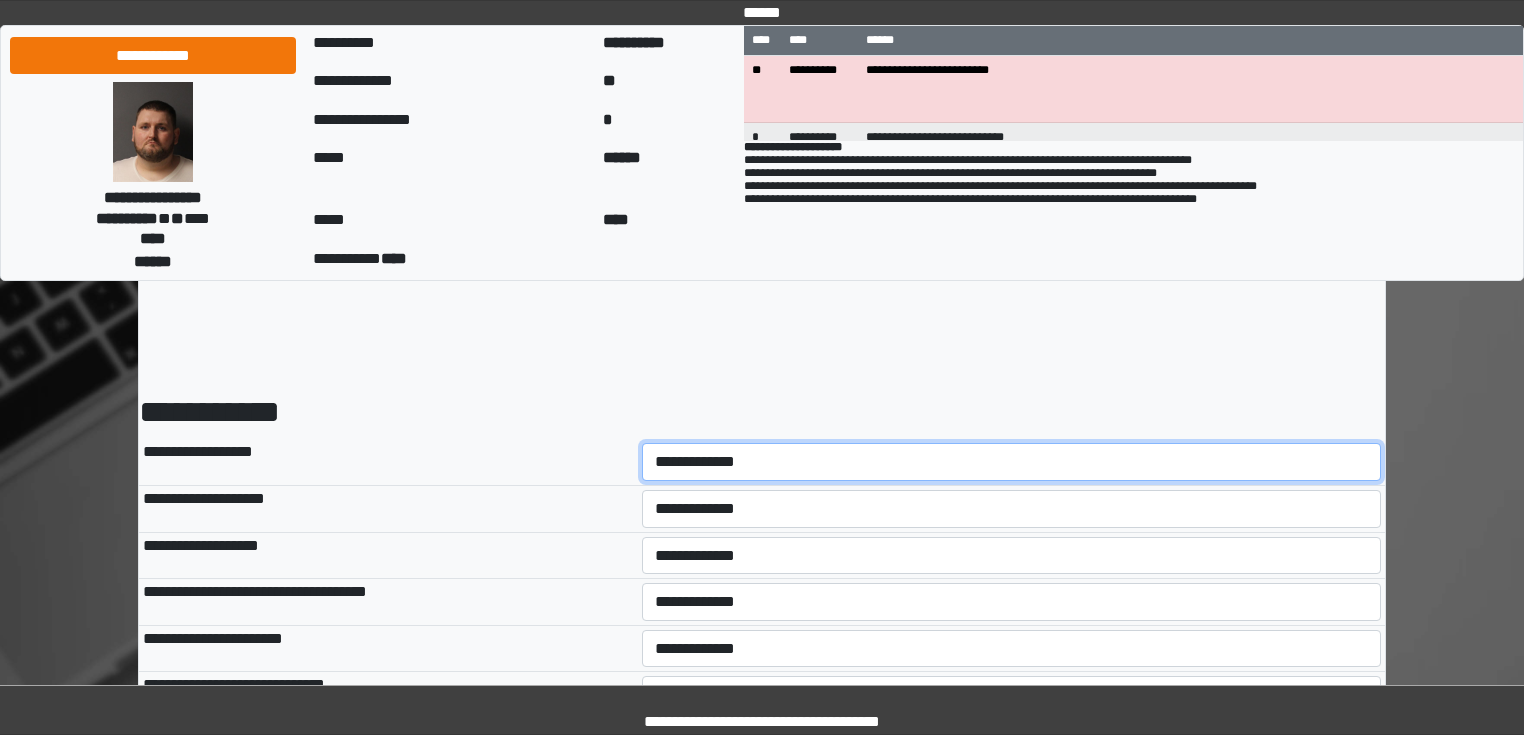 click on "**********" at bounding box center (1012, 462) 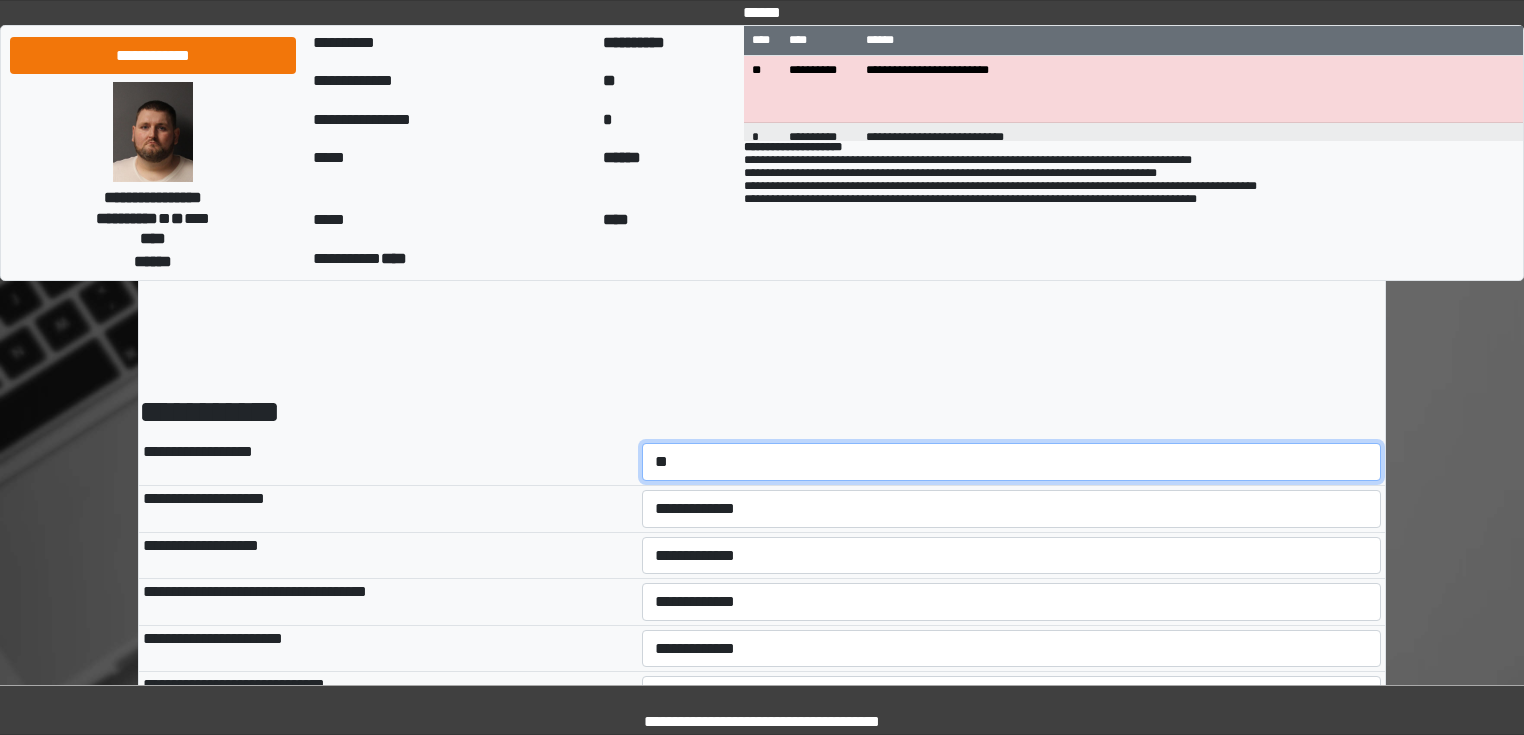 click on "**********" at bounding box center (1012, 462) 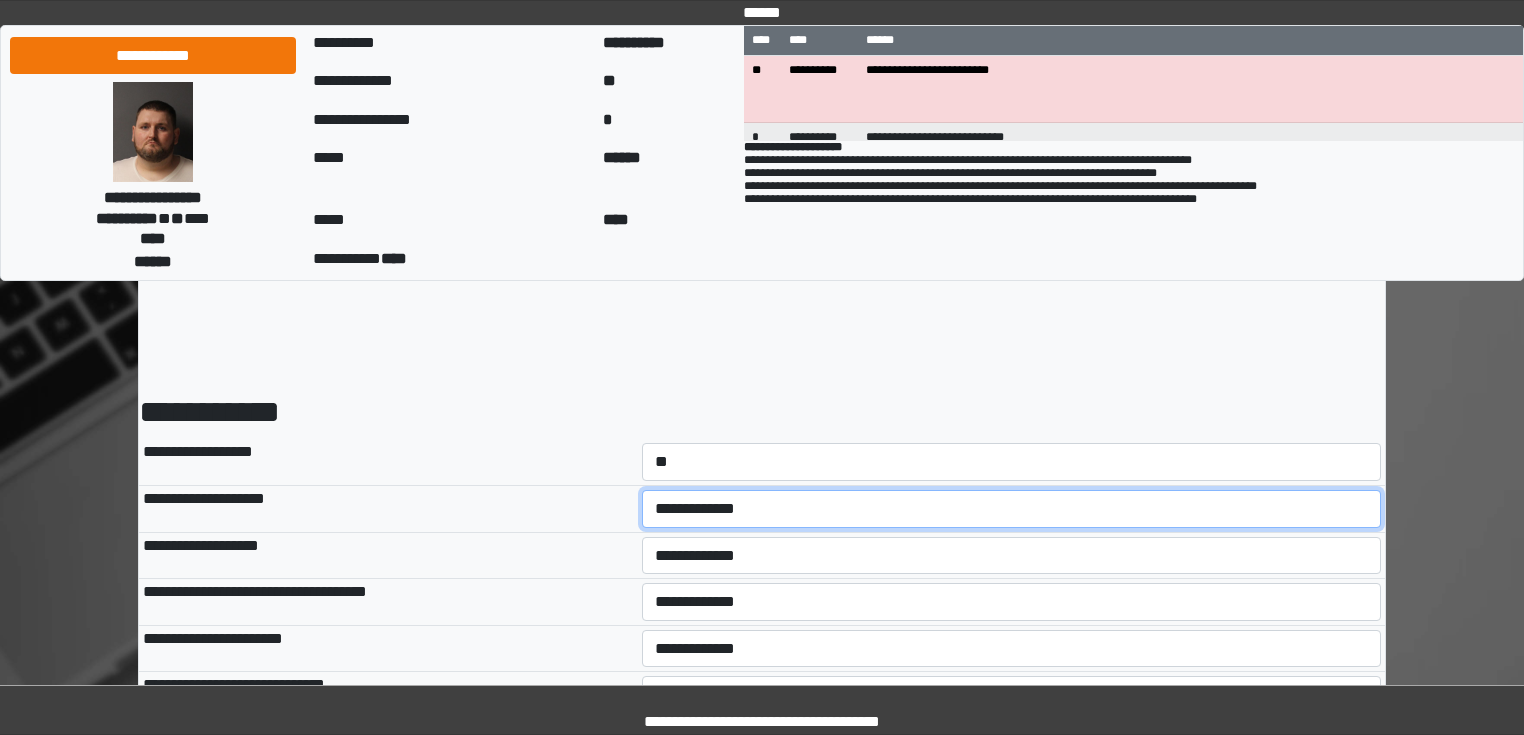 click on "**********" at bounding box center [1012, 509] 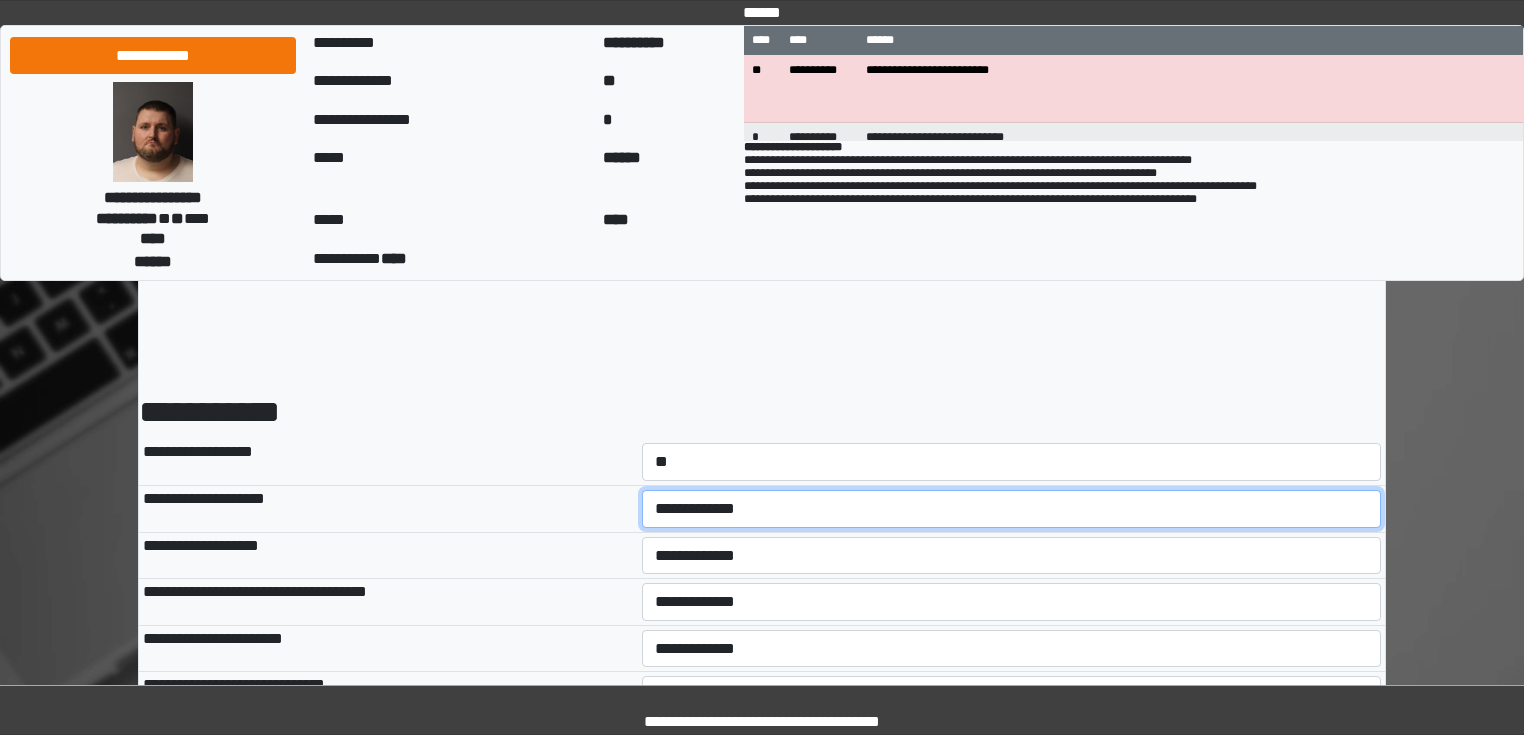 select on "*" 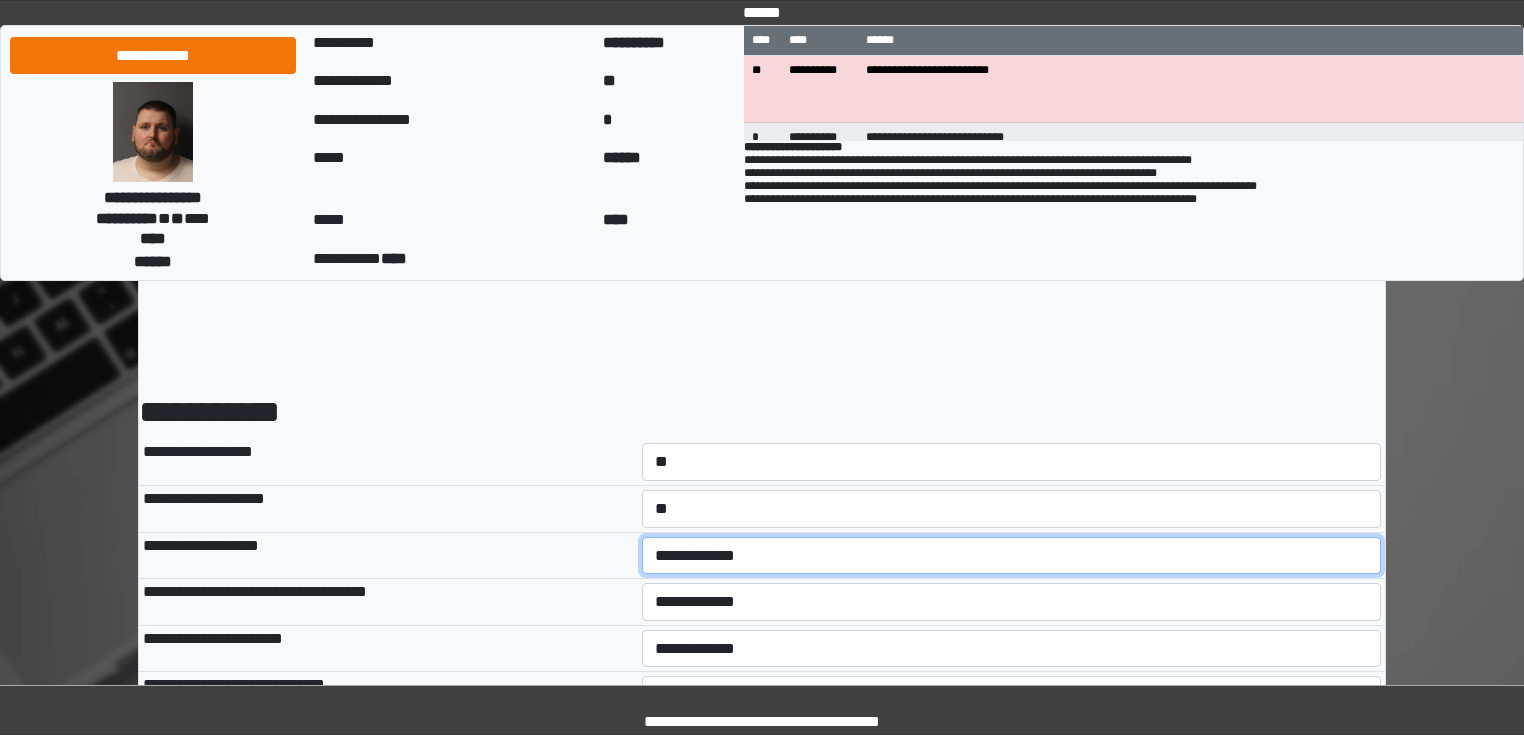 select on "*" 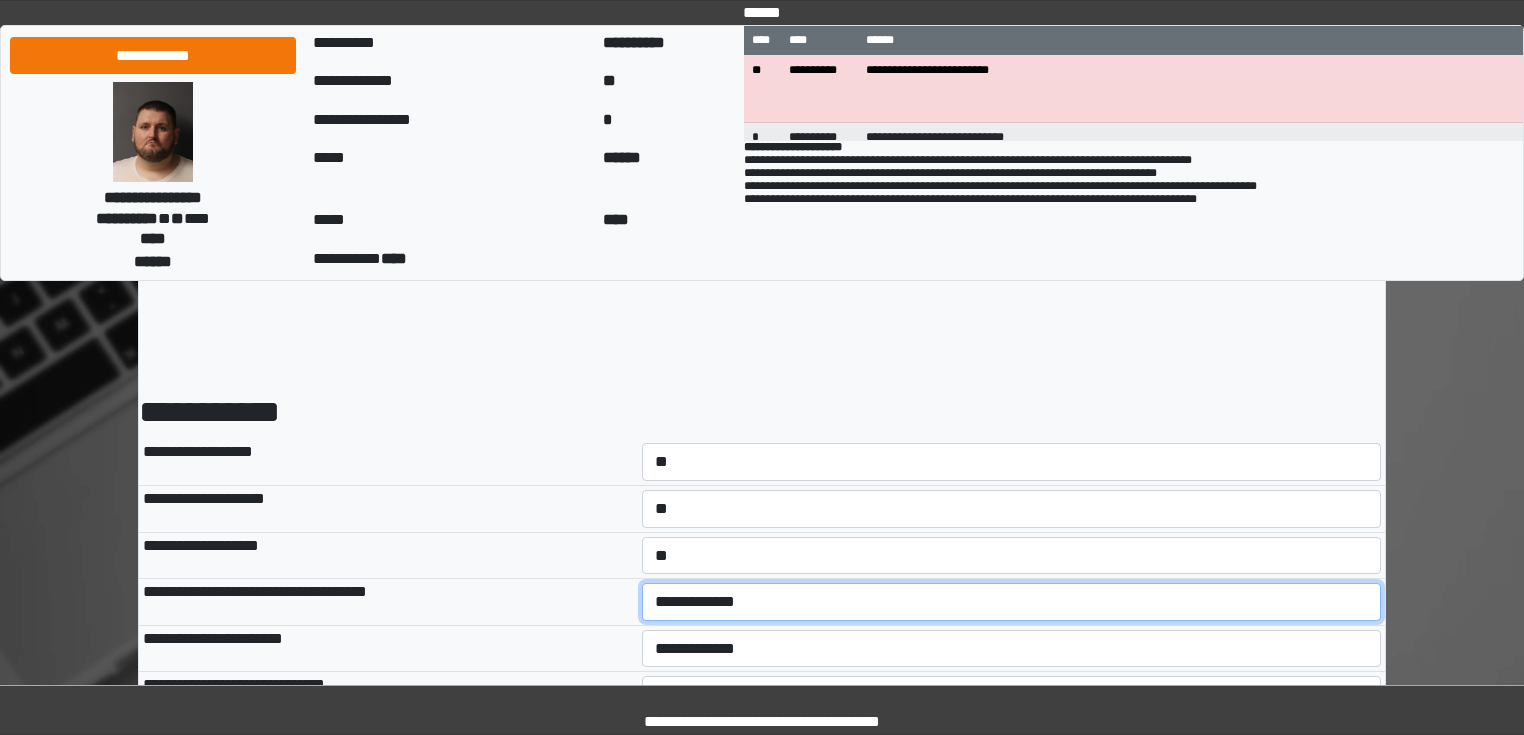 select on "*" 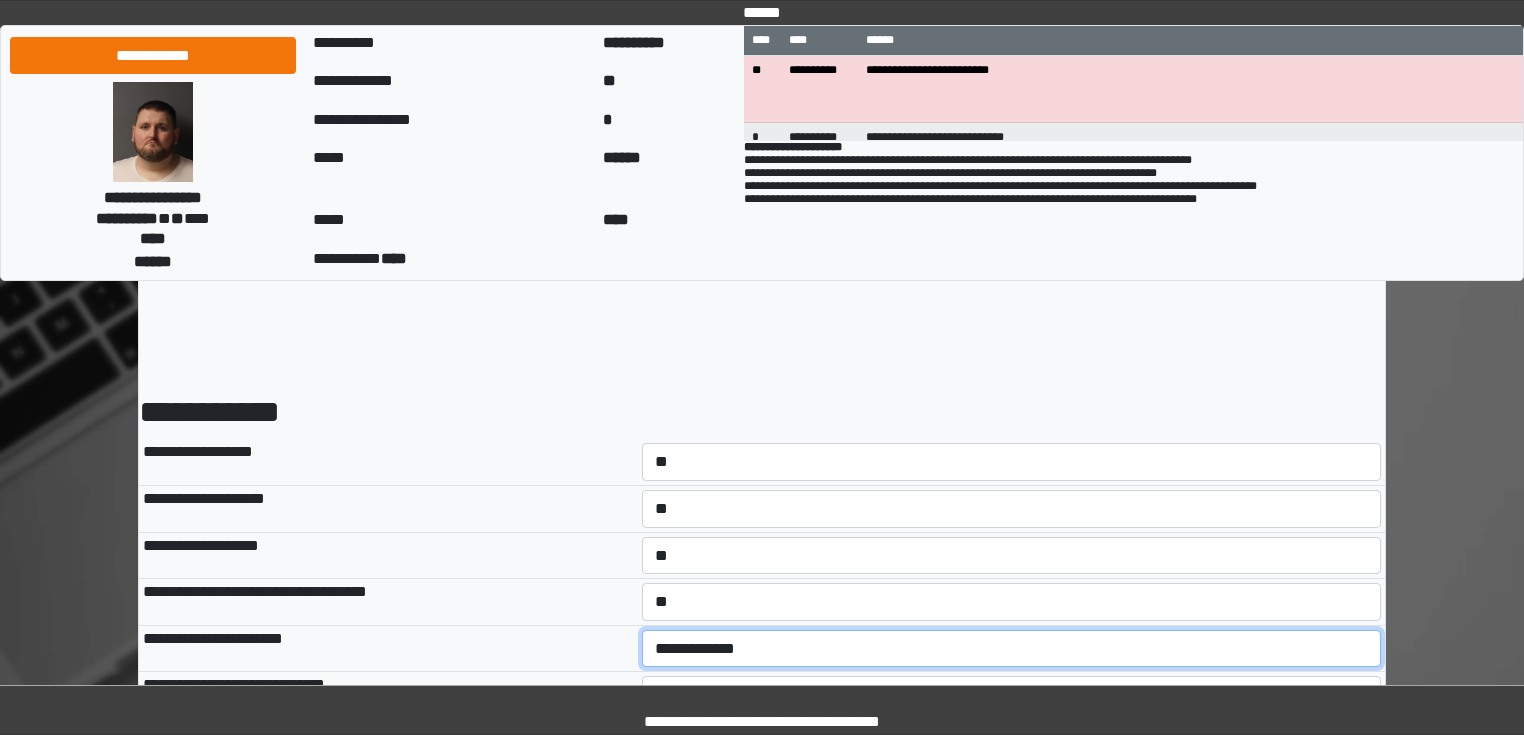 select on "*" 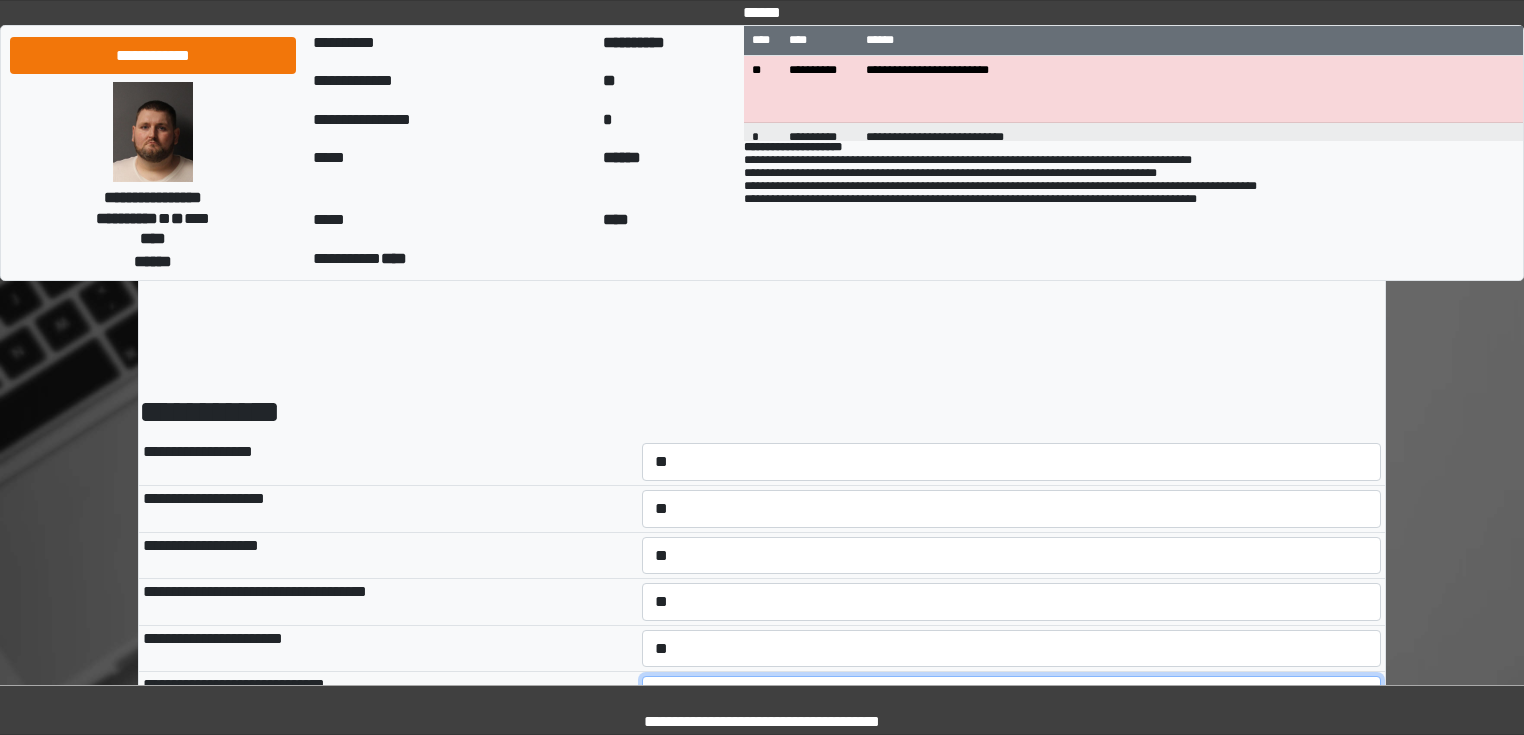 select on "*" 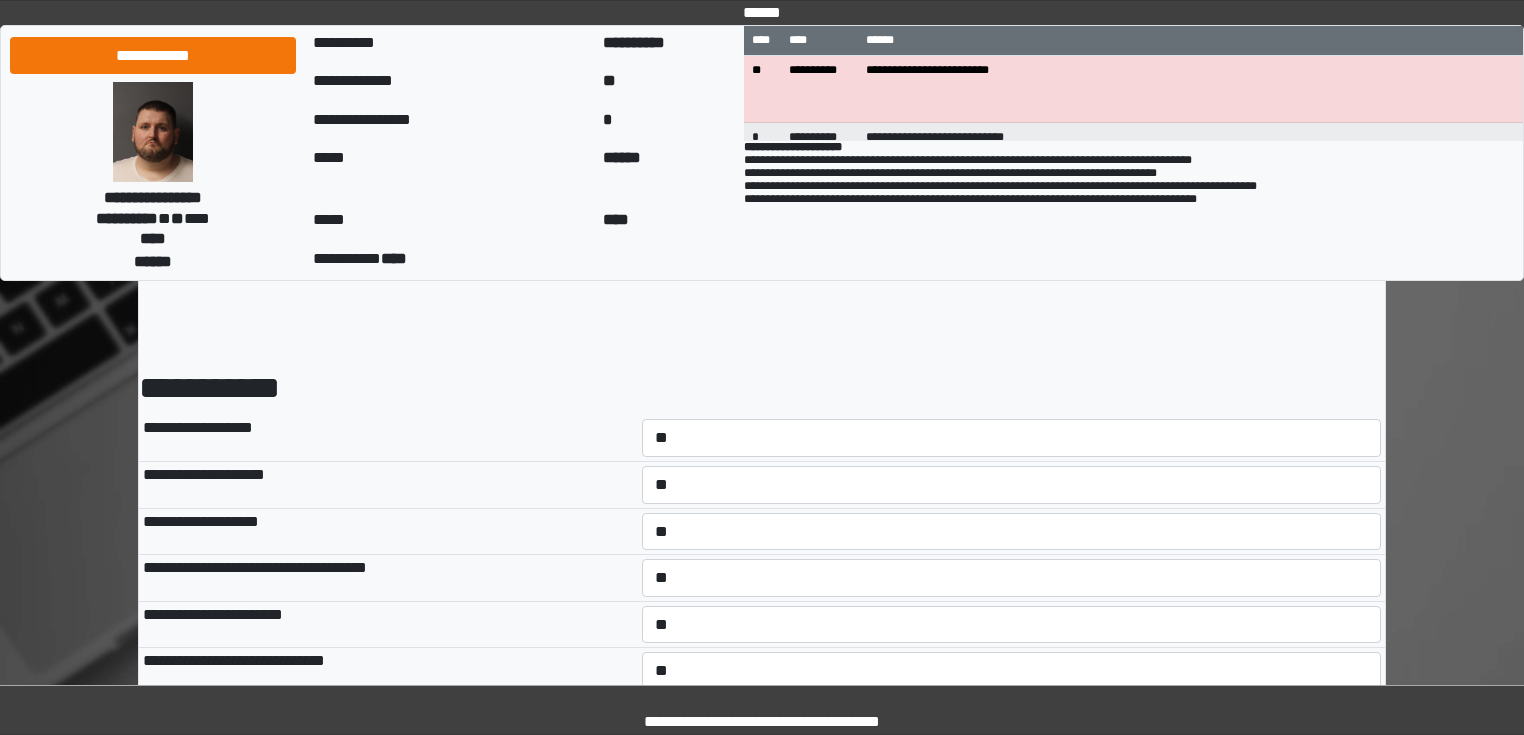select on "*" 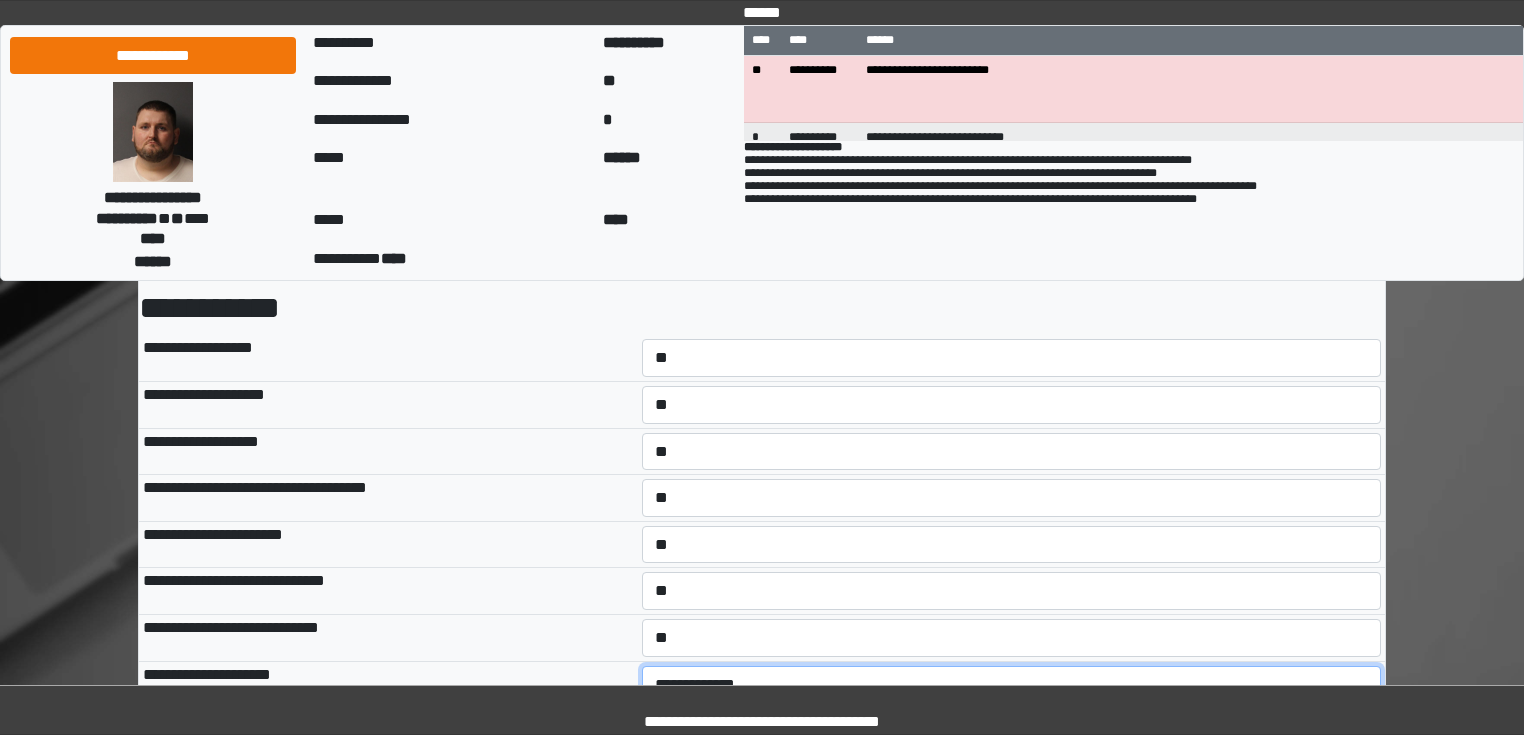 select on "*" 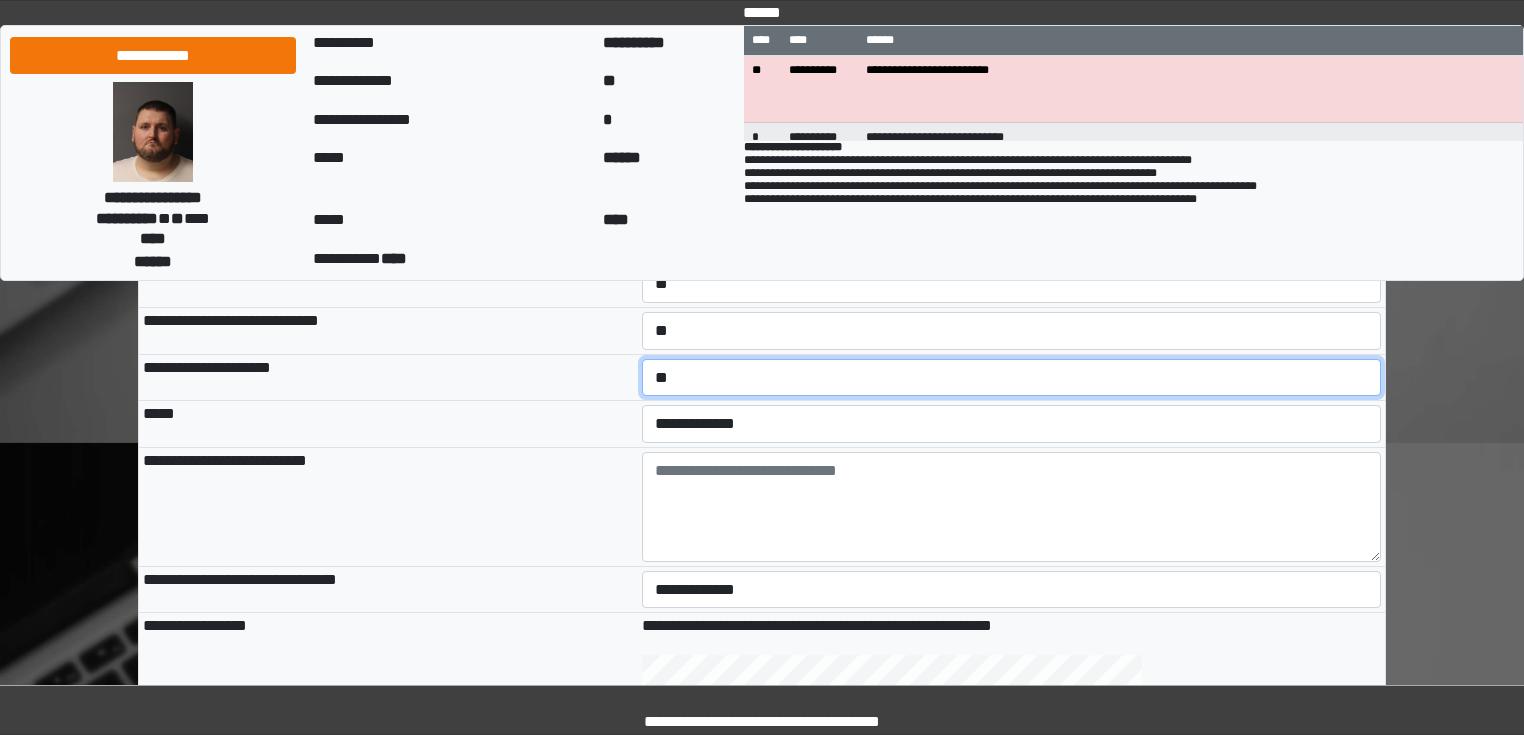 scroll, scrollTop: 419, scrollLeft: 0, axis: vertical 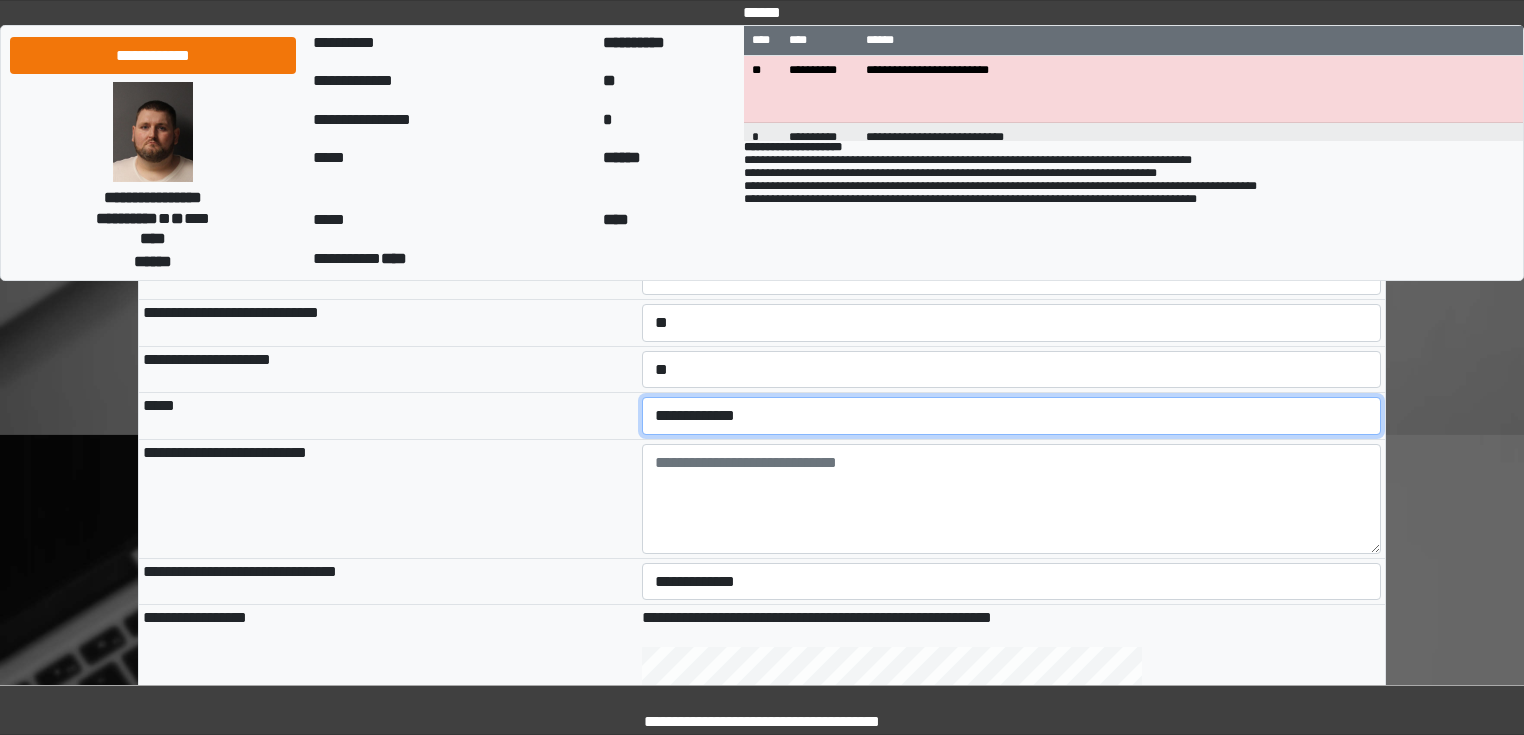 select on "*" 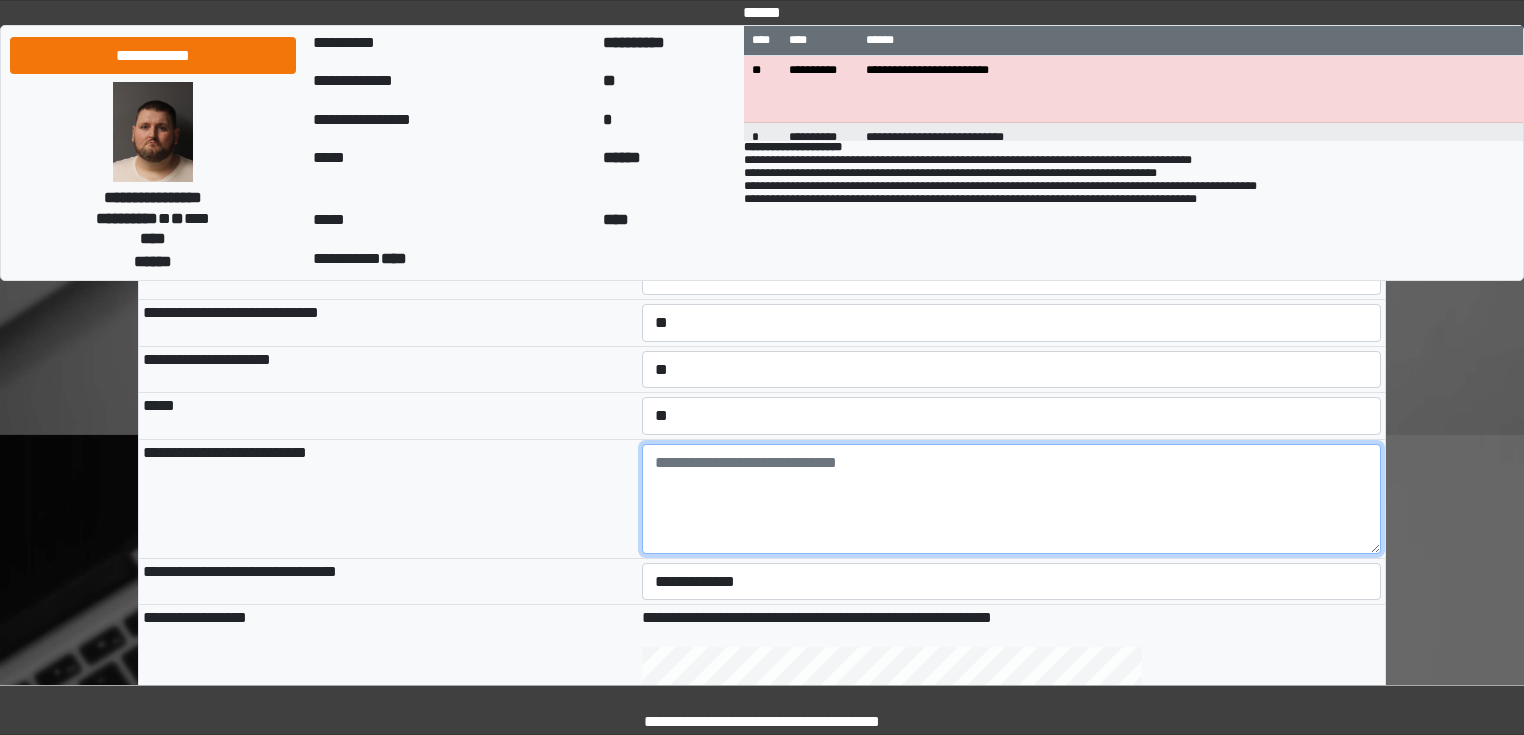 paste on "**********" 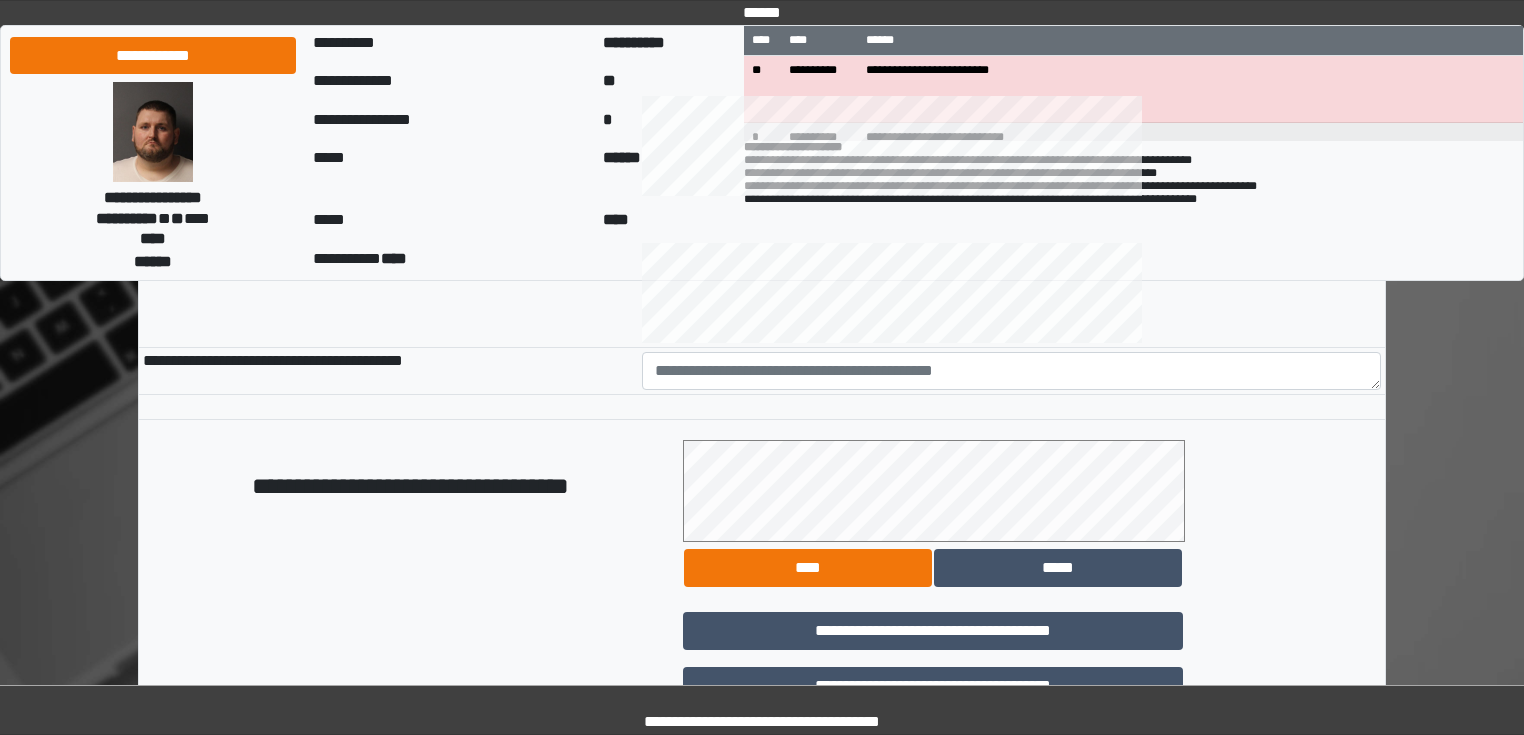 scroll, scrollTop: 979, scrollLeft: 0, axis: vertical 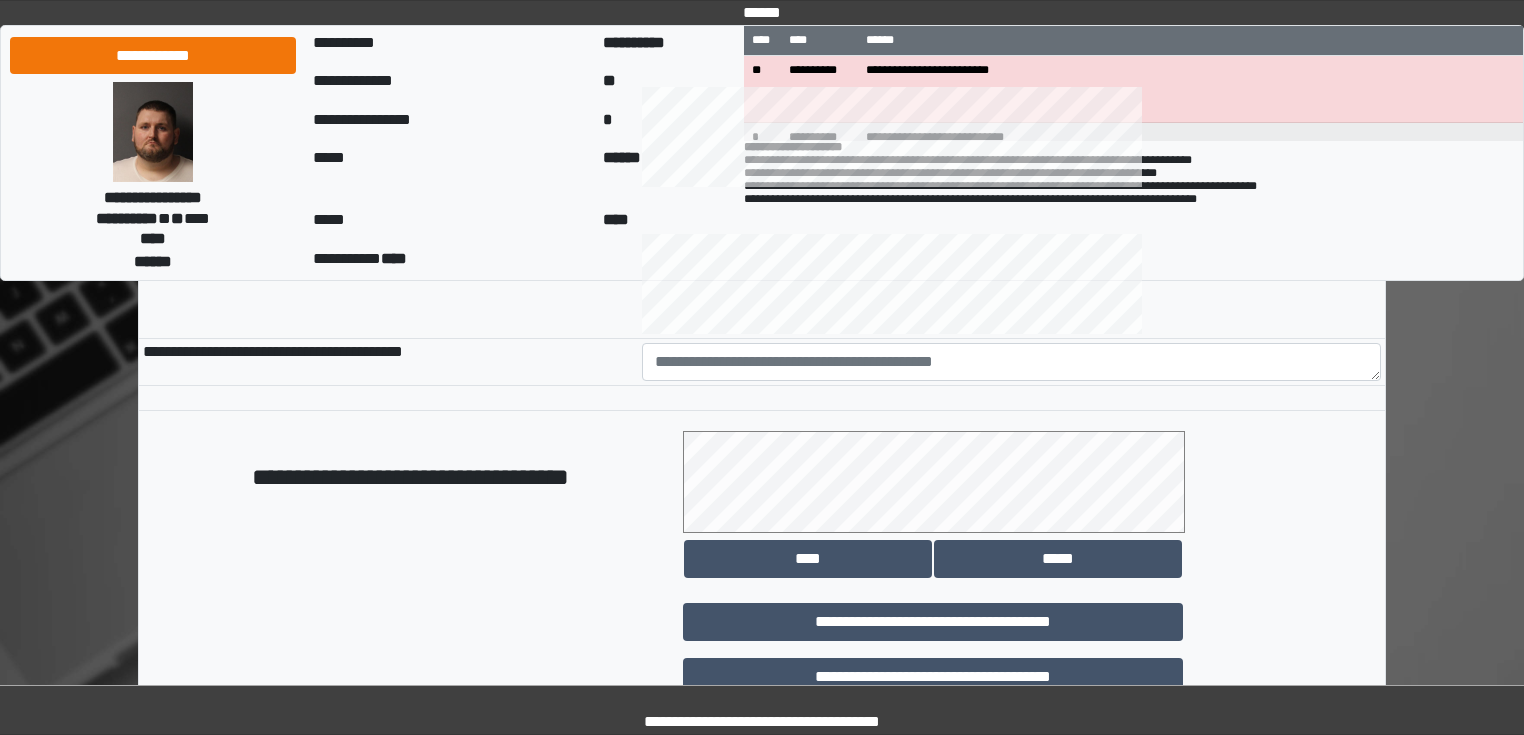 type on "**********" 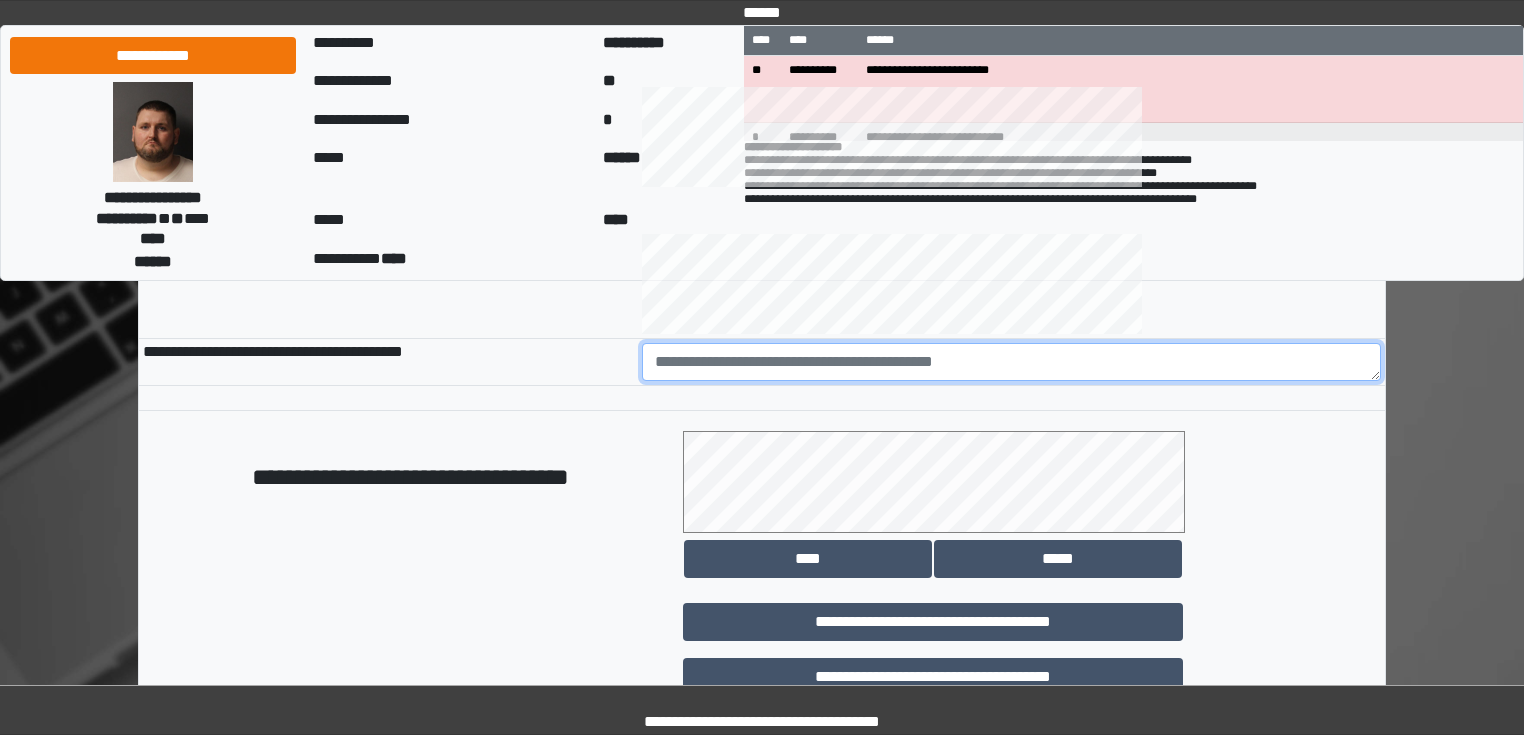 click at bounding box center [1012, 362] 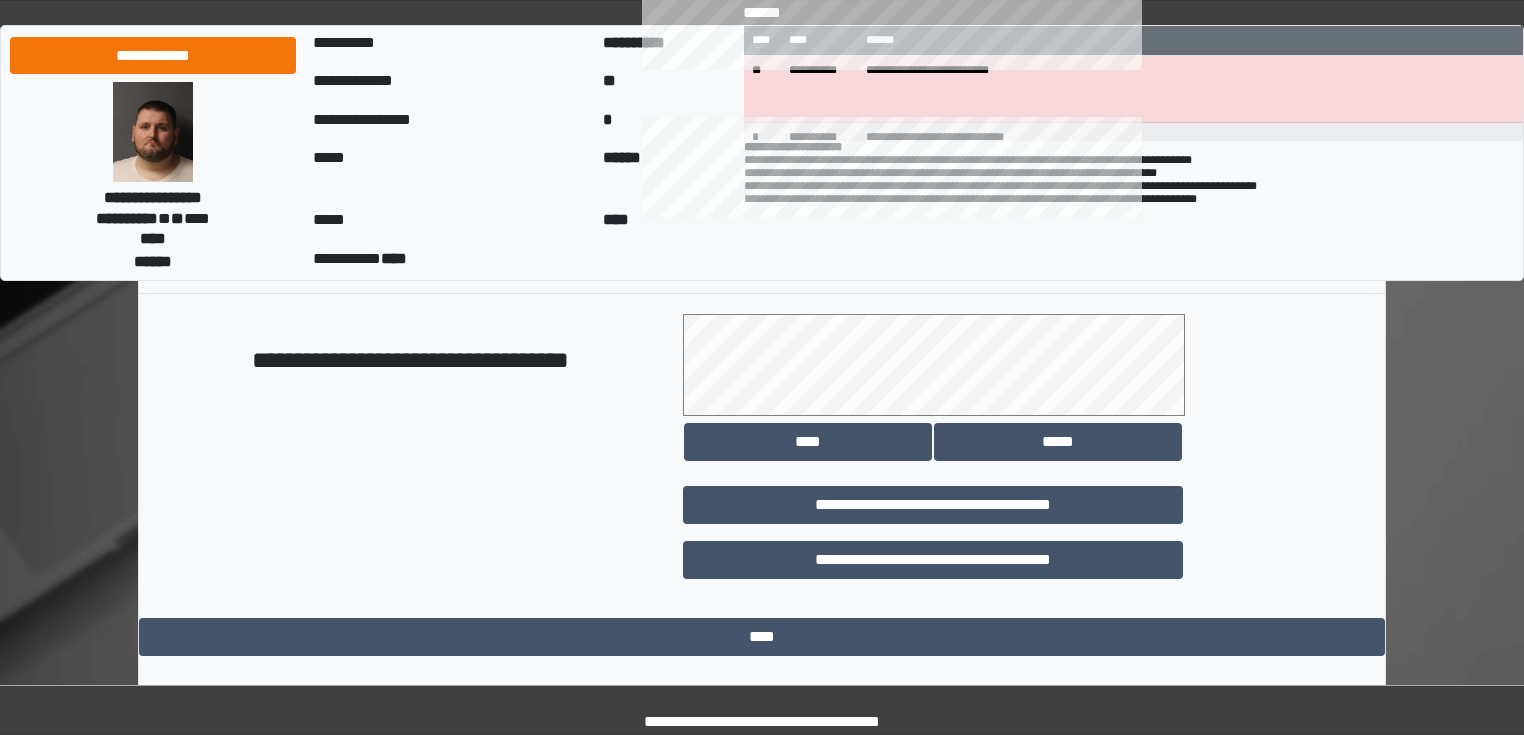 scroll, scrollTop: 1118, scrollLeft: 0, axis: vertical 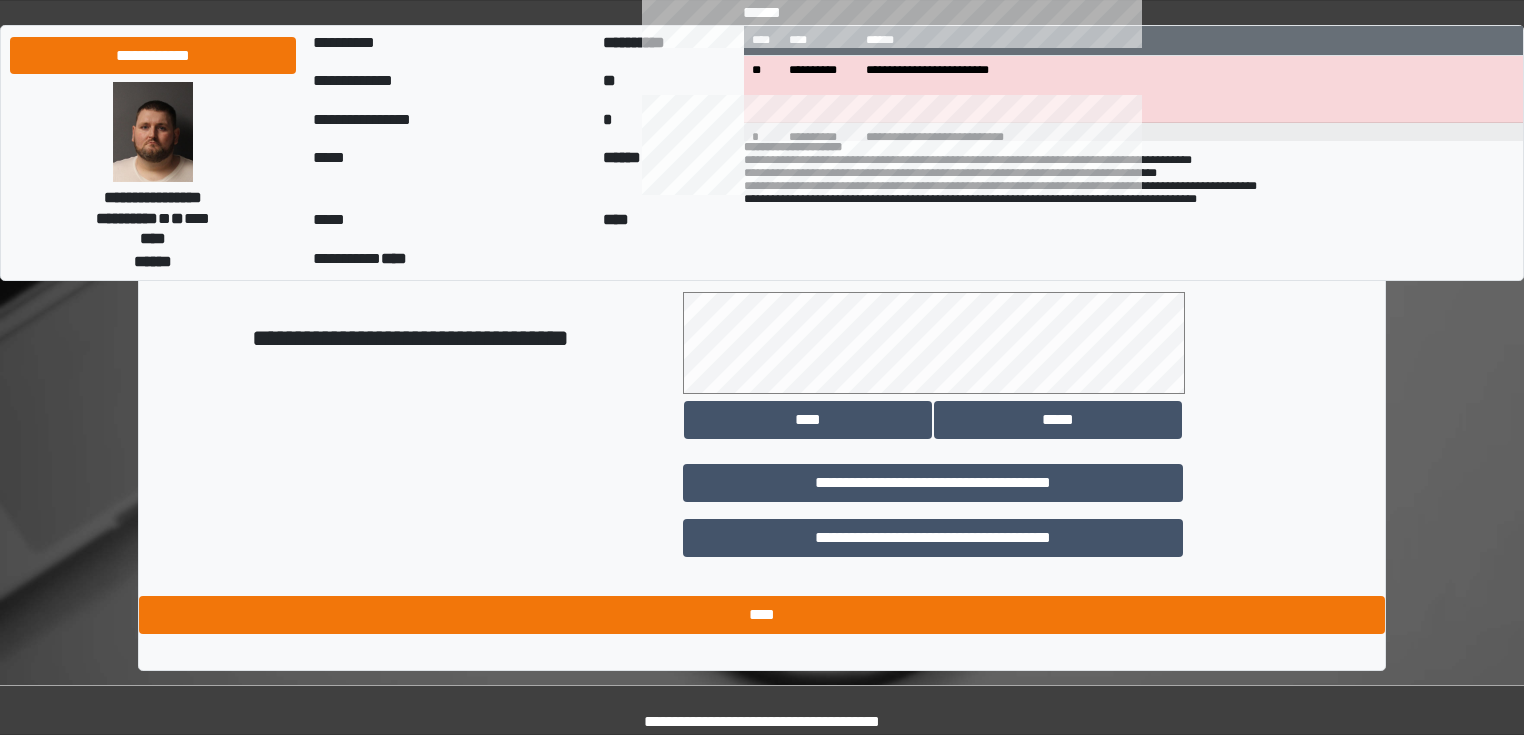 type on "*****" 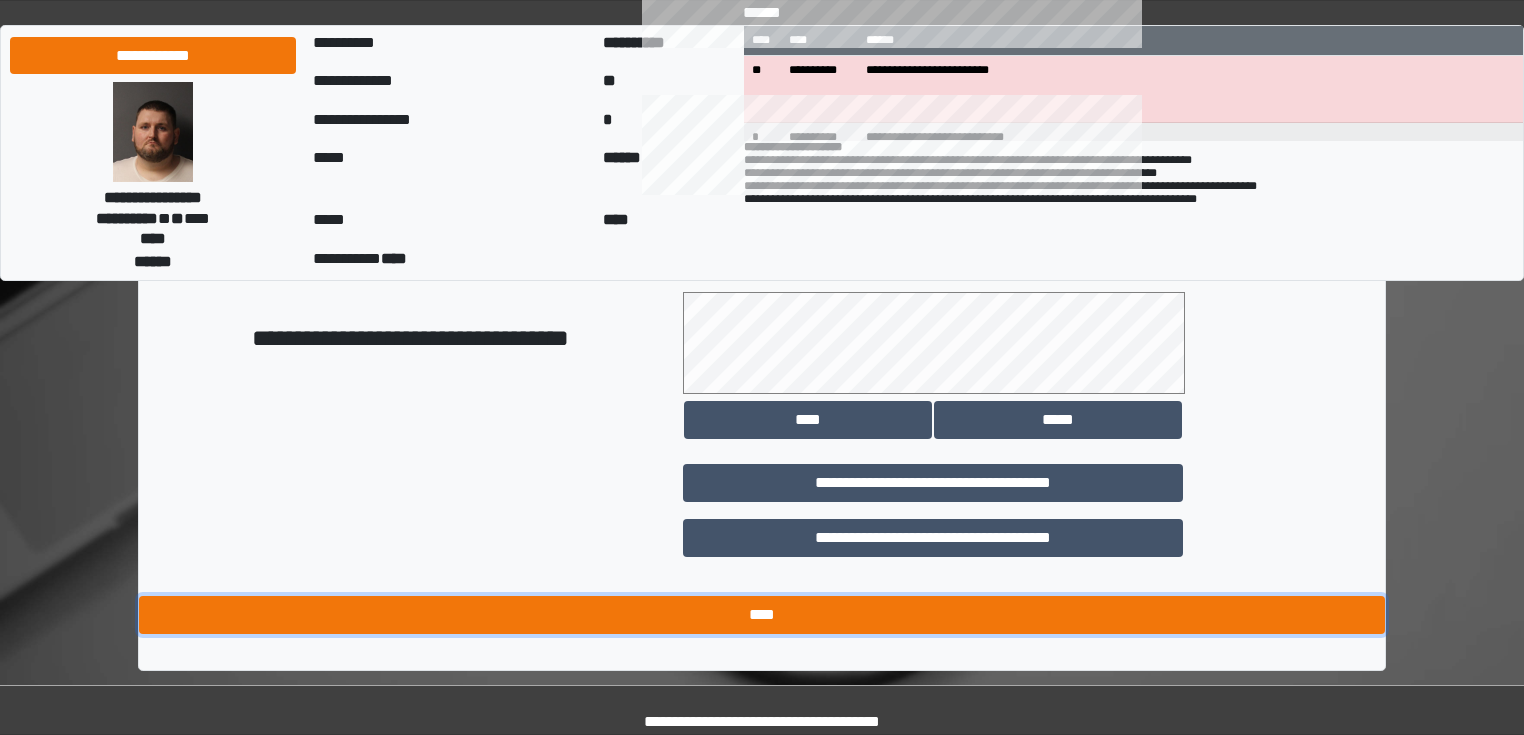 click on "****" at bounding box center [762, 615] 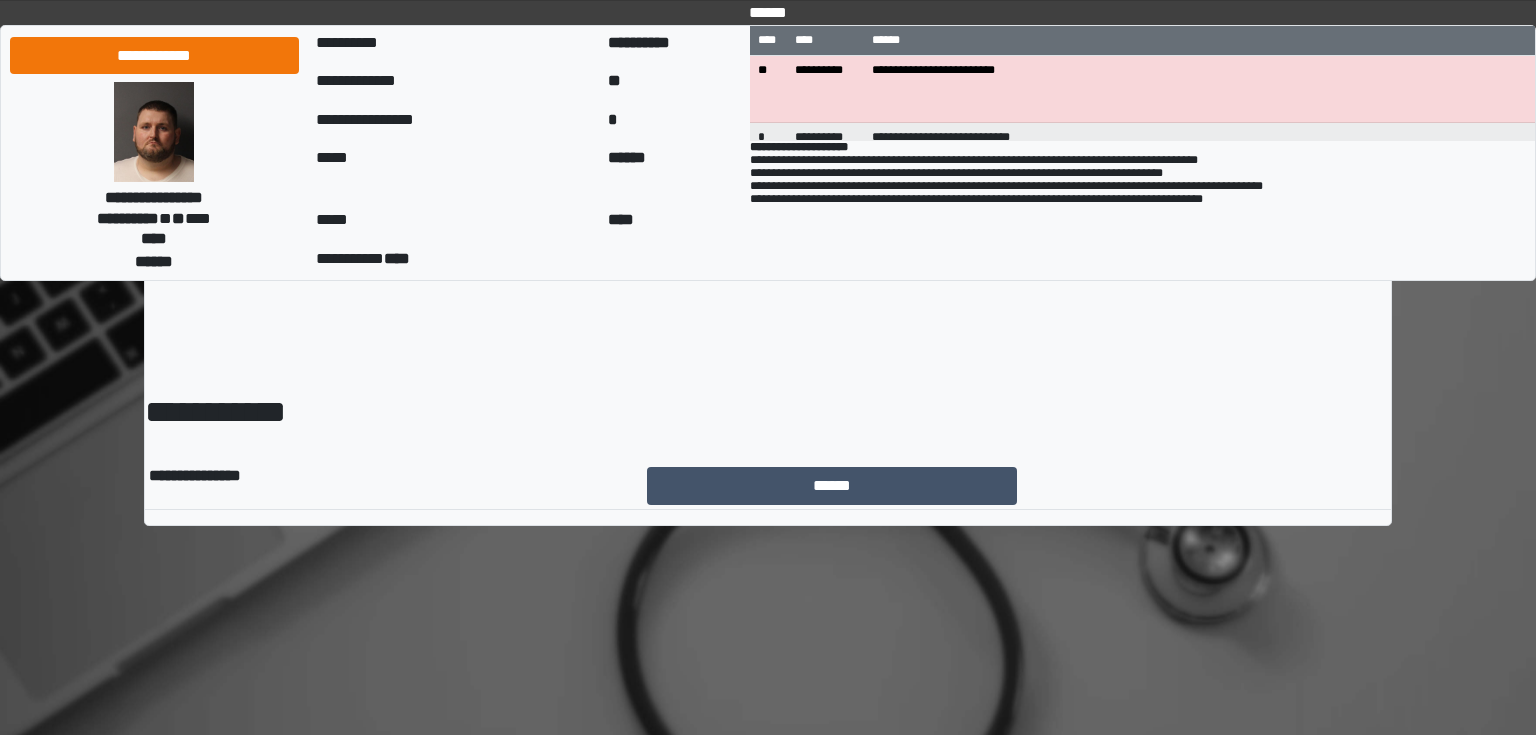 scroll, scrollTop: 0, scrollLeft: 0, axis: both 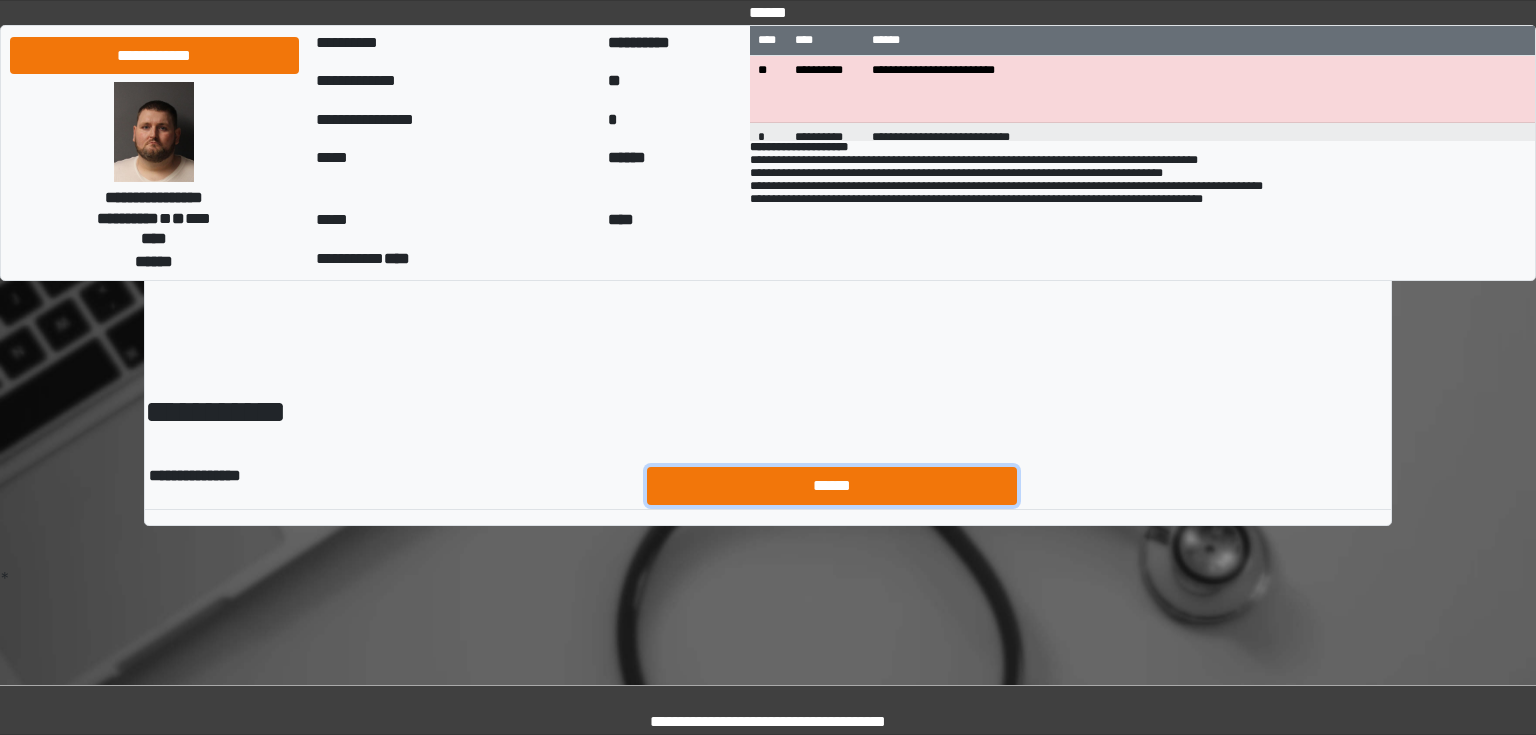 click on "******" at bounding box center (832, 486) 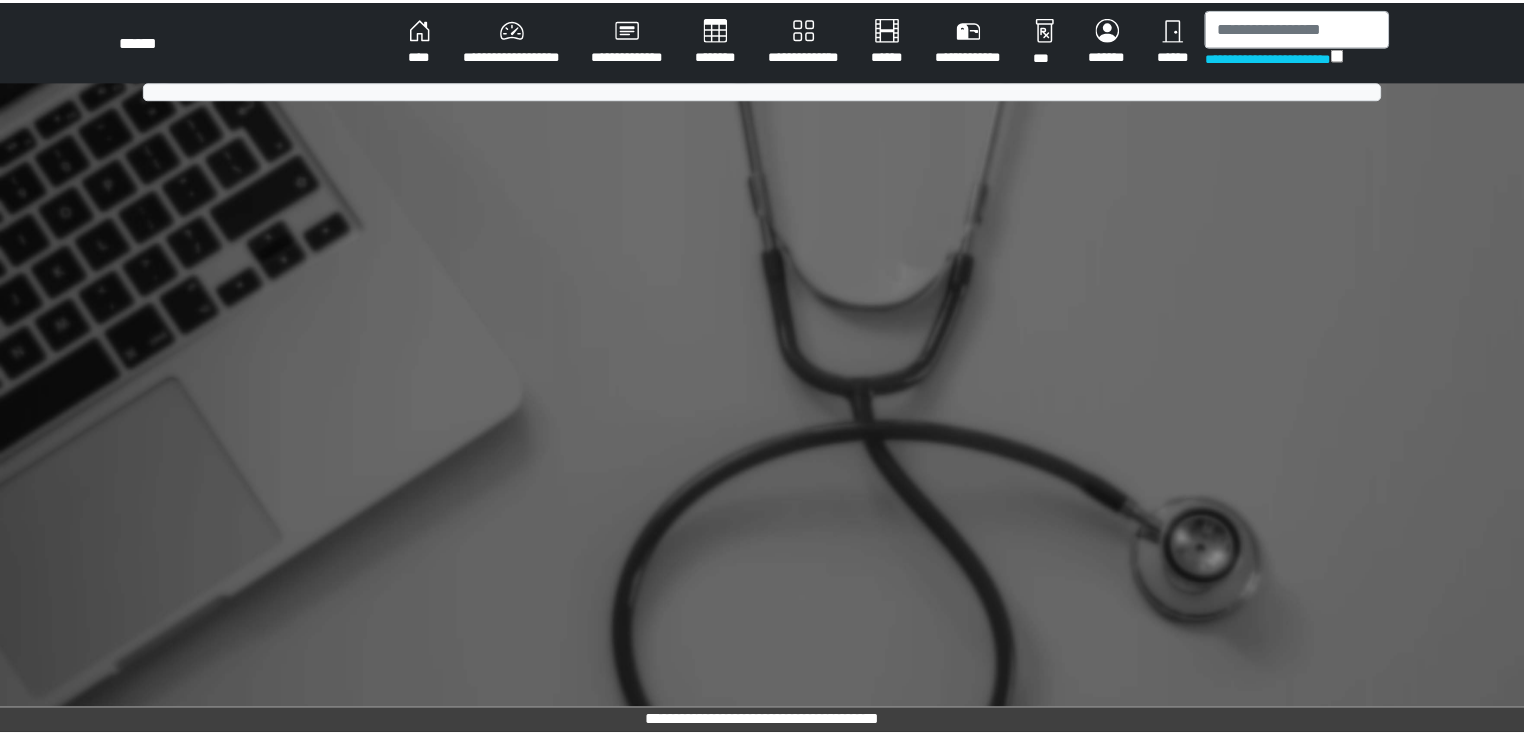scroll, scrollTop: 0, scrollLeft: 0, axis: both 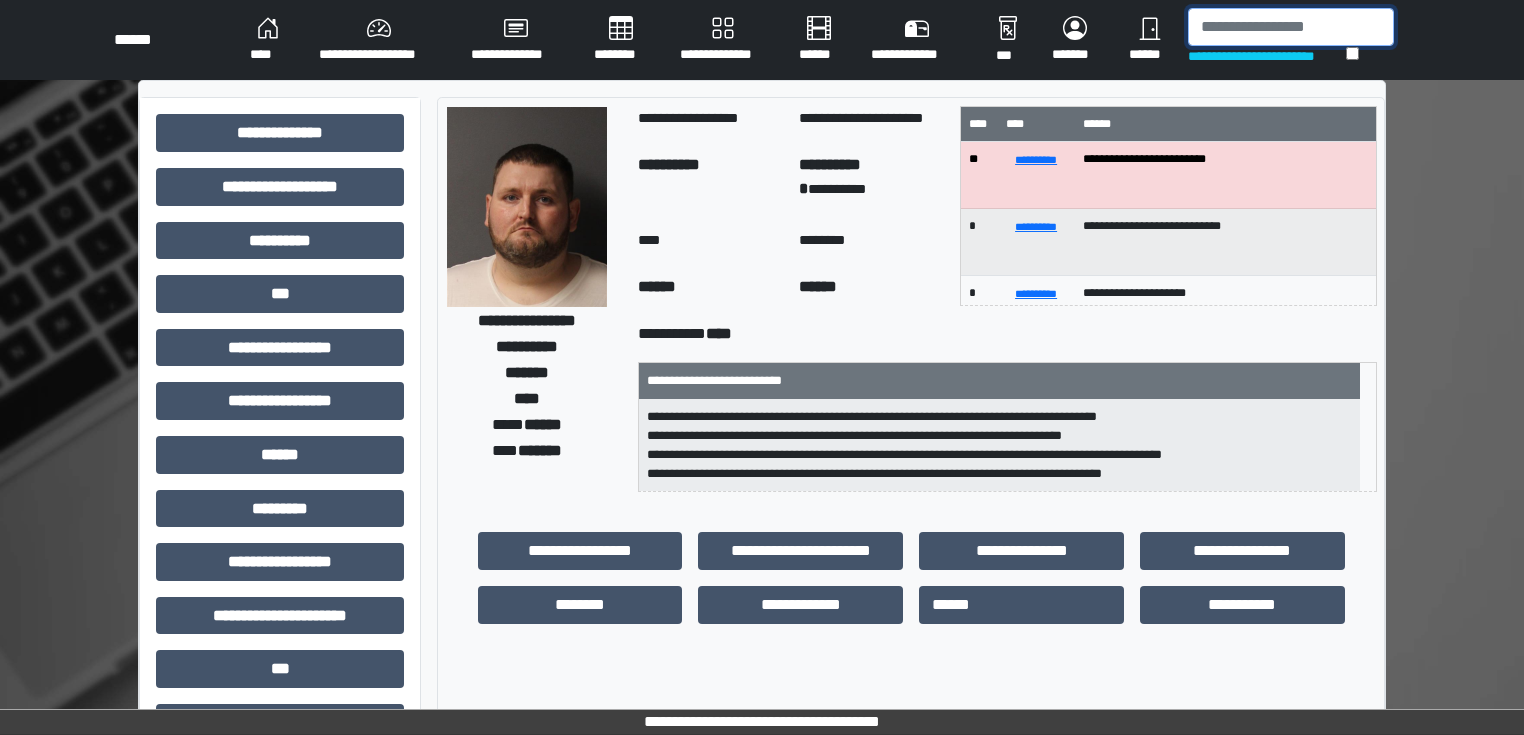 click at bounding box center (1291, 27) 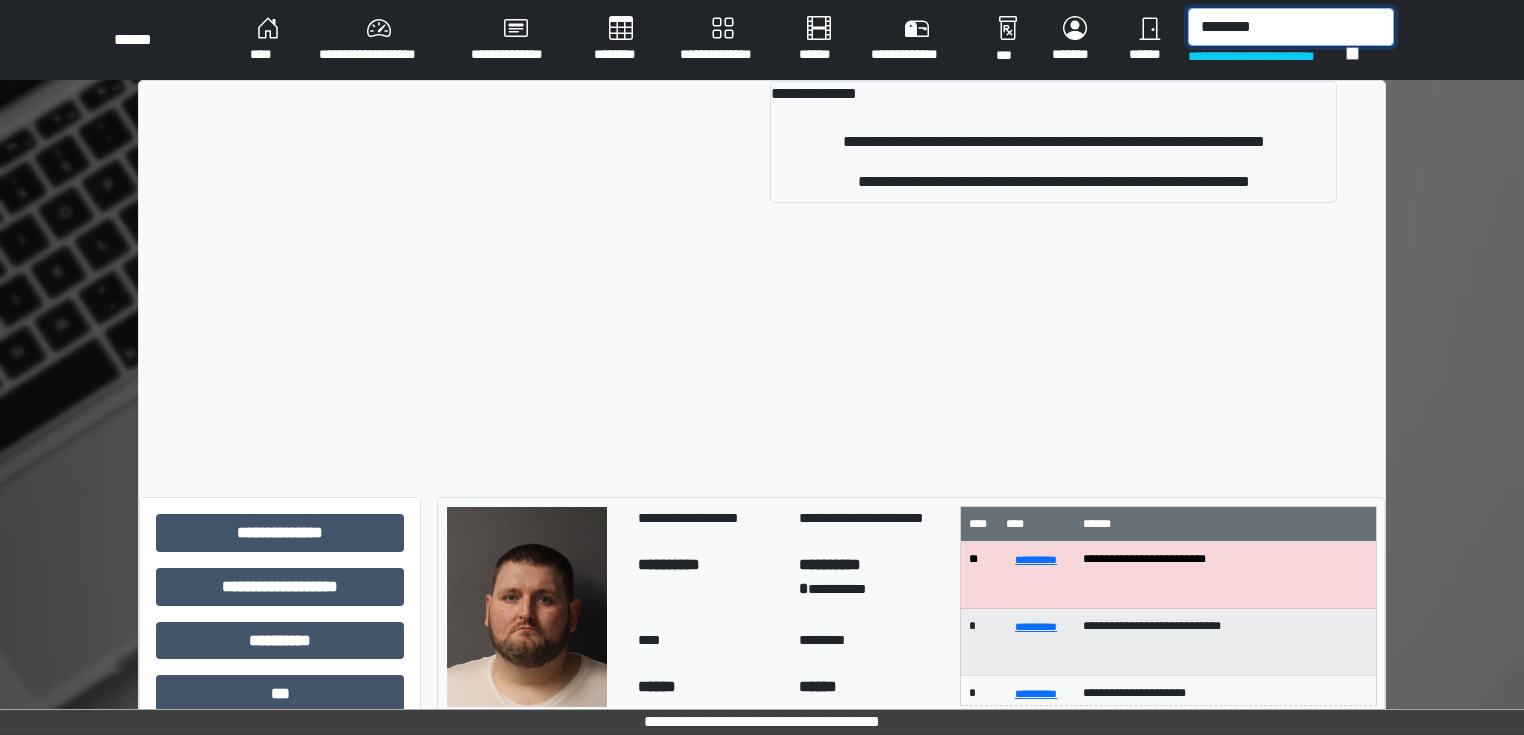 type on "********" 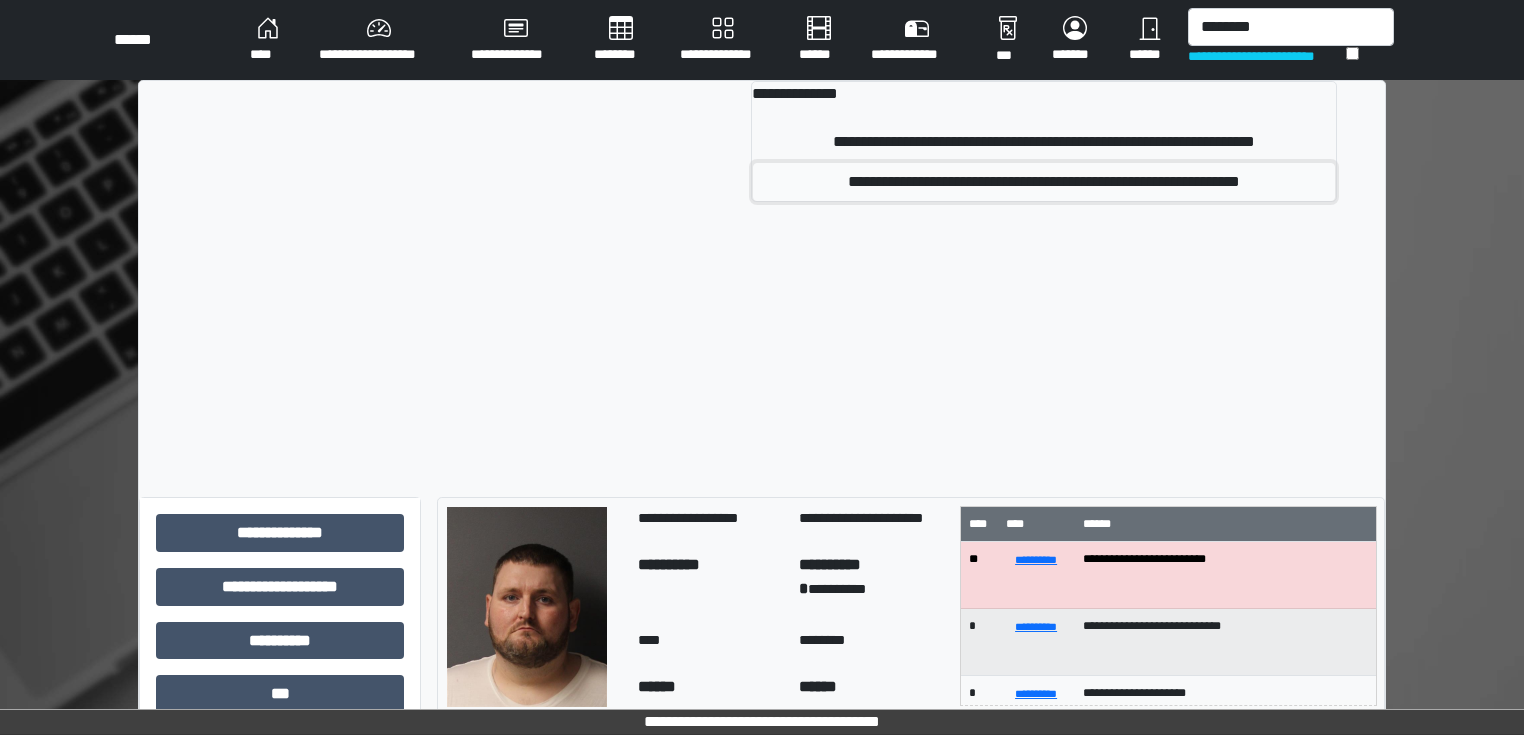 click on "**********" at bounding box center (1044, 182) 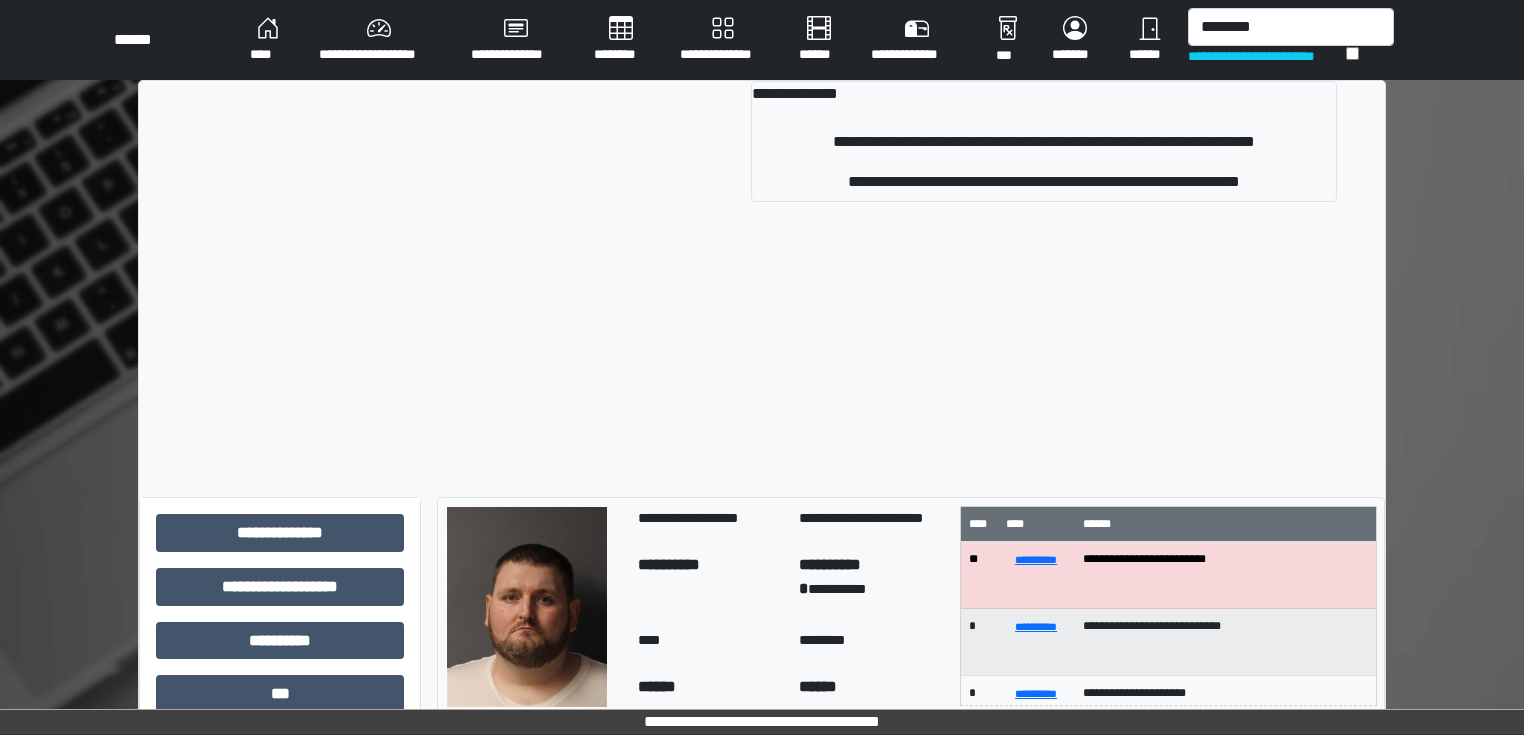 type 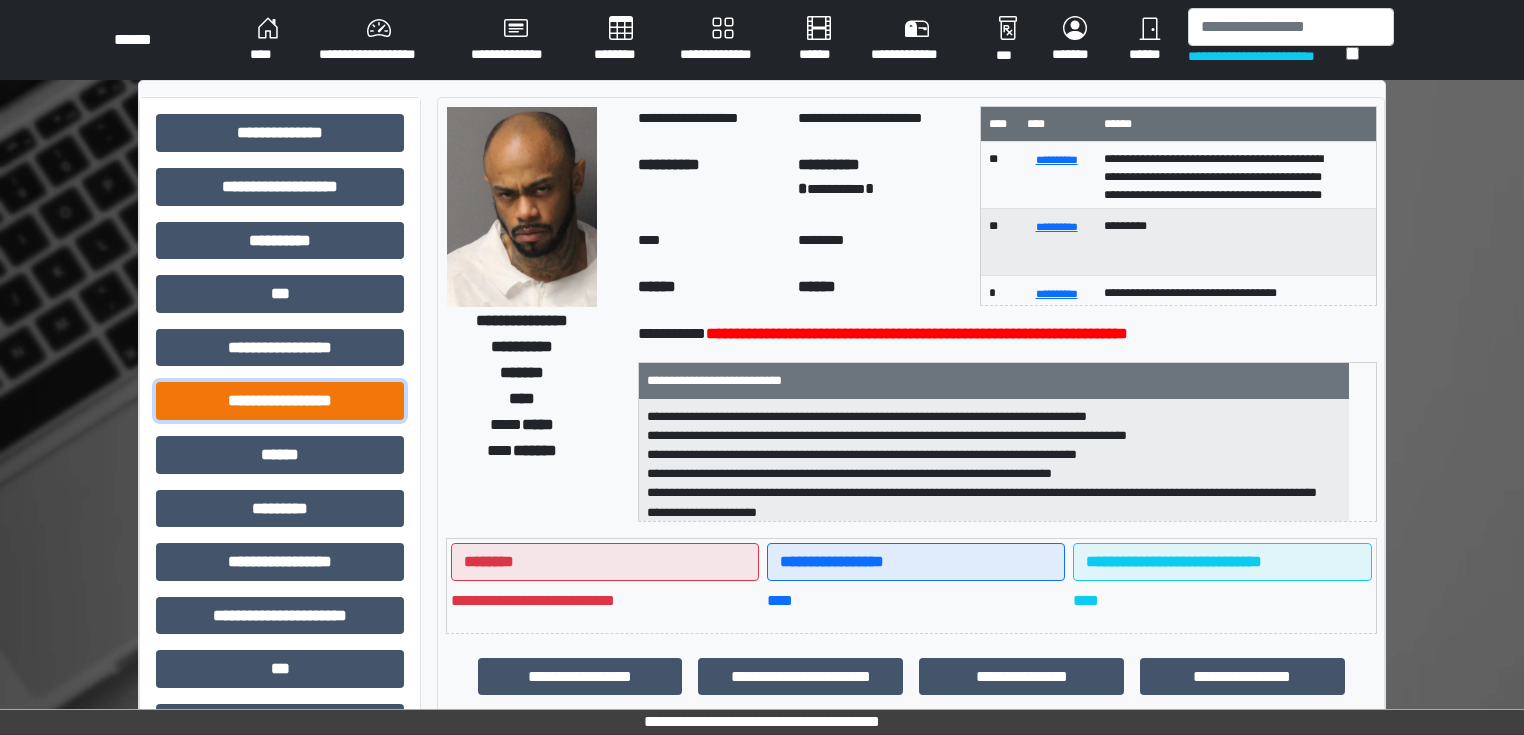 click on "**********" at bounding box center (280, 401) 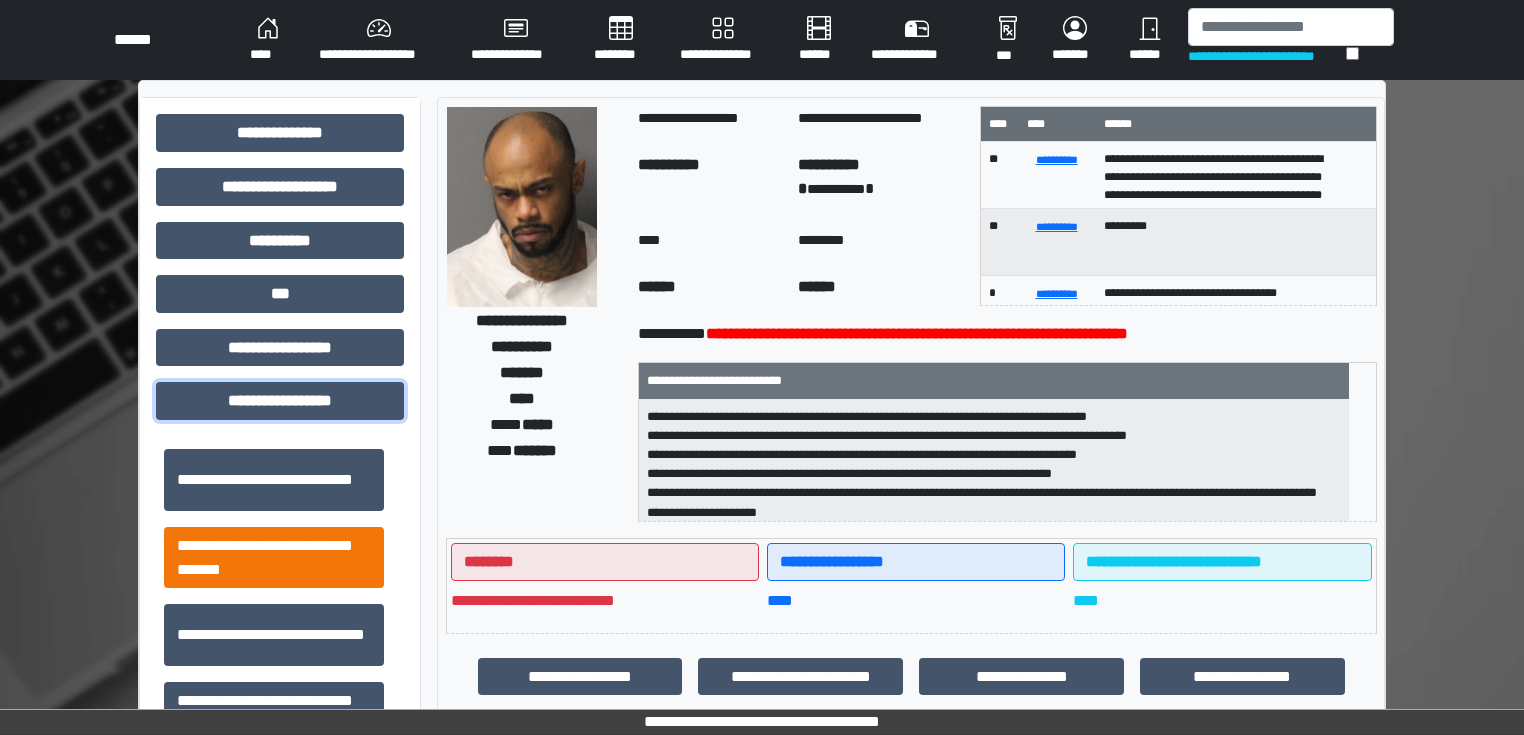 scroll, scrollTop: 1313, scrollLeft: 0, axis: vertical 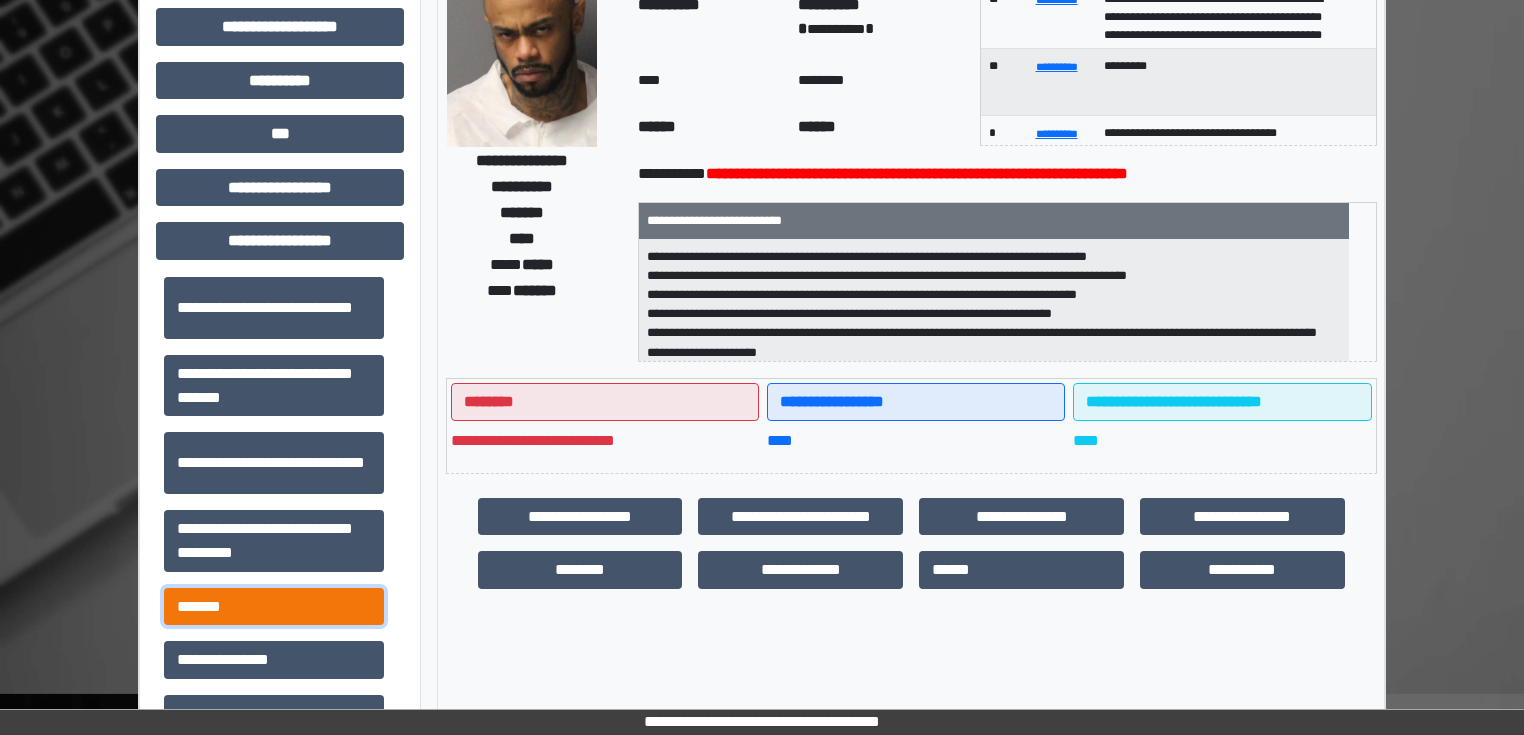 click on "*******" at bounding box center [274, 607] 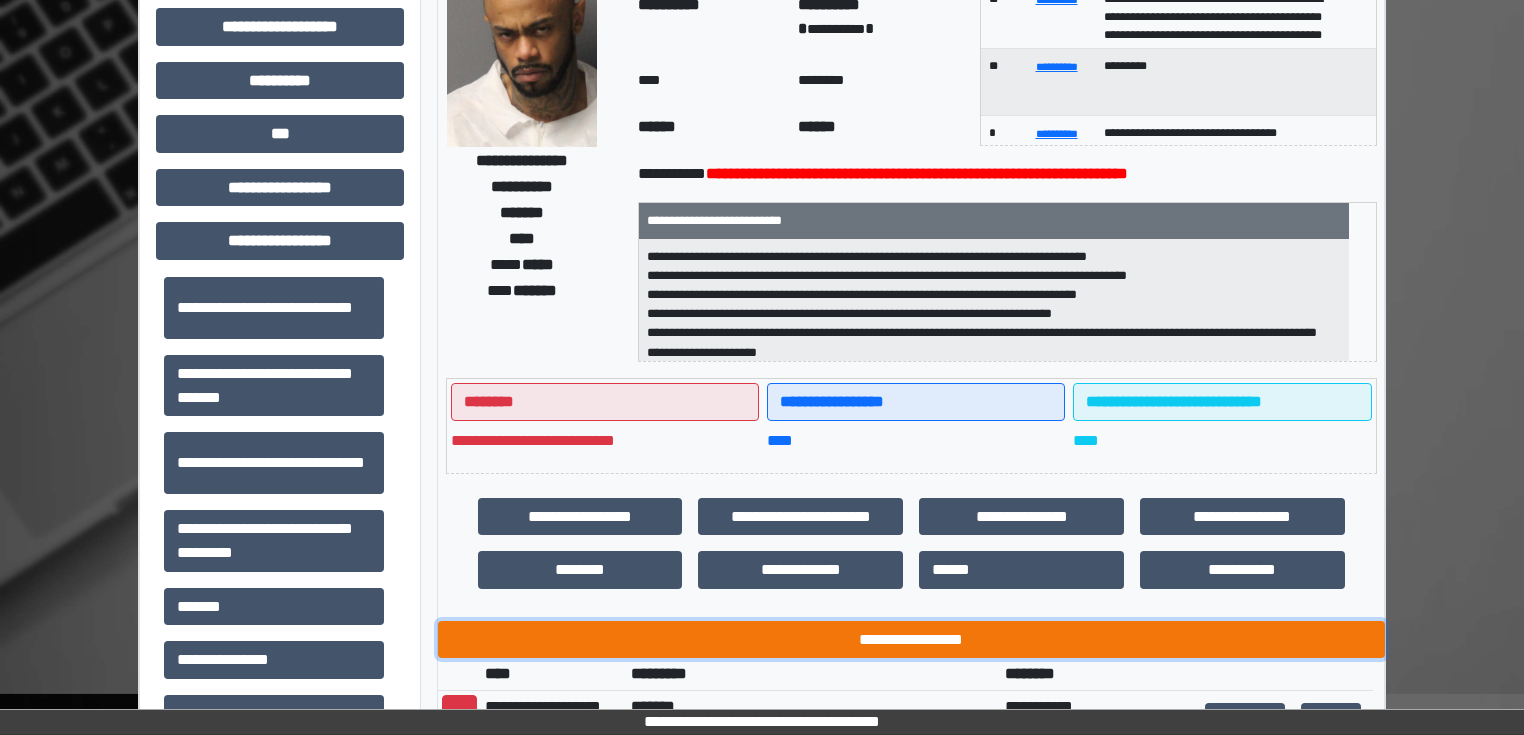 click on "**********" at bounding box center (911, 640) 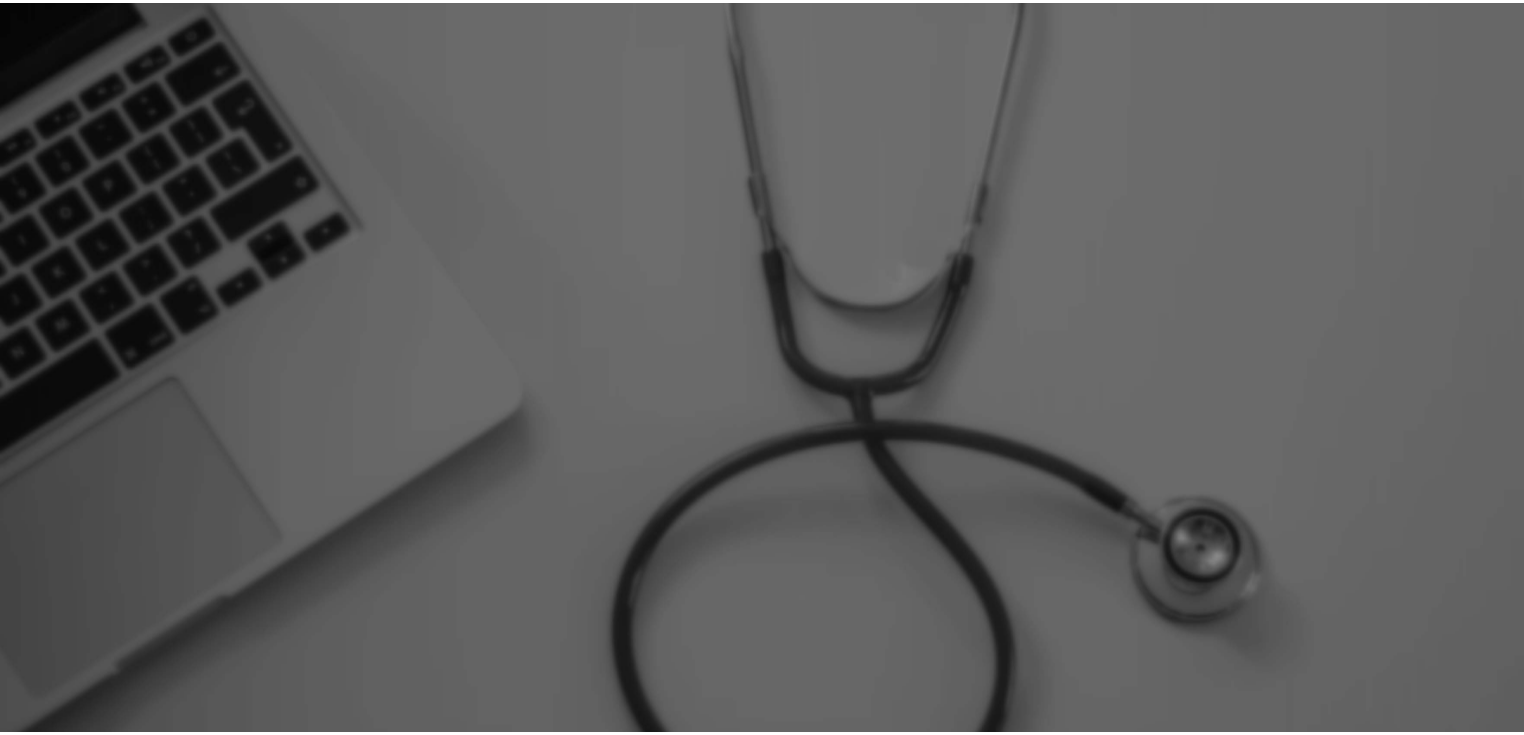 scroll, scrollTop: 0, scrollLeft: 0, axis: both 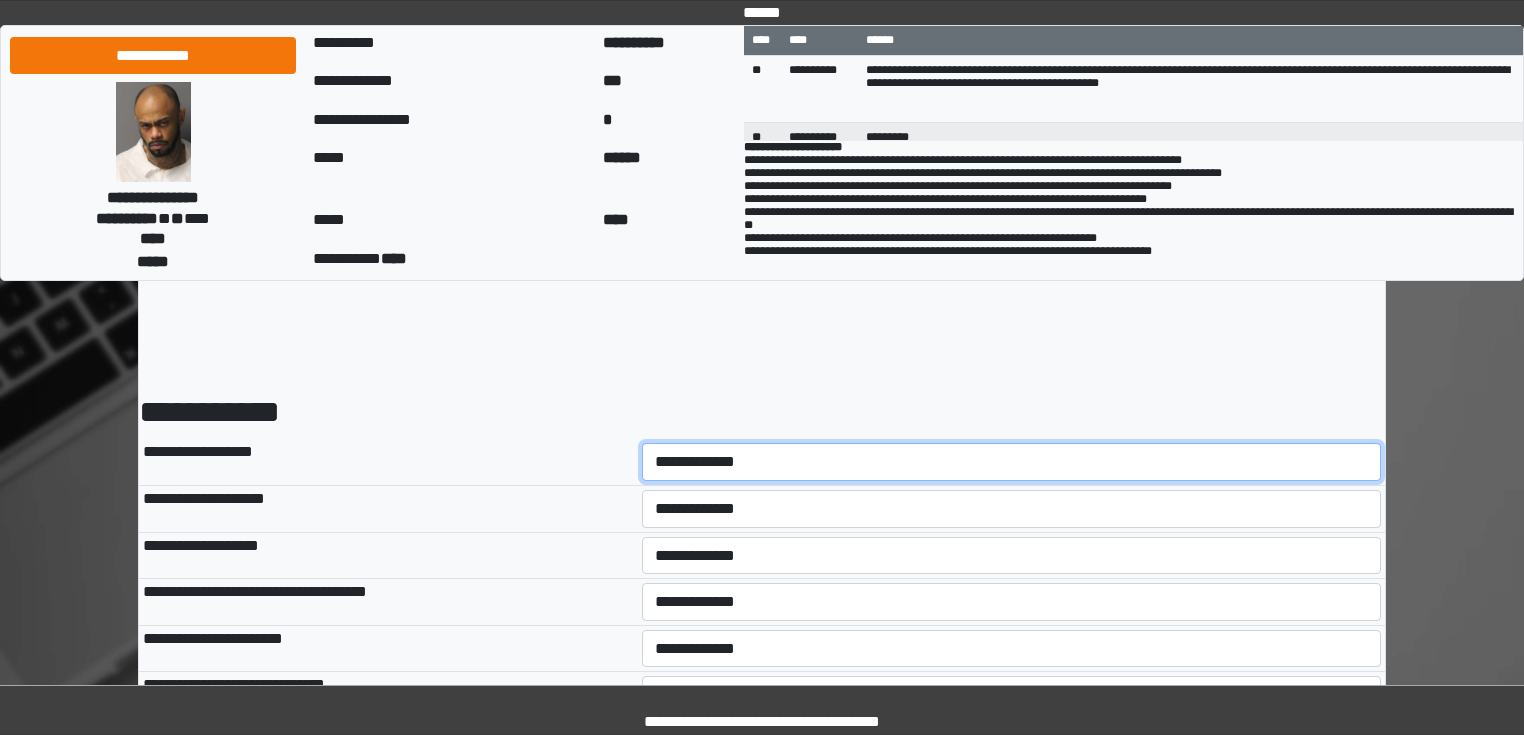 click on "**********" at bounding box center [1012, 462] 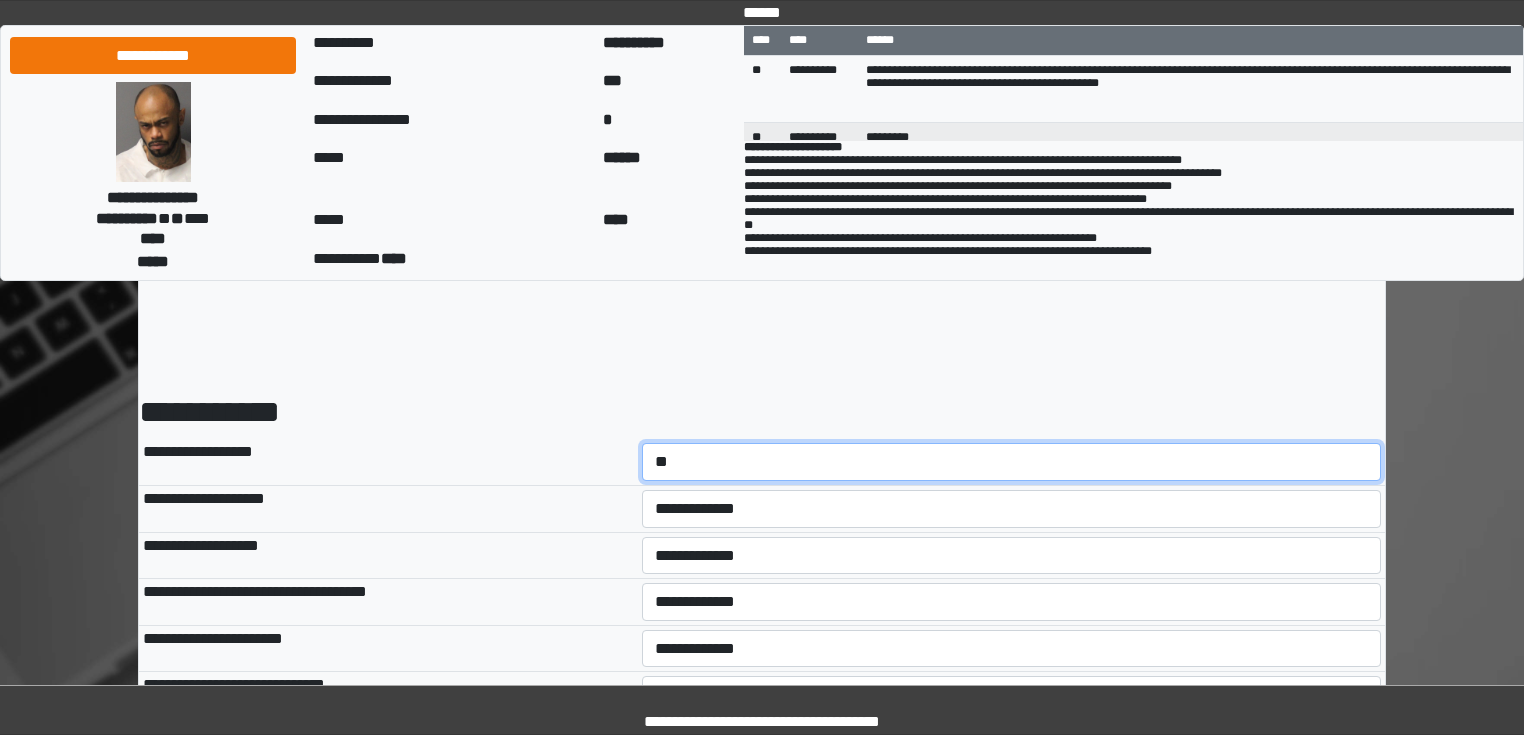 click on "**********" at bounding box center [1012, 462] 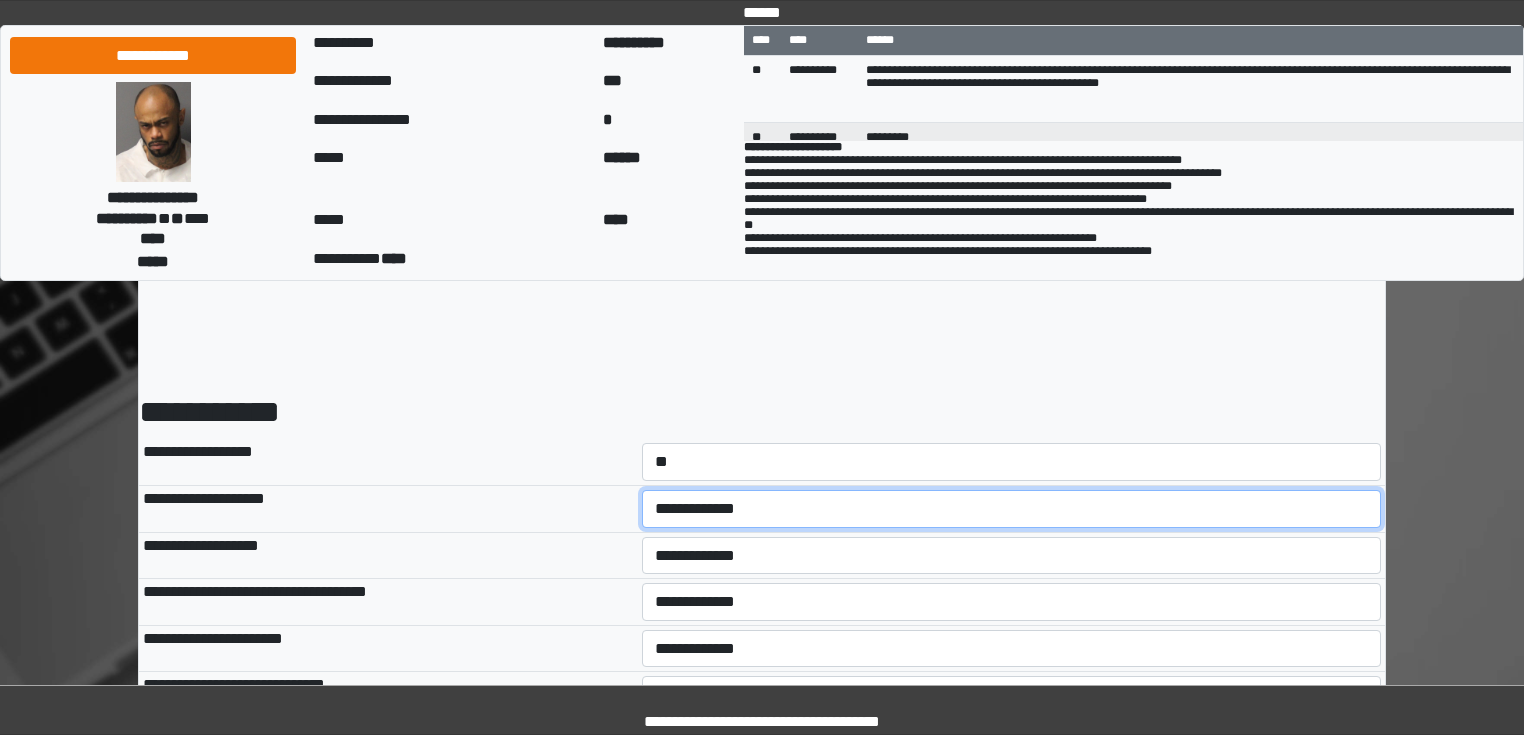 select on "*" 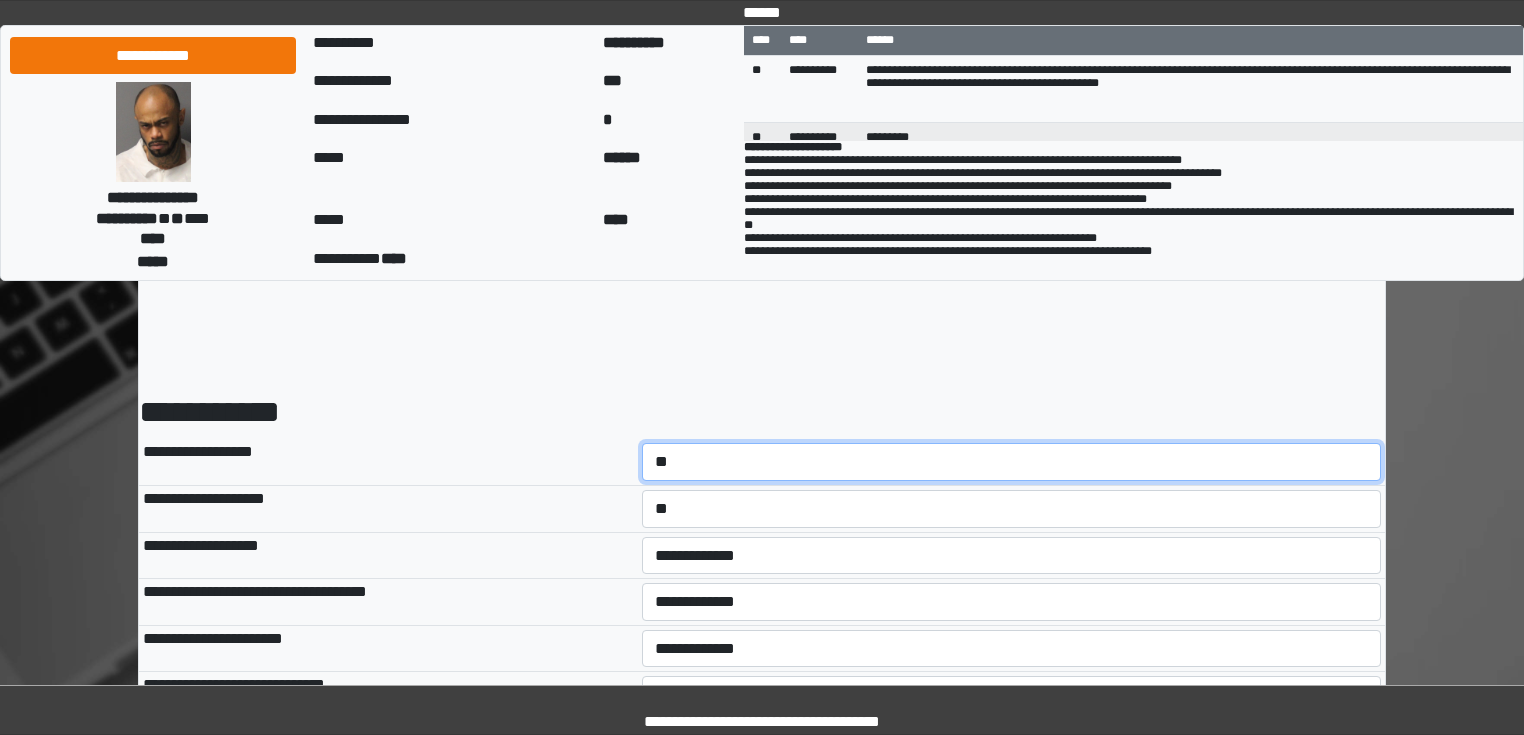select on "*" 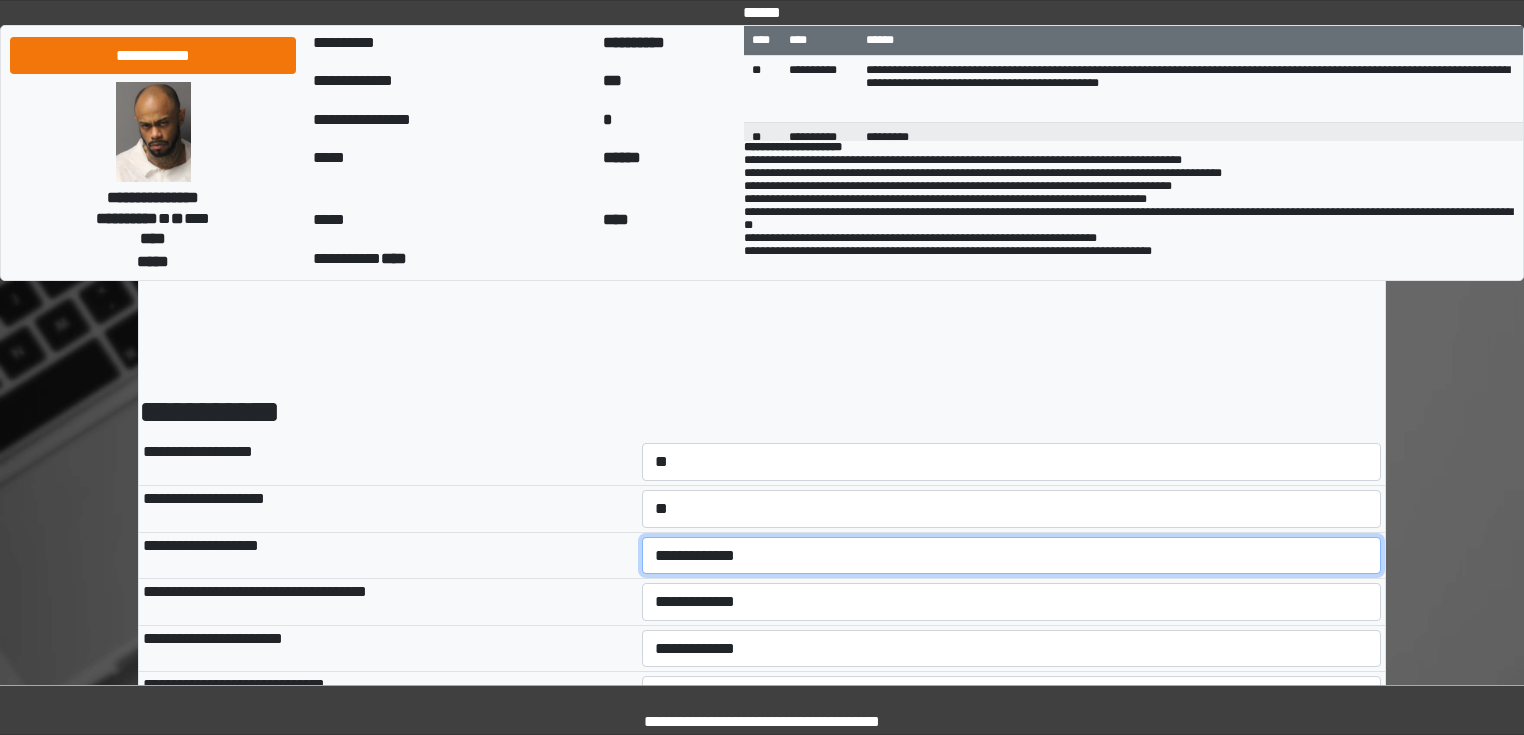 select on "*" 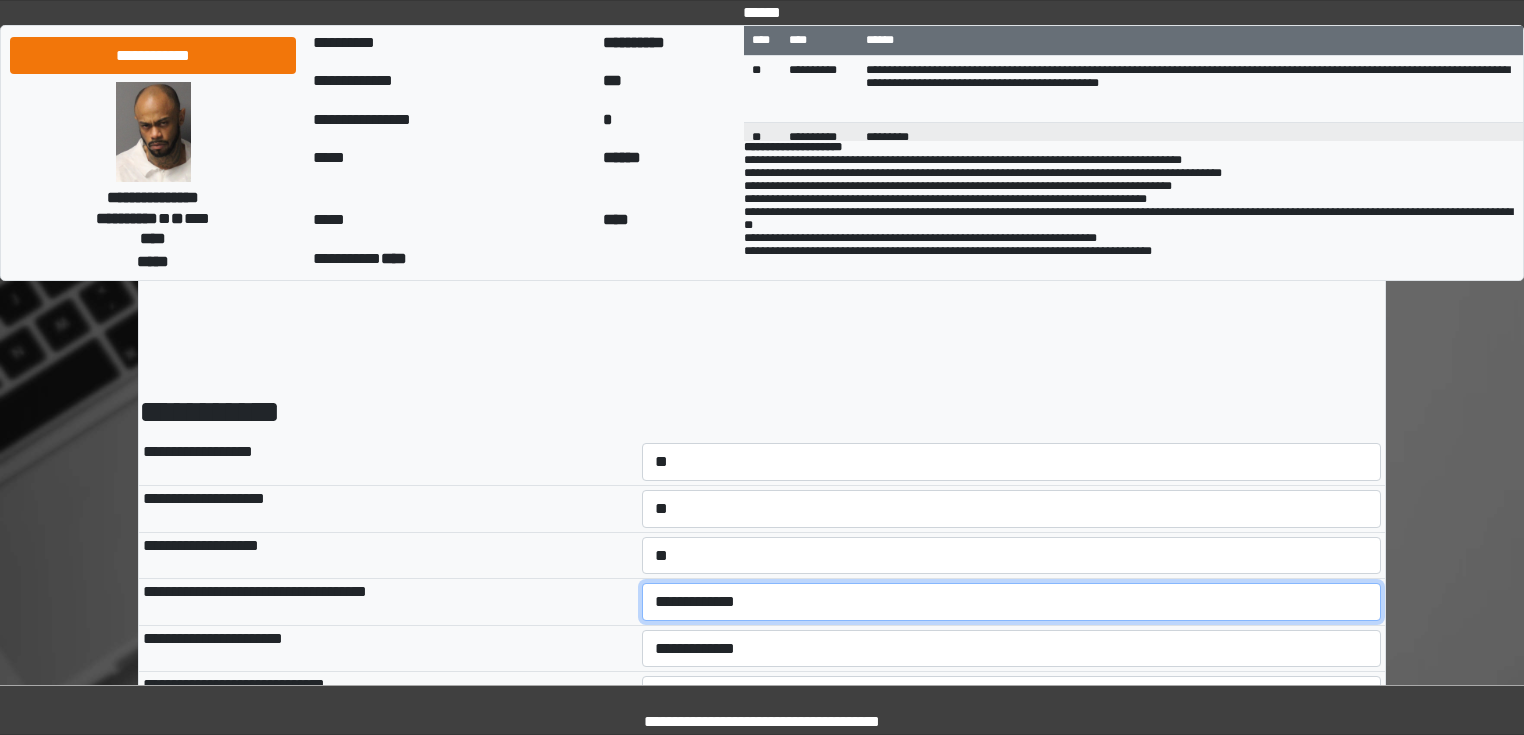 select on "*" 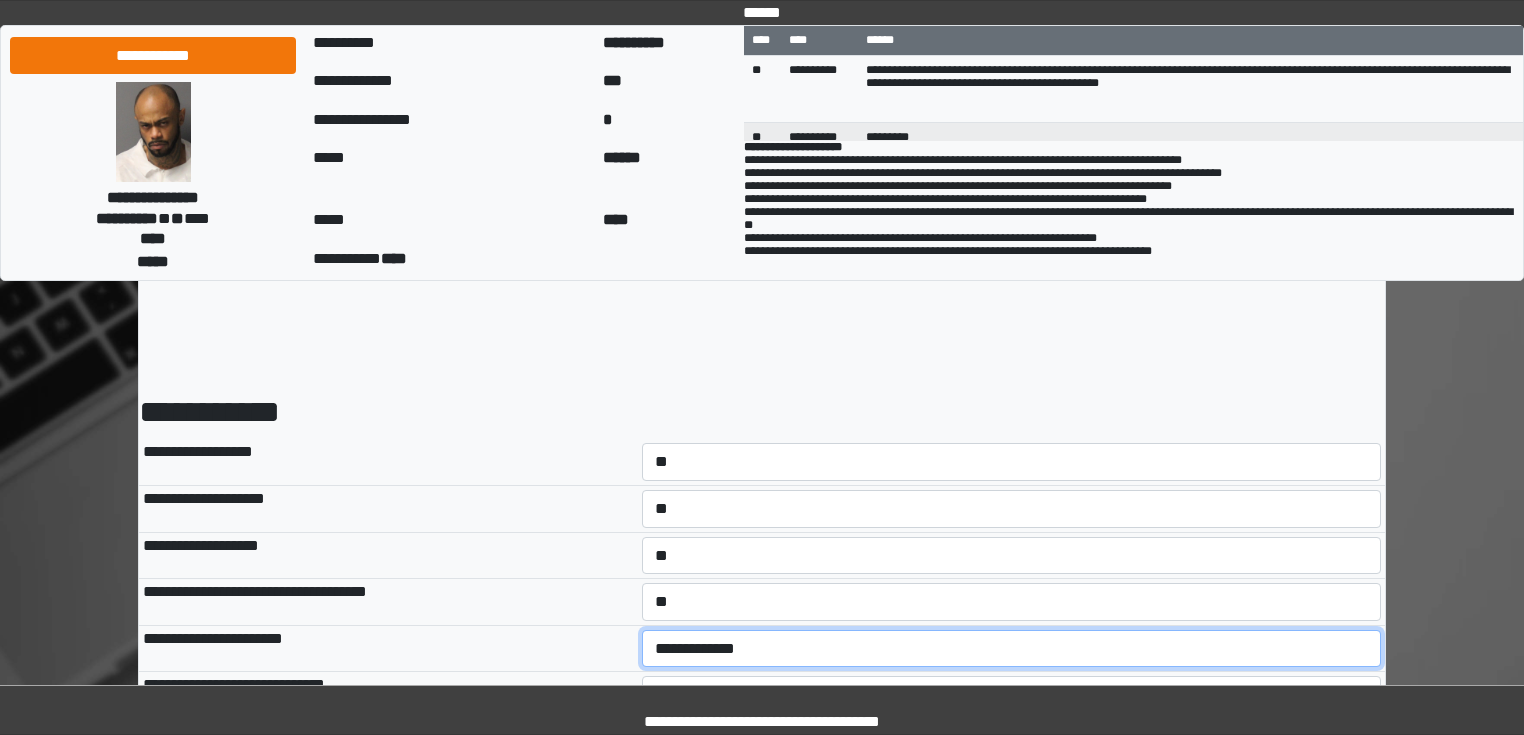 select on "*" 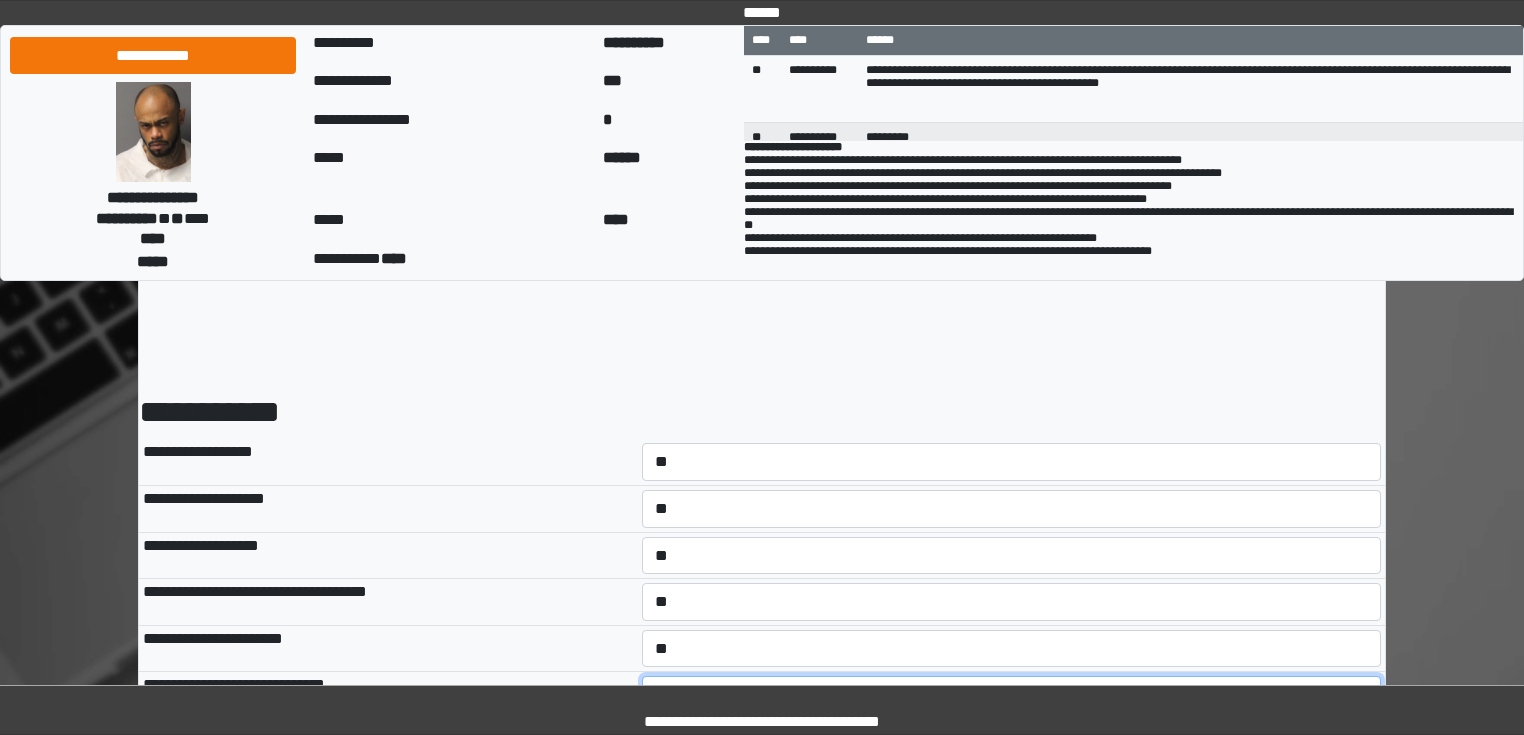 select on "*" 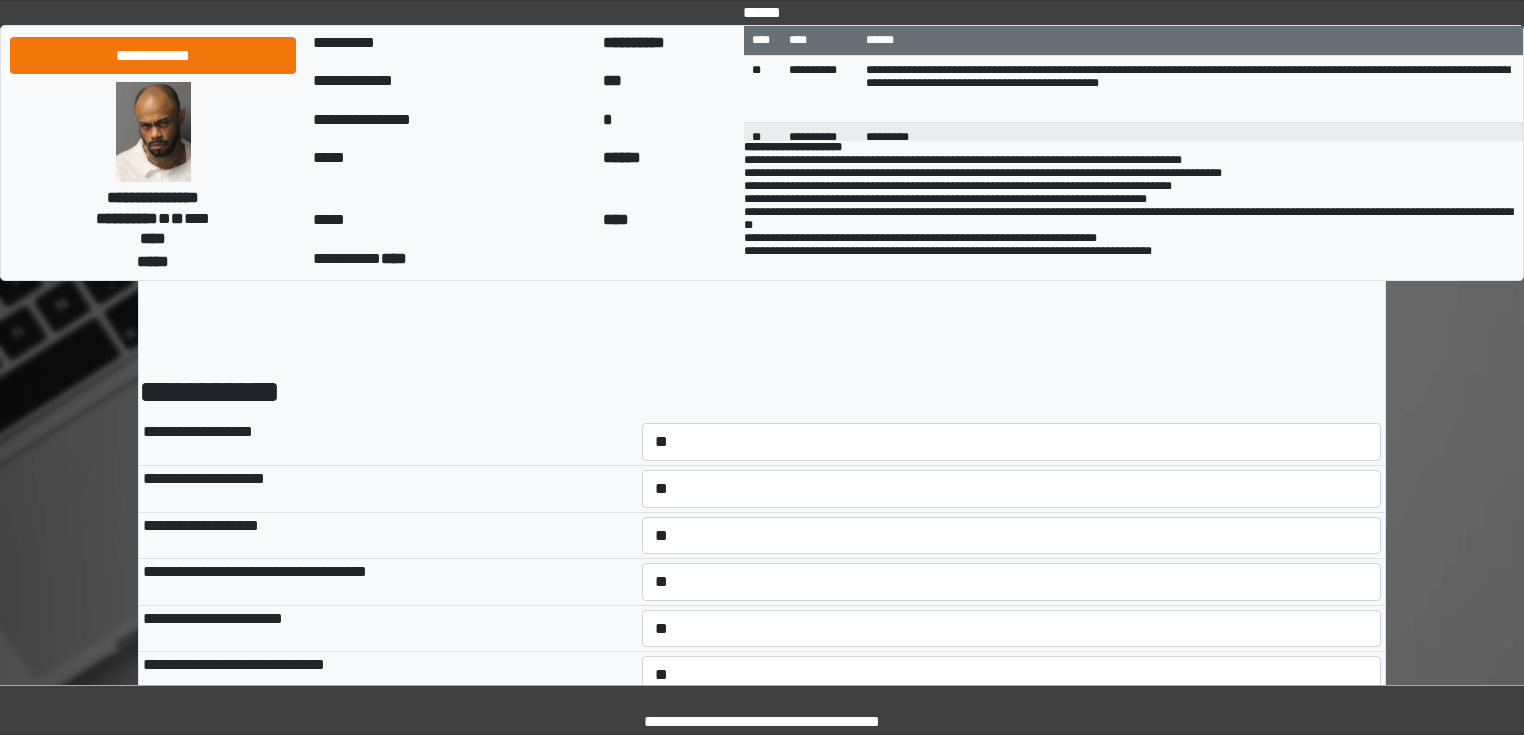 select on "*" 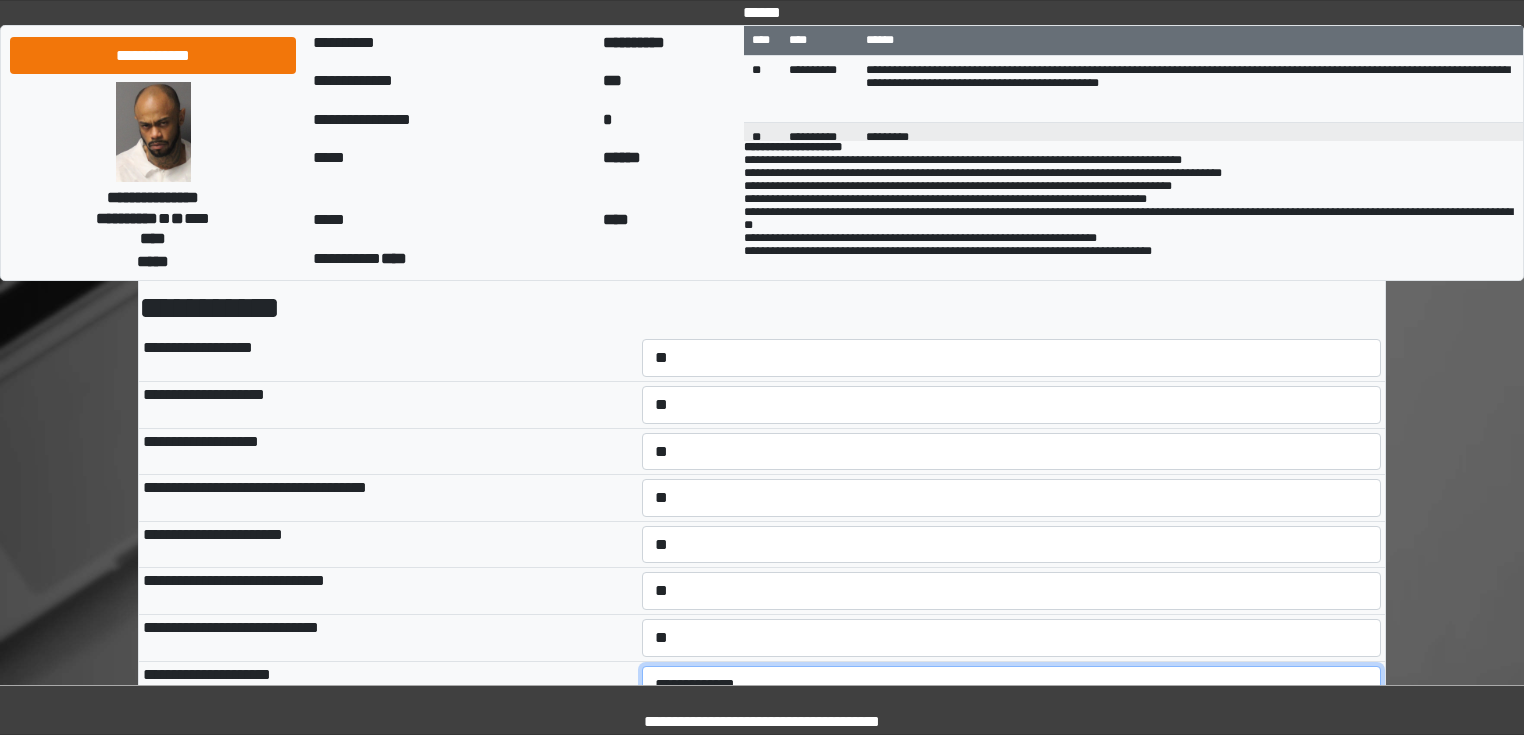 select on "*" 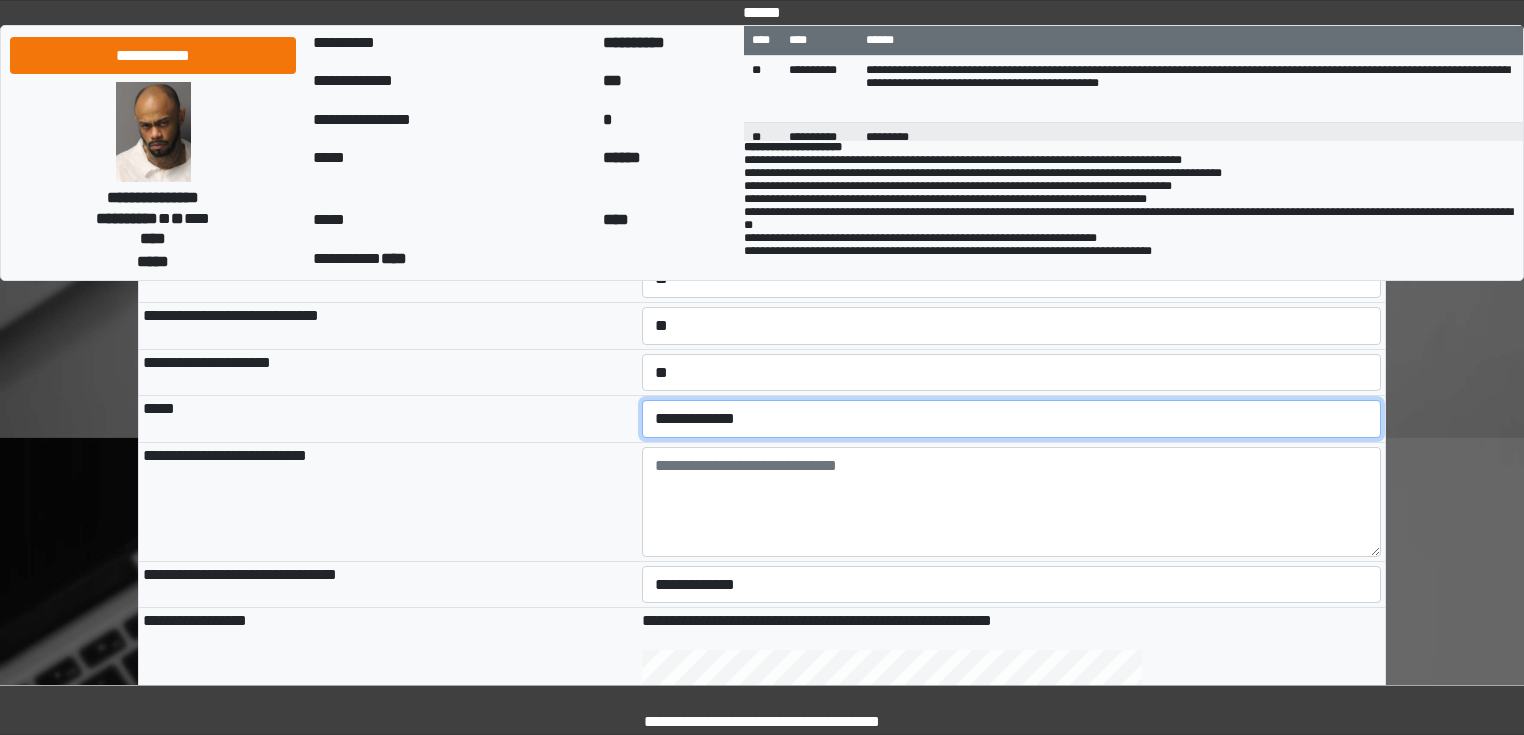 select on "*" 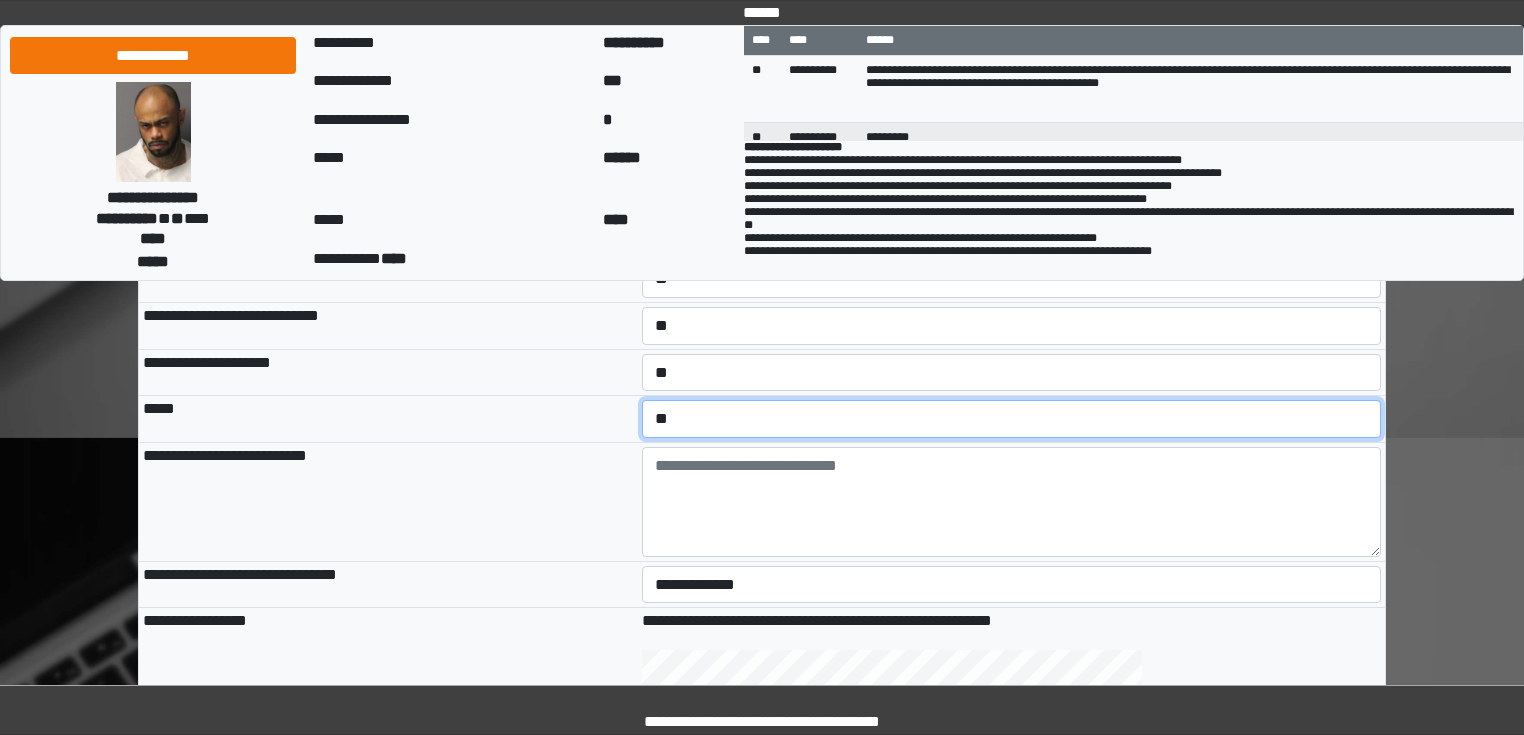 scroll, scrollTop: 419, scrollLeft: 0, axis: vertical 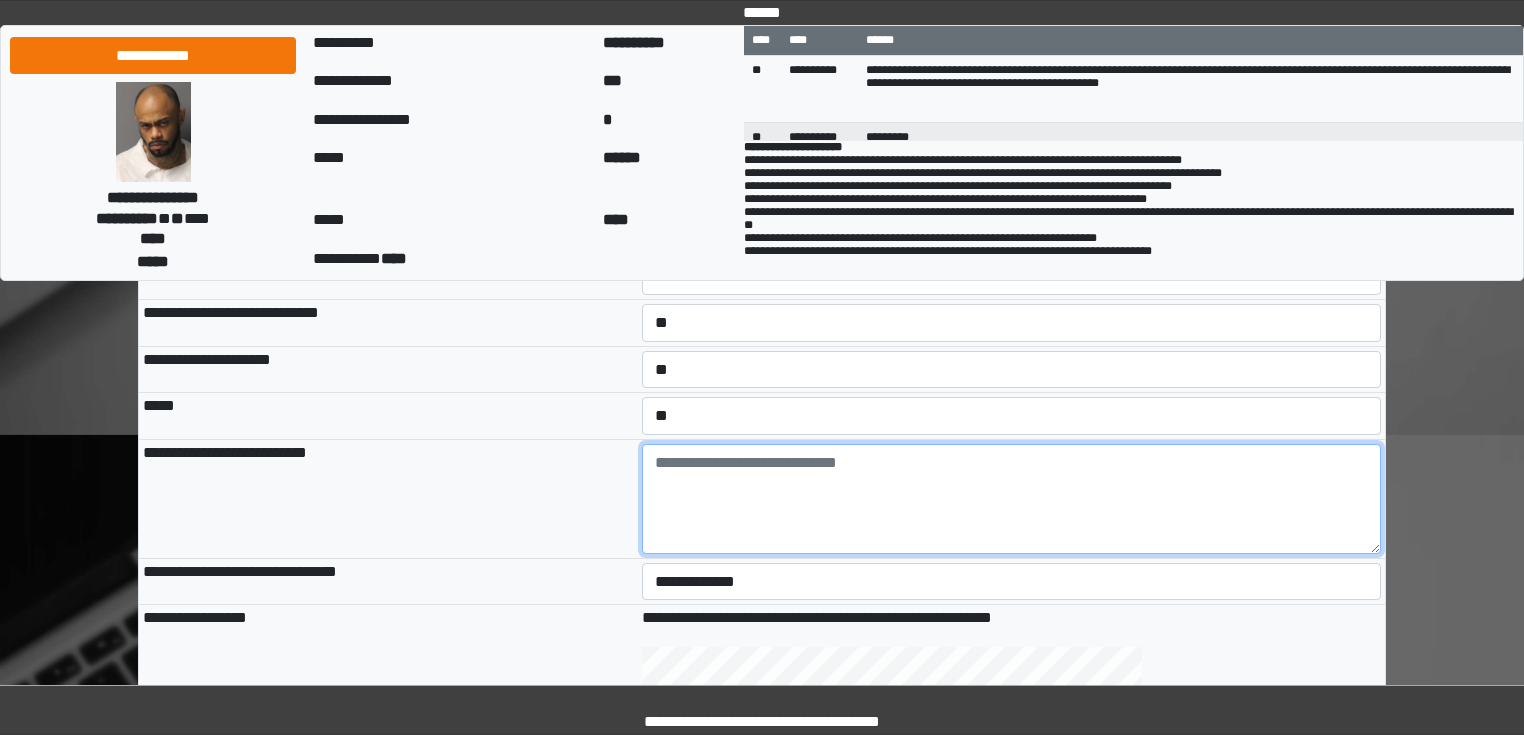 paste on "**********" 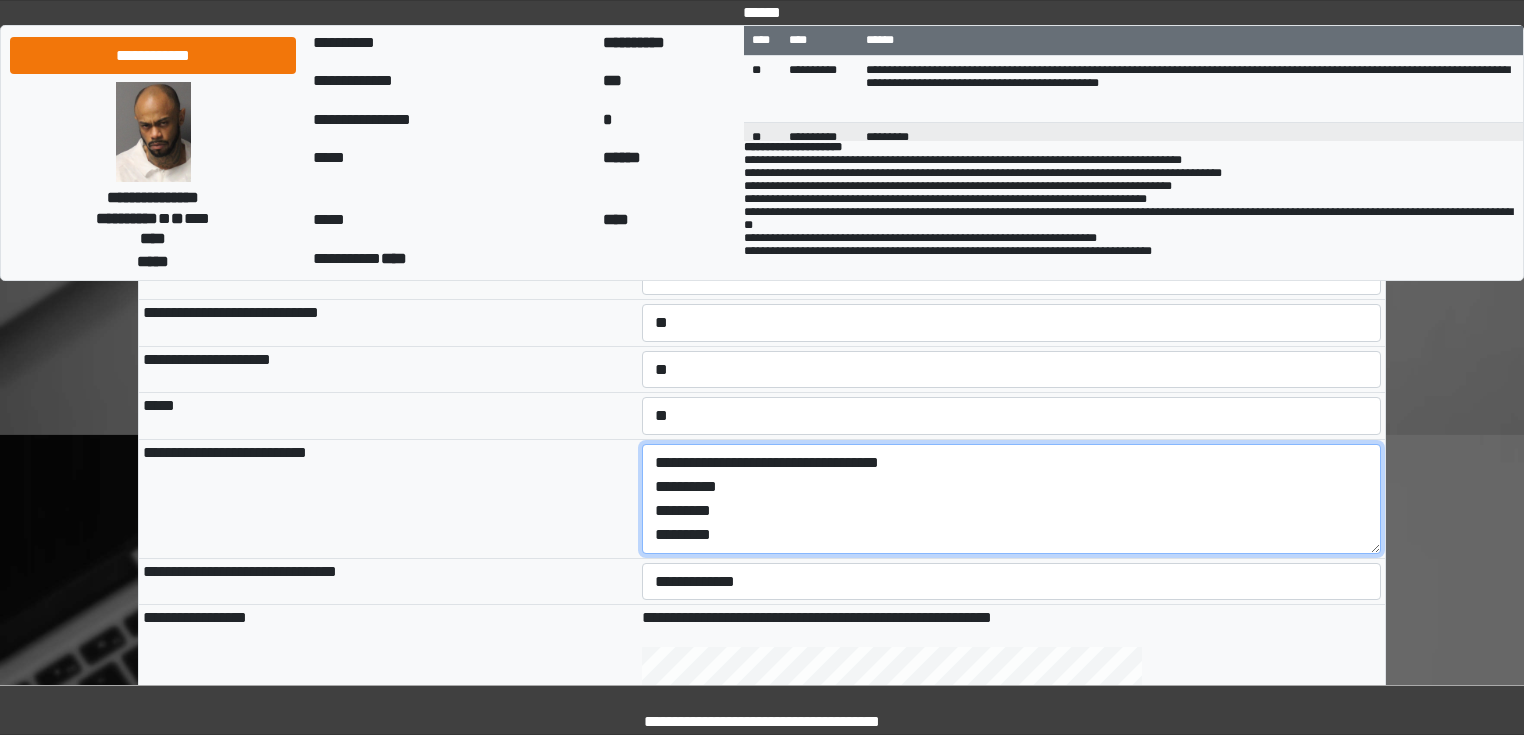 click on "**********" at bounding box center (1012, 499) 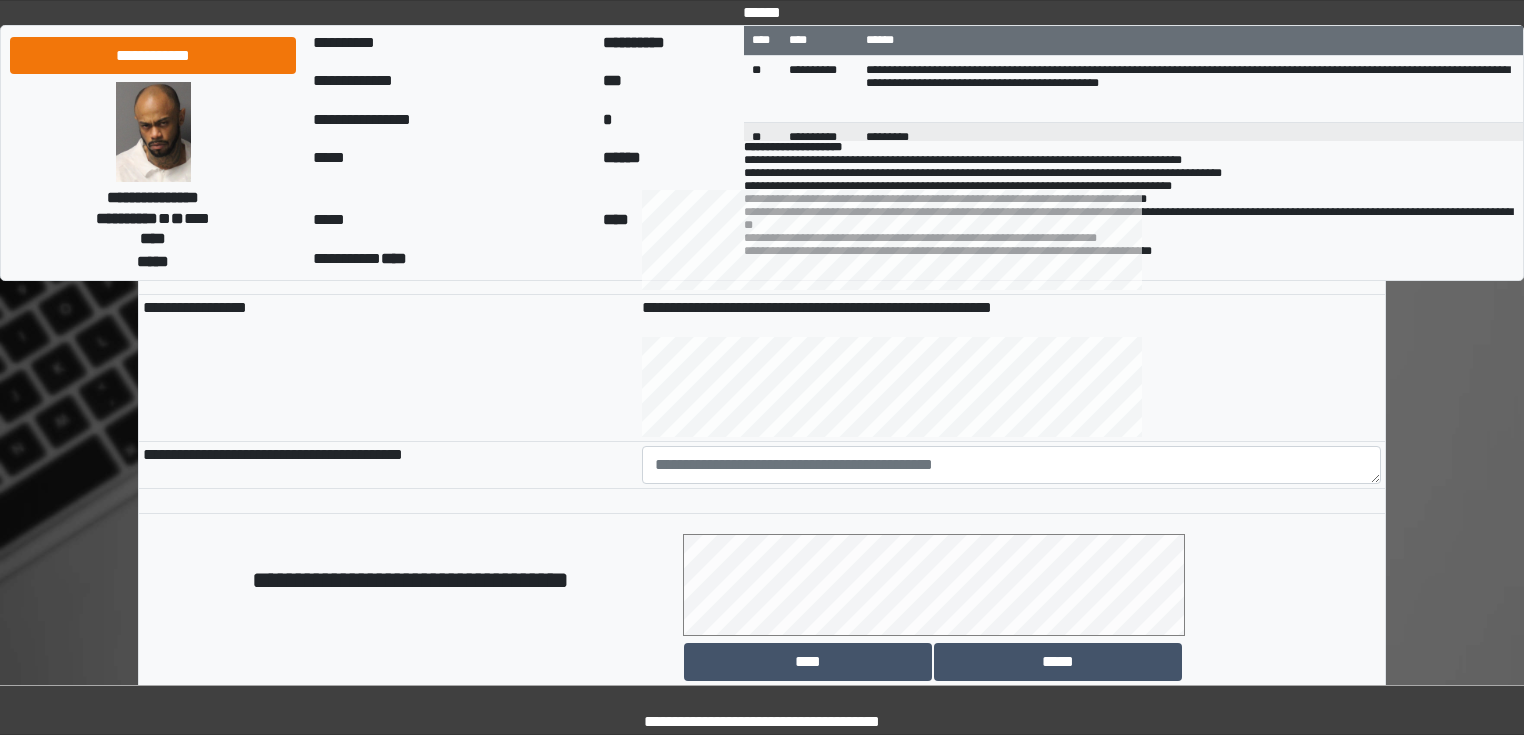 scroll, scrollTop: 979, scrollLeft: 0, axis: vertical 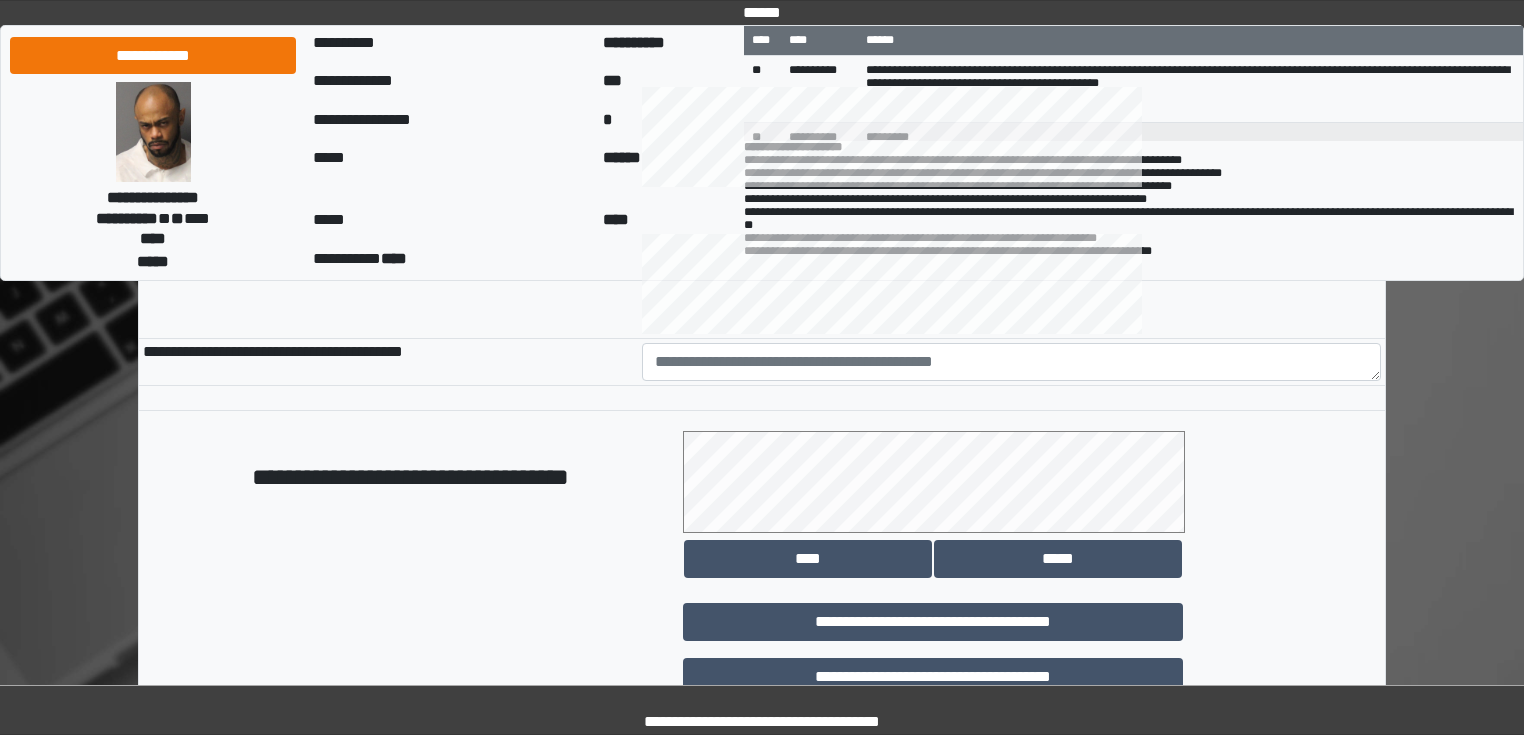 type on "**********" 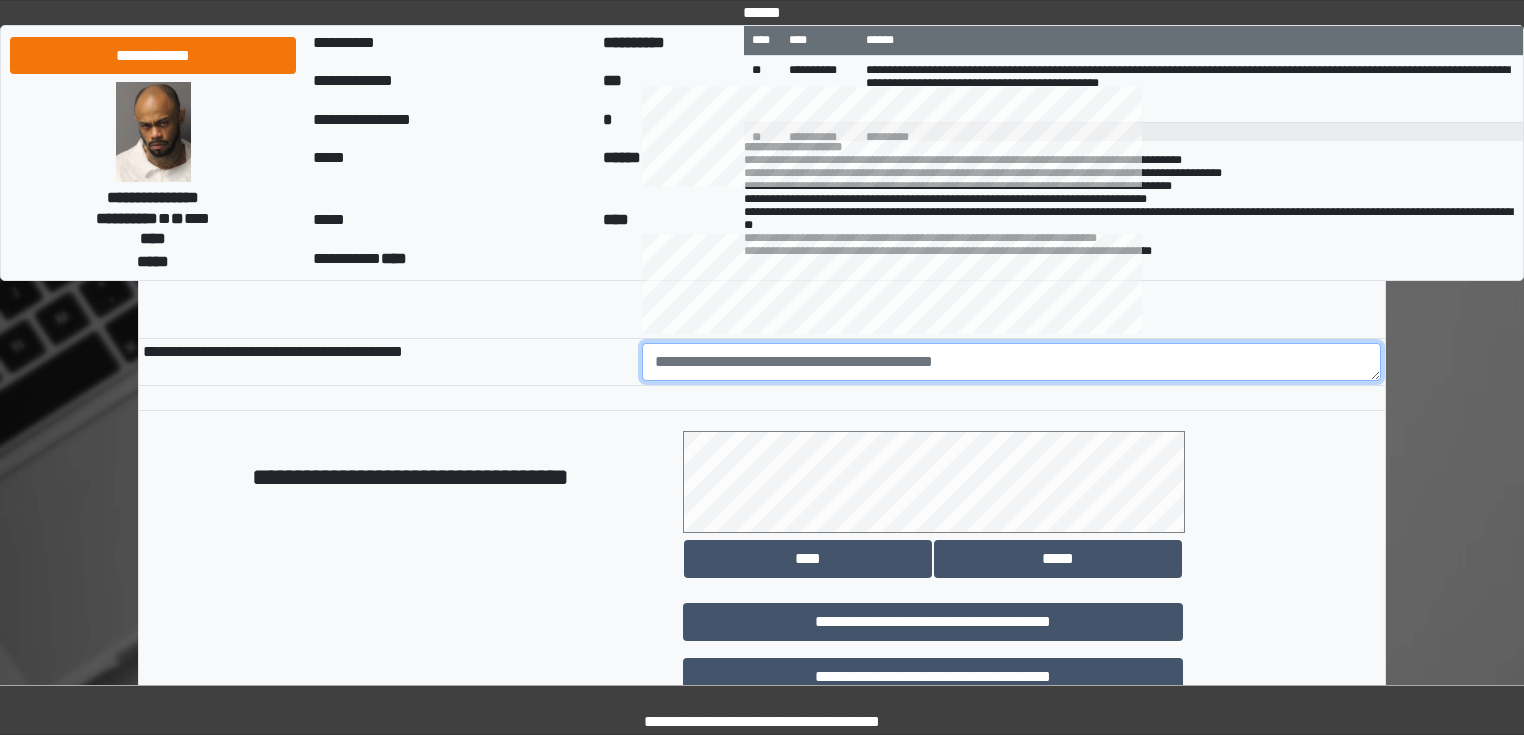 click at bounding box center [1012, 362] 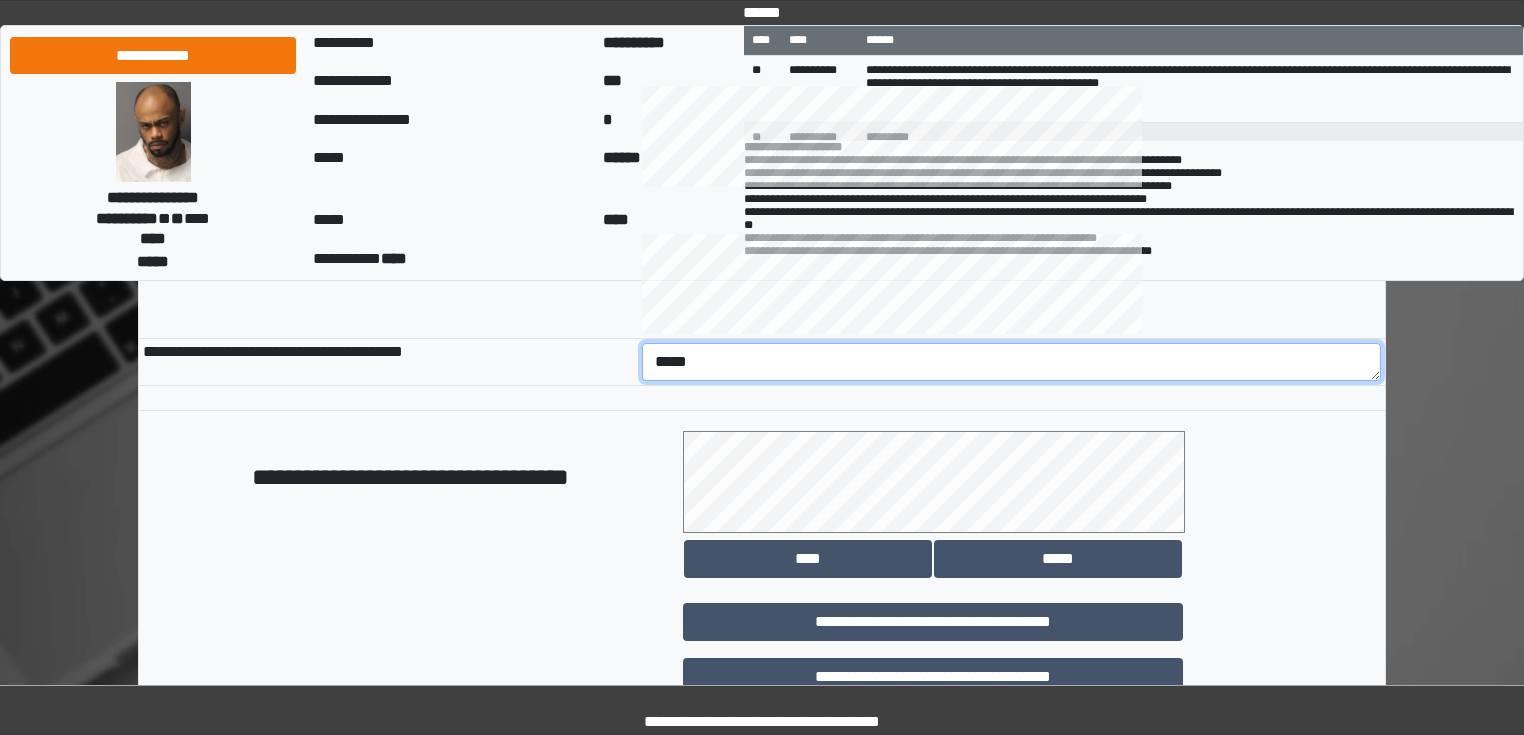 scroll, scrollTop: 1118, scrollLeft: 0, axis: vertical 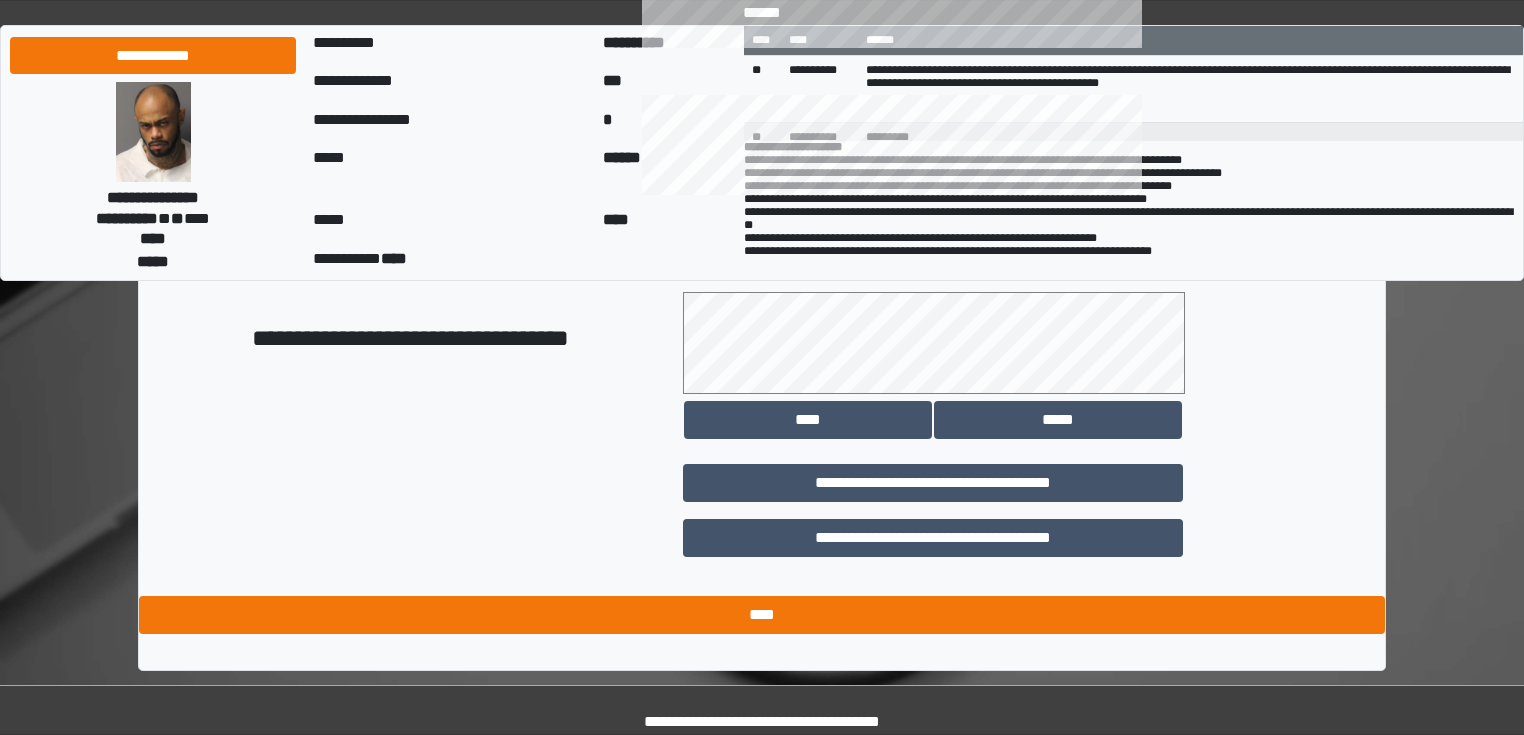 type on "*****" 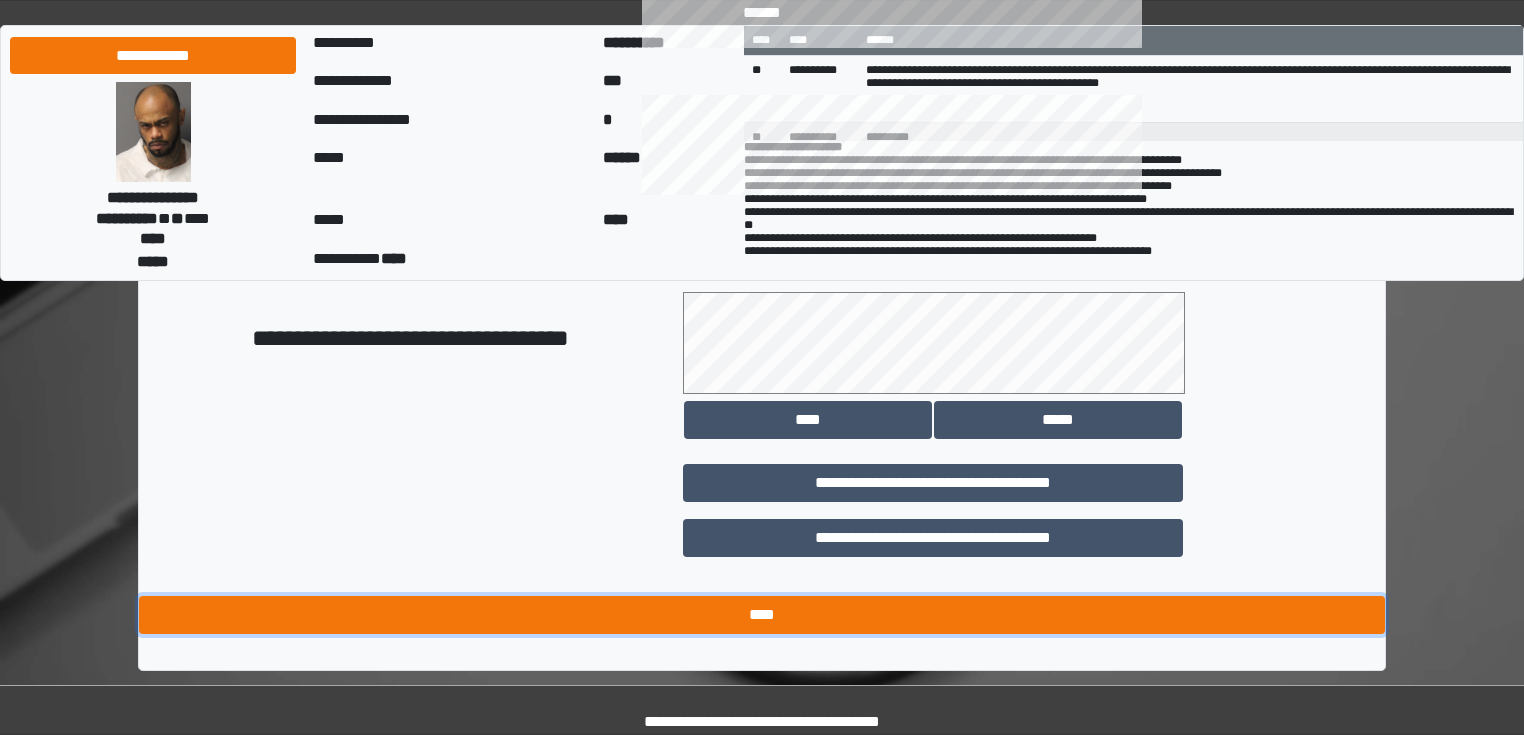 click on "****" at bounding box center (762, 615) 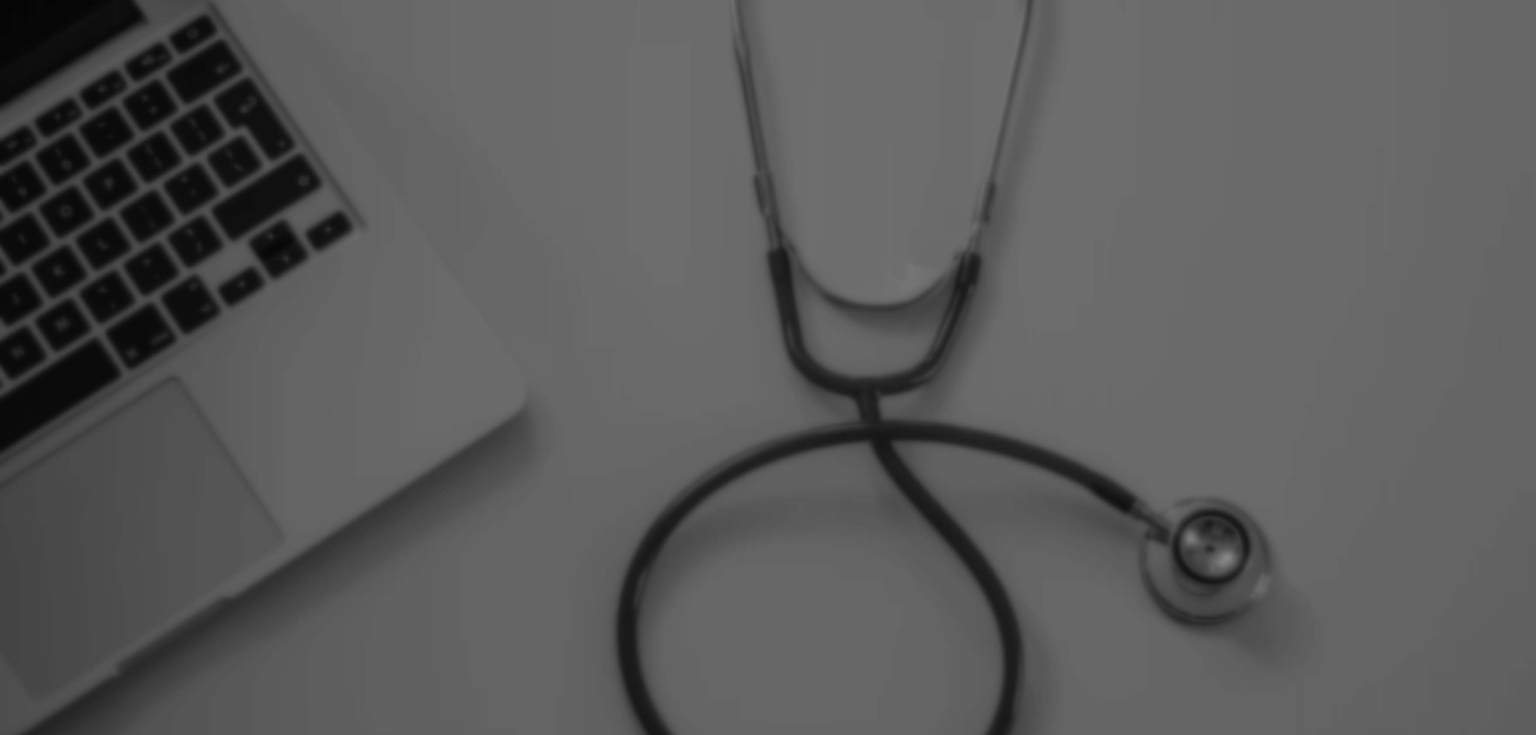 scroll, scrollTop: 0, scrollLeft: 0, axis: both 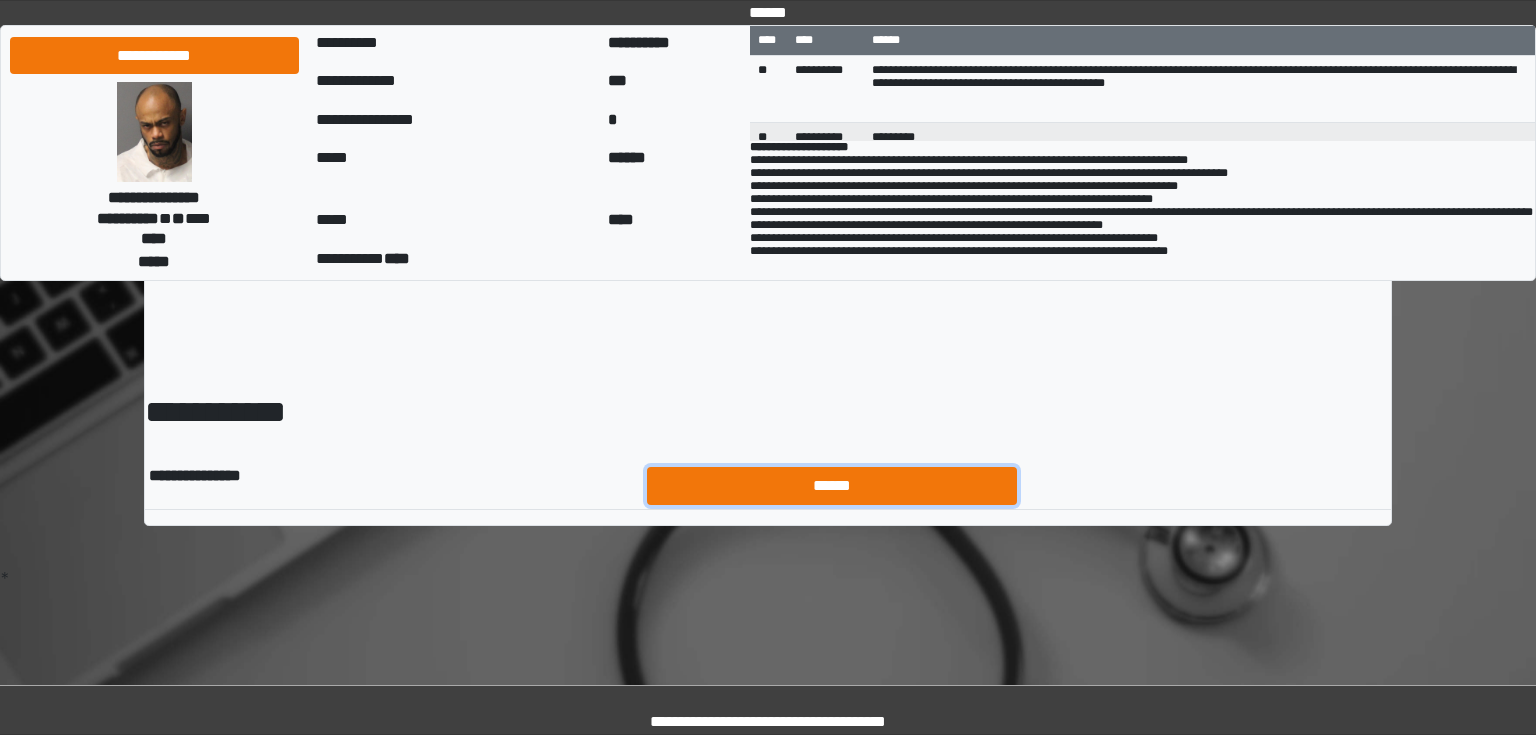 click on "******" at bounding box center [832, 486] 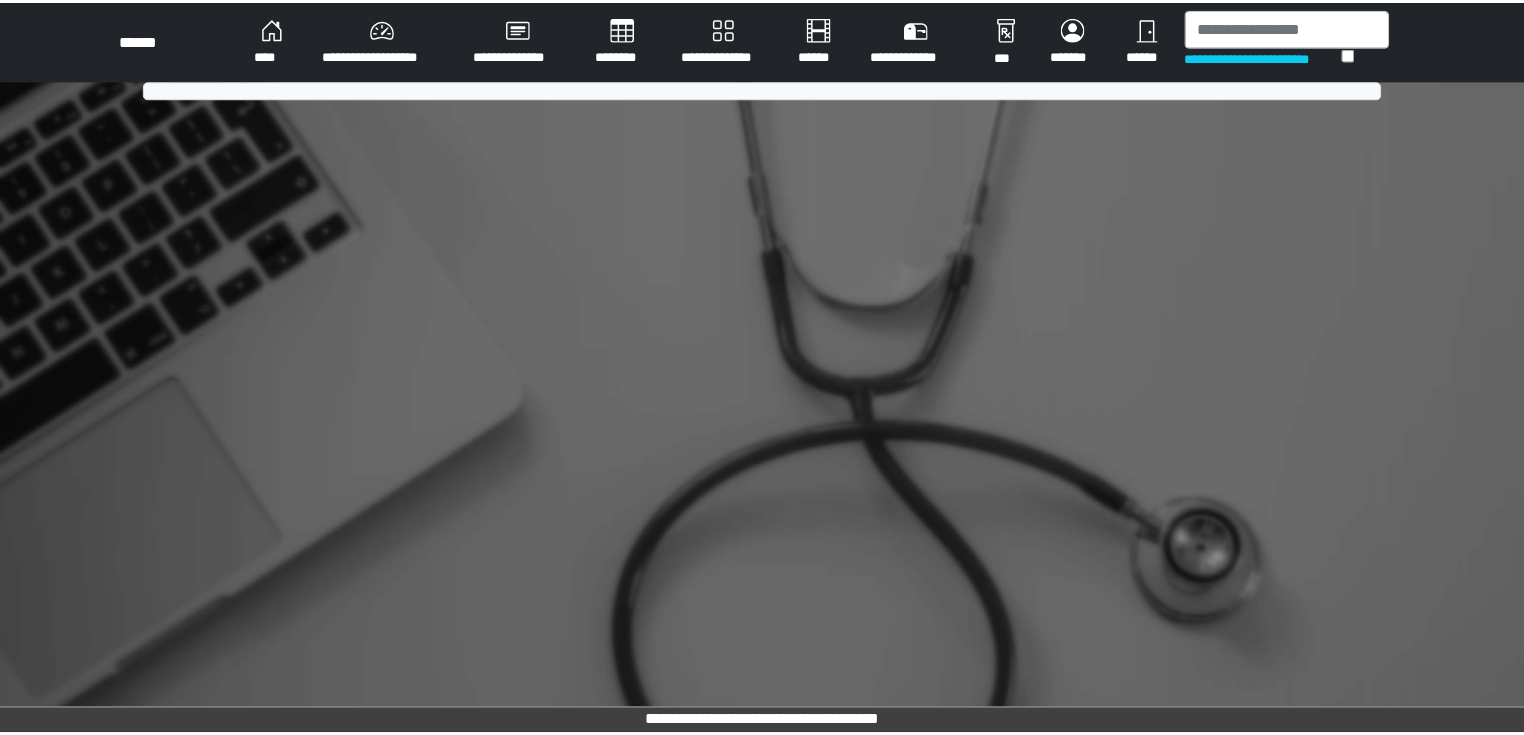 scroll, scrollTop: 0, scrollLeft: 0, axis: both 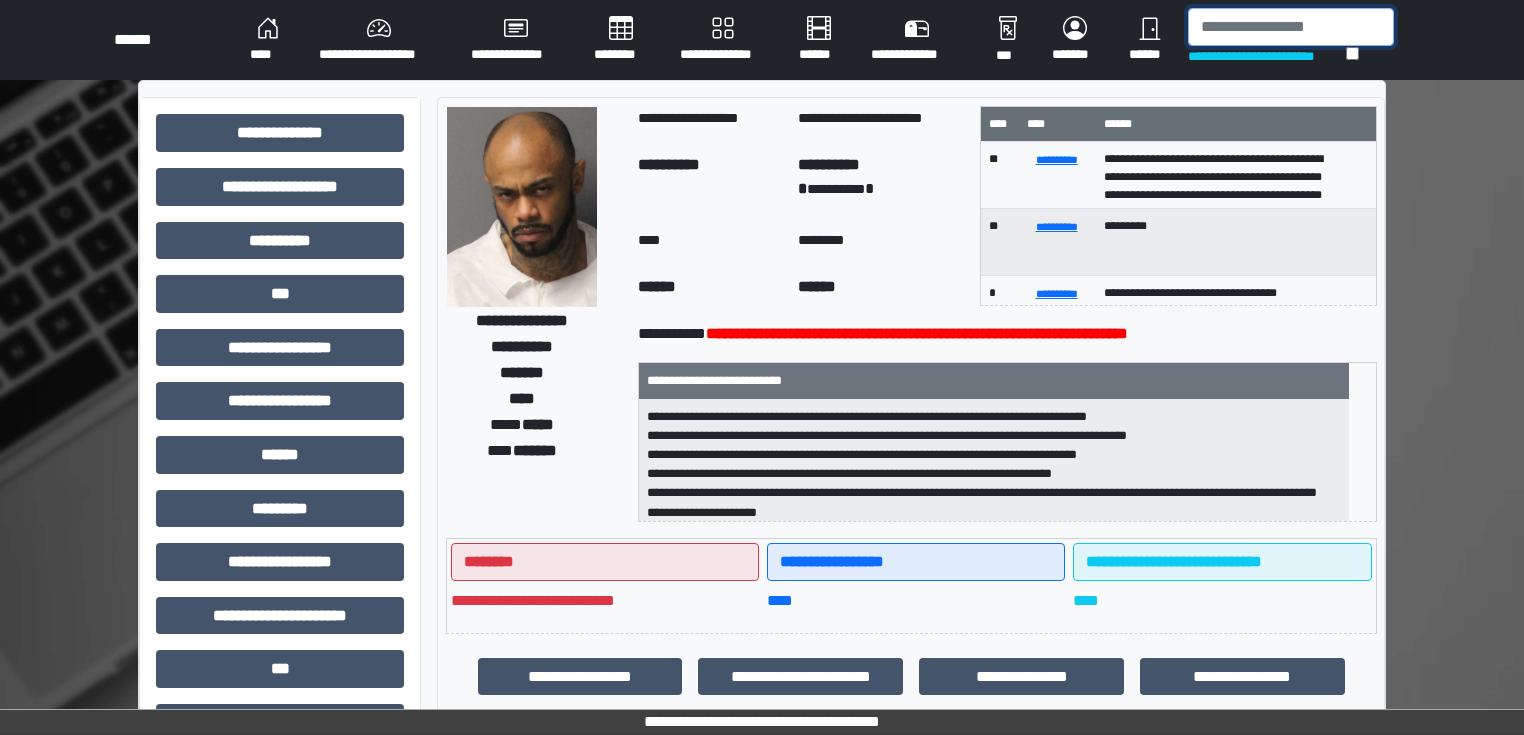 click at bounding box center (1291, 27) 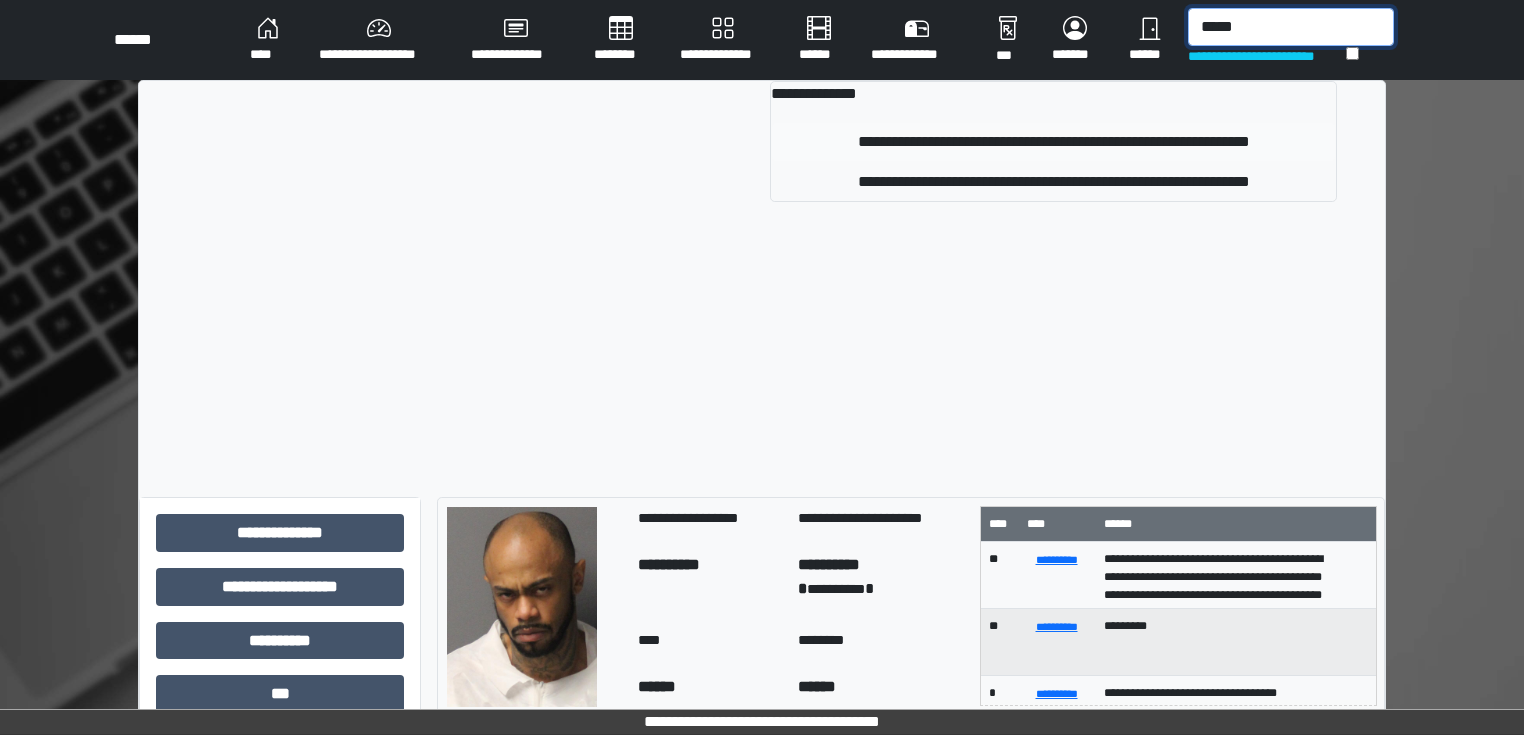 type on "*****" 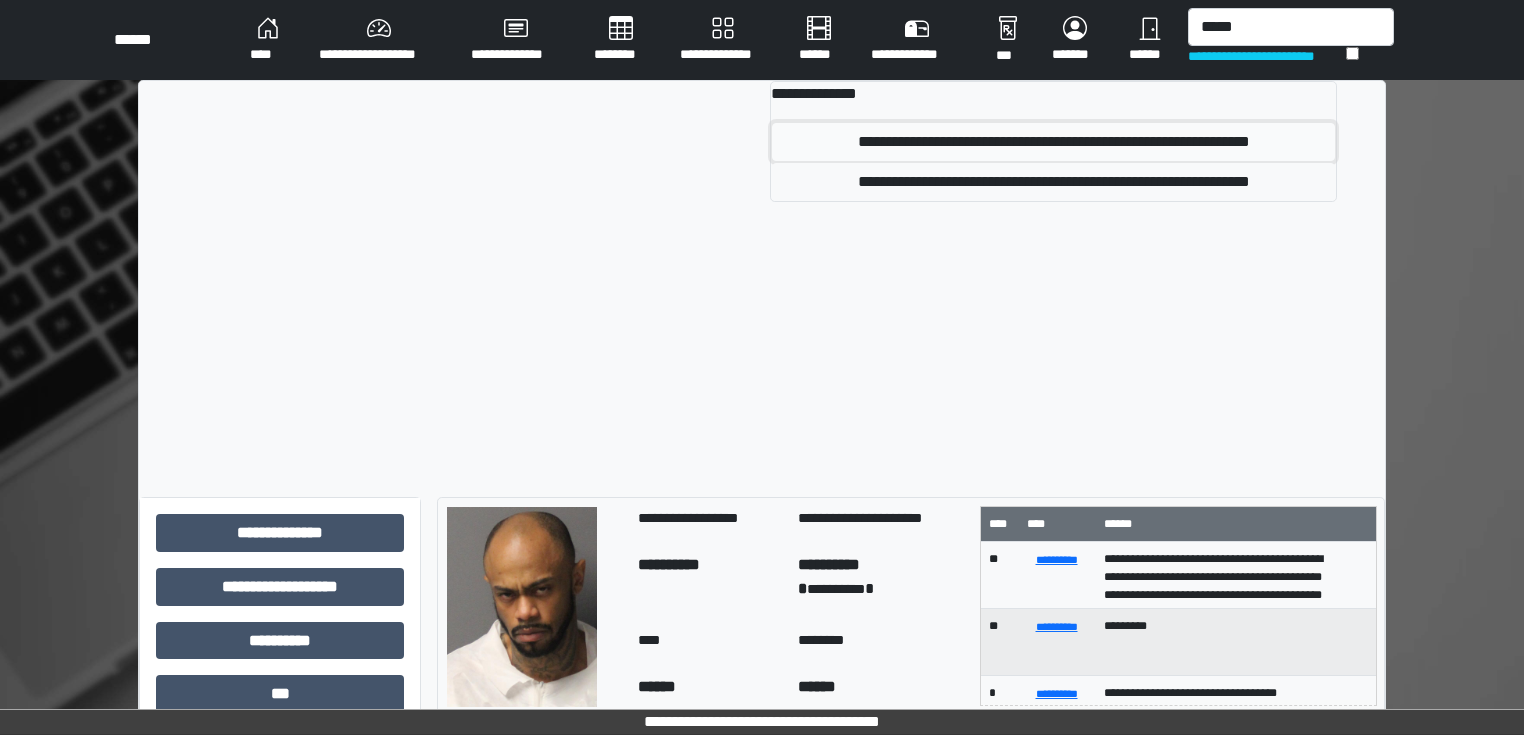 click on "**********" at bounding box center [1053, 142] 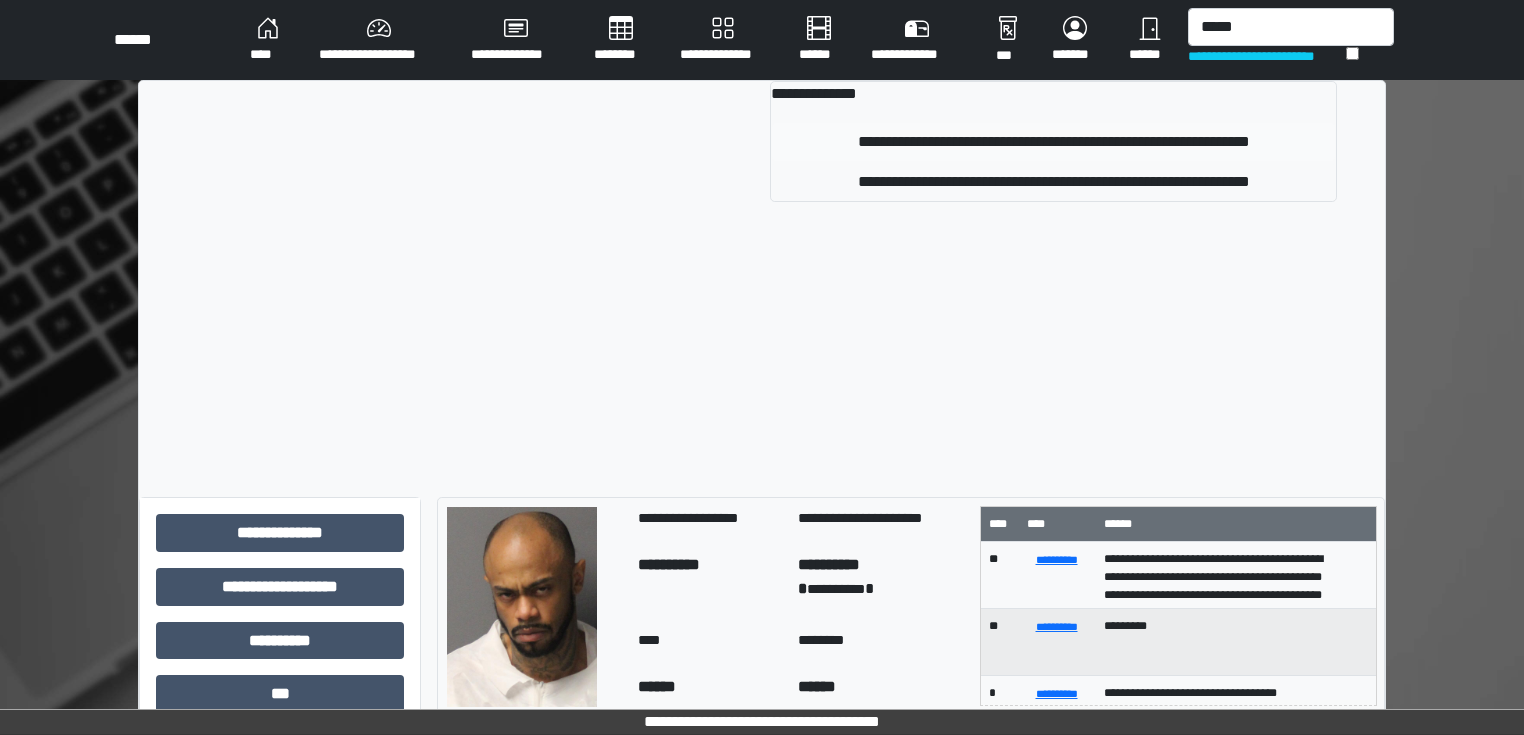 type 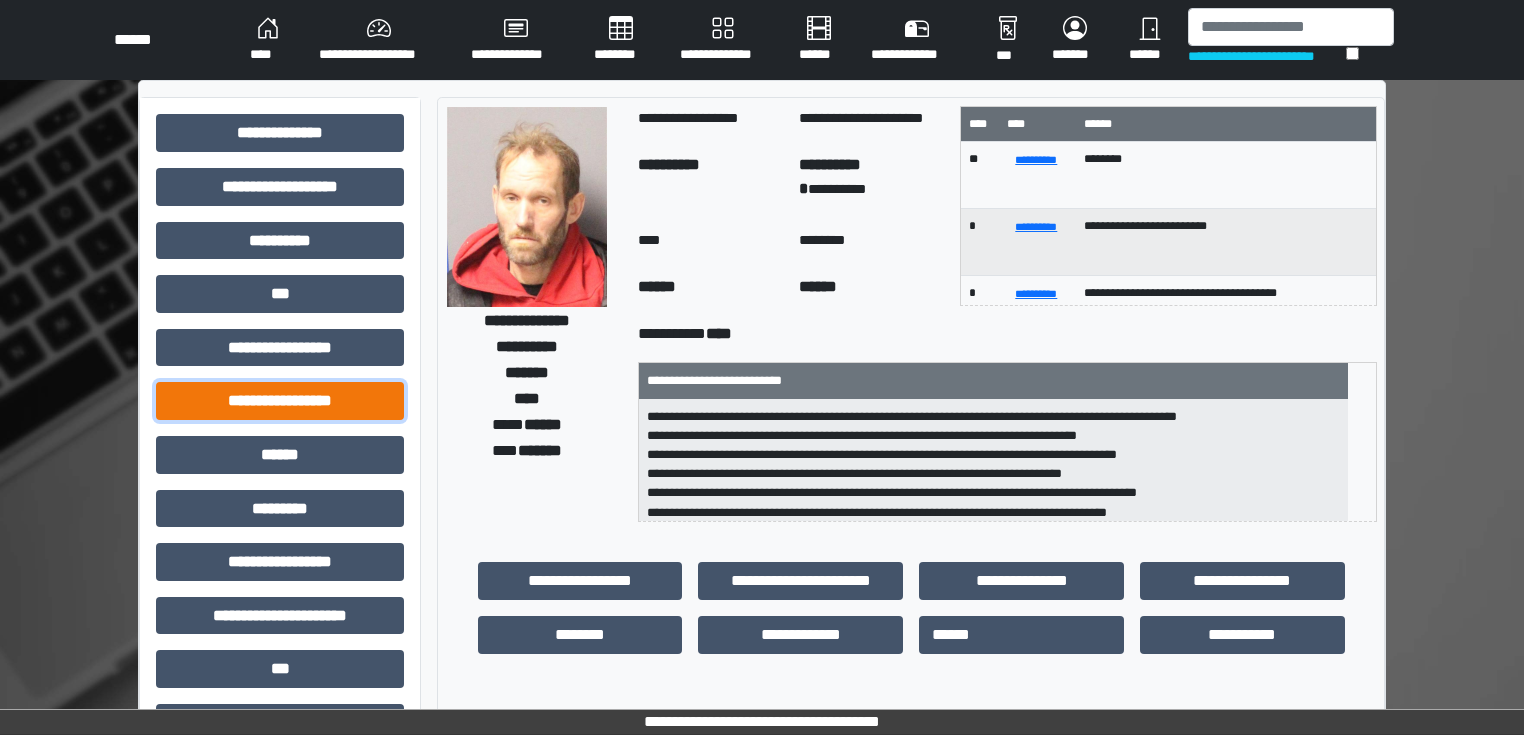 click on "**********" at bounding box center (280, 401) 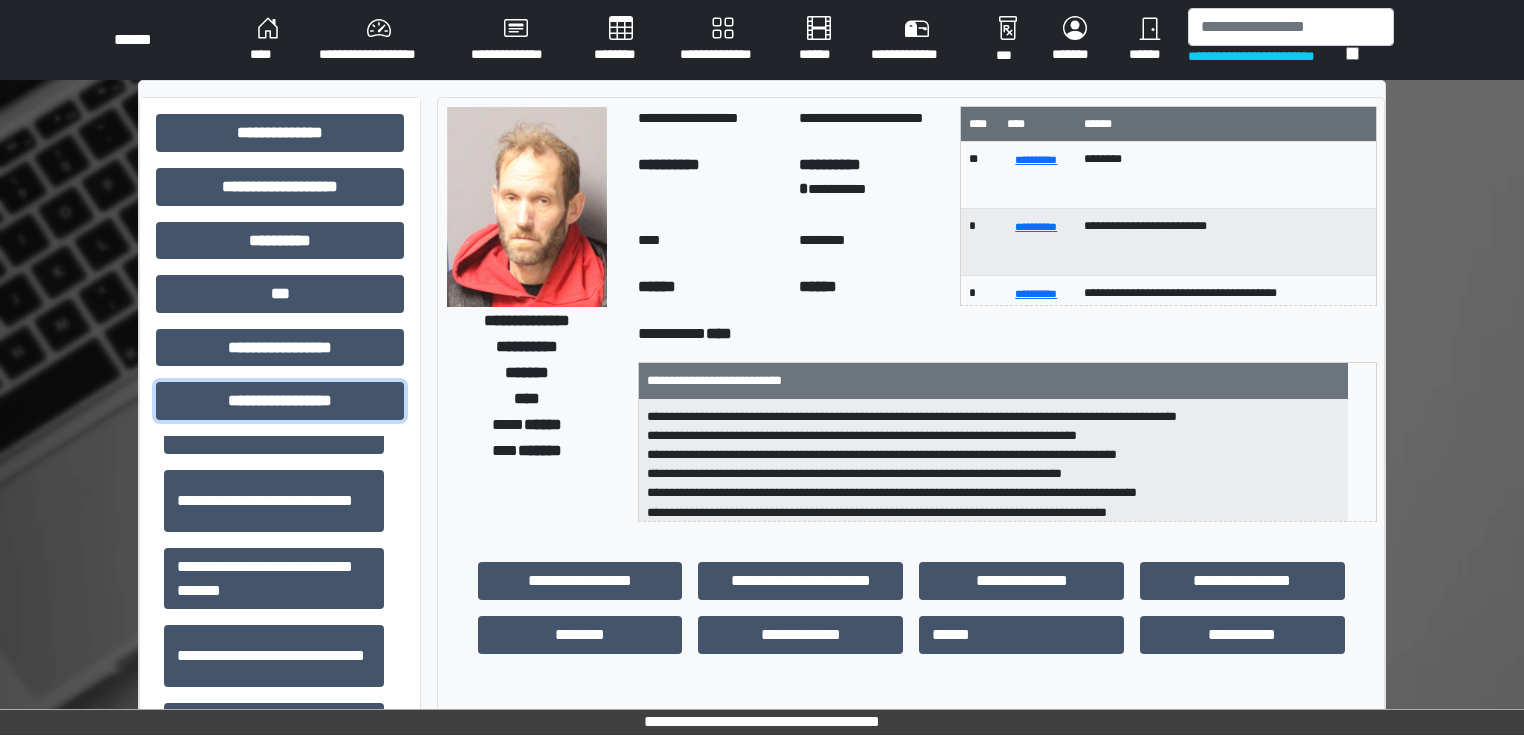 scroll, scrollTop: 1313, scrollLeft: 0, axis: vertical 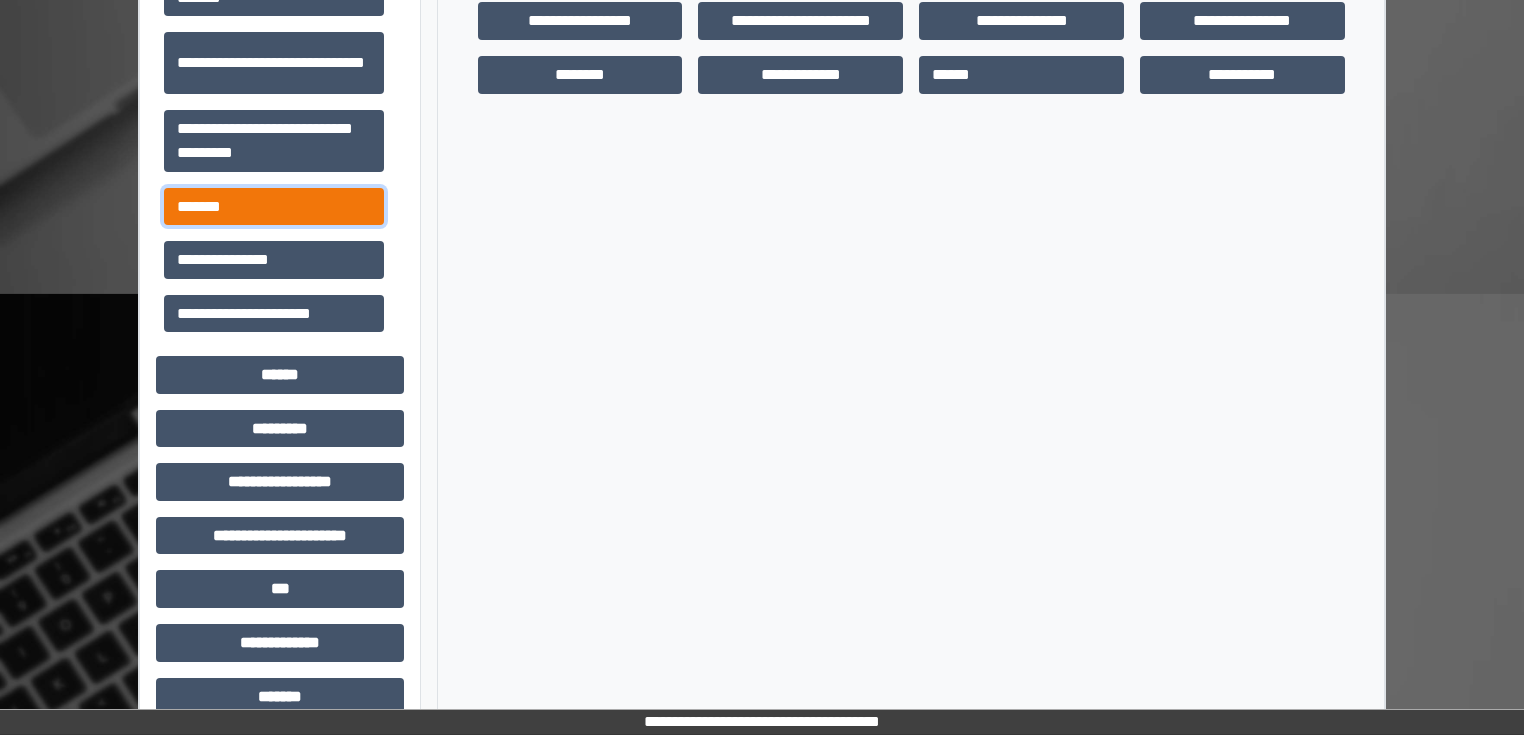click on "*******" at bounding box center [274, 207] 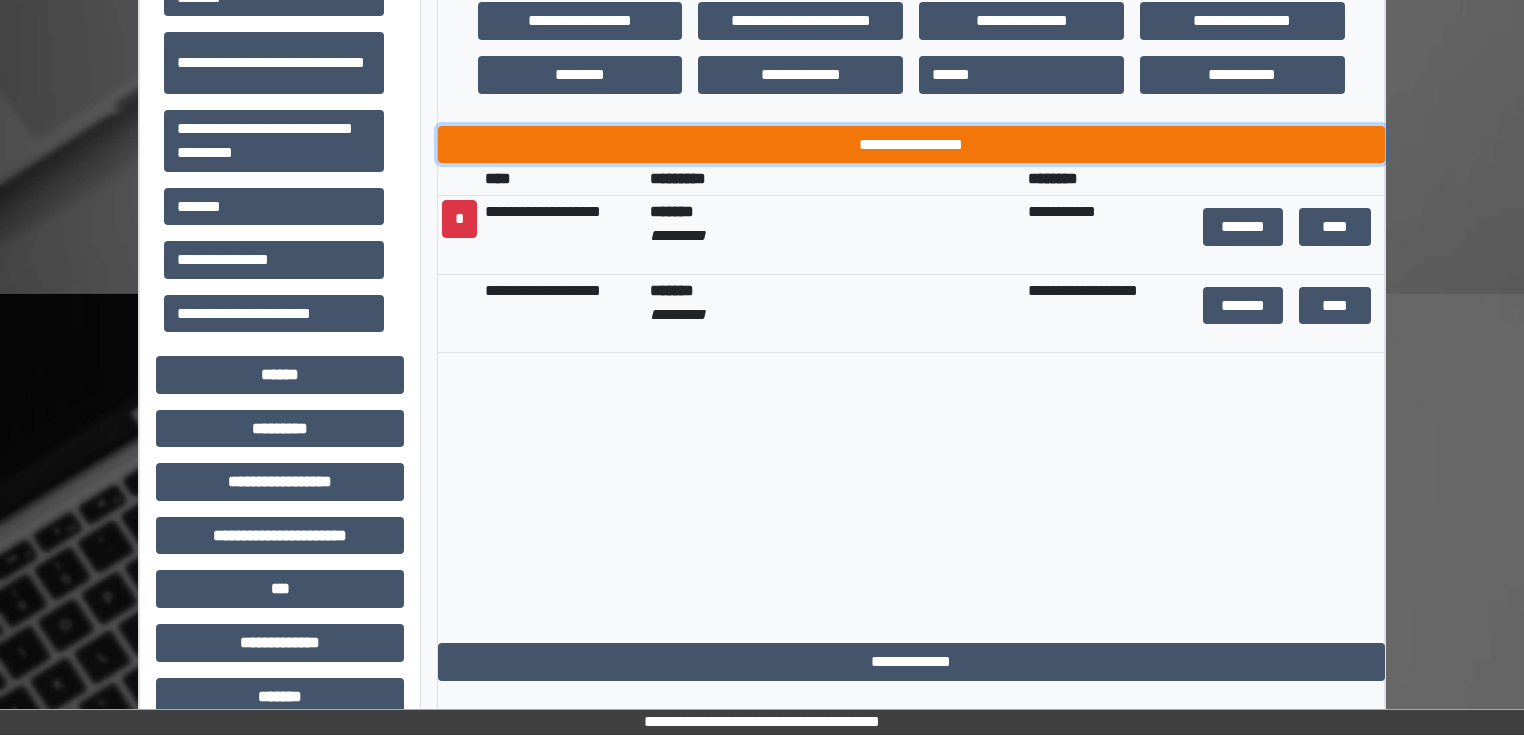 click on "**********" at bounding box center (911, 145) 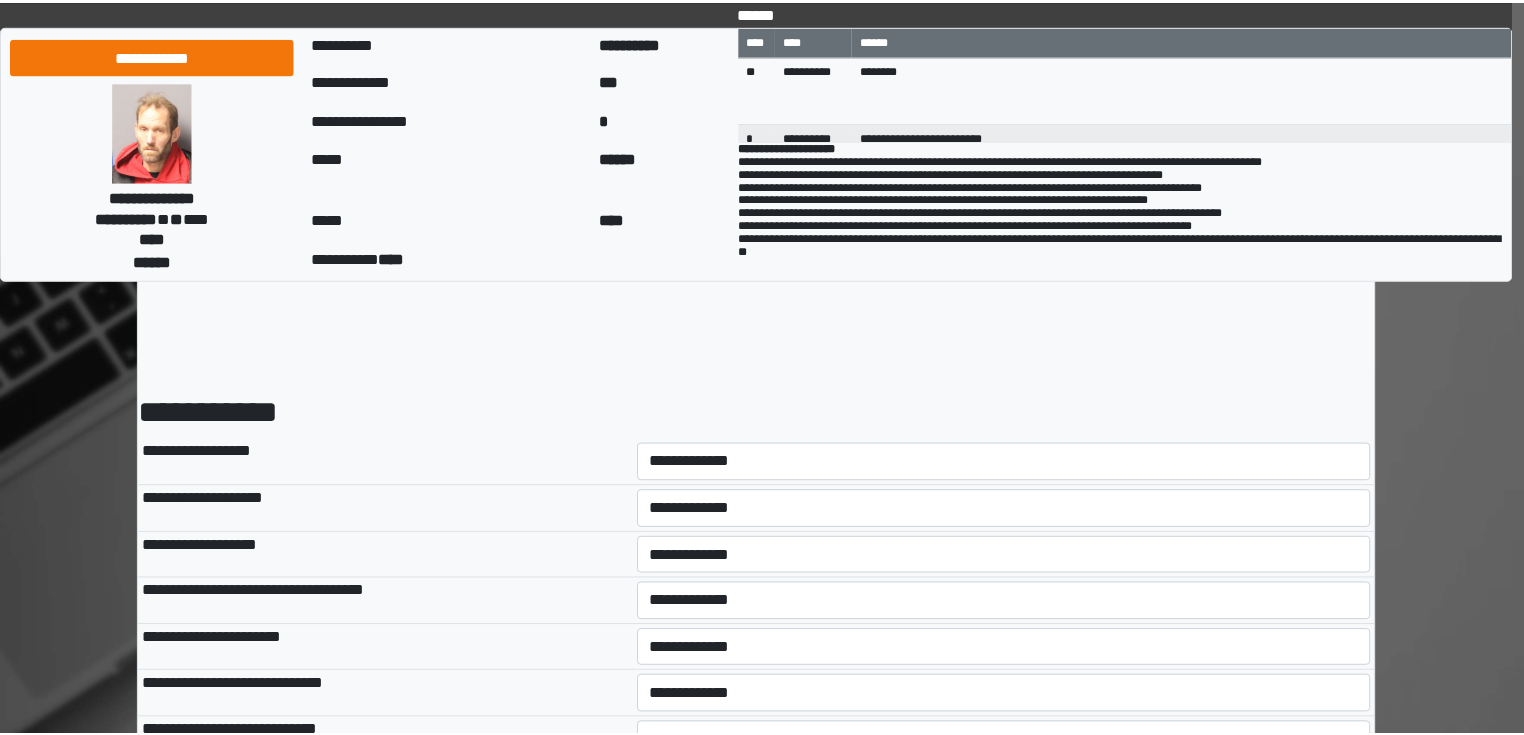 scroll, scrollTop: 0, scrollLeft: 0, axis: both 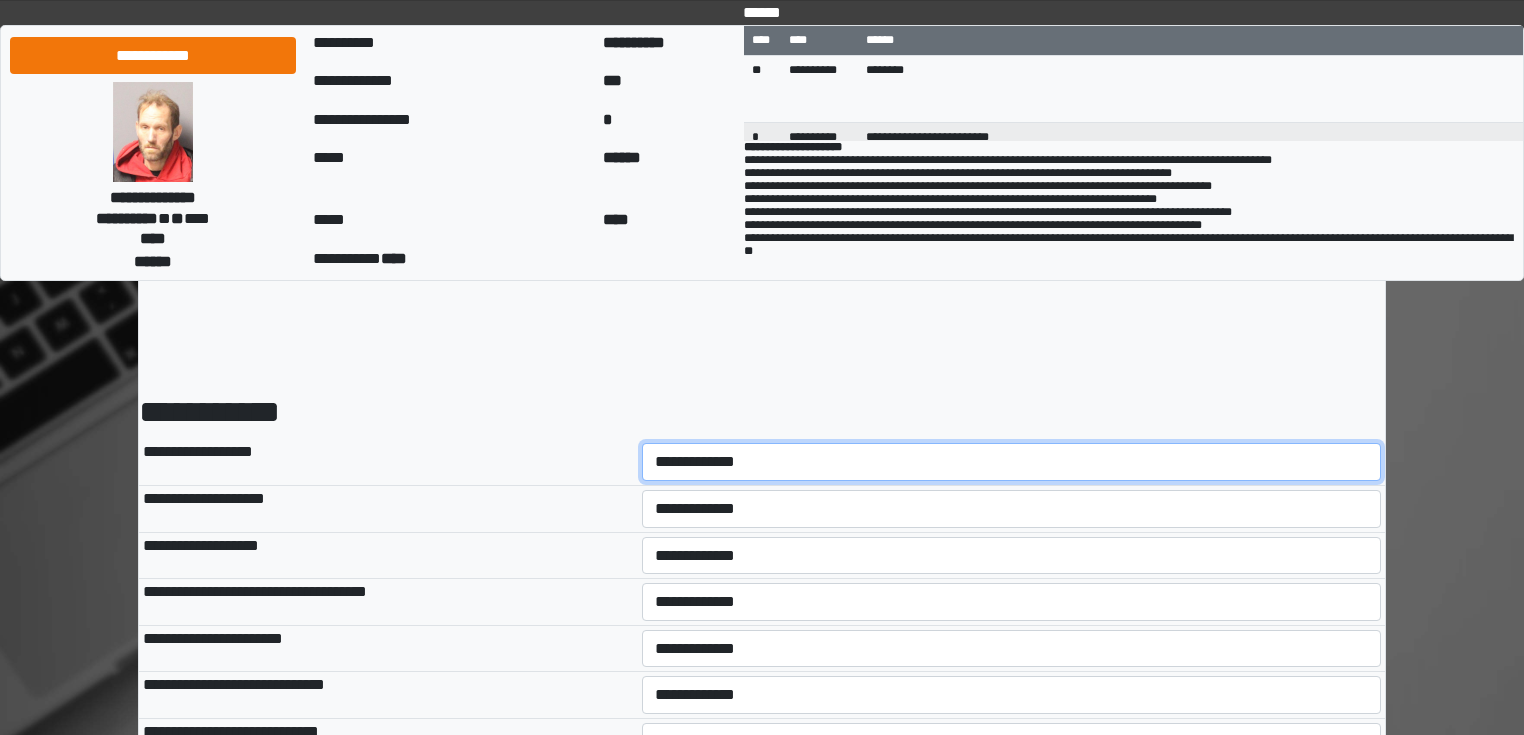 click on "**********" at bounding box center [1012, 462] 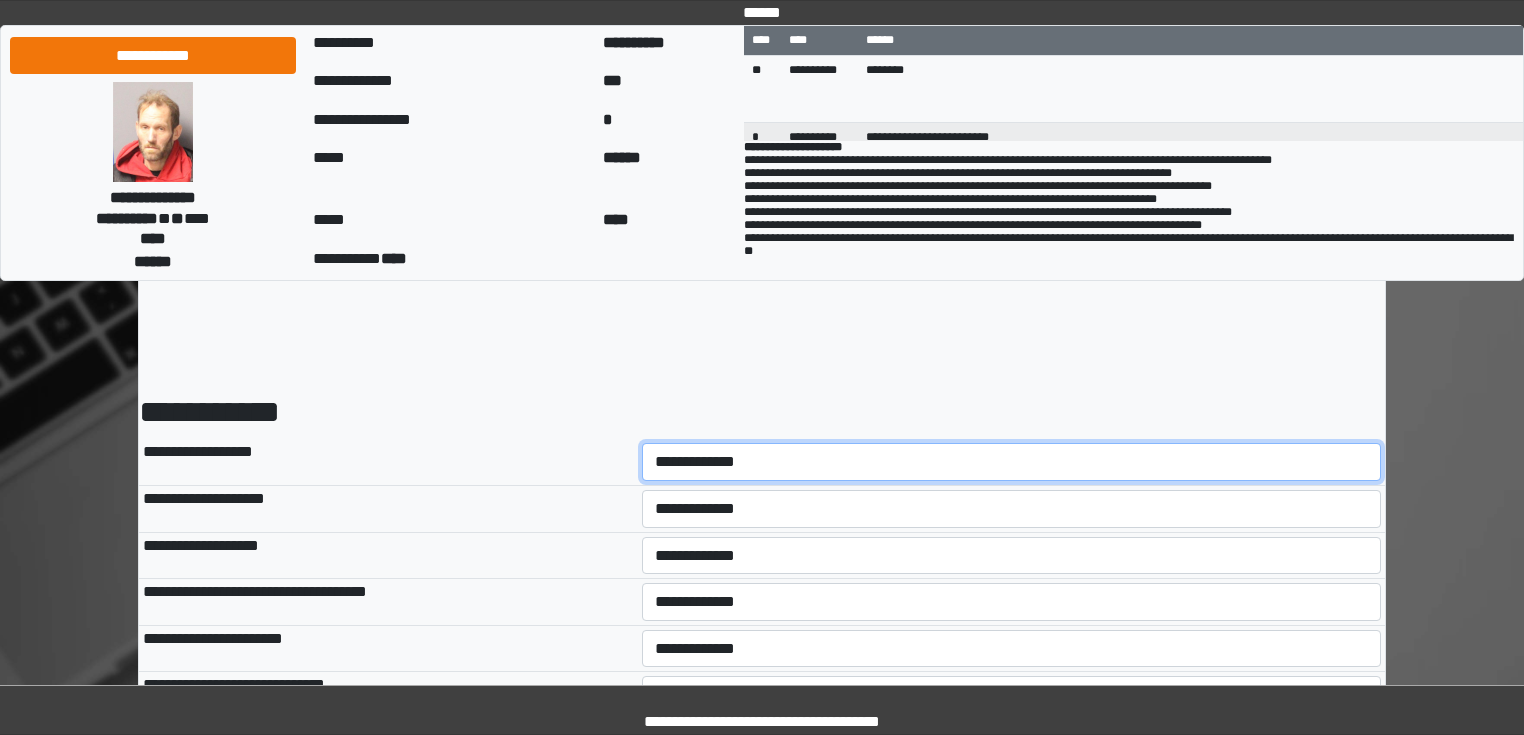 click on "**********" at bounding box center [1012, 462] 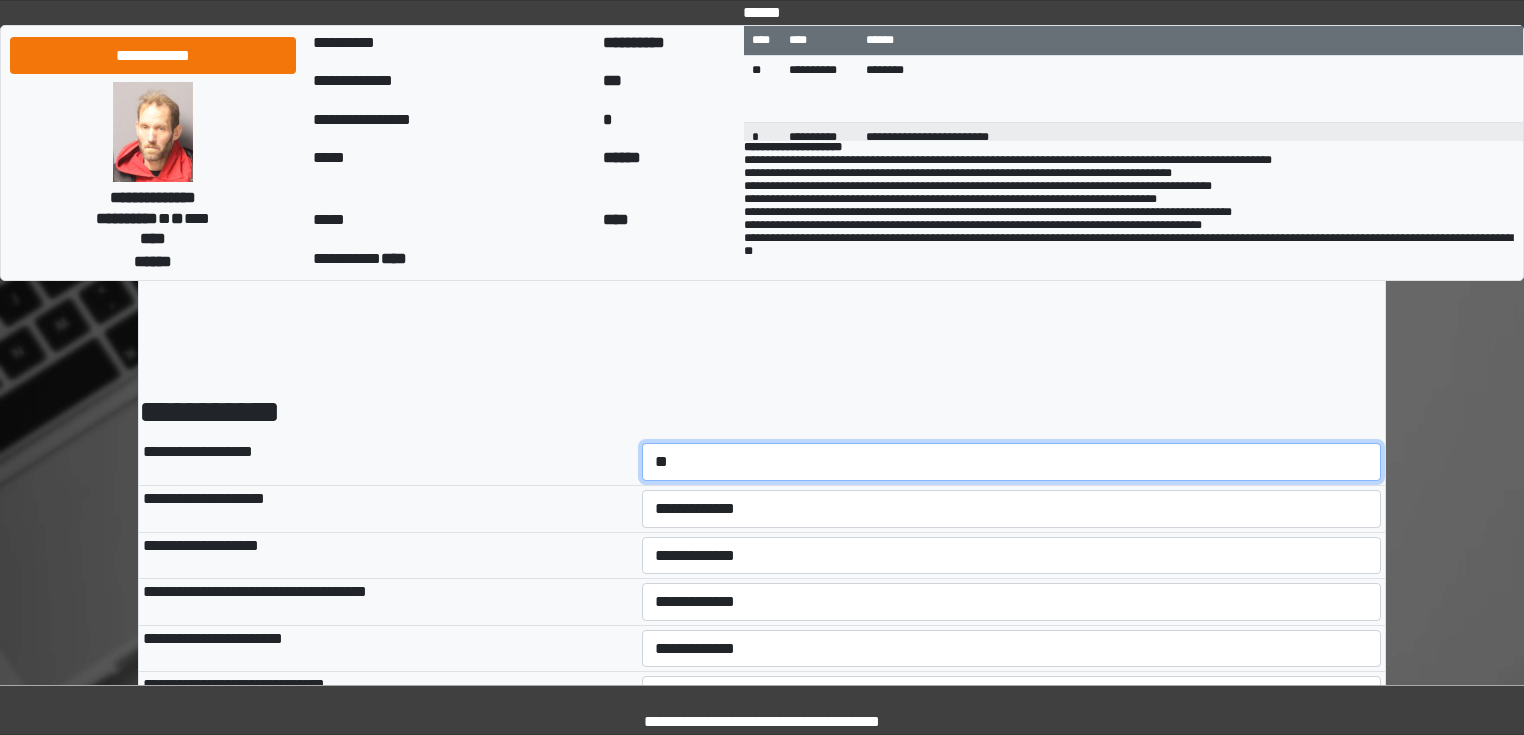 click on "**********" at bounding box center (1012, 462) 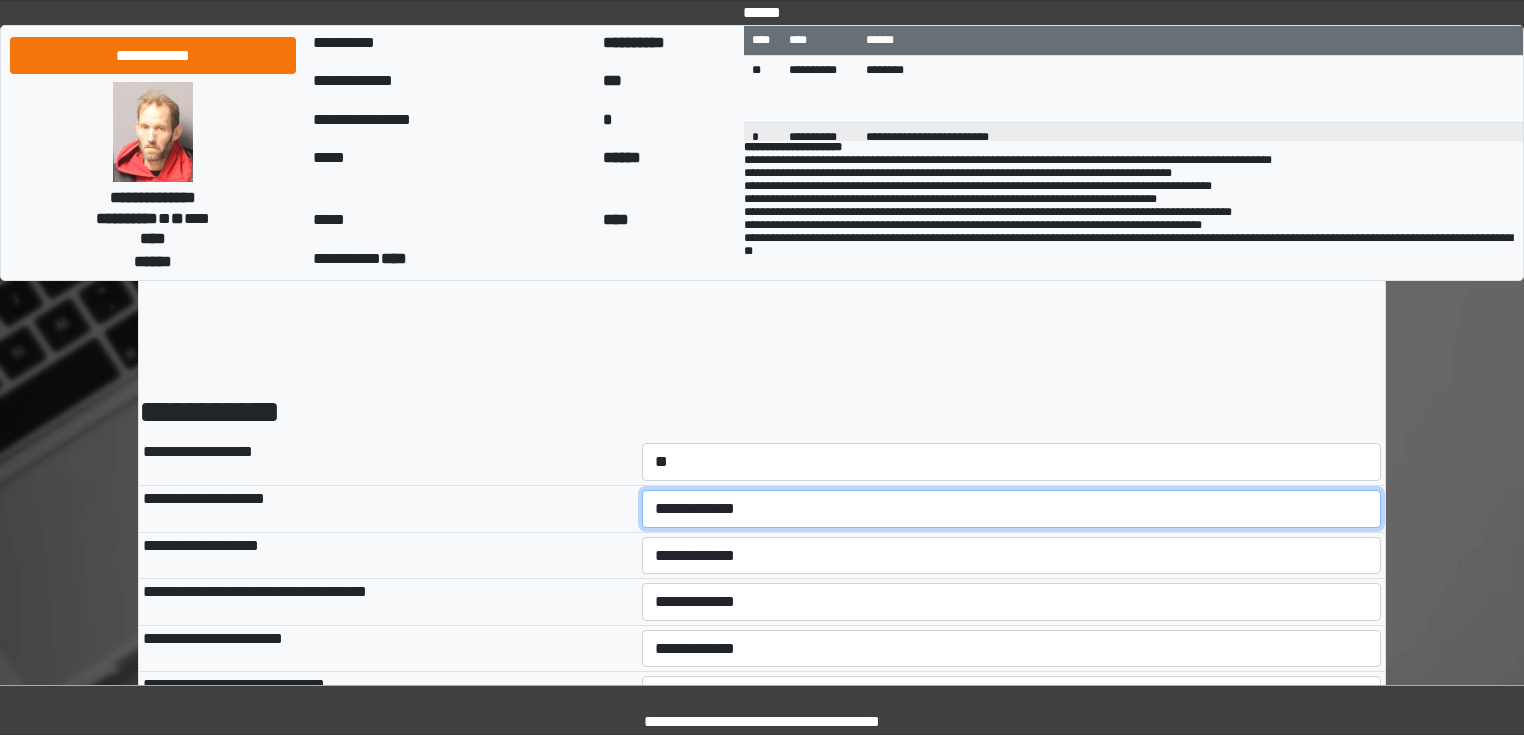 click on "**********" at bounding box center (1012, 509) 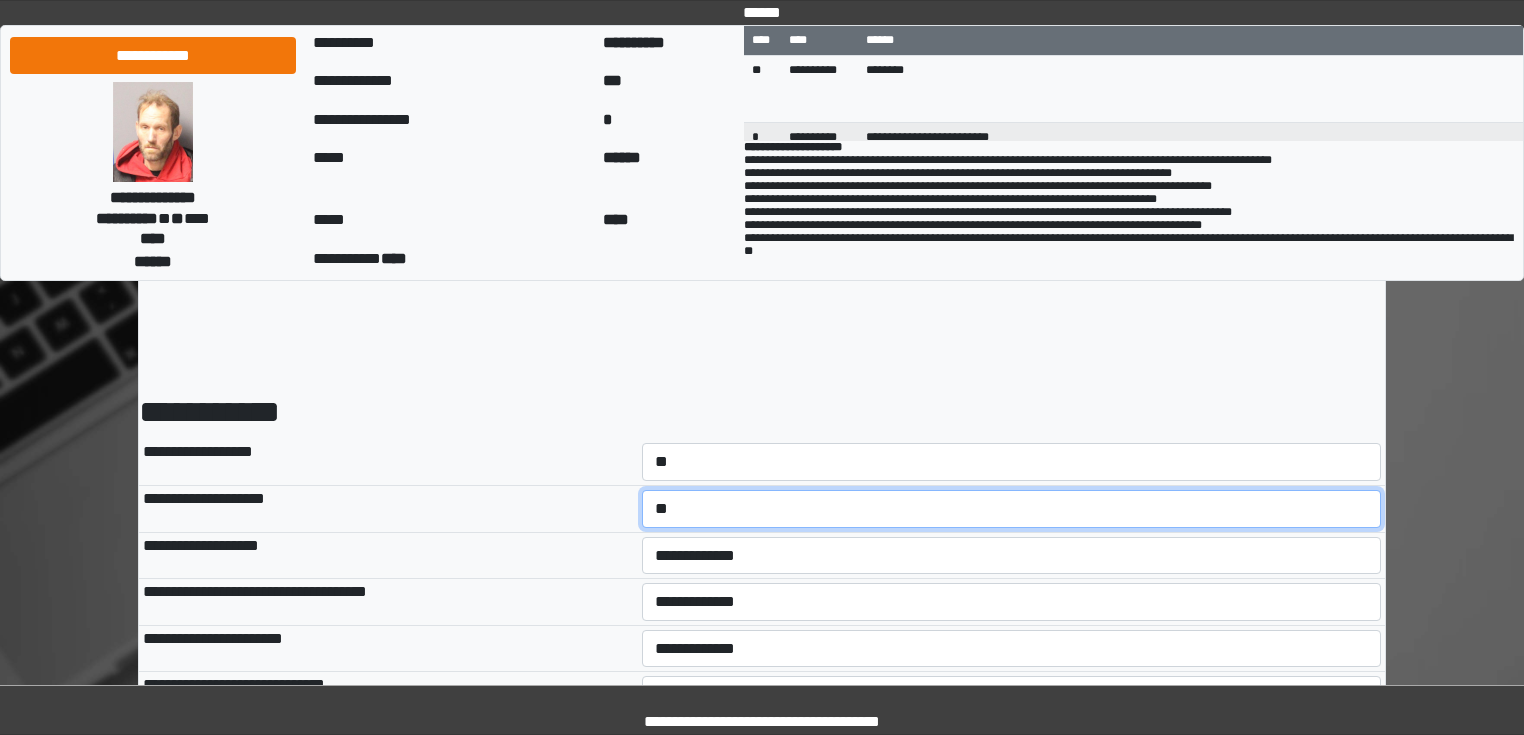 click on "**********" at bounding box center [1012, 509] 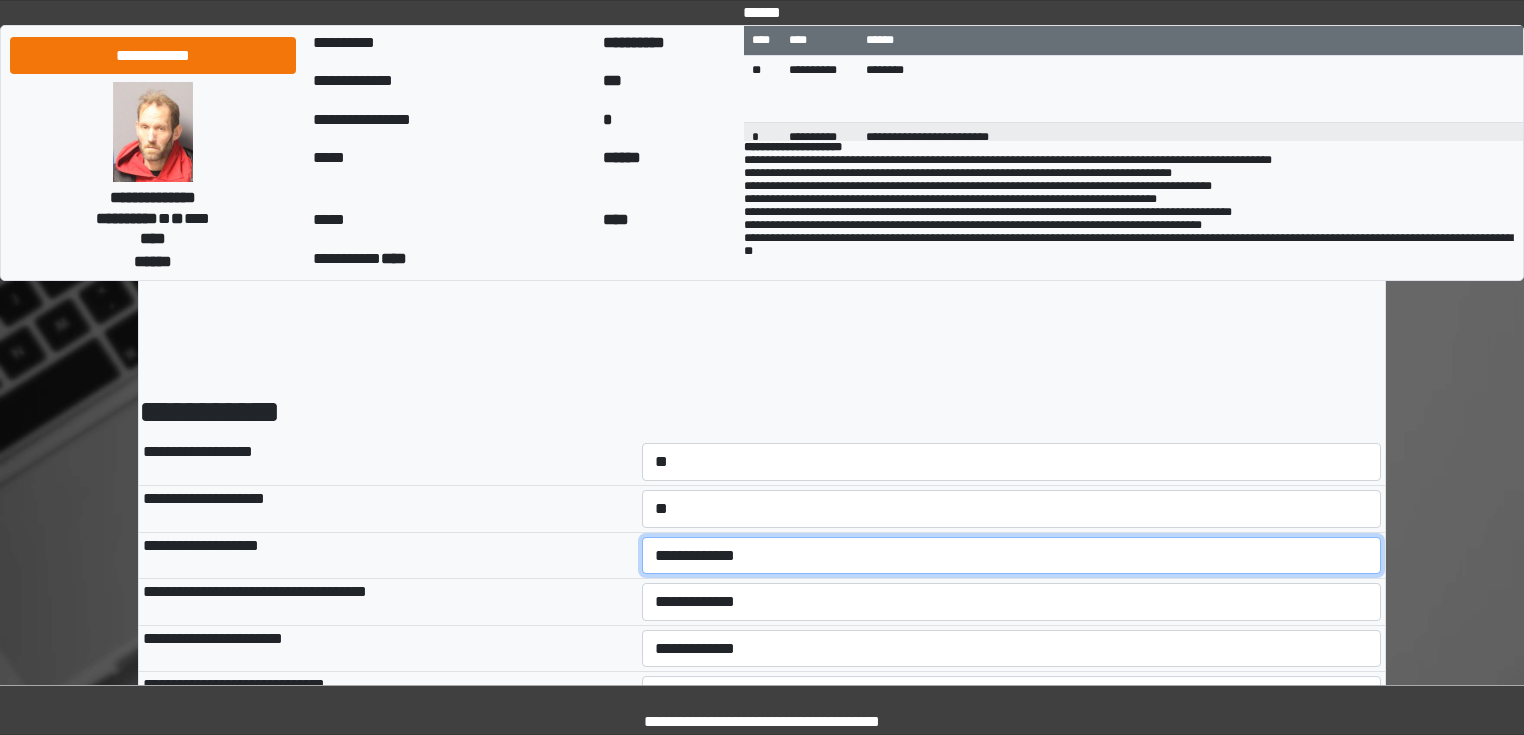 select on "*" 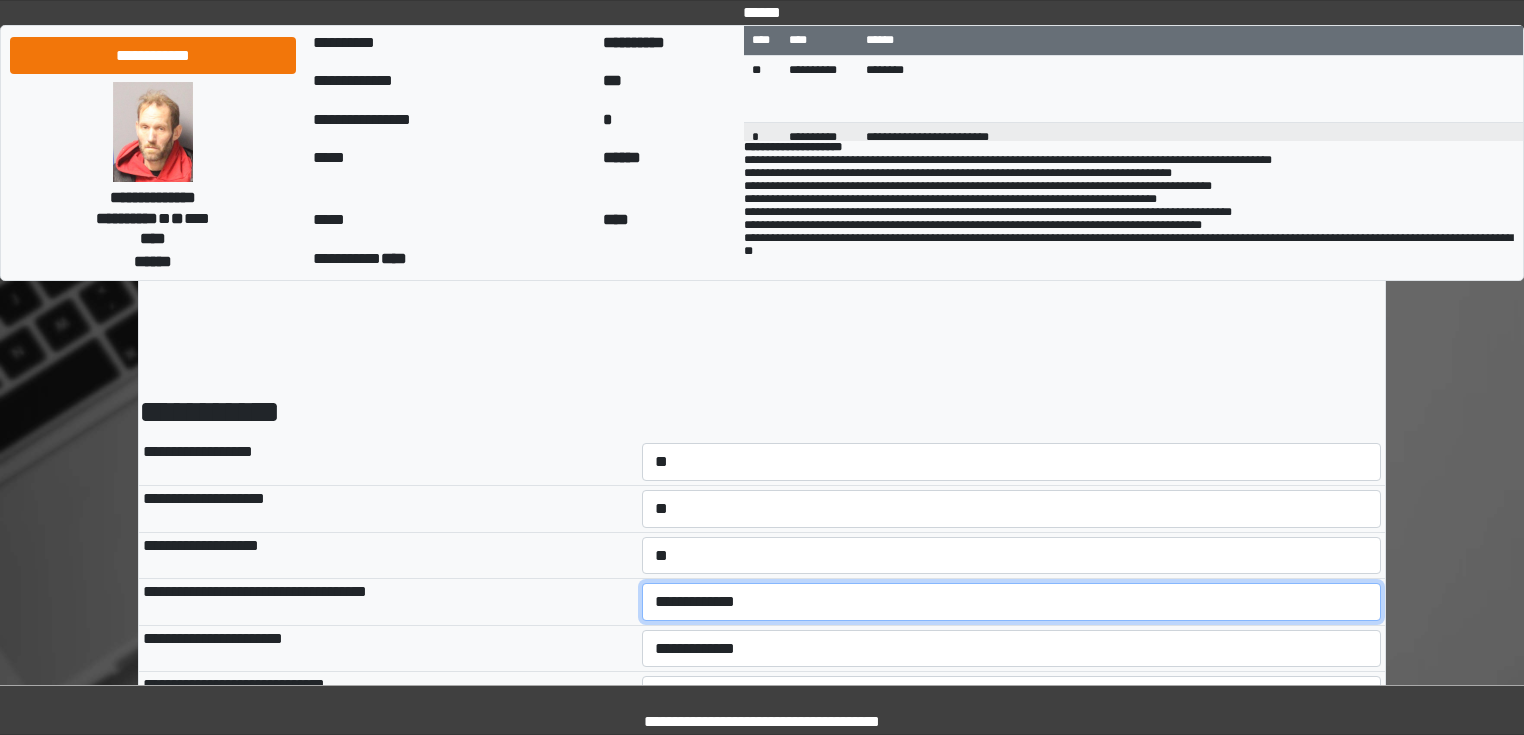 select on "*" 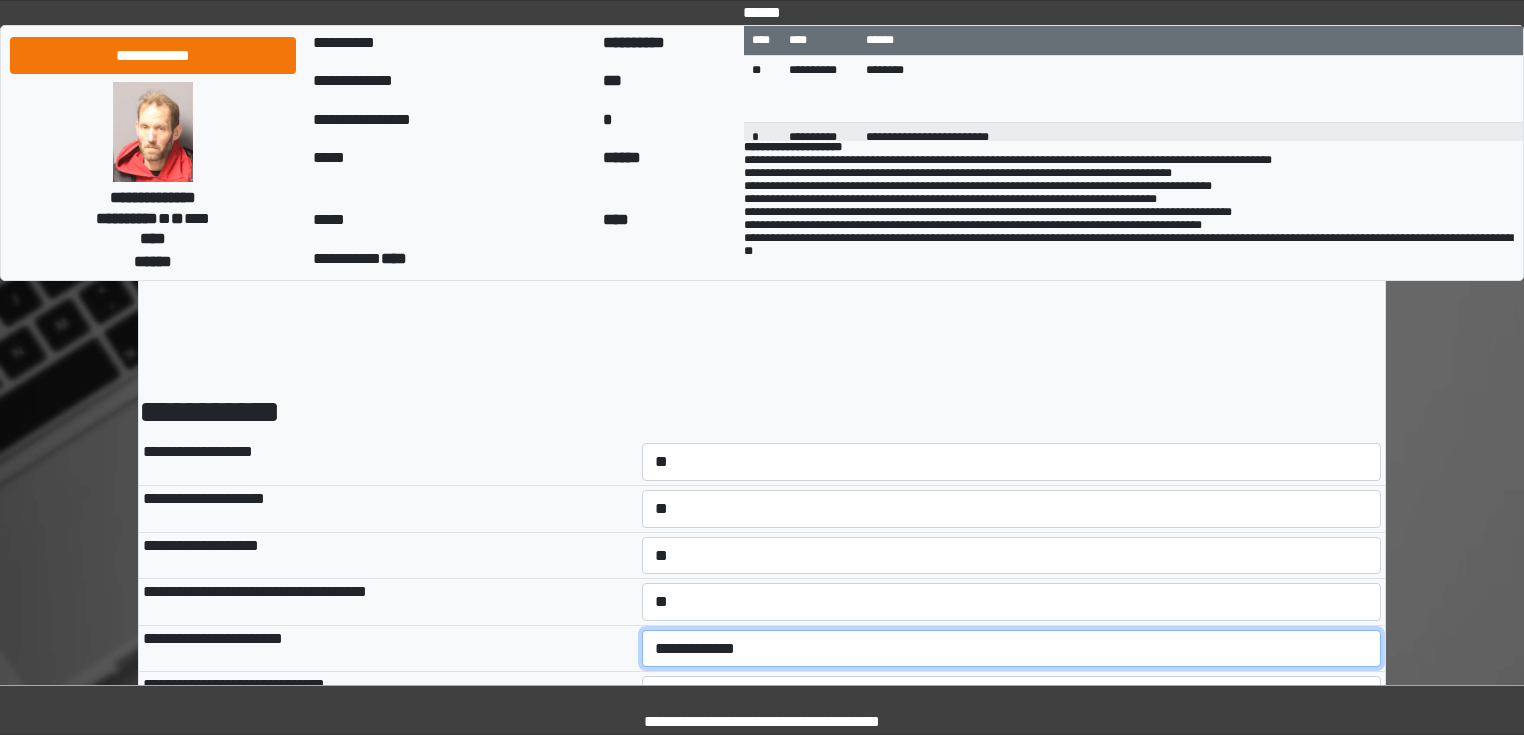 select on "*" 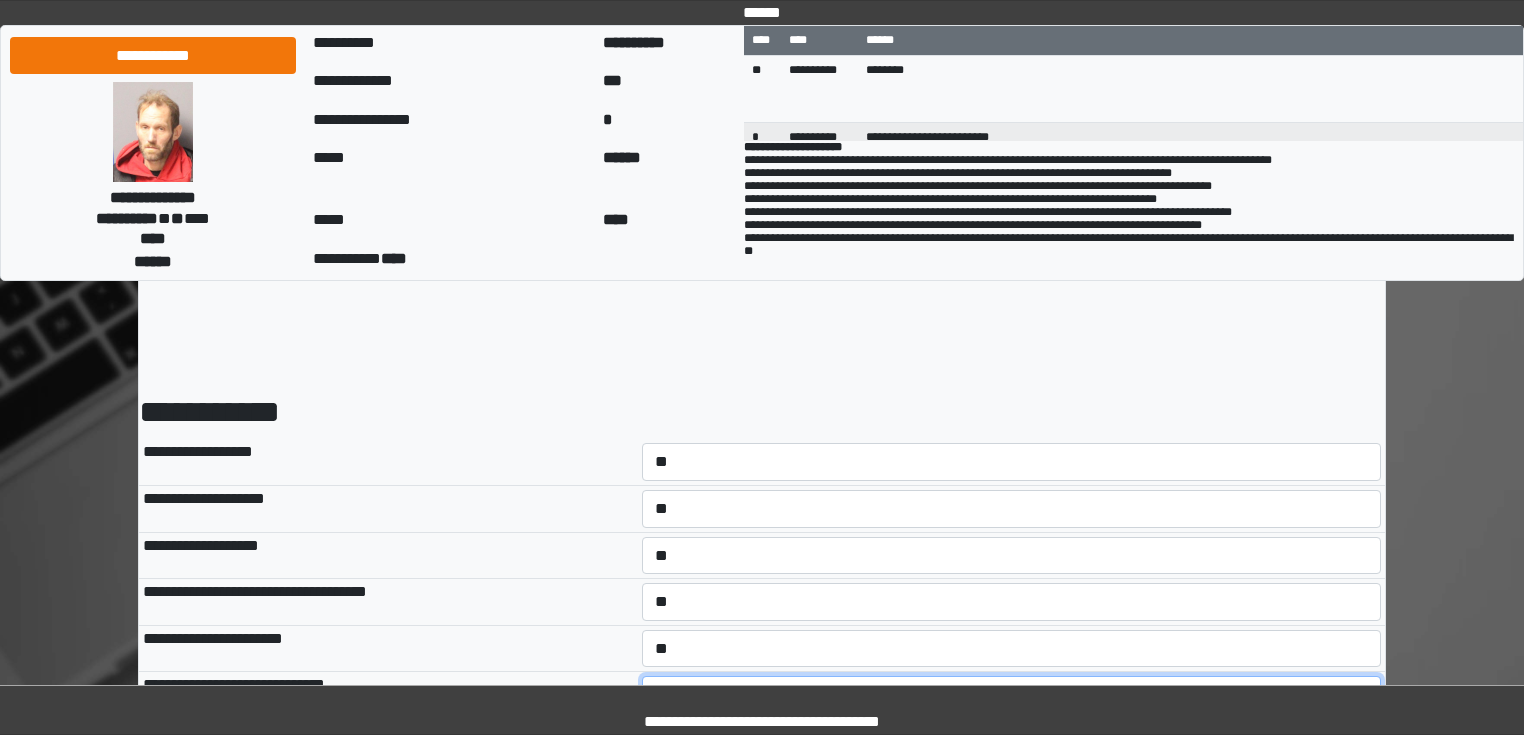 select on "*" 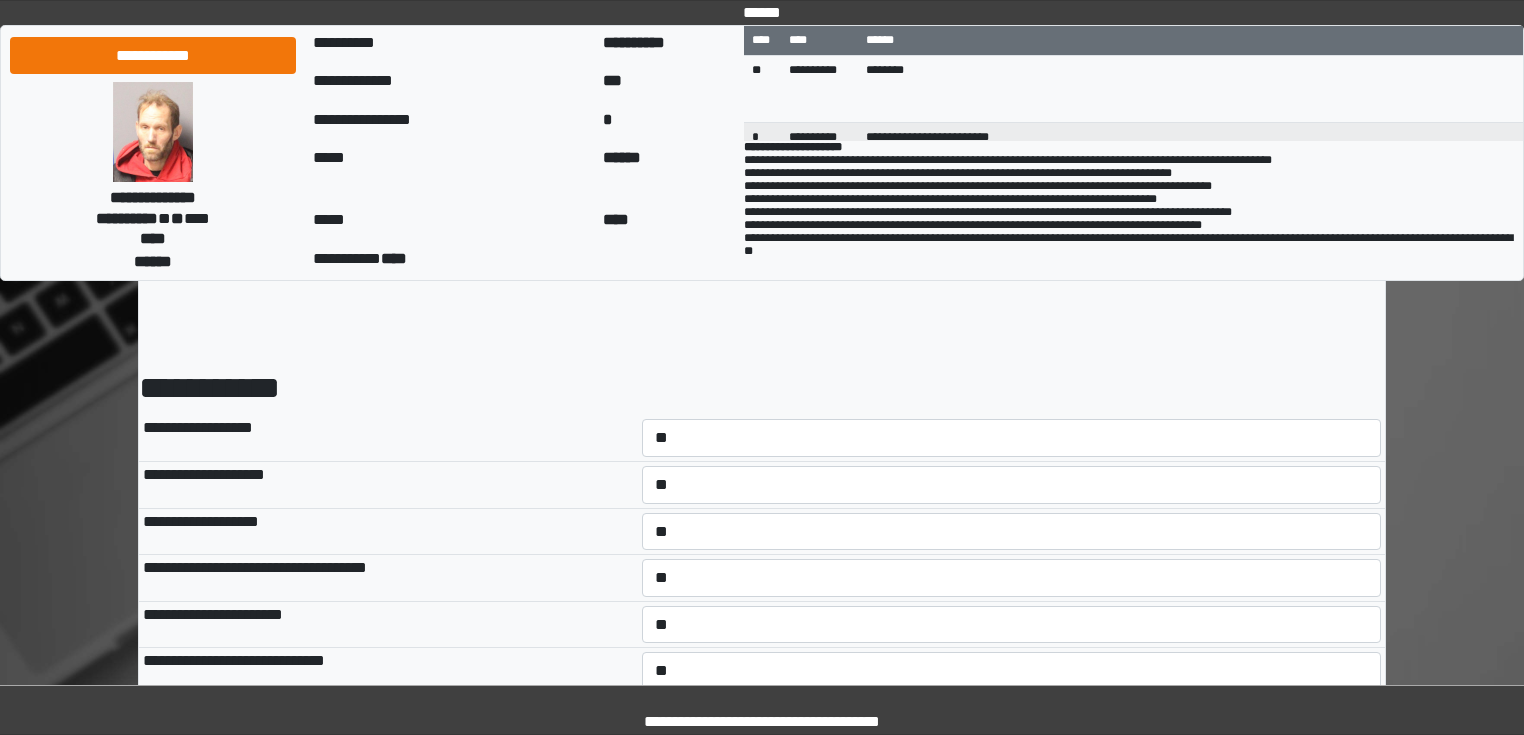 select on "*" 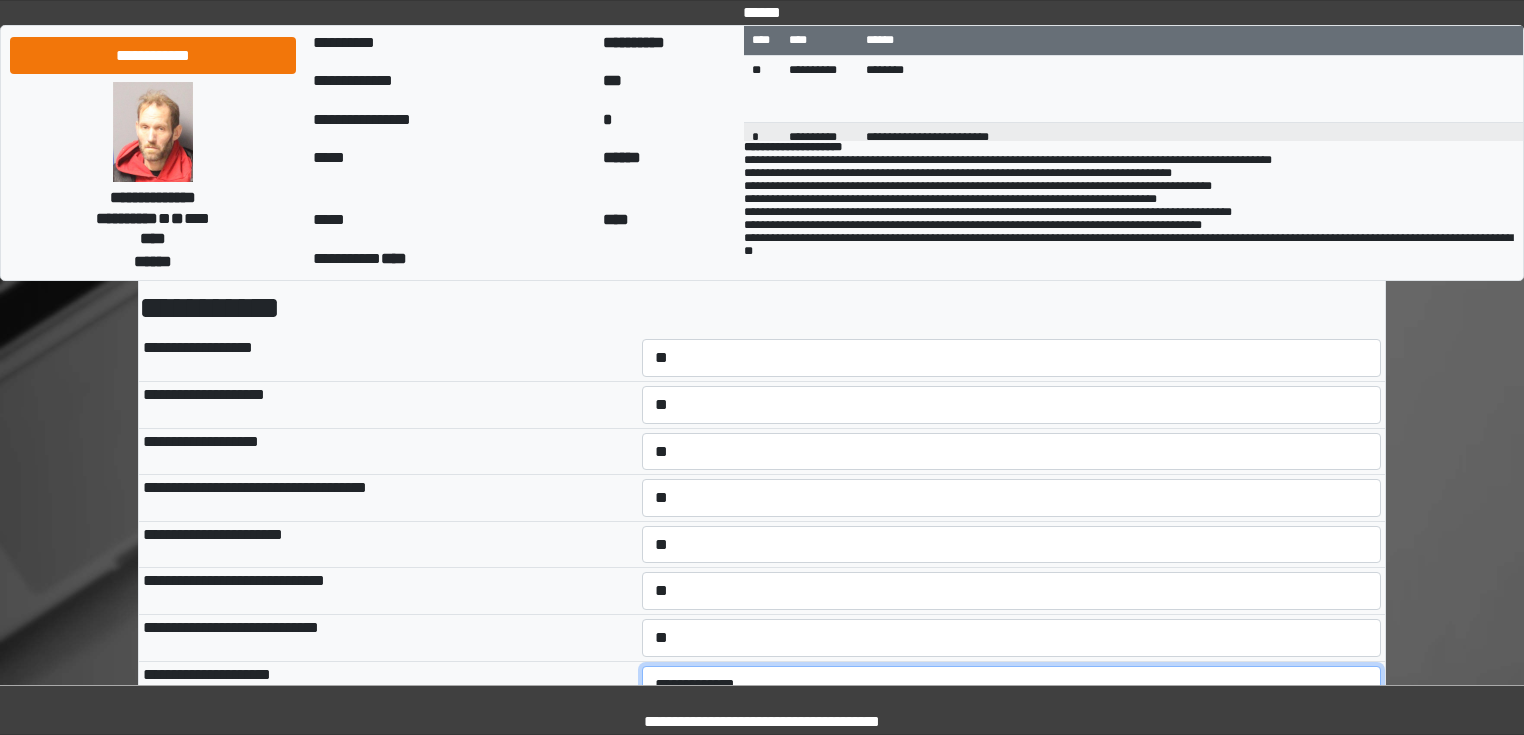 select on "*" 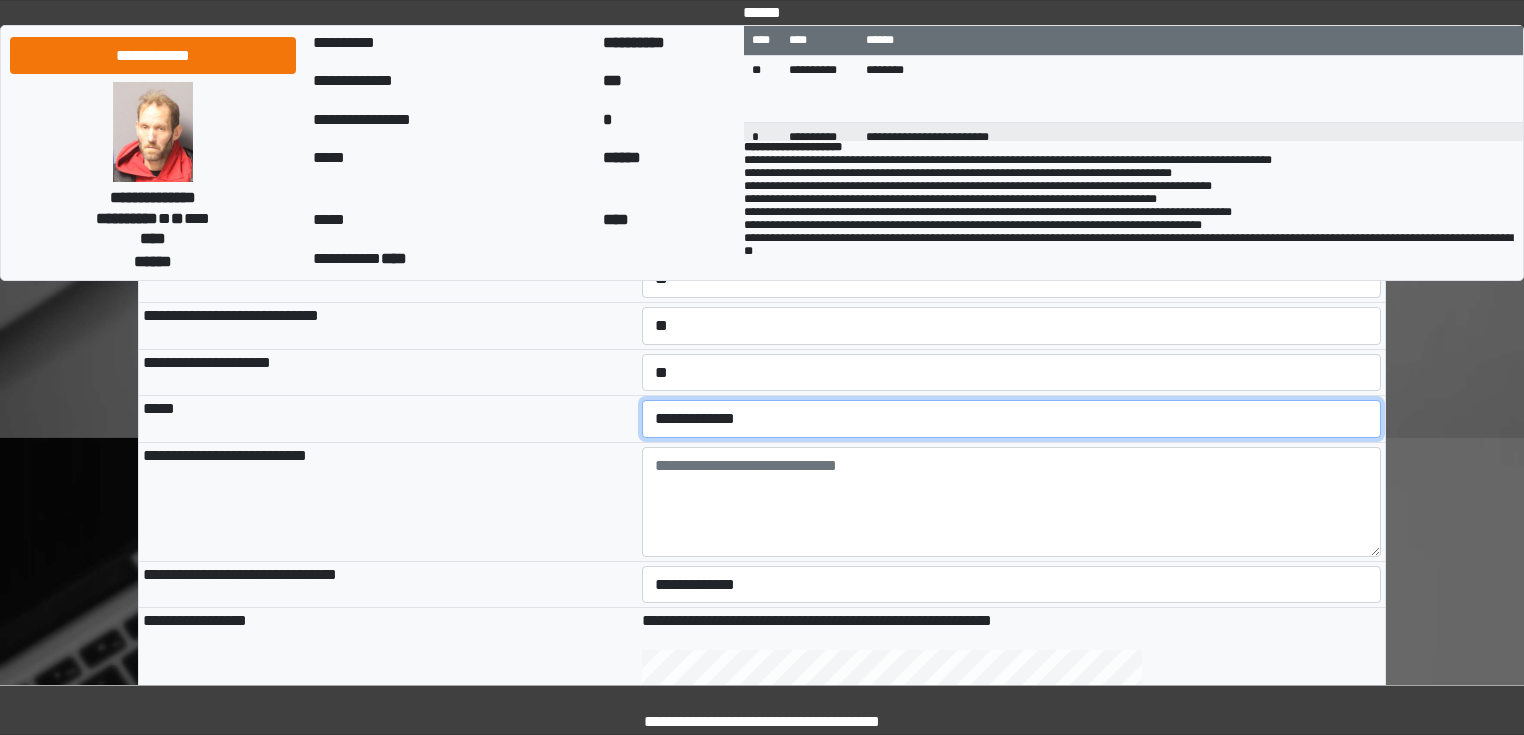 scroll, scrollTop: 419, scrollLeft: 0, axis: vertical 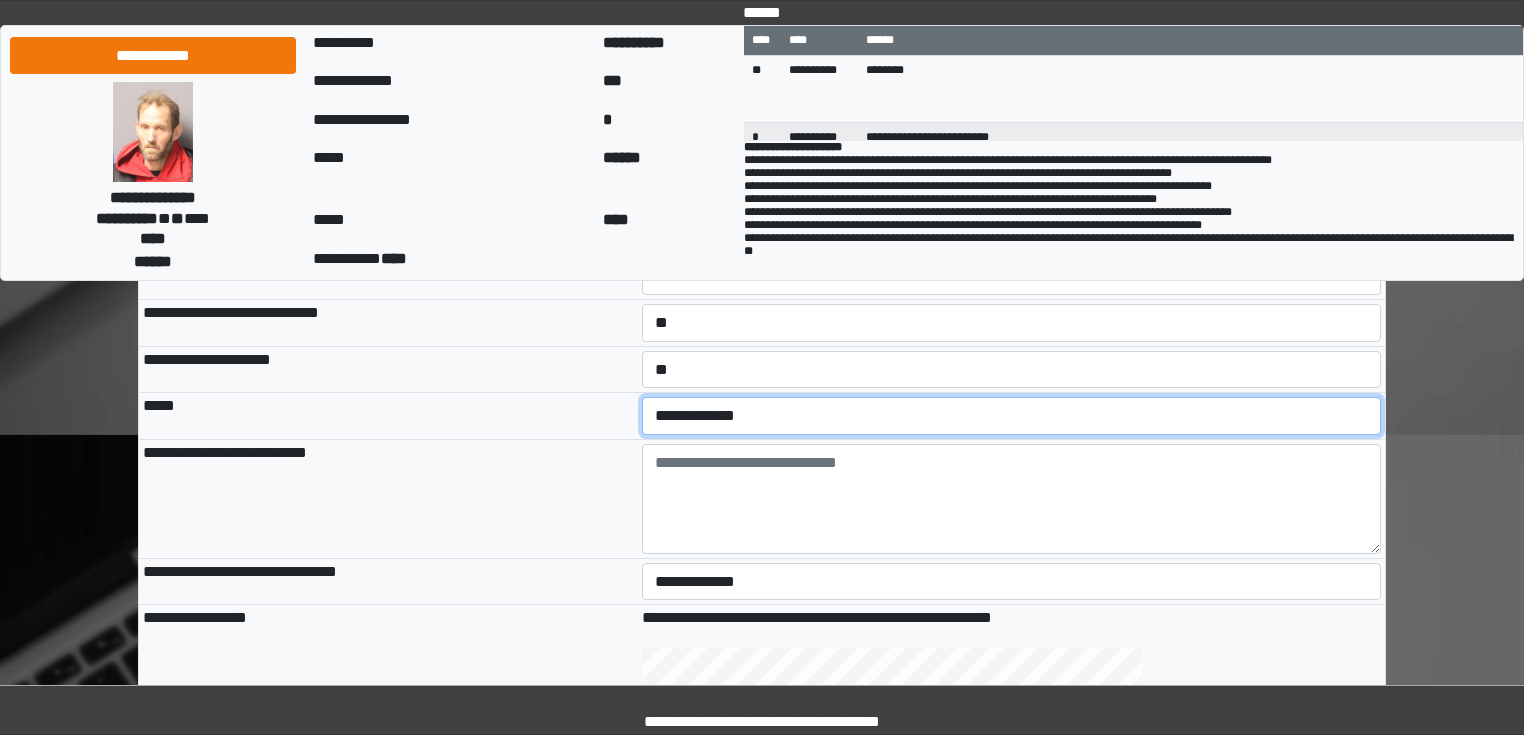 select on "*" 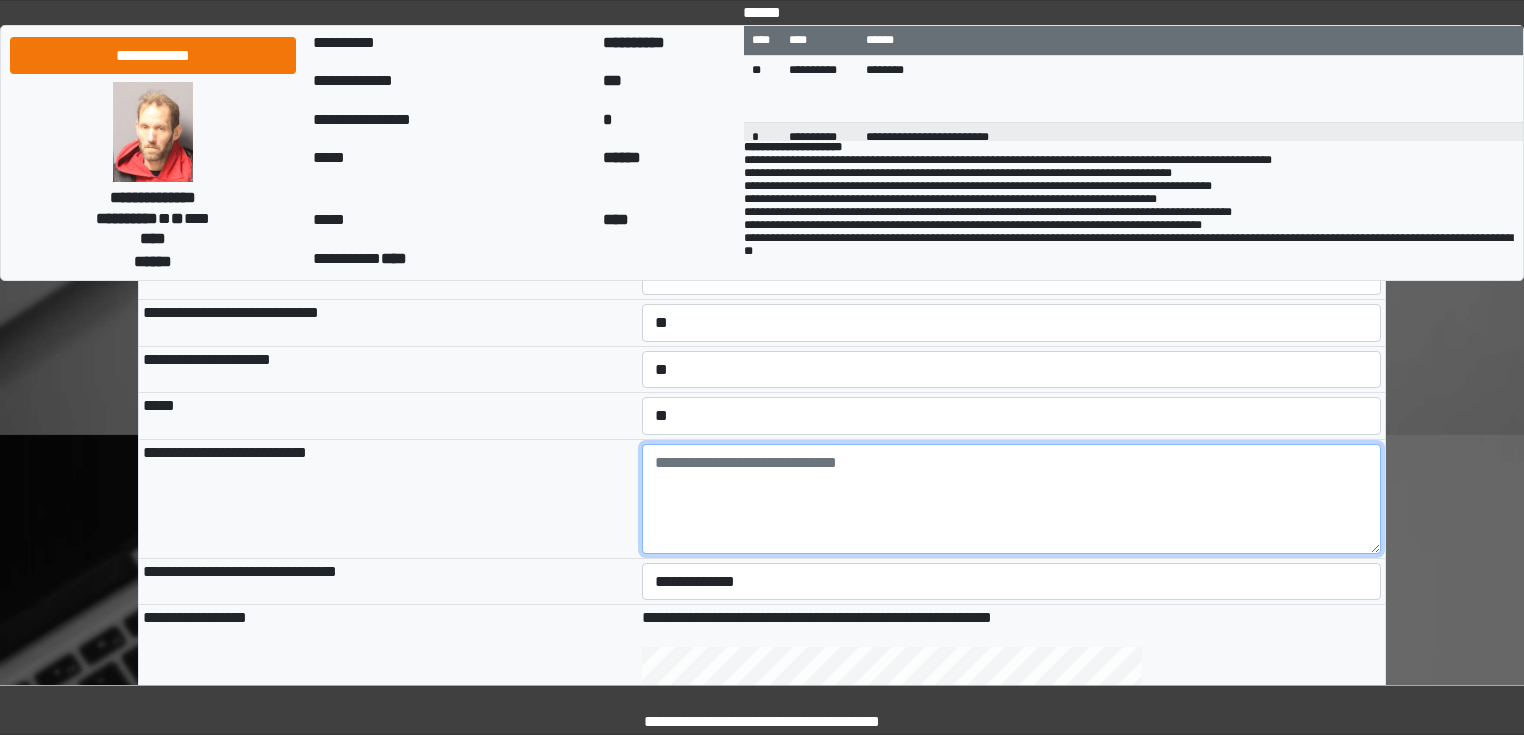 type on "*" 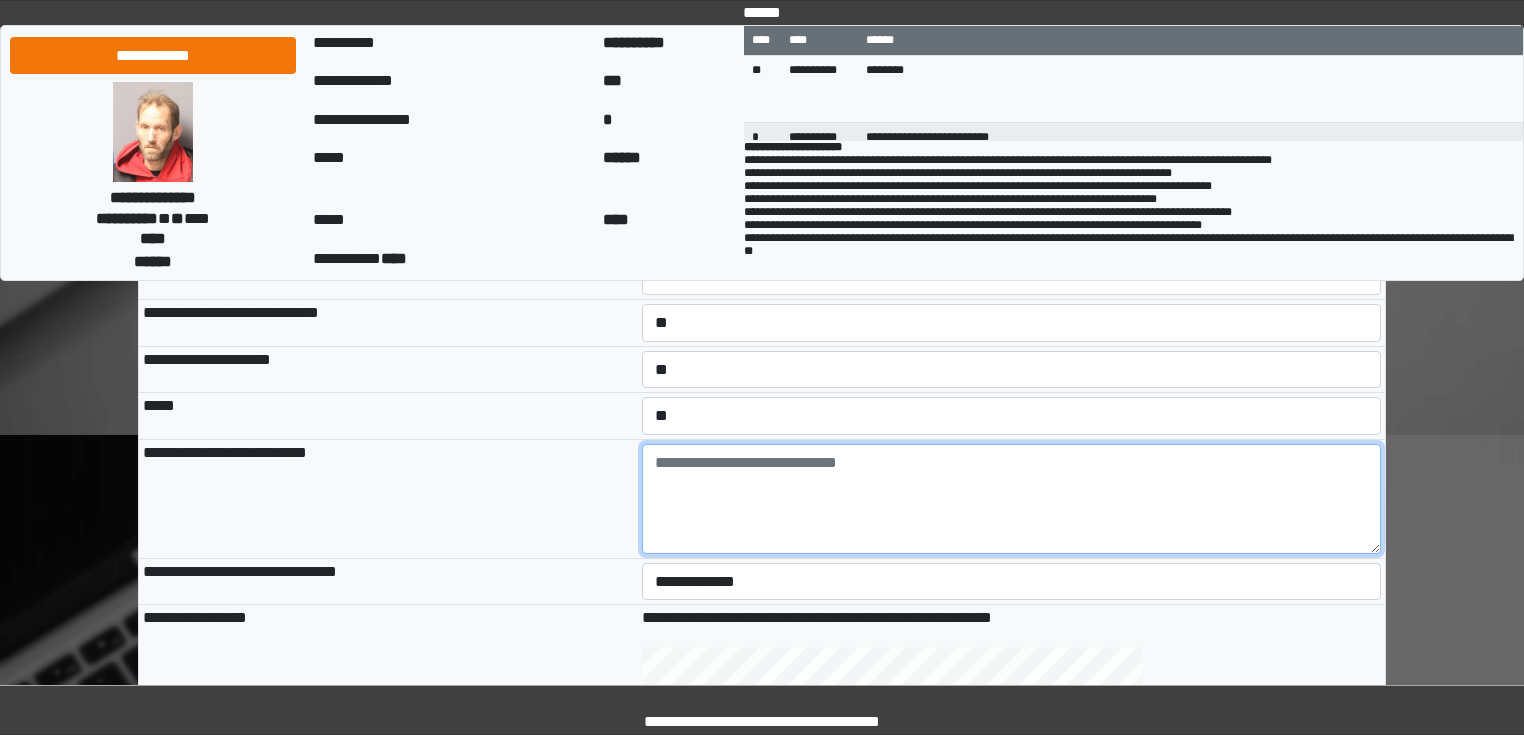paste on "**********" 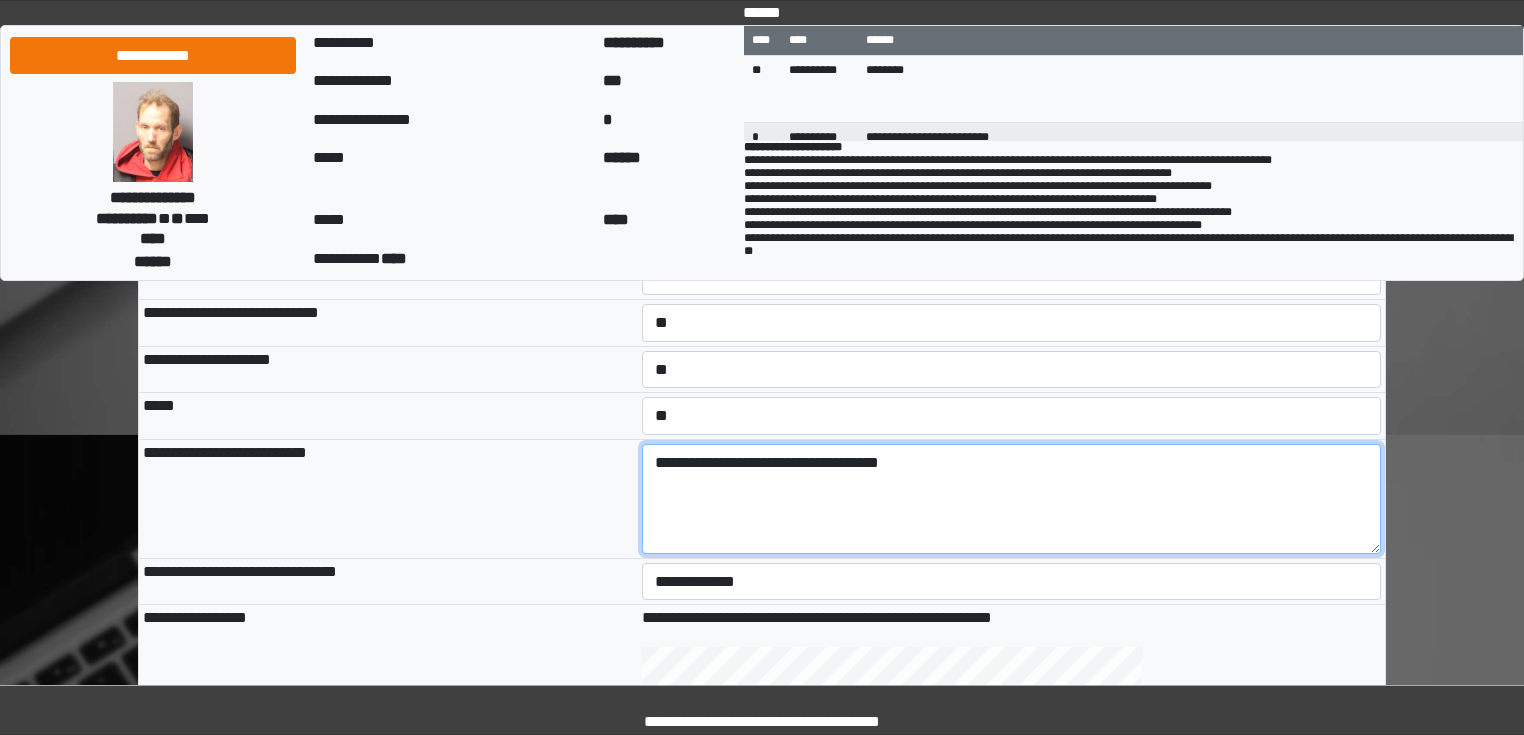click on "**********" at bounding box center (1012, 499) 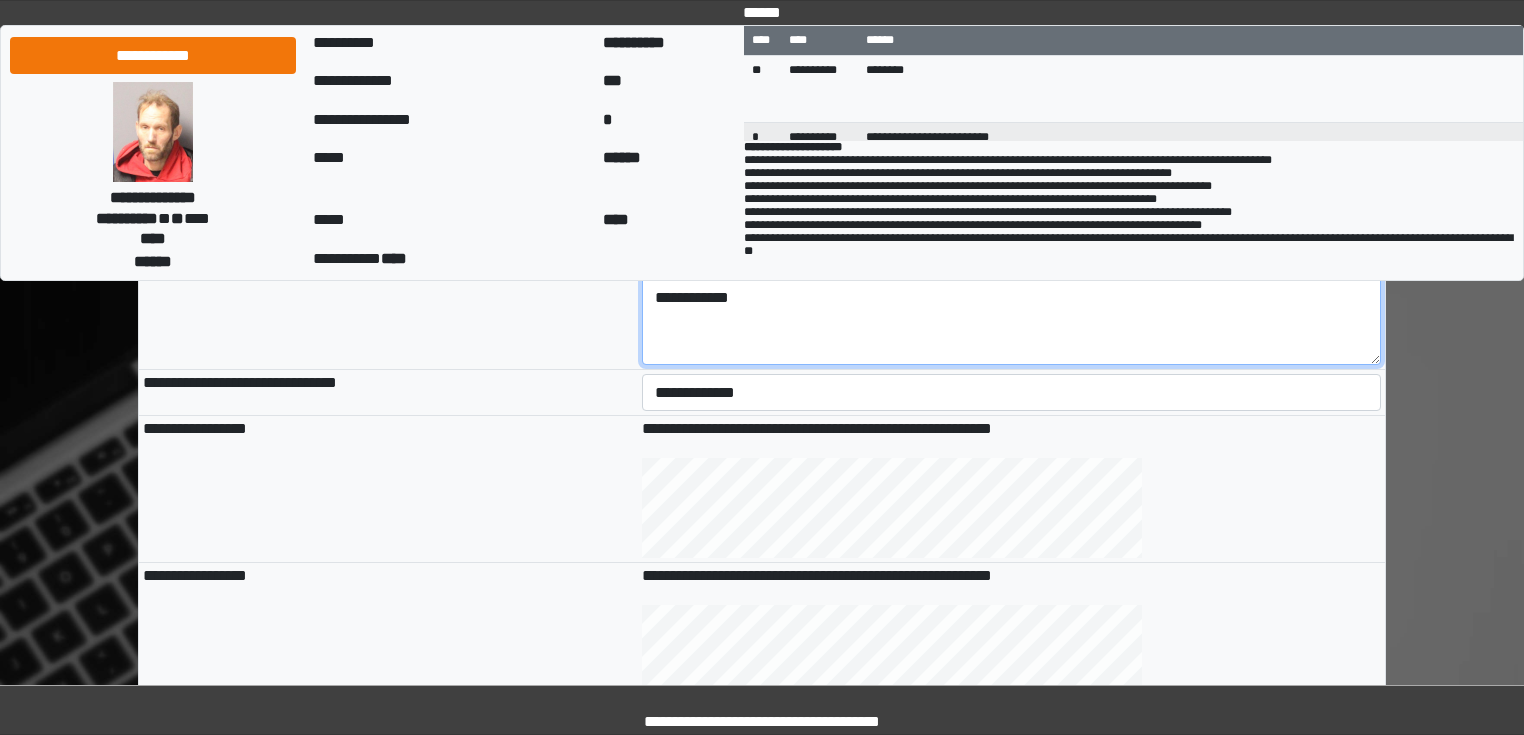 scroll, scrollTop: 899, scrollLeft: 0, axis: vertical 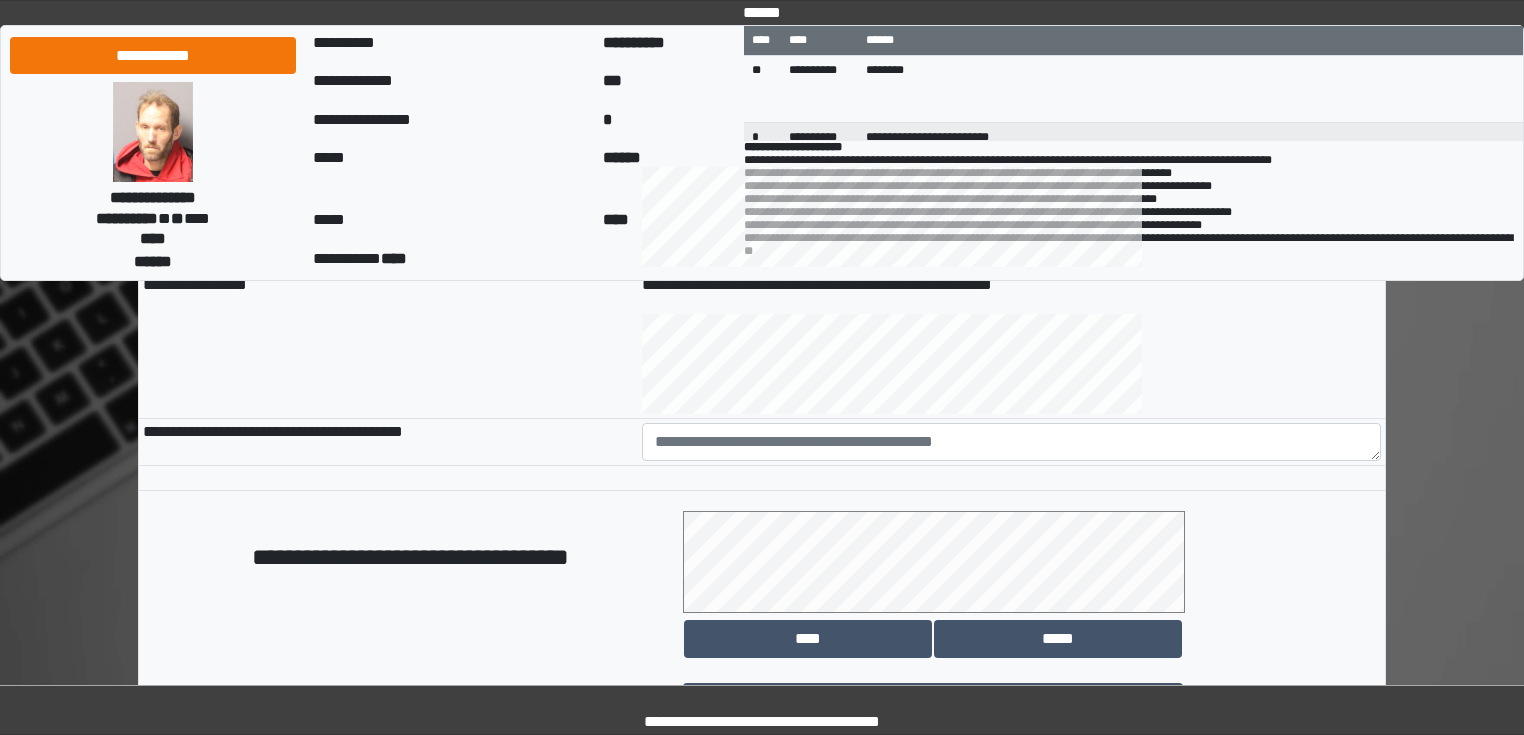 type on "**********" 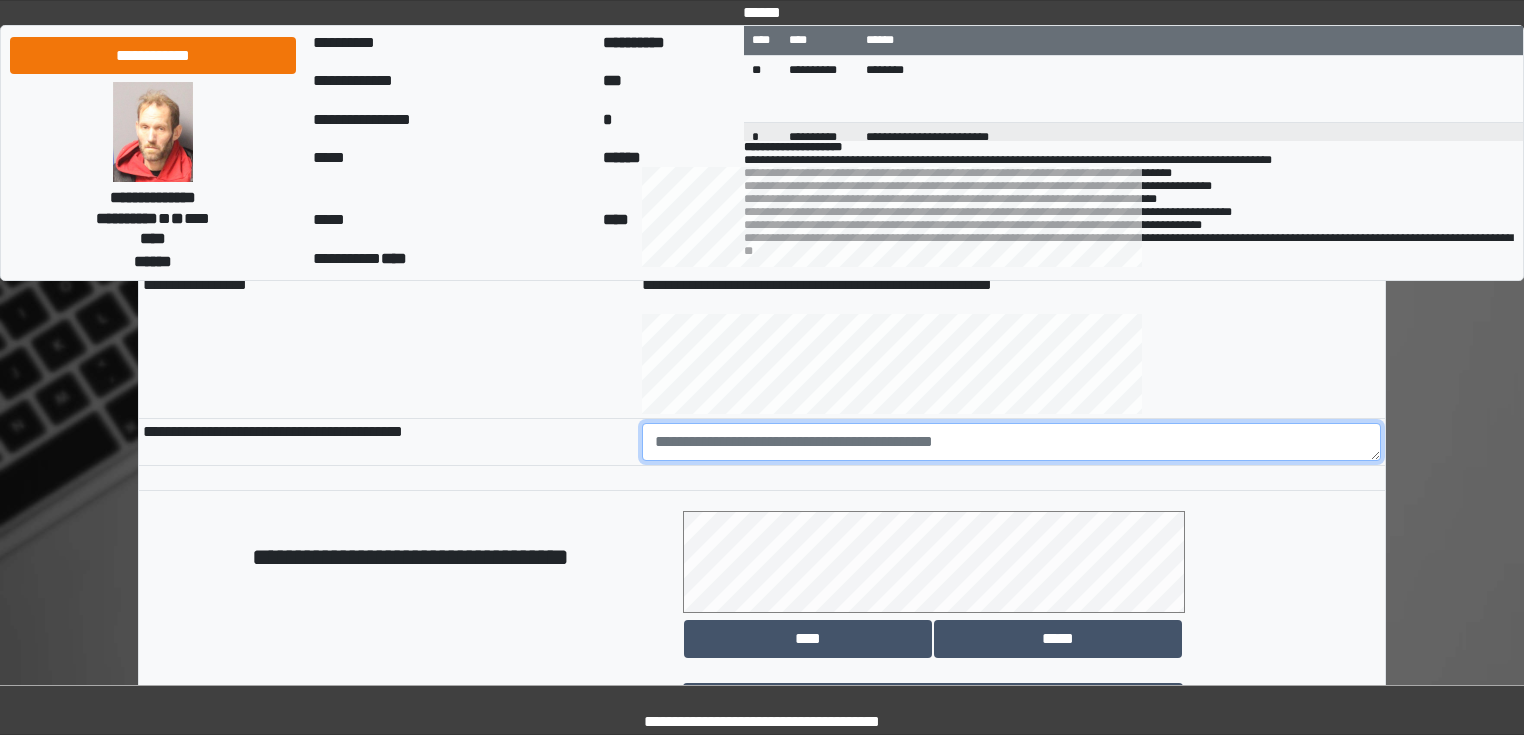 click at bounding box center [1012, 442] 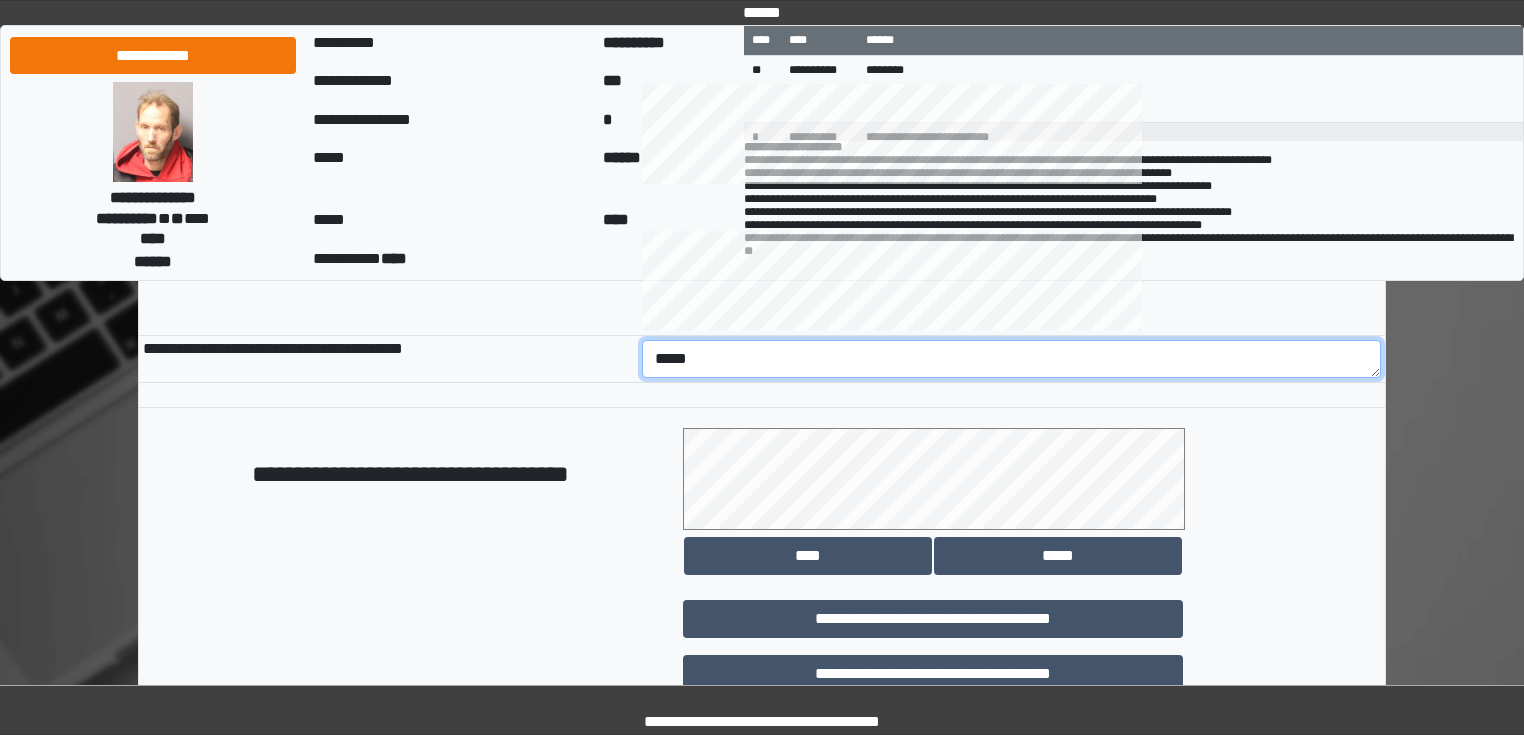 scroll, scrollTop: 1118, scrollLeft: 0, axis: vertical 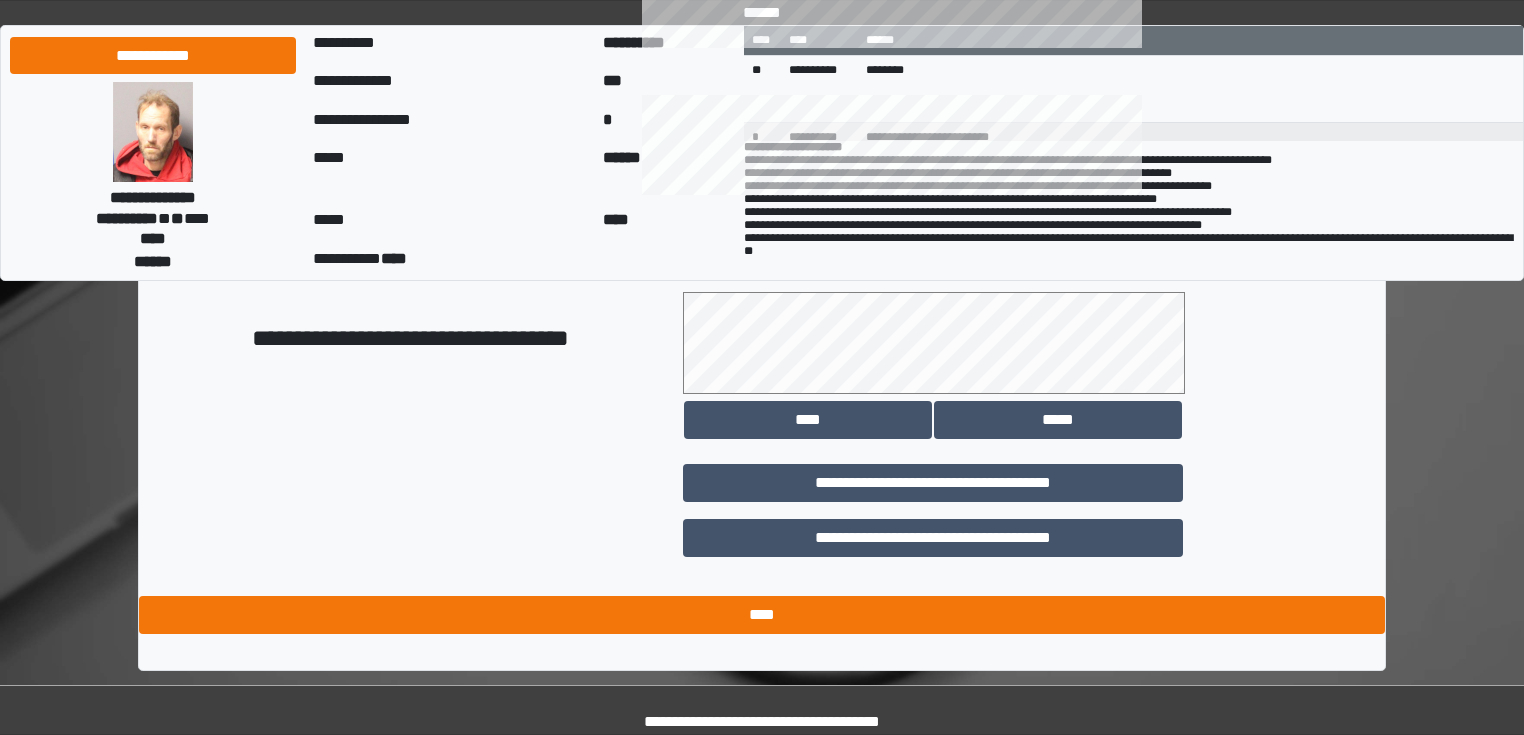 type on "*****" 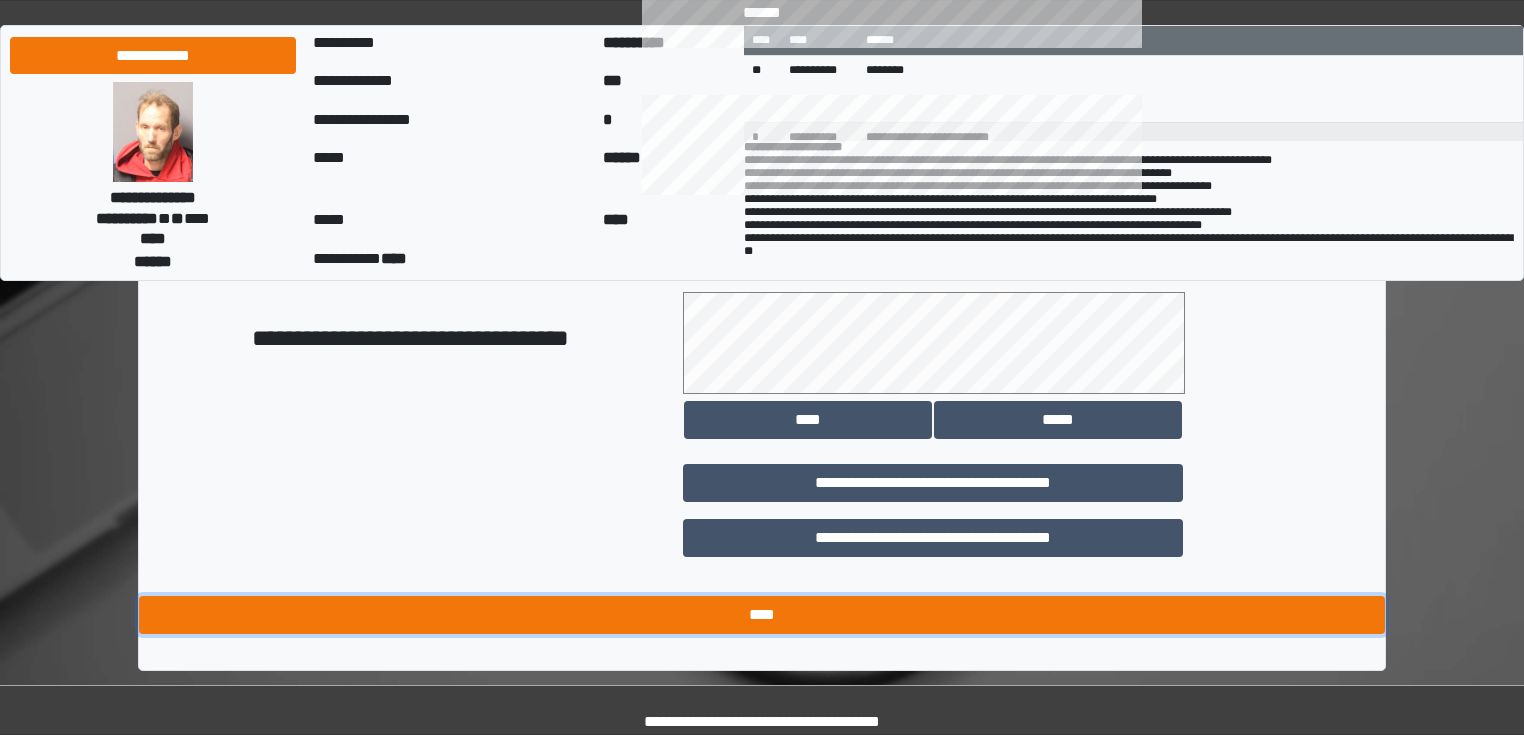 click on "****" at bounding box center (762, 615) 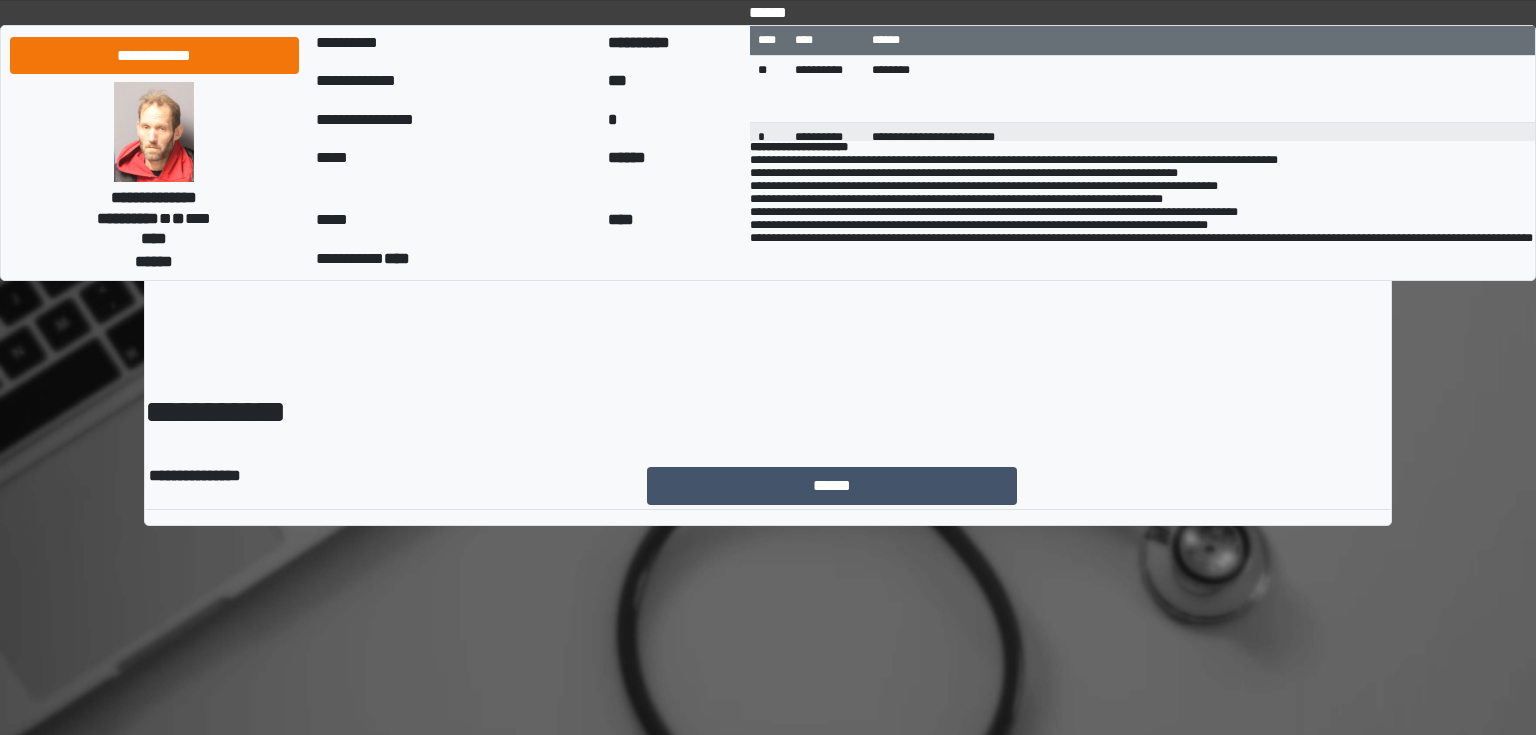 scroll, scrollTop: 0, scrollLeft: 0, axis: both 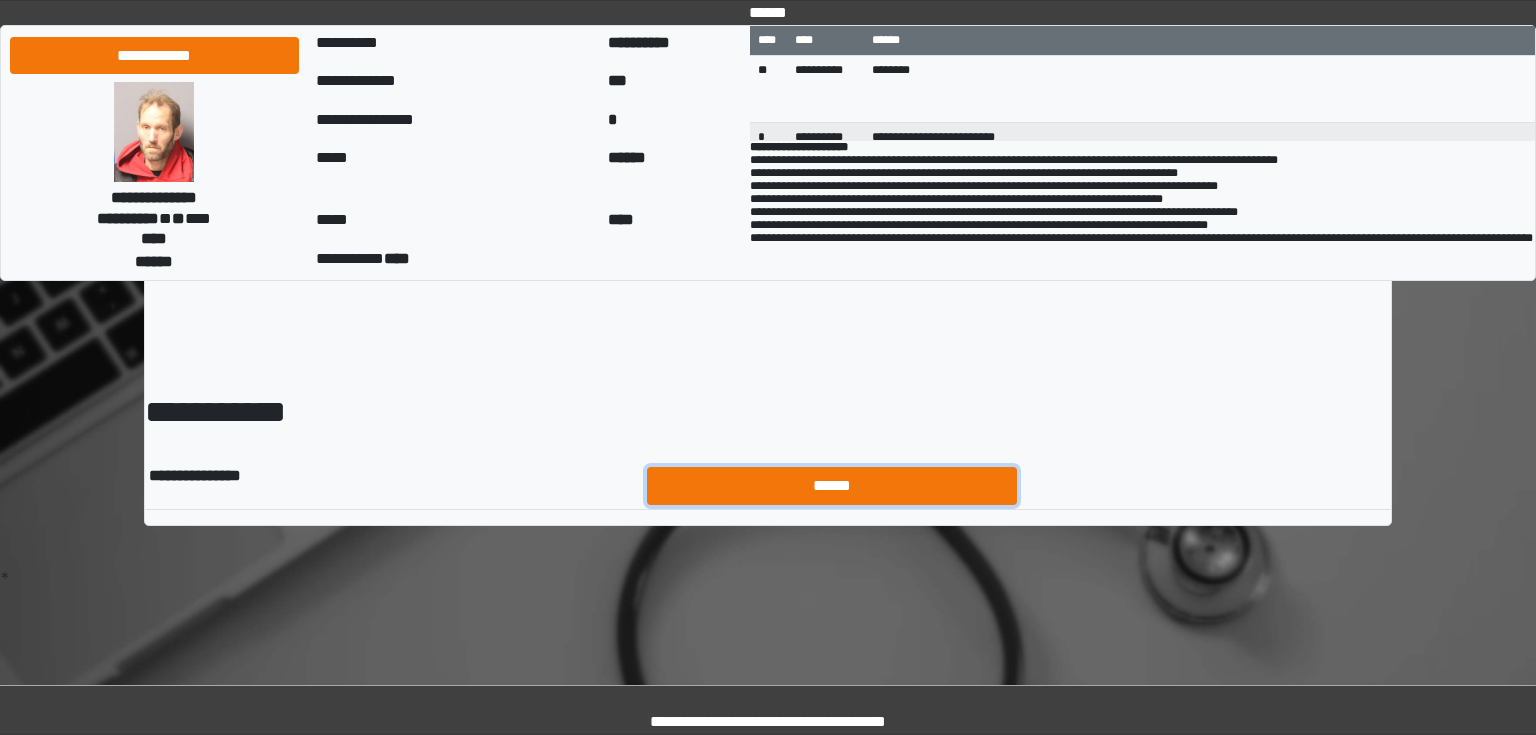 click on "******" at bounding box center (832, 486) 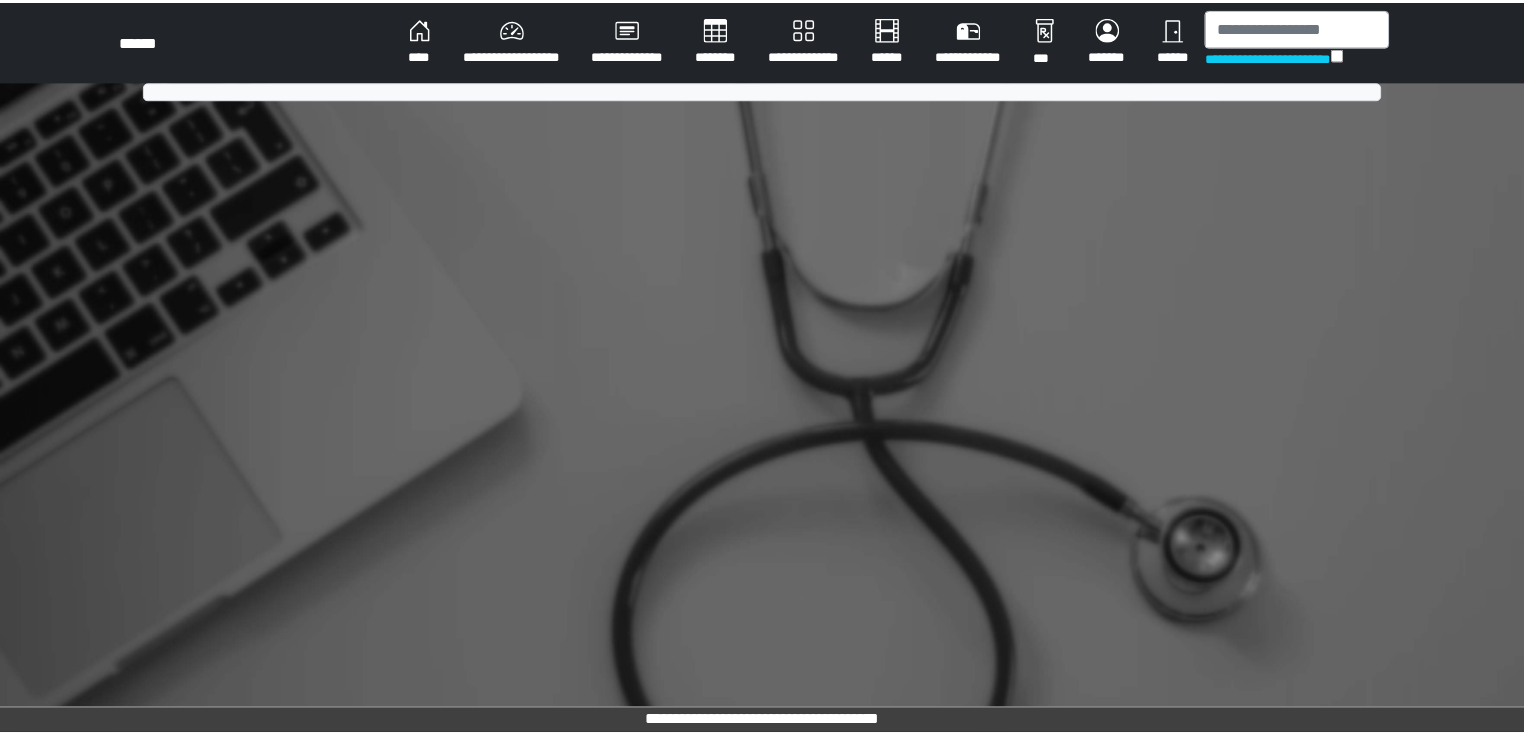 scroll, scrollTop: 0, scrollLeft: 0, axis: both 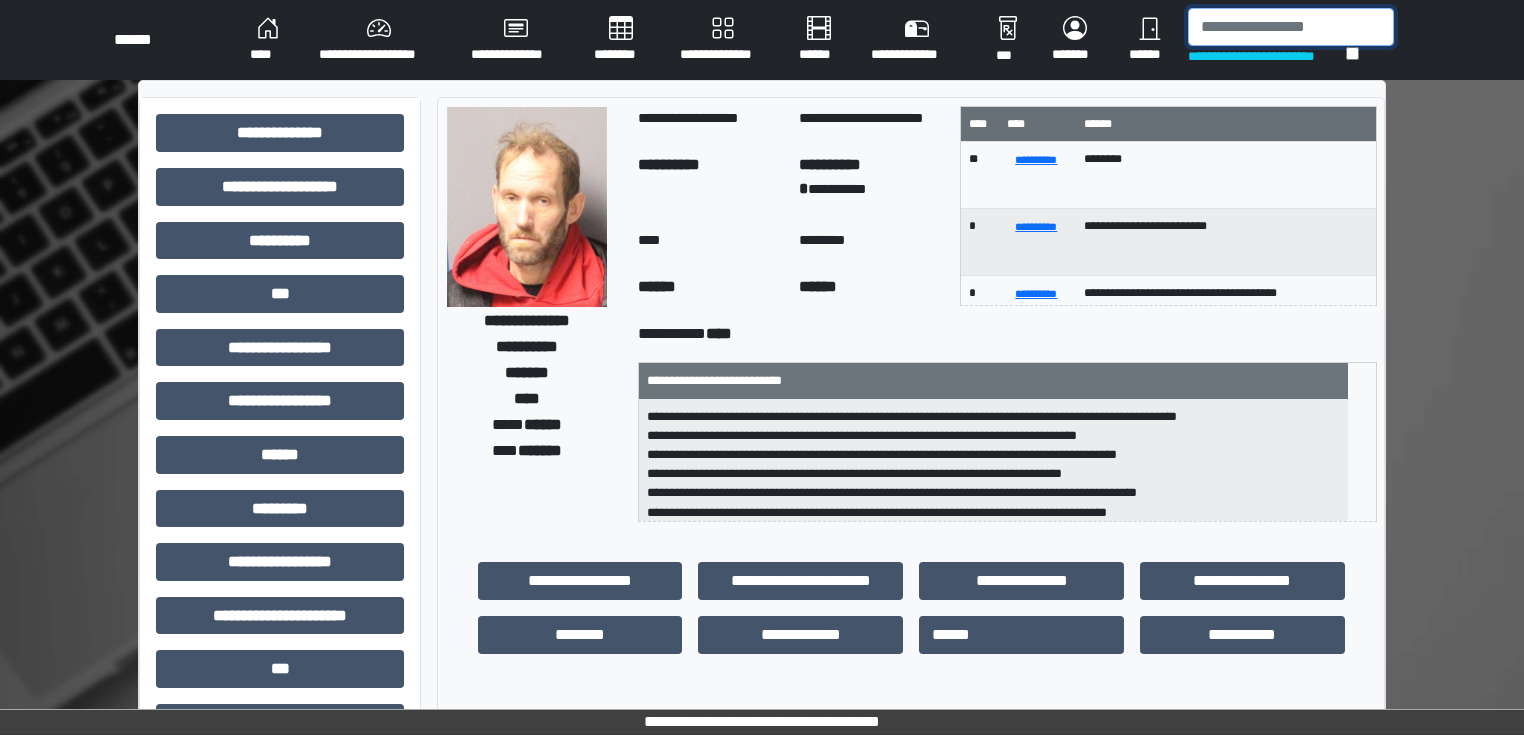 click at bounding box center [1291, 27] 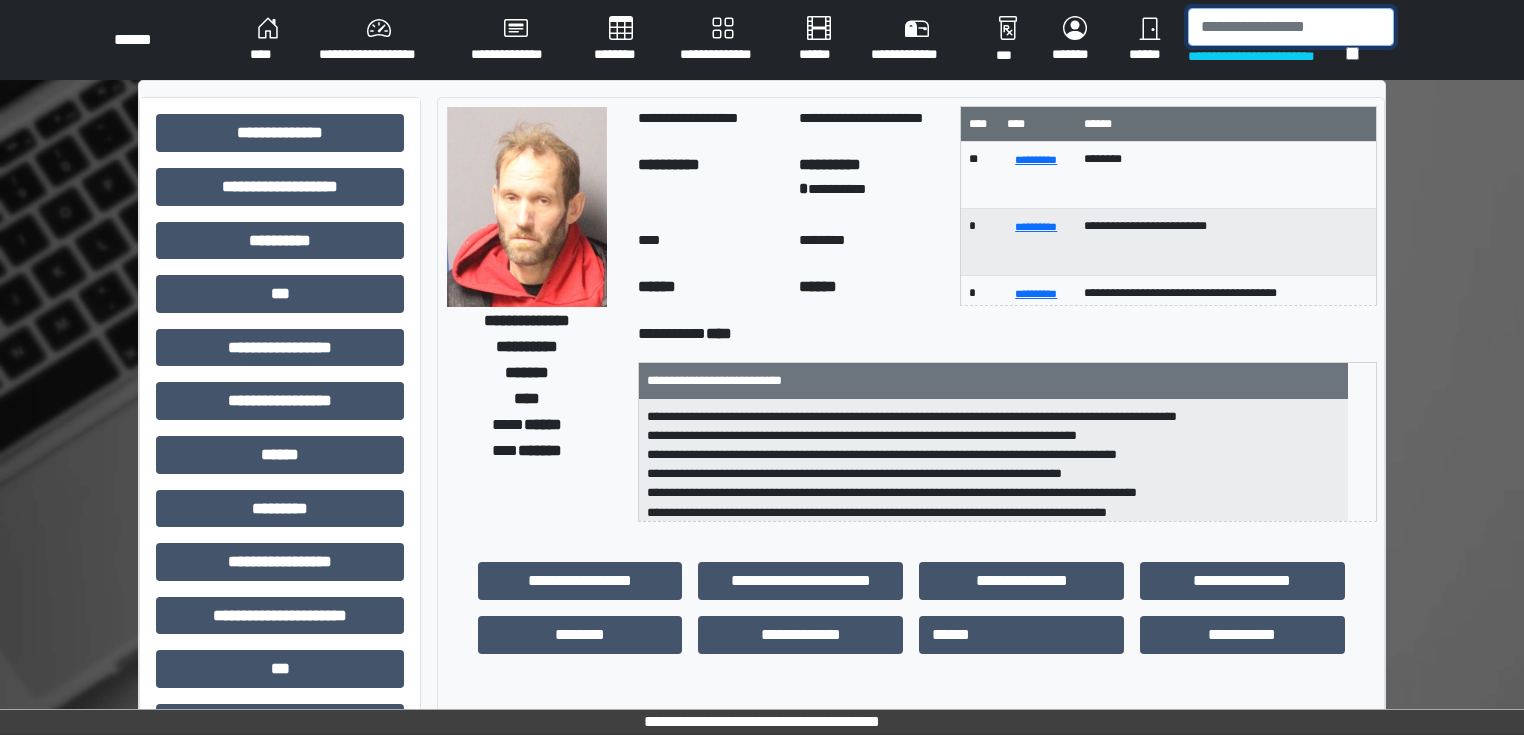 click at bounding box center (1291, 27) 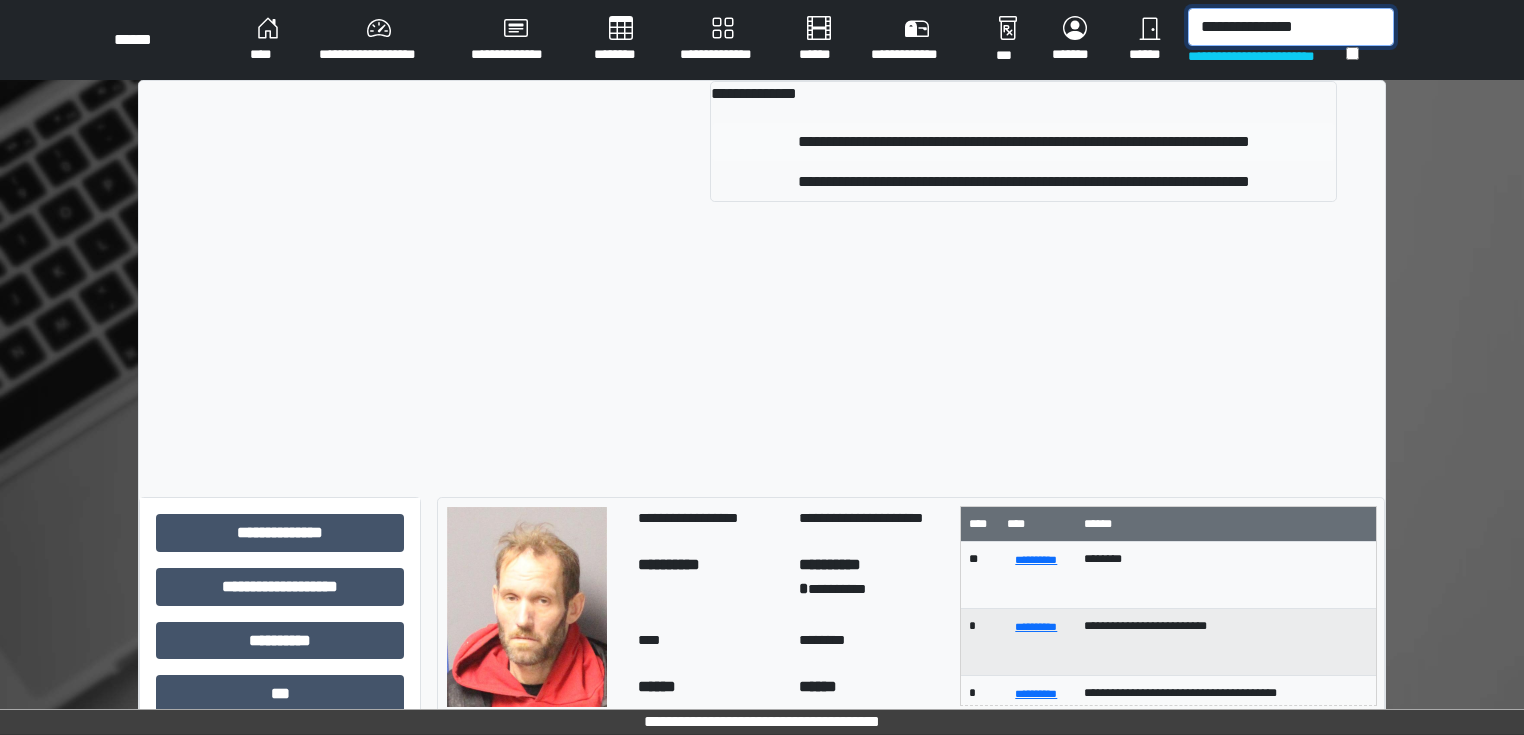 type on "**********" 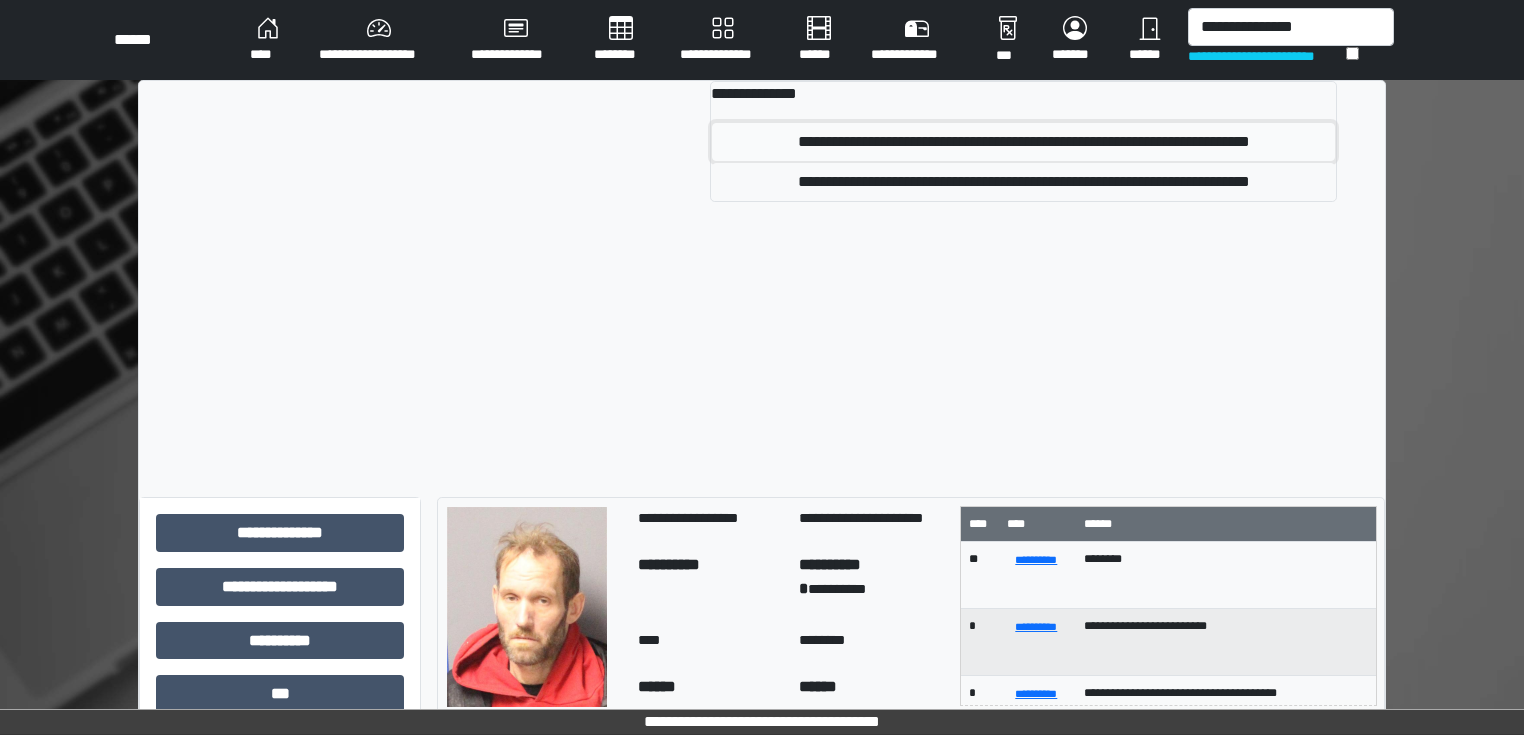 click on "**********" at bounding box center (1023, 142) 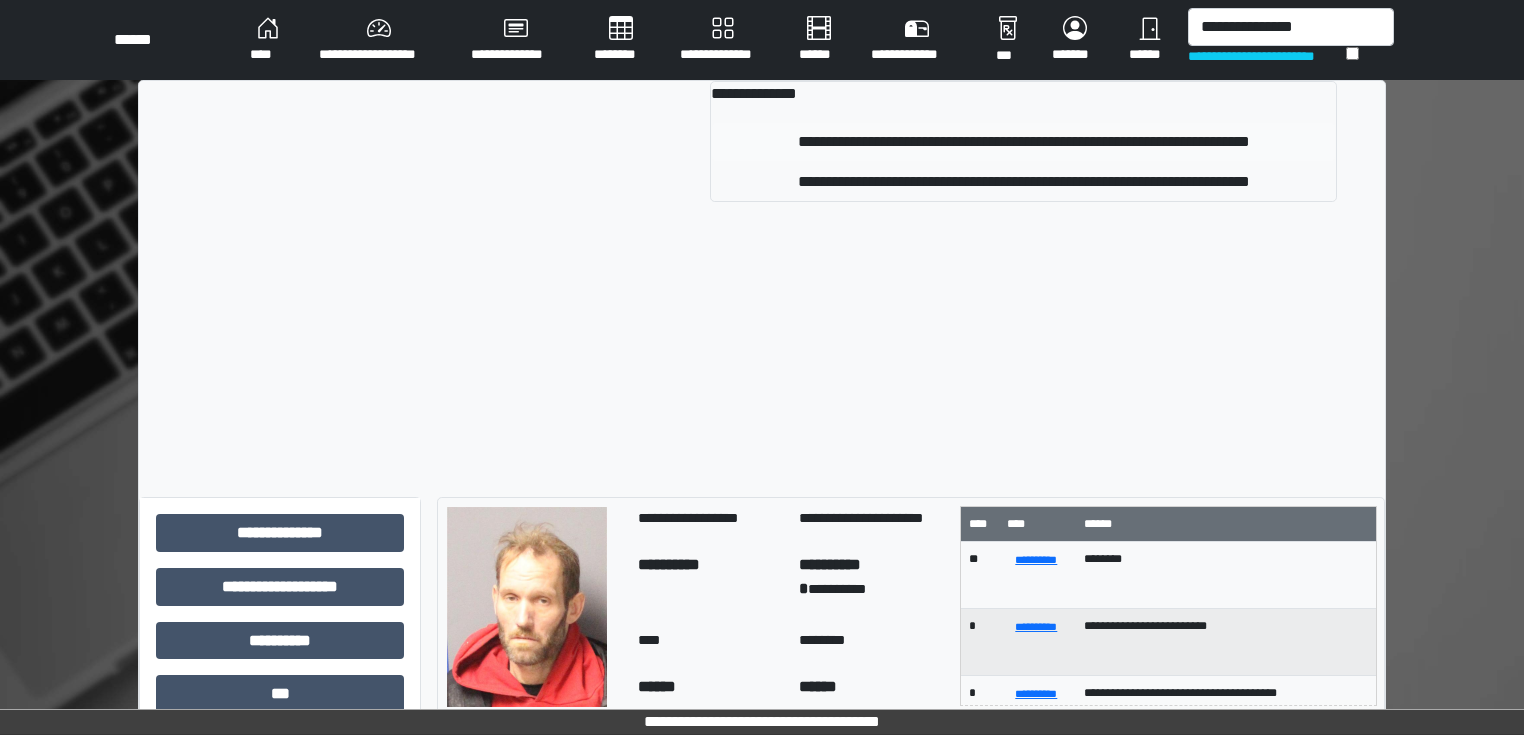 type 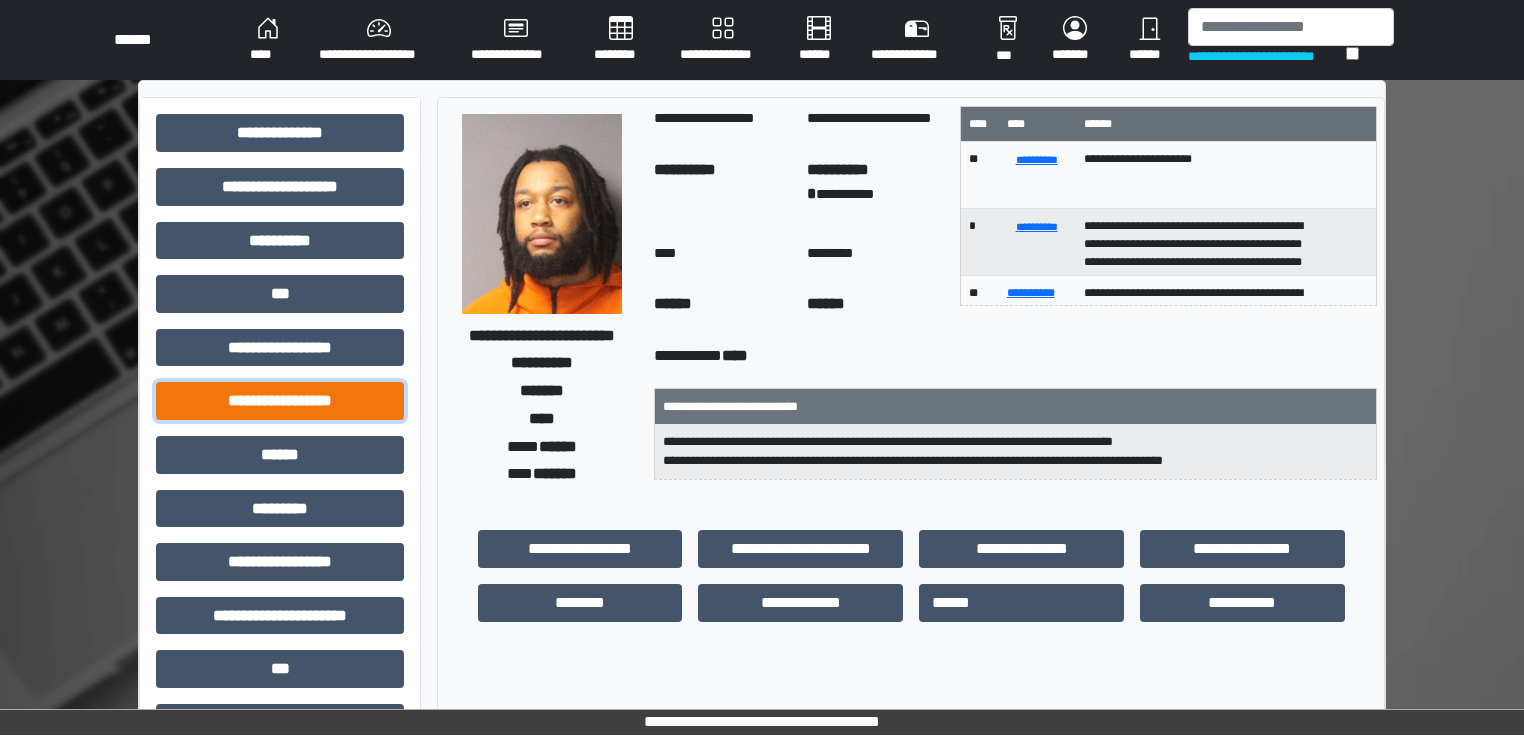 click on "**********" at bounding box center (280, 401) 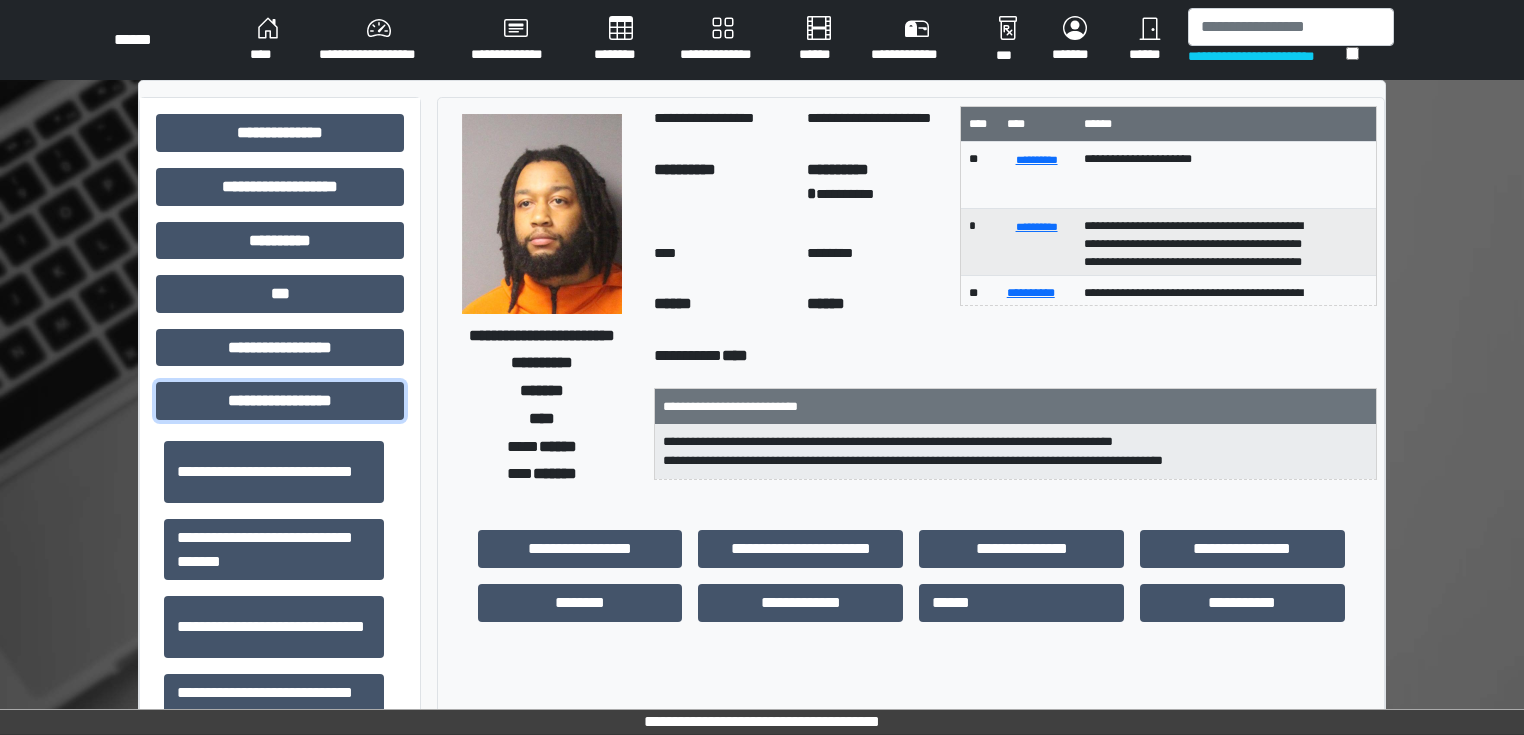 scroll, scrollTop: 1313, scrollLeft: 0, axis: vertical 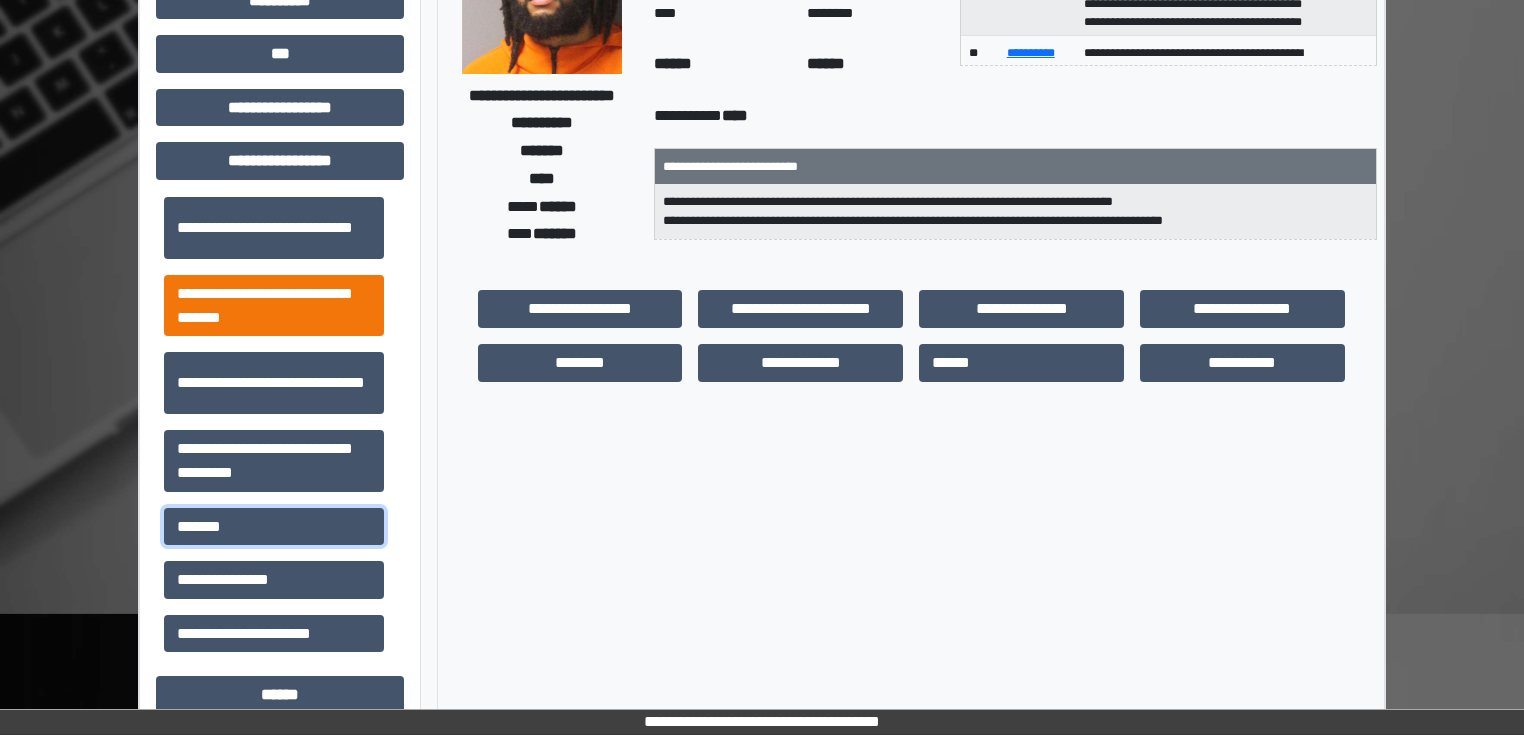 click on "*******" at bounding box center [274, 527] 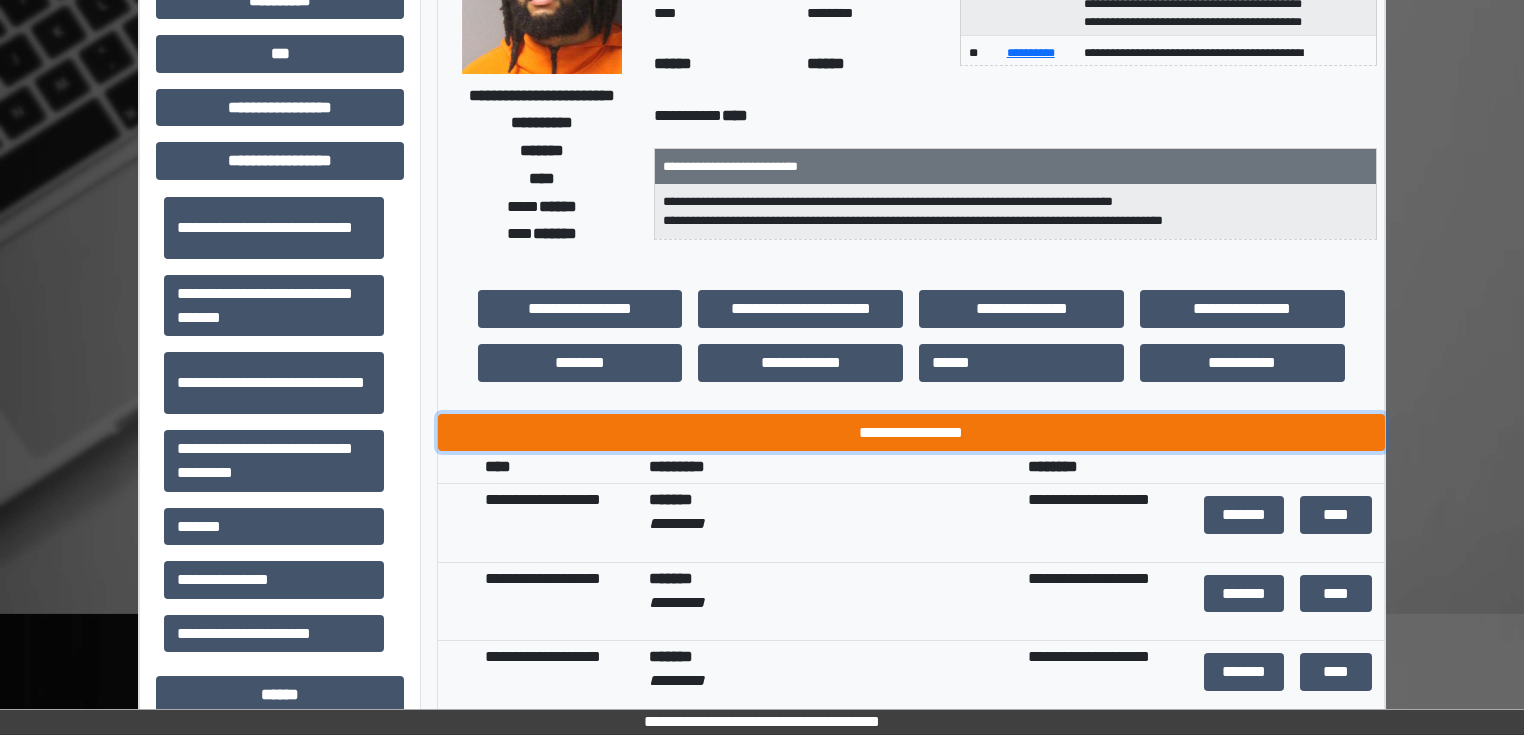 click on "**********" at bounding box center (911, 433) 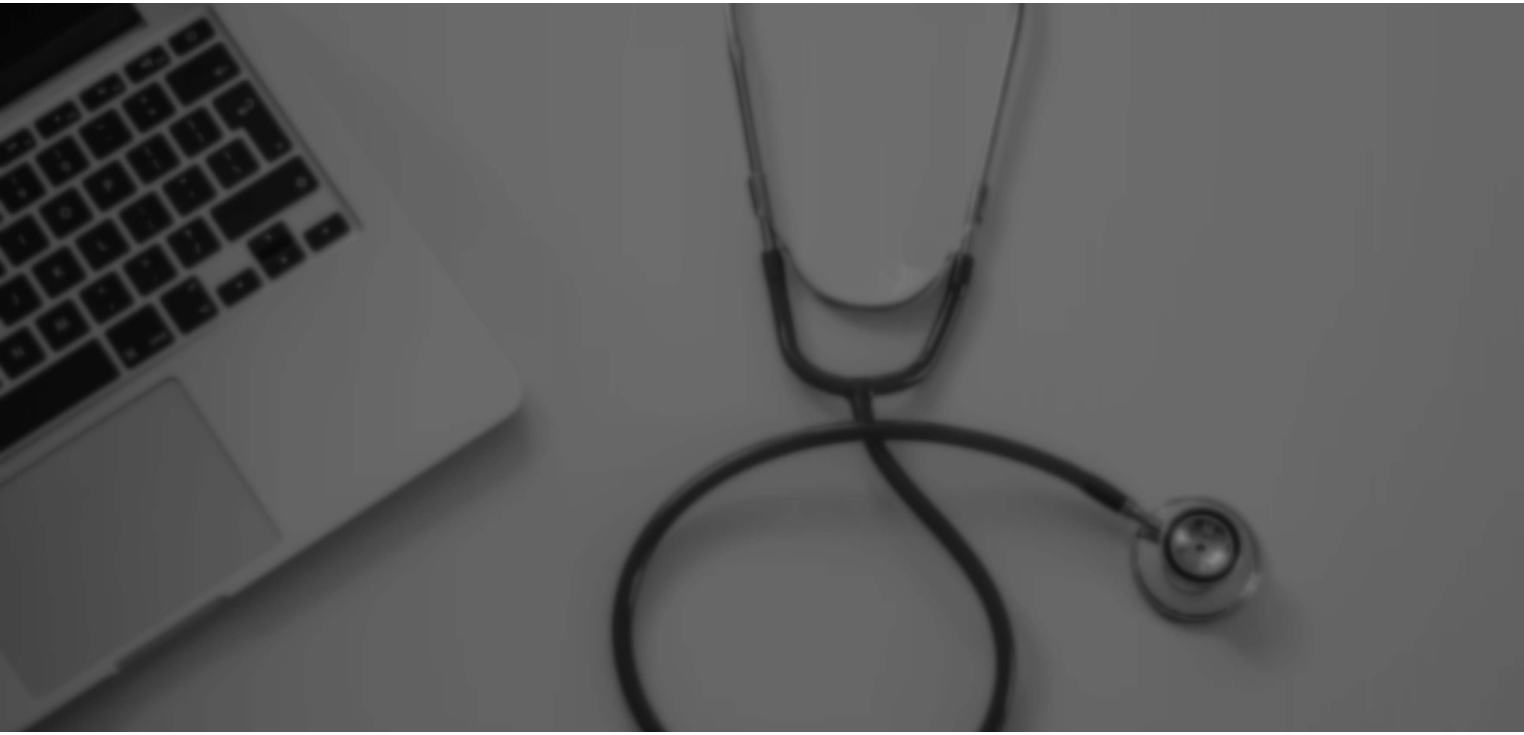 scroll, scrollTop: 0, scrollLeft: 0, axis: both 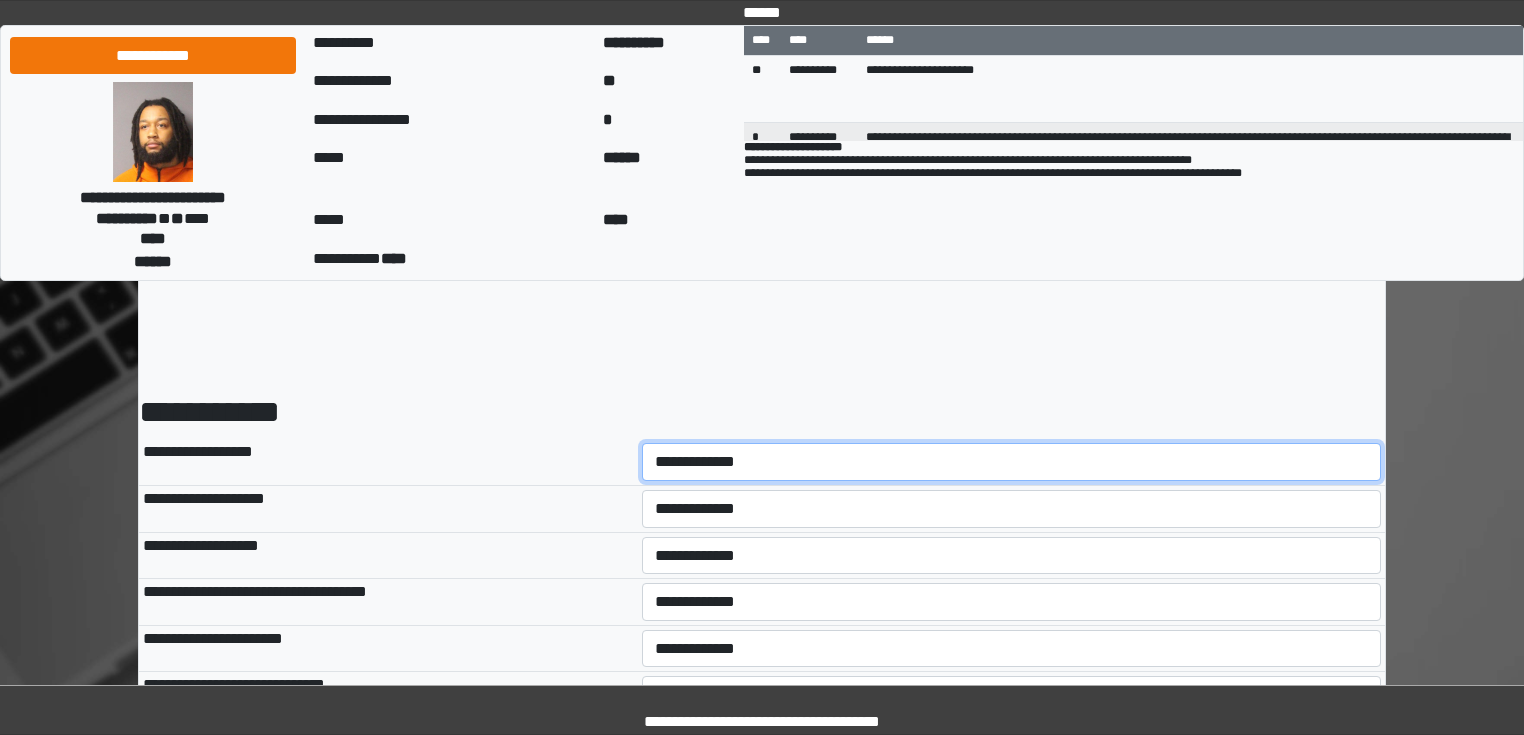 click on "**********" at bounding box center (1012, 462) 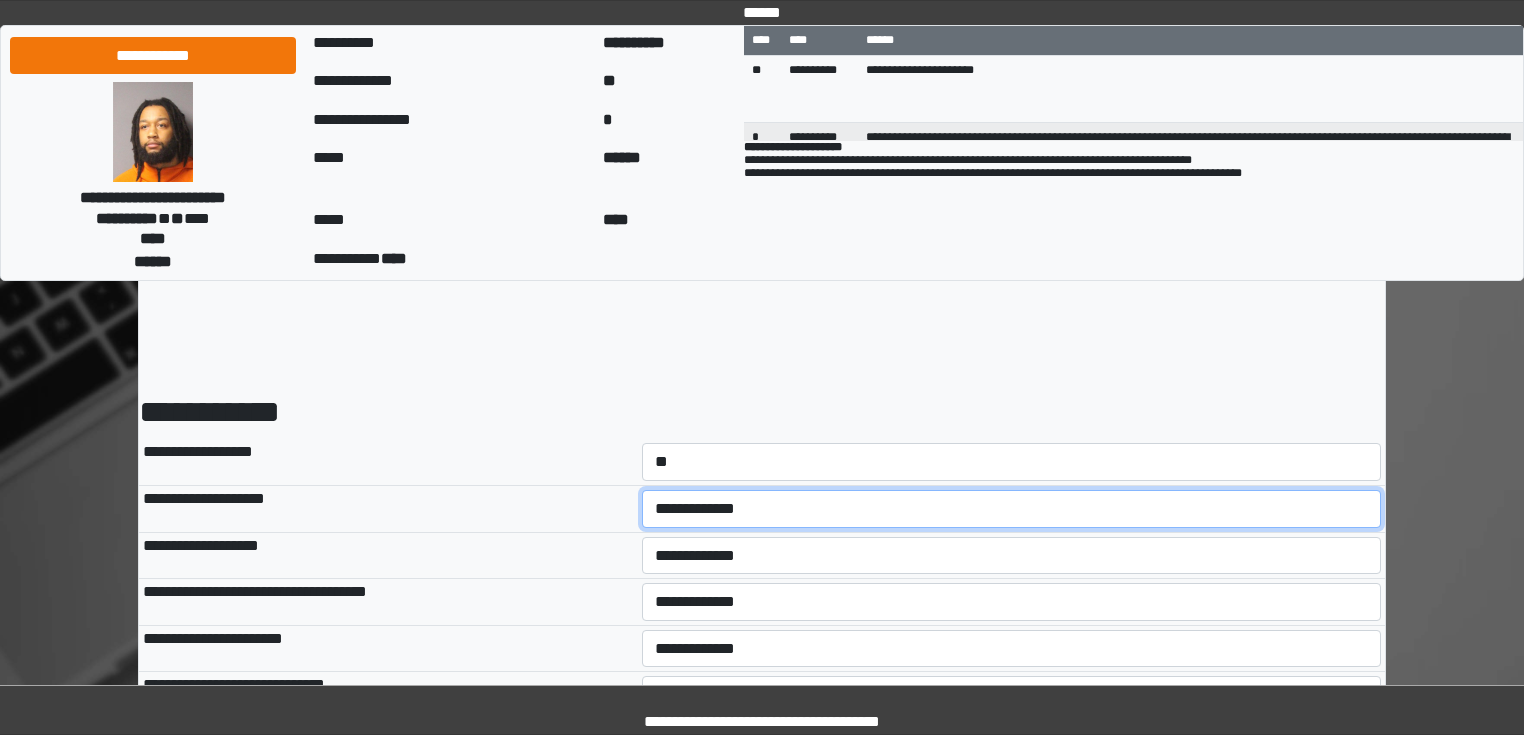 select on "*" 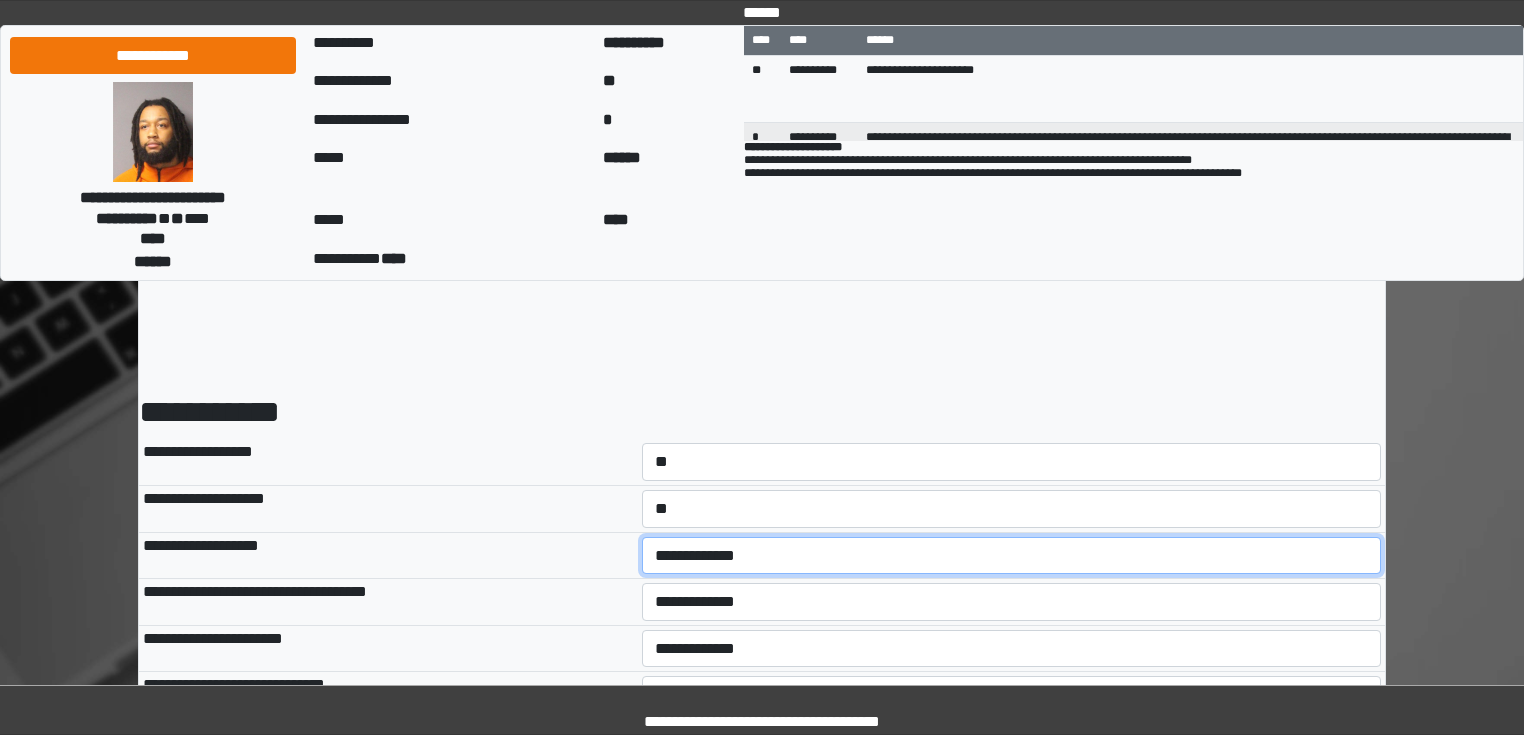 select on "*" 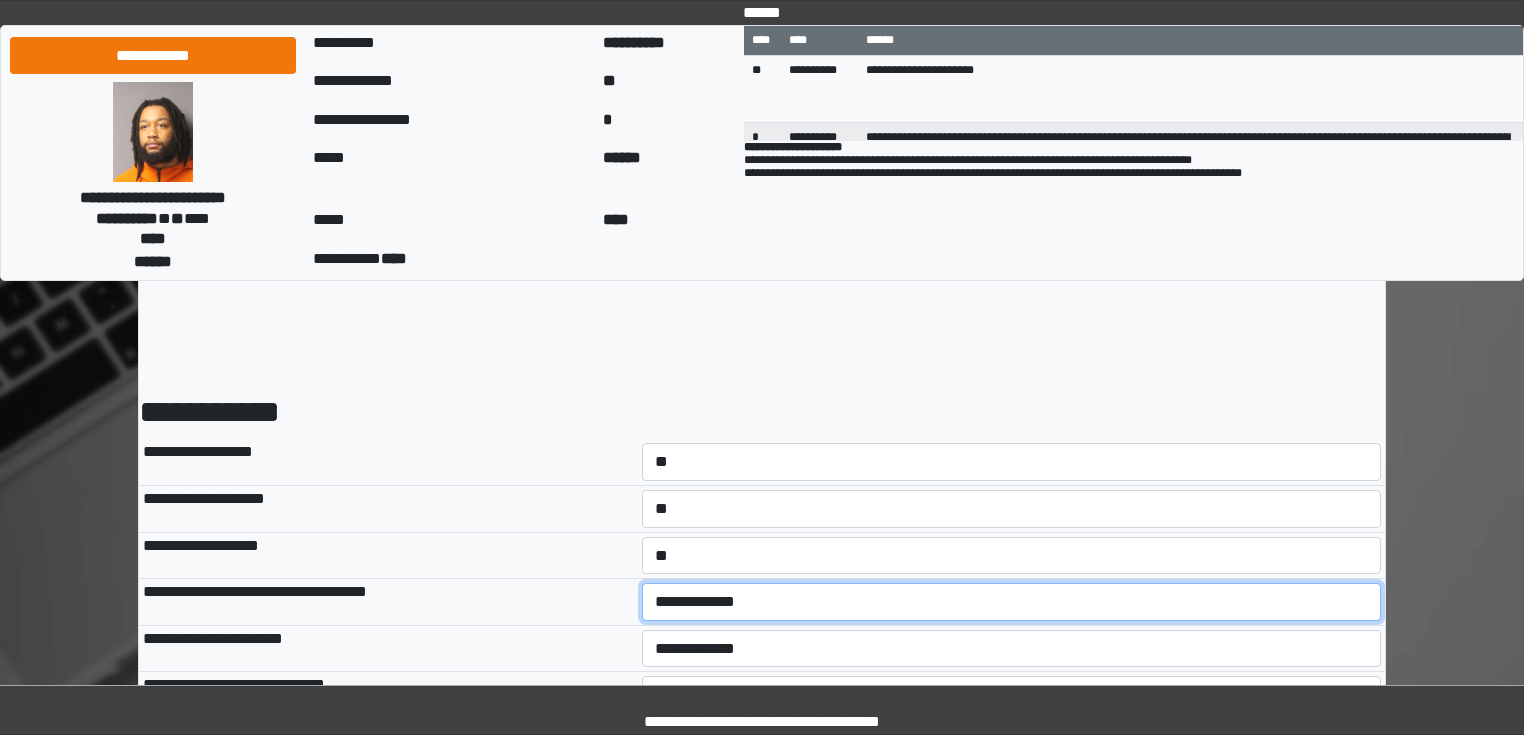 select on "*" 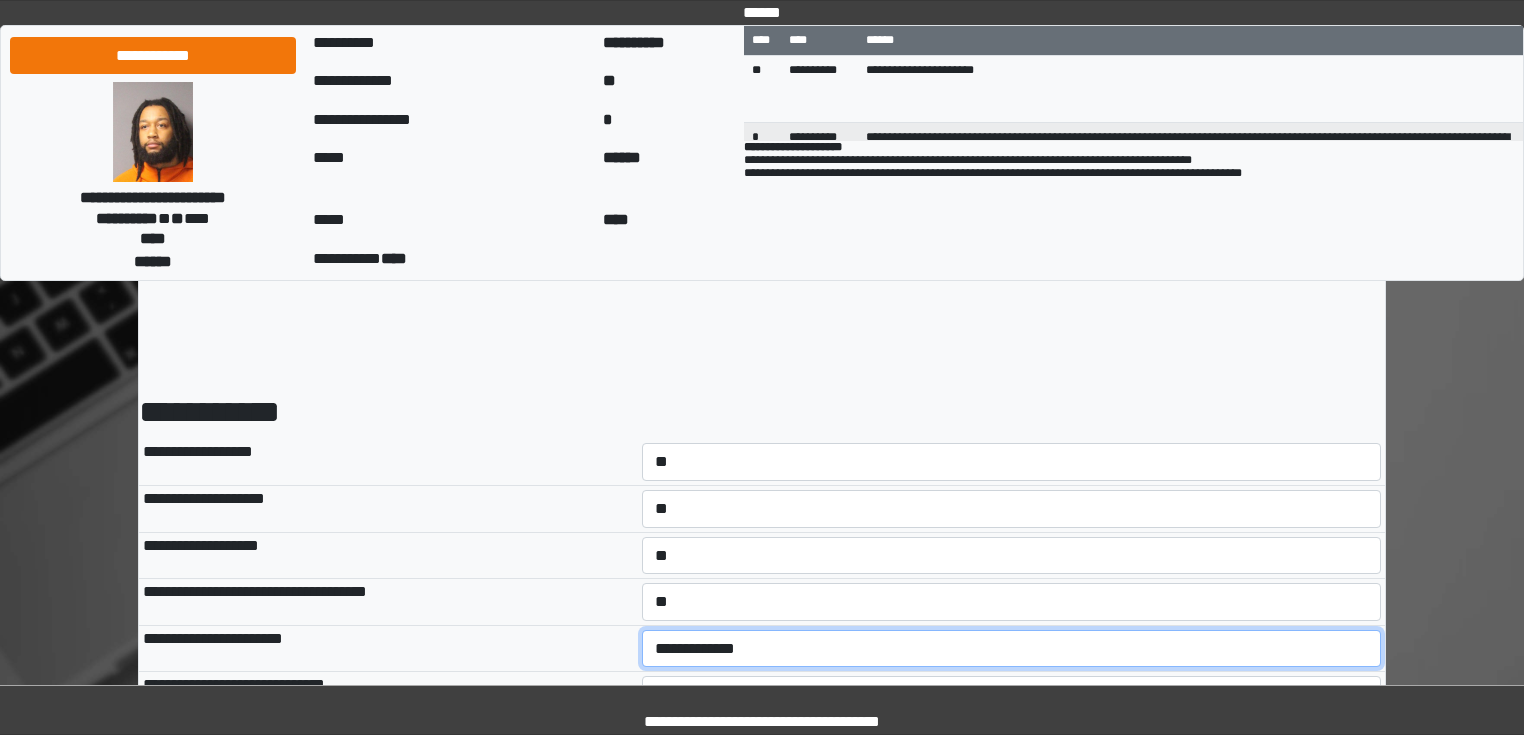 select on "*" 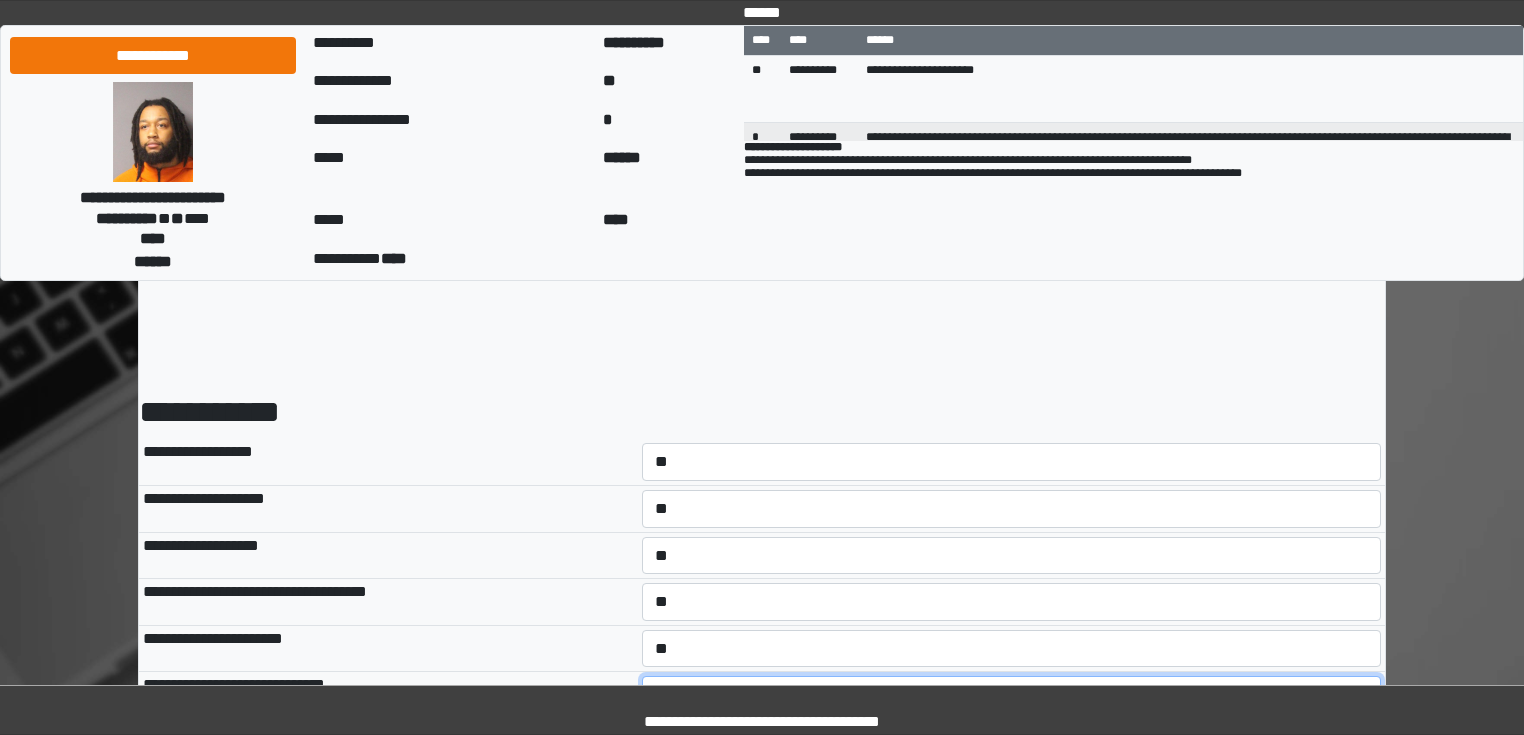 select on "*" 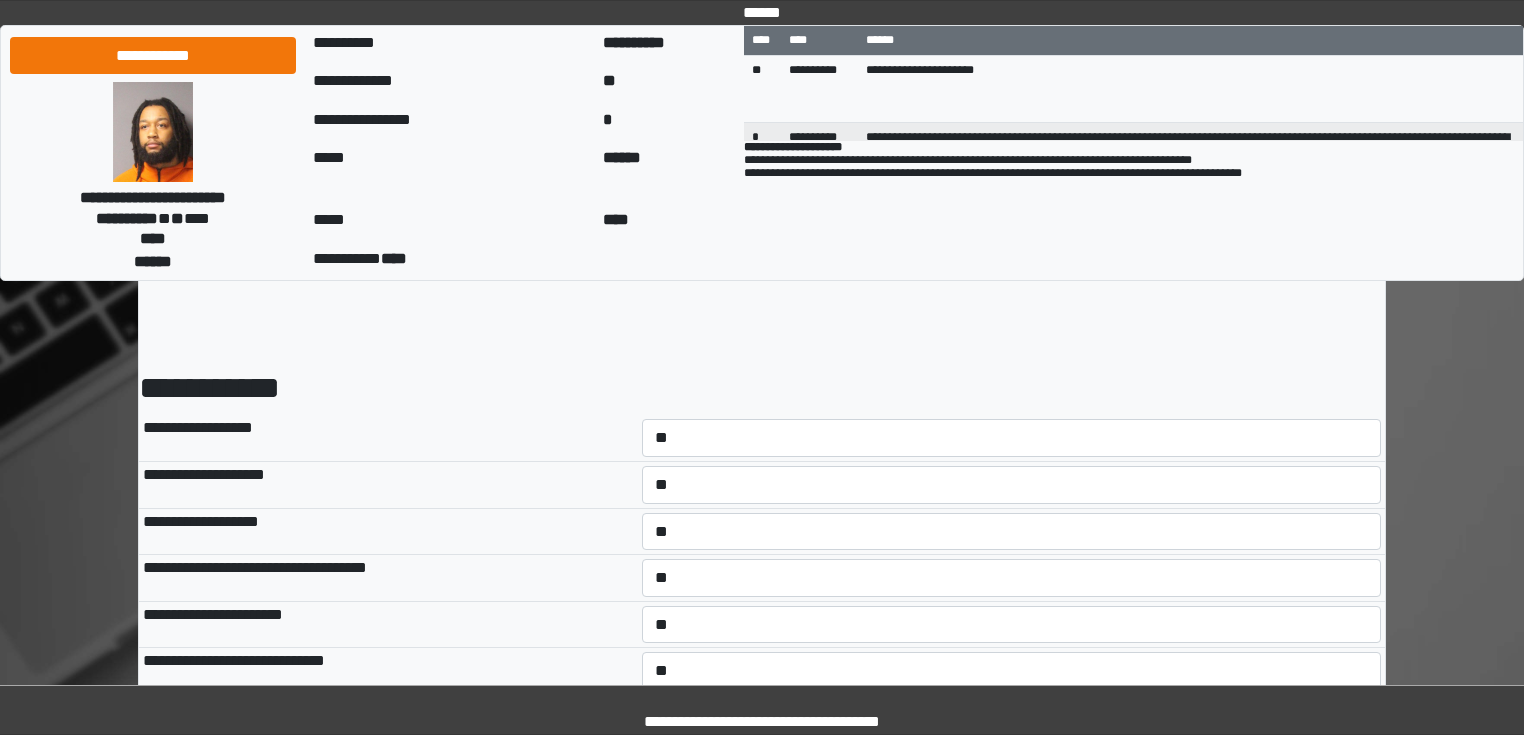 select on "*" 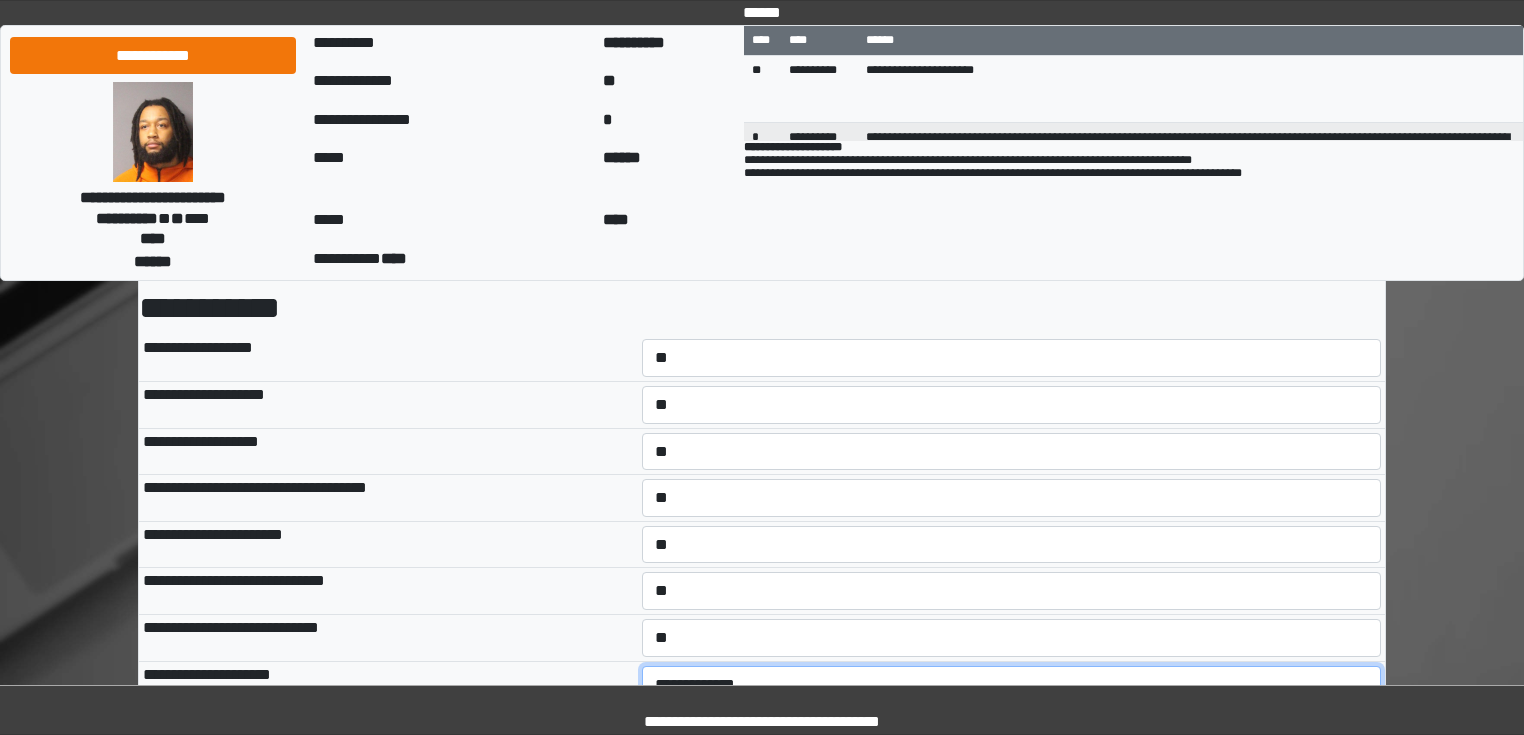 select on "*" 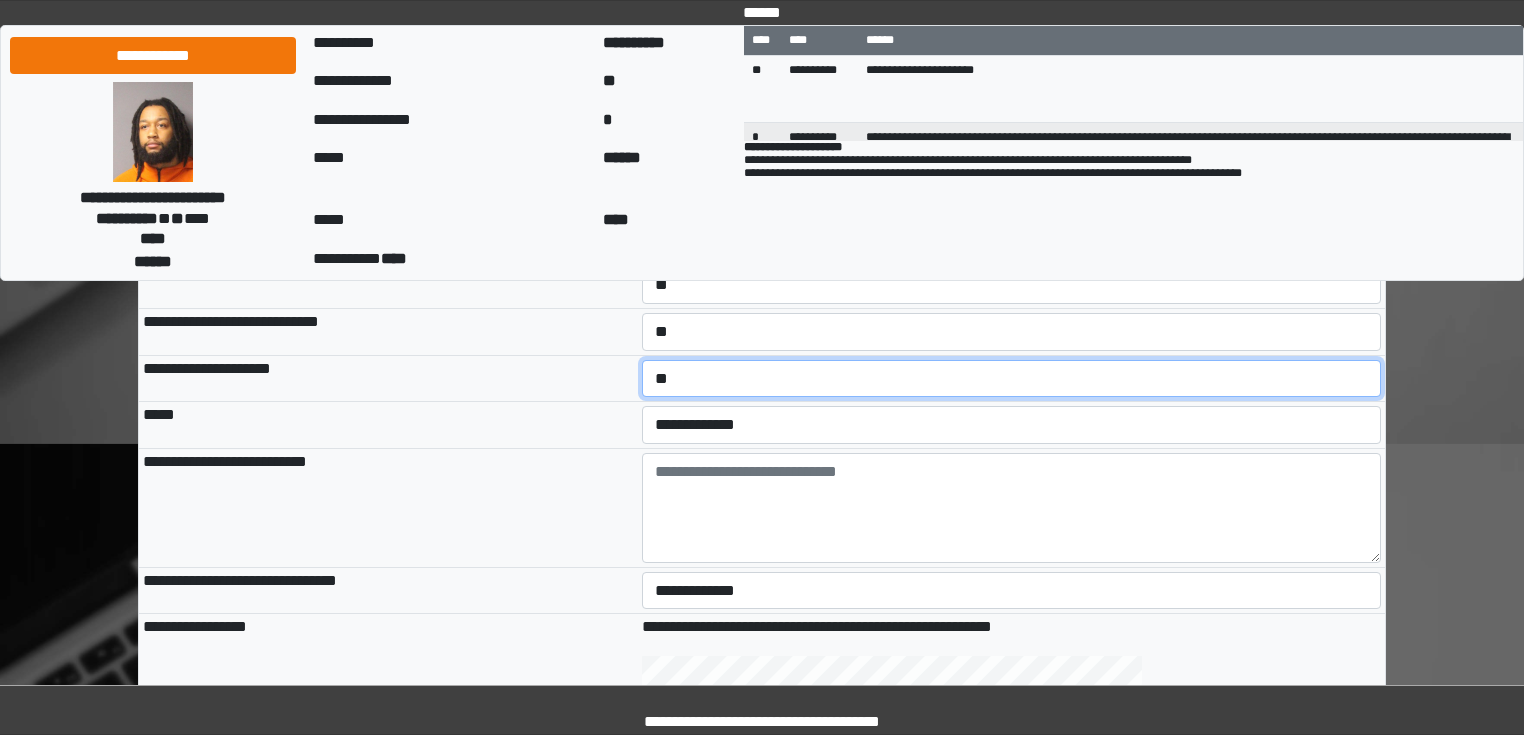 scroll, scrollTop: 419, scrollLeft: 0, axis: vertical 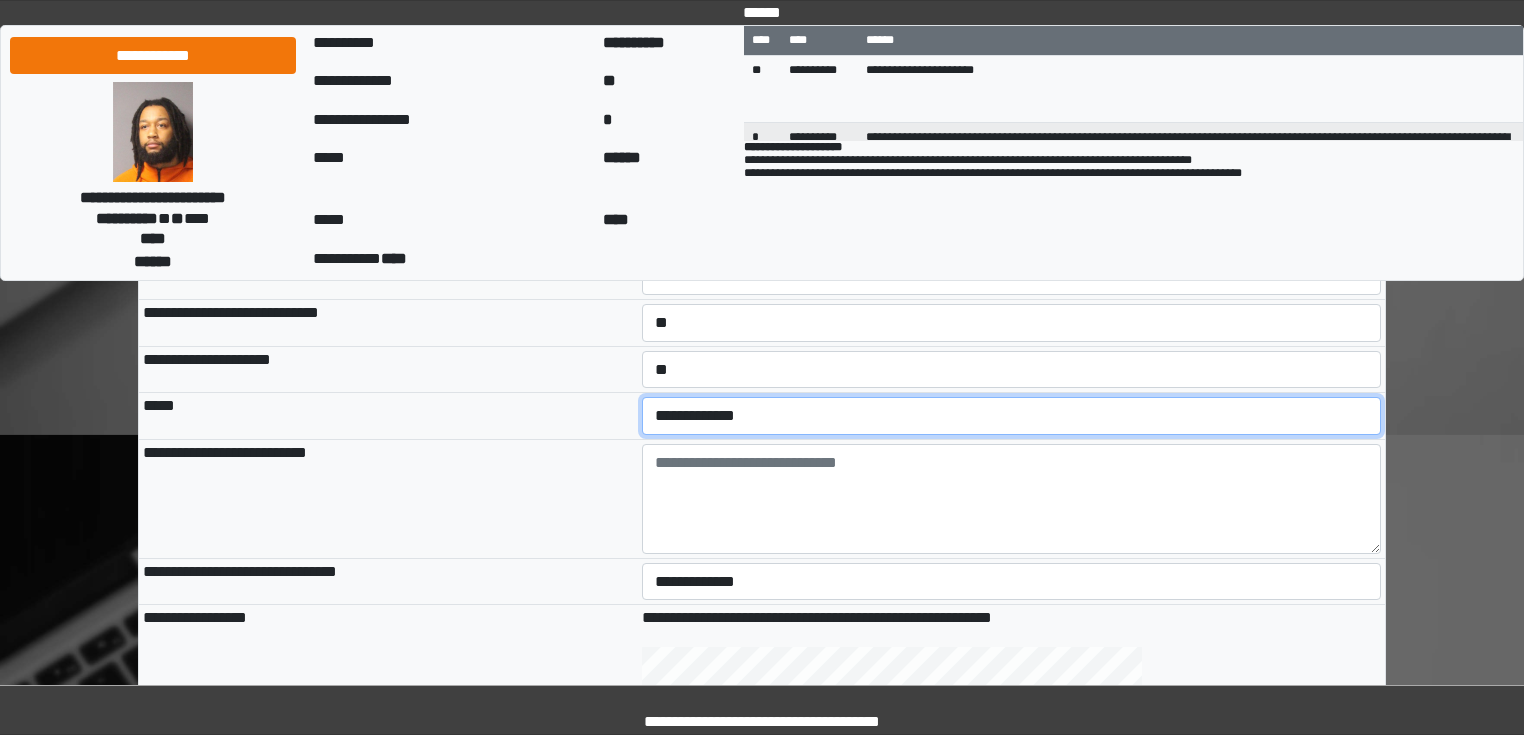 select on "*" 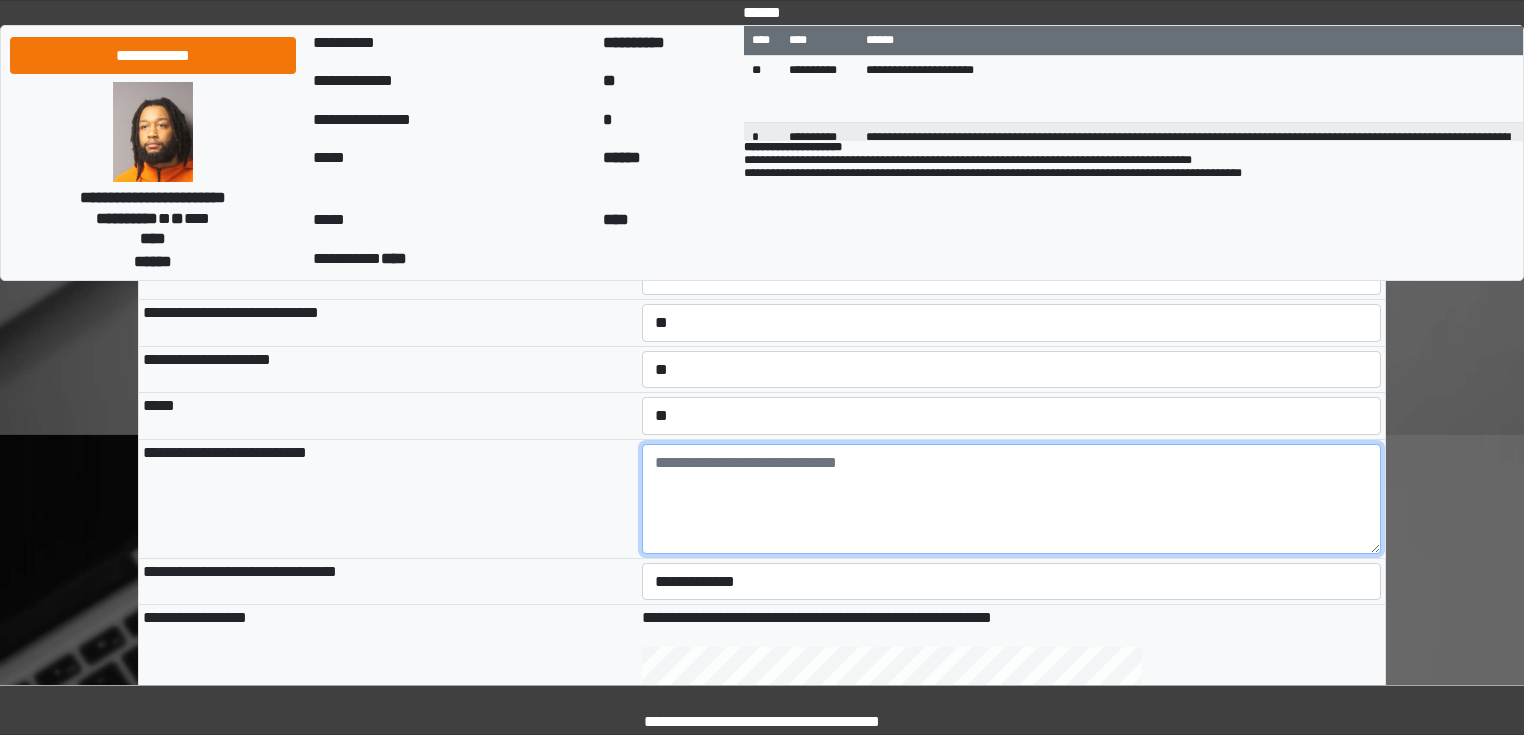 paste on "**********" 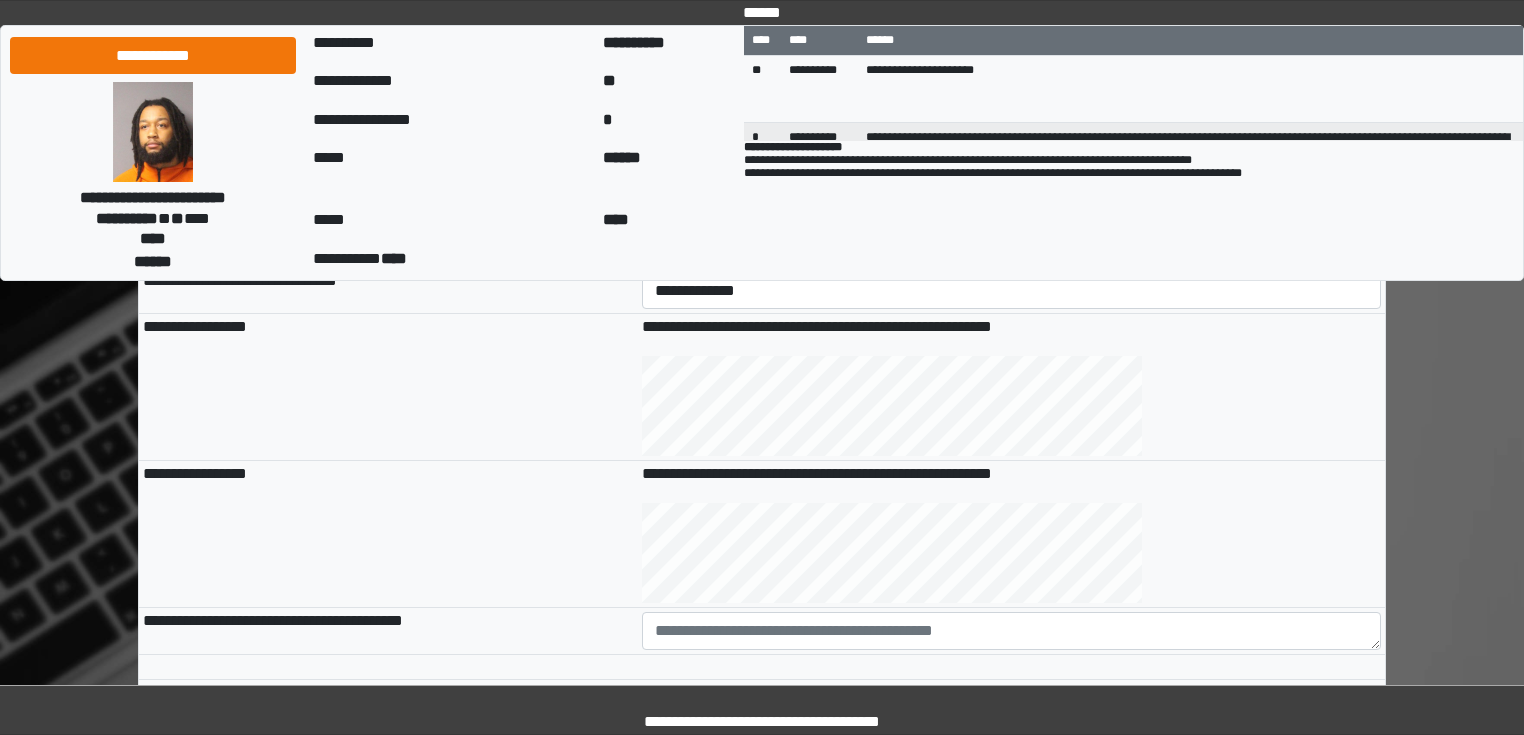 scroll, scrollTop: 819, scrollLeft: 0, axis: vertical 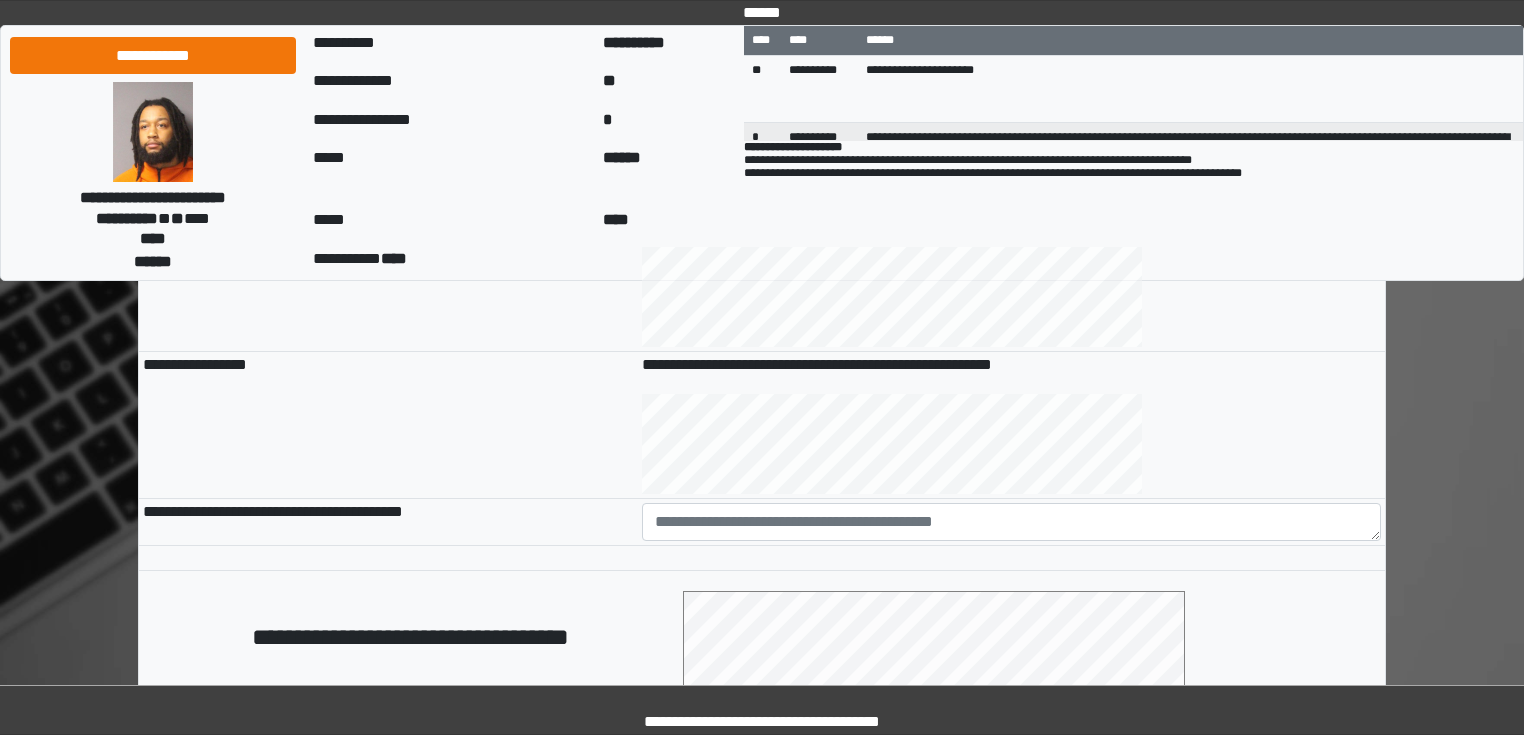type on "**********" 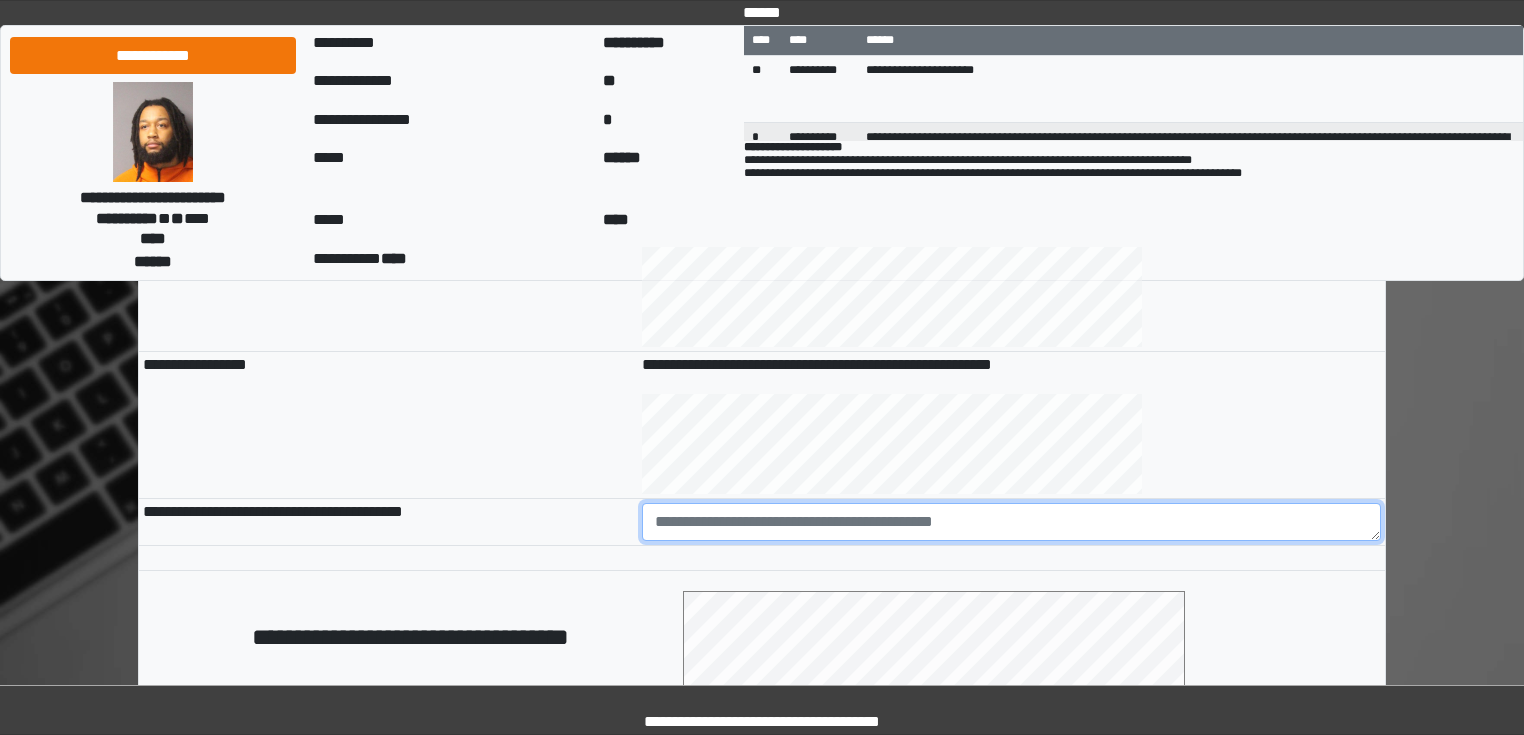 drag, startPoint x: 813, startPoint y: 516, endPoint x: 801, endPoint y: 494, distance: 25.059929 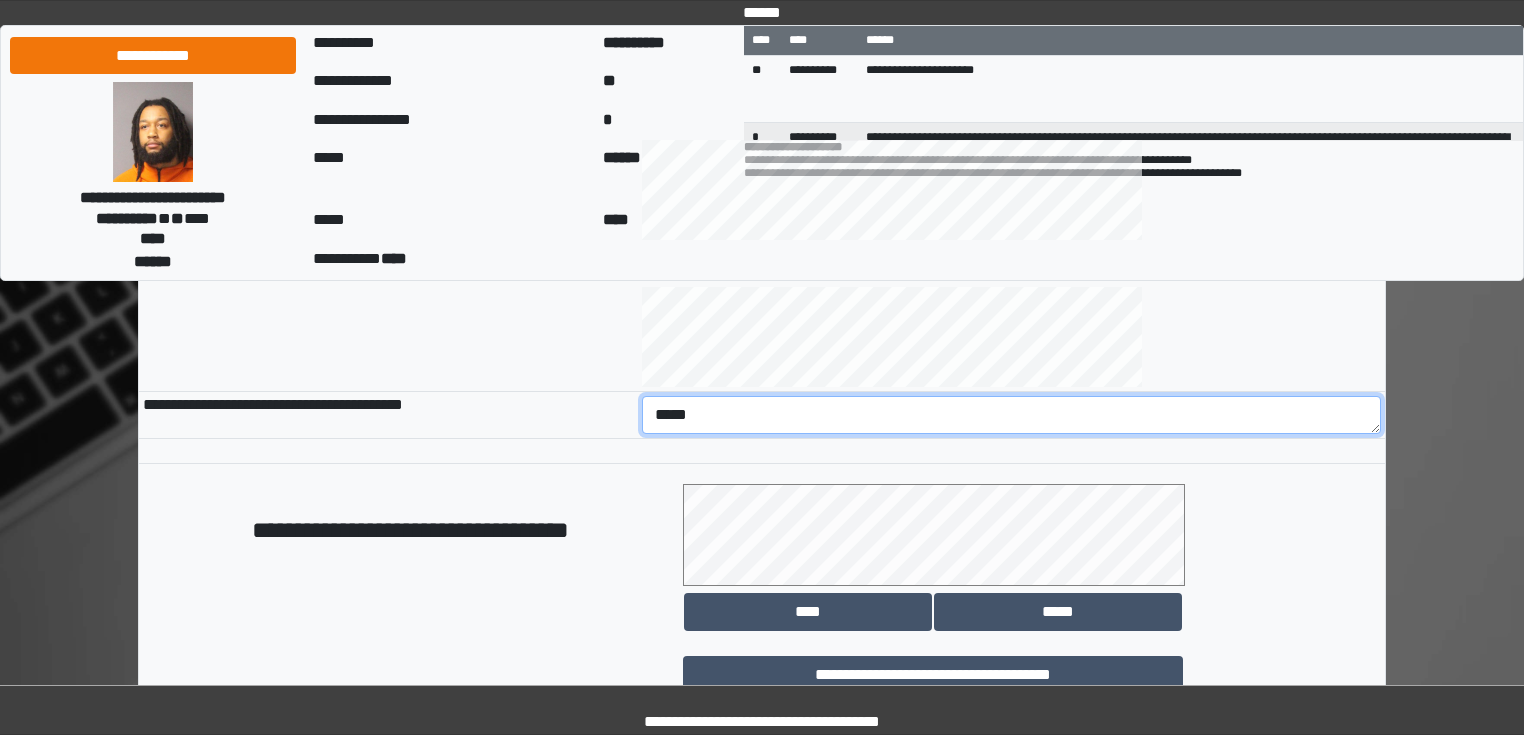 scroll, scrollTop: 1118, scrollLeft: 0, axis: vertical 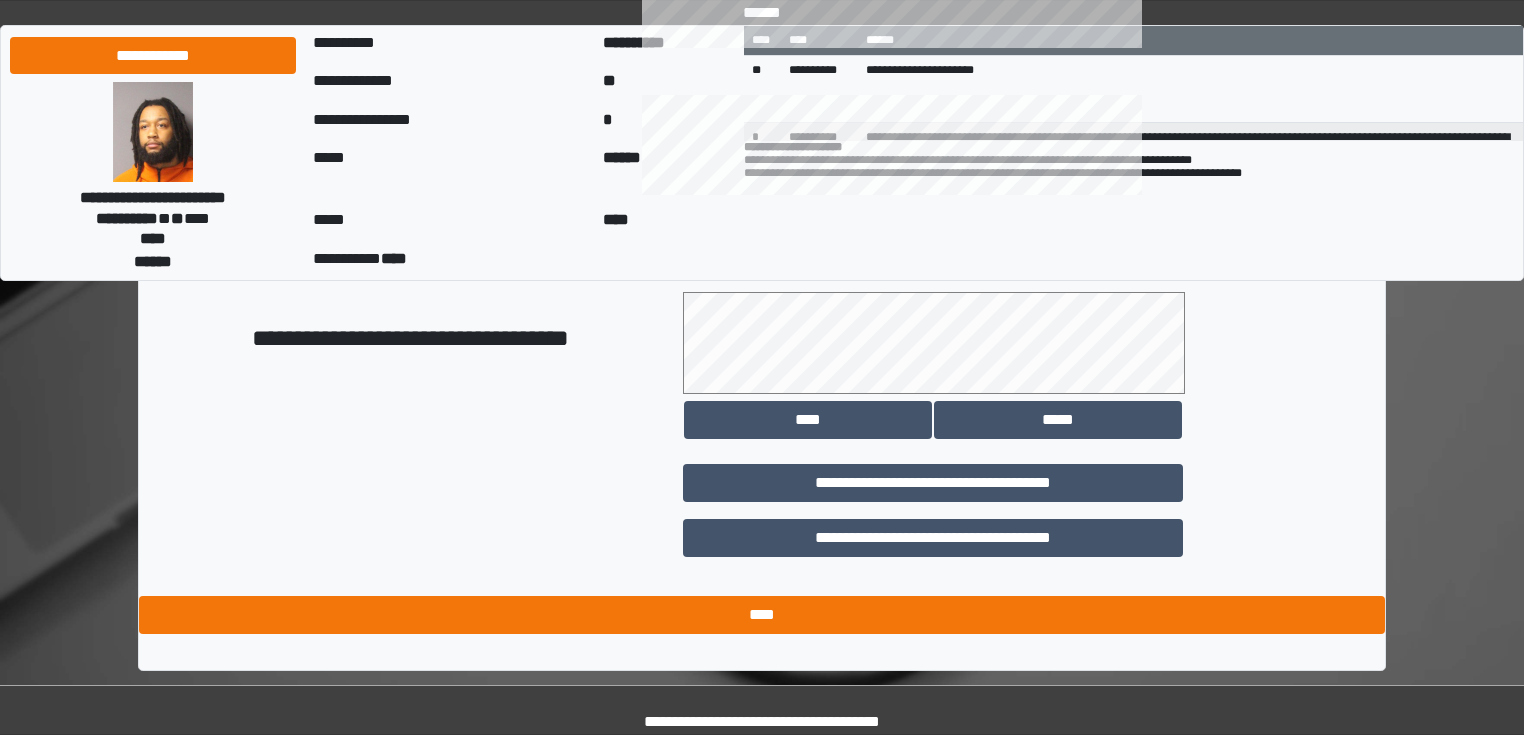 type on "*****" 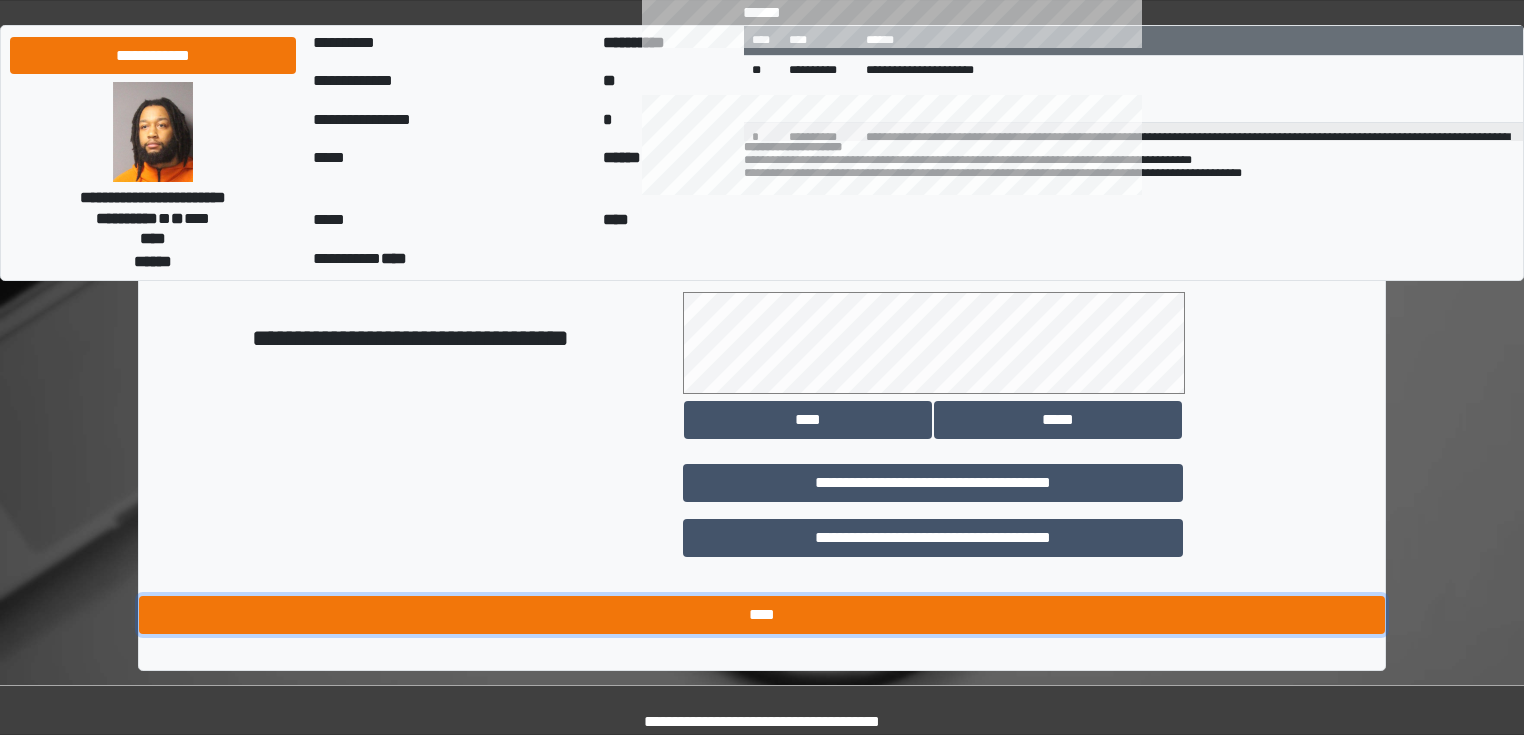 click on "****" at bounding box center [762, 615] 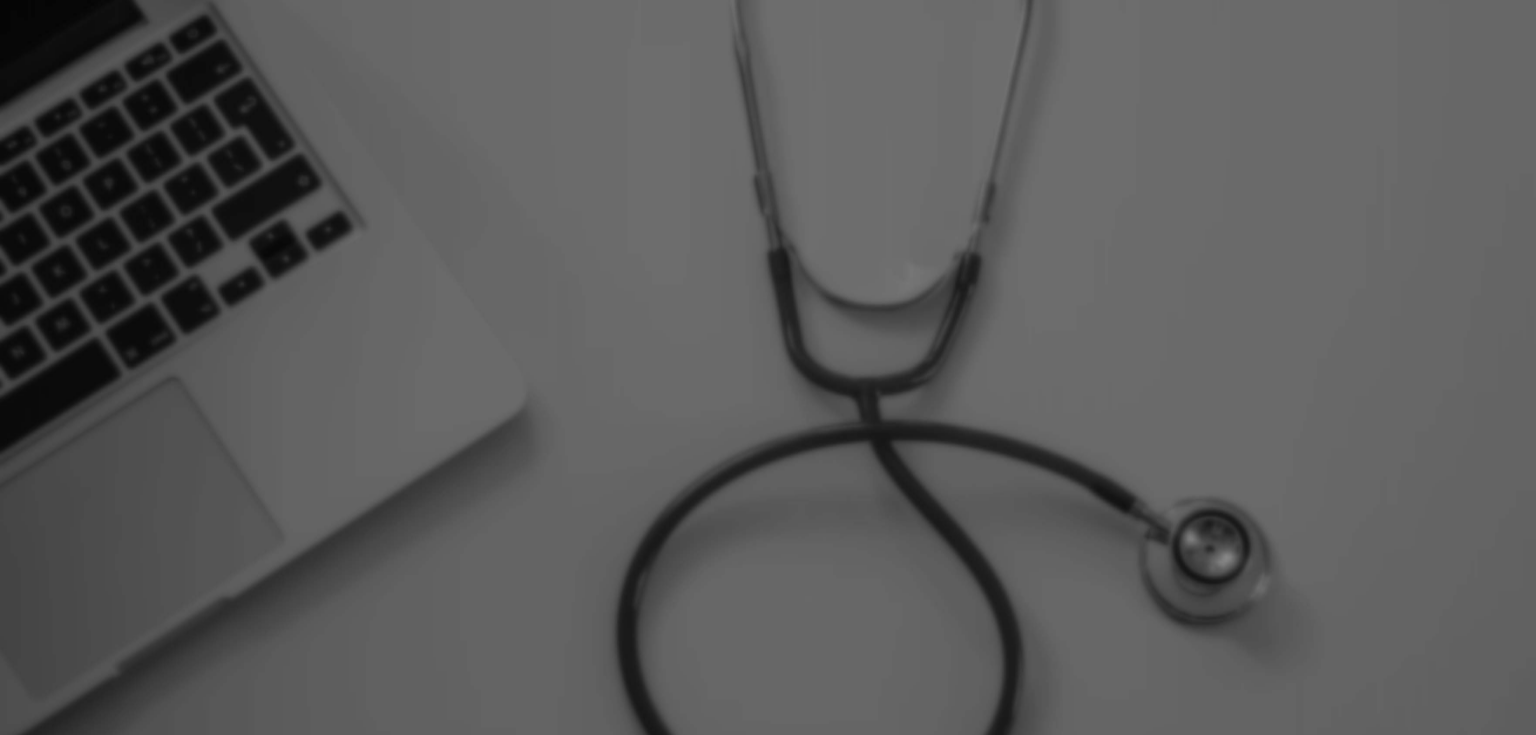 scroll, scrollTop: 0, scrollLeft: 0, axis: both 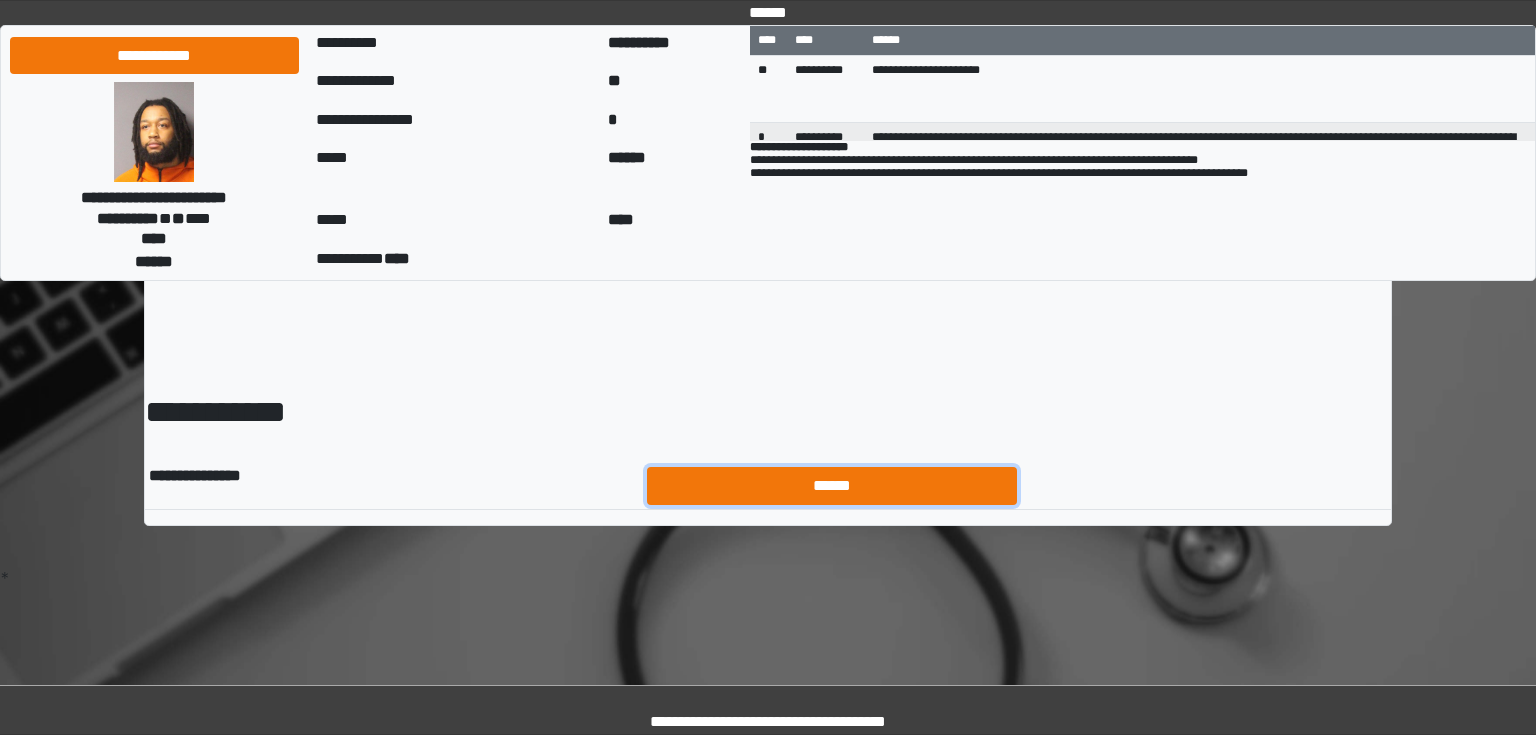 drag, startPoint x: 932, startPoint y: 471, endPoint x: 921, endPoint y: 472, distance: 11.045361 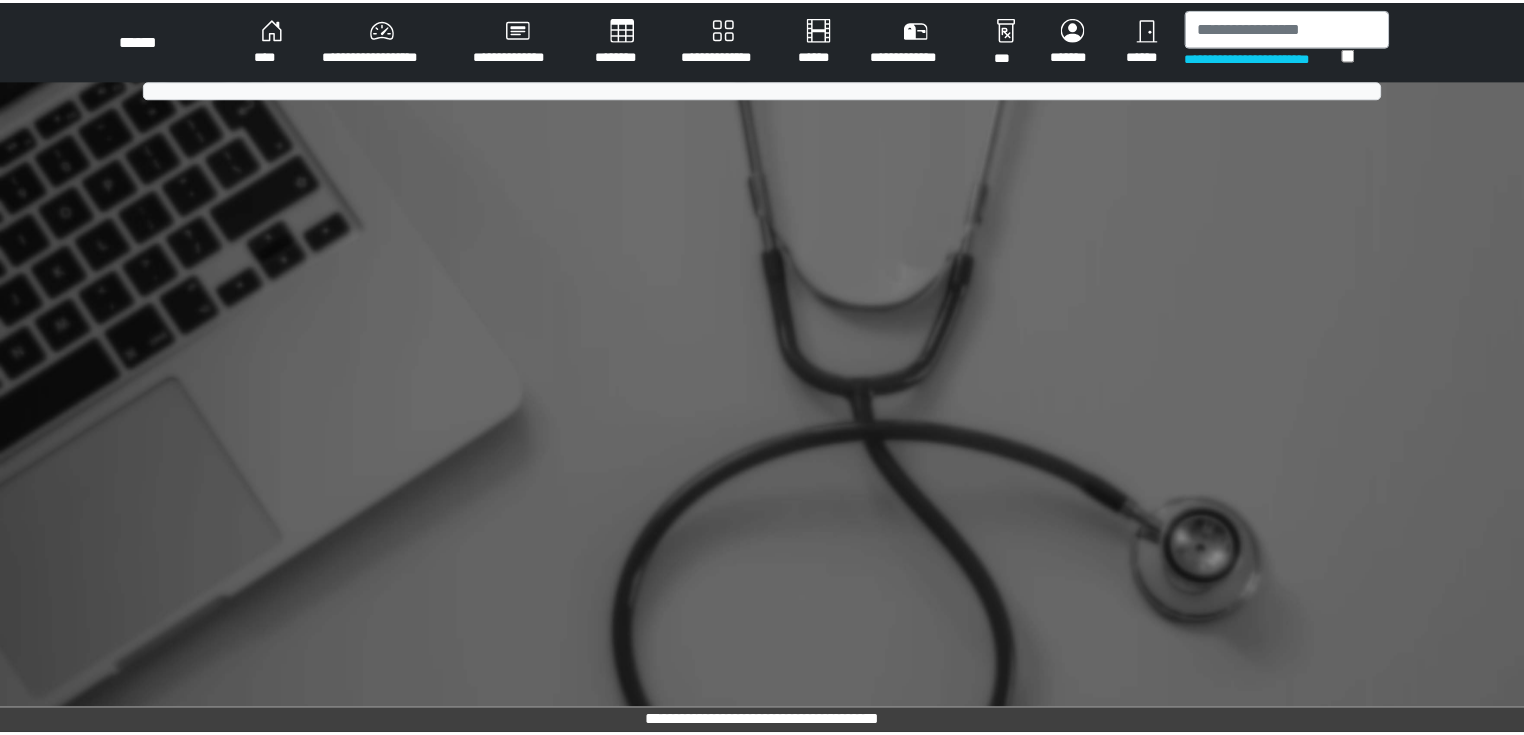 scroll, scrollTop: 0, scrollLeft: 0, axis: both 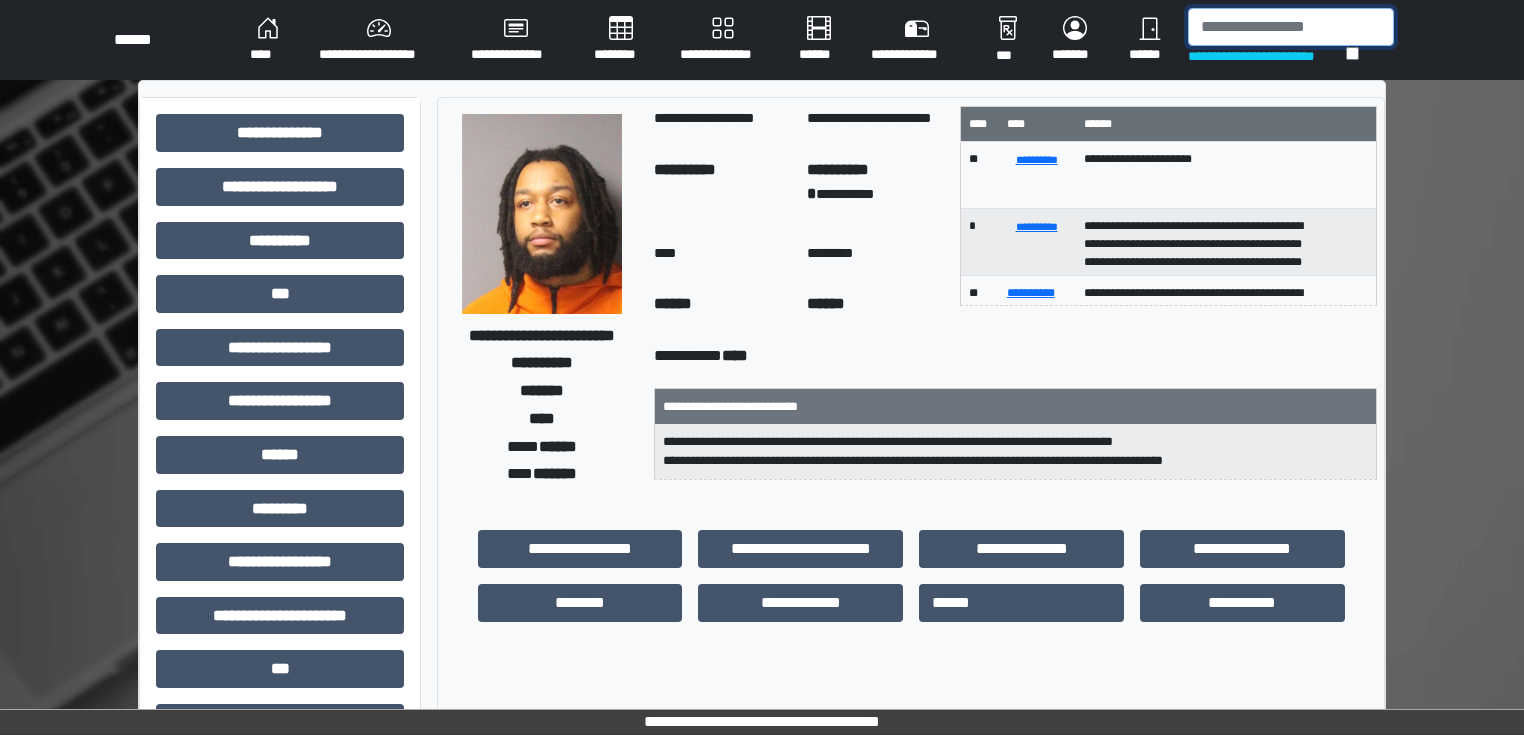 click at bounding box center (1291, 27) 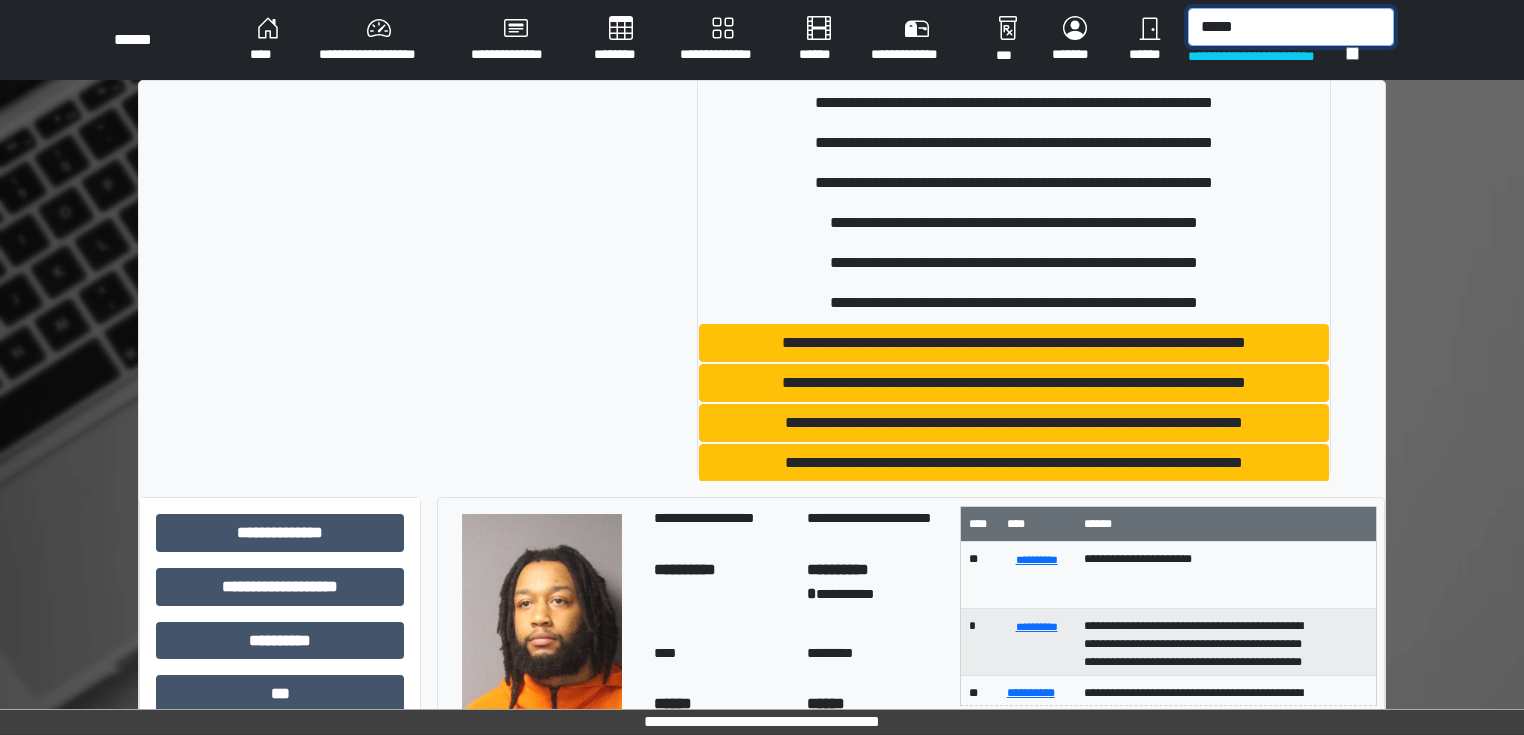 scroll, scrollTop: 449, scrollLeft: 0, axis: vertical 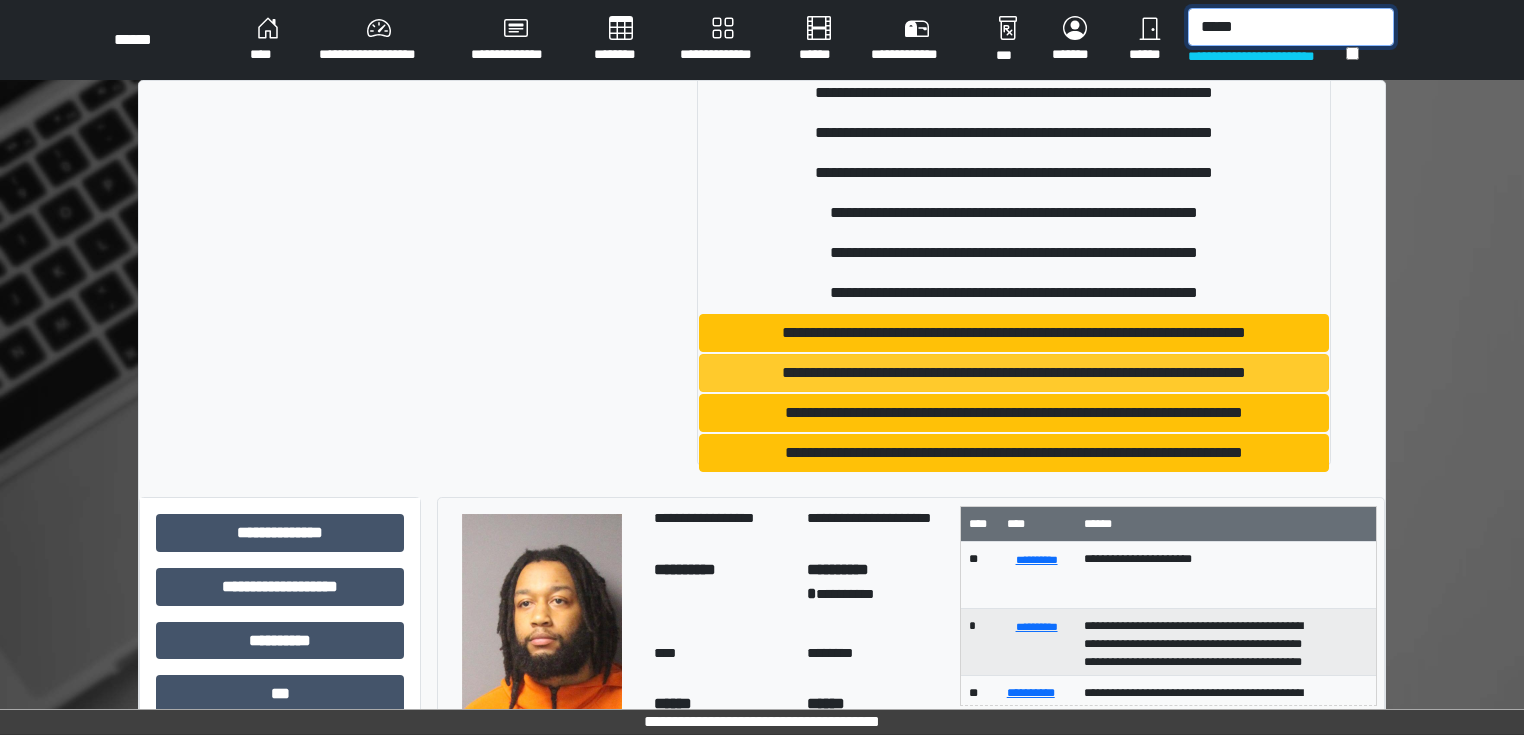 type on "*****" 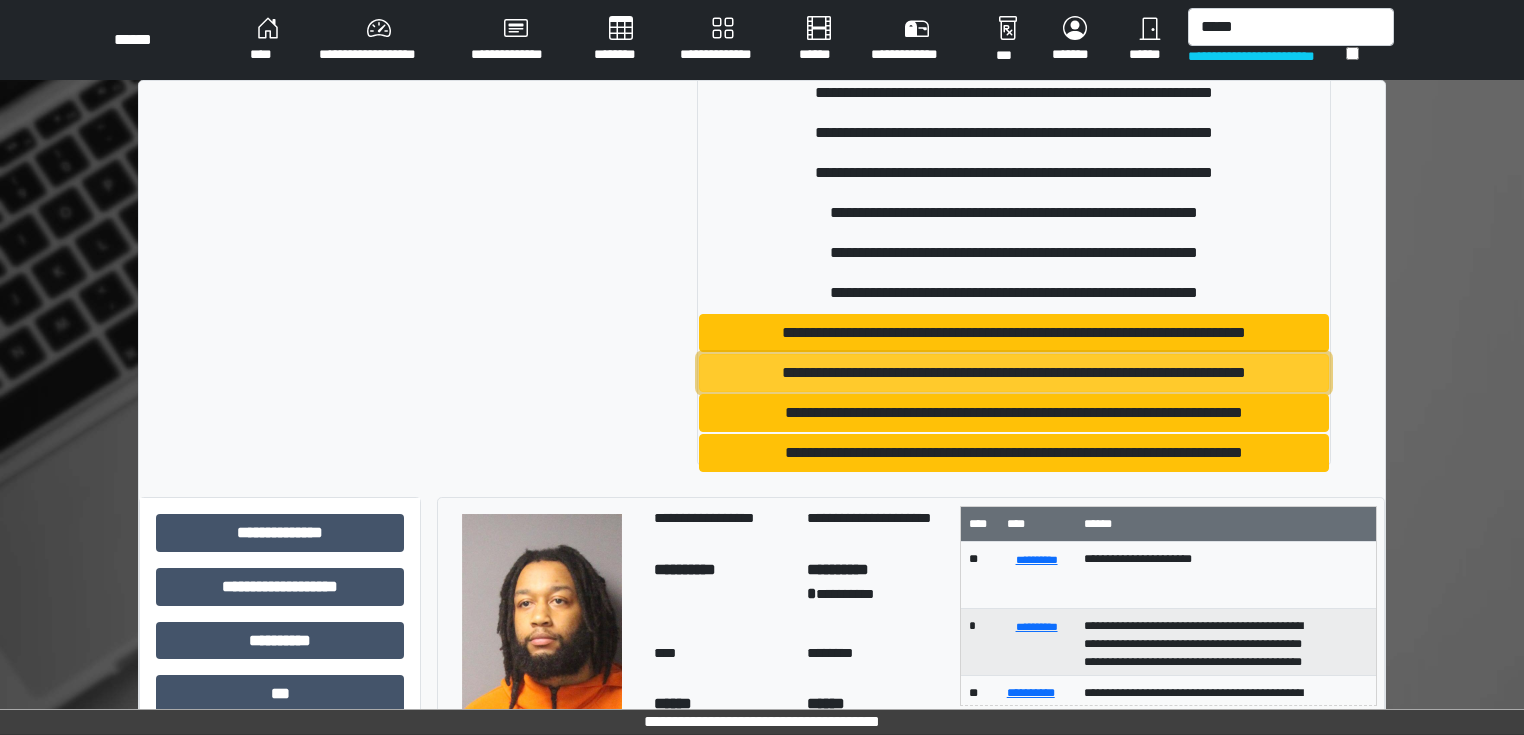 click on "**********" at bounding box center (1014, 373) 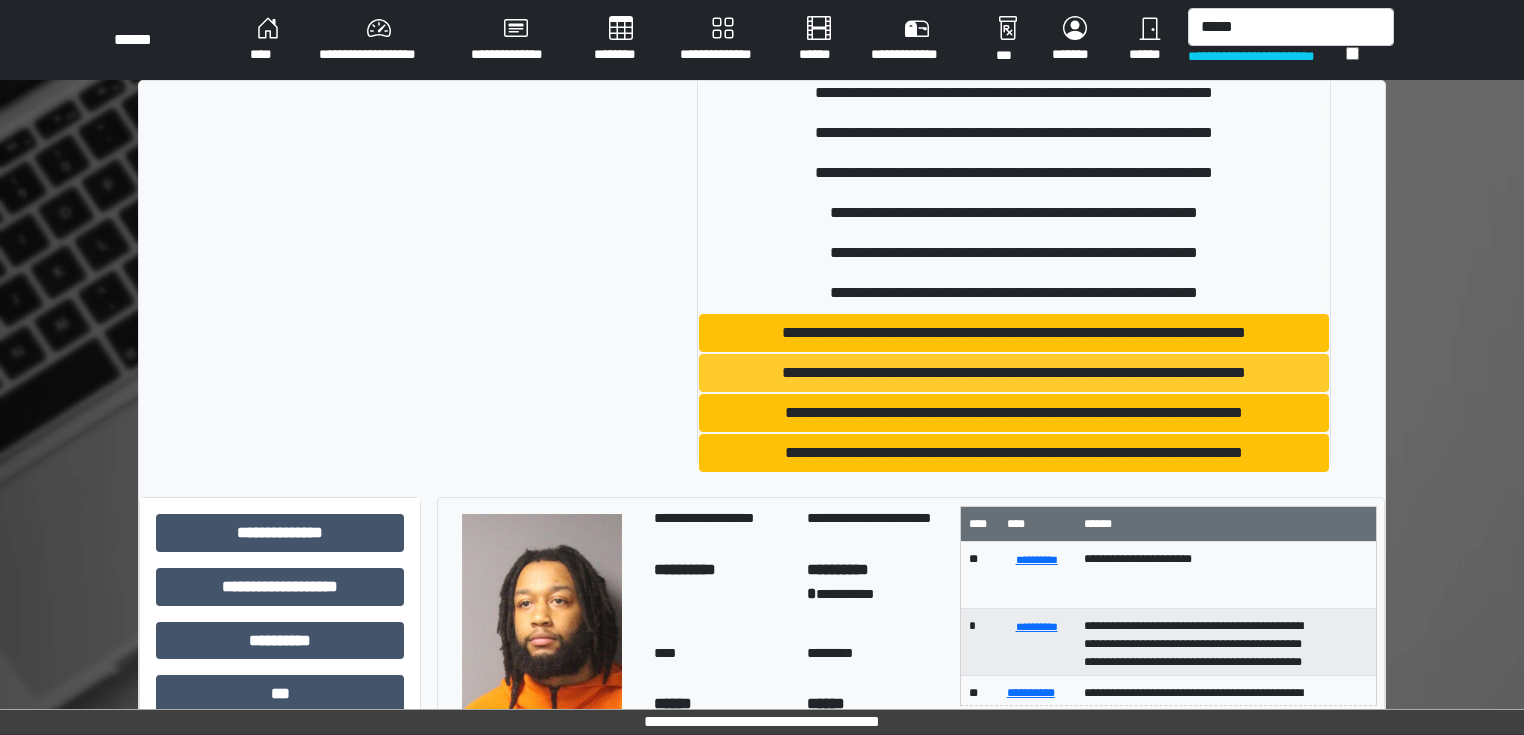 type 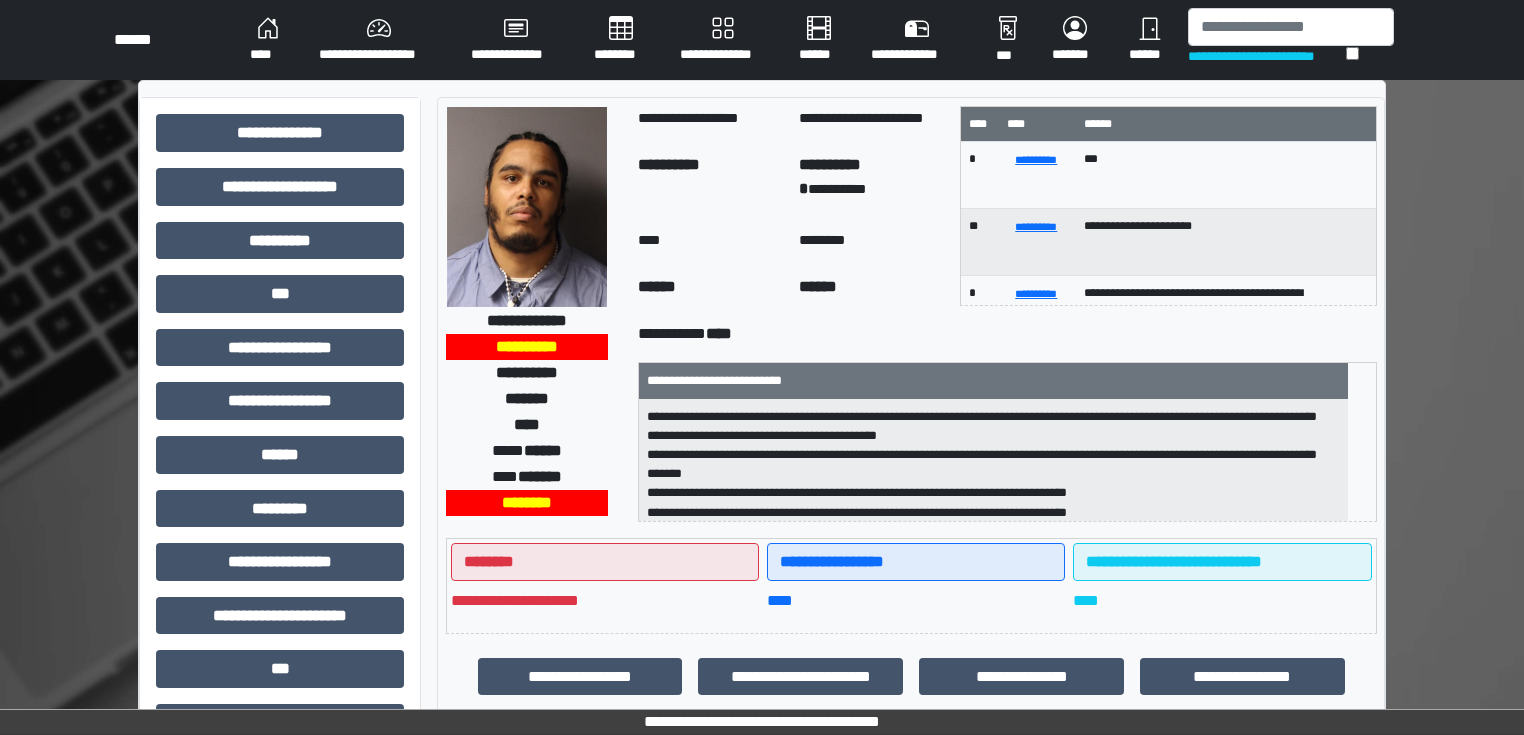 click on "******" at bounding box center [710, 290] 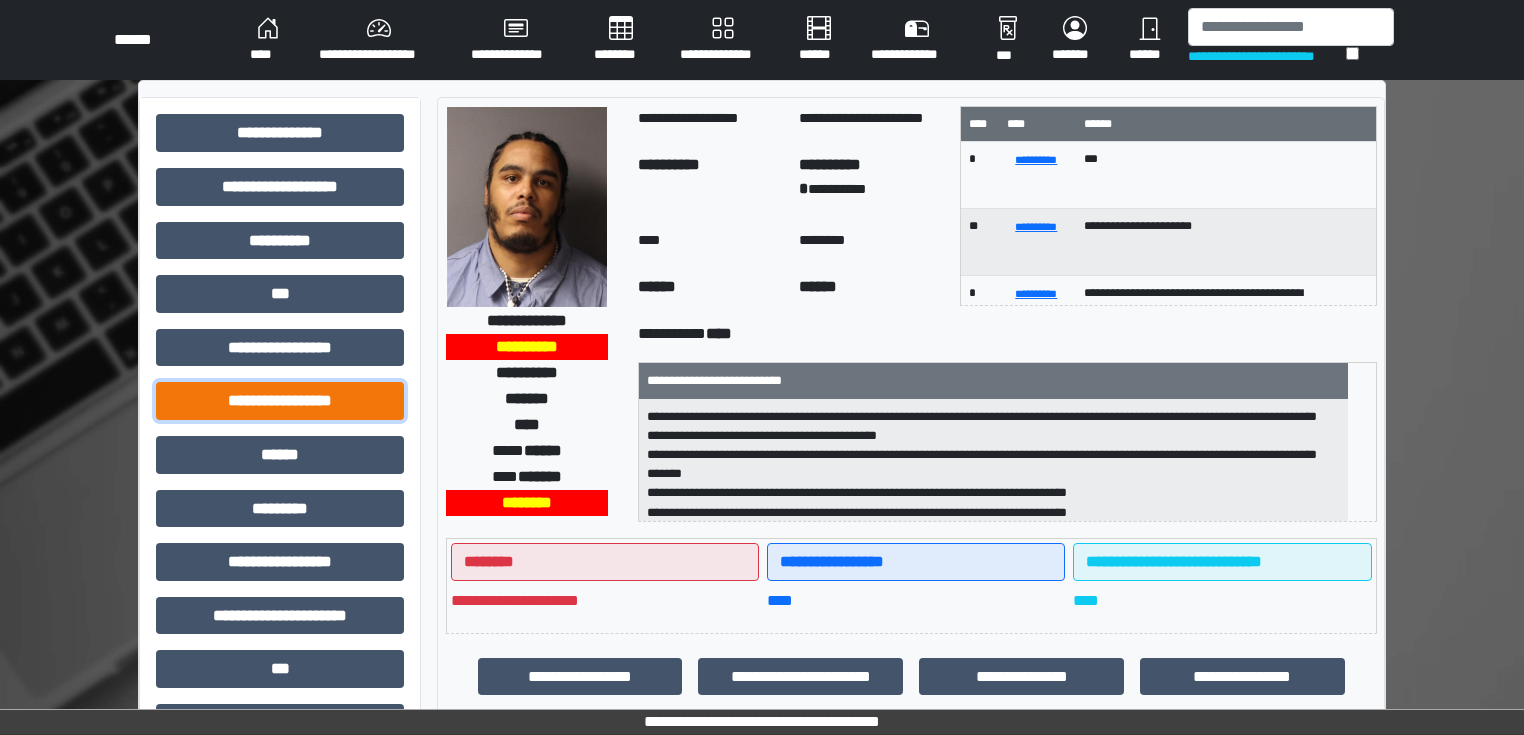 click on "**********" at bounding box center [280, 401] 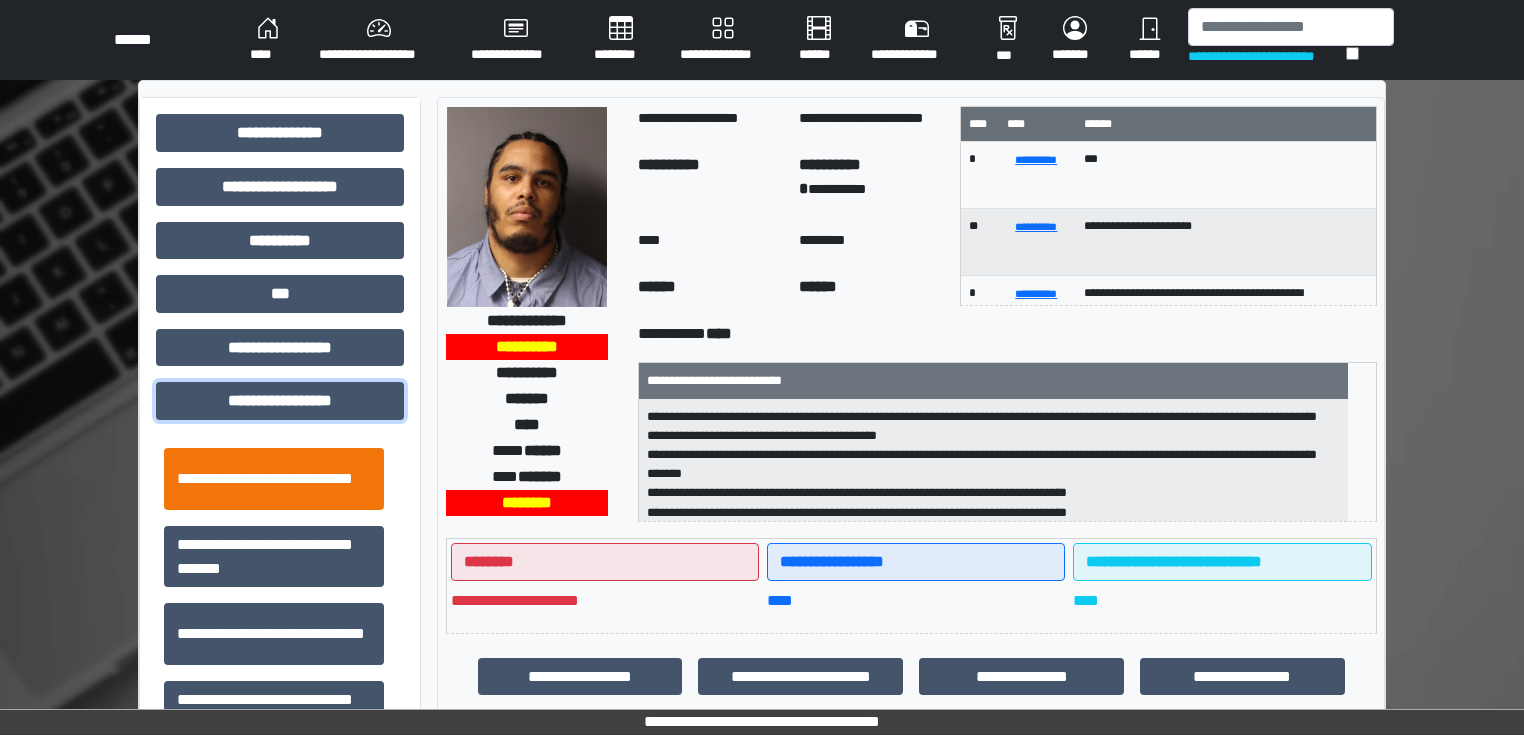 scroll, scrollTop: 1313, scrollLeft: 0, axis: vertical 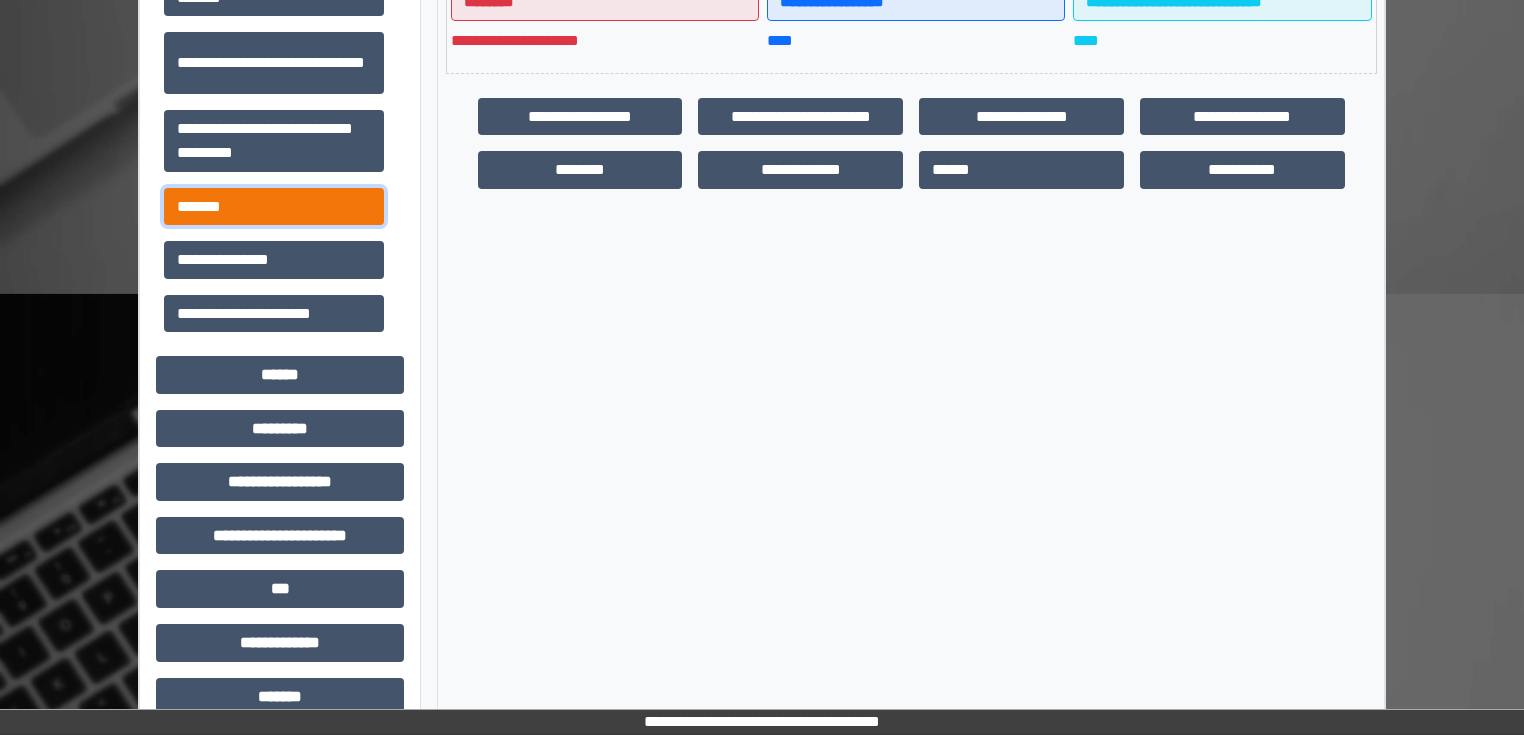 click on "*******" at bounding box center [274, 207] 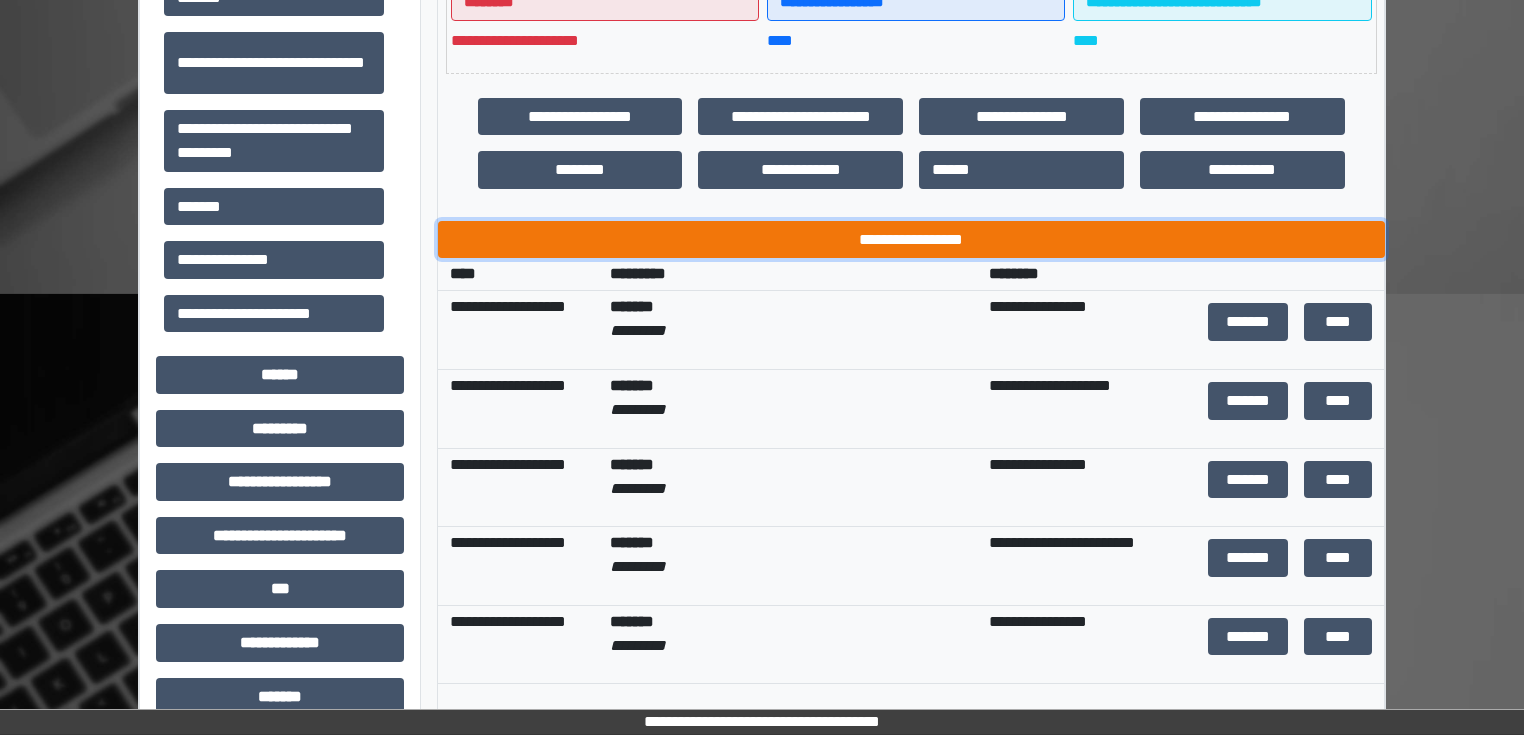 click on "**********" at bounding box center (911, 240) 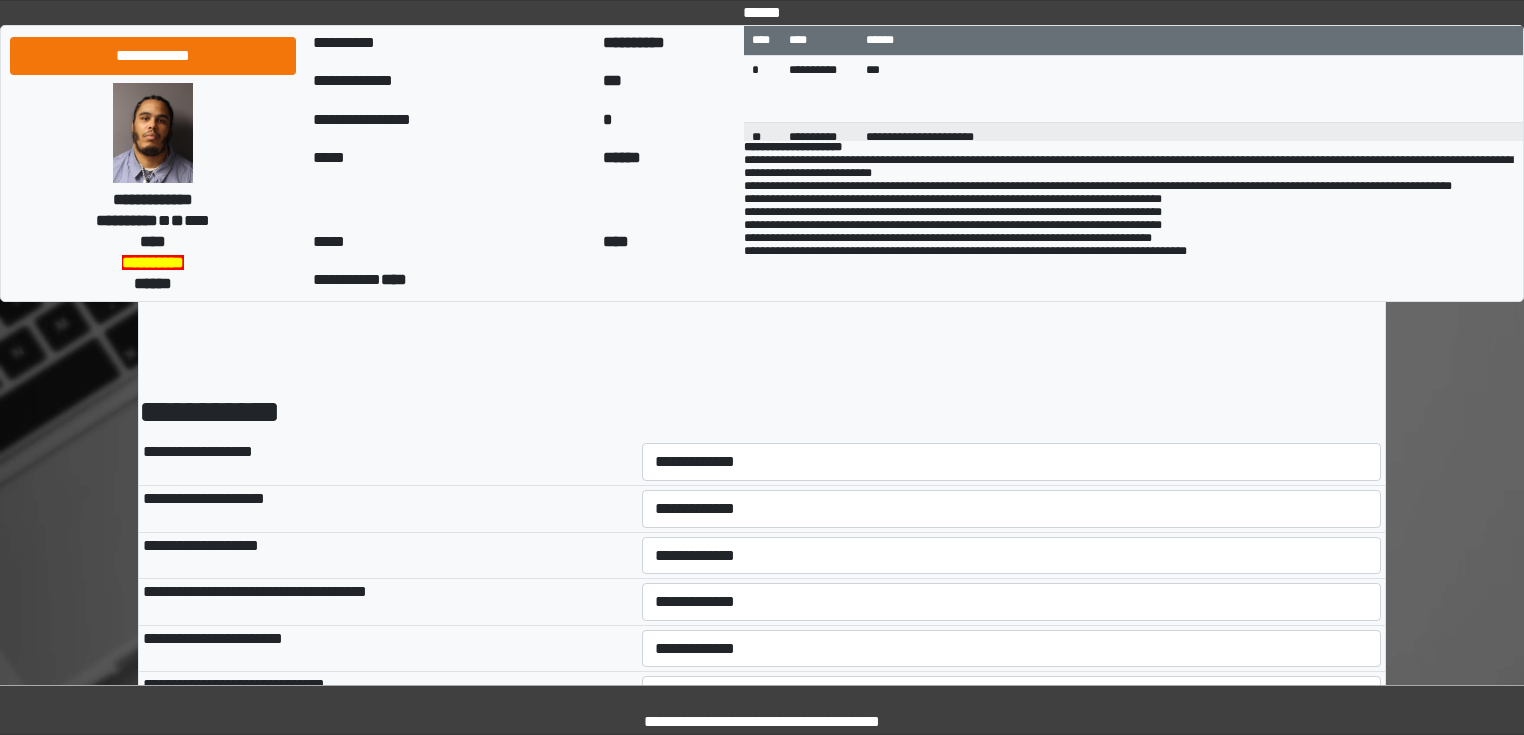 scroll, scrollTop: 0, scrollLeft: 0, axis: both 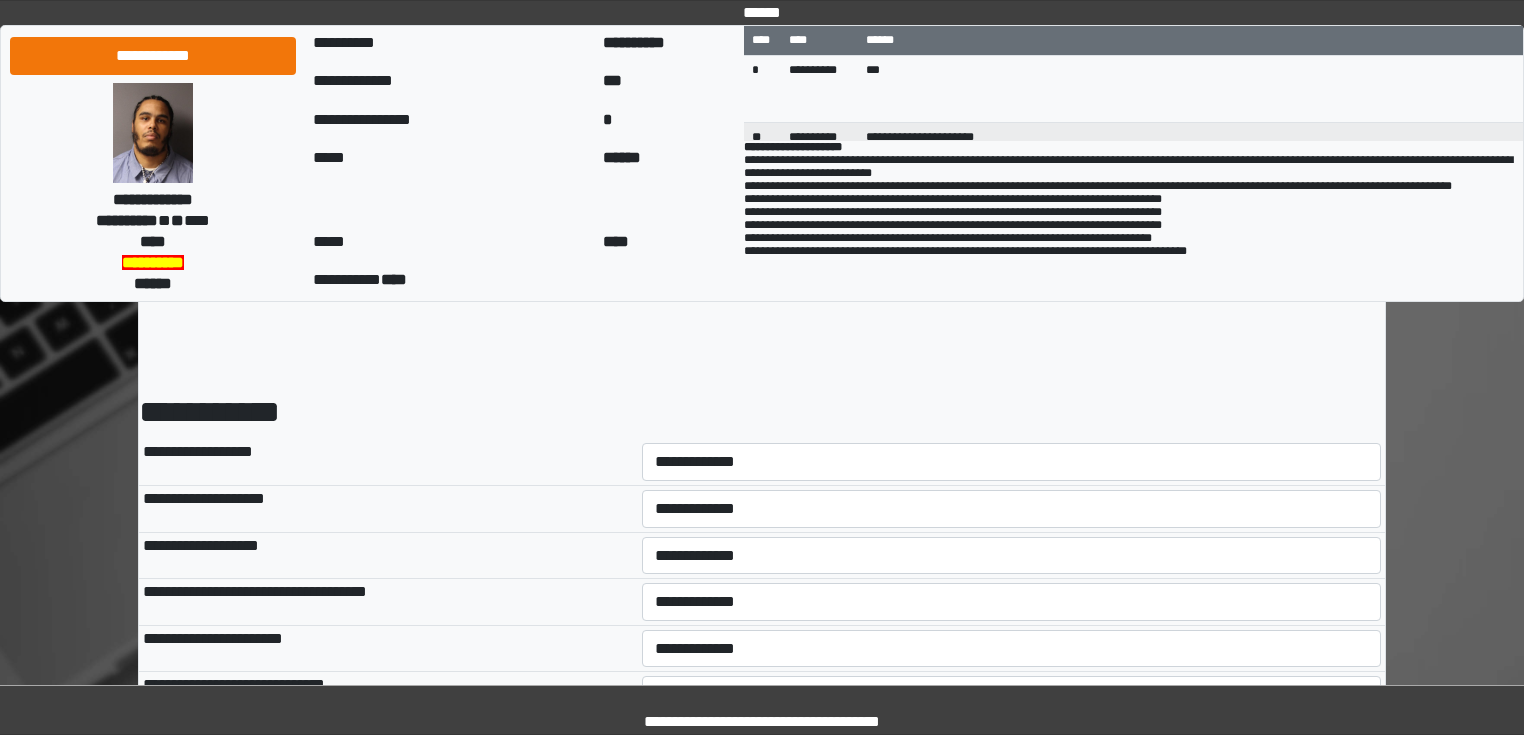 select on "*" 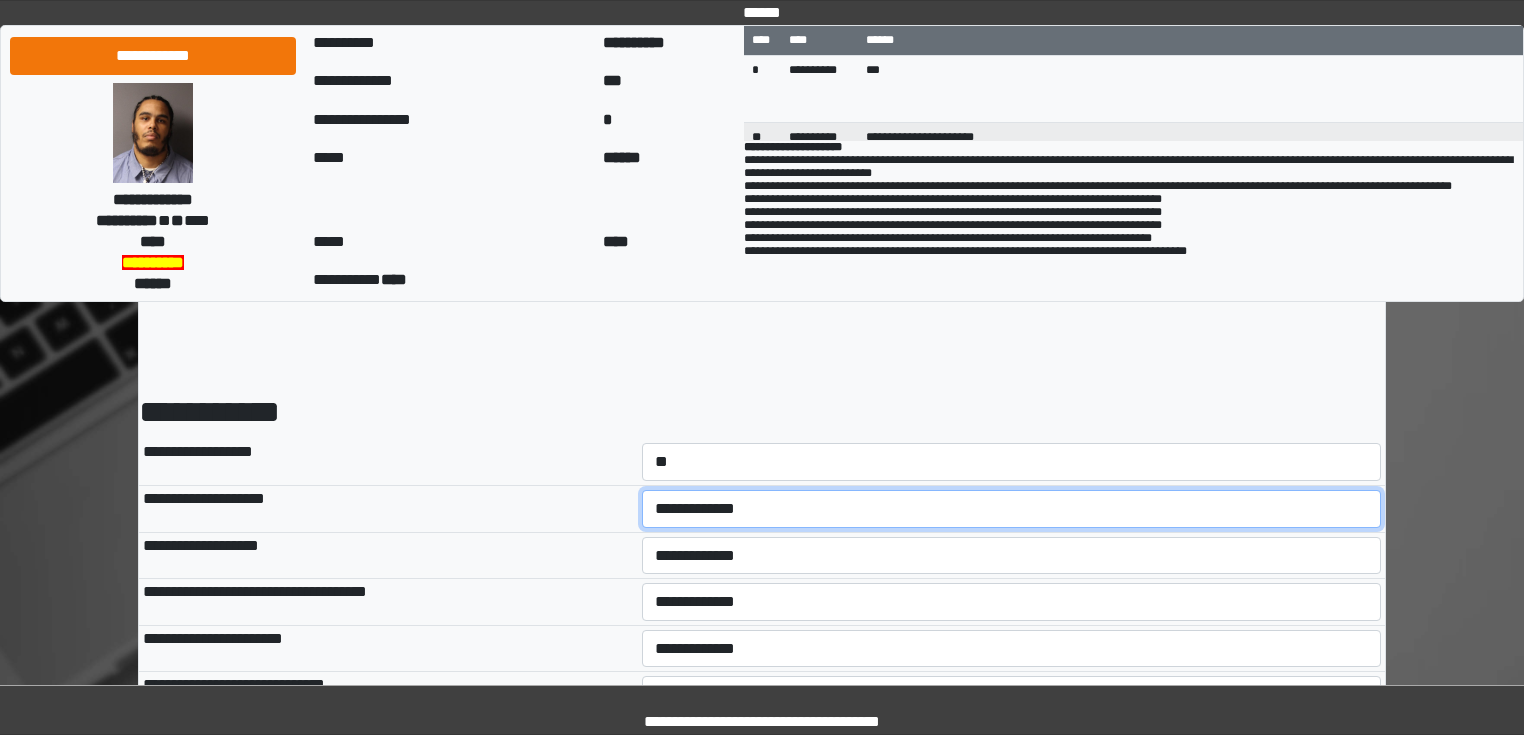 select on "*" 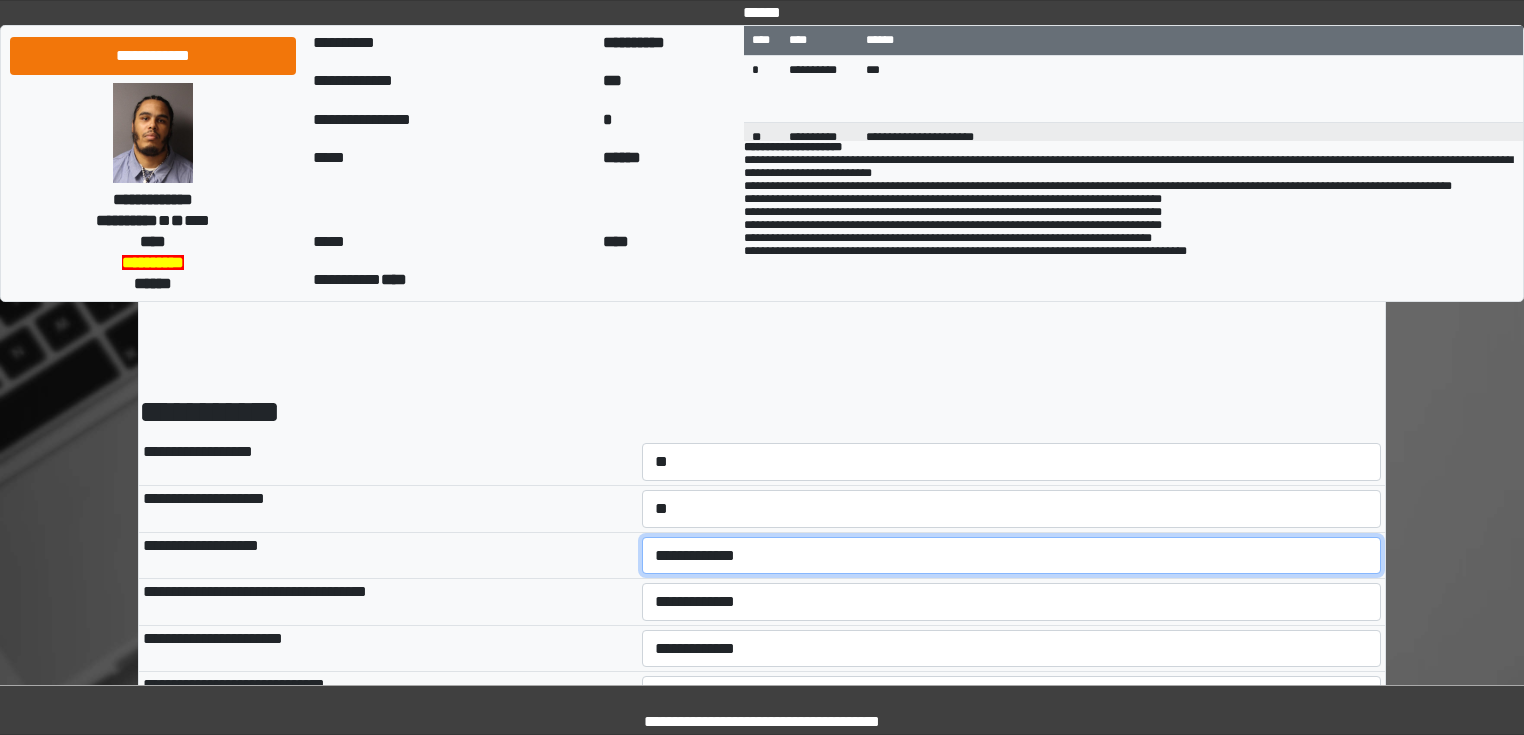 select on "*" 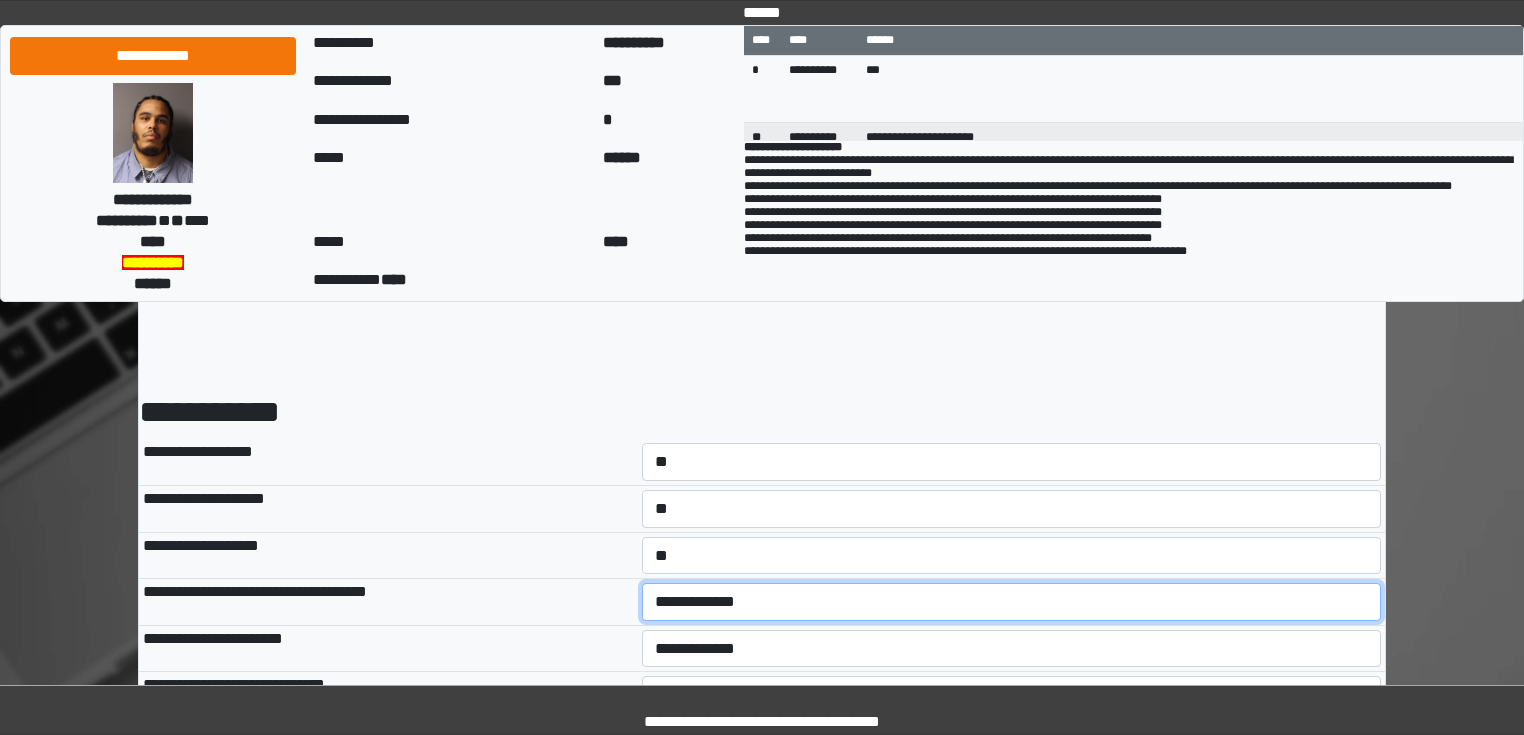 select on "*" 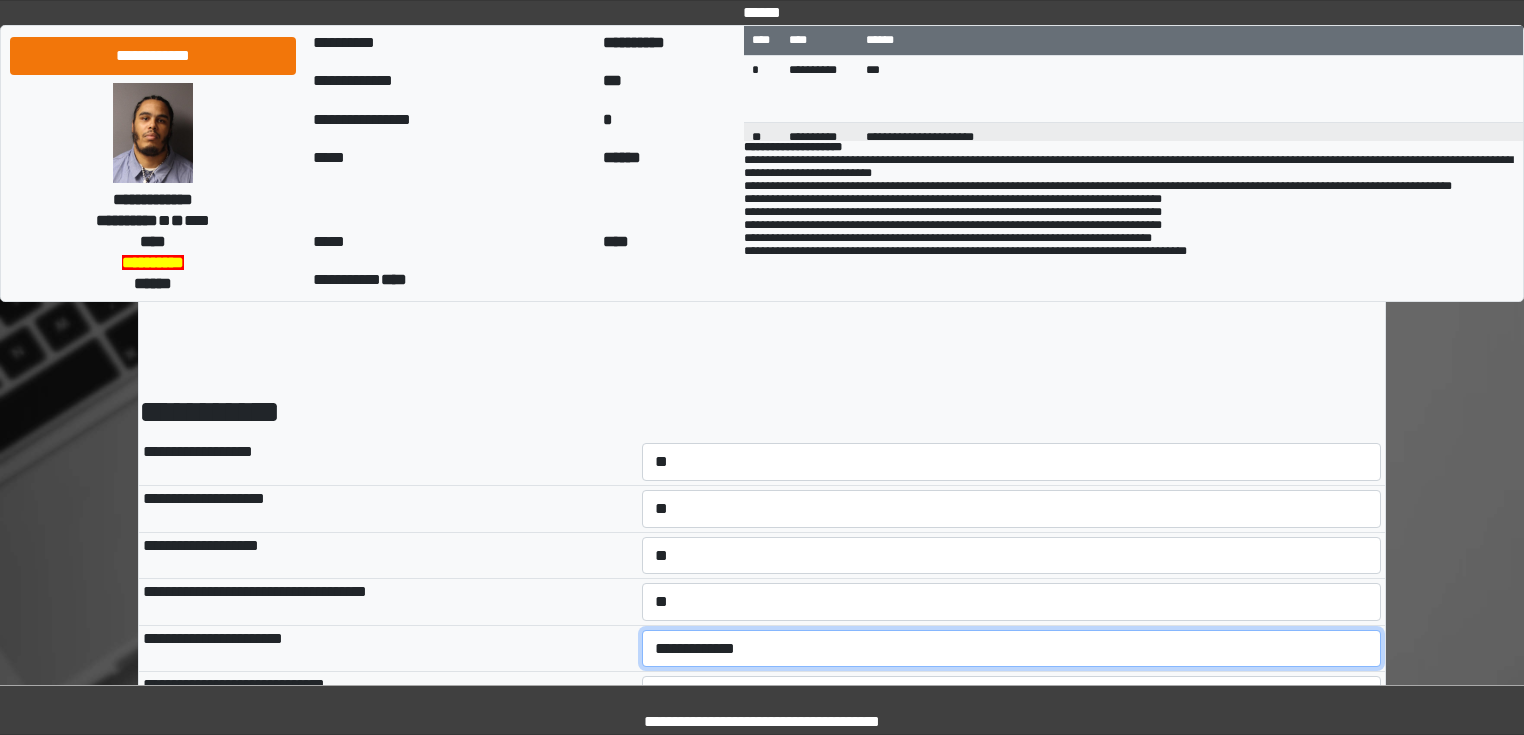 select on "*" 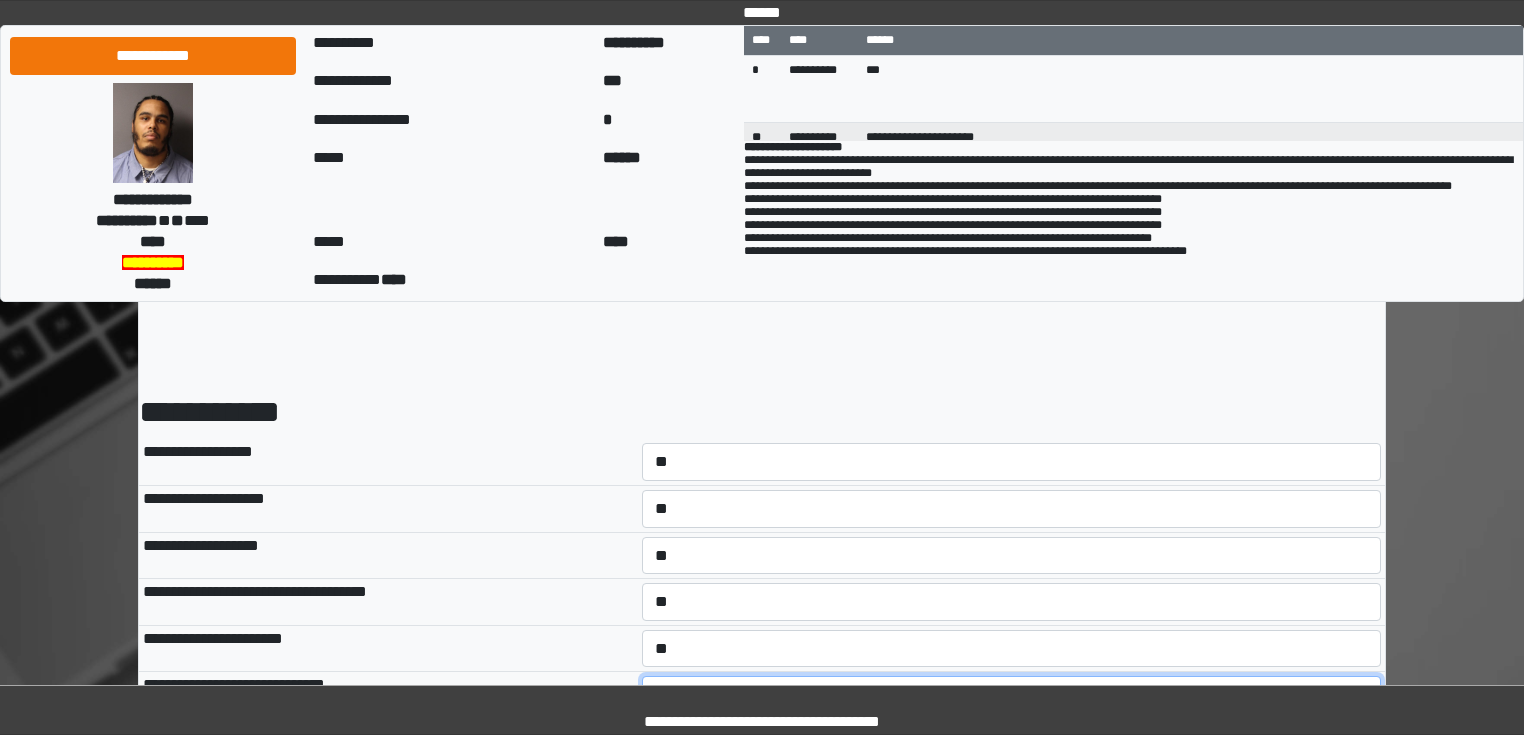 select on "*" 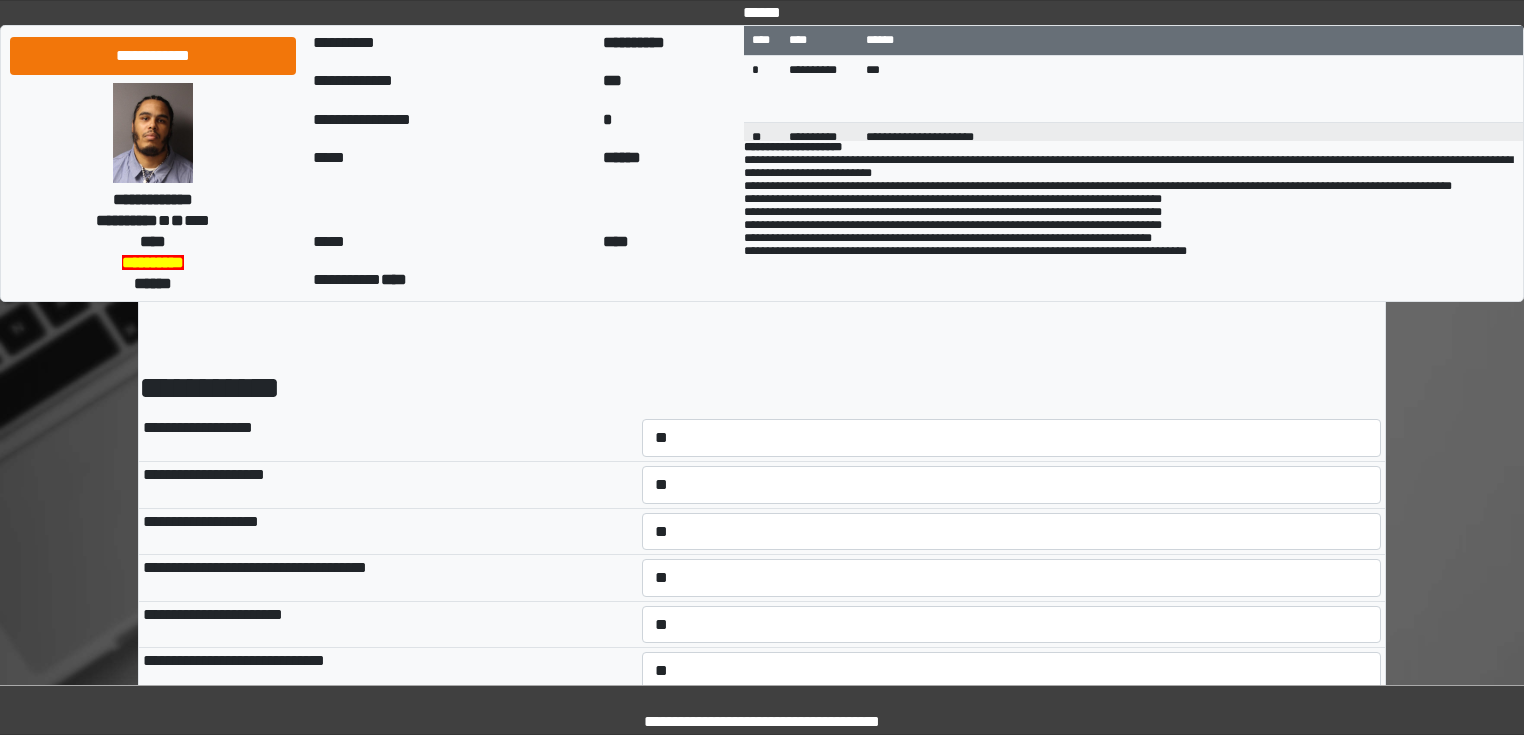 select on "*" 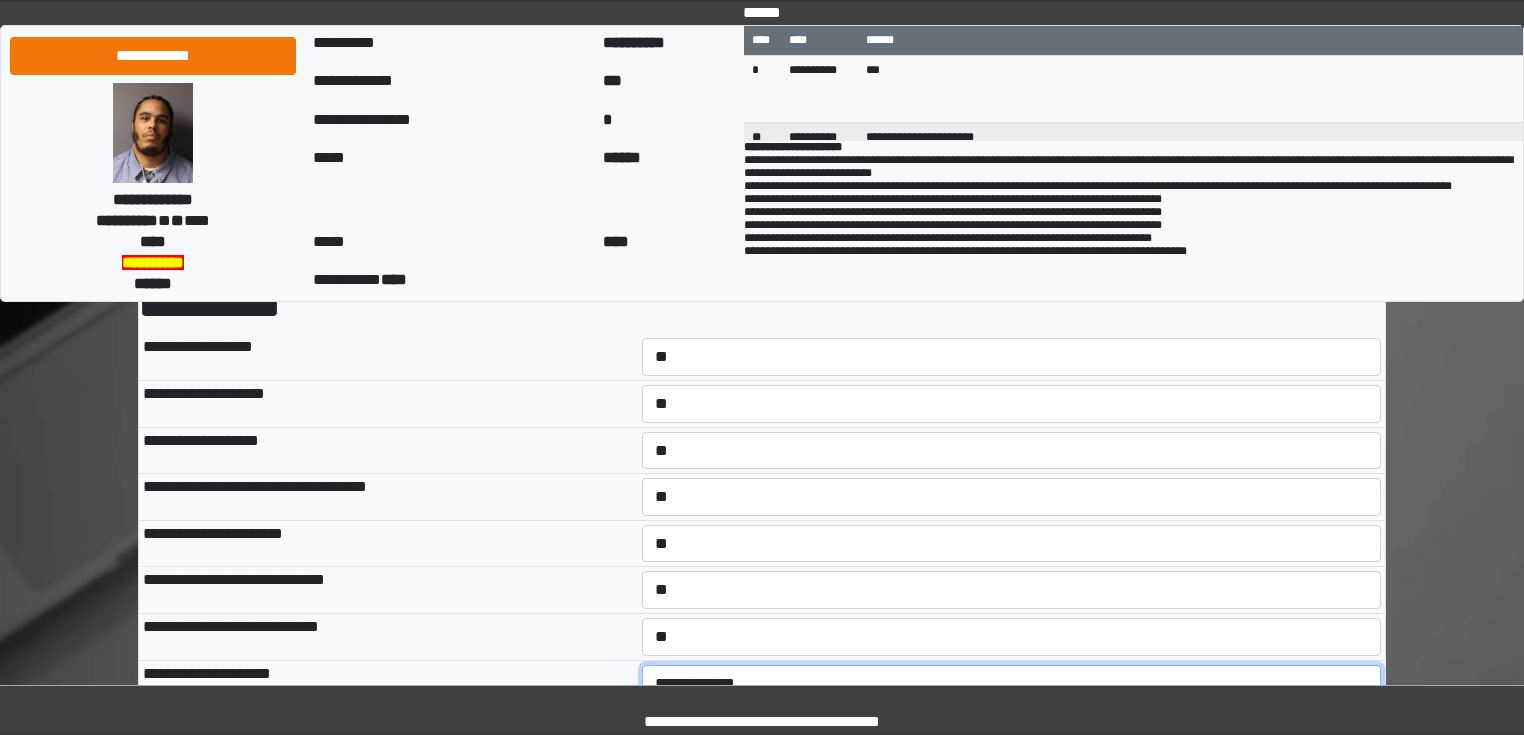 select on "*" 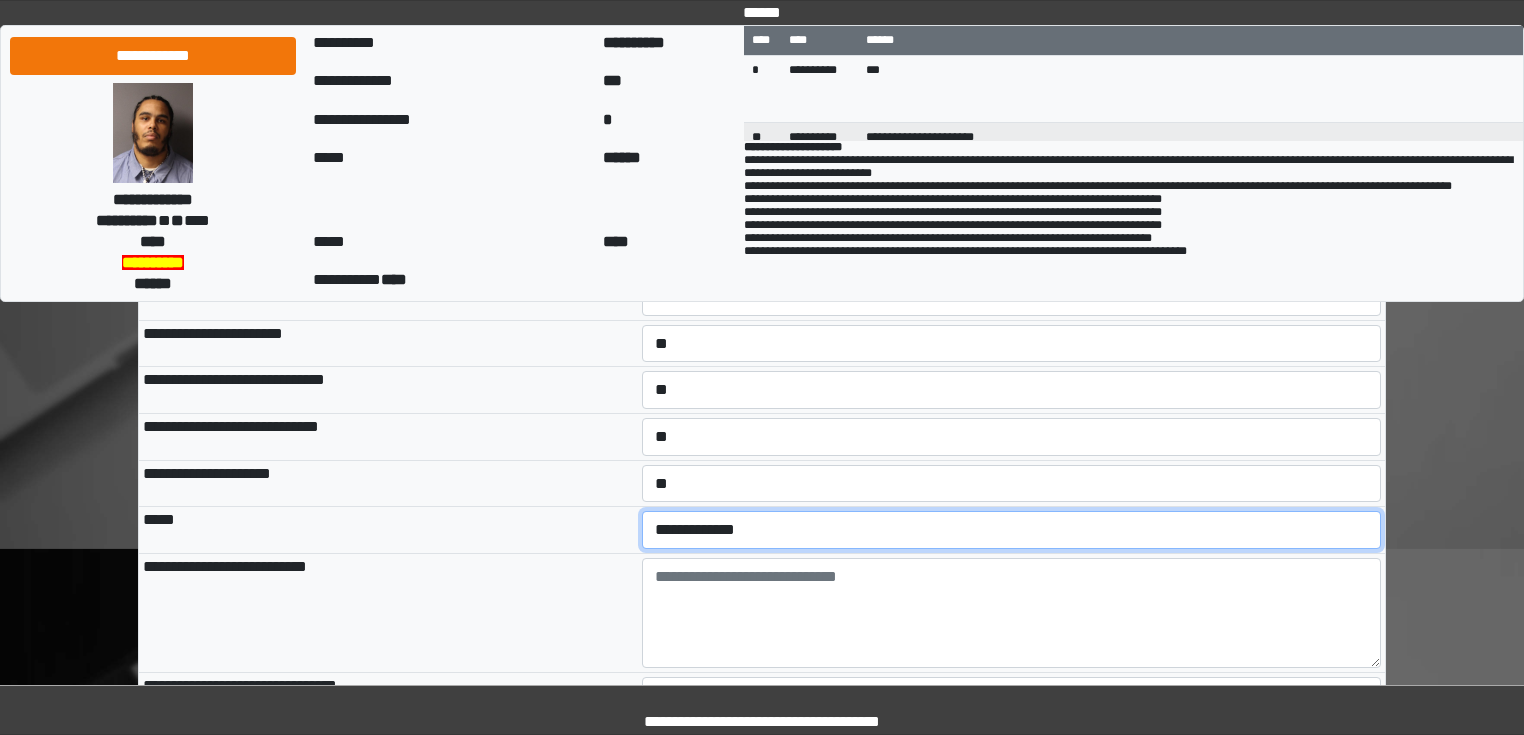 scroll, scrollTop: 419, scrollLeft: 0, axis: vertical 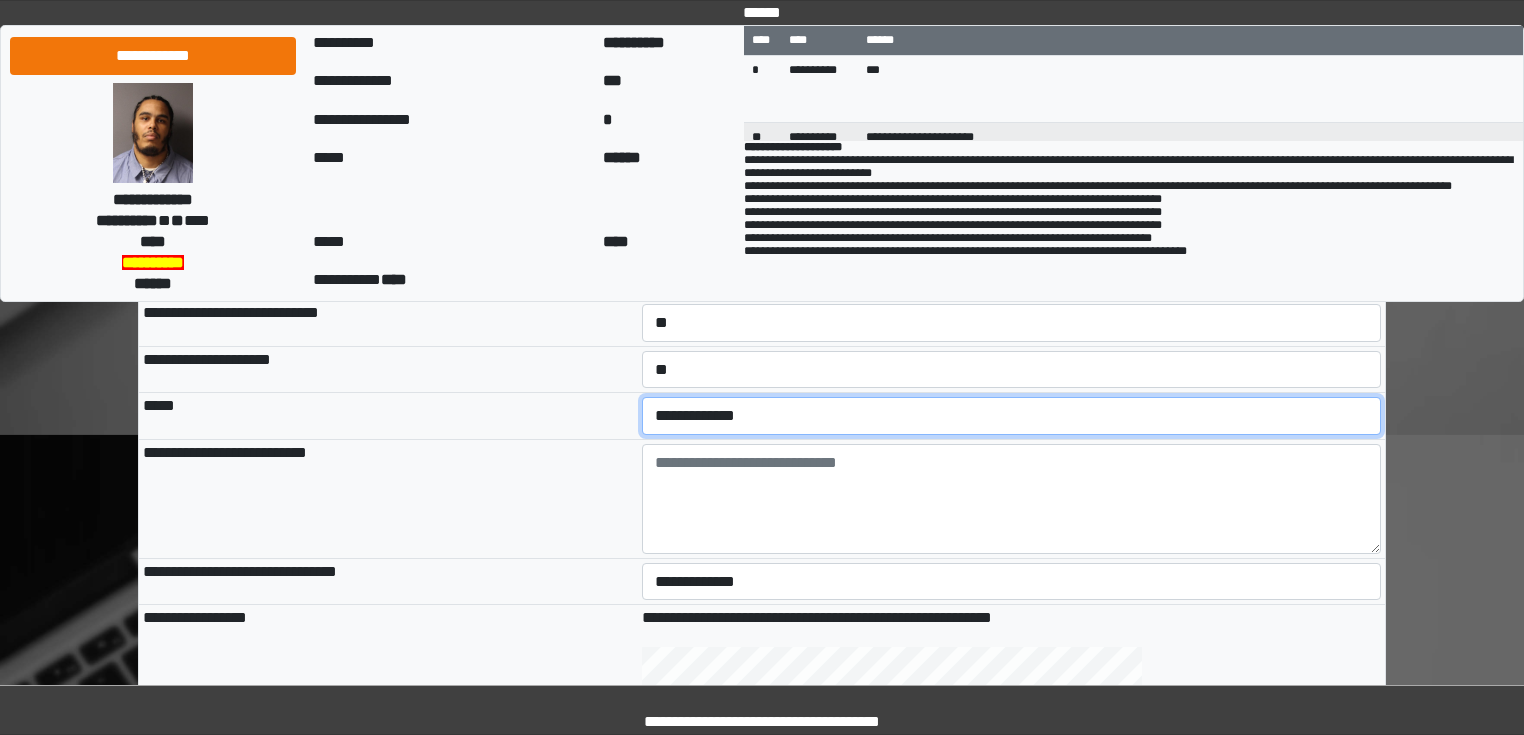 select on "*" 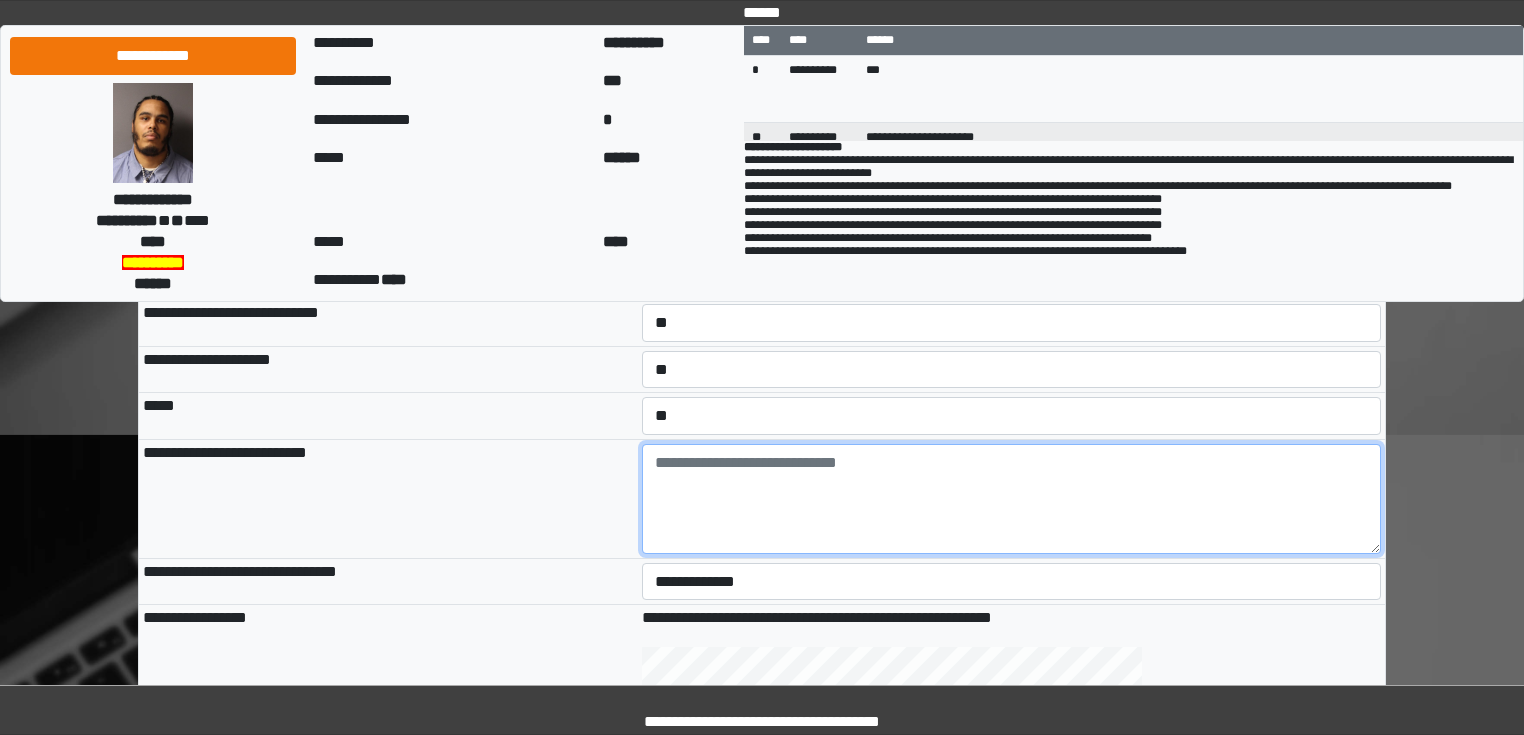 paste on "**********" 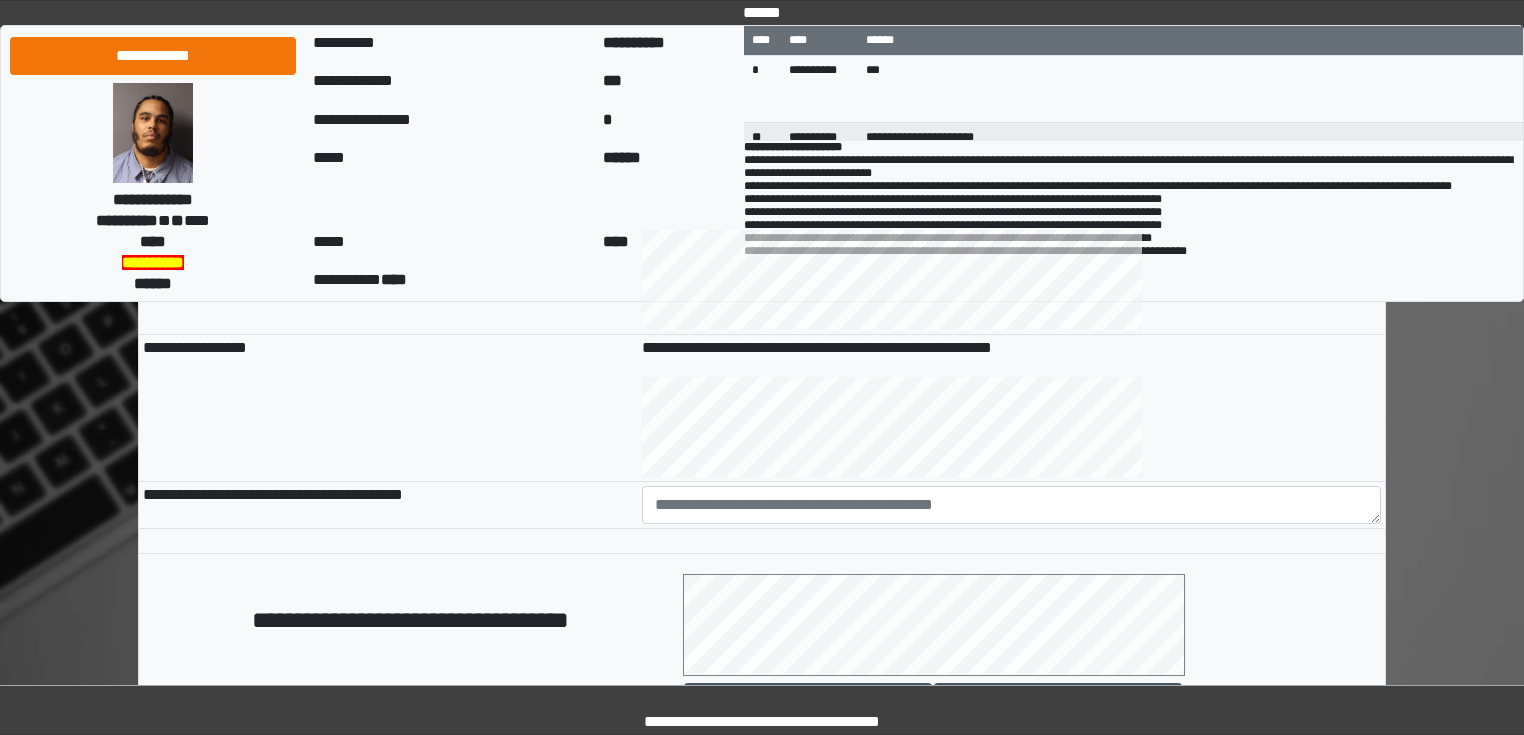 scroll, scrollTop: 819, scrollLeft: 0, axis: vertical 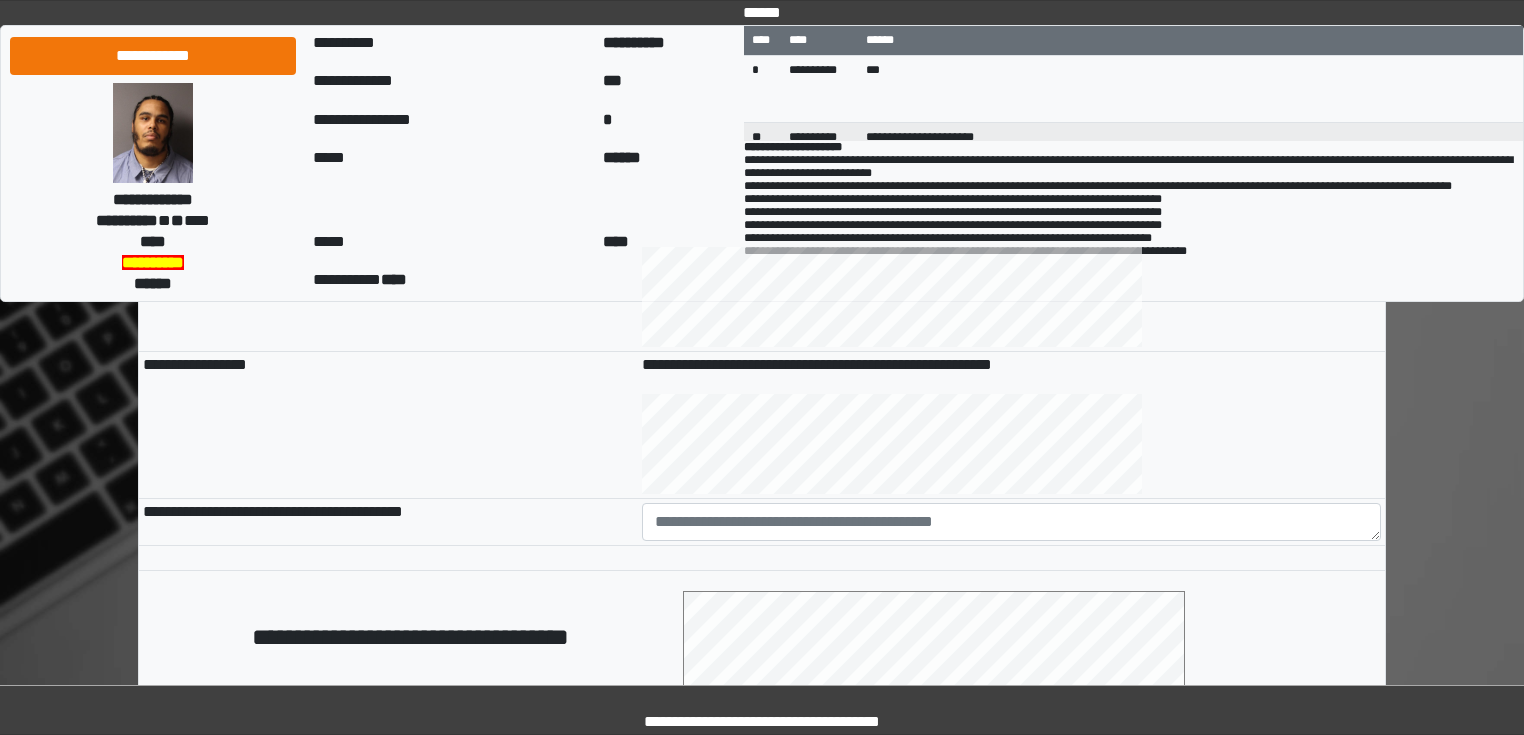 type on "**********" 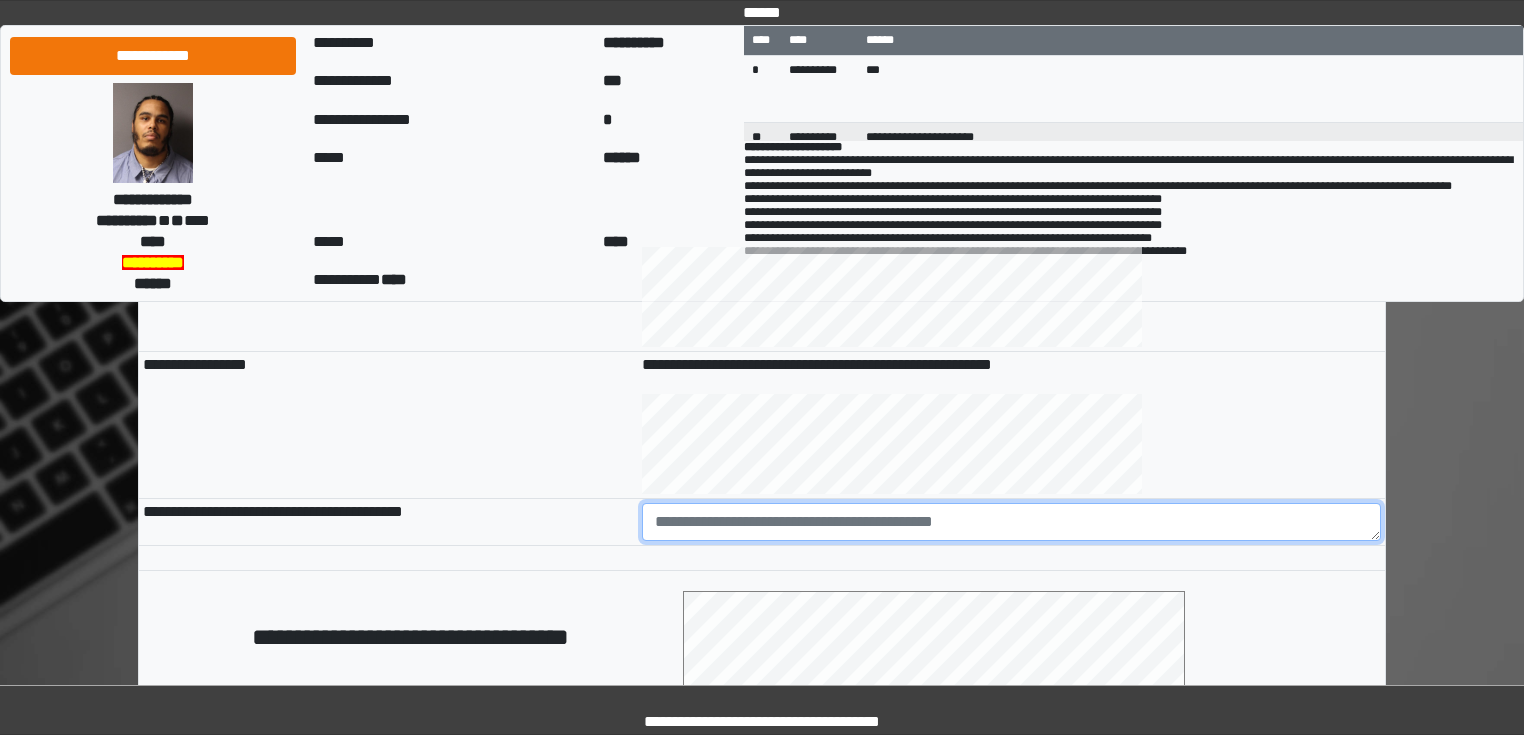 click at bounding box center (1012, 522) 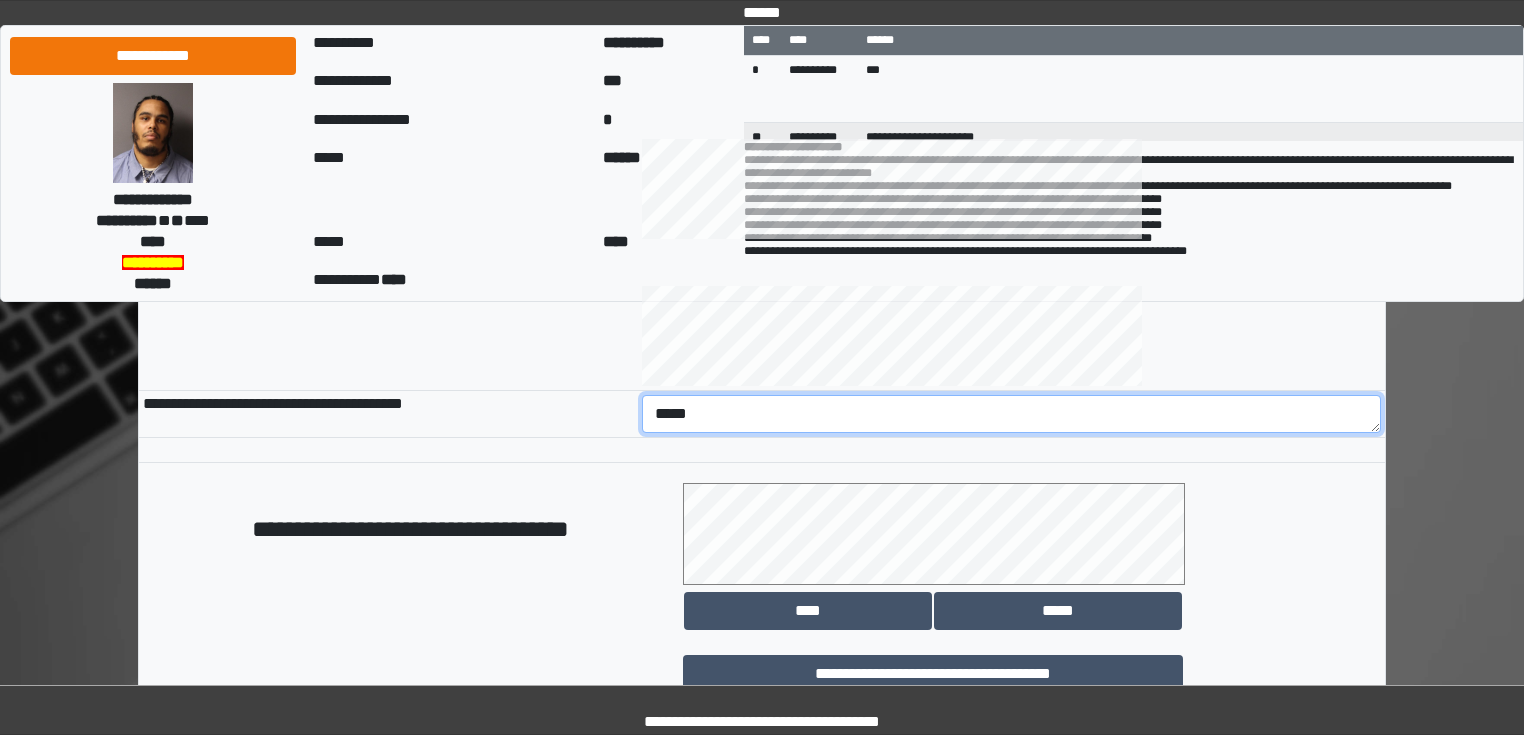 scroll, scrollTop: 1118, scrollLeft: 0, axis: vertical 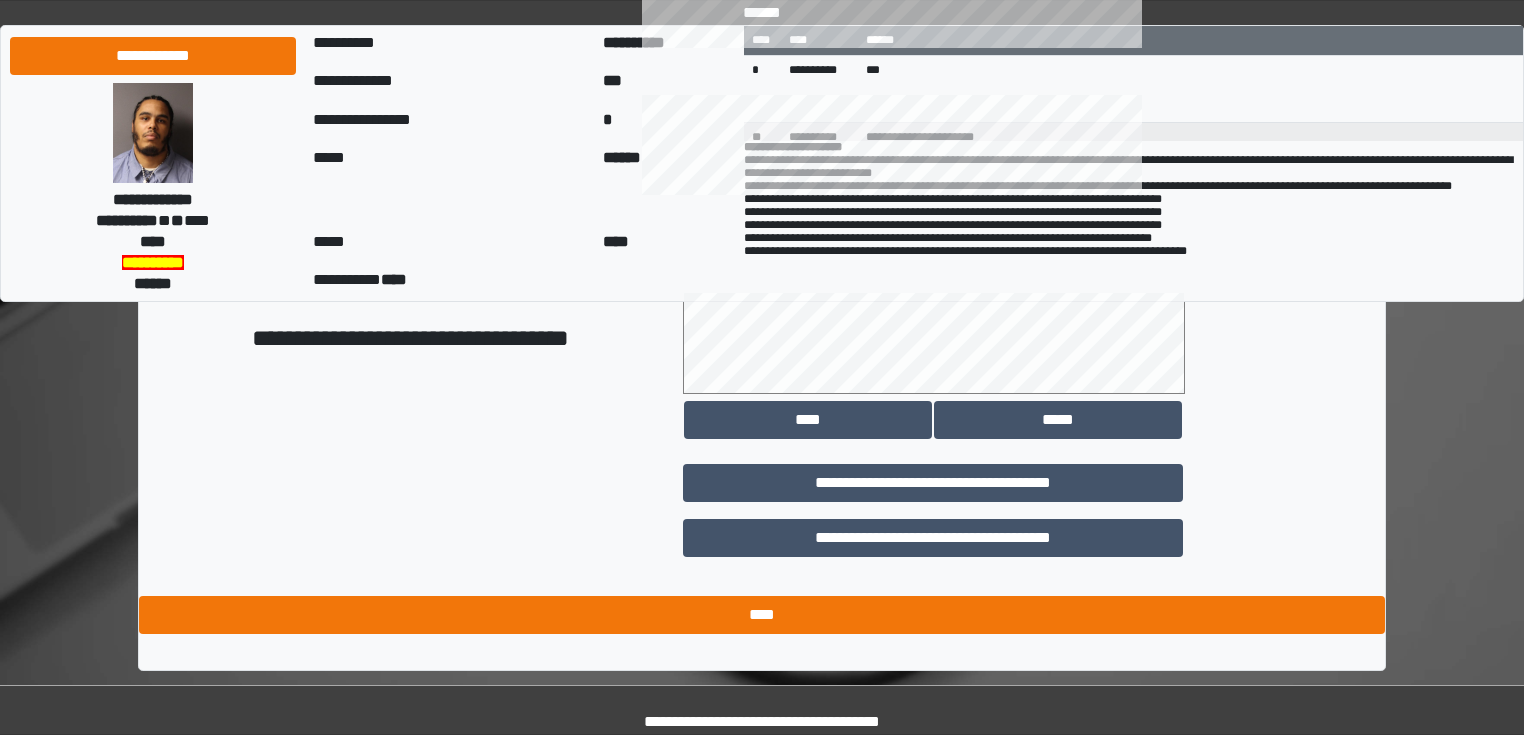 type on "*****" 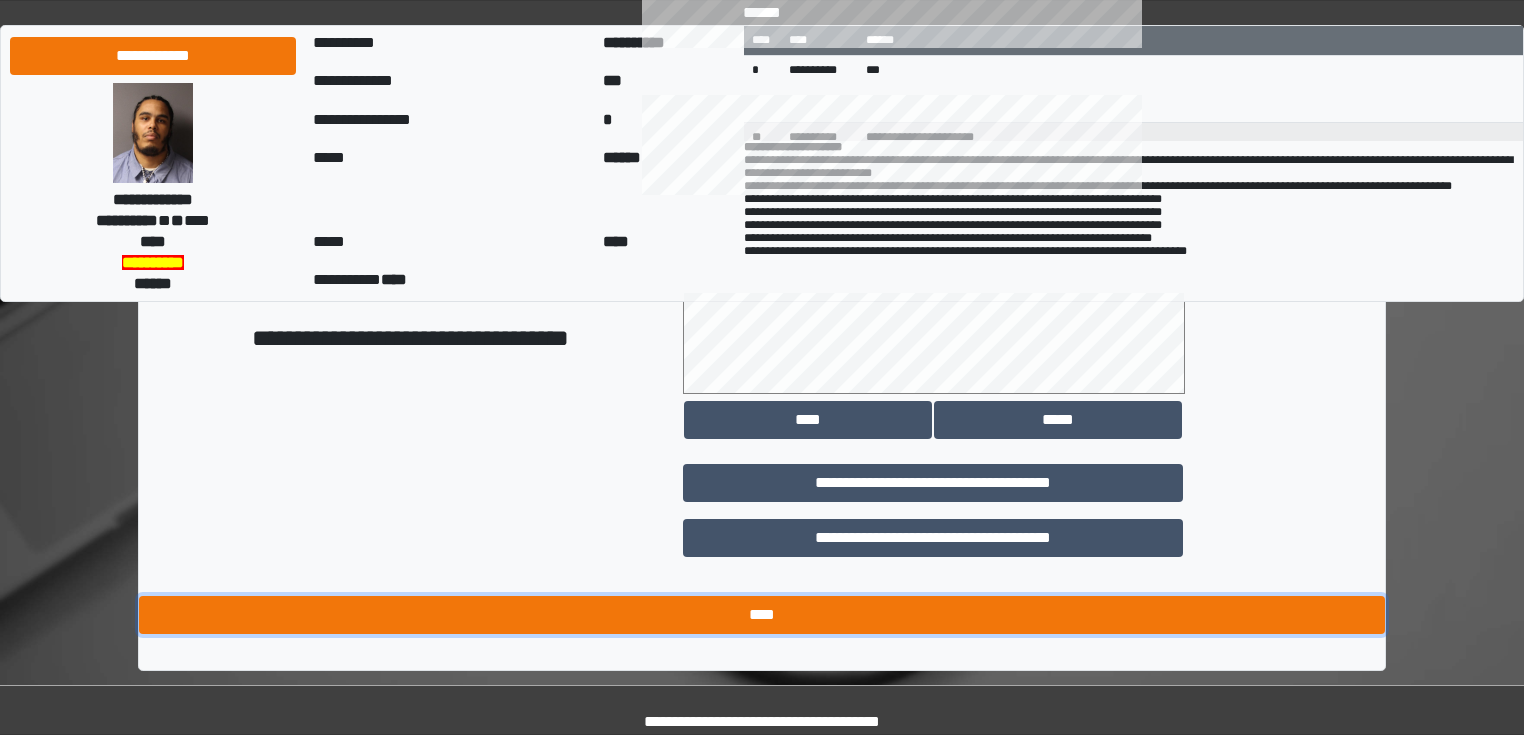 click on "****" at bounding box center (762, 615) 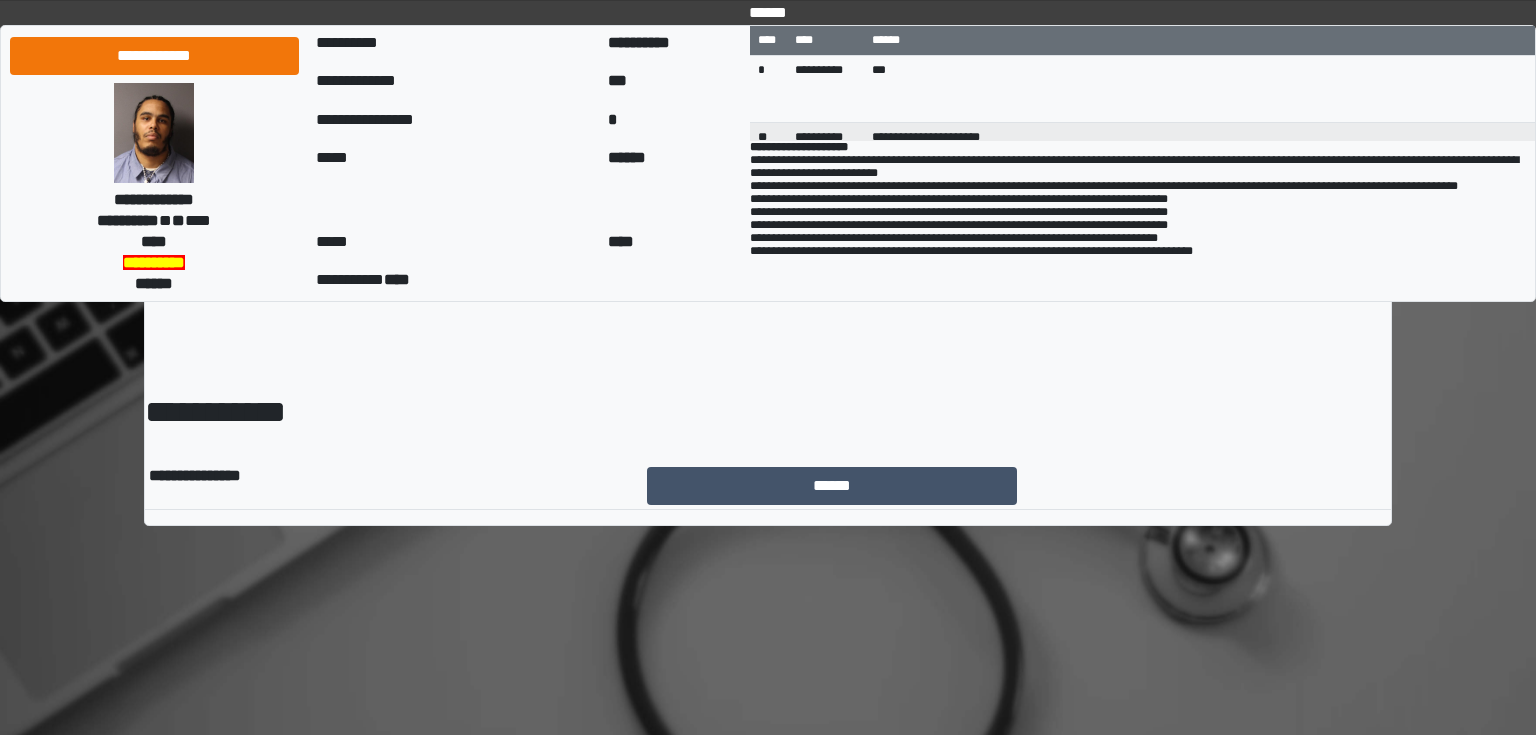 scroll, scrollTop: 0, scrollLeft: 0, axis: both 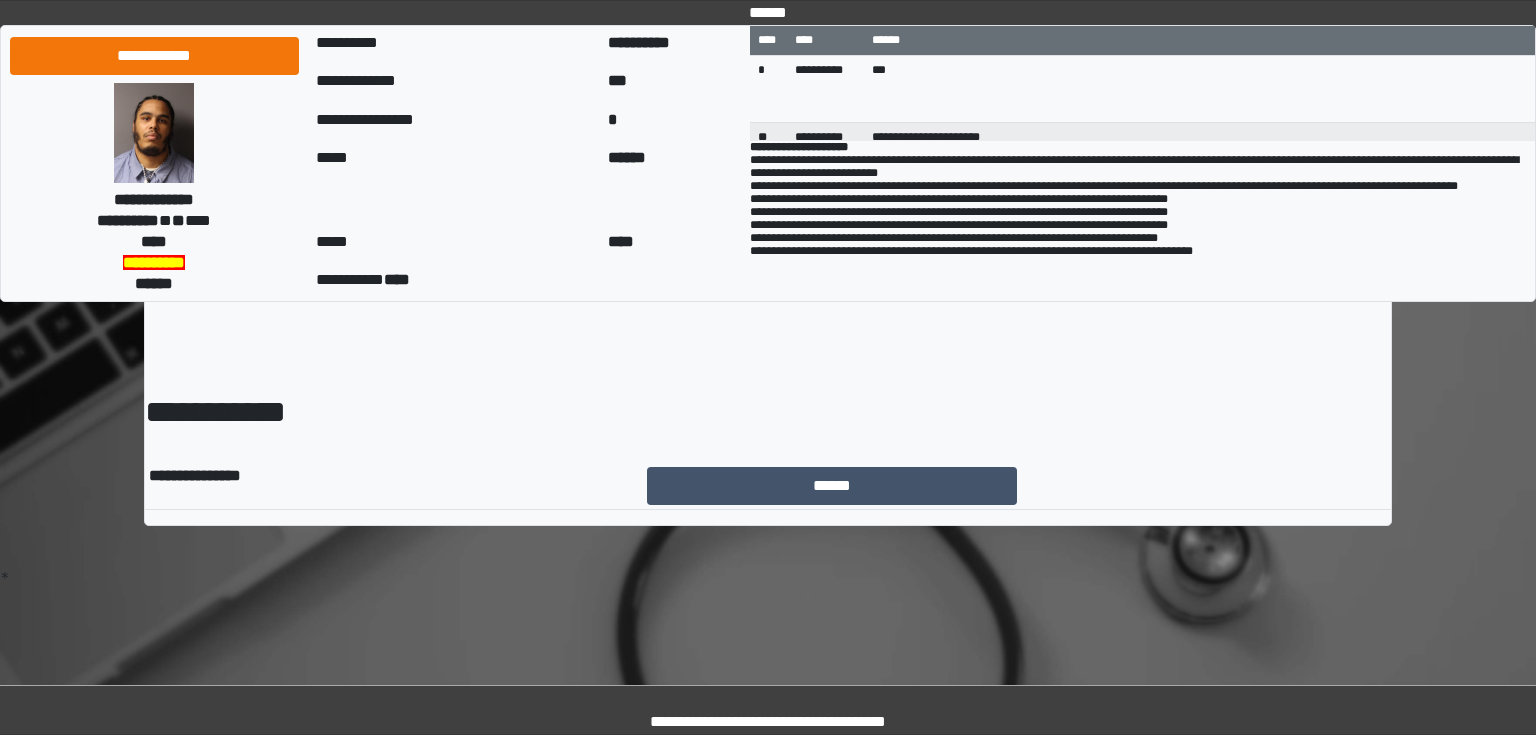 click on "**********" at bounding box center (768, 307) 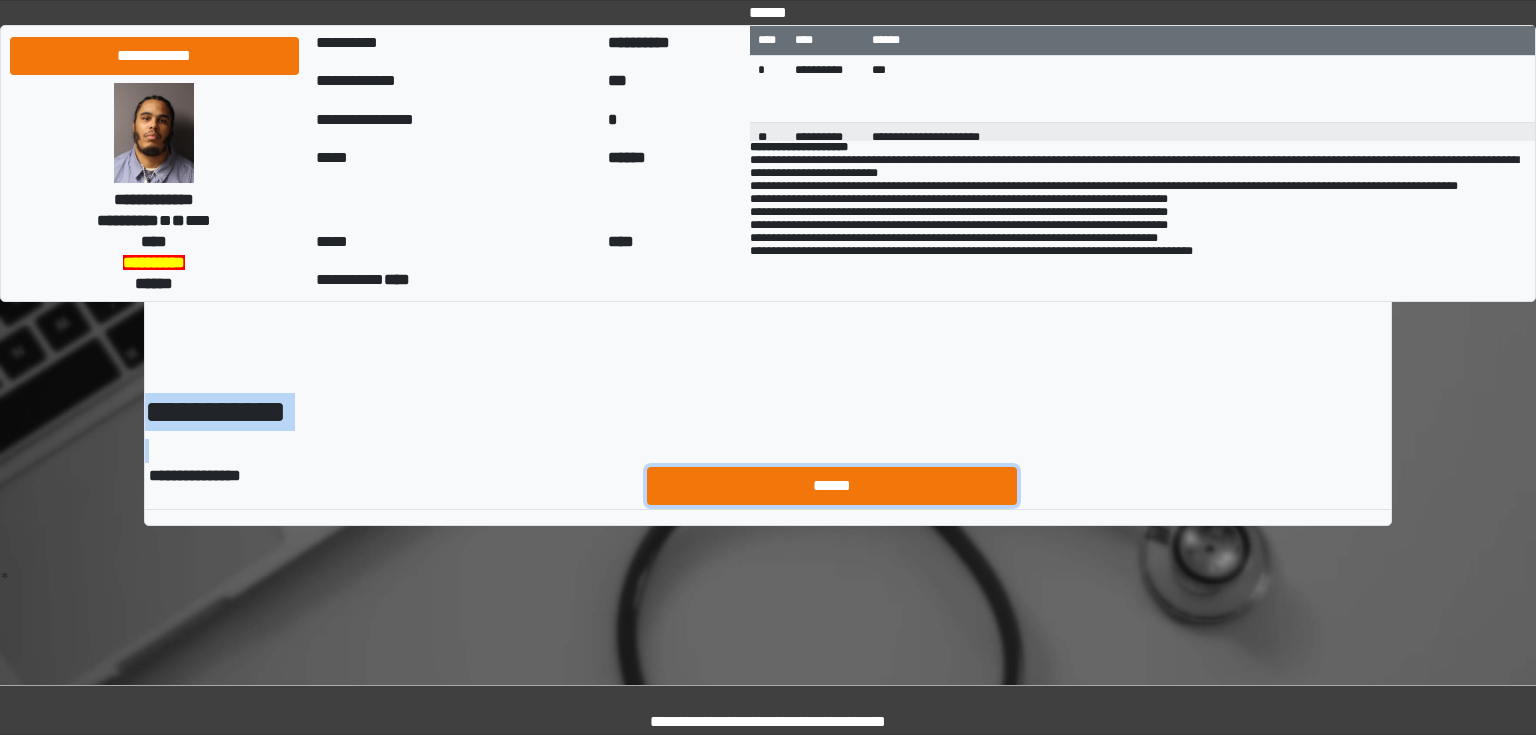 click on "******" at bounding box center (832, 486) 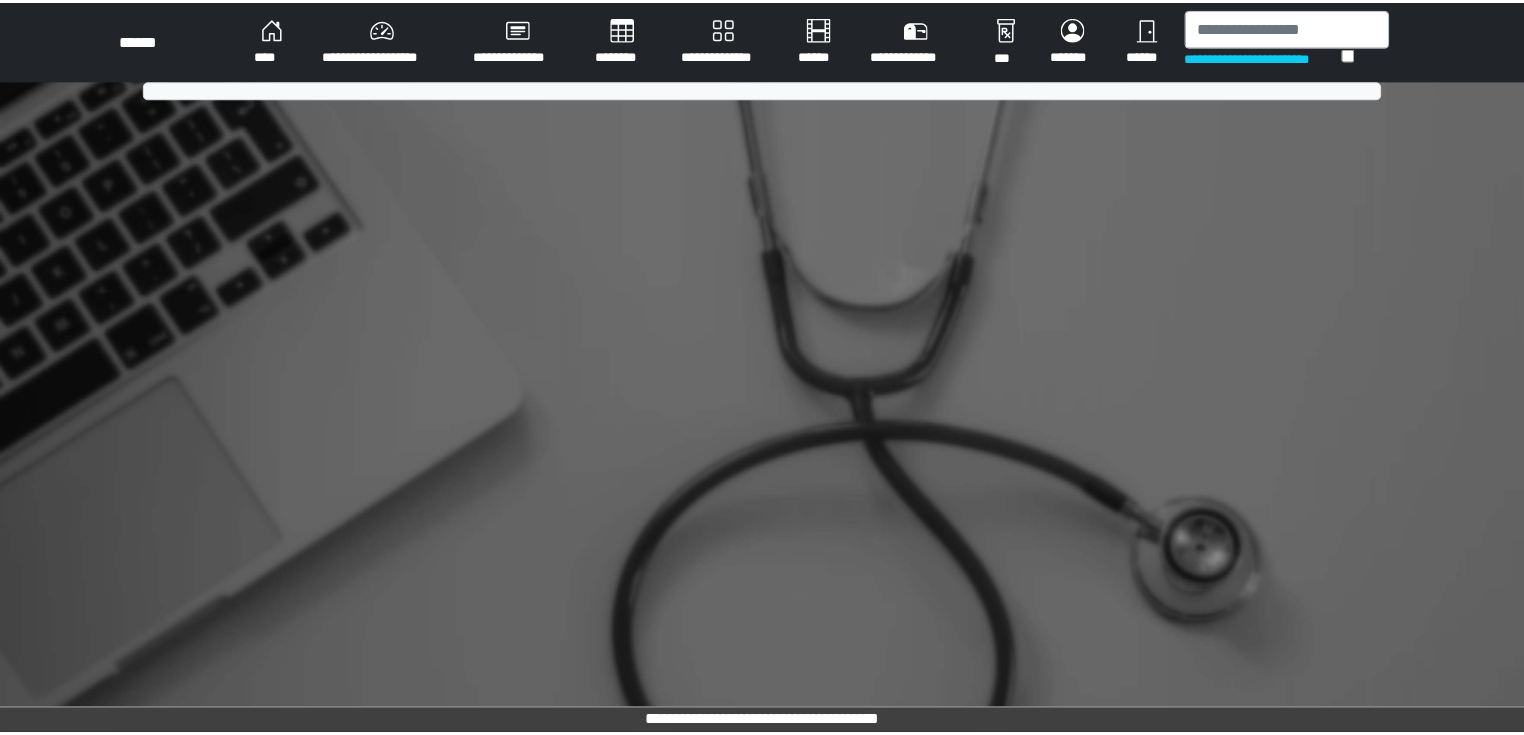 scroll, scrollTop: 0, scrollLeft: 0, axis: both 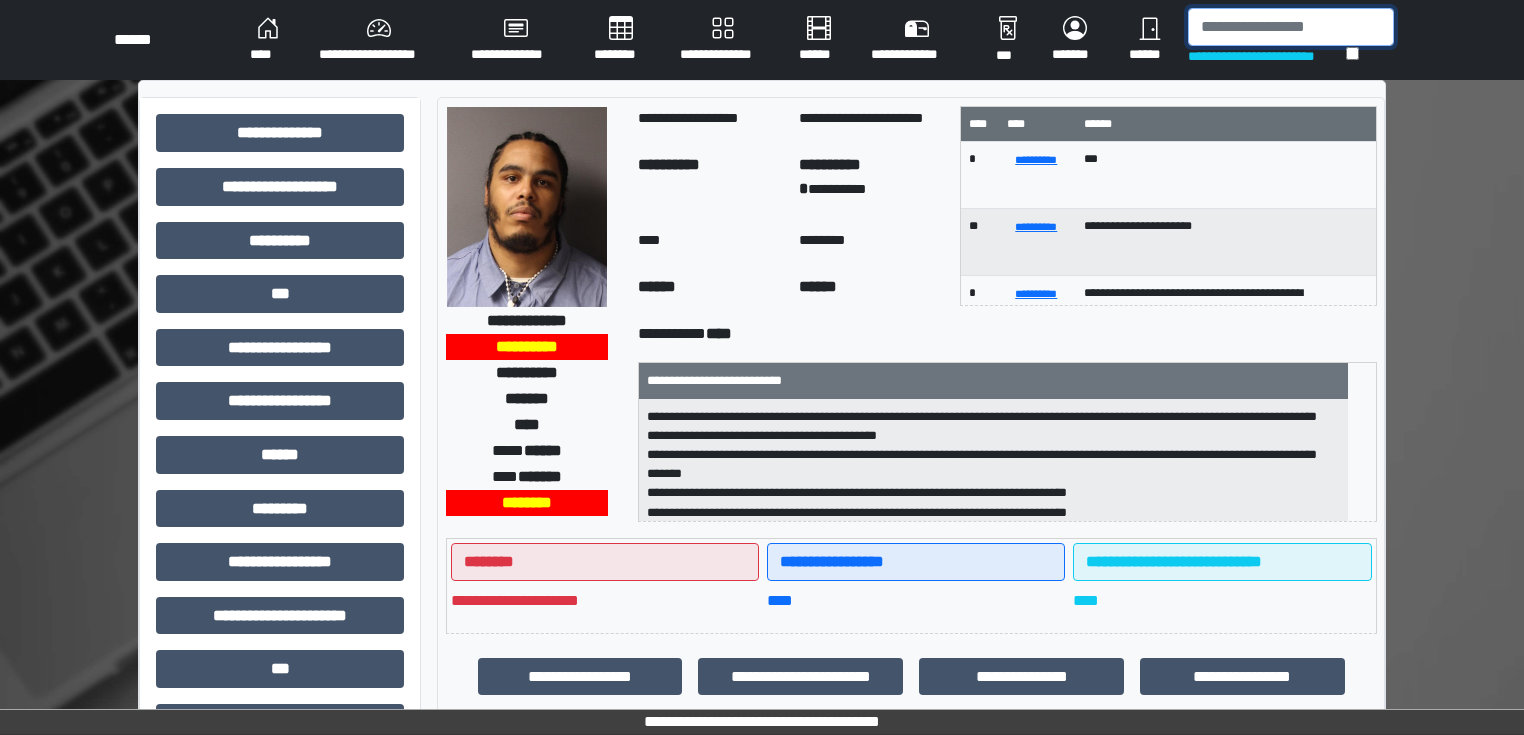 click at bounding box center [1291, 27] 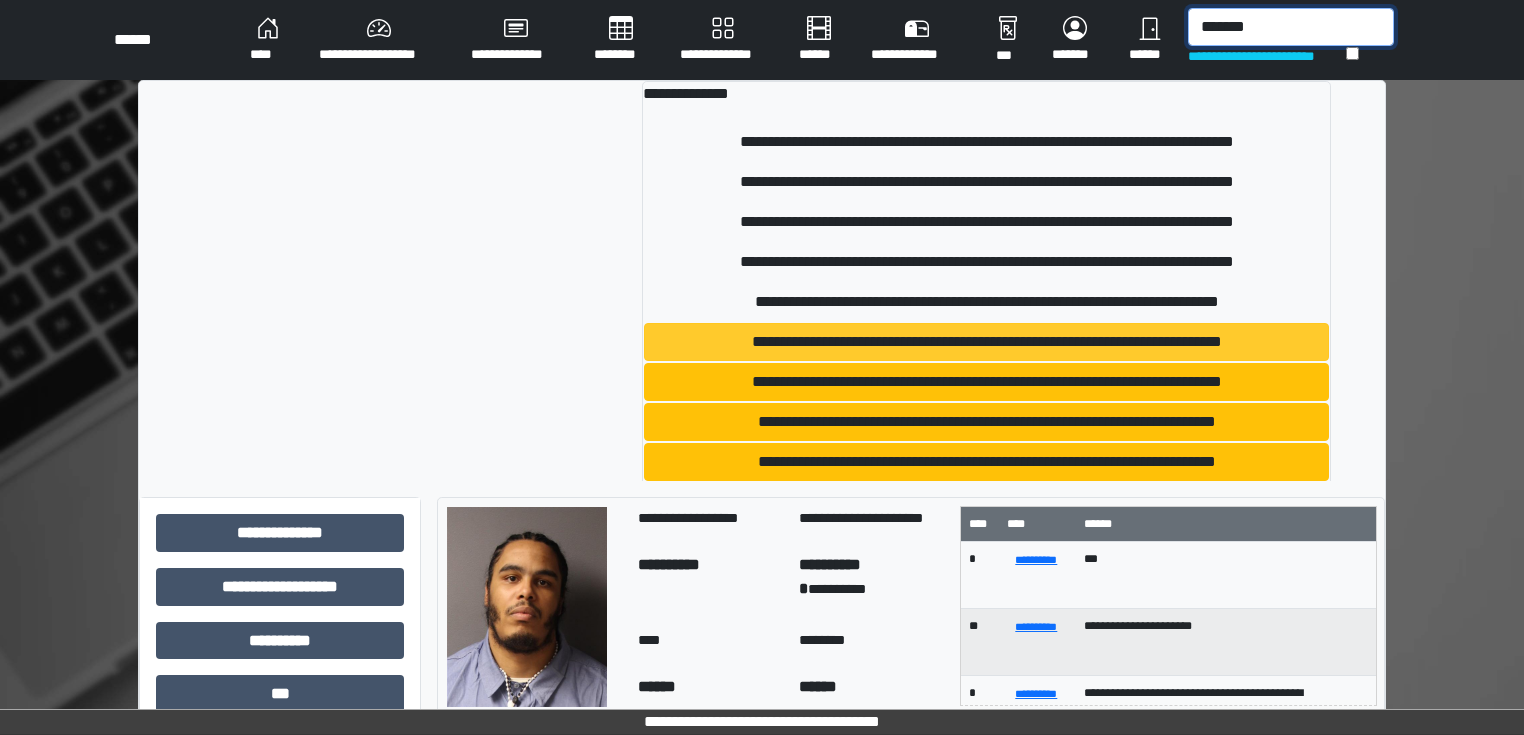 type on "*******" 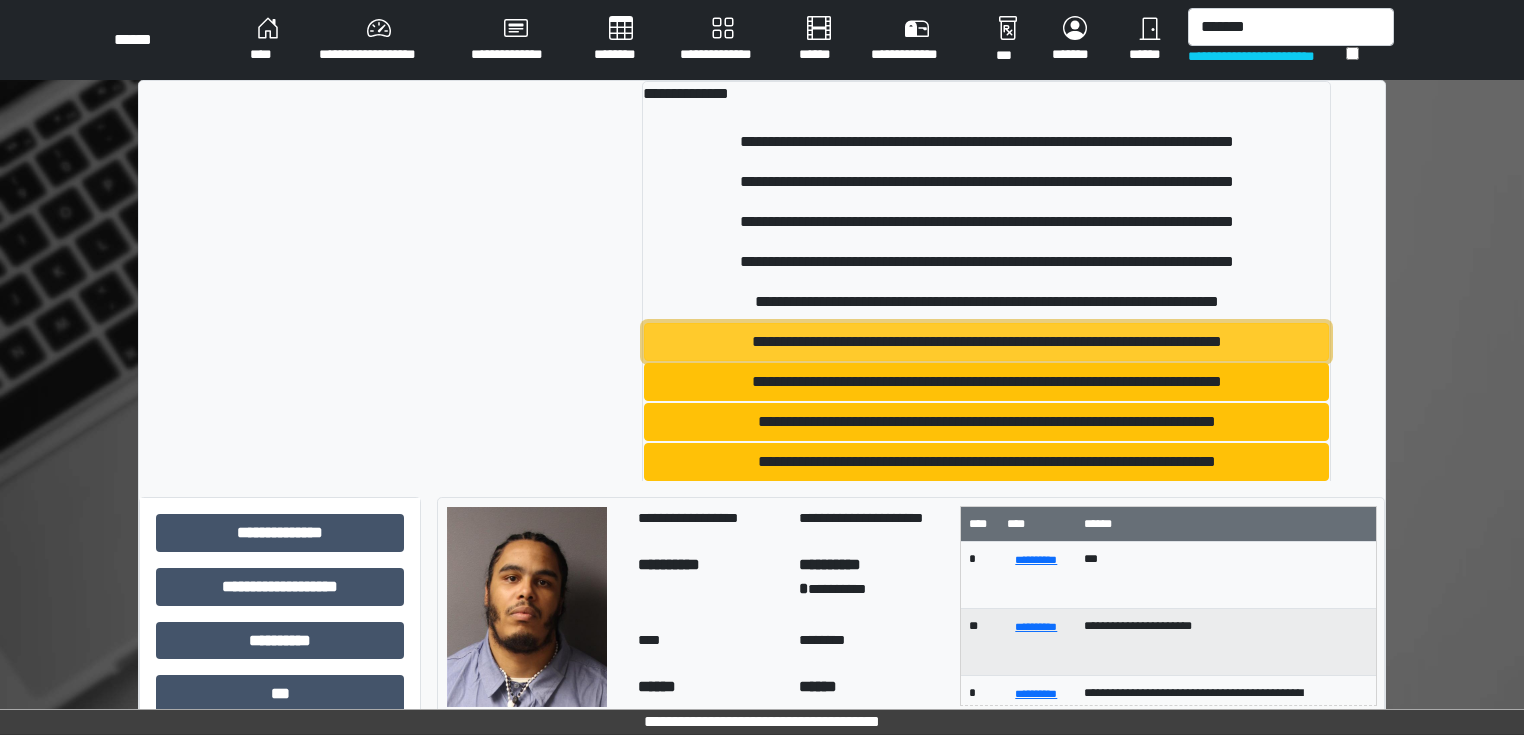 click on "**********" at bounding box center (987, 342) 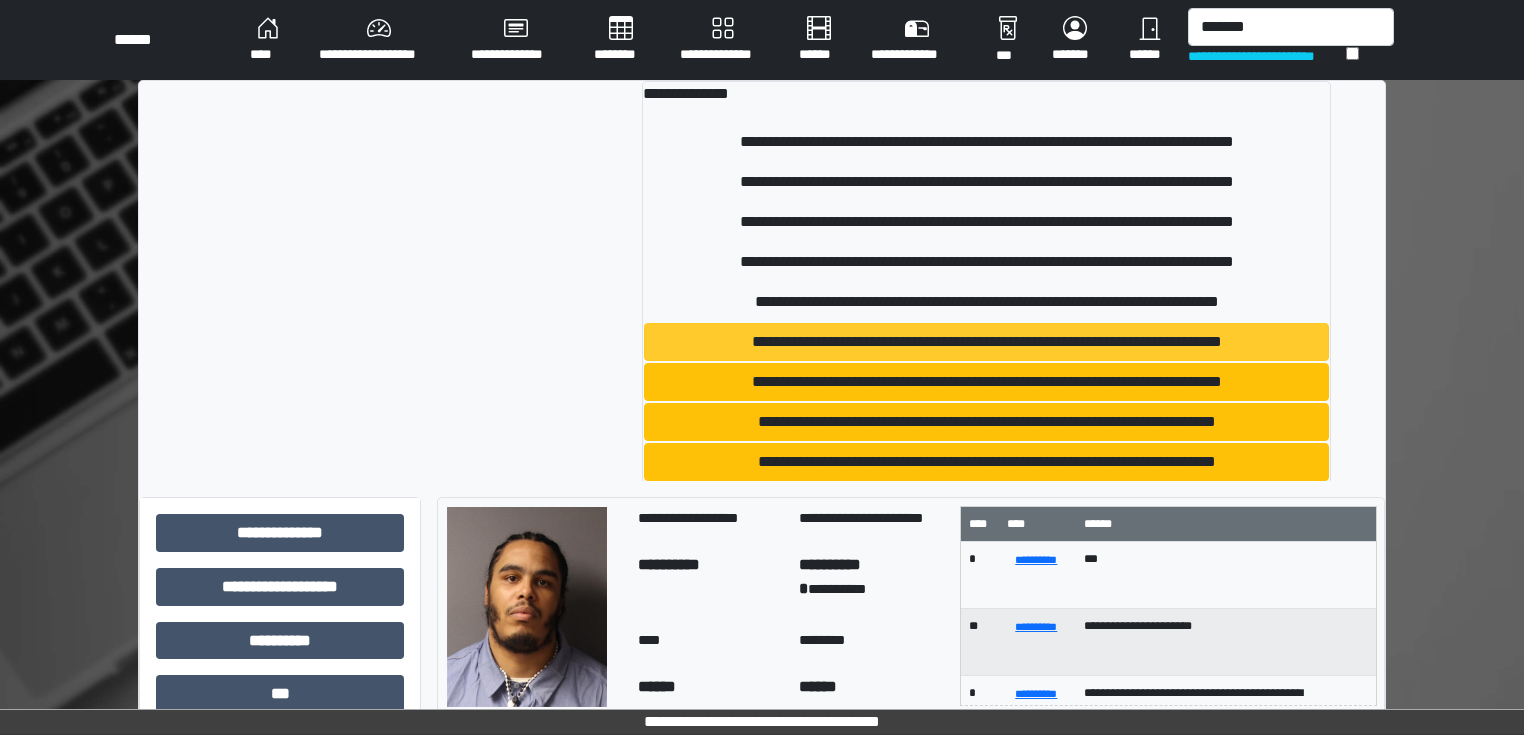 type 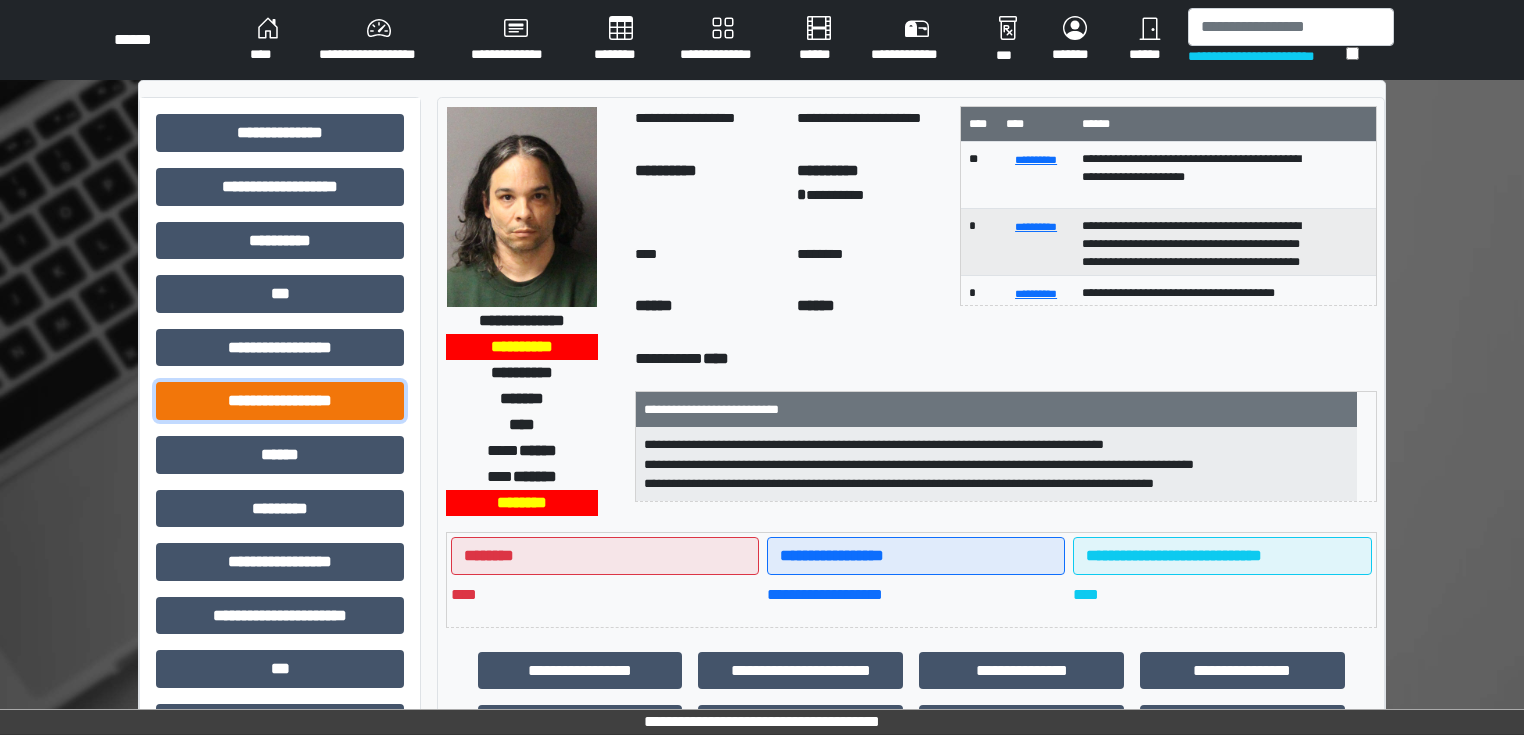 click on "**********" at bounding box center [280, 401] 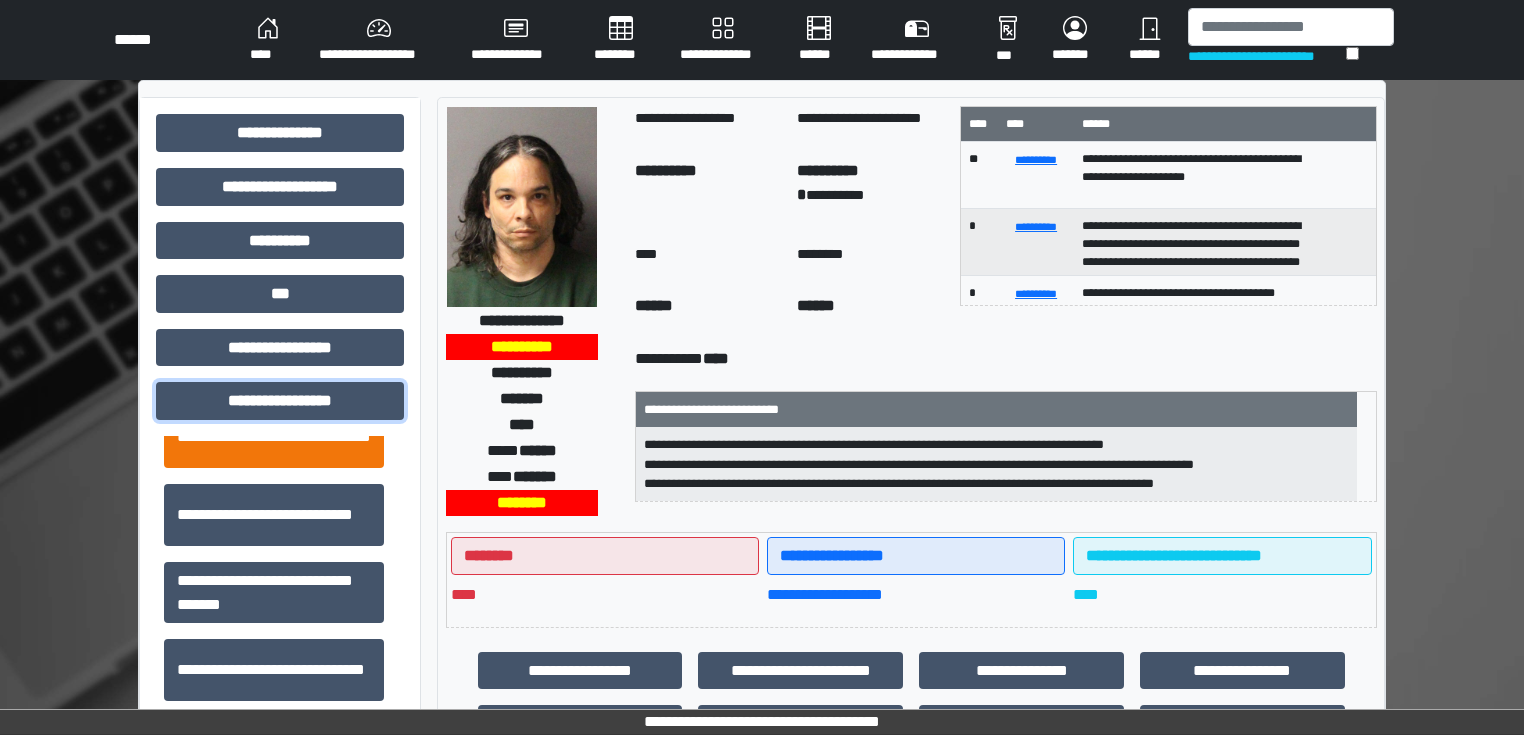 scroll, scrollTop: 1313, scrollLeft: 0, axis: vertical 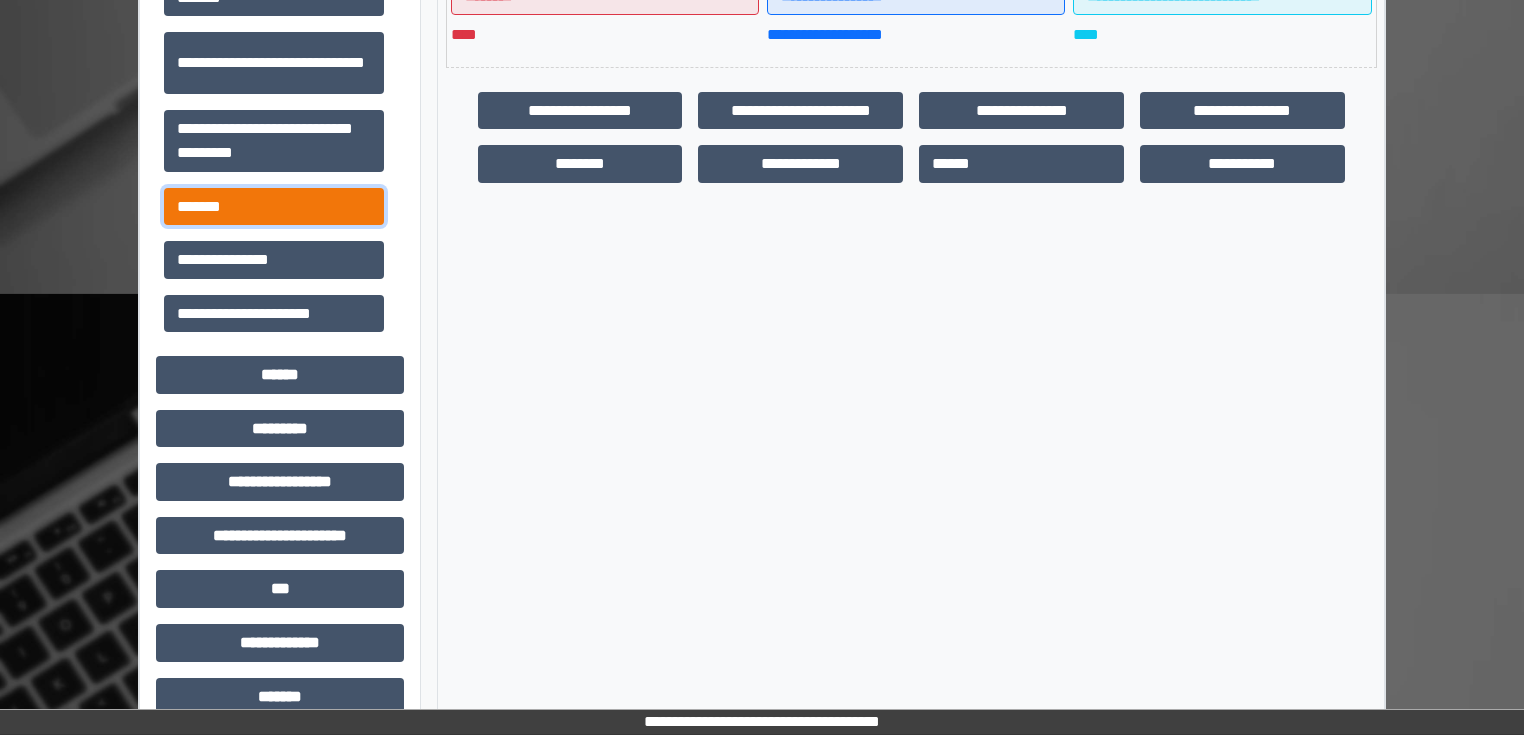 click on "*******" at bounding box center (274, 207) 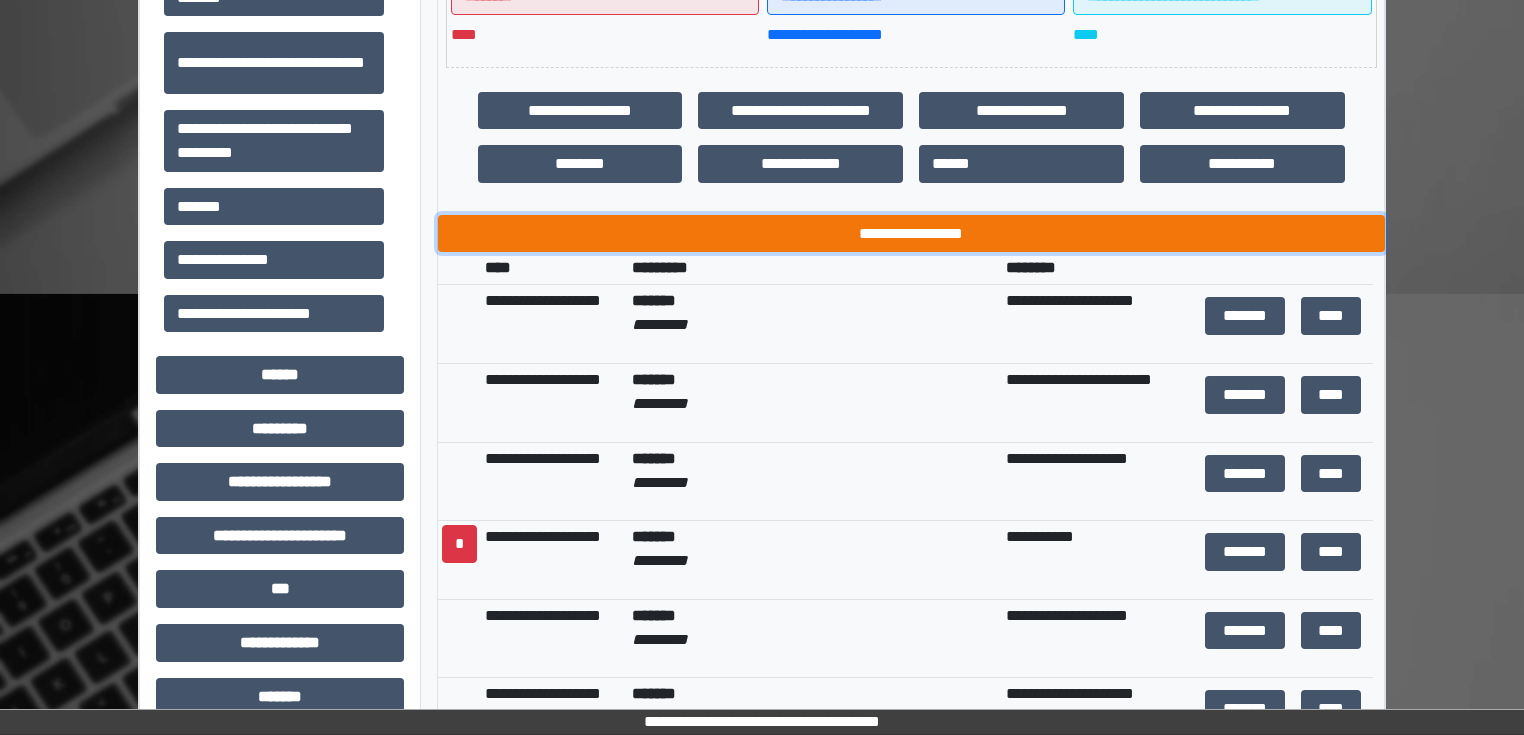 click on "**********" at bounding box center [911, 234] 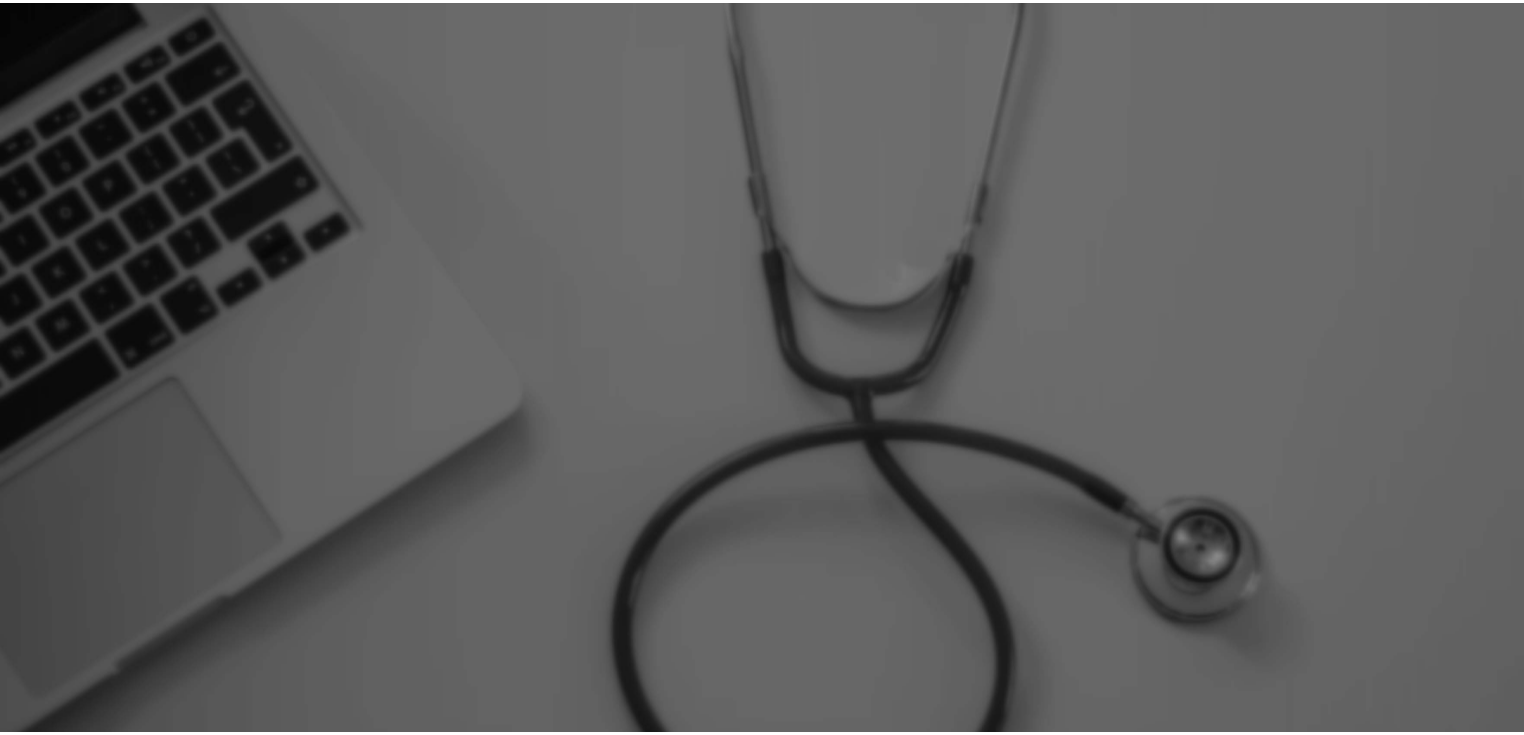 scroll, scrollTop: 0, scrollLeft: 0, axis: both 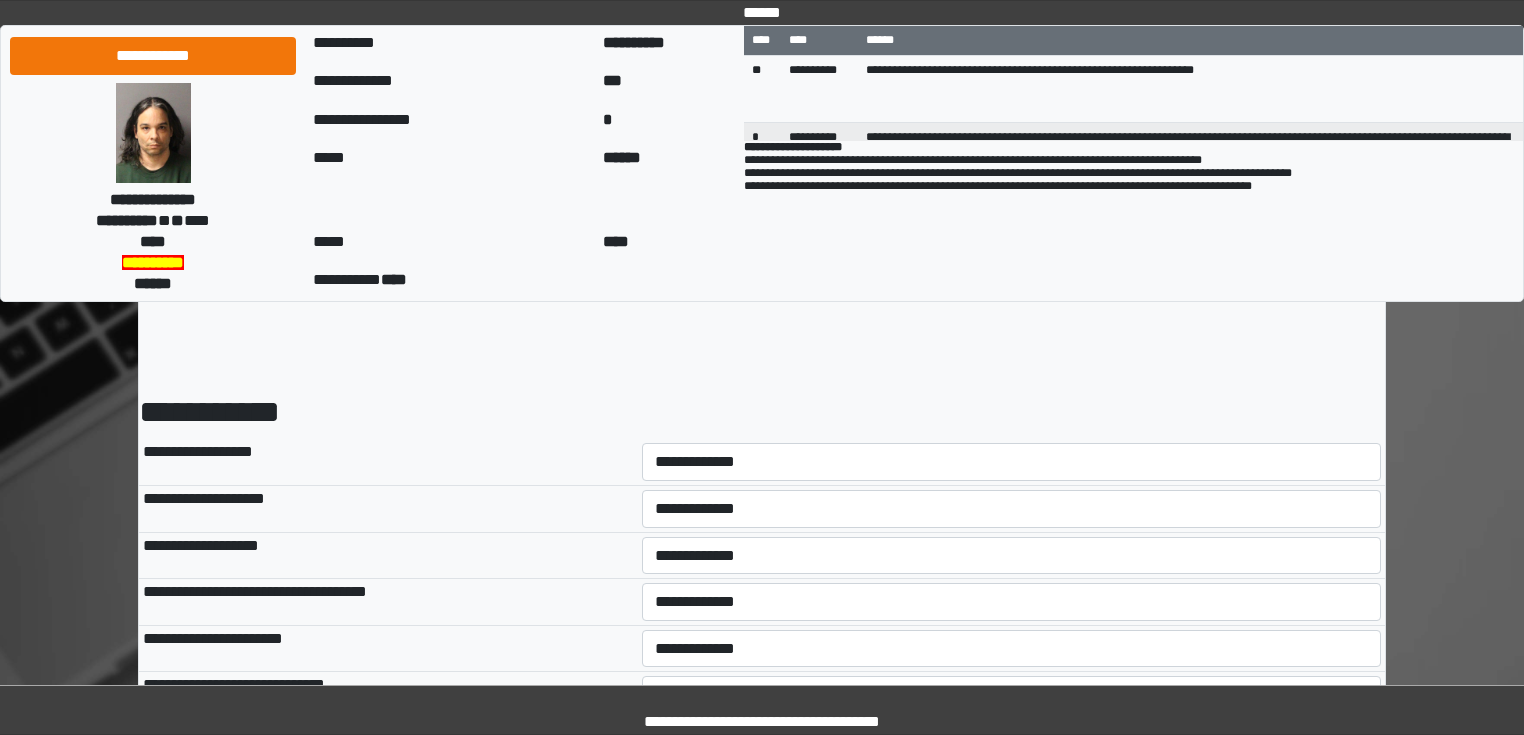 select on "*" 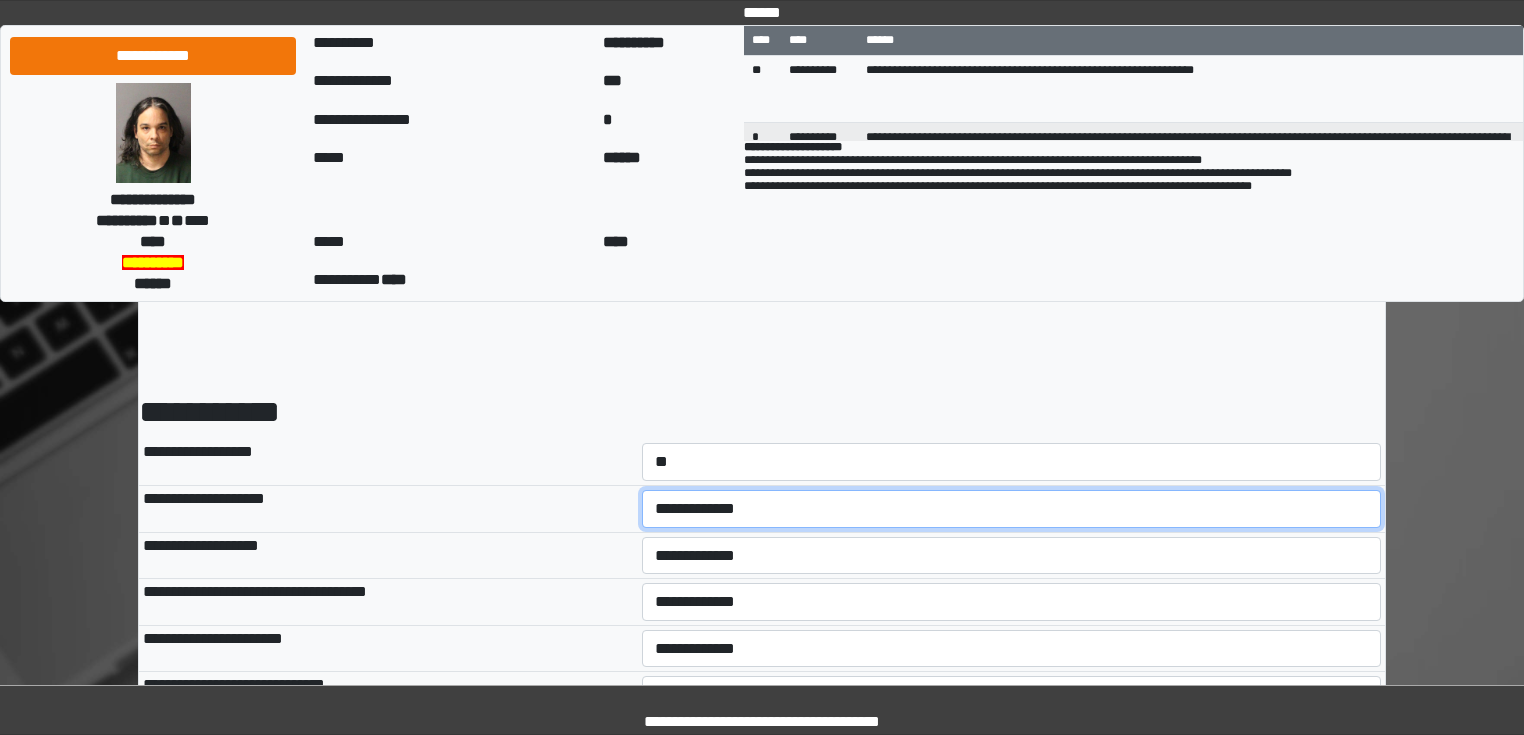 select on "*" 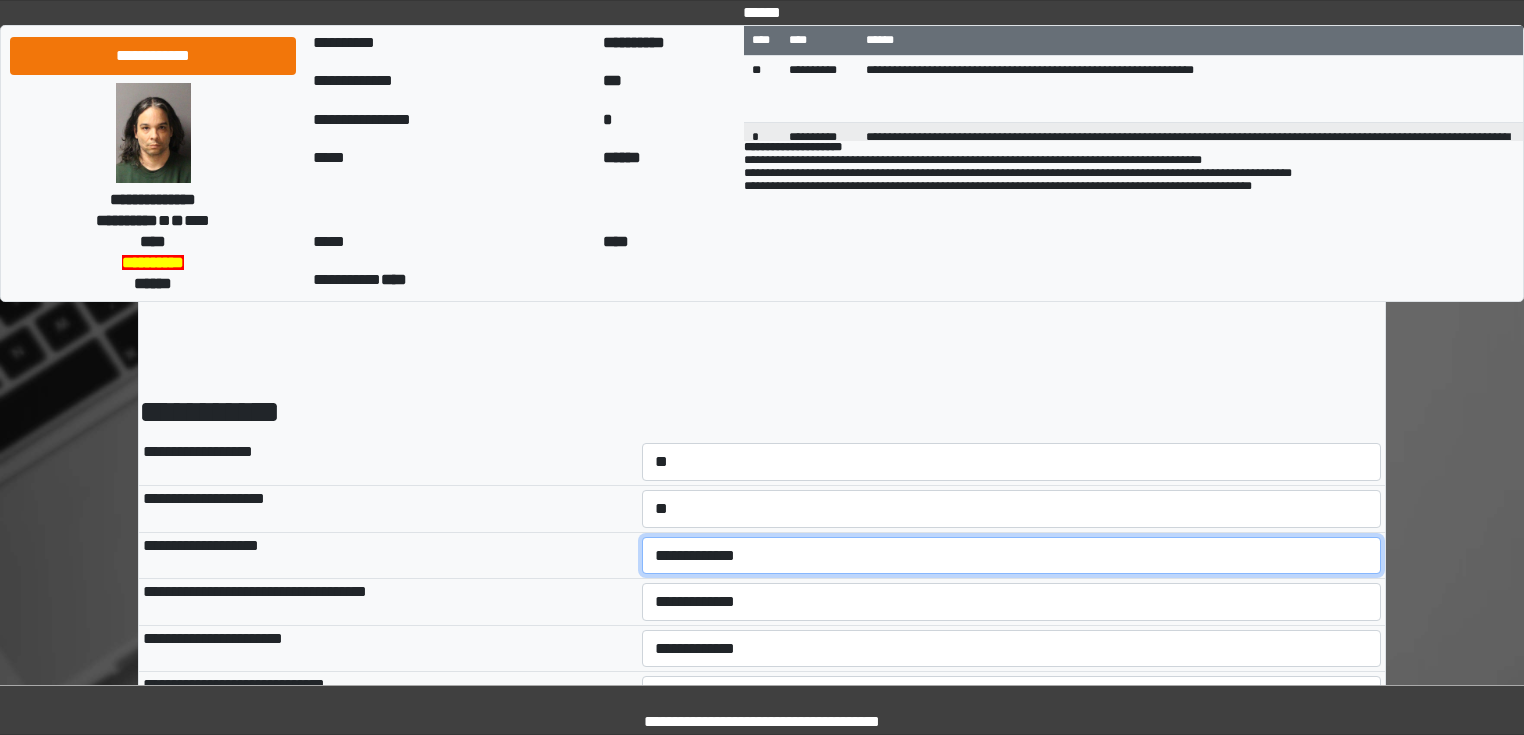 select on "*" 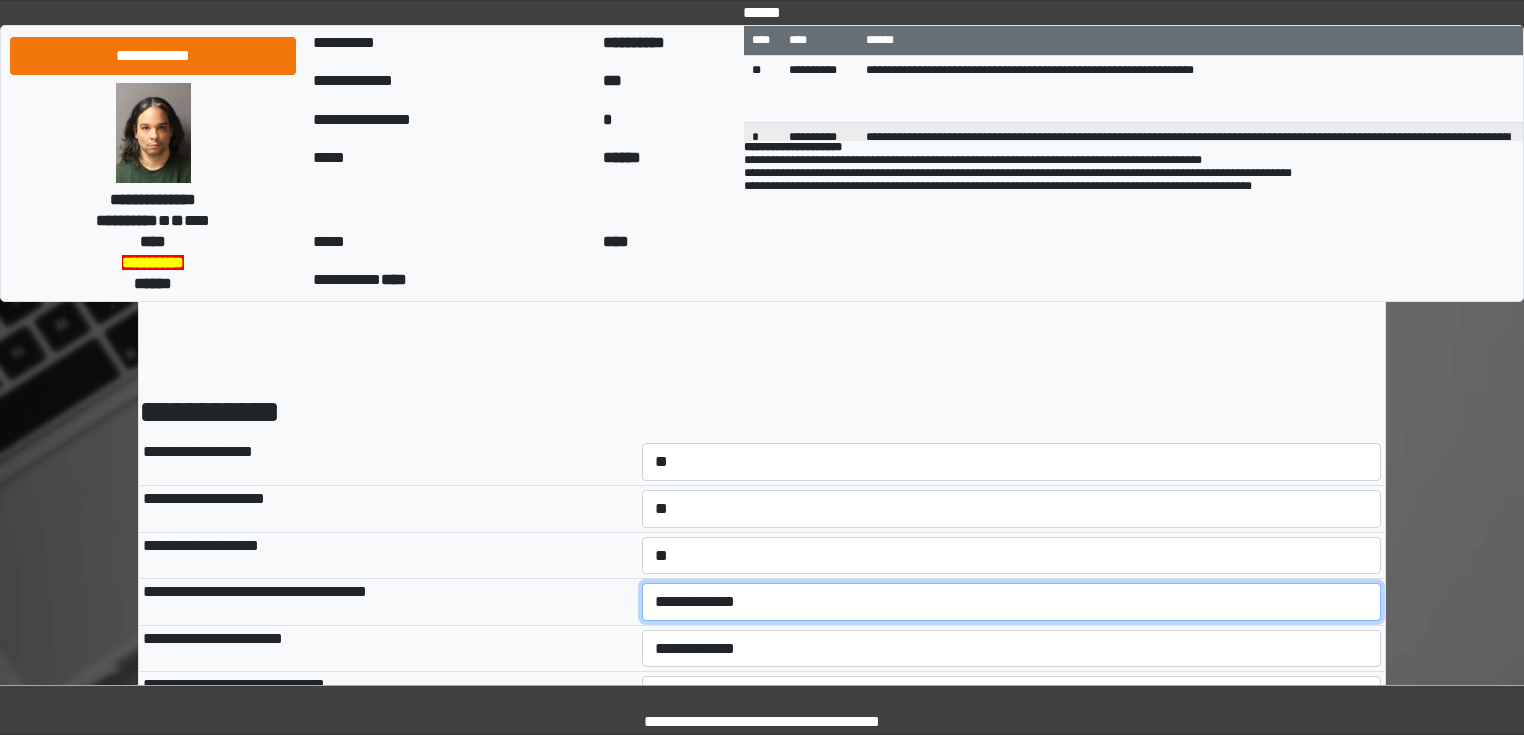 select on "*" 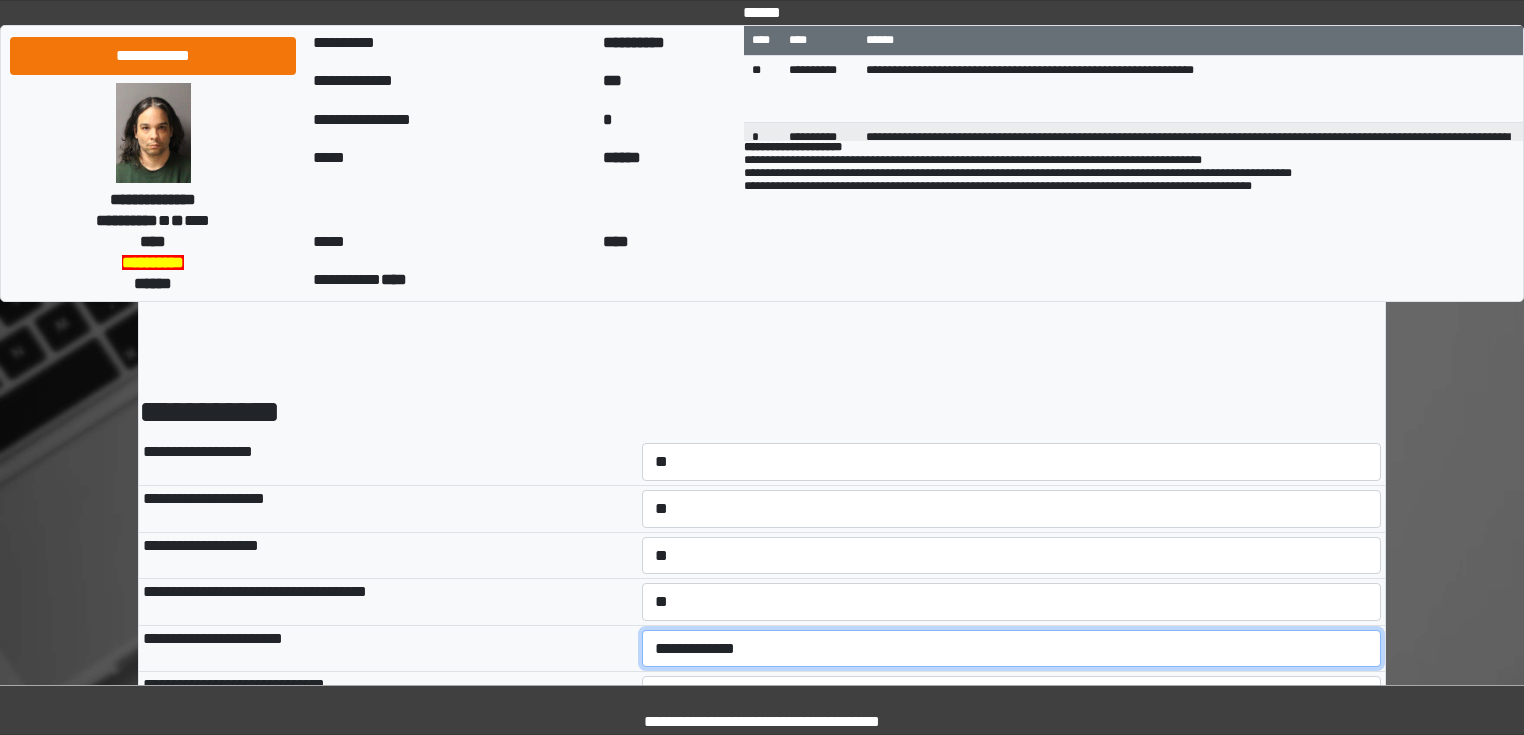 select on "*" 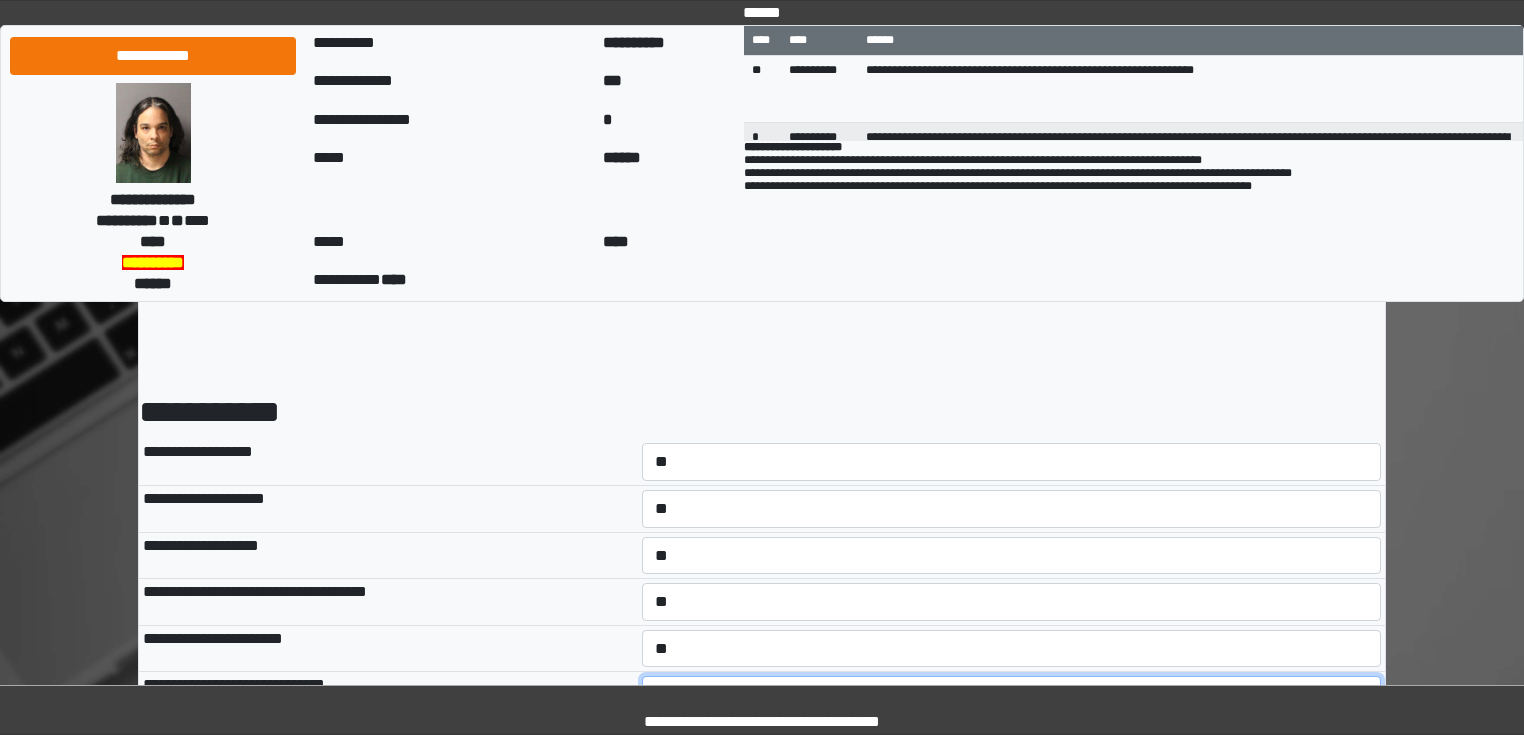 select on "*" 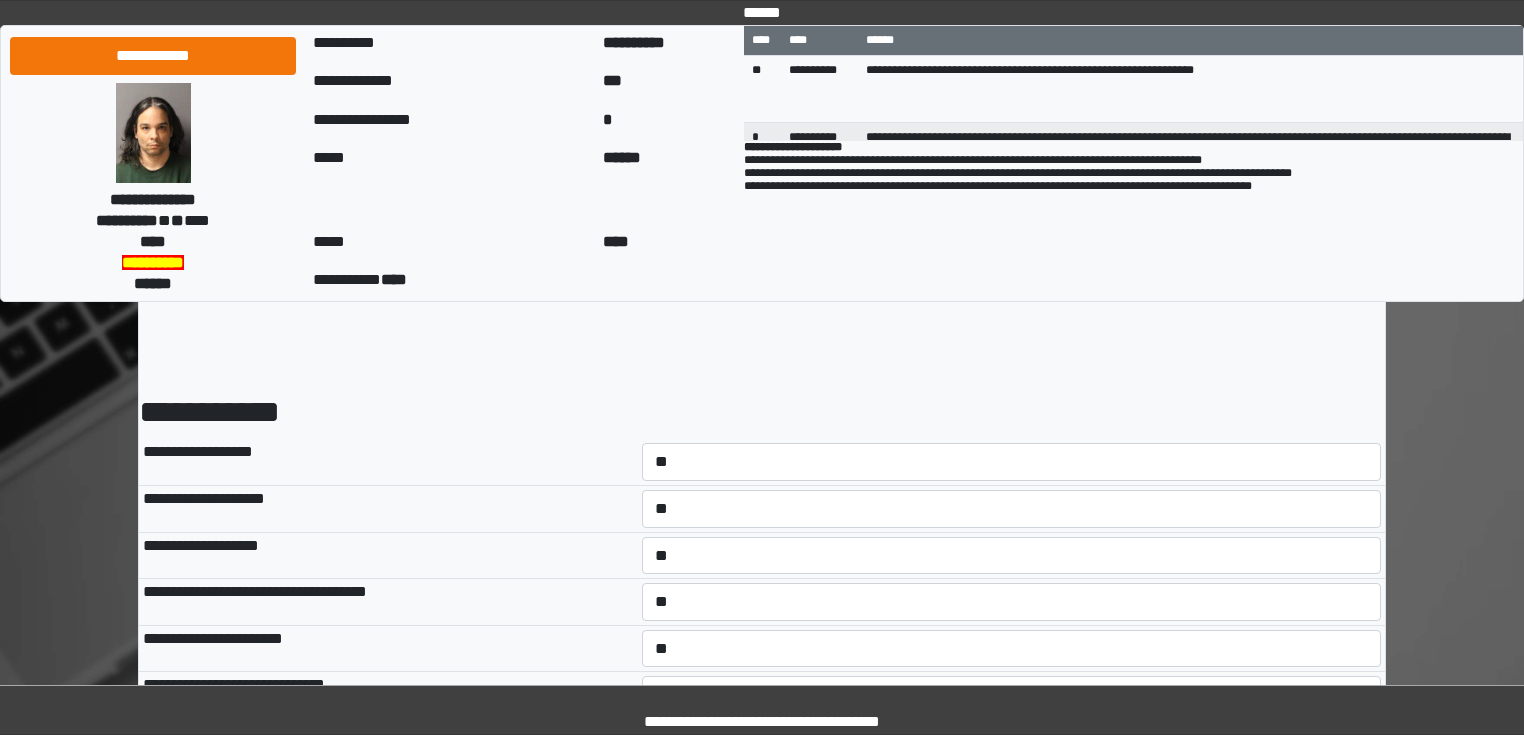 select on "*" 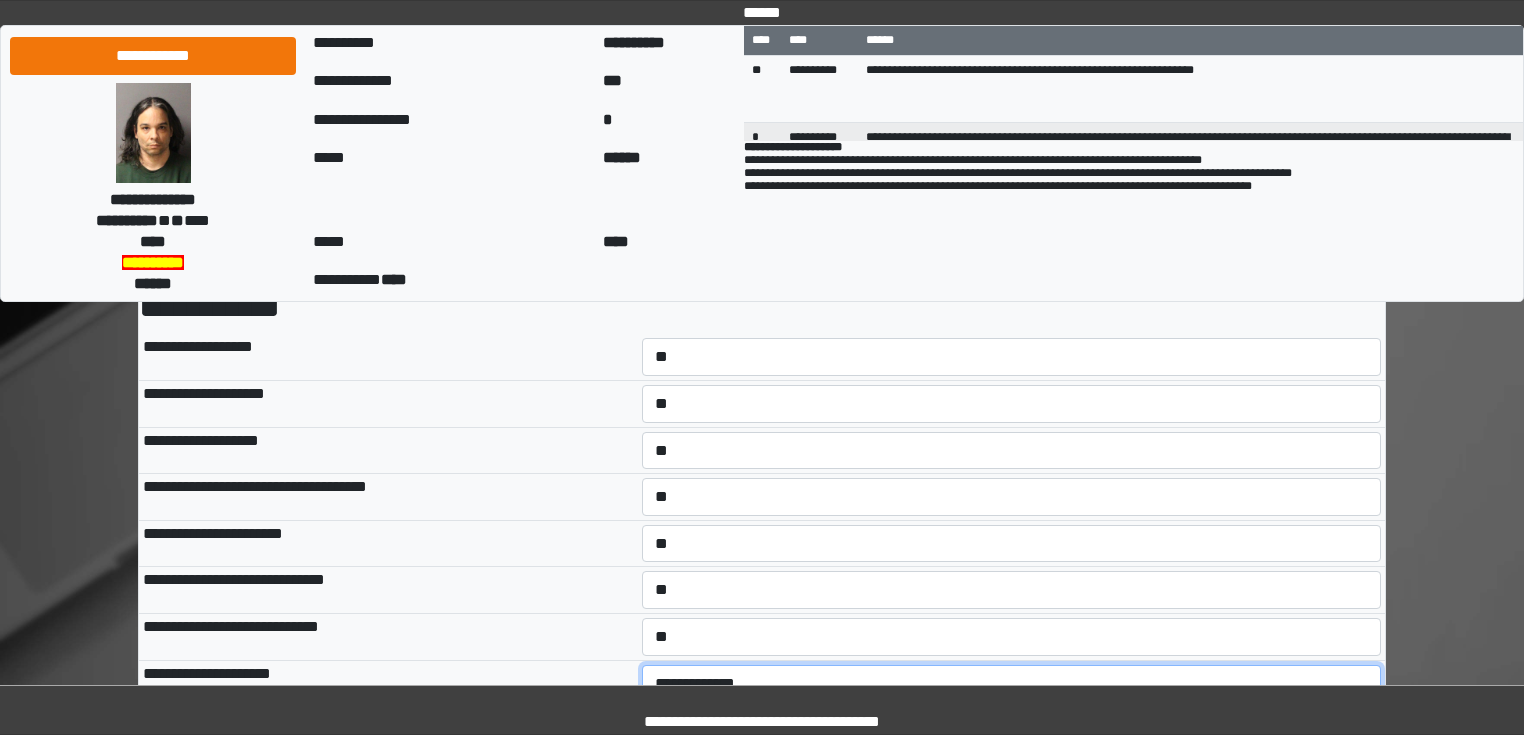 select on "*" 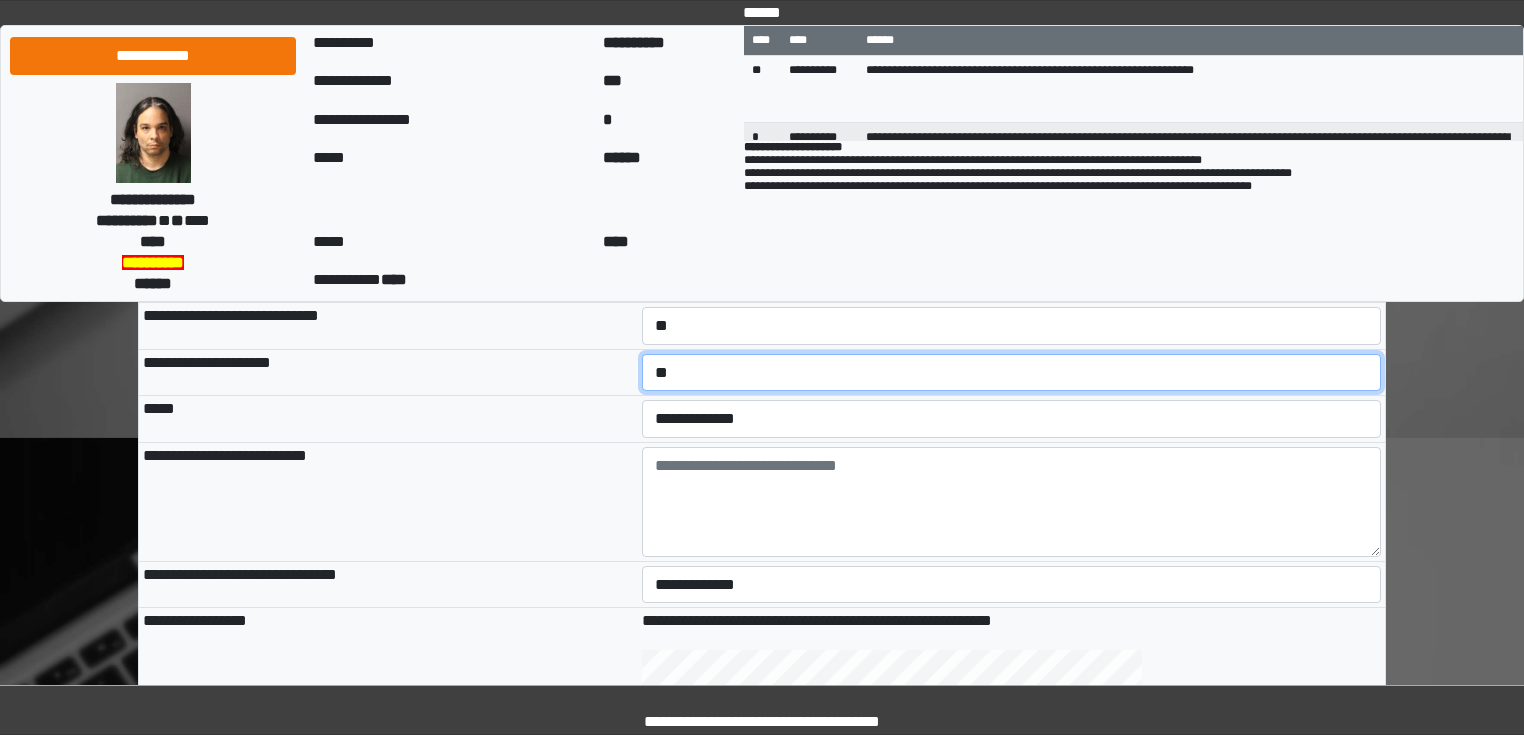 scroll, scrollTop: 419, scrollLeft: 0, axis: vertical 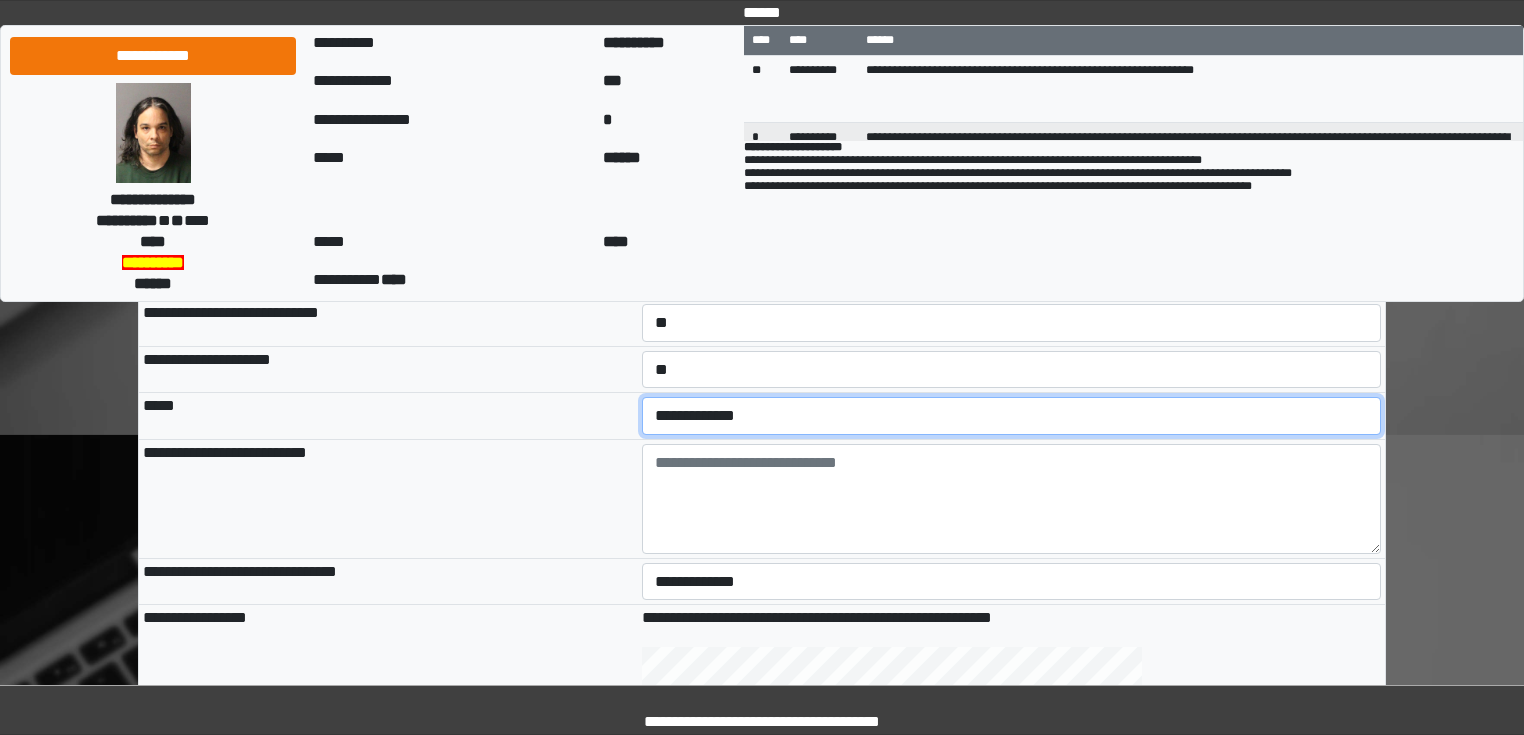 select on "*" 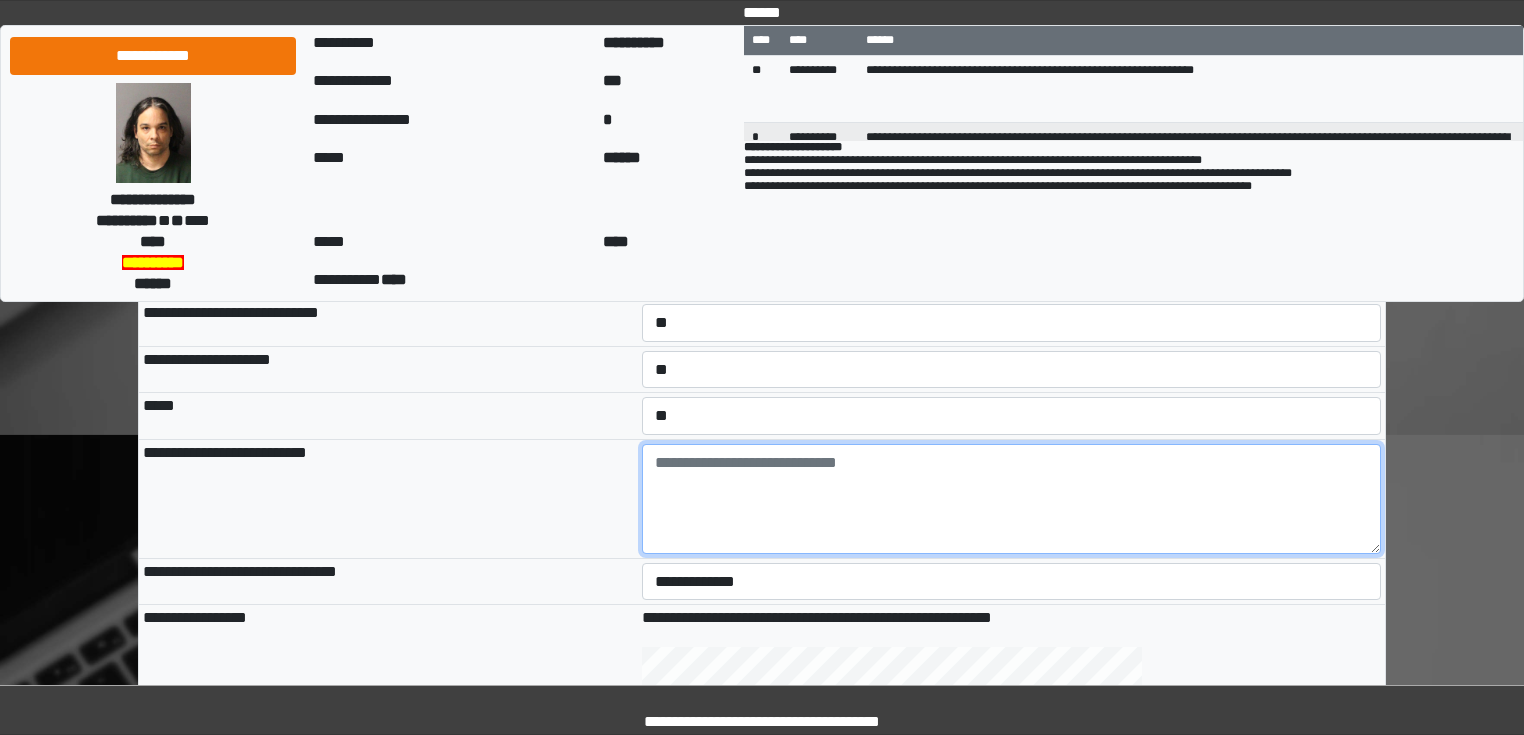 paste on "**********" 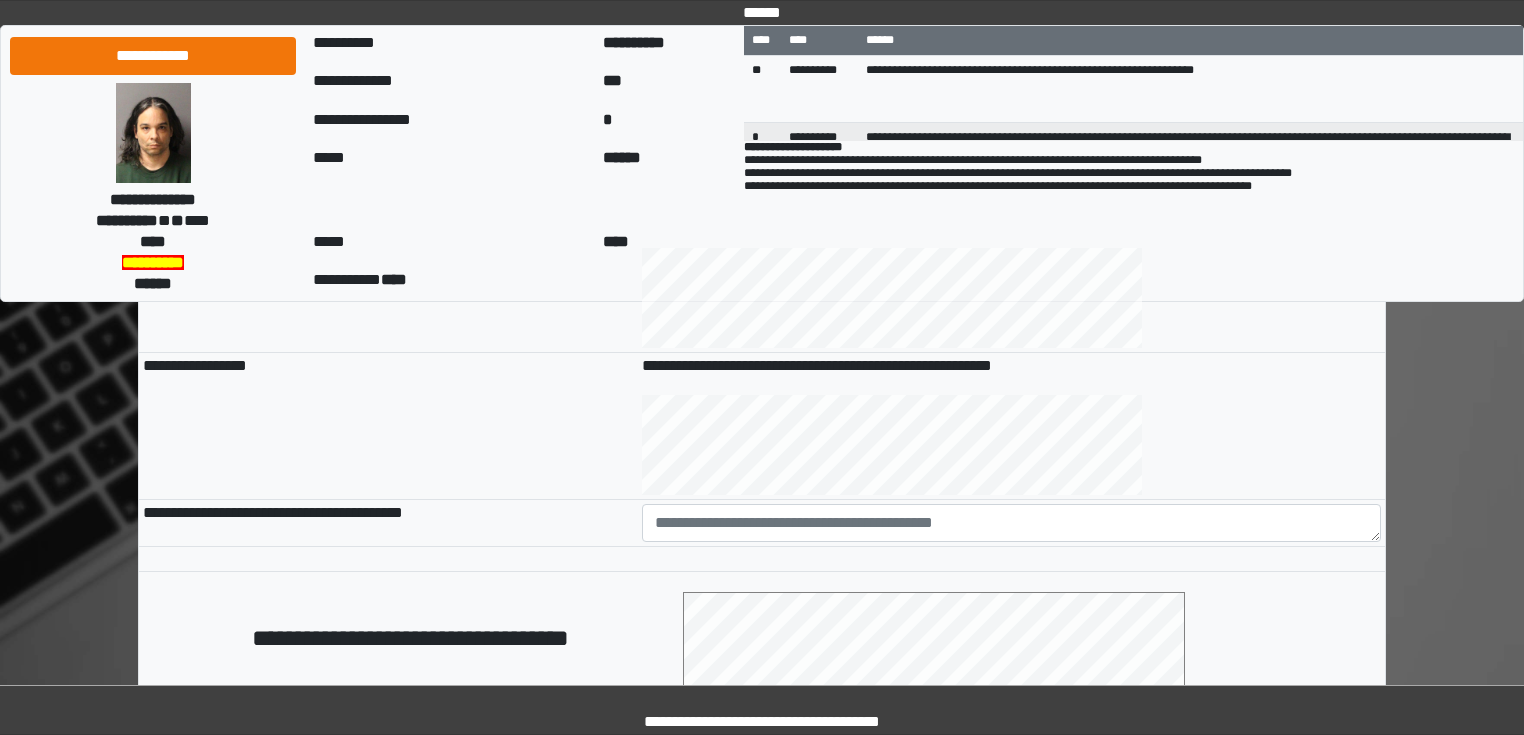 scroll, scrollTop: 899, scrollLeft: 0, axis: vertical 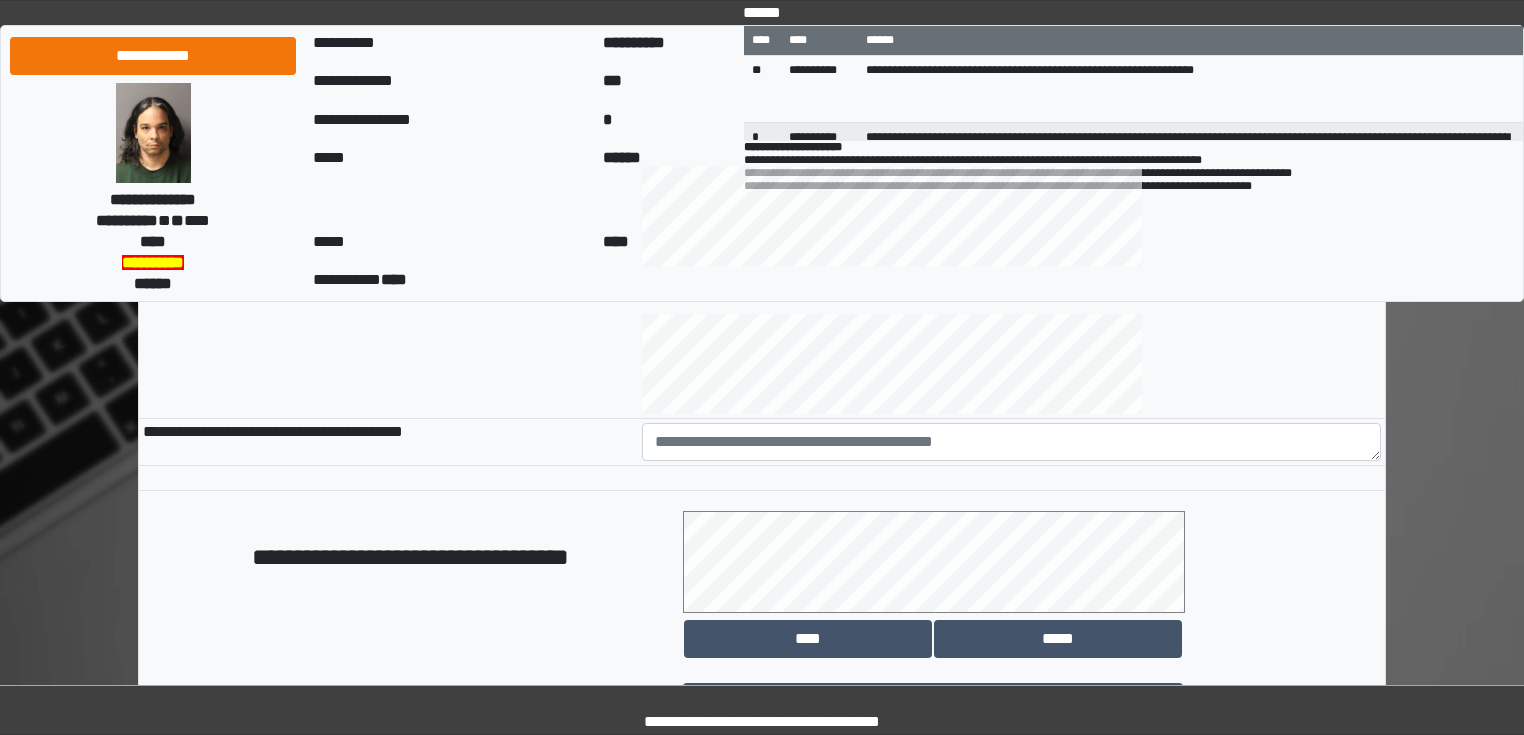 type on "**********" 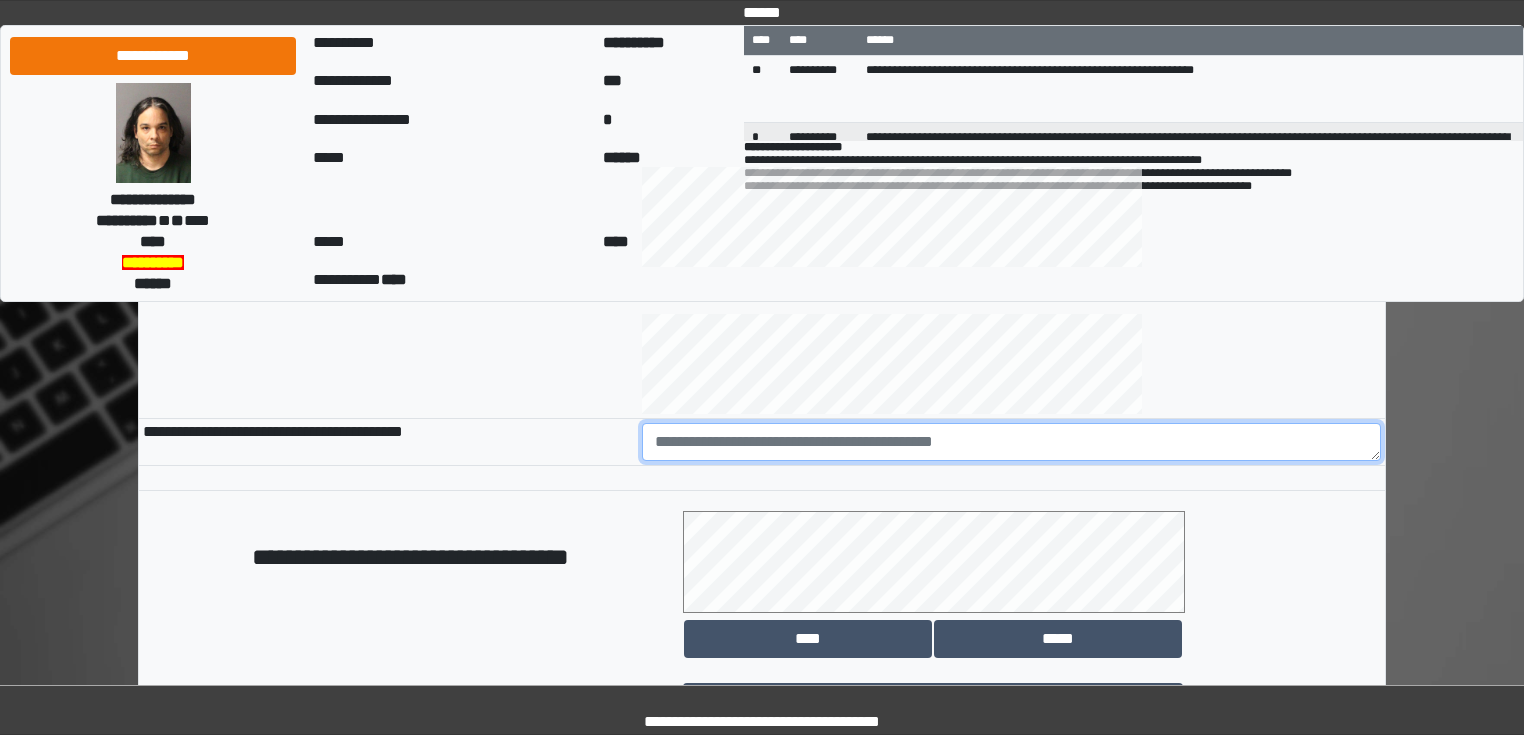 click at bounding box center [1012, 442] 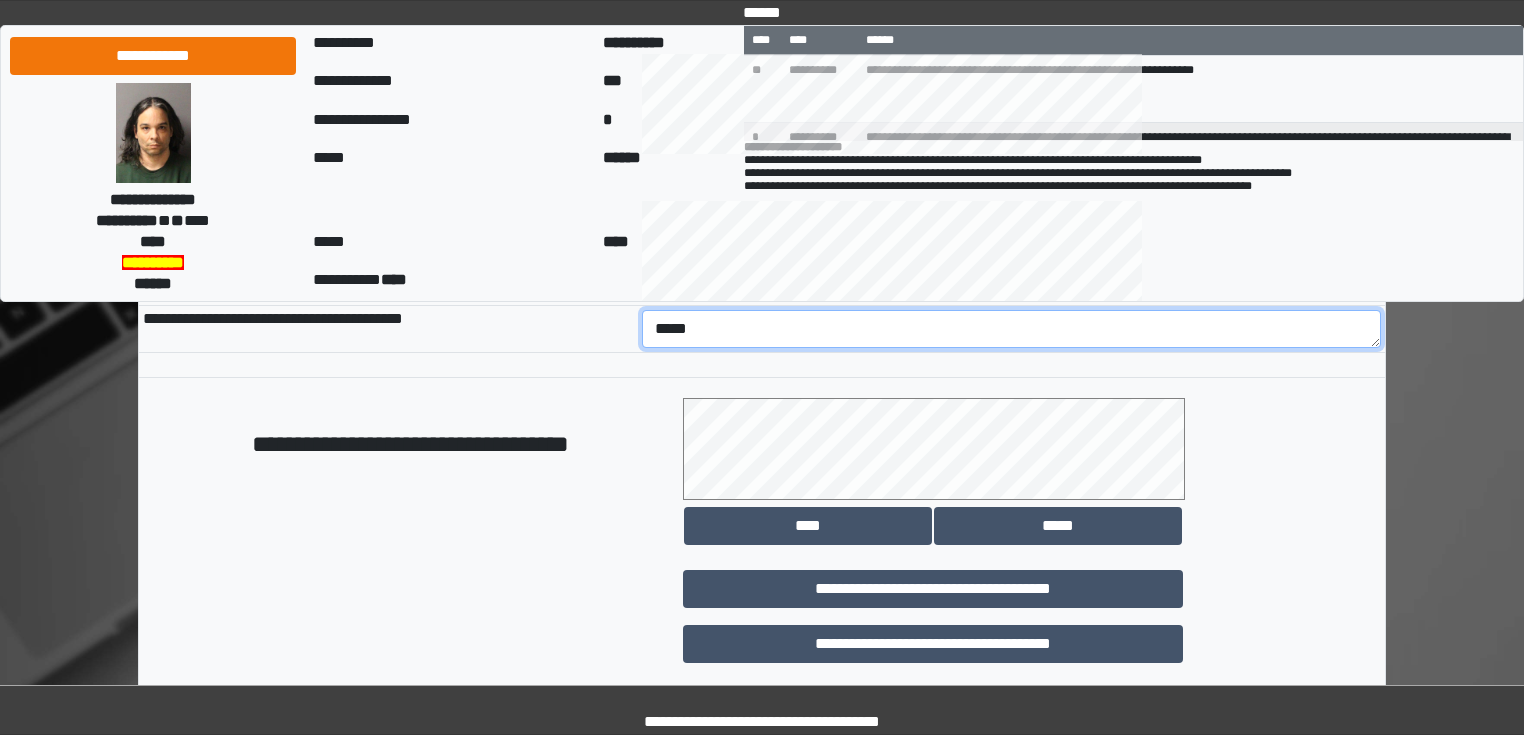 scroll, scrollTop: 1118, scrollLeft: 0, axis: vertical 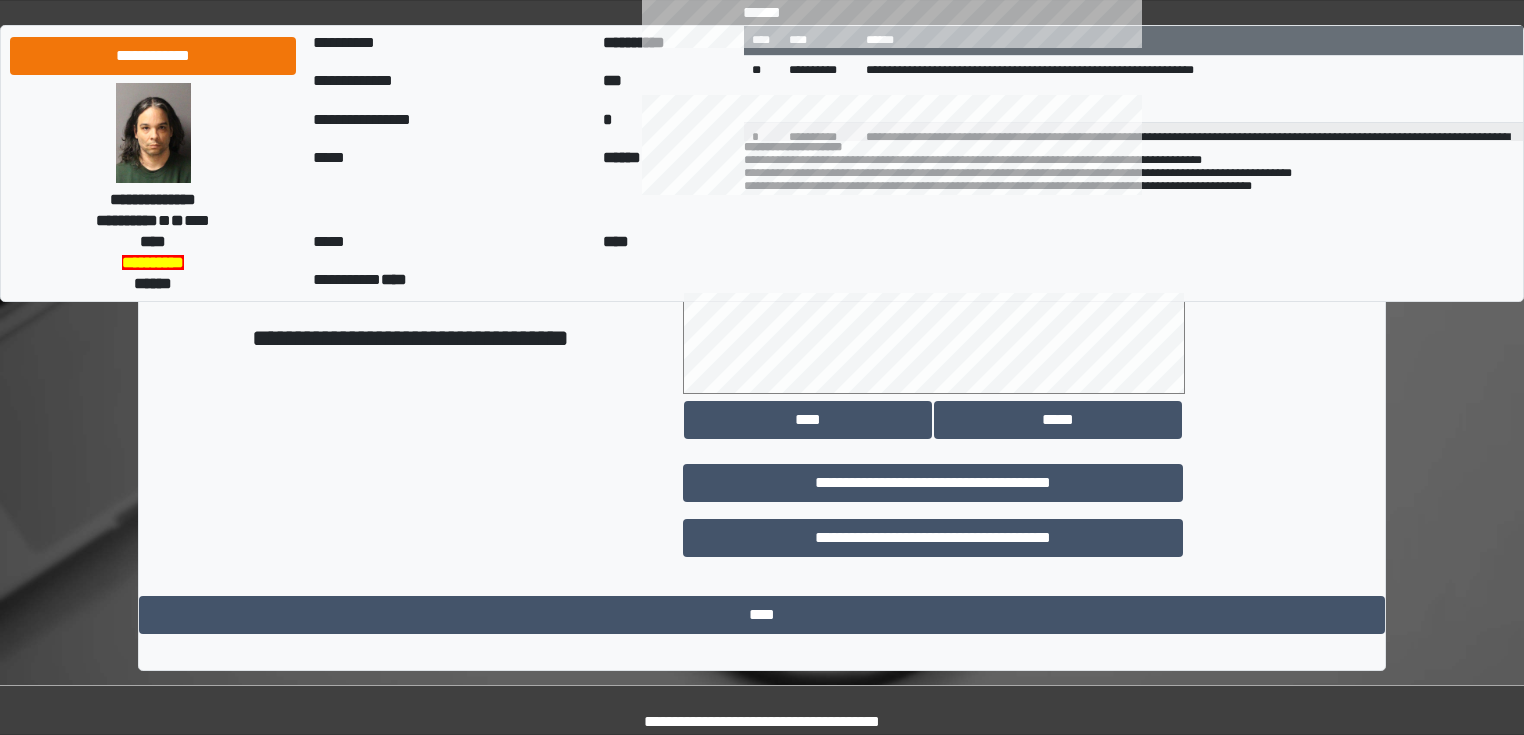 type on "*****" 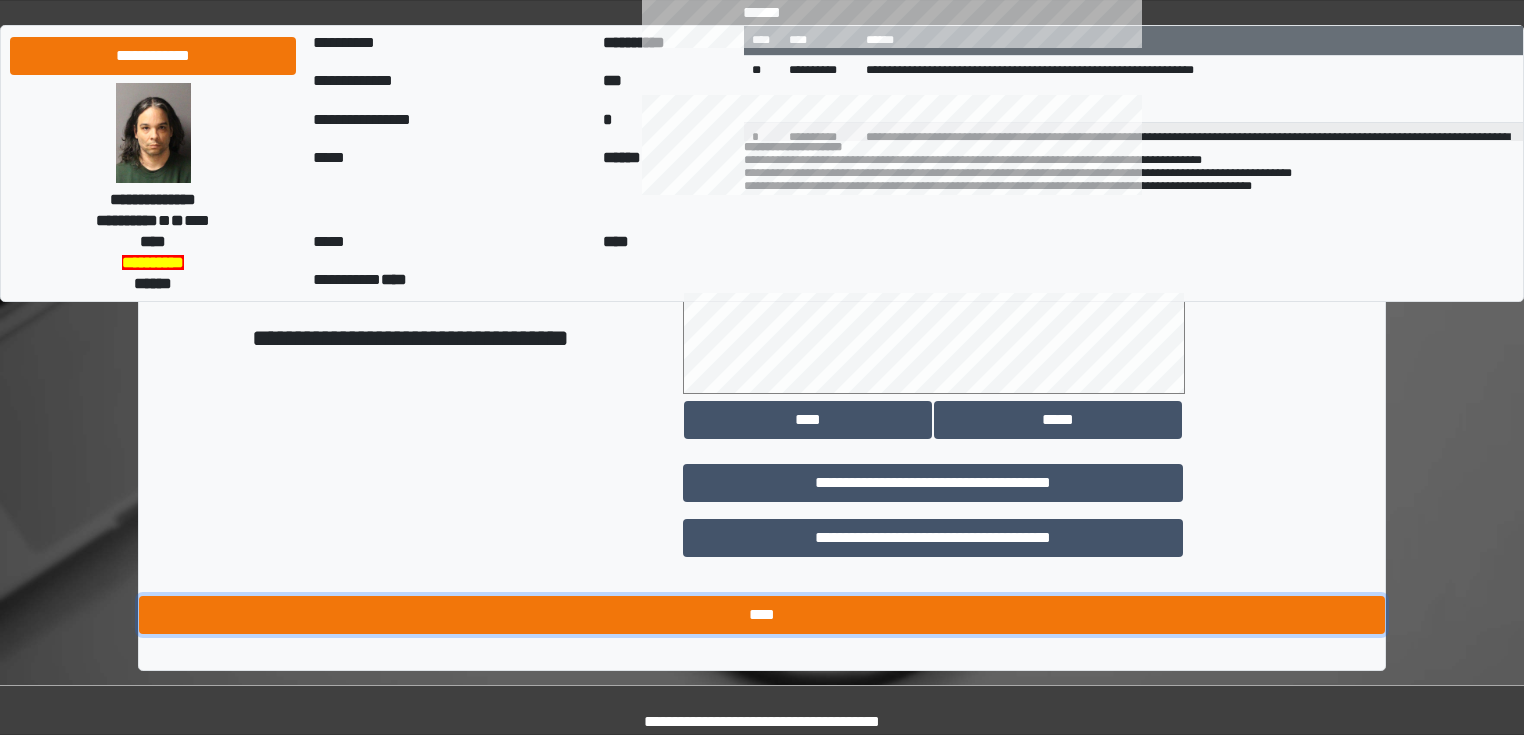 click on "****" at bounding box center [762, 615] 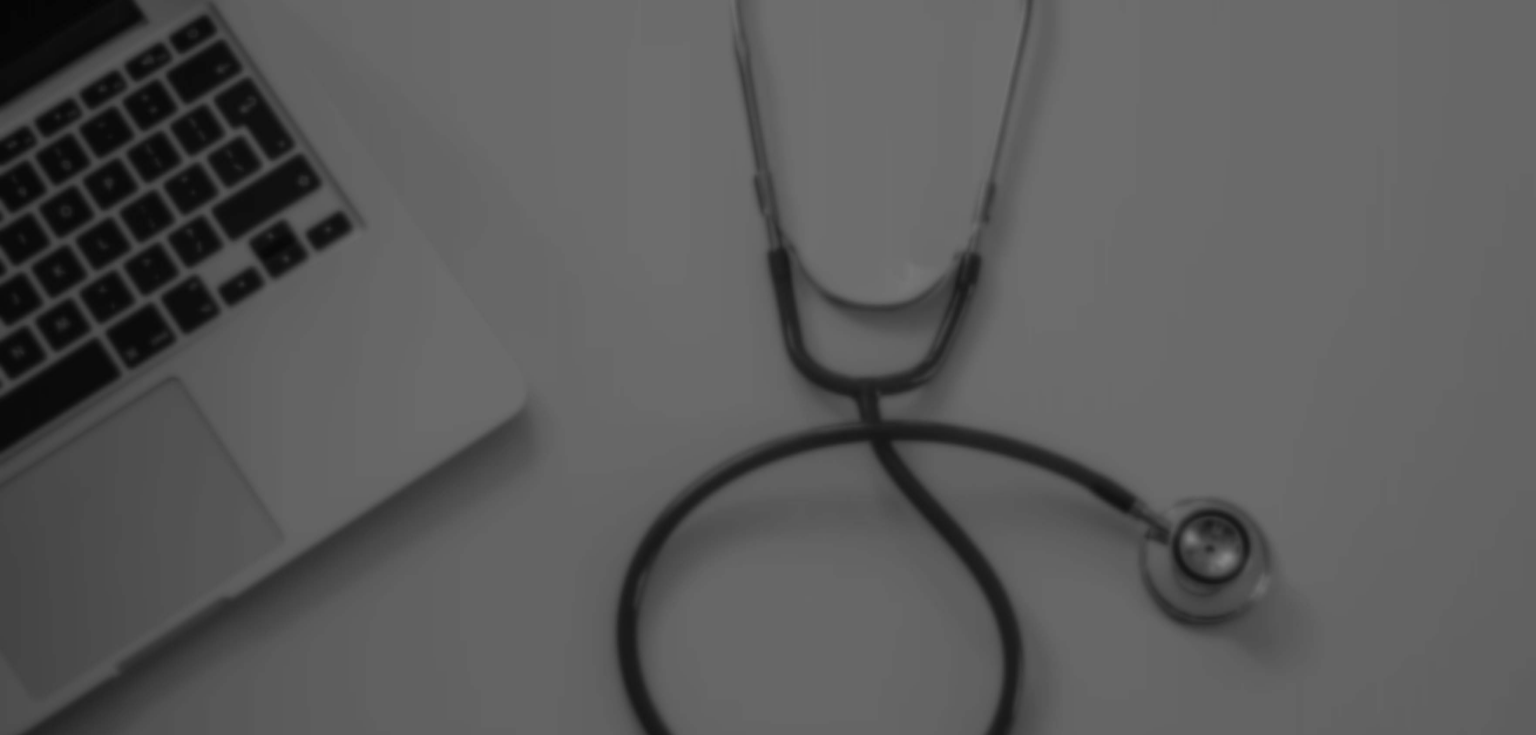 scroll, scrollTop: 0, scrollLeft: 0, axis: both 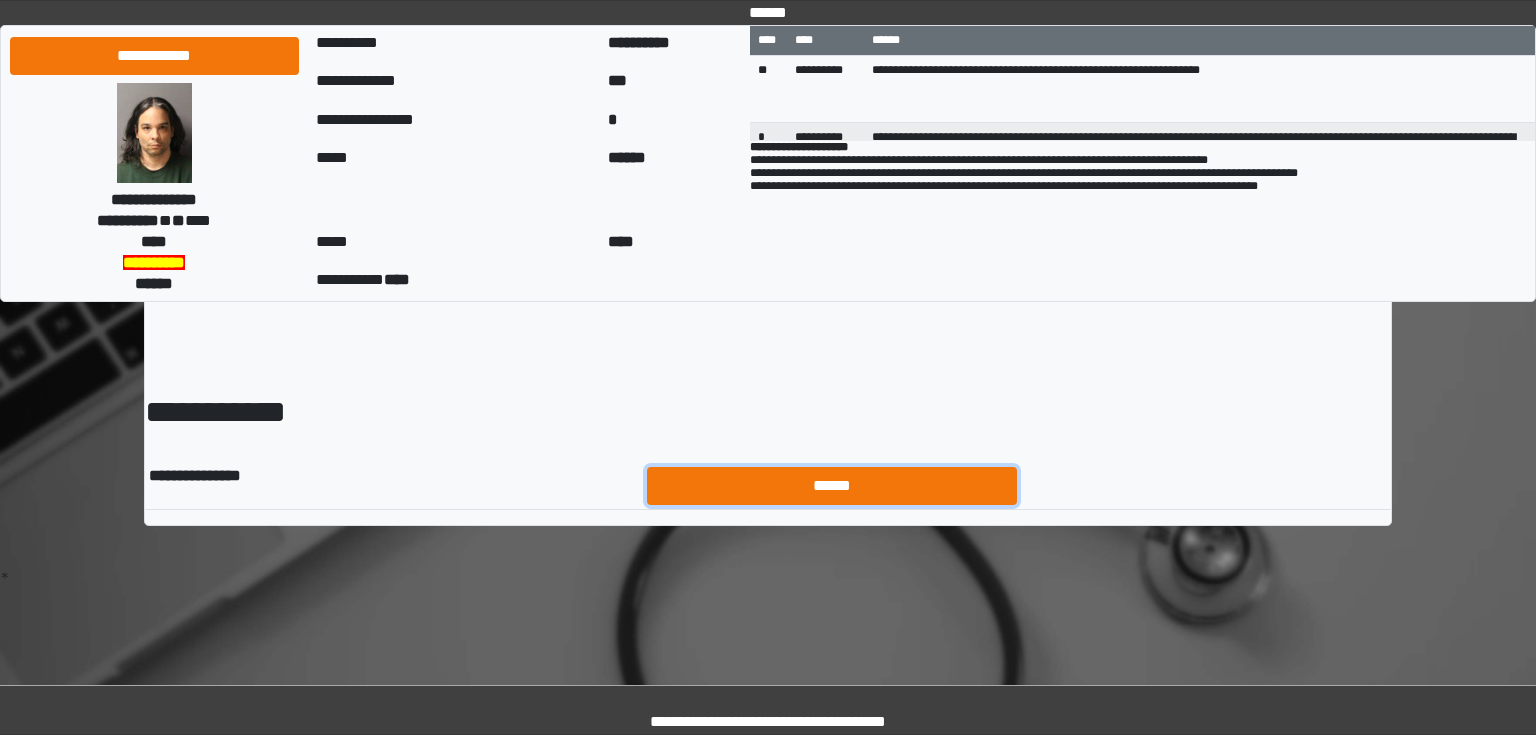 click on "******" at bounding box center (832, 486) 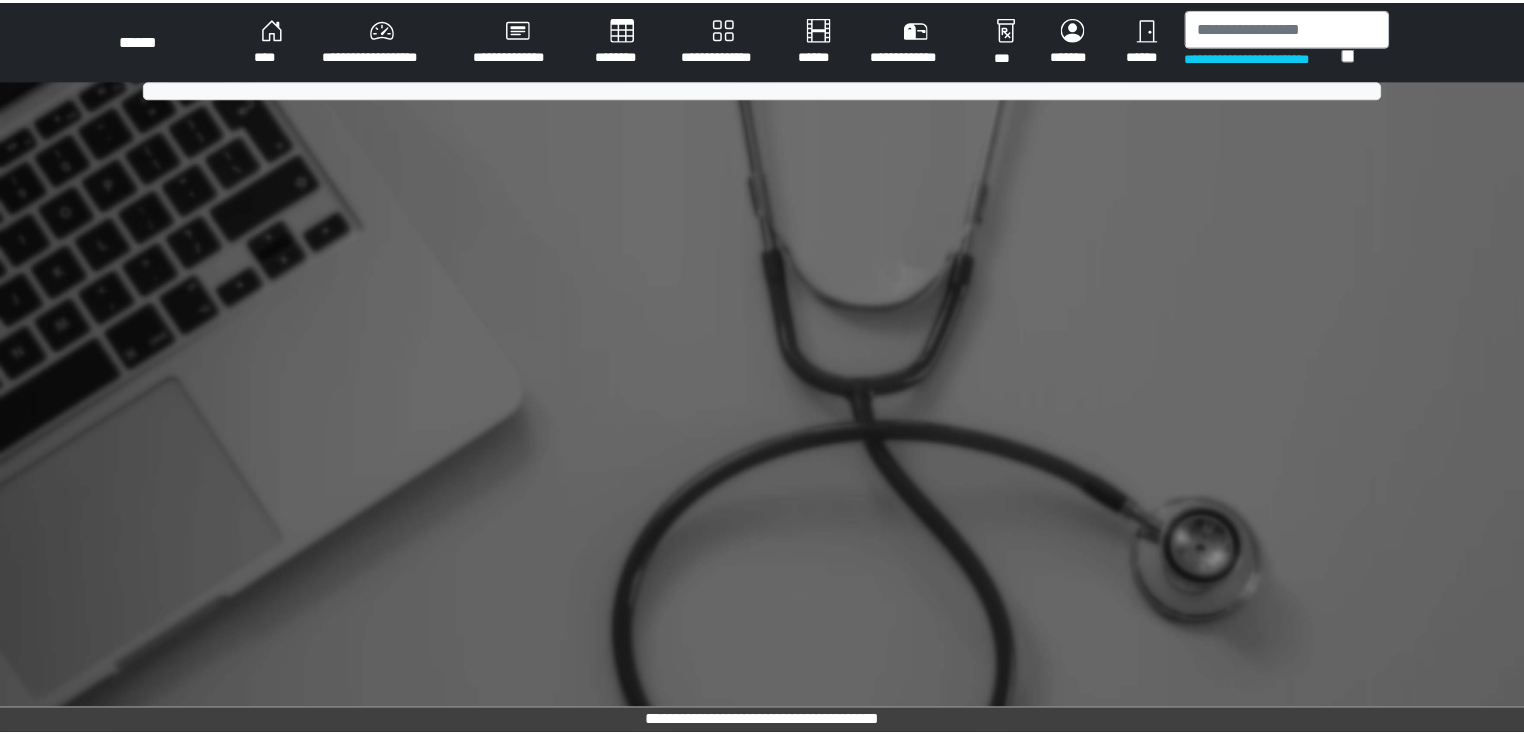 scroll, scrollTop: 0, scrollLeft: 0, axis: both 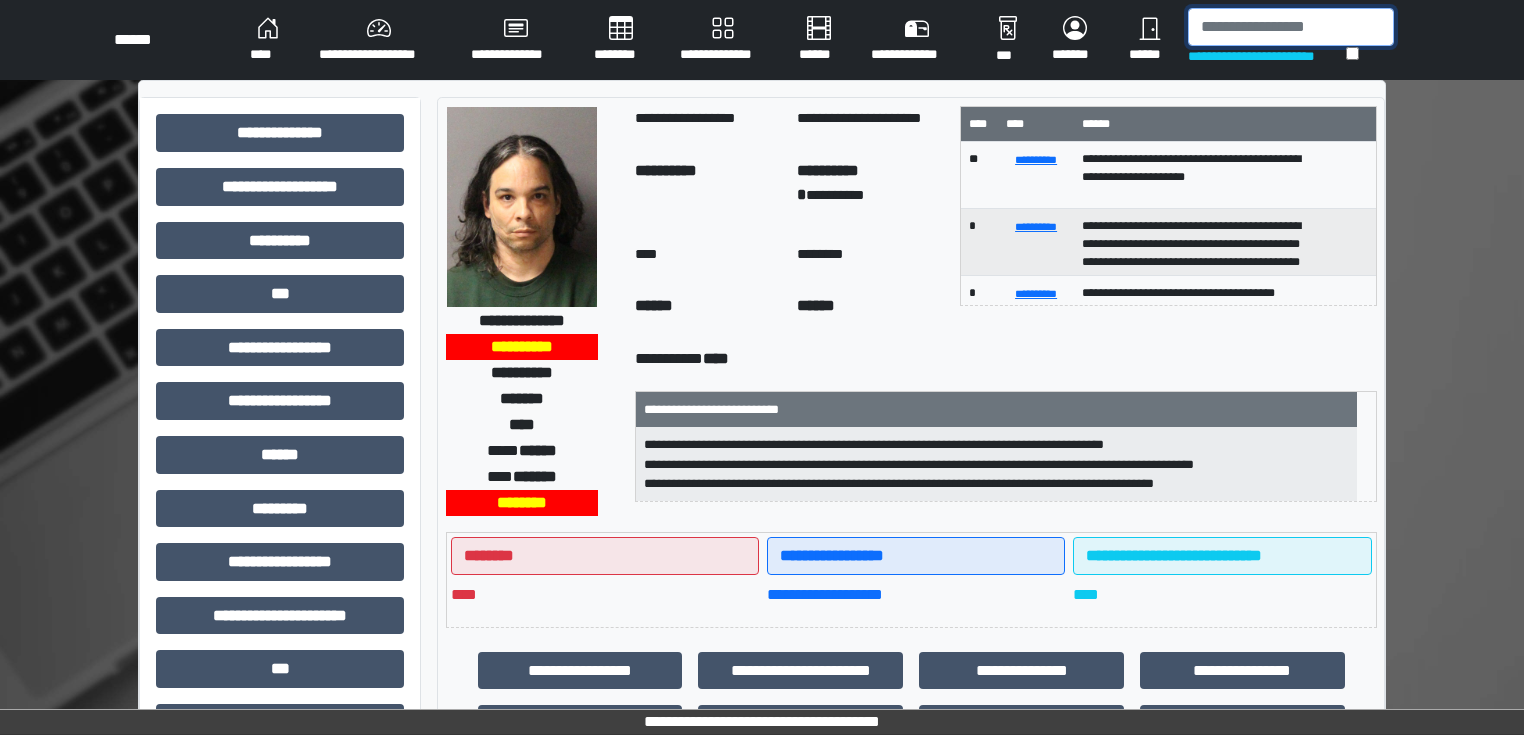 click at bounding box center (1291, 27) 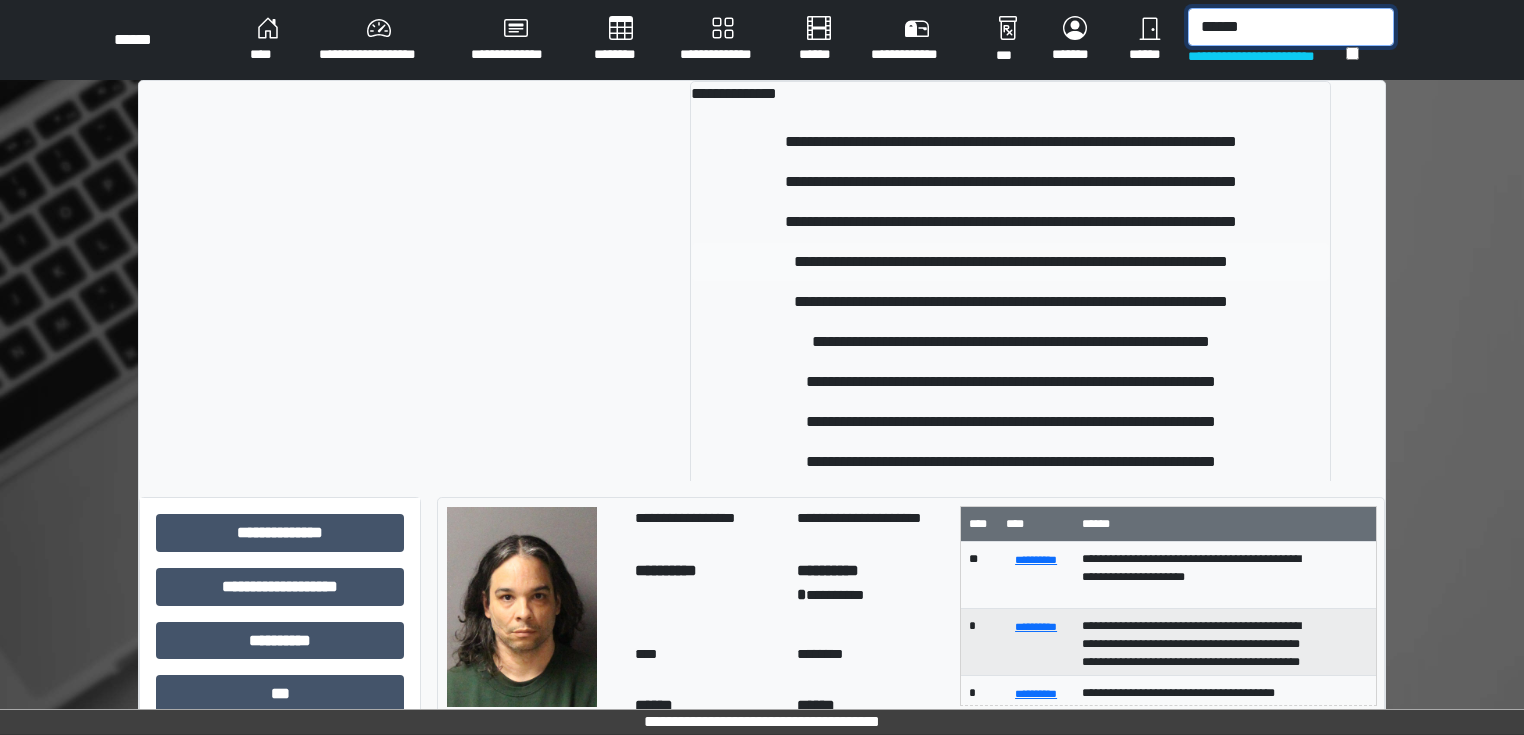 type on "******" 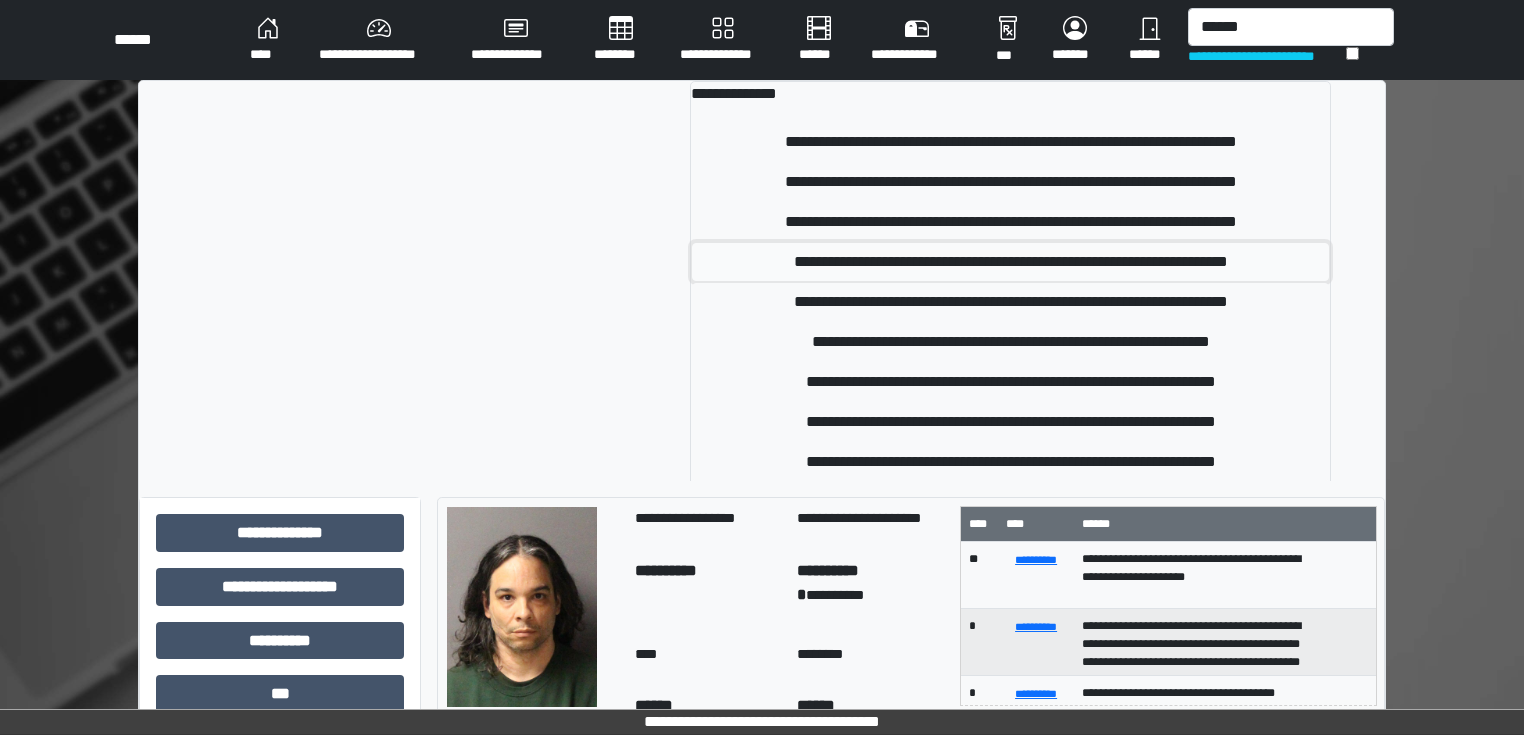 click on "**********" at bounding box center (1011, 262) 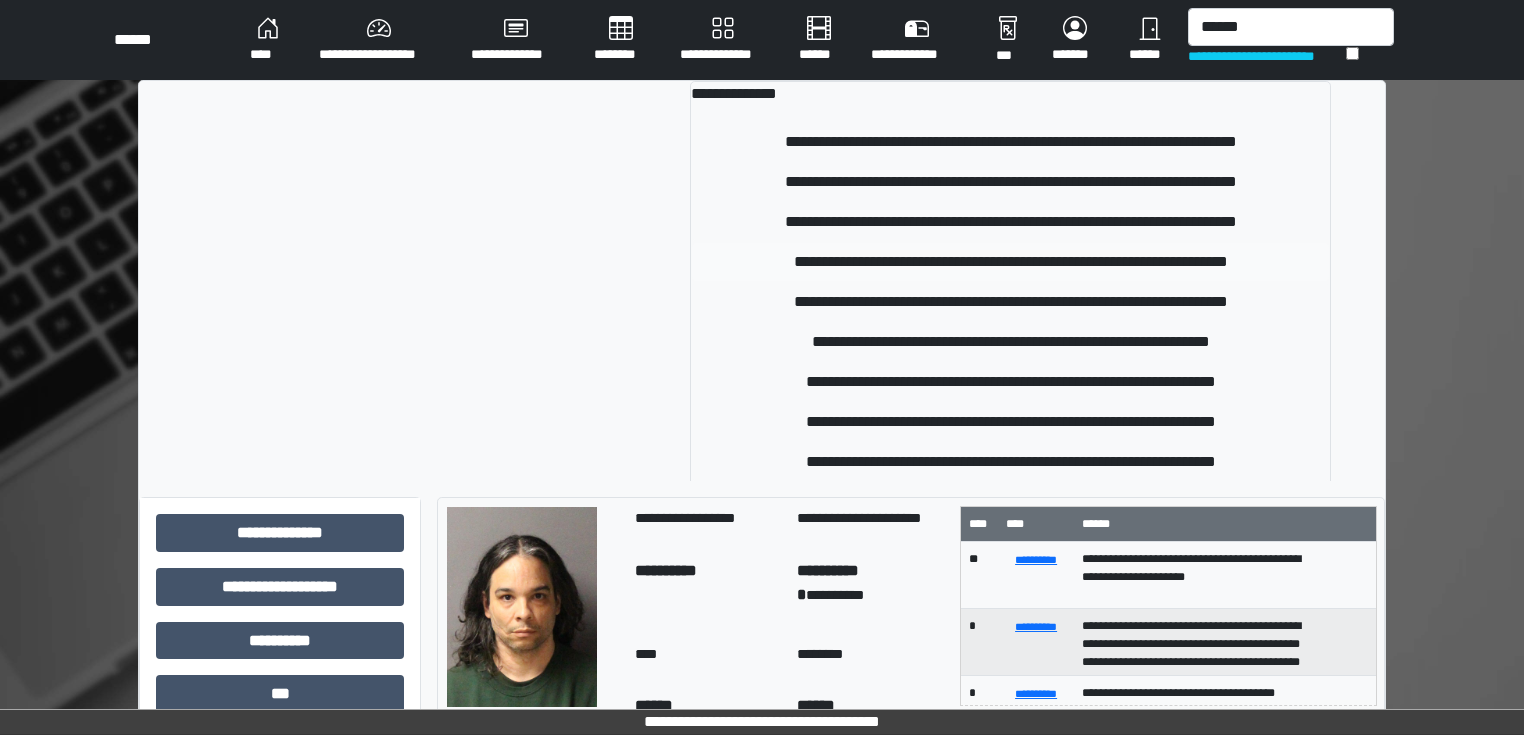 type 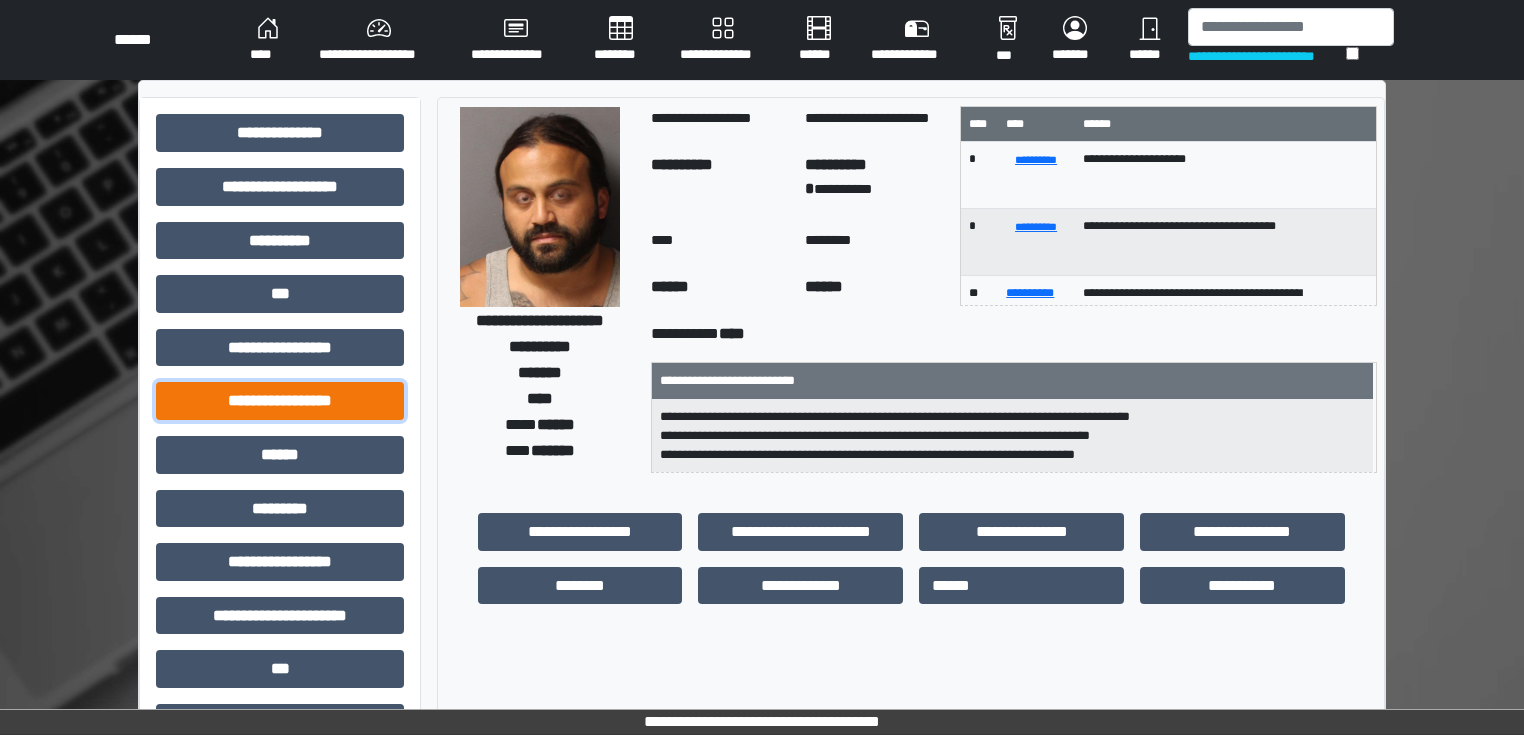 click on "**********" at bounding box center [280, 401] 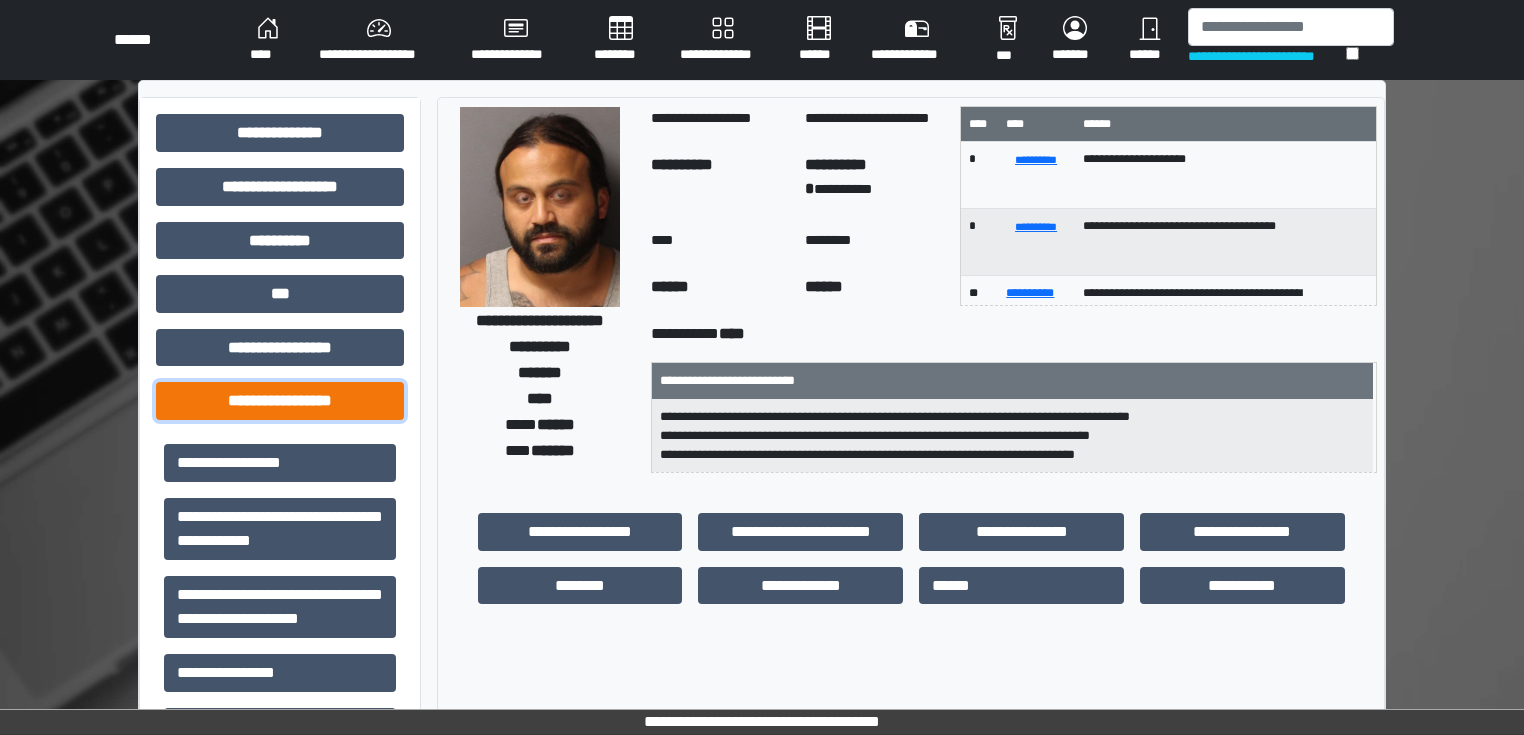 click on "**********" at bounding box center (280, 401) 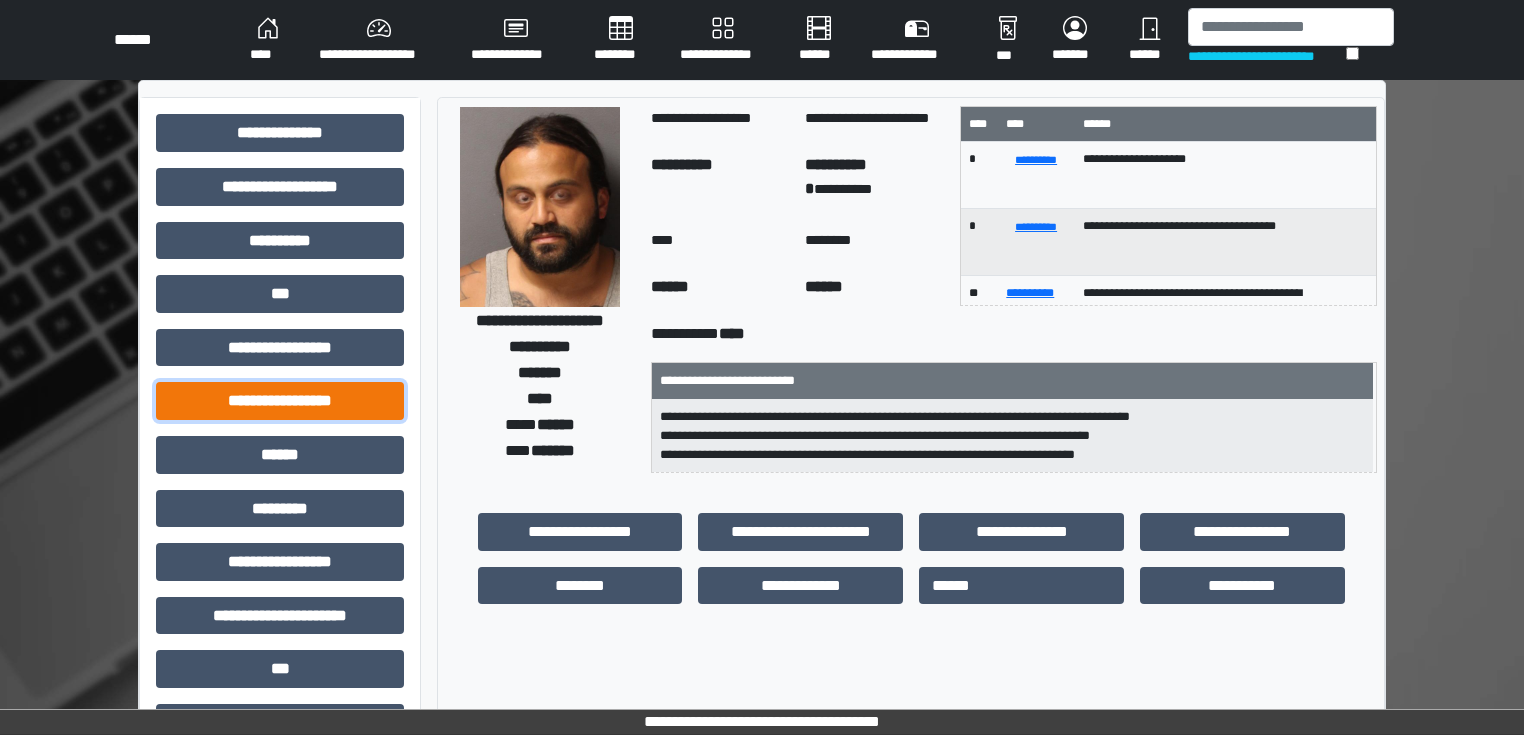 click on "**********" at bounding box center [280, 401] 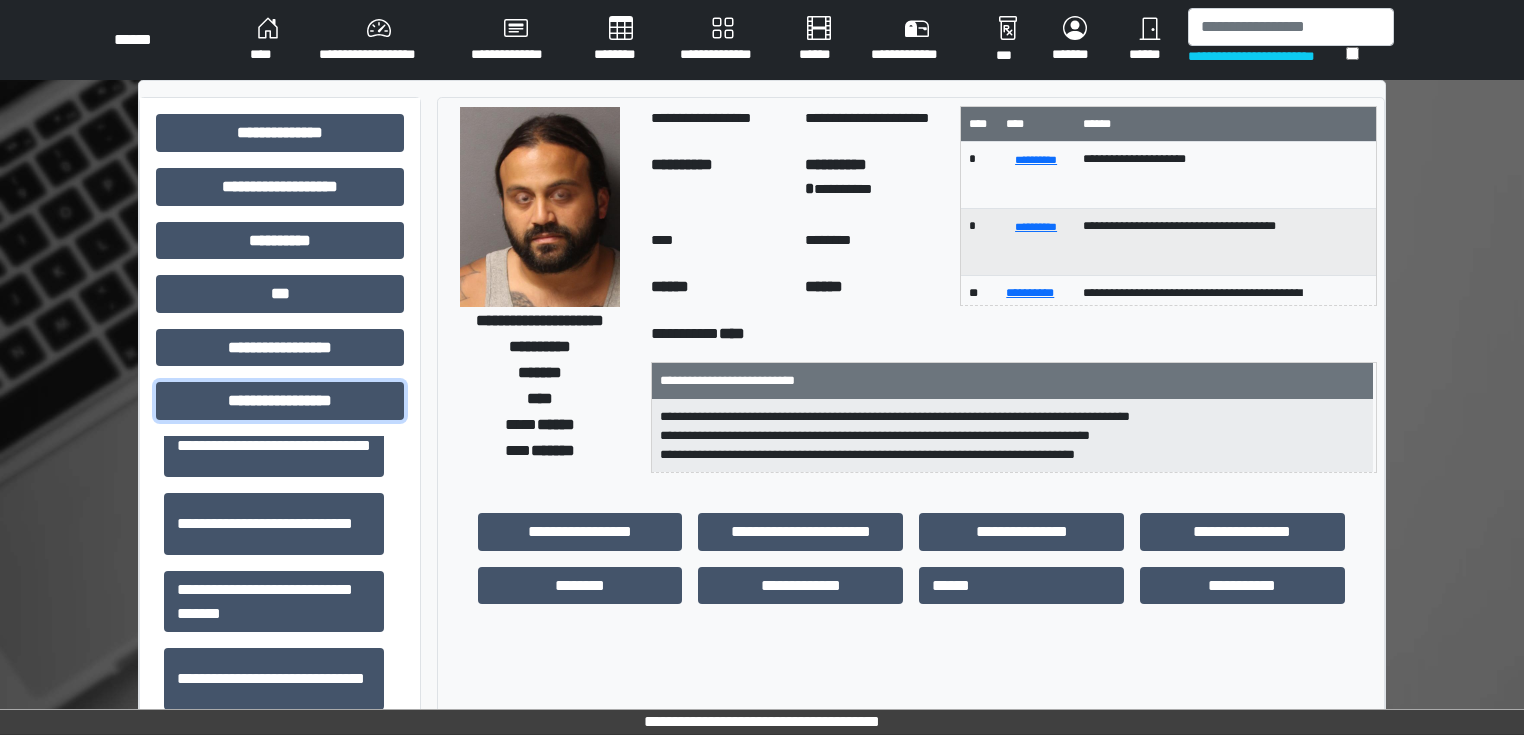 scroll, scrollTop: 1313, scrollLeft: 0, axis: vertical 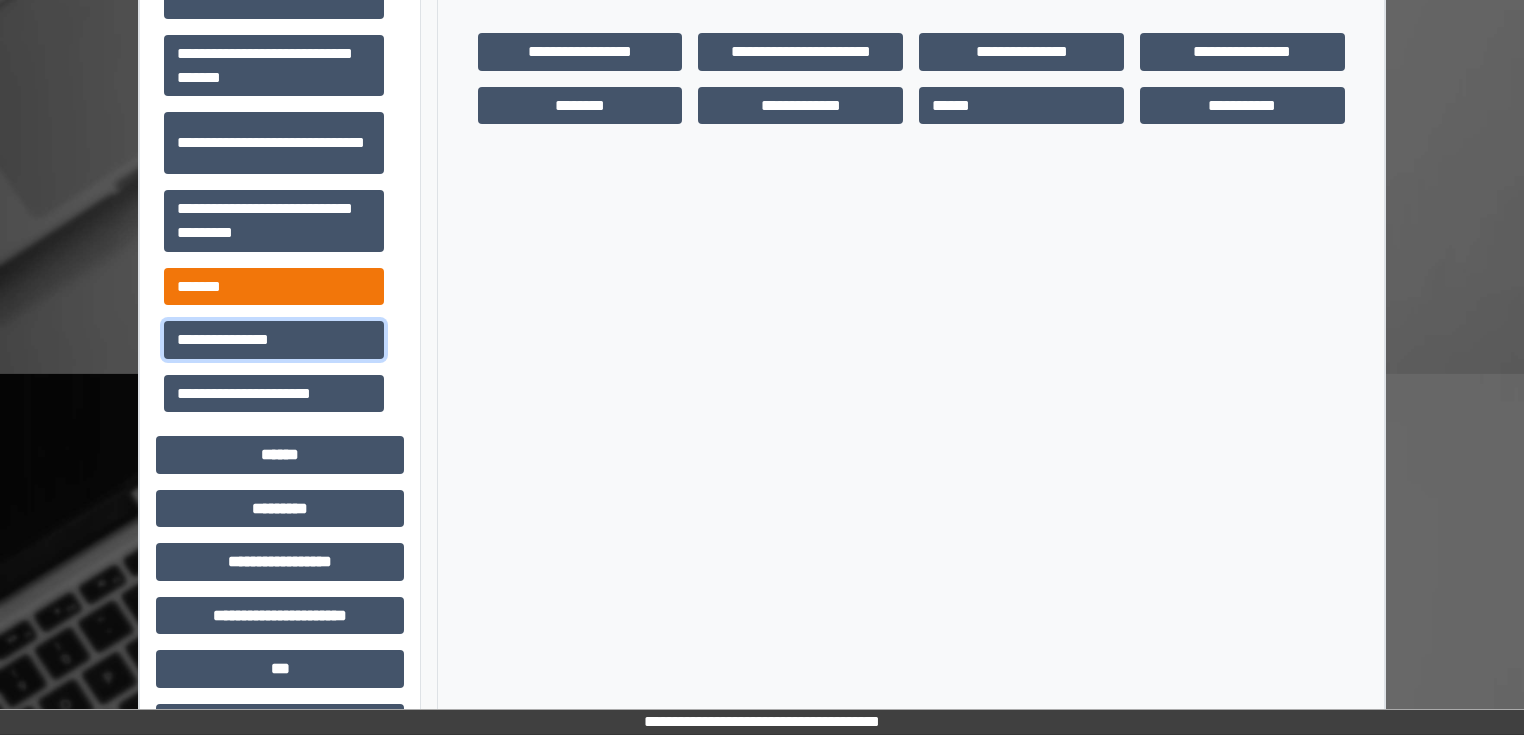 drag, startPoint x: 295, startPoint y: 336, endPoint x: 312, endPoint y: 286, distance: 52.810986 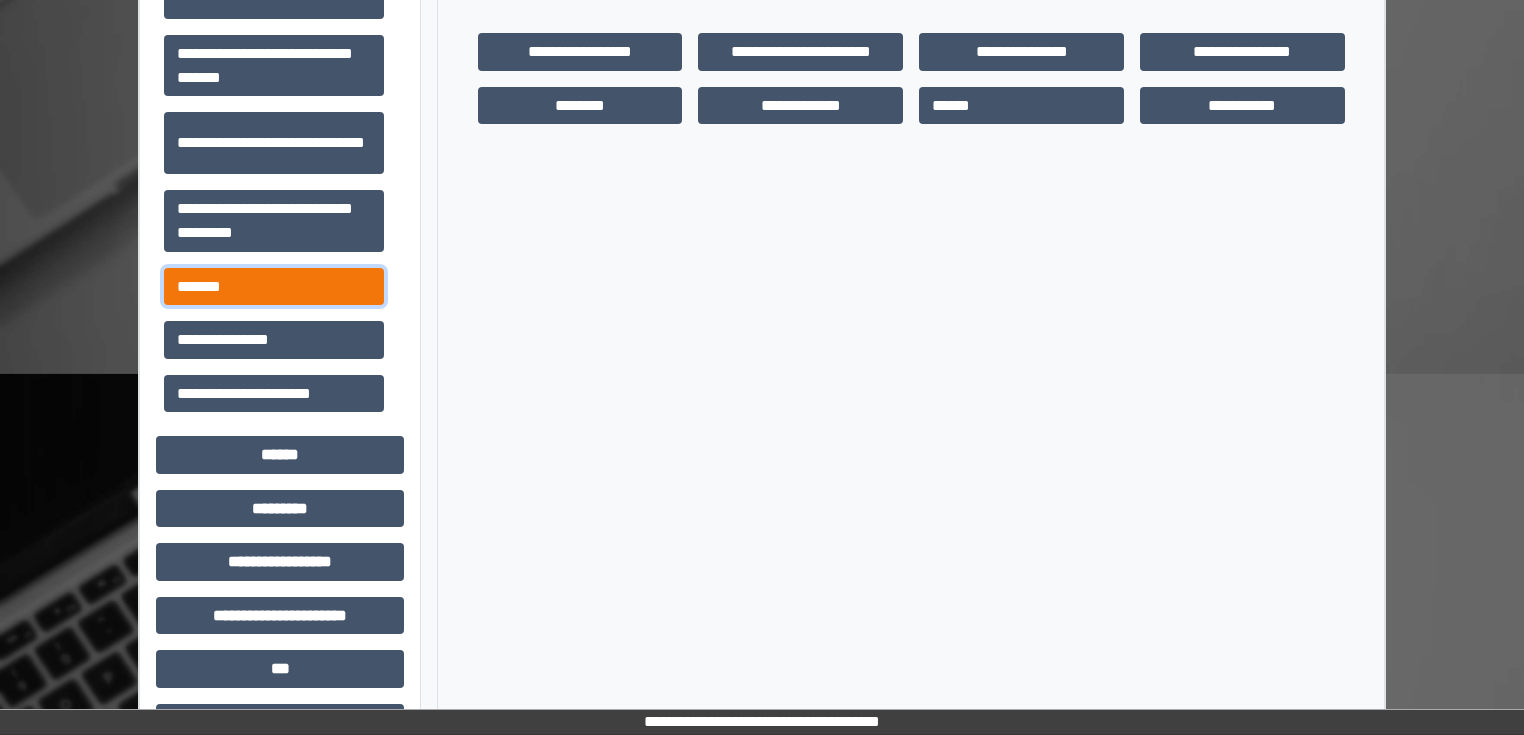 click on "*******" at bounding box center (274, 287) 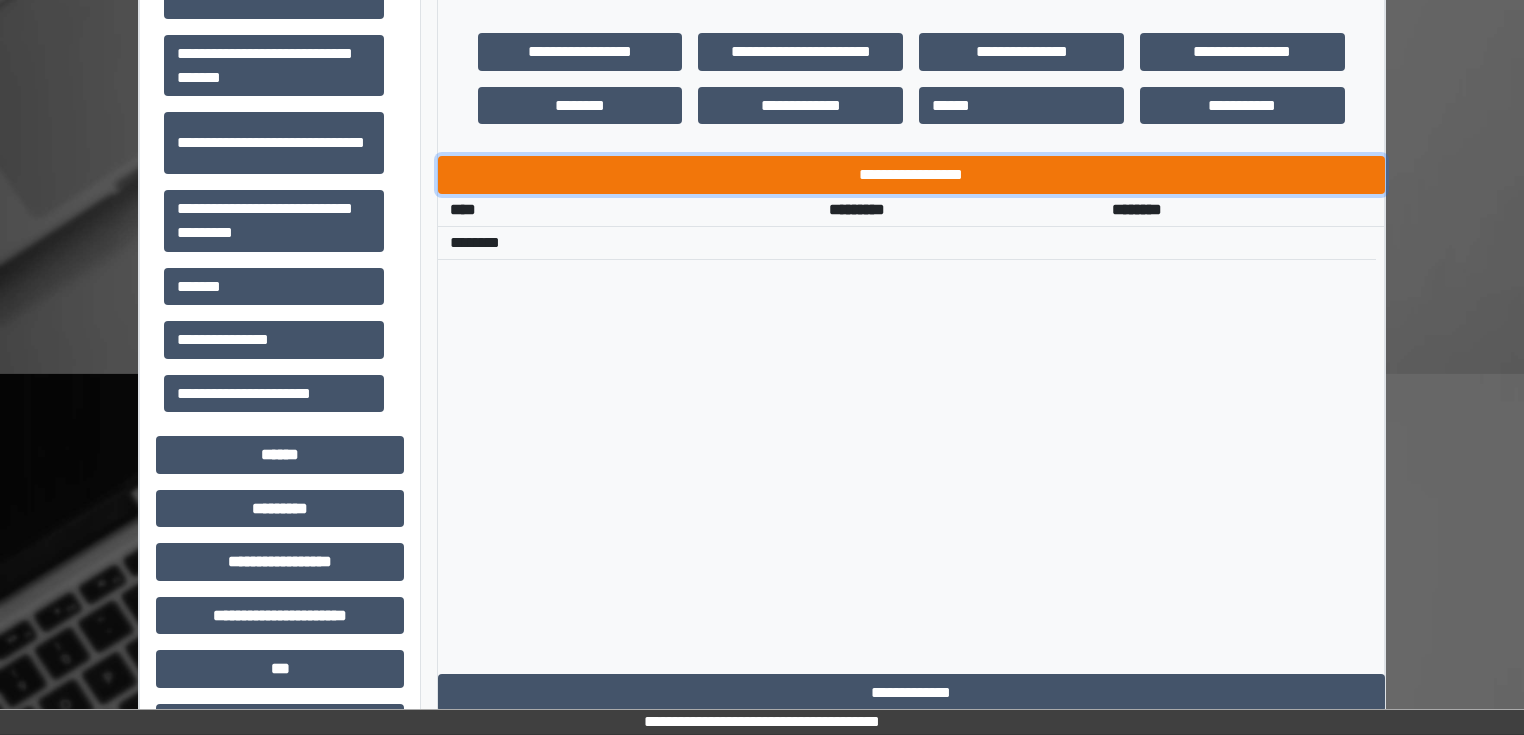 click on "**********" at bounding box center [911, 175] 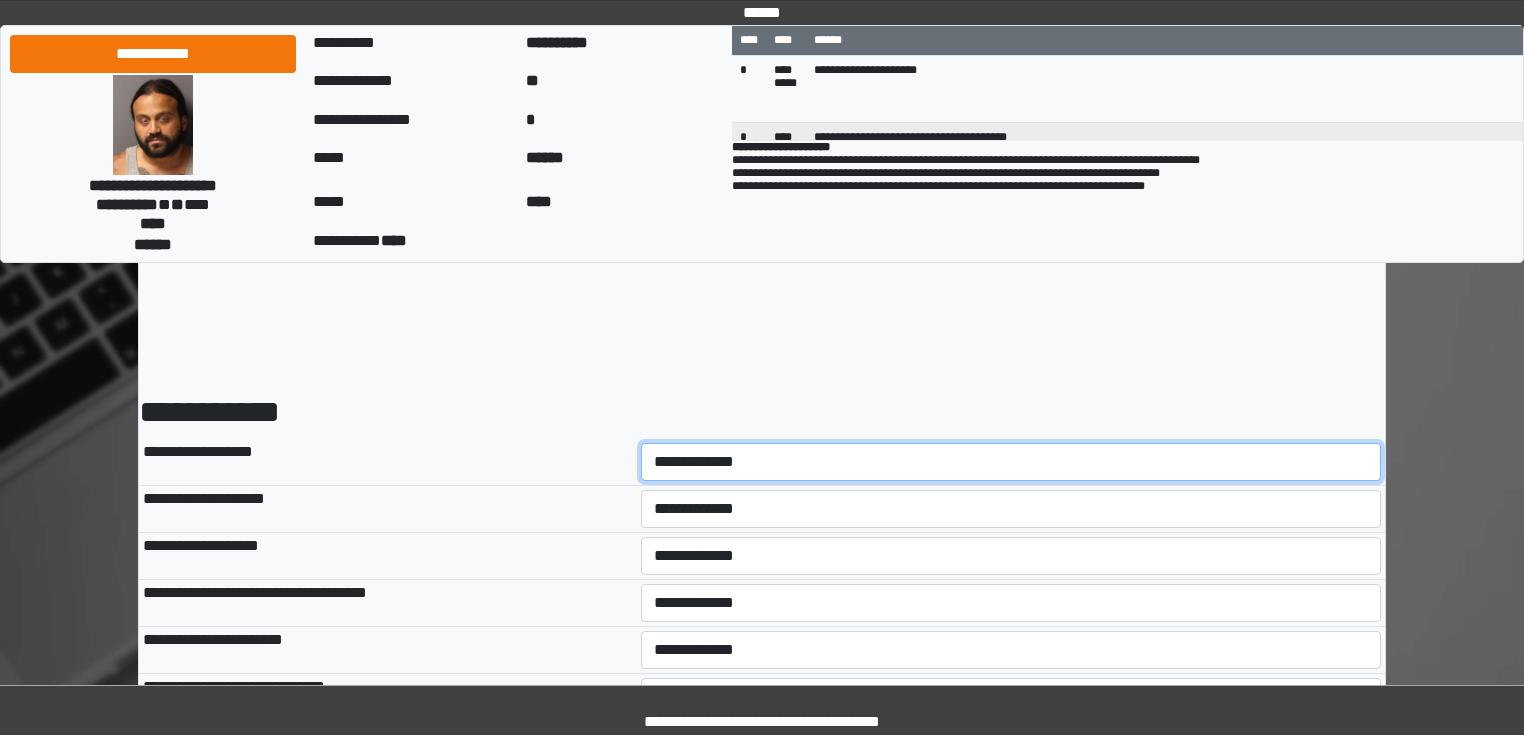 click on "**********" at bounding box center [1011, 462] 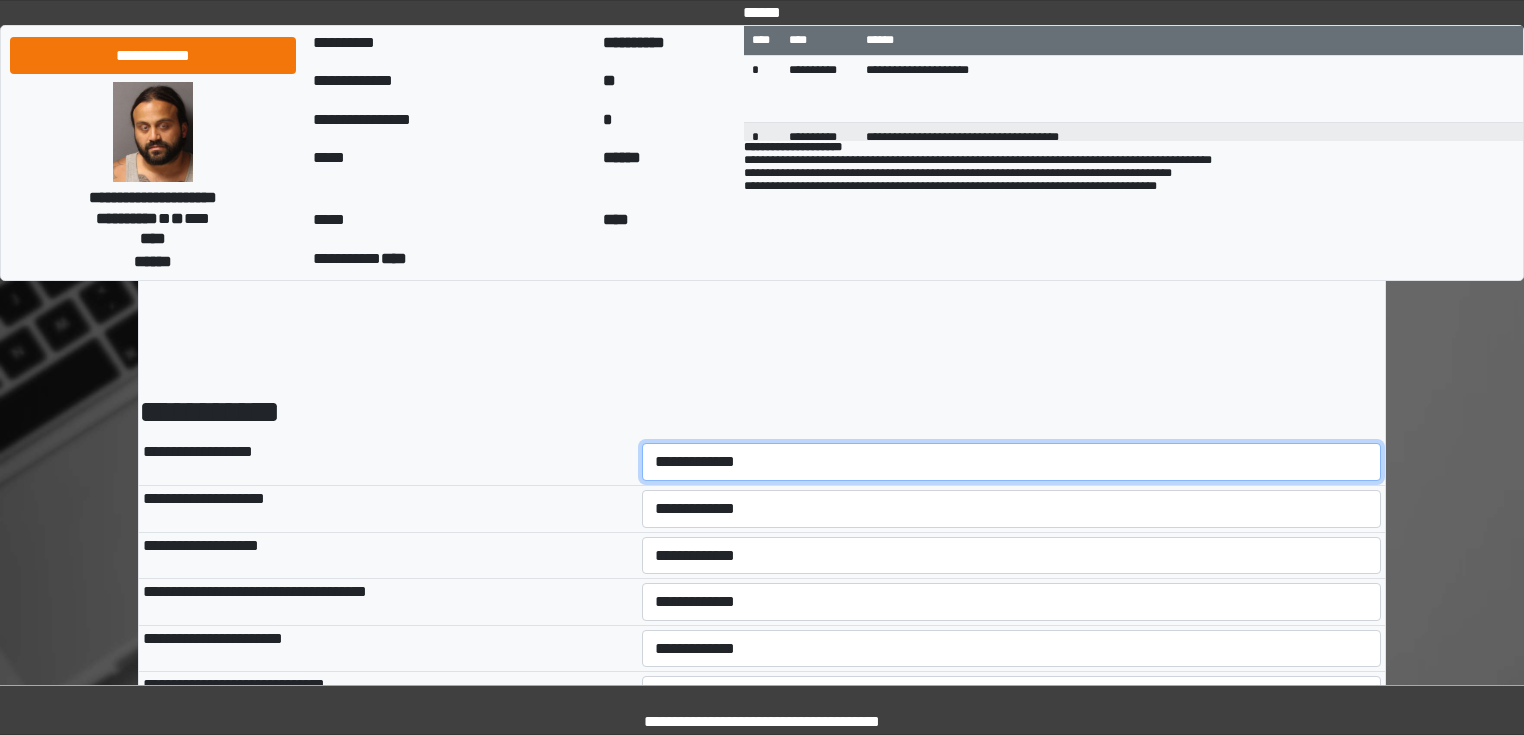 scroll, scrollTop: 0, scrollLeft: 0, axis: both 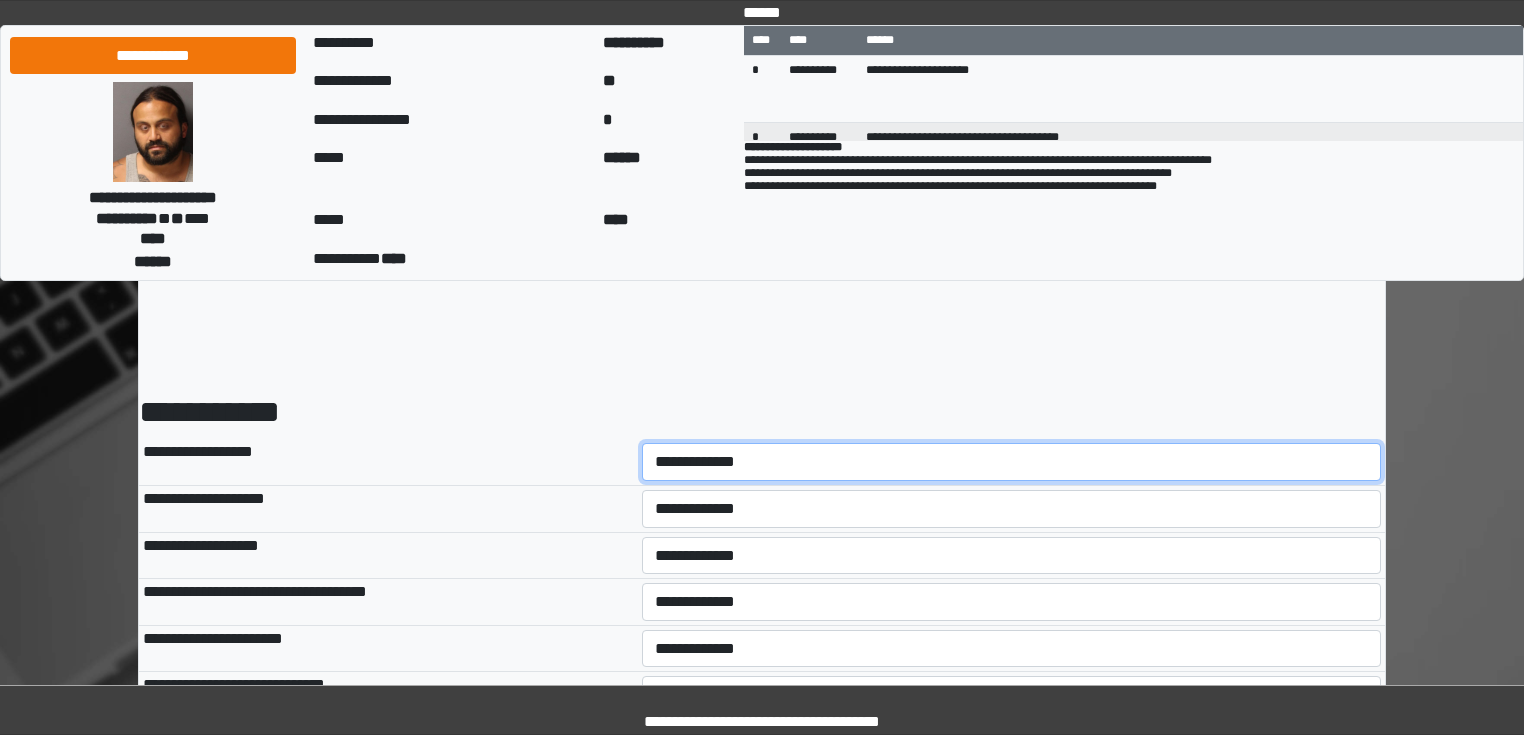 drag, startPoint x: 705, startPoint y: 457, endPoint x: 706, endPoint y: 467, distance: 10.049875 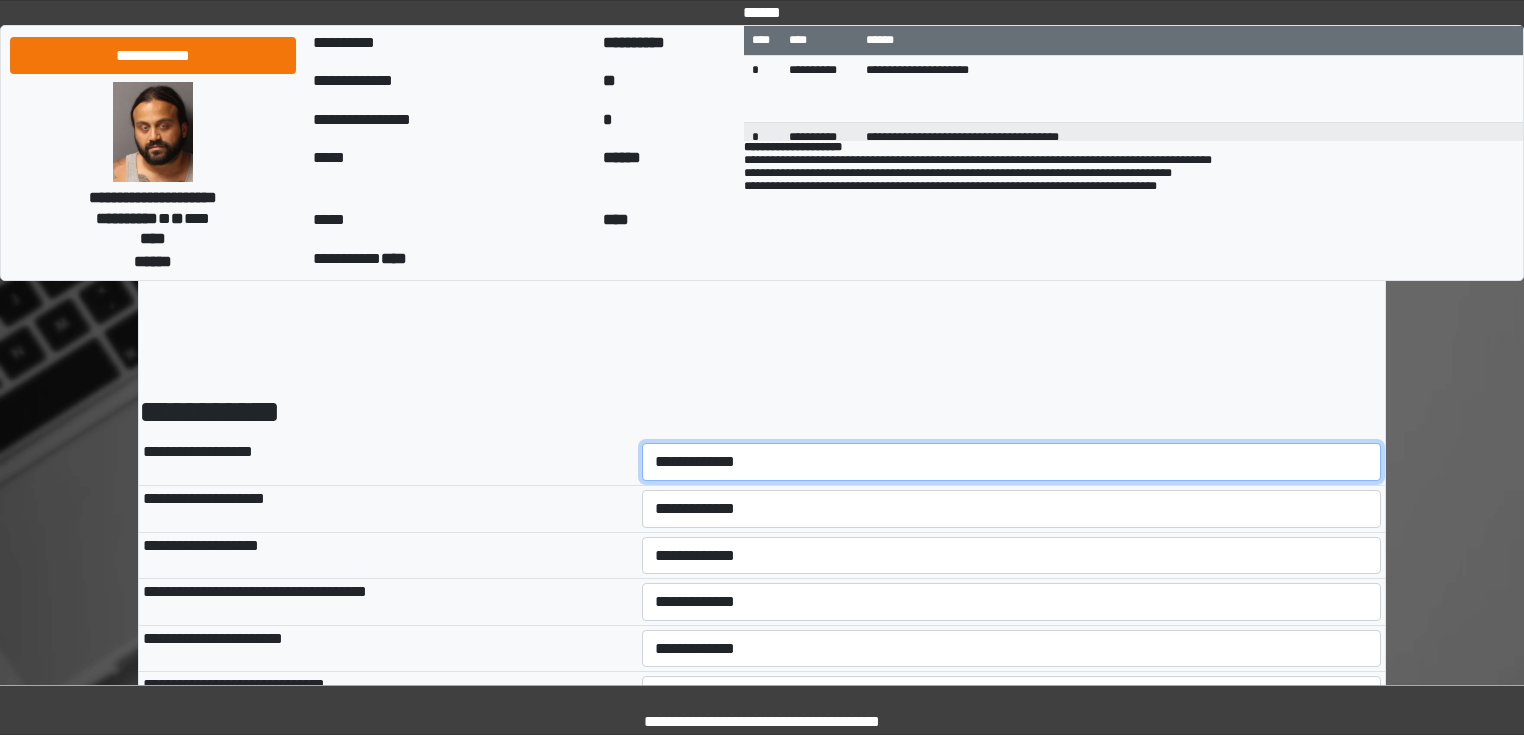select on "*" 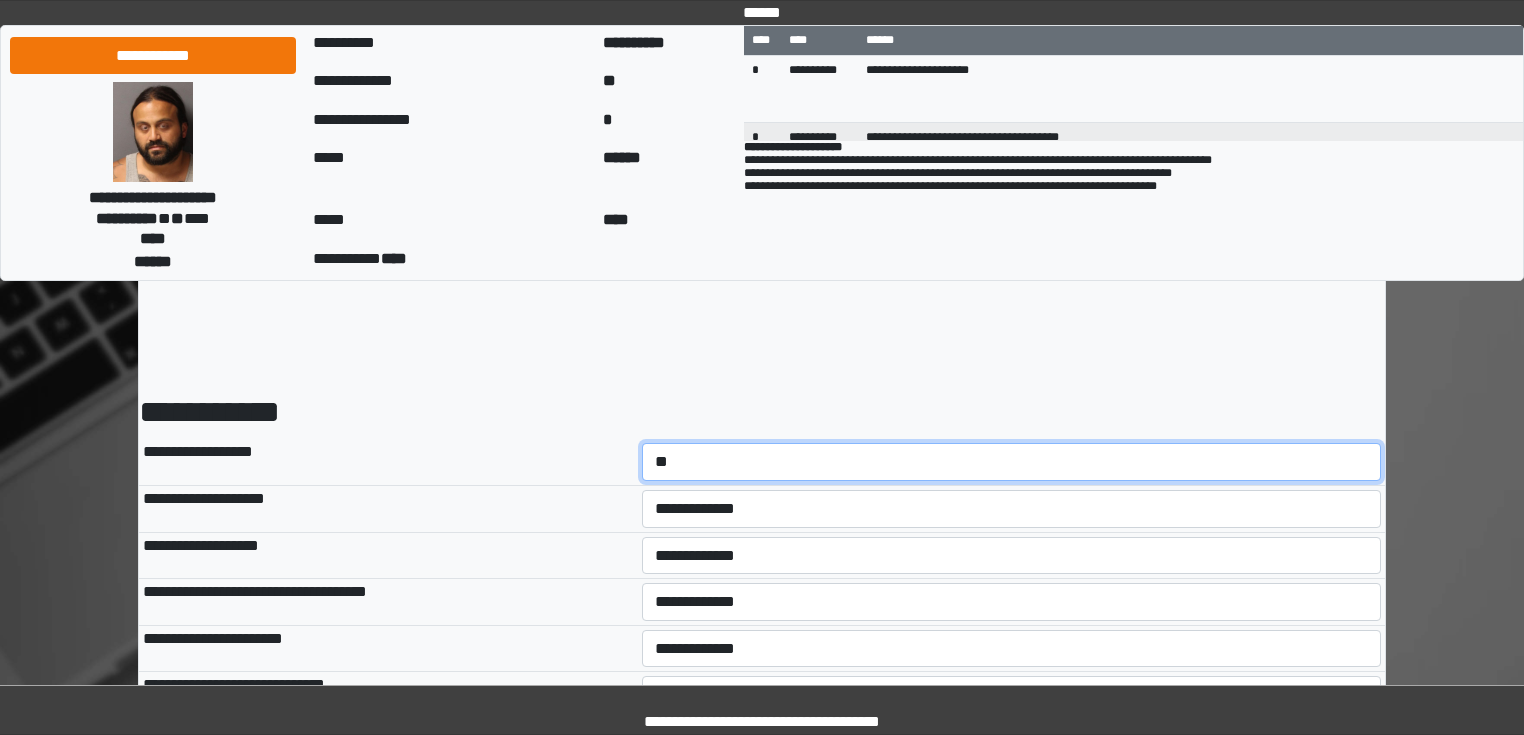 click on "**********" at bounding box center (1012, 462) 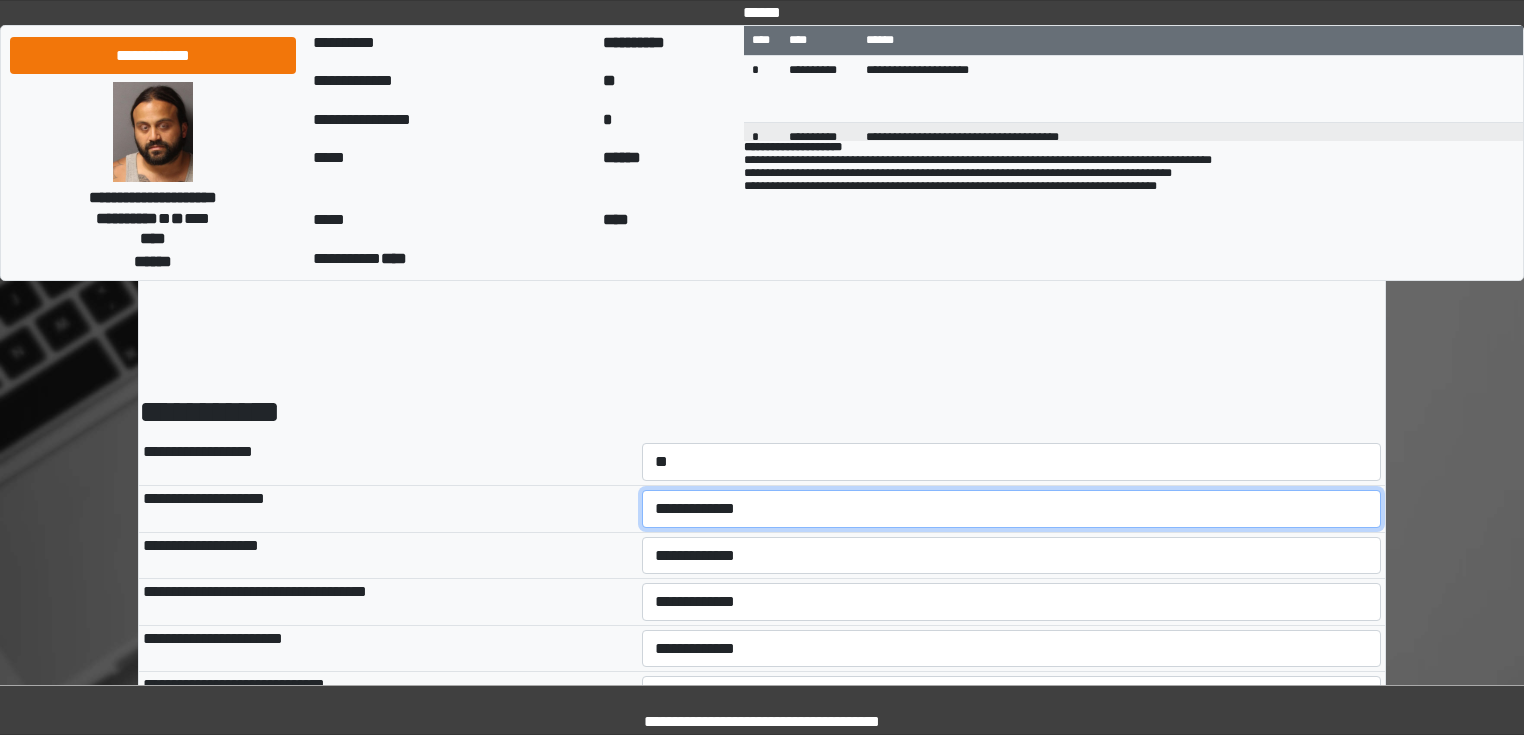 select on "*" 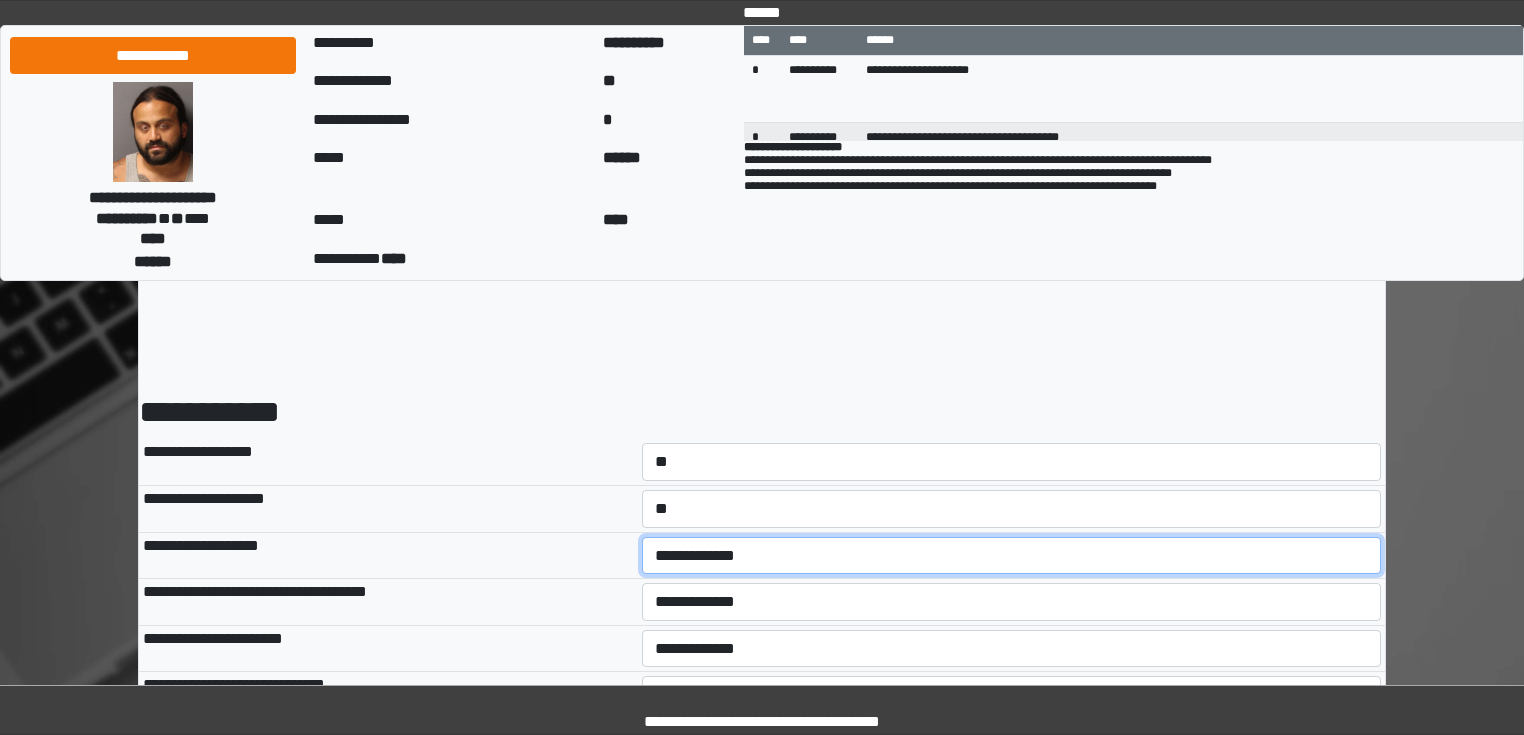 select on "*" 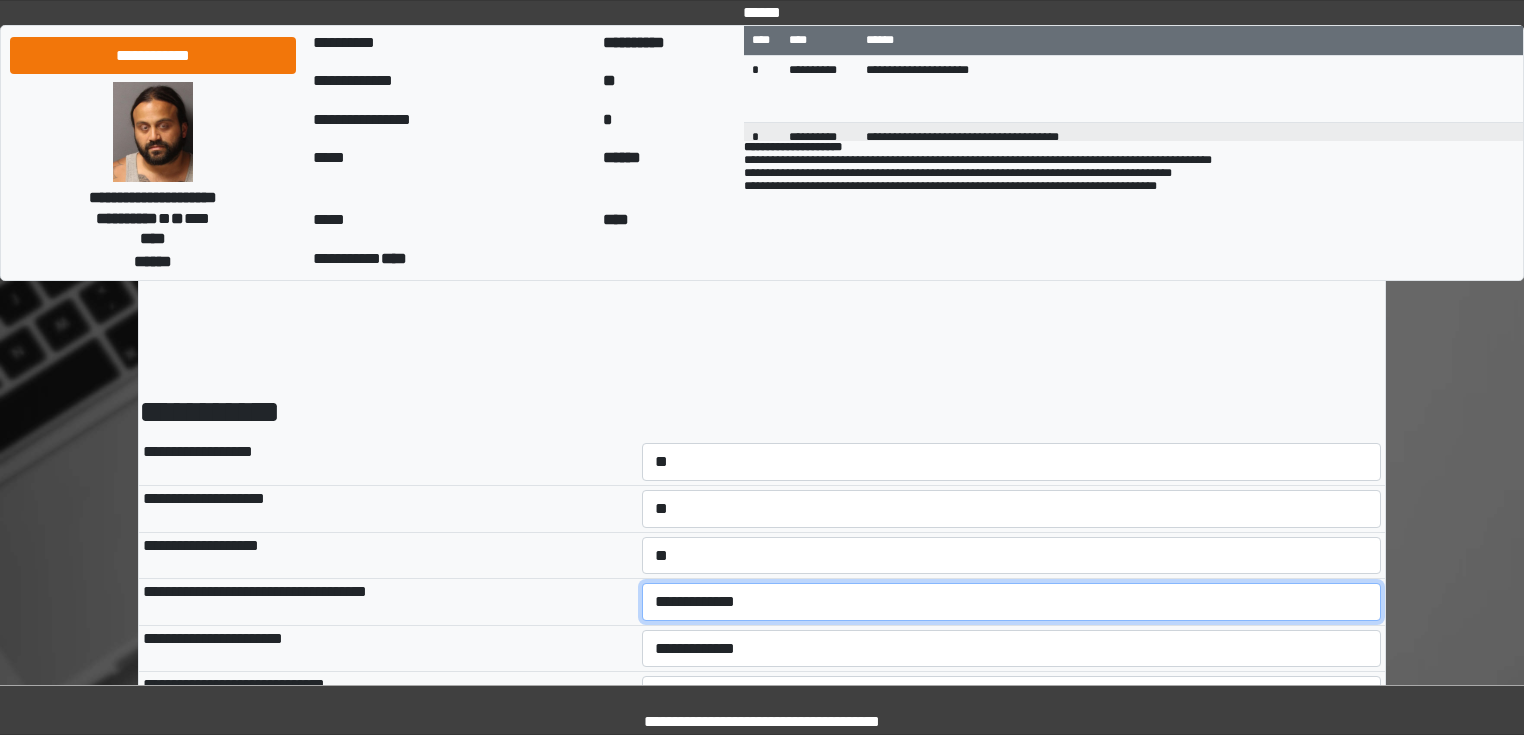 select on "*" 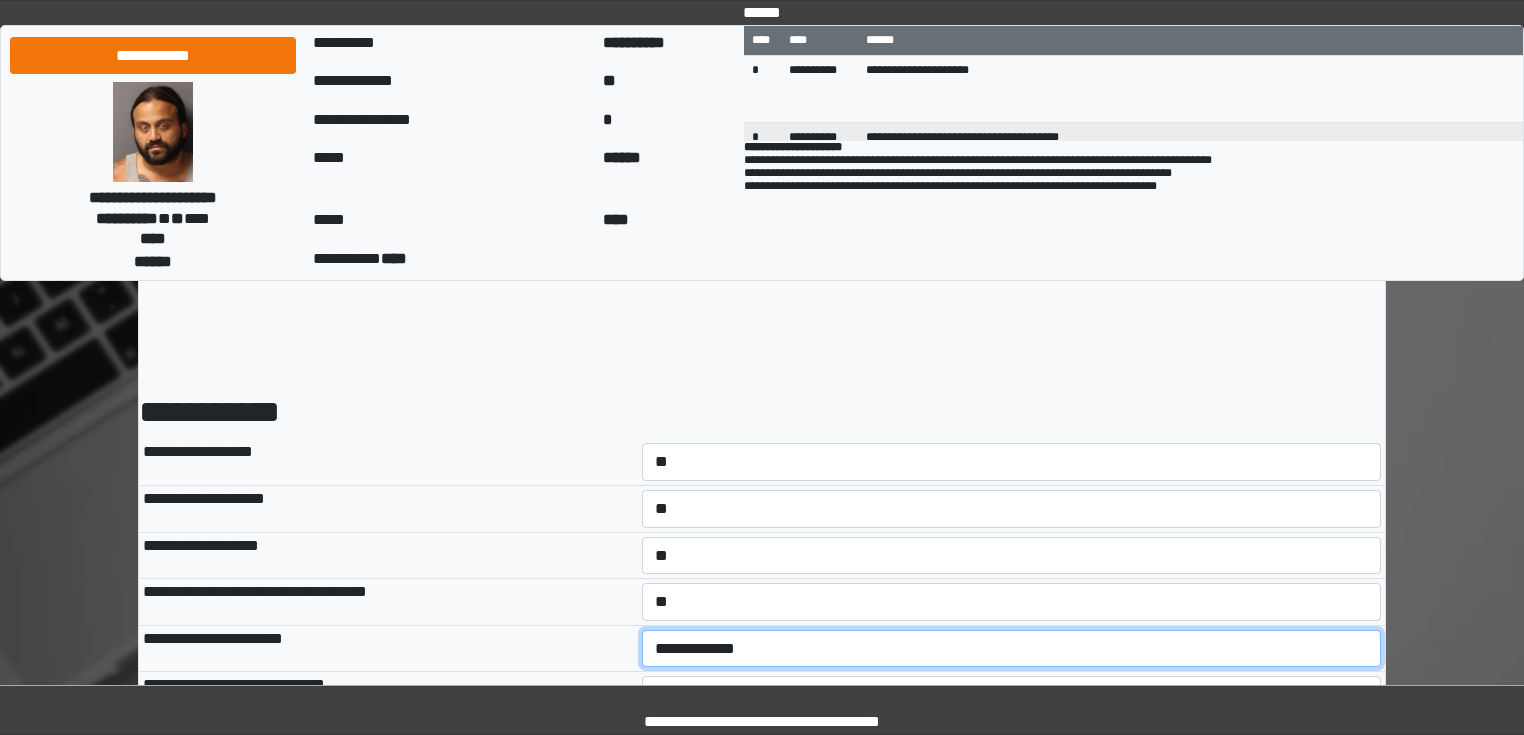 select on "*" 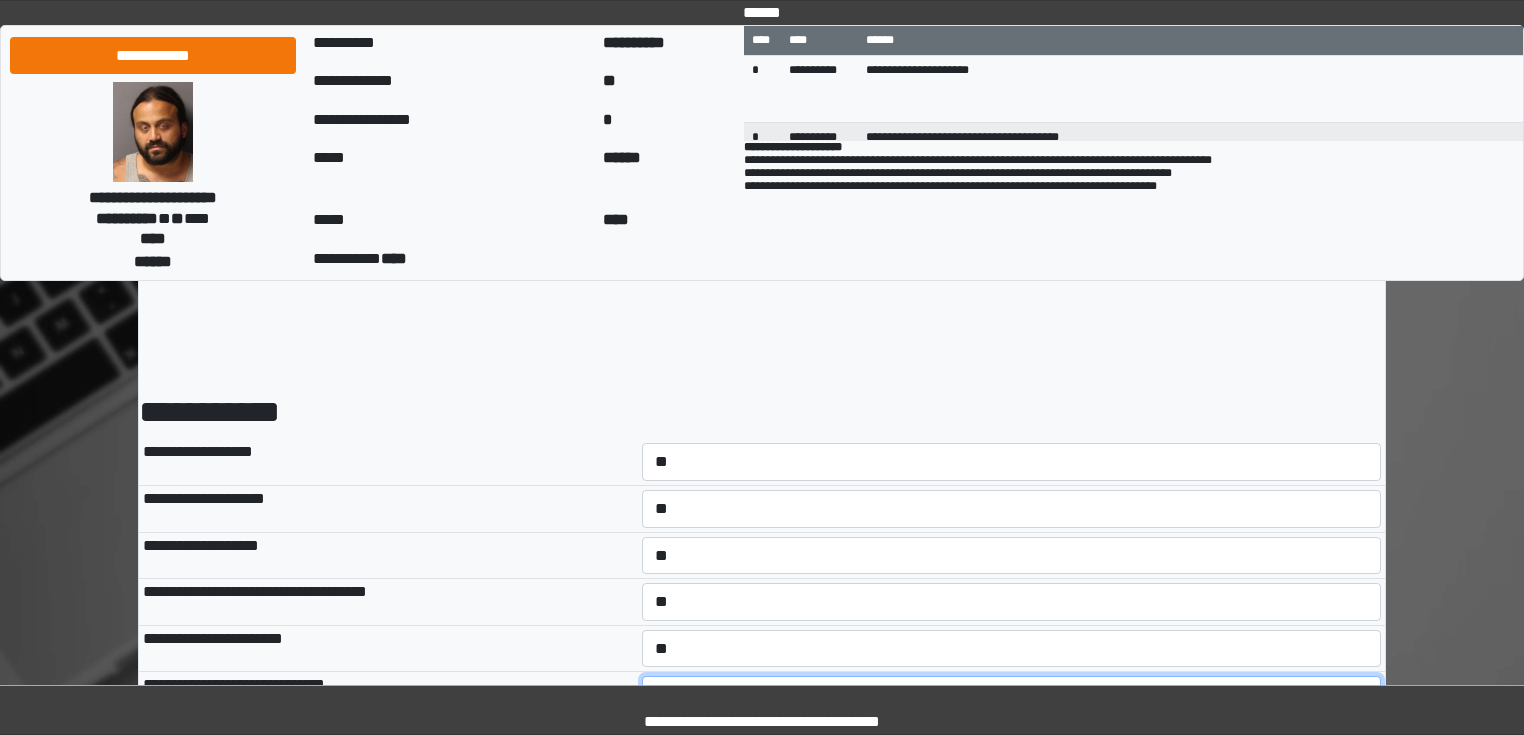 select on "*" 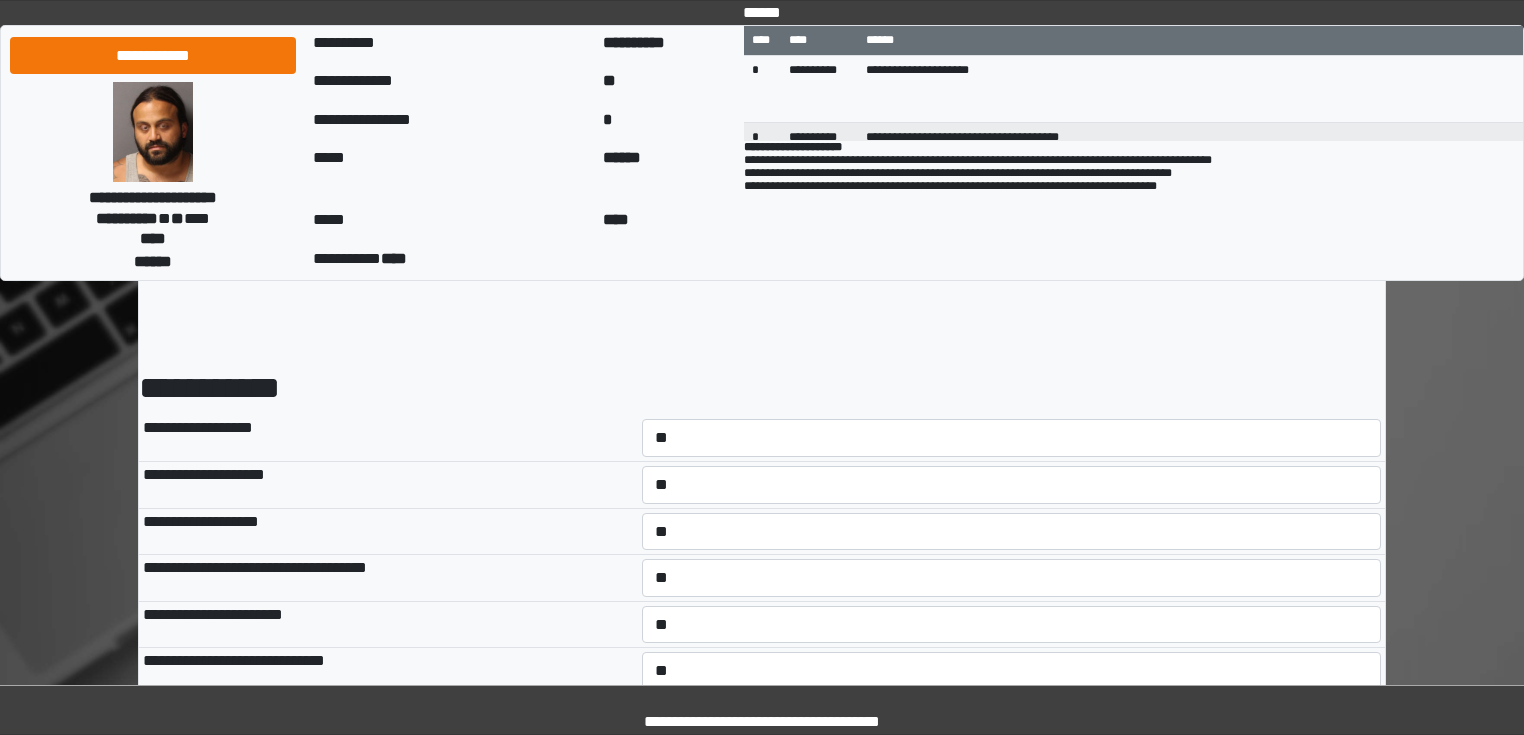 select on "*" 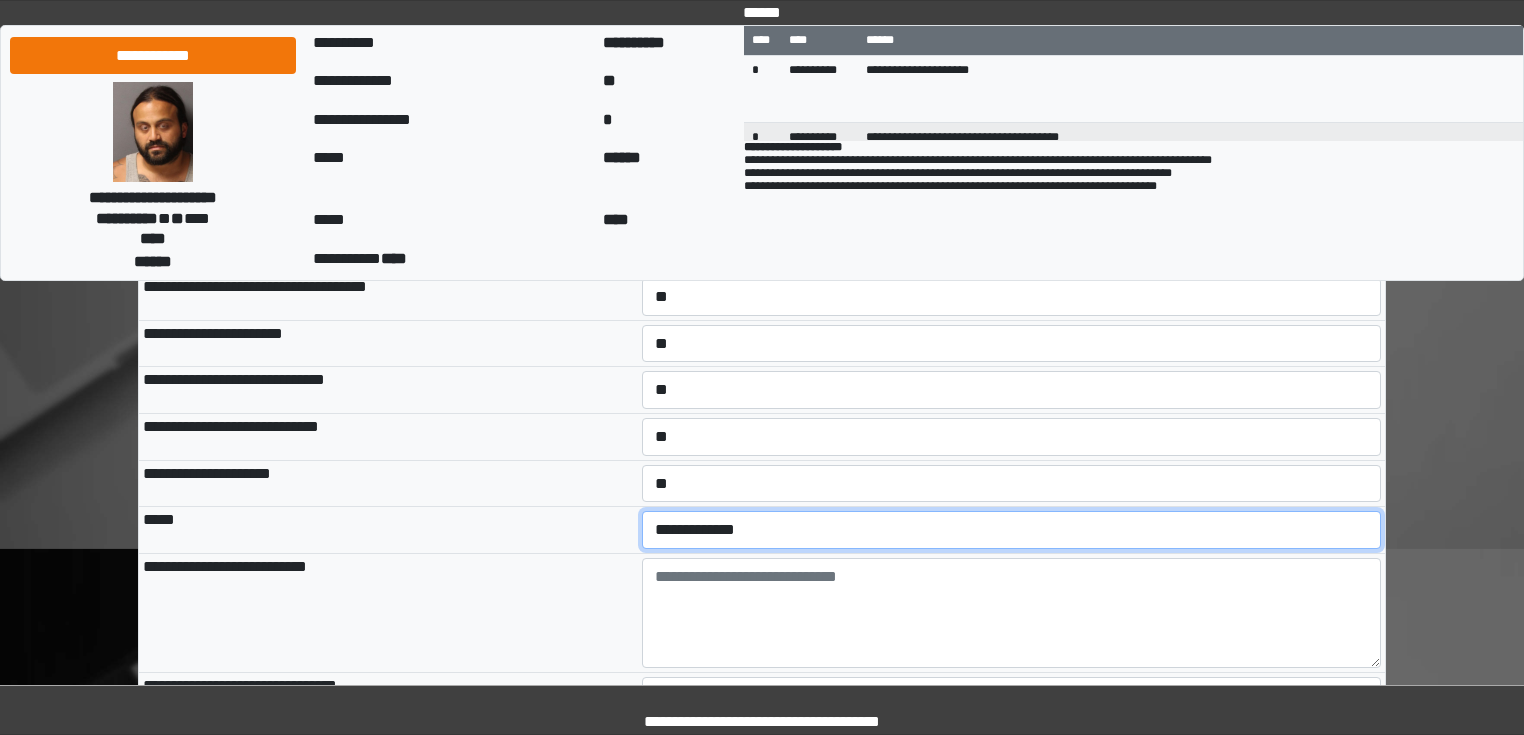 select on "*" 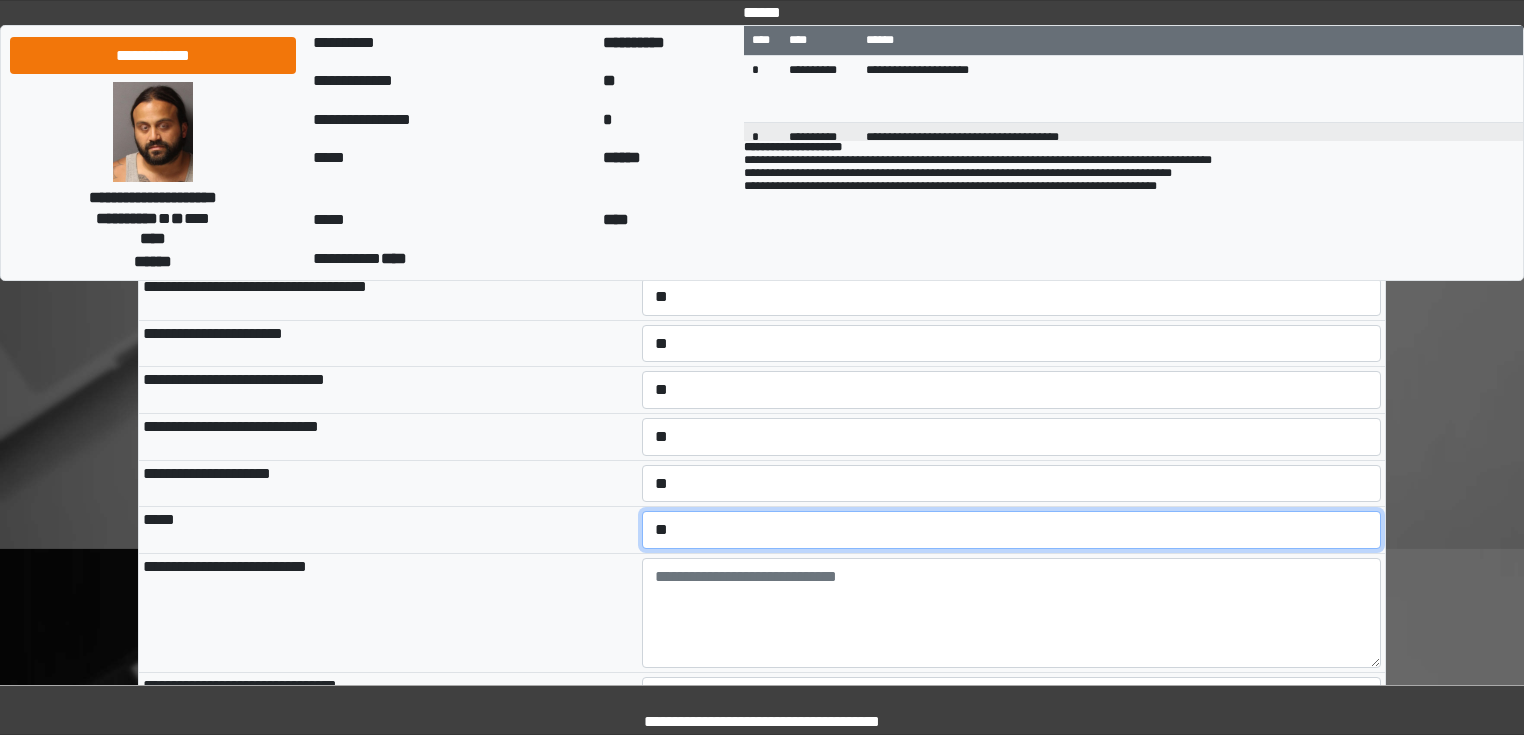 scroll, scrollTop: 419, scrollLeft: 0, axis: vertical 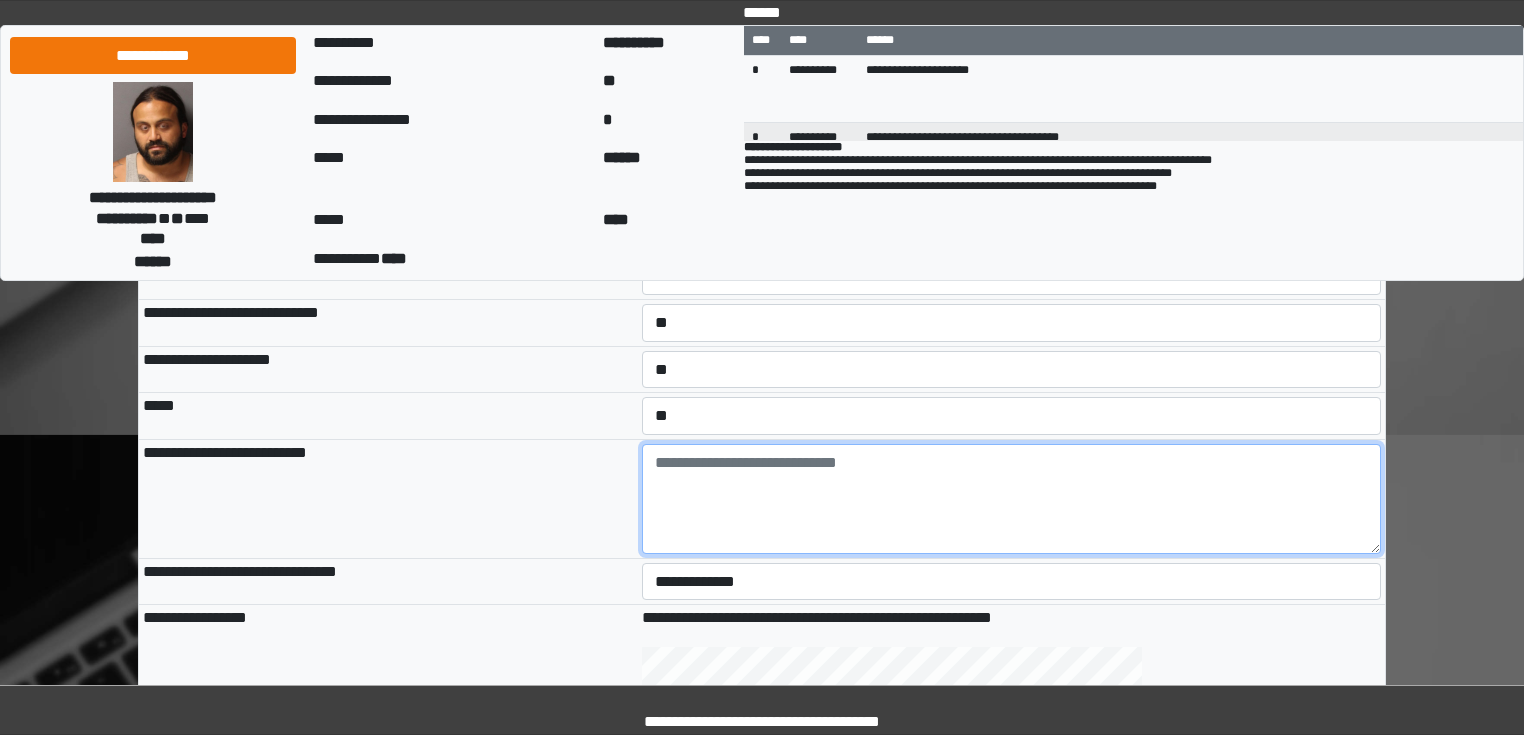 type on "*" 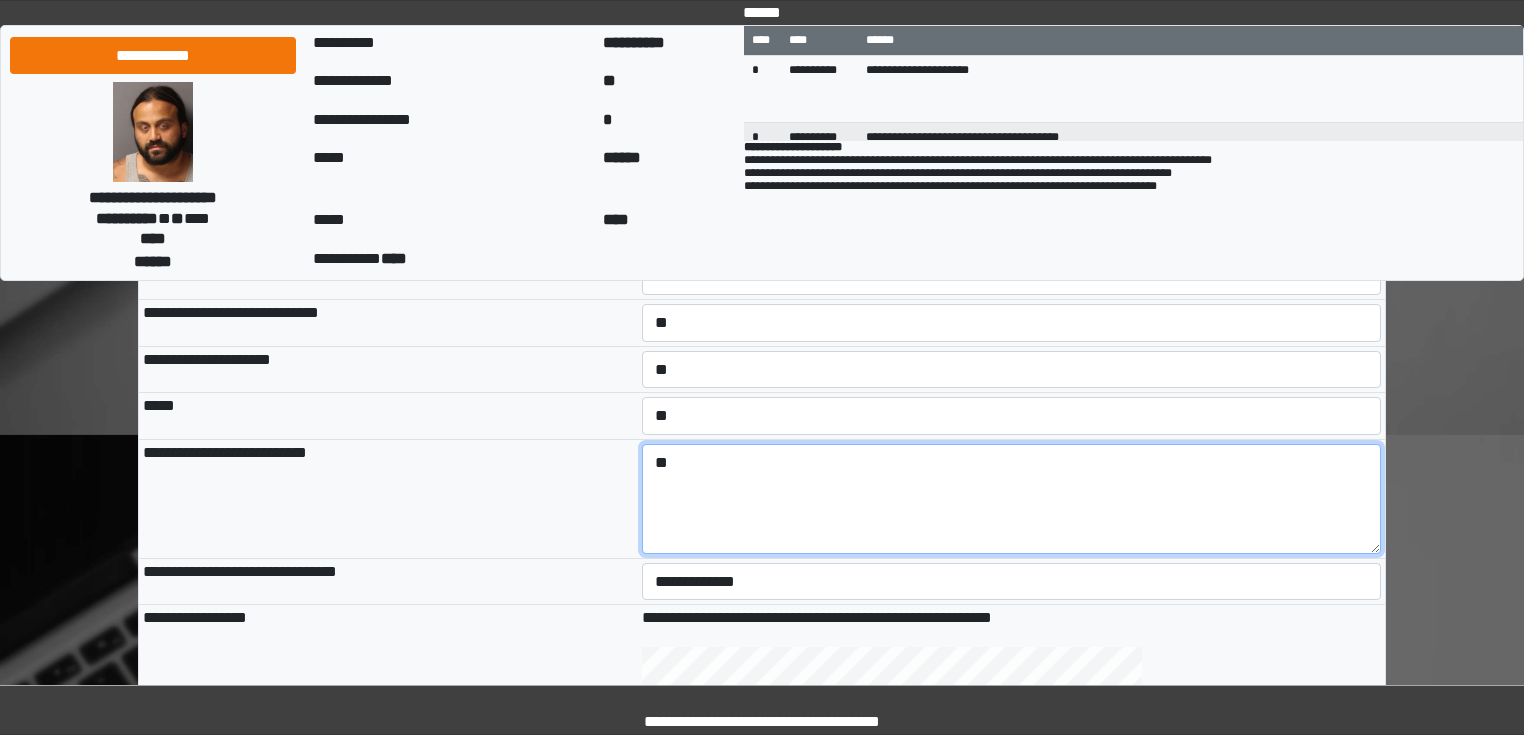 type on "*" 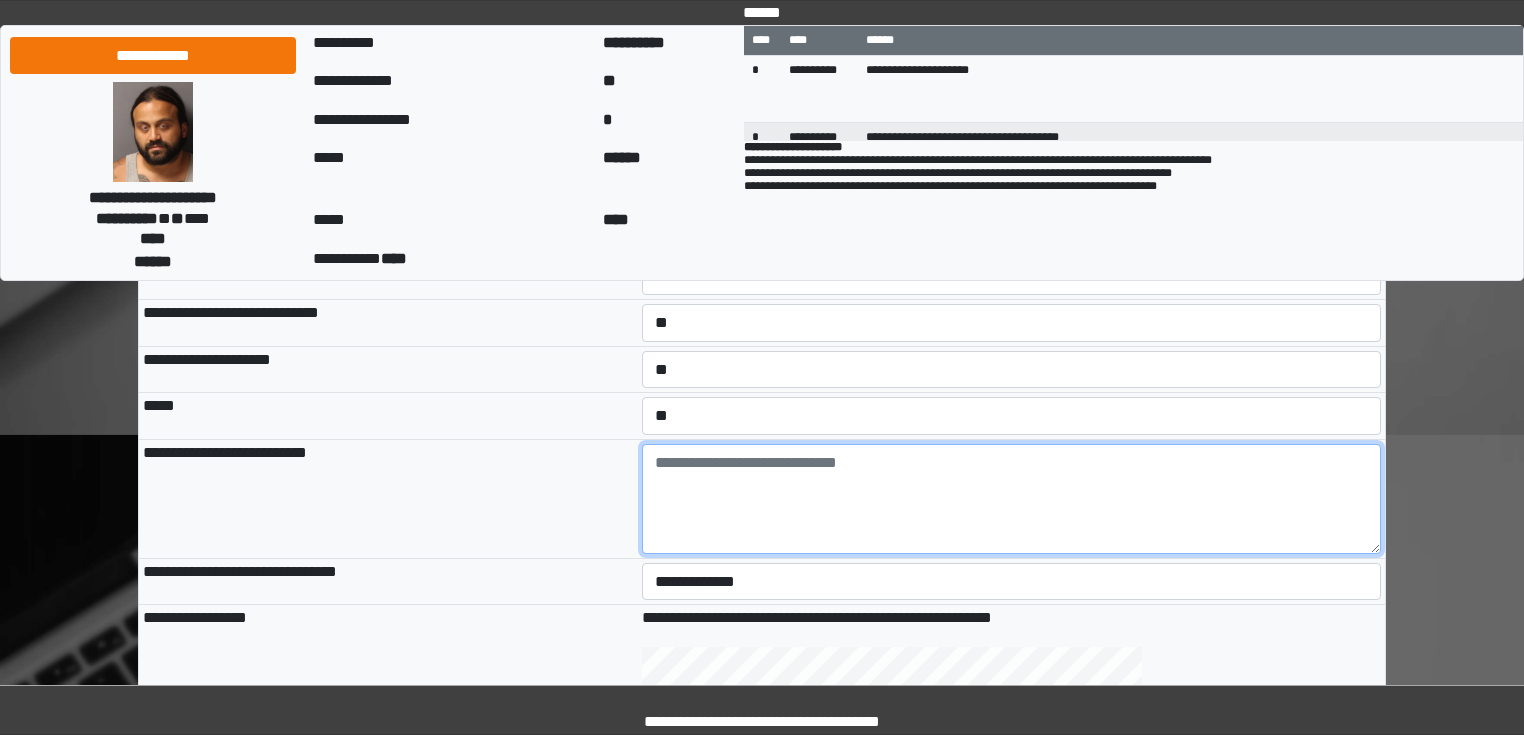 paste on "**********" 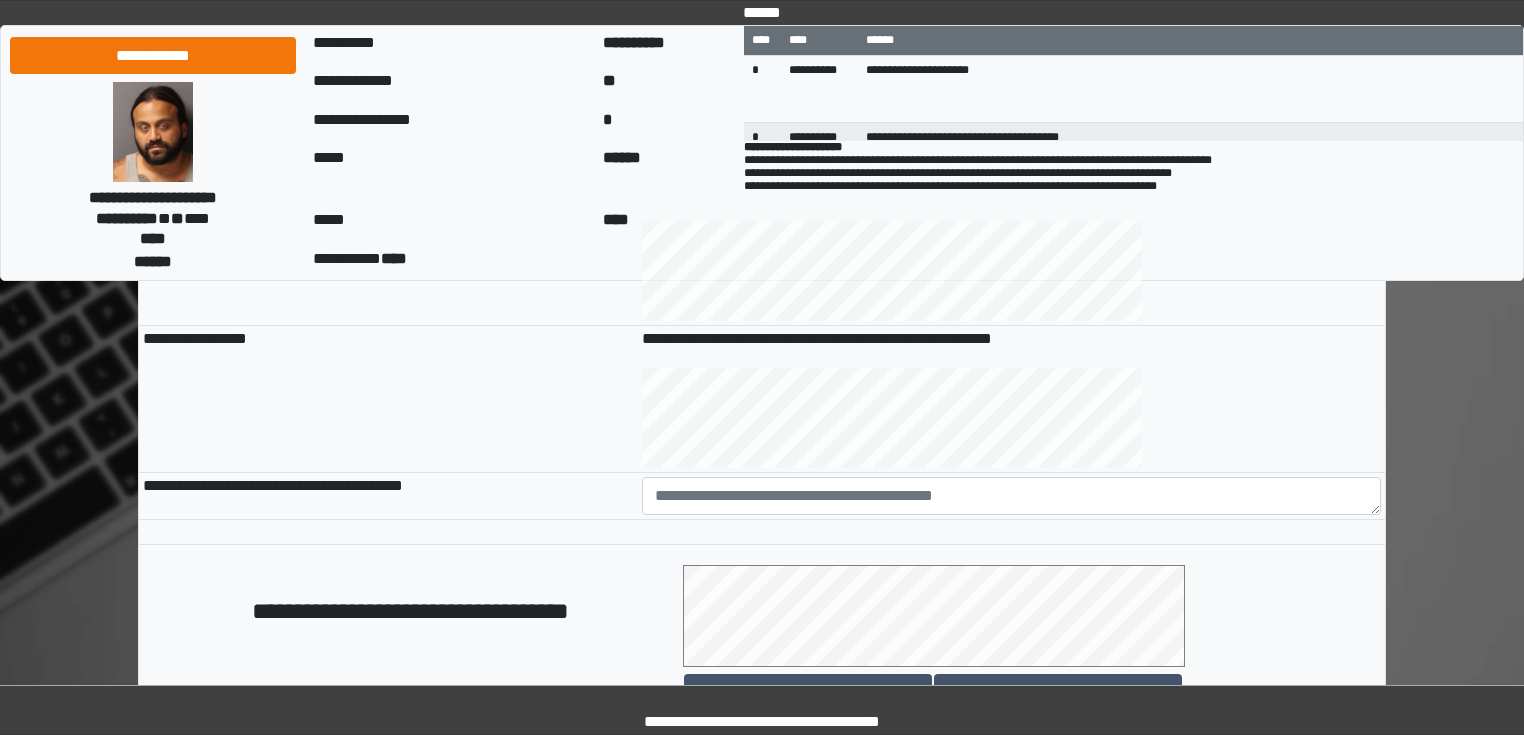 scroll, scrollTop: 798, scrollLeft: 0, axis: vertical 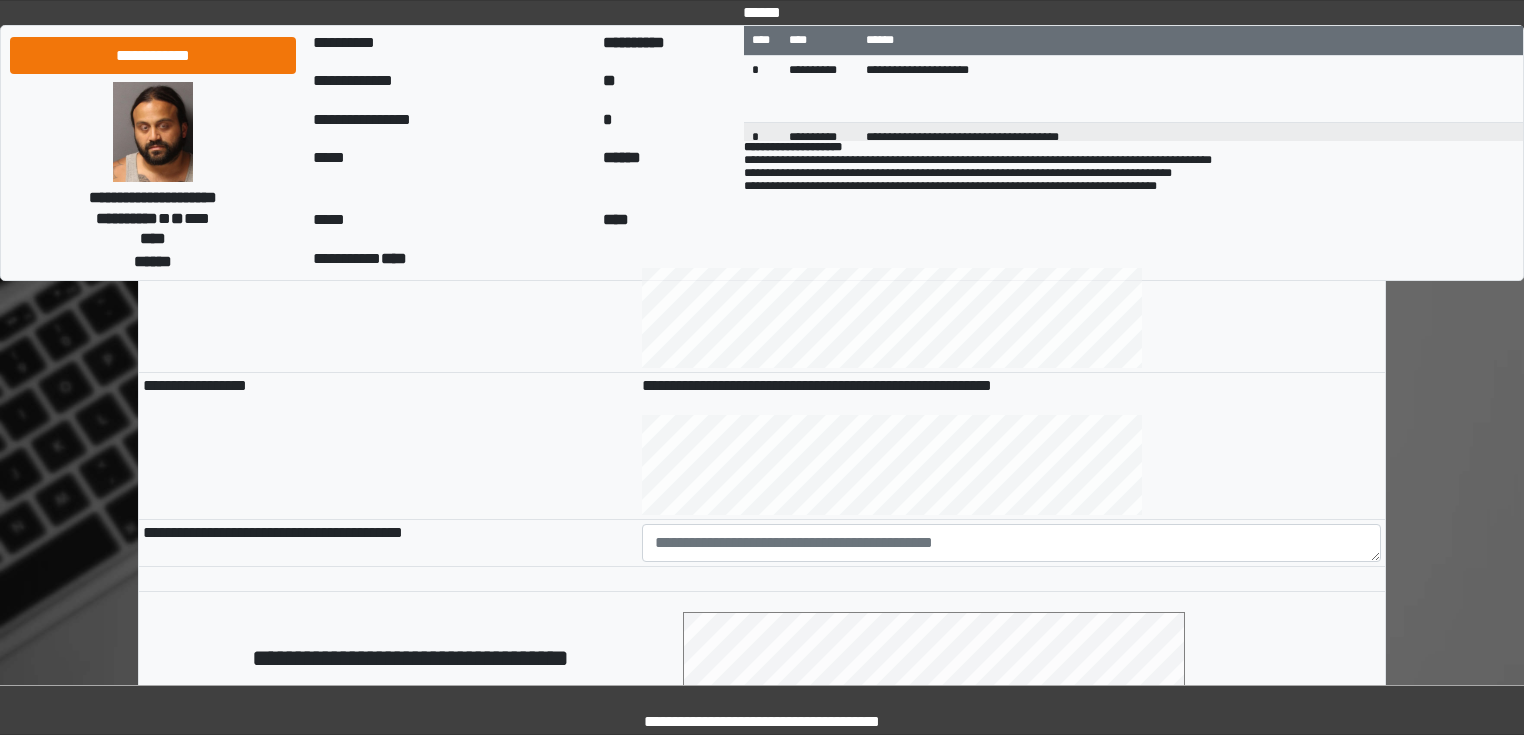 type on "**********" 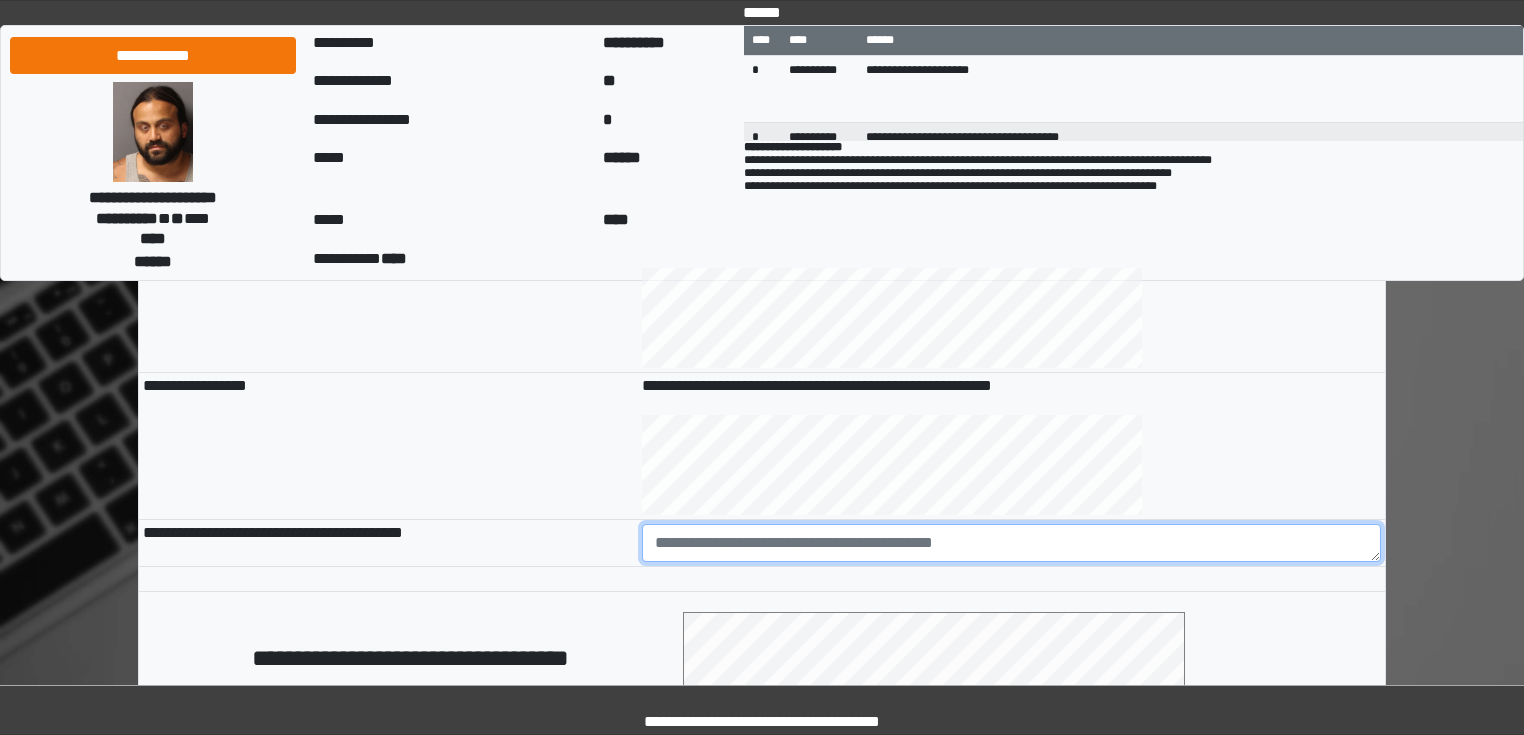 click at bounding box center (1012, 543) 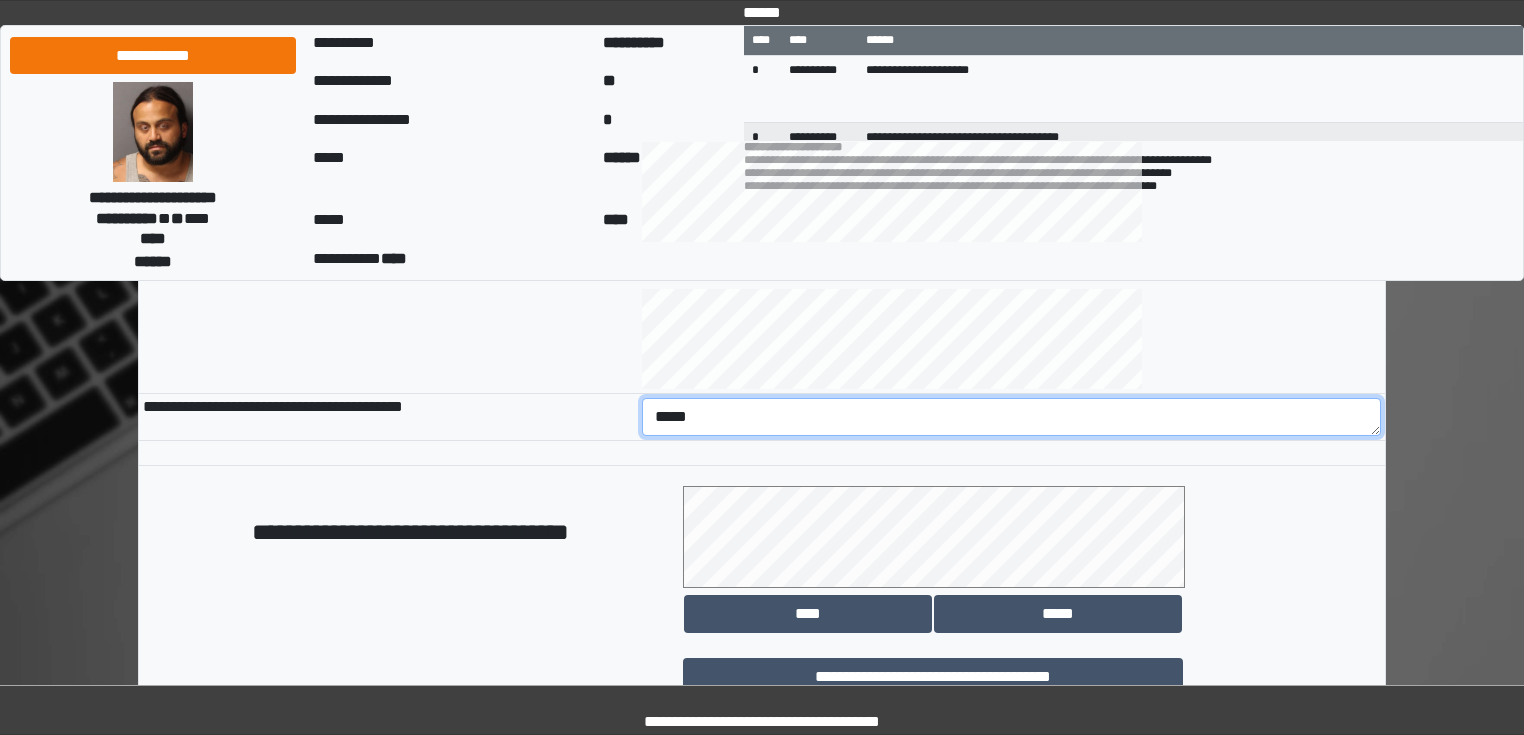 scroll, scrollTop: 1118, scrollLeft: 0, axis: vertical 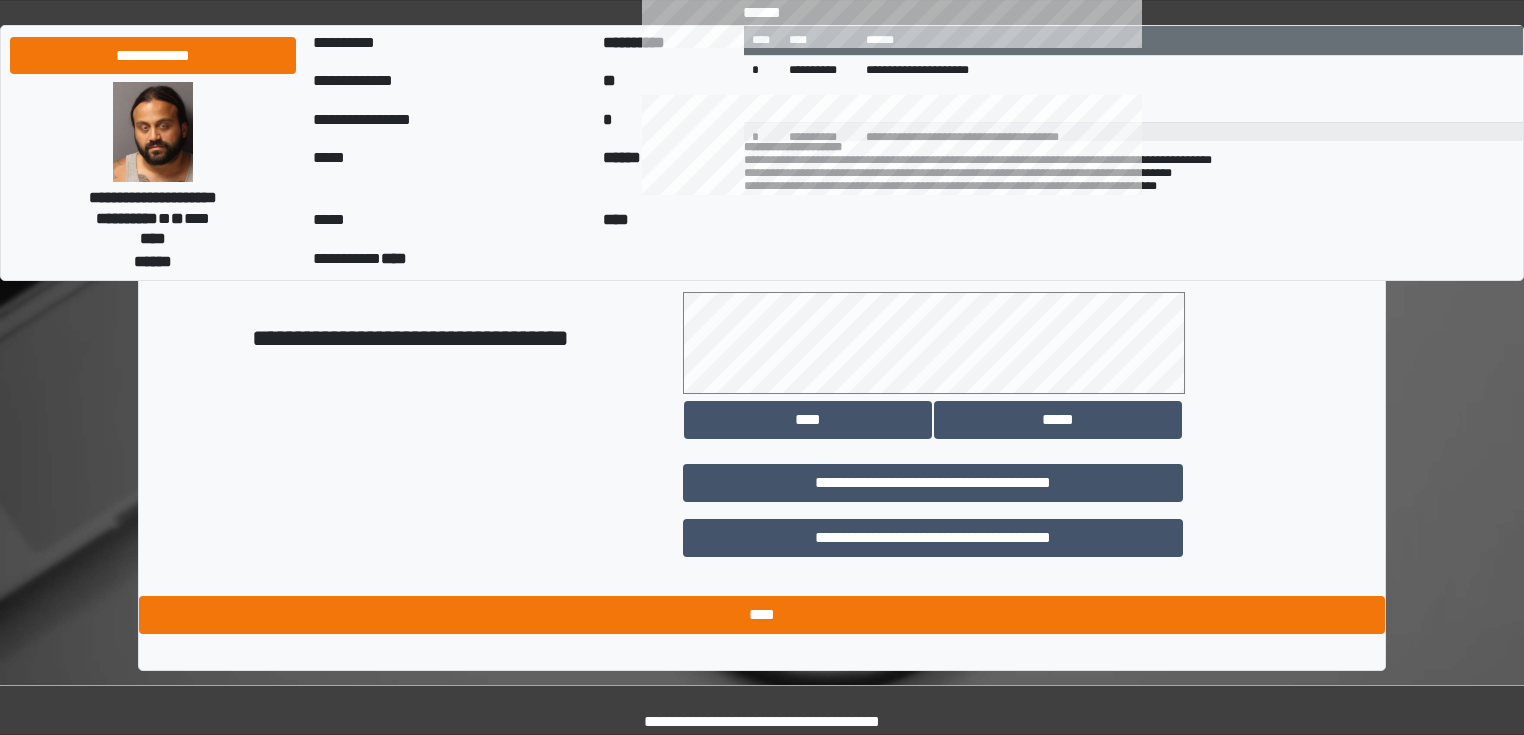 type on "*****" 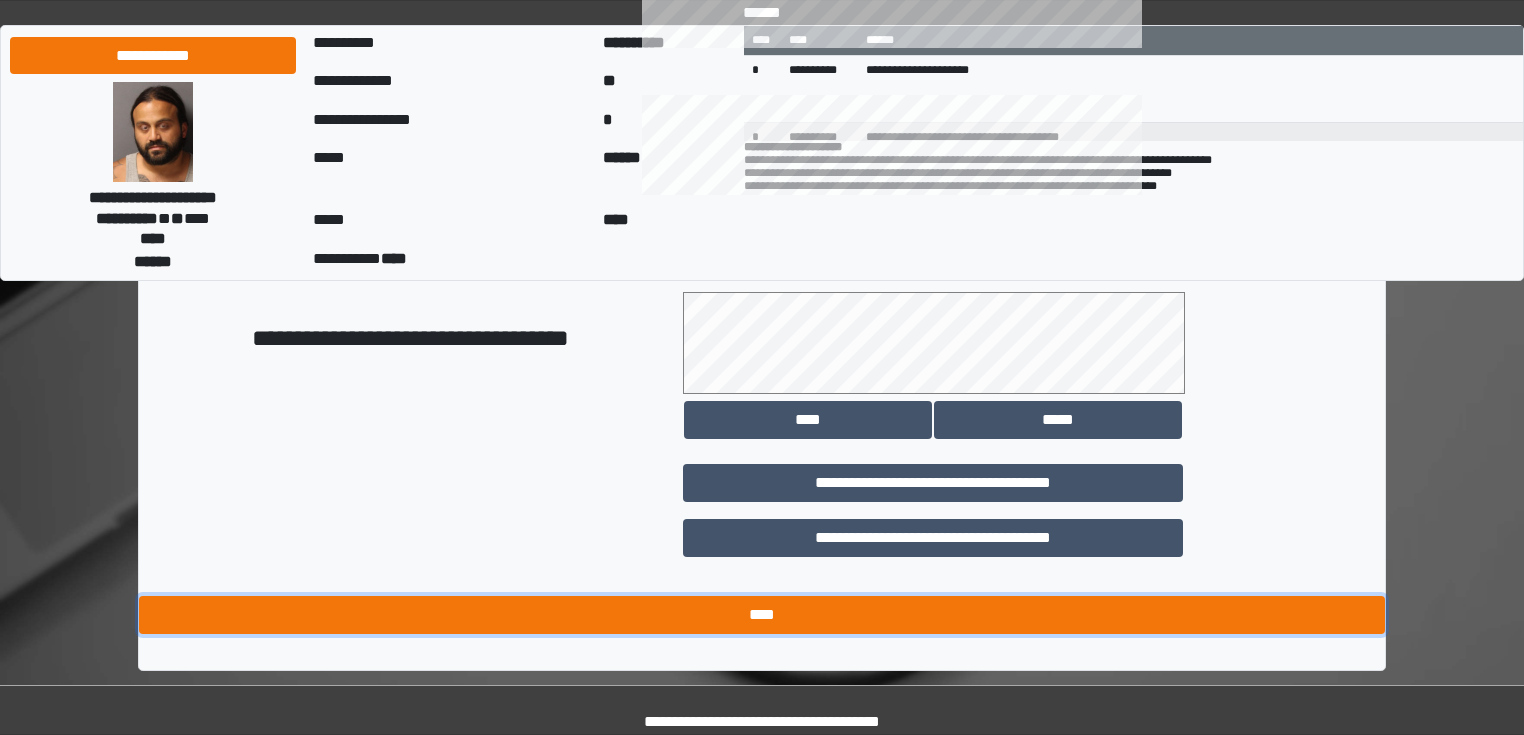 click on "****" at bounding box center [762, 615] 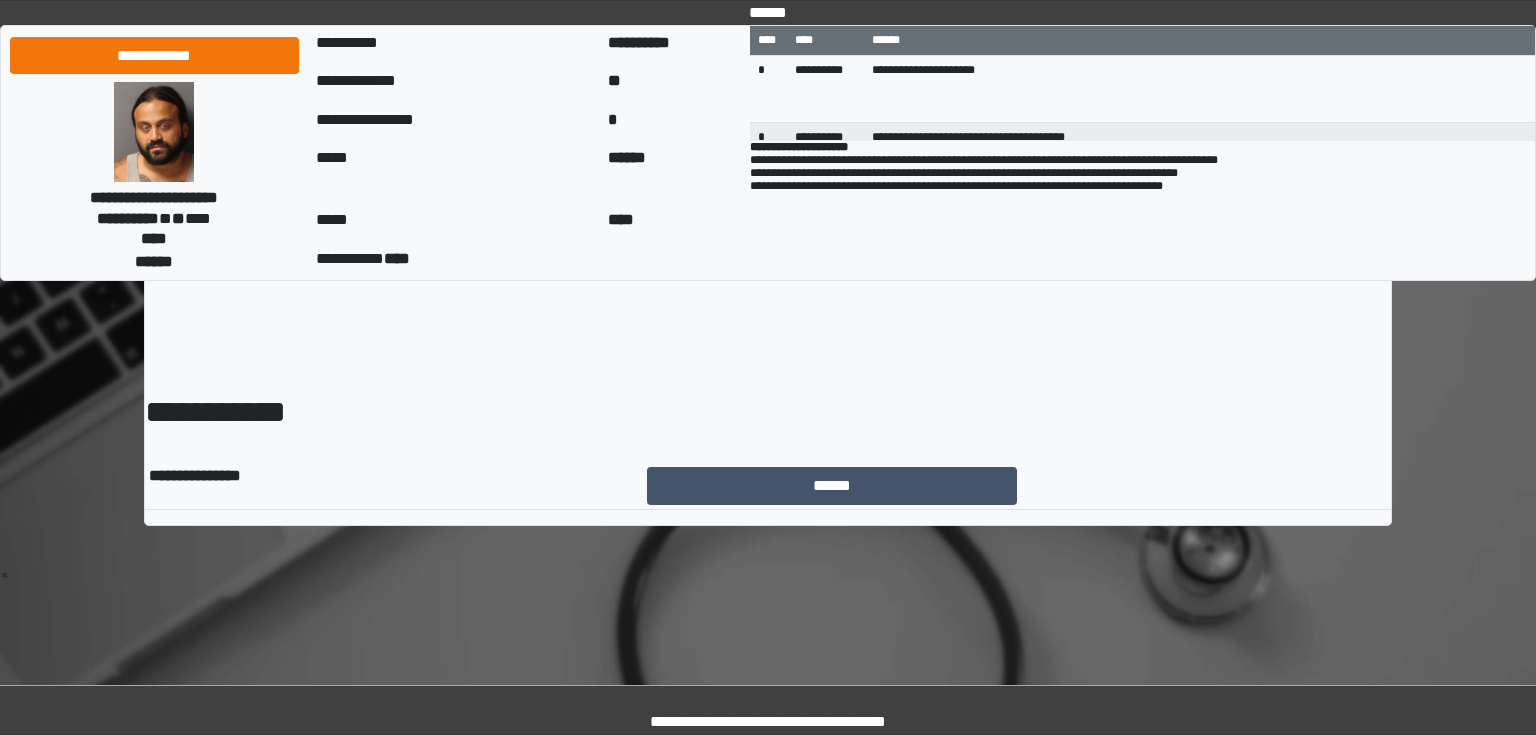 scroll, scrollTop: 0, scrollLeft: 0, axis: both 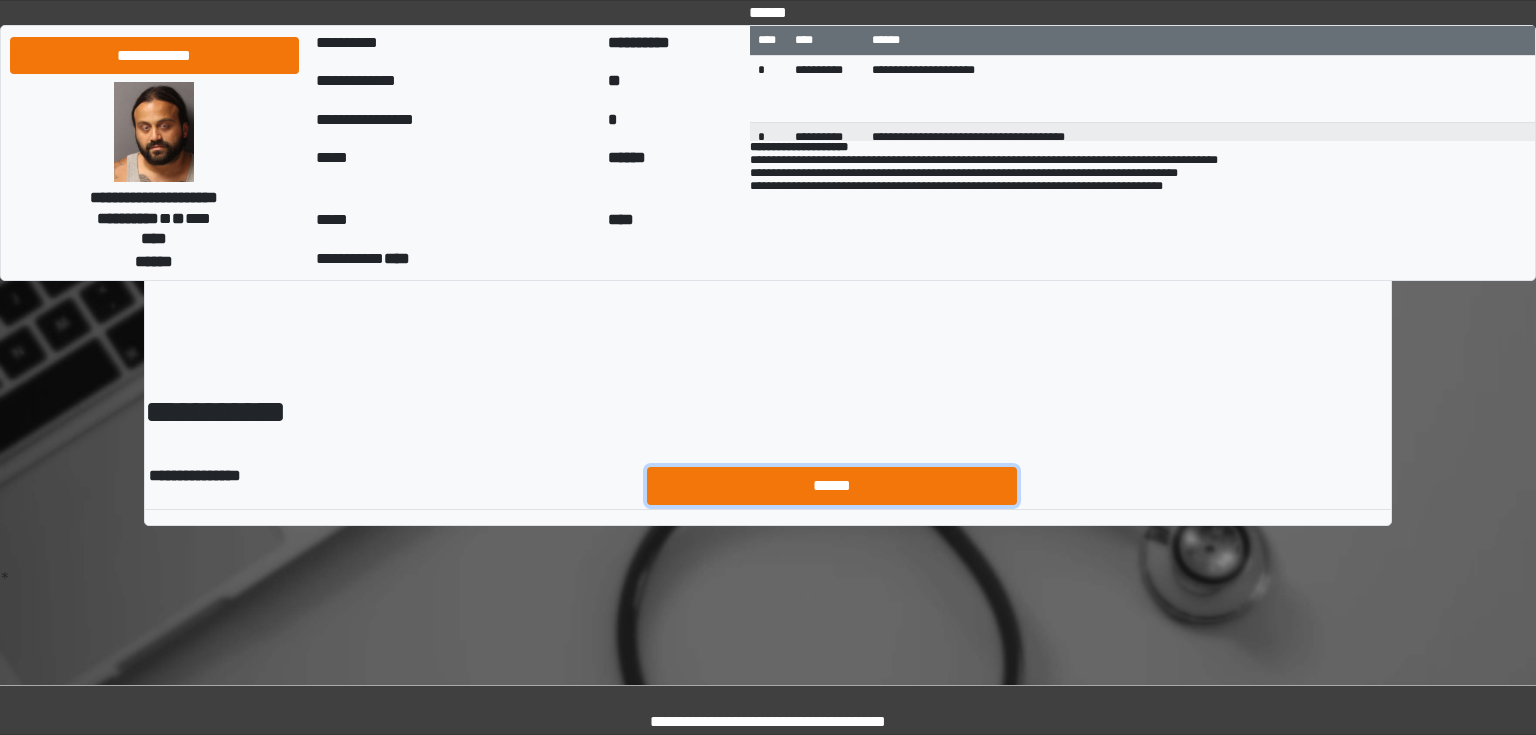 click on "******" at bounding box center [832, 486] 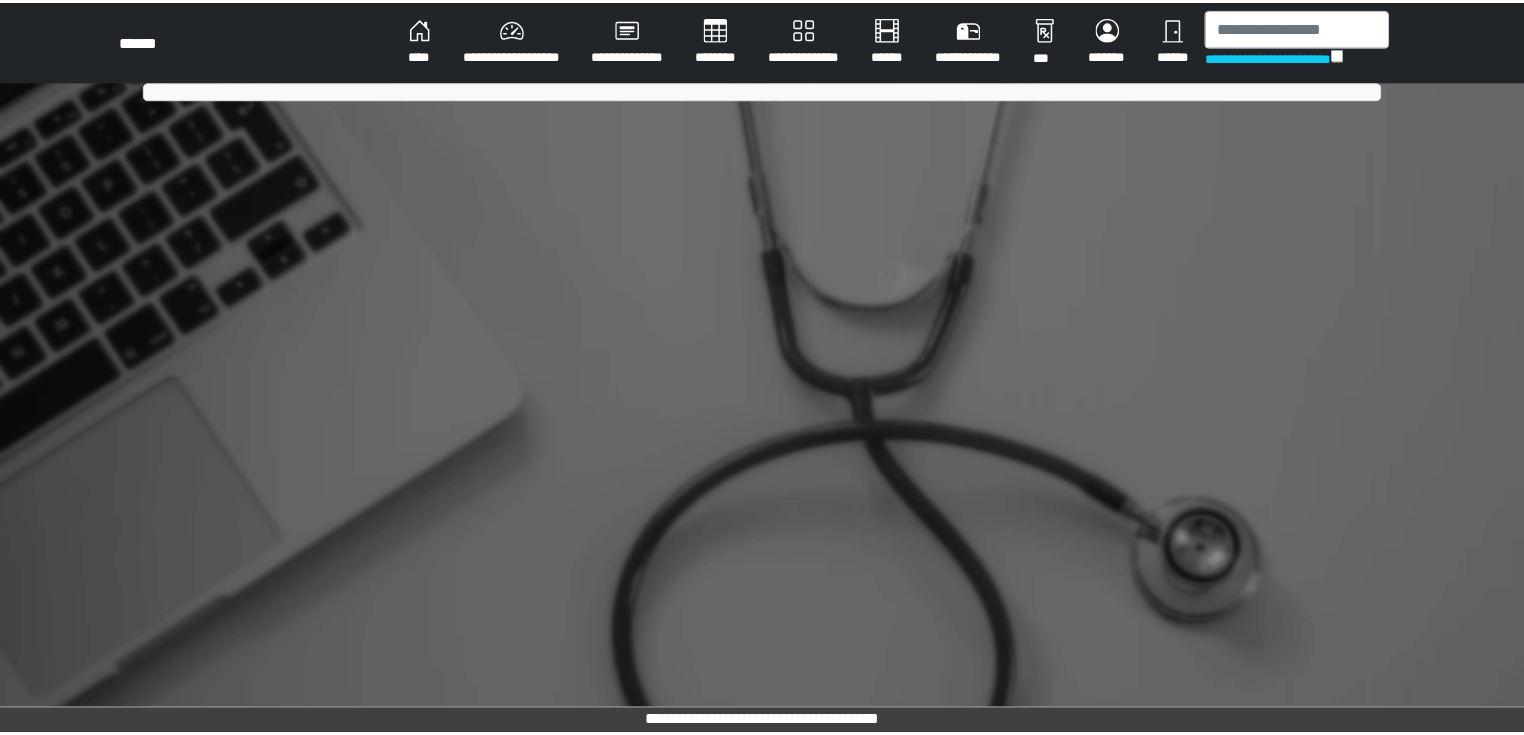 scroll, scrollTop: 0, scrollLeft: 0, axis: both 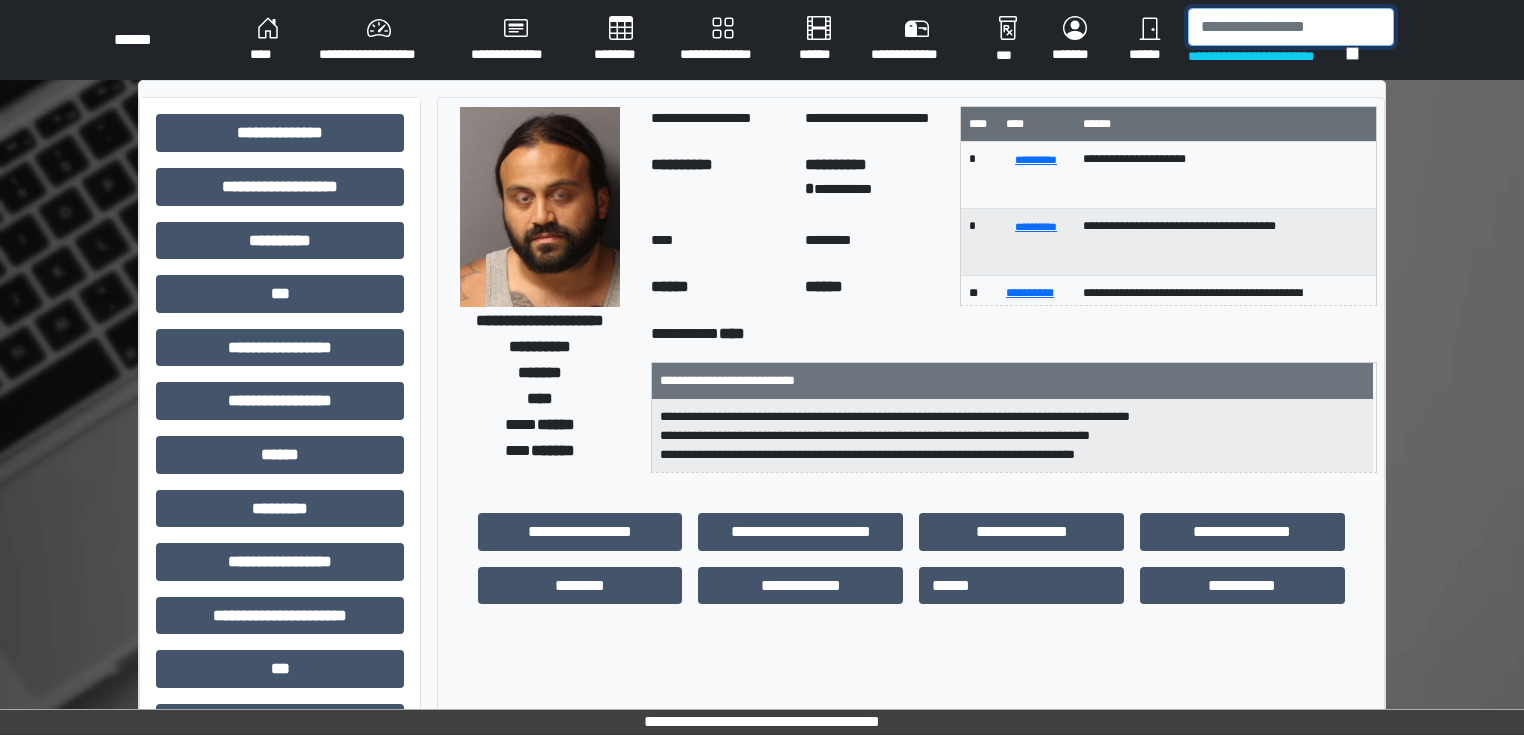 click at bounding box center [1291, 27] 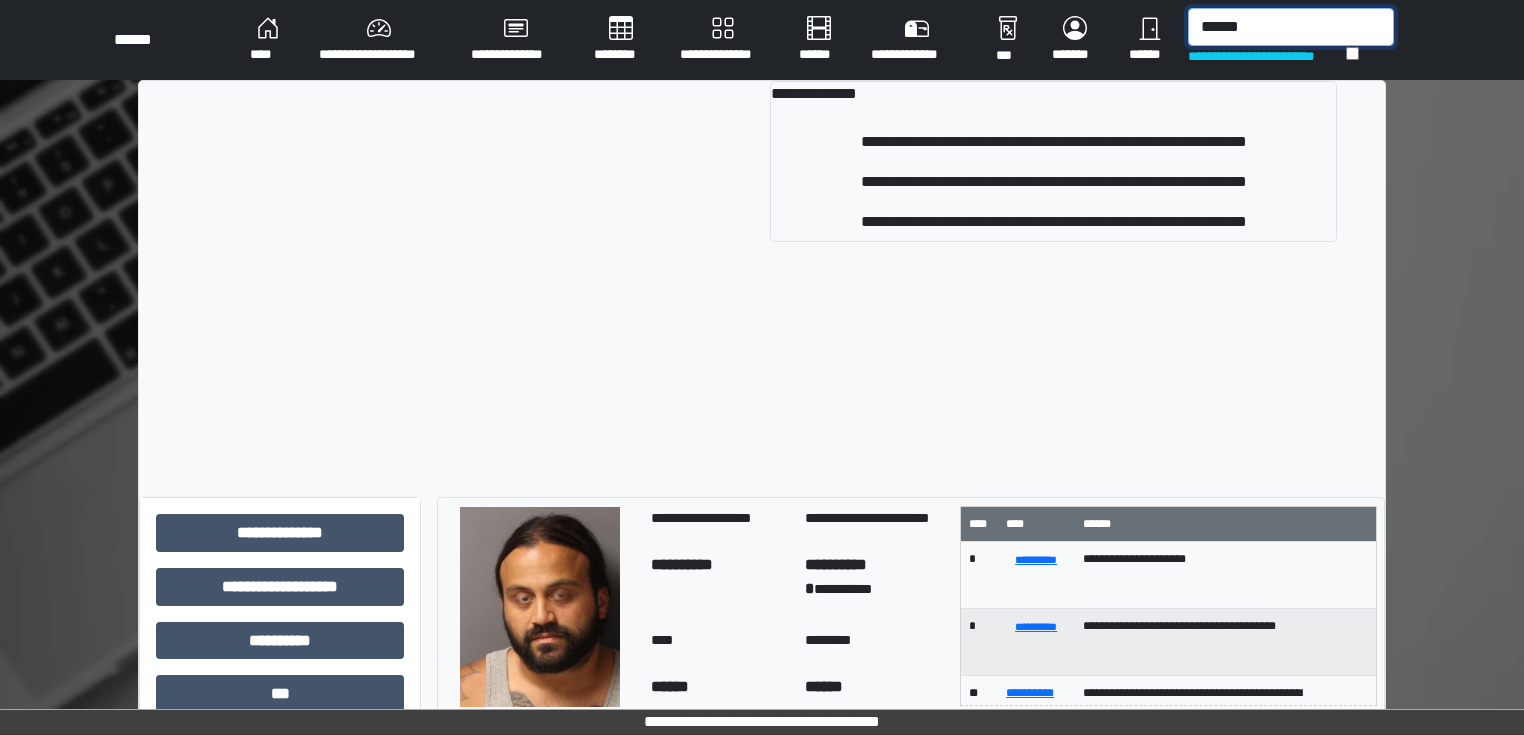 type on "******" 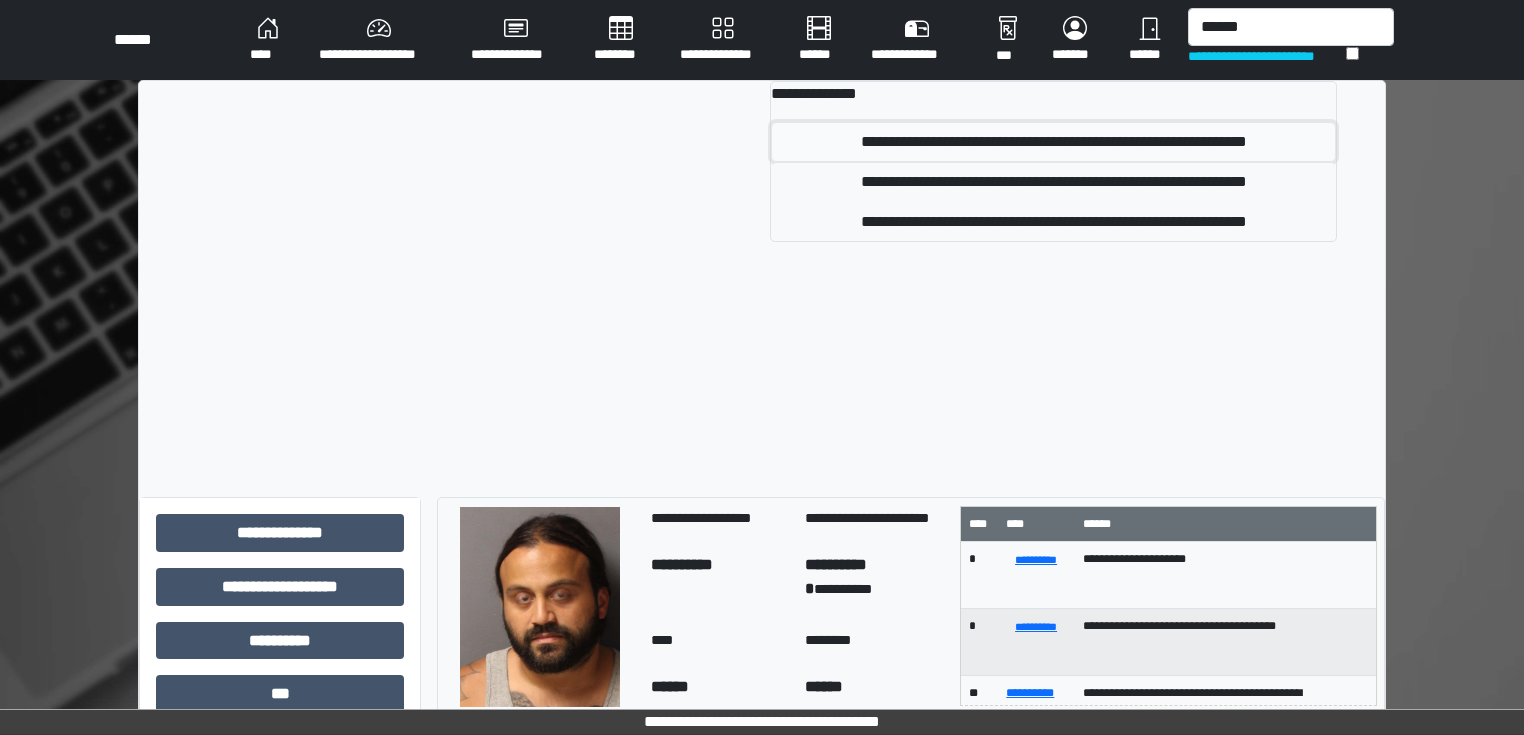 click on "**********" at bounding box center (1053, 142) 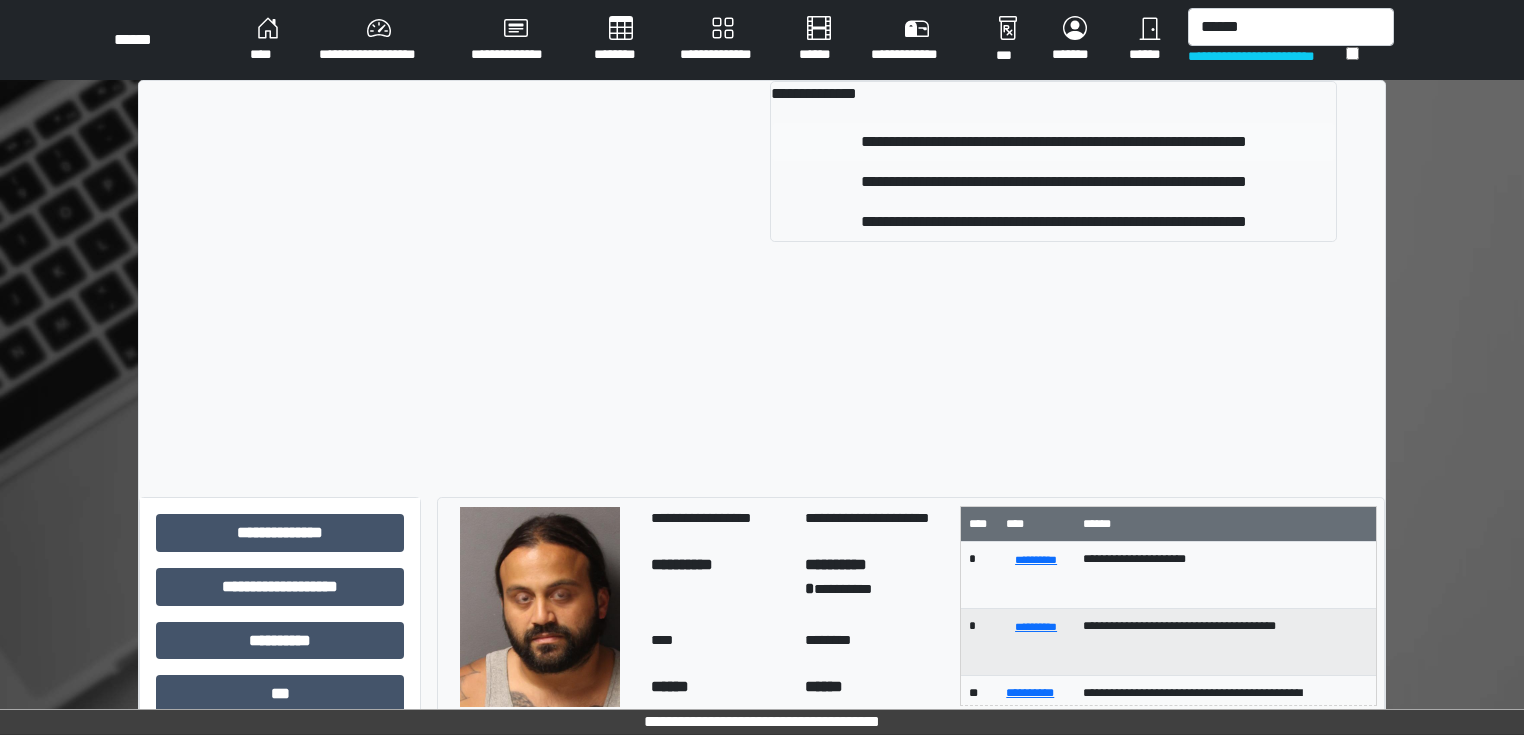 type 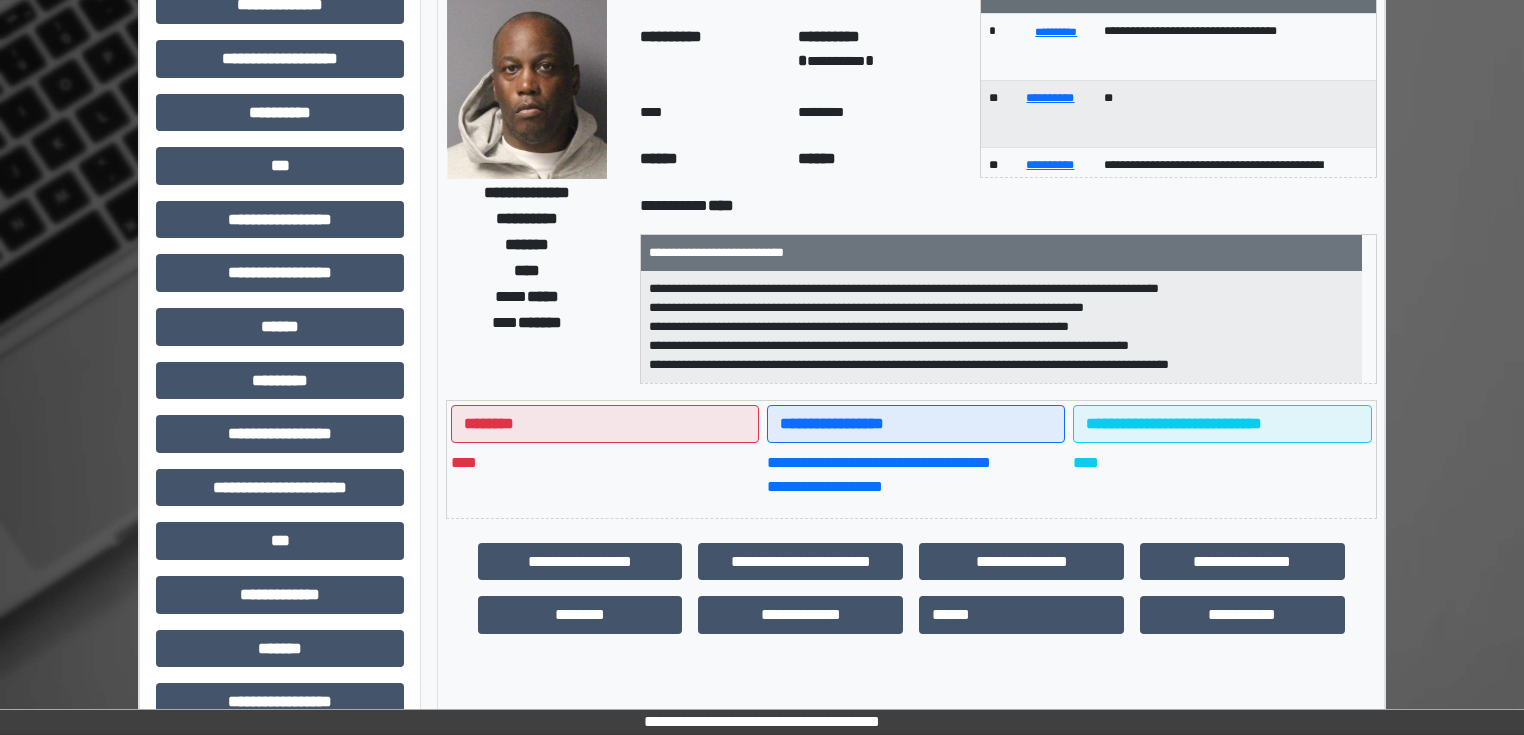 scroll, scrollTop: 240, scrollLeft: 0, axis: vertical 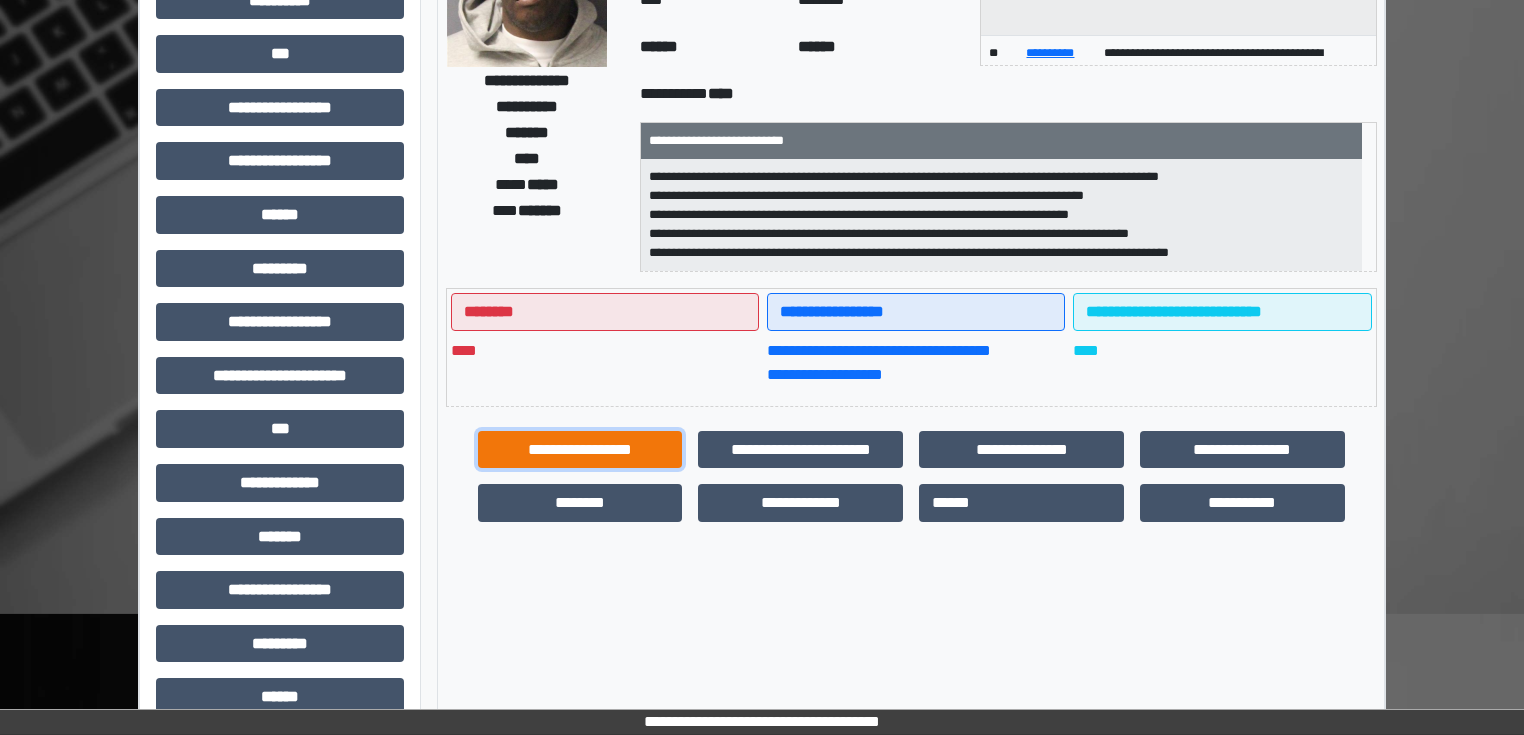click on "**********" at bounding box center [580, 450] 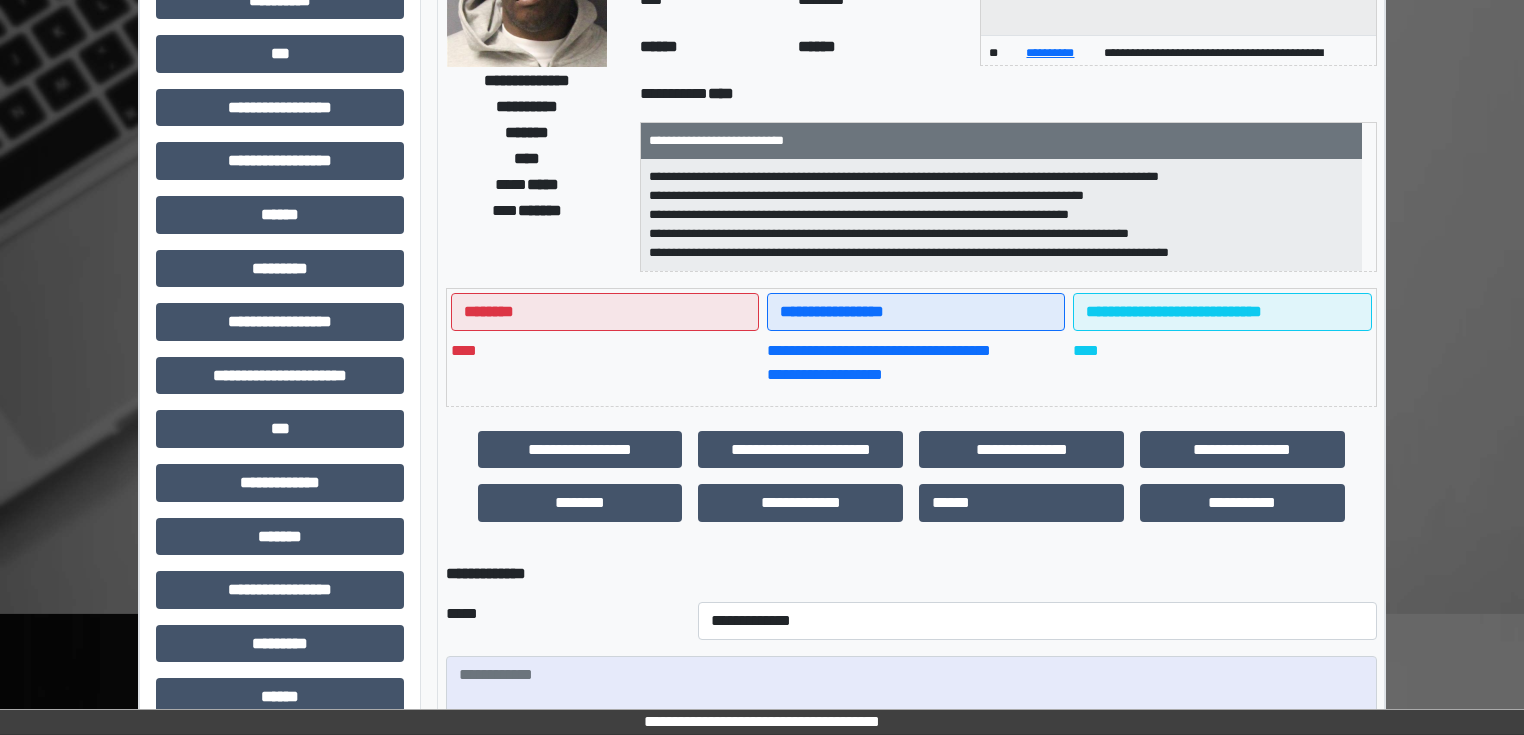 click on "**********" at bounding box center [1037, 621] 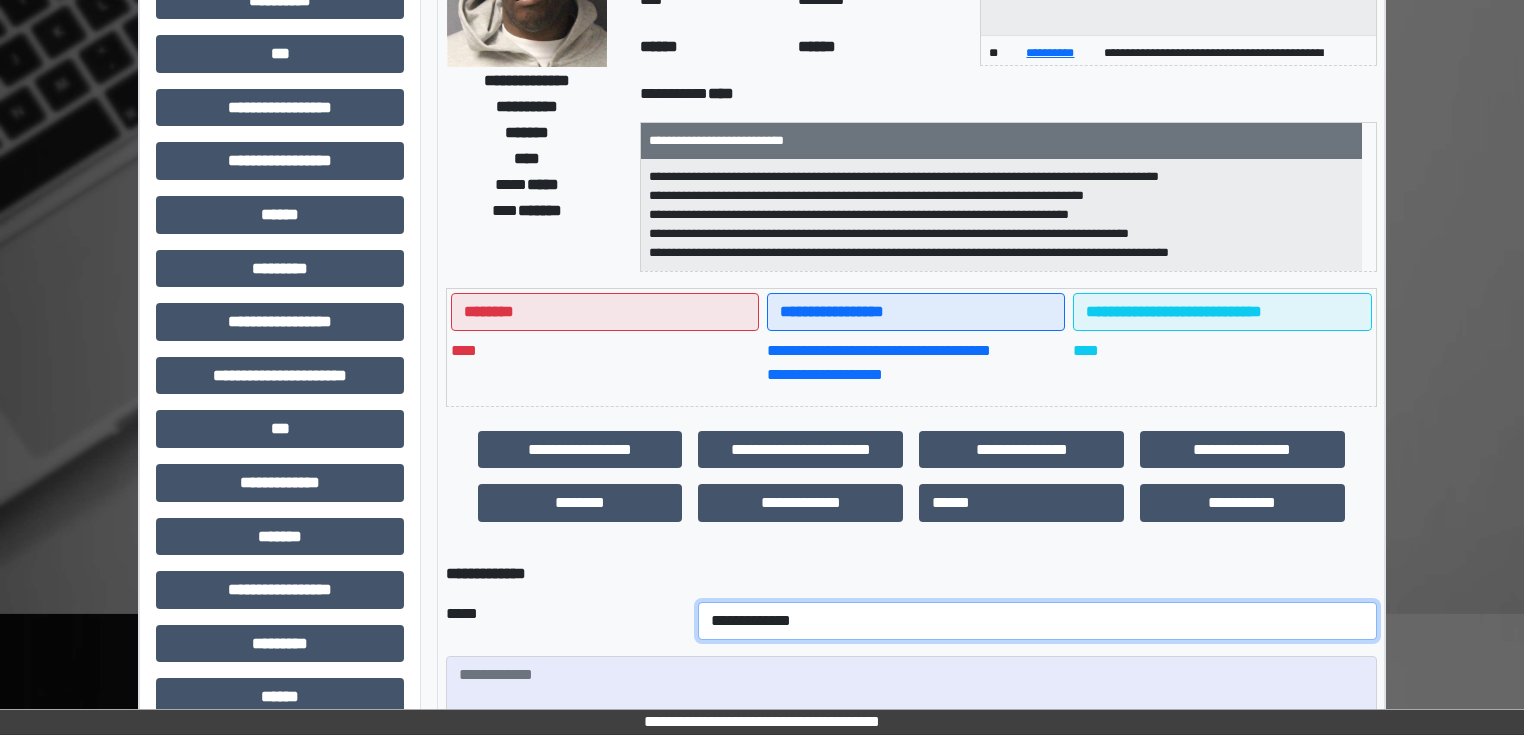 click on "**********" at bounding box center (1037, 621) 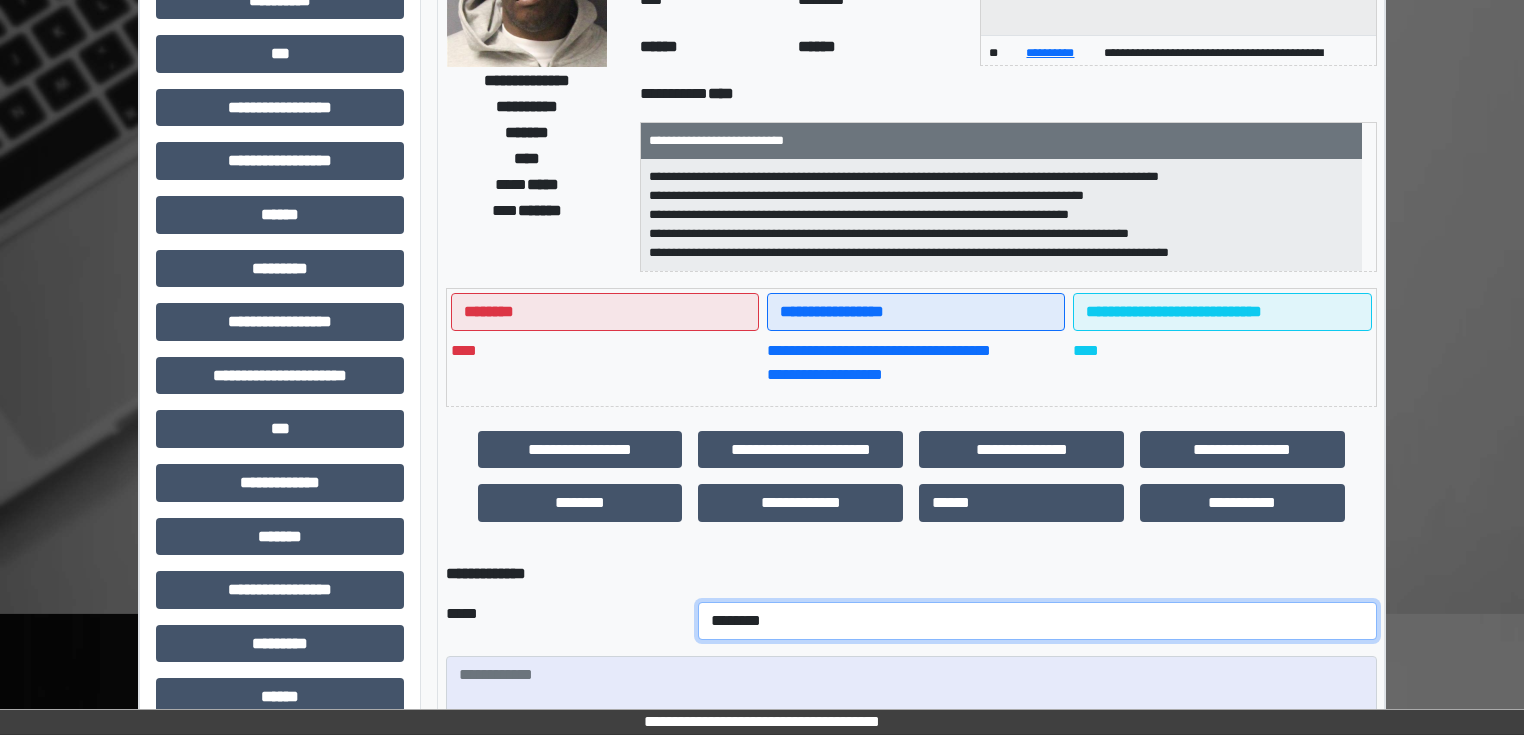 click on "**********" at bounding box center [1037, 621] 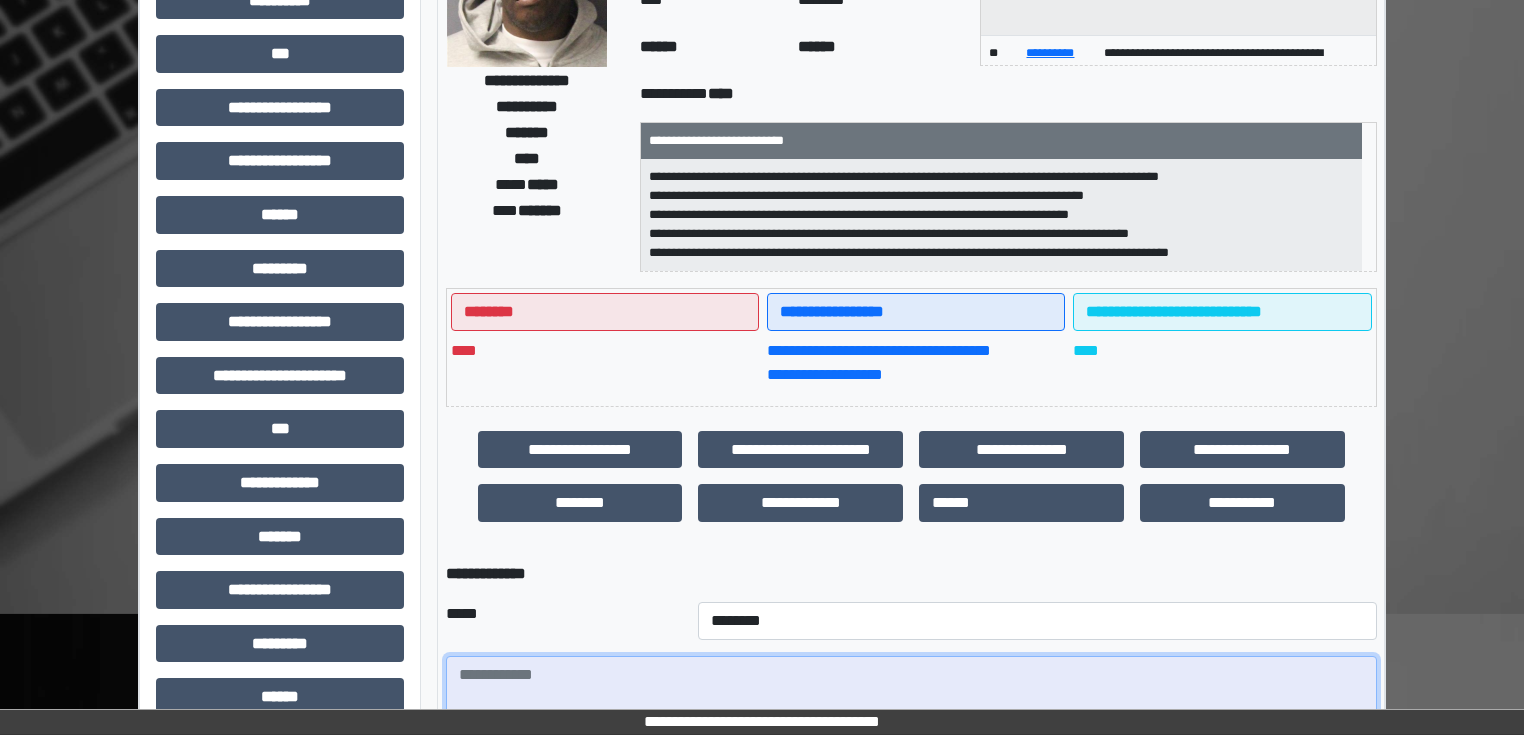 click at bounding box center (911, 711) 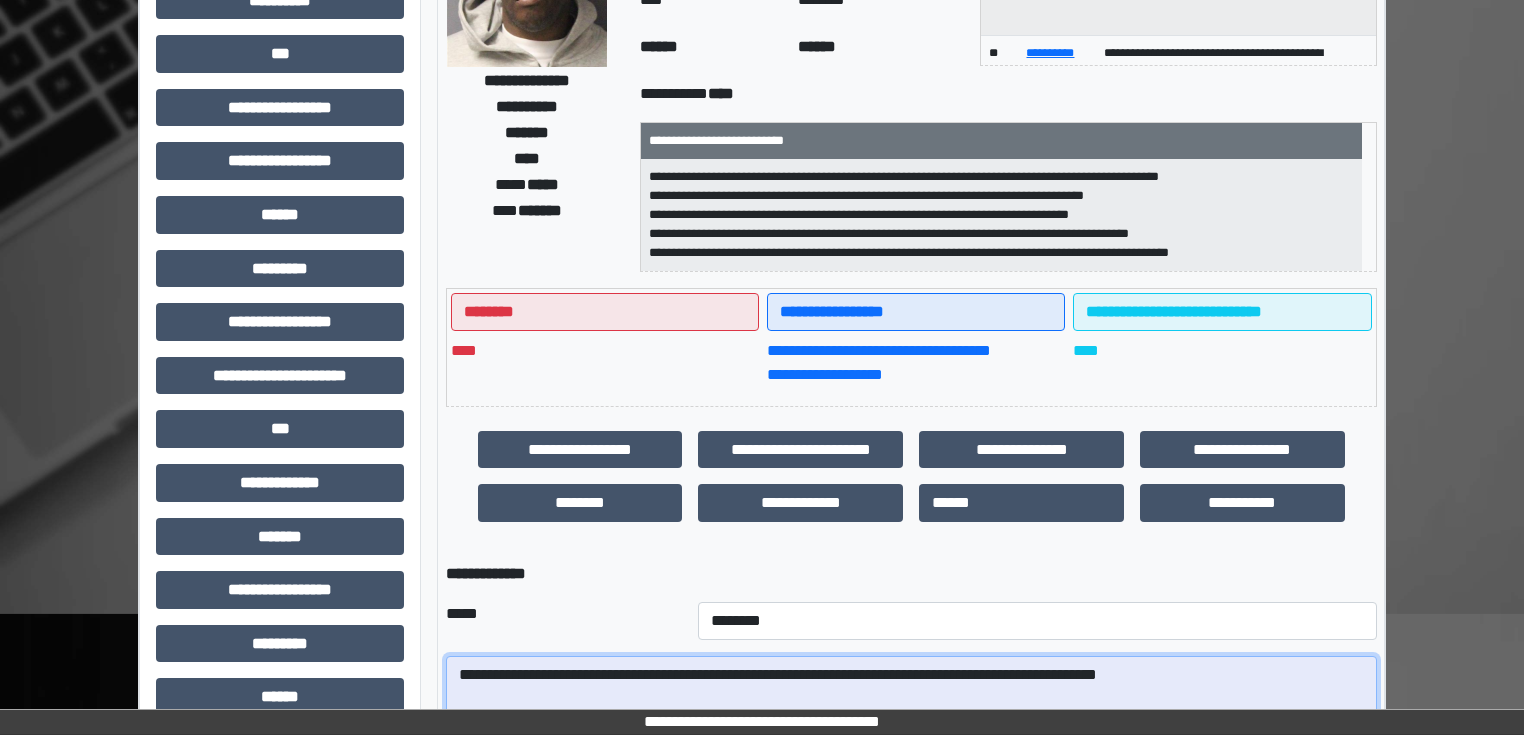 drag, startPoint x: 1216, startPoint y: 658, endPoint x: 0, endPoint y: 563, distance: 1219.7053 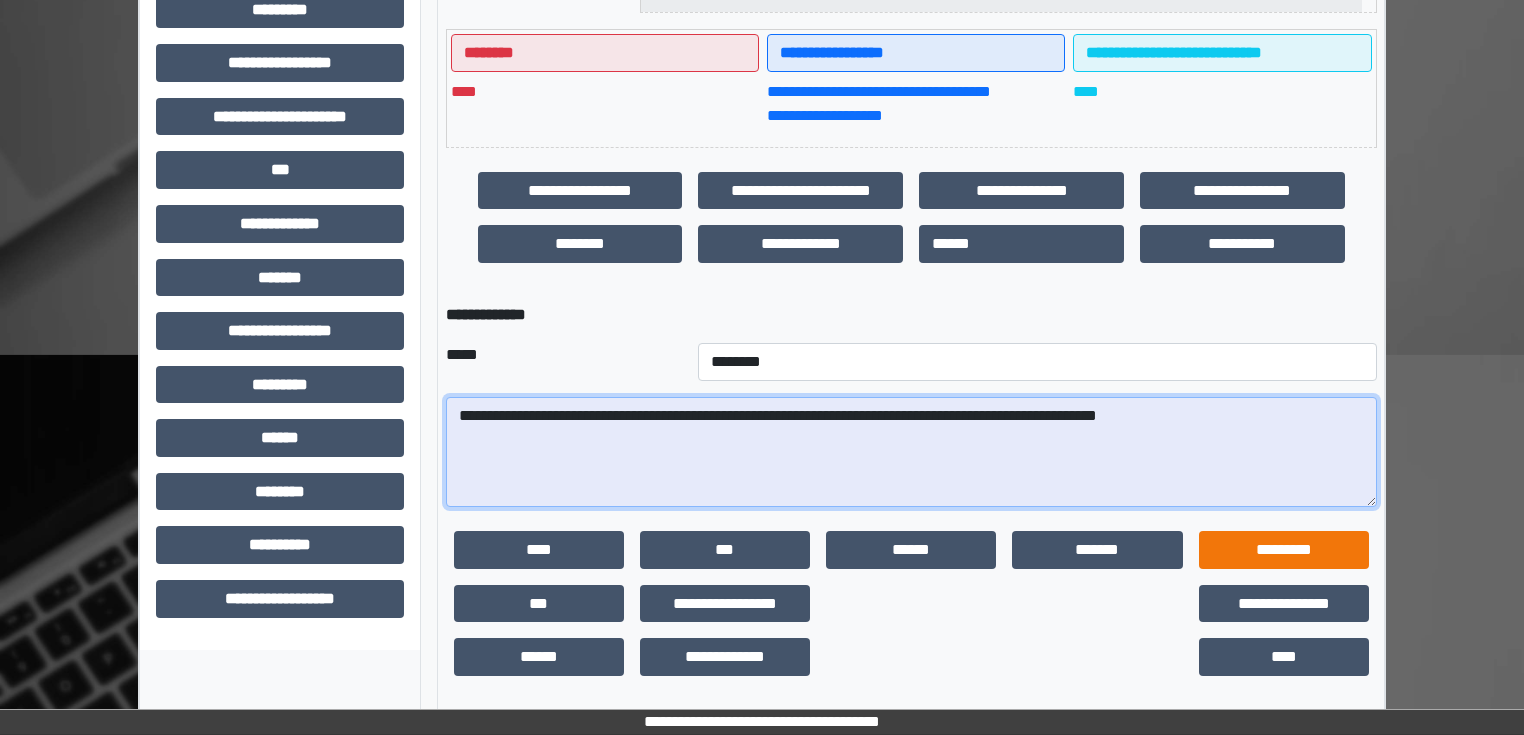 scroll, scrollTop: 504, scrollLeft: 0, axis: vertical 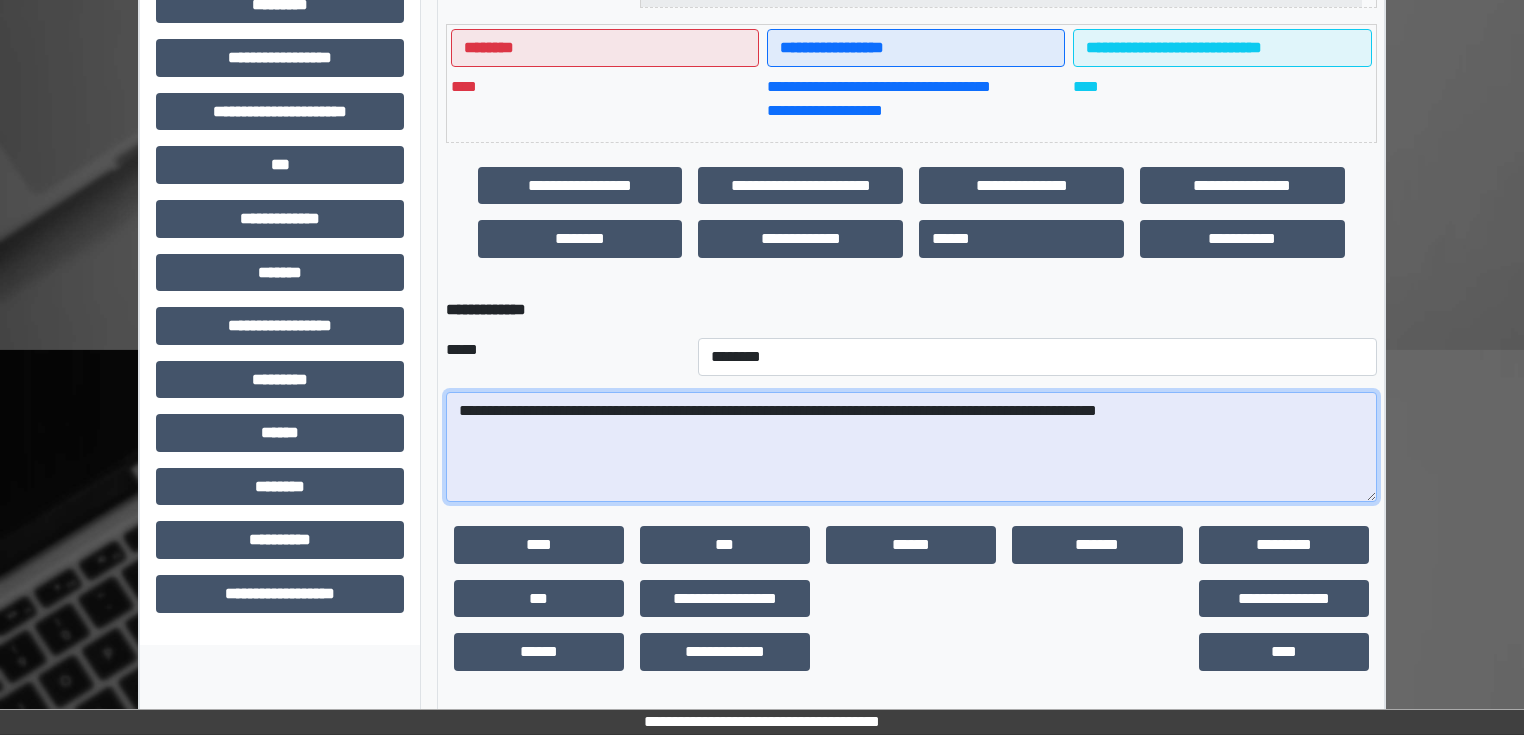 type on "**********" 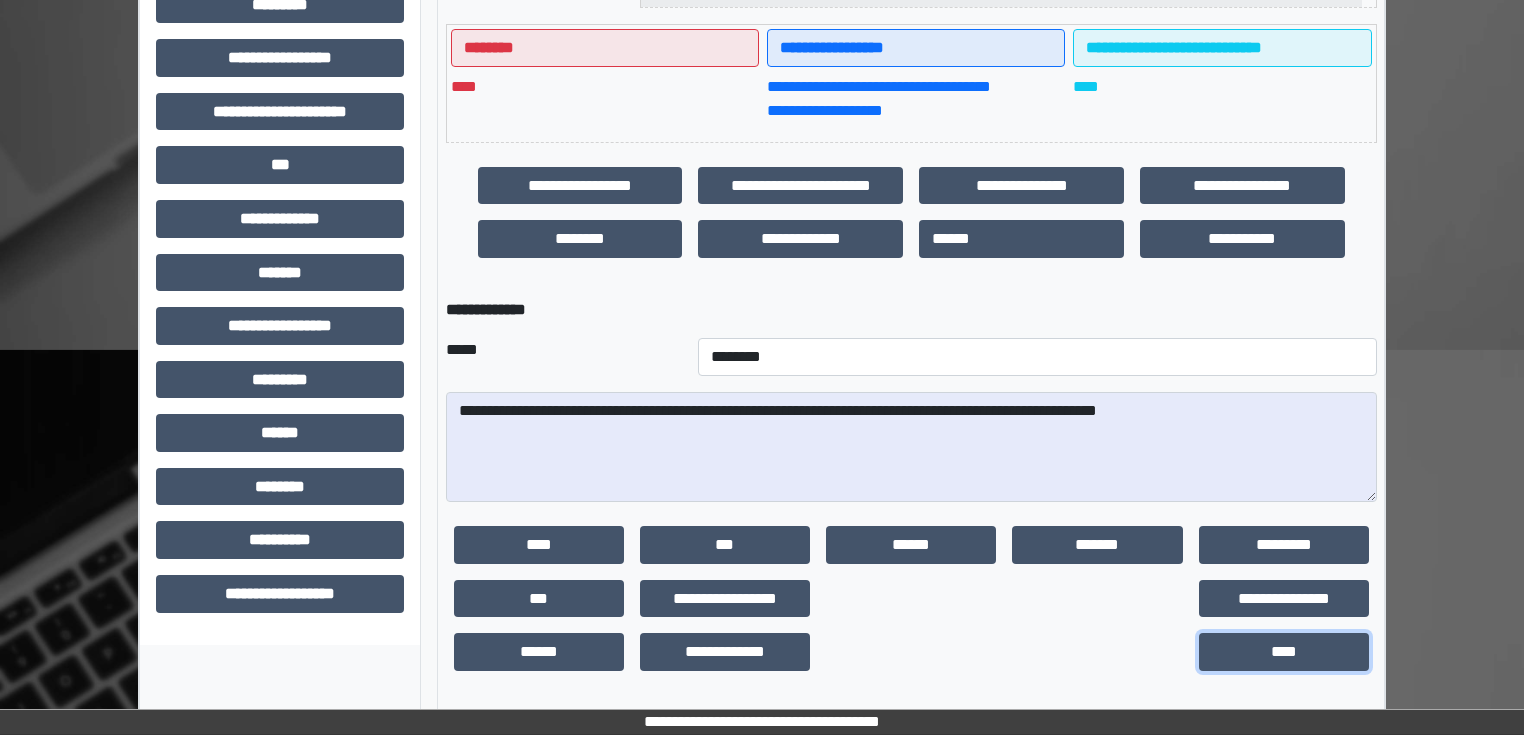 click on "****" at bounding box center [1284, 652] 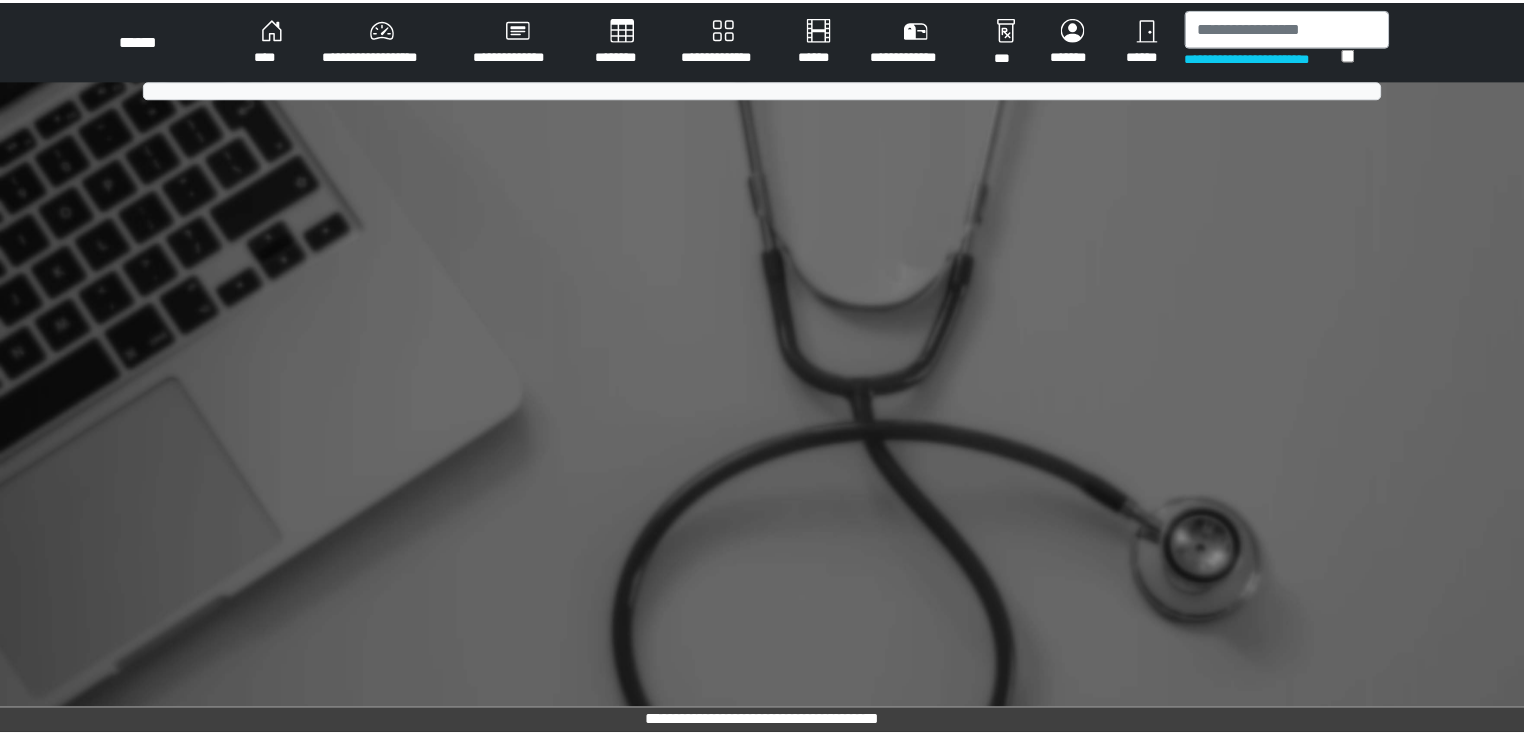 scroll, scrollTop: 0, scrollLeft: 0, axis: both 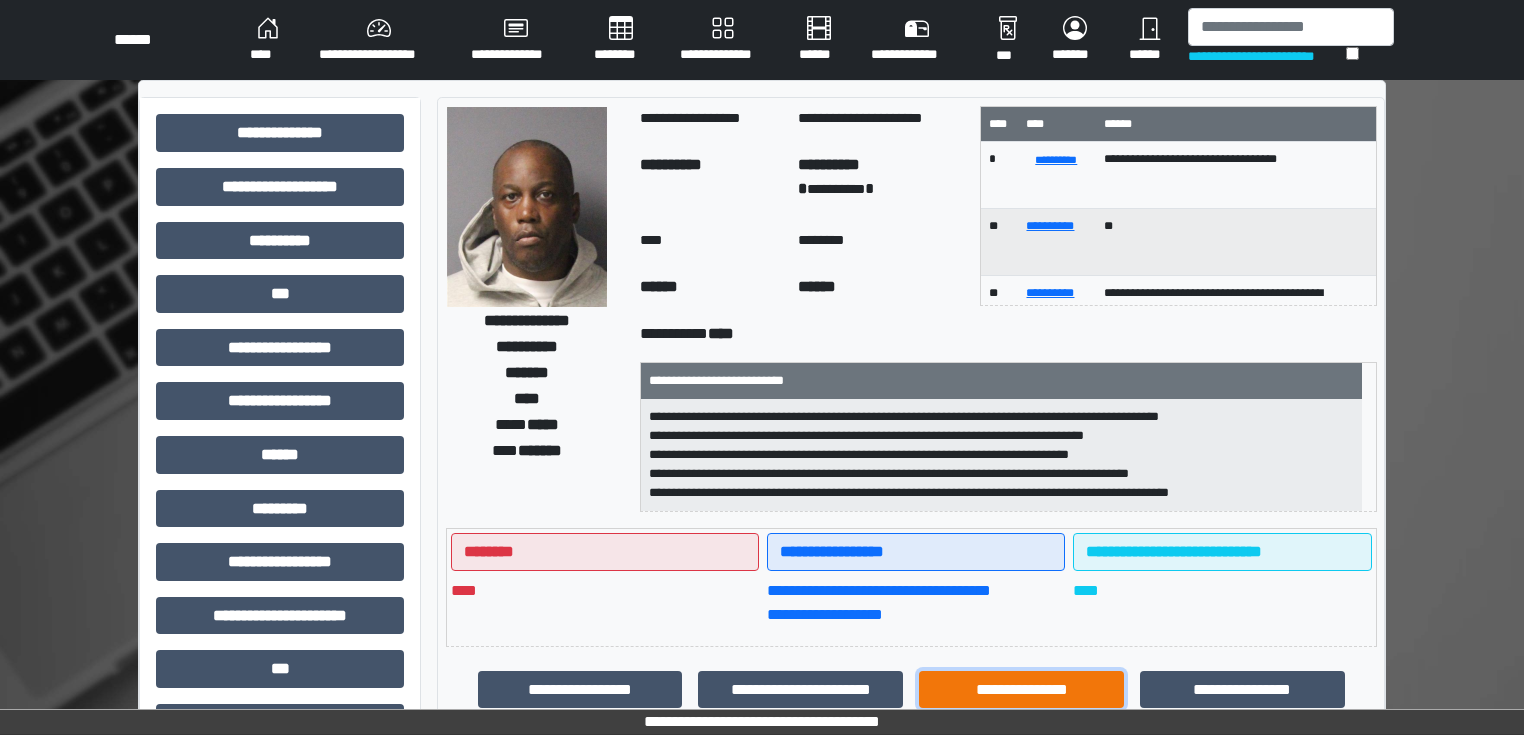 click on "**********" at bounding box center (1021, 690) 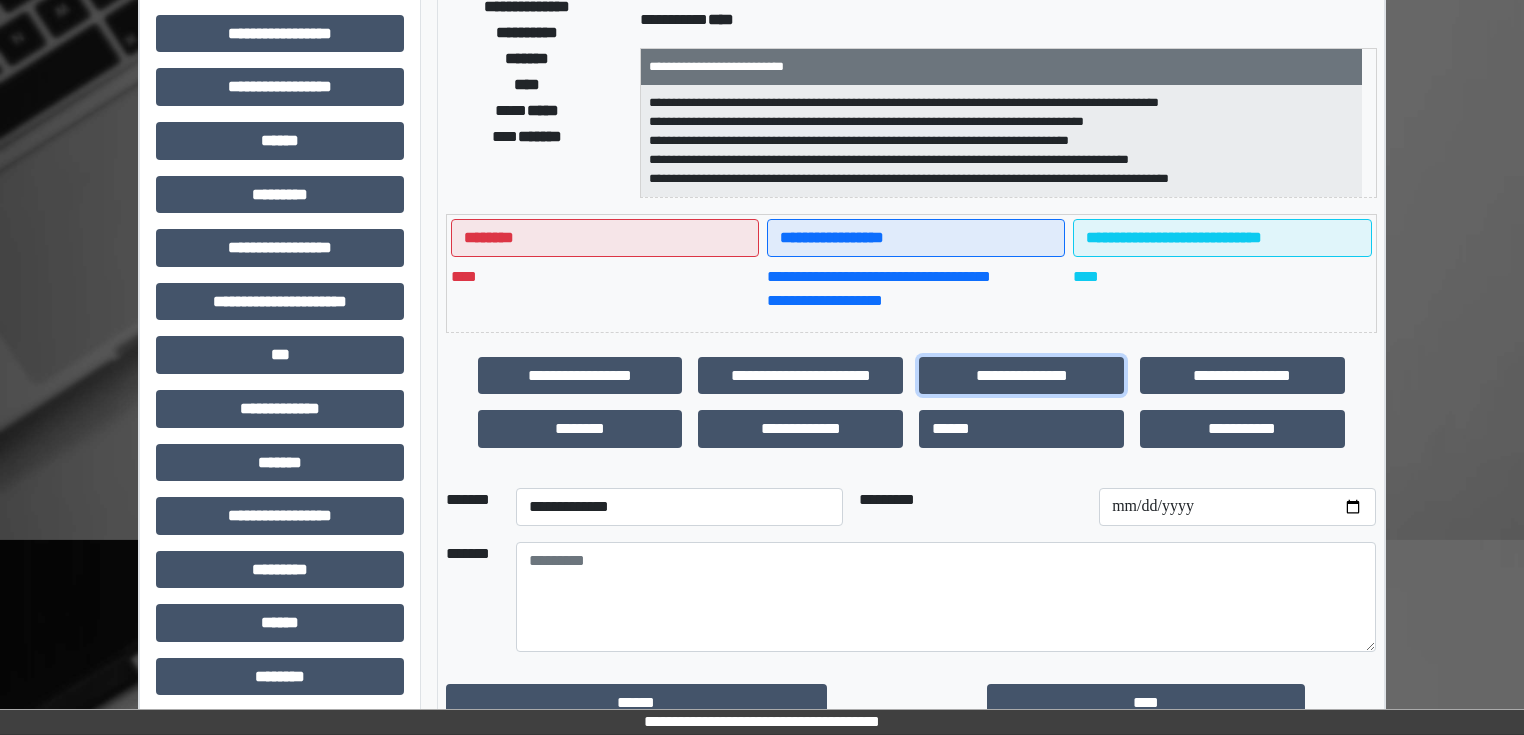 scroll, scrollTop: 320, scrollLeft: 0, axis: vertical 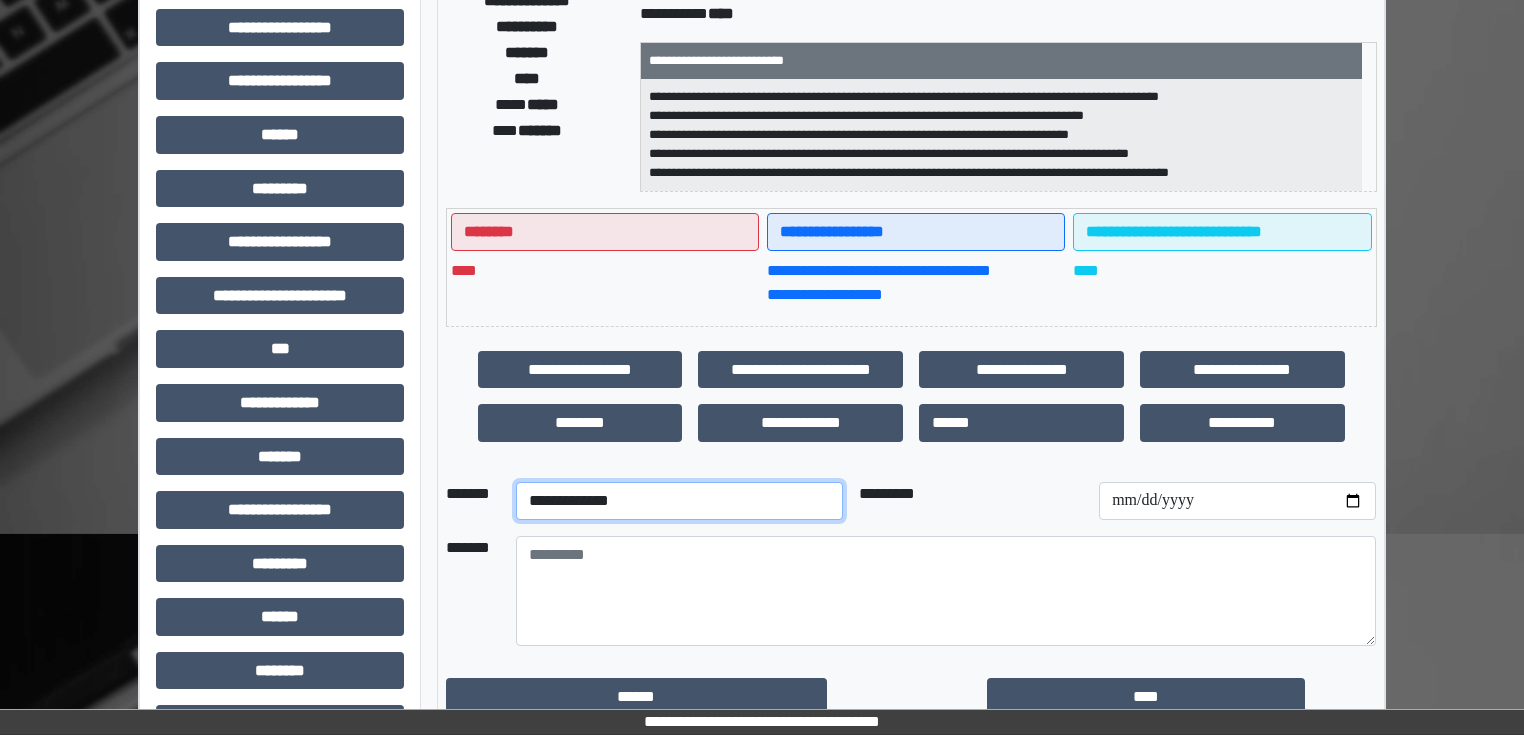 click on "**********" at bounding box center [679, 501] 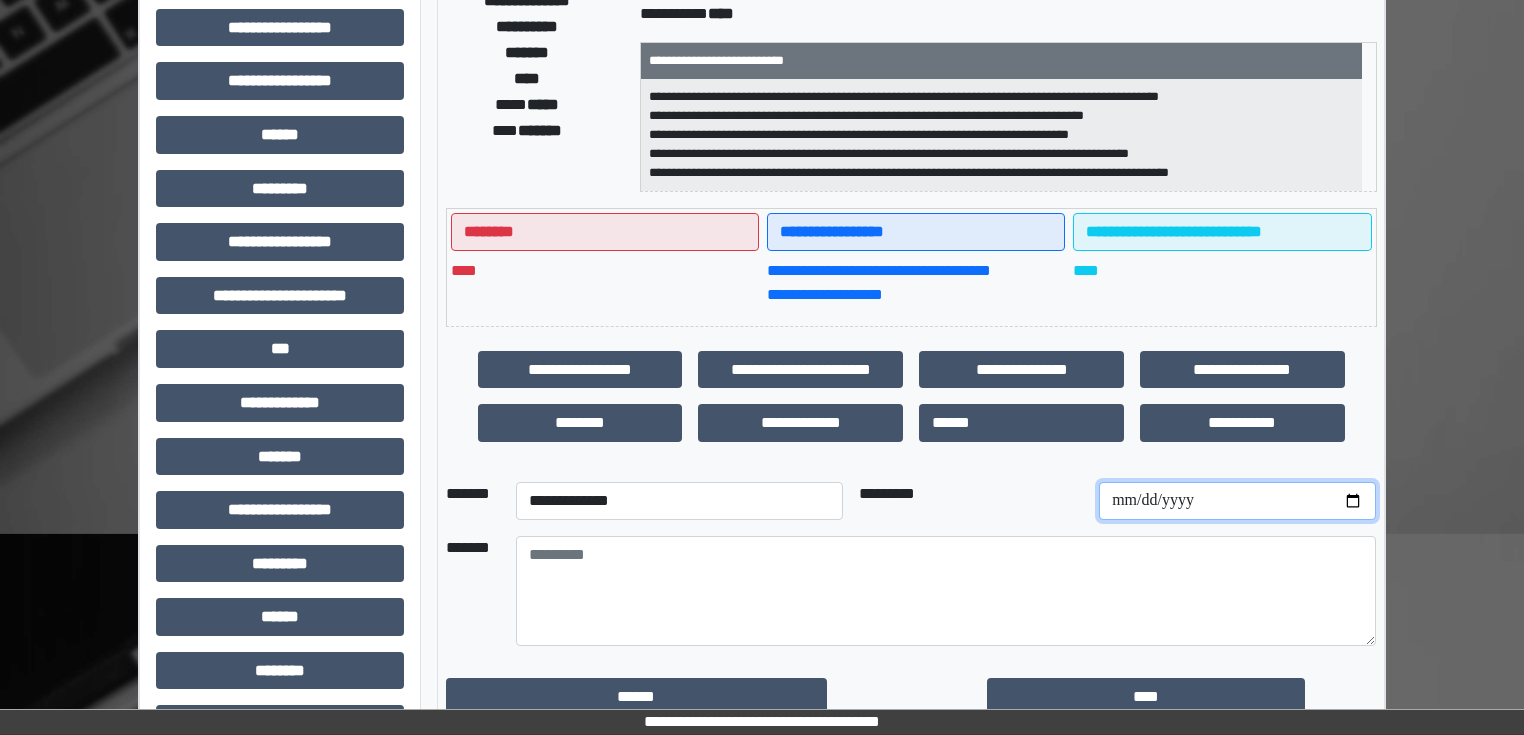 click at bounding box center (1237, 501) 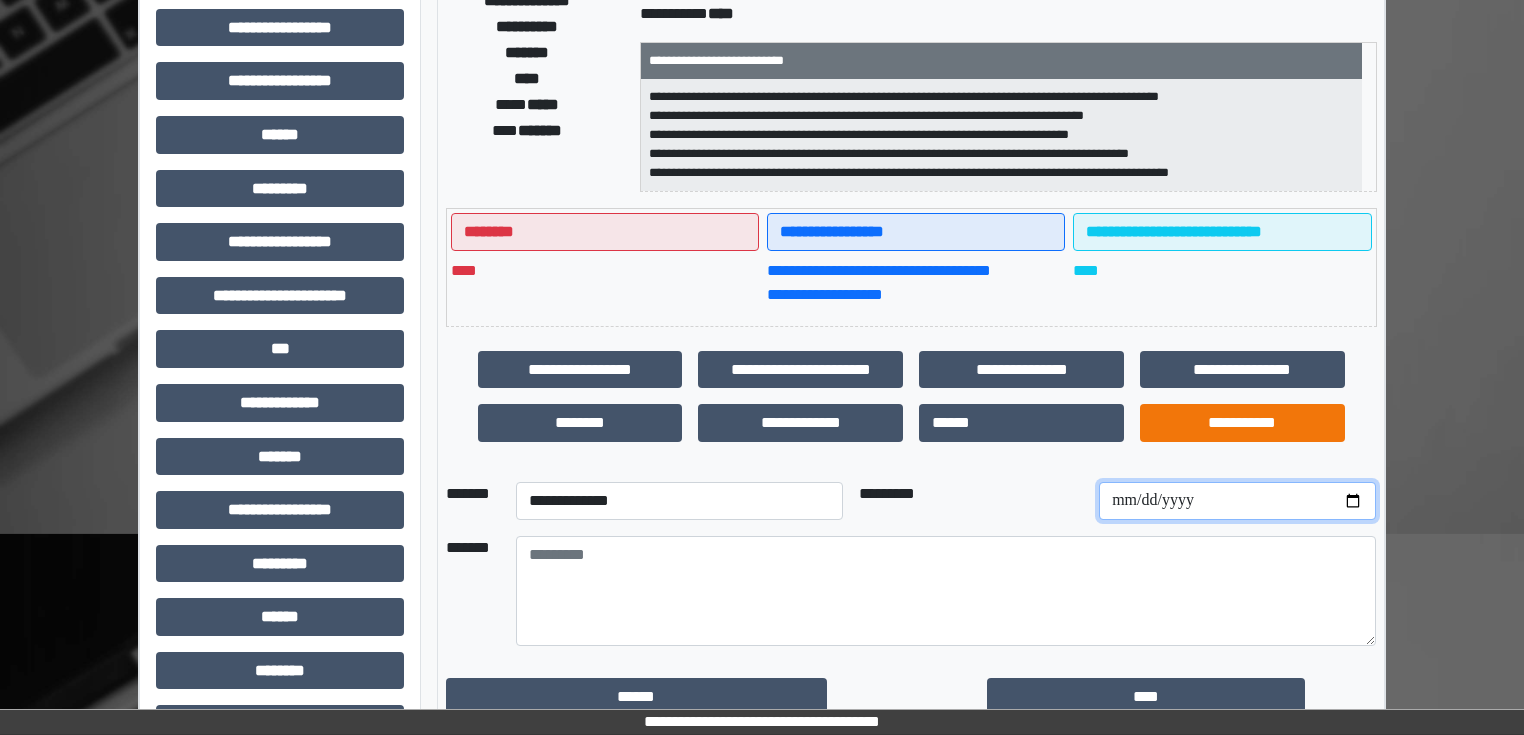 type on "**********" 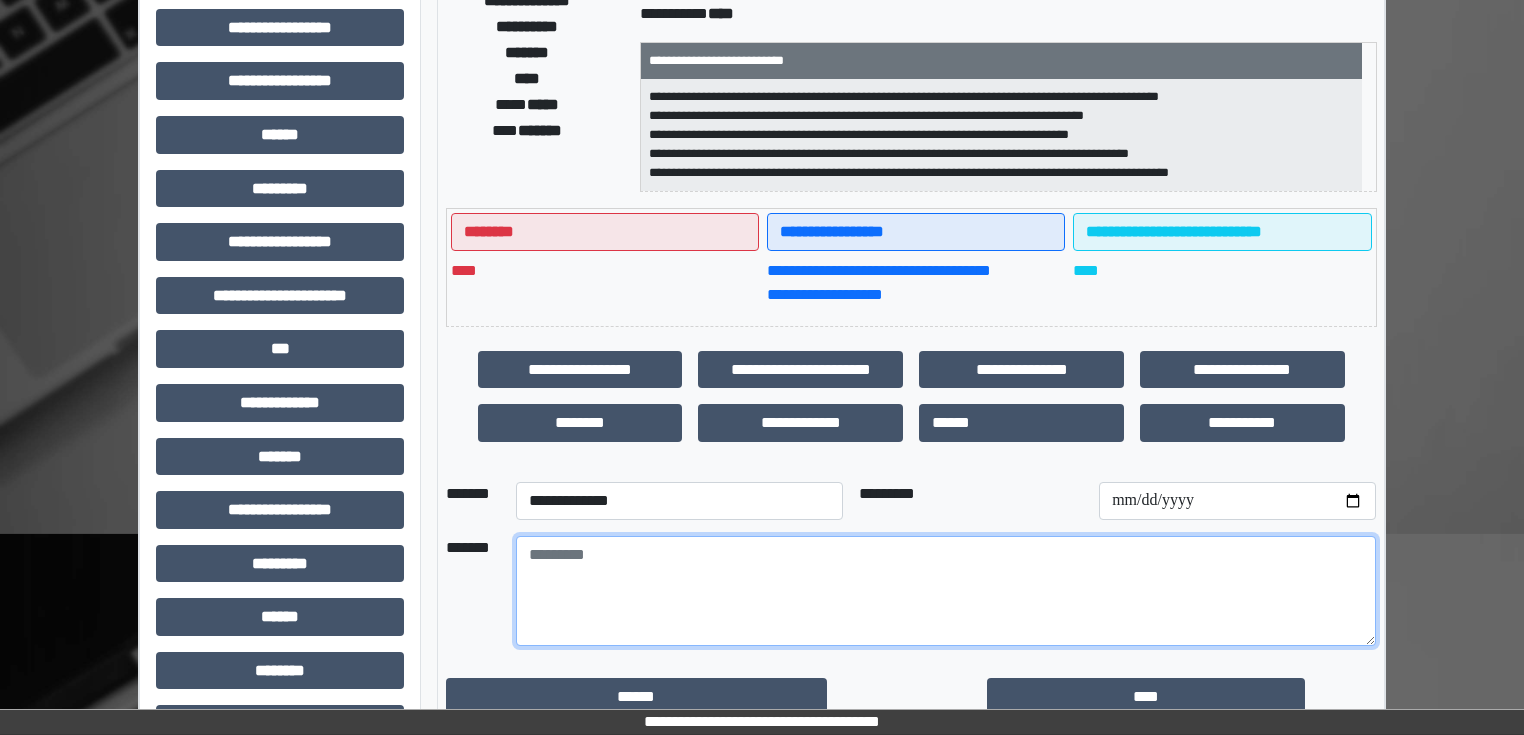 click at bounding box center [946, 591] 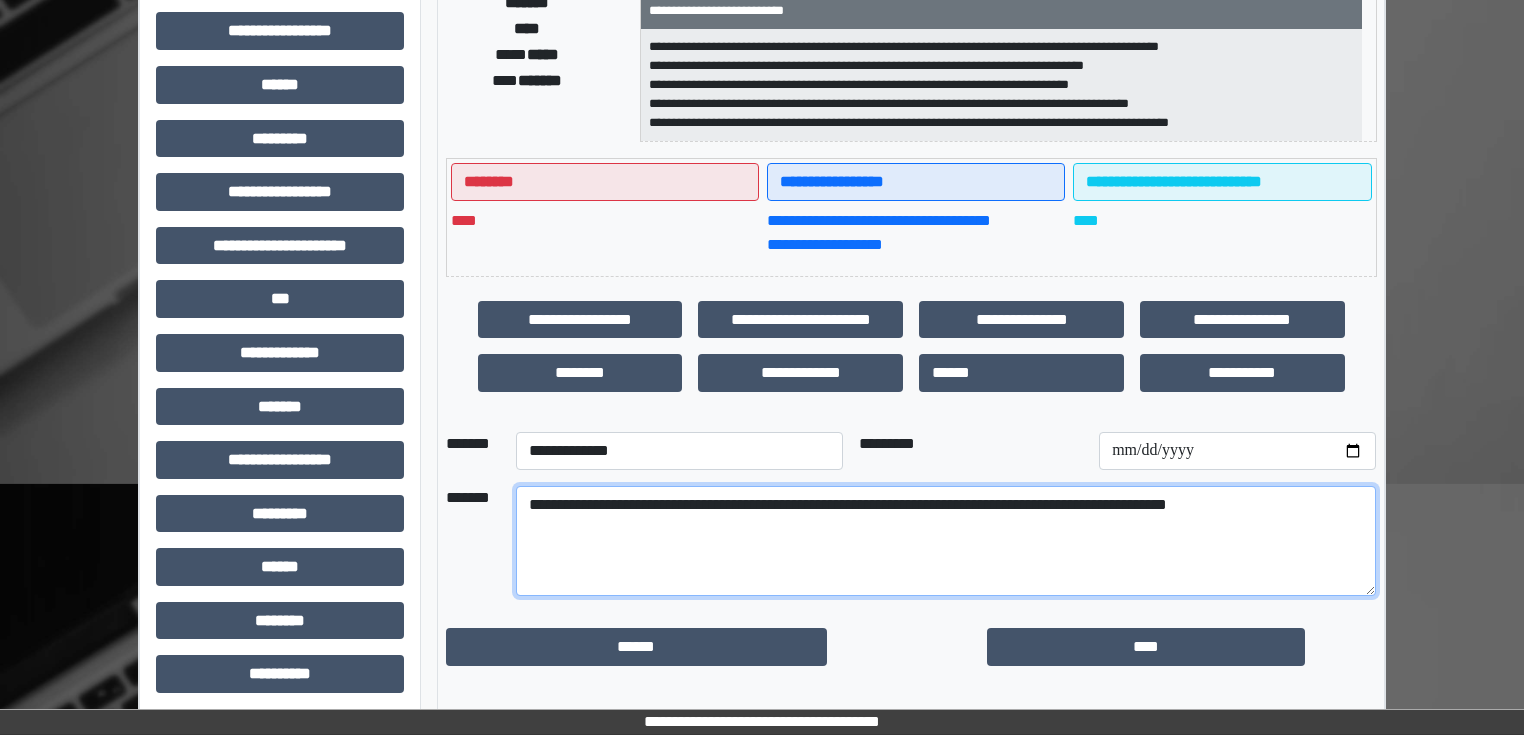 scroll, scrollTop: 431, scrollLeft: 0, axis: vertical 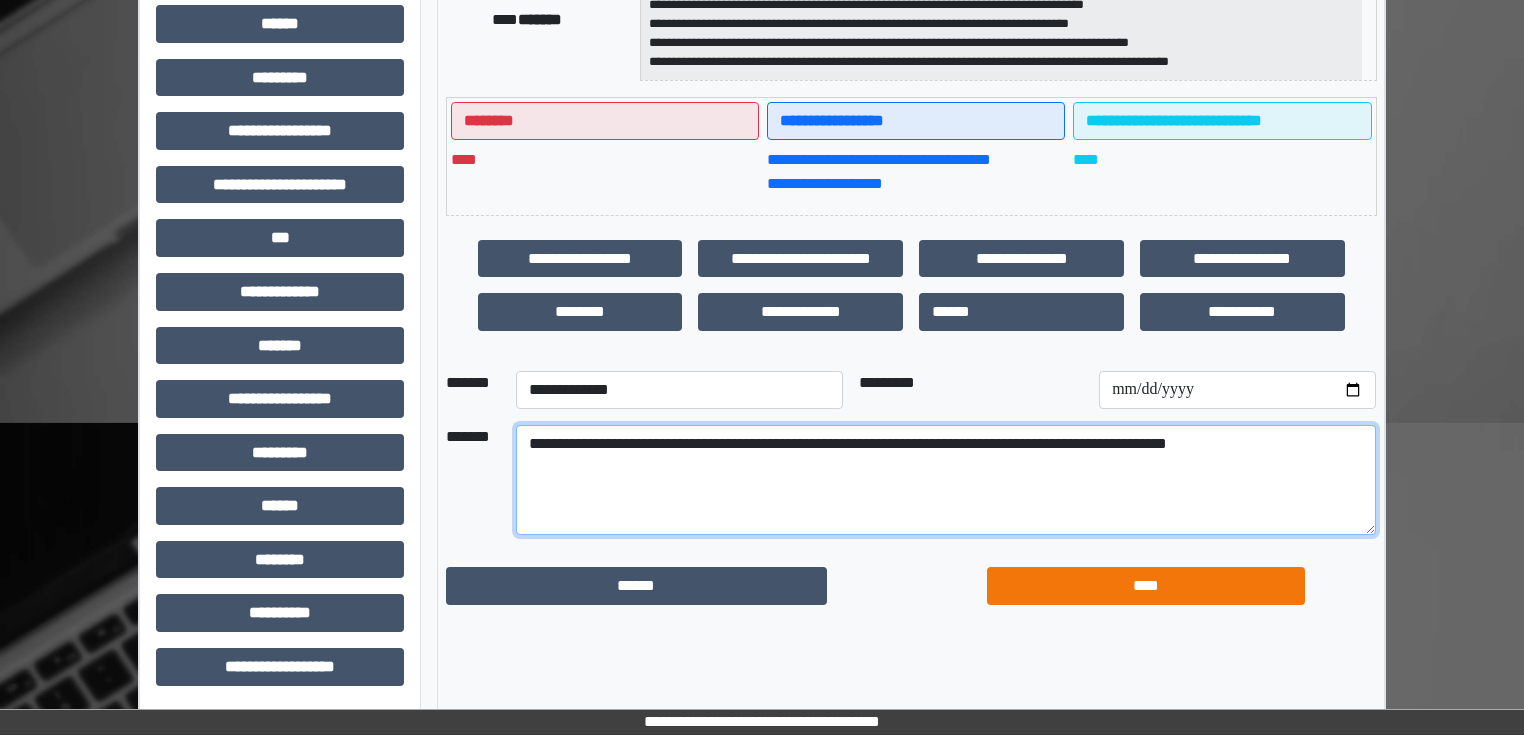 type on "**********" 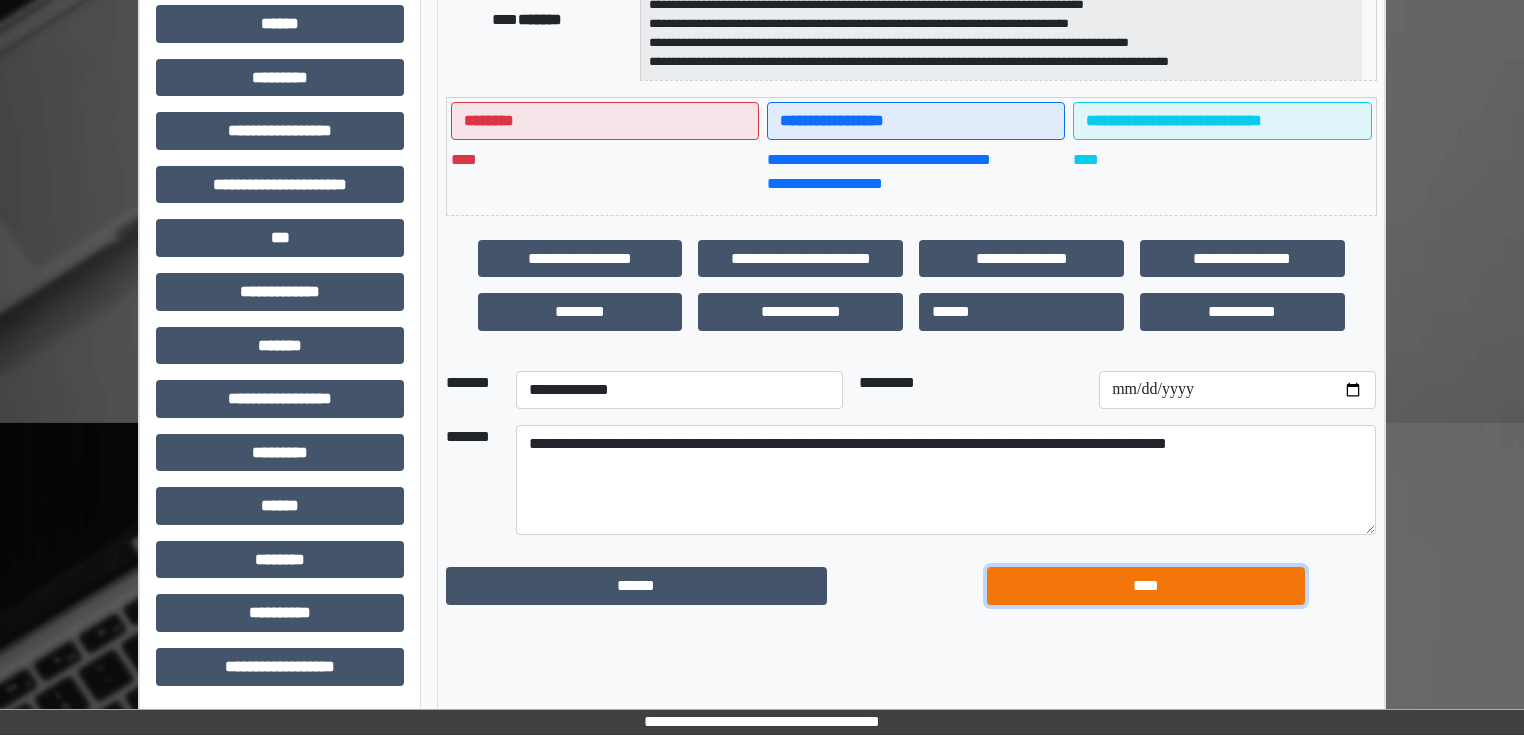 click on "****" at bounding box center (1146, 586) 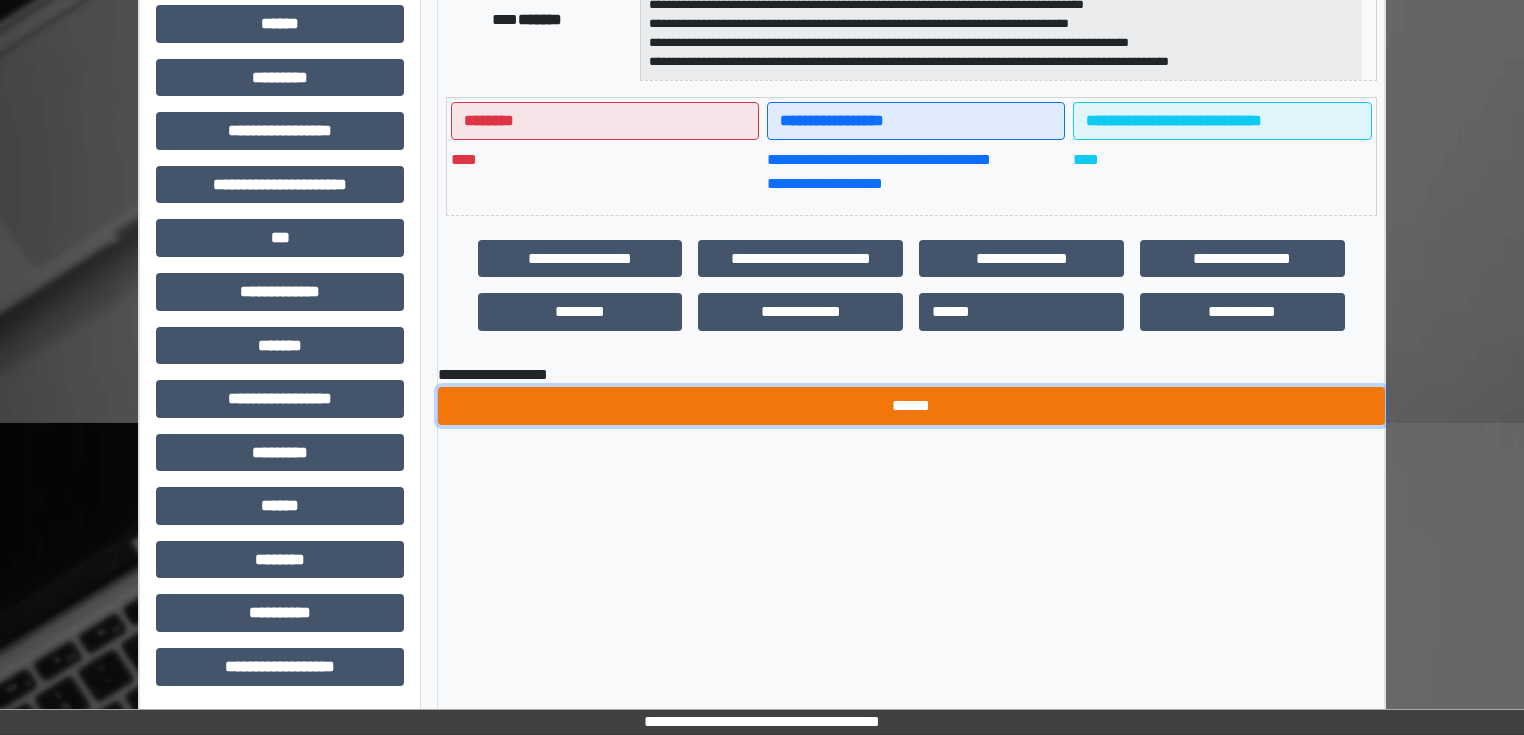 click on "******" at bounding box center [911, 406] 